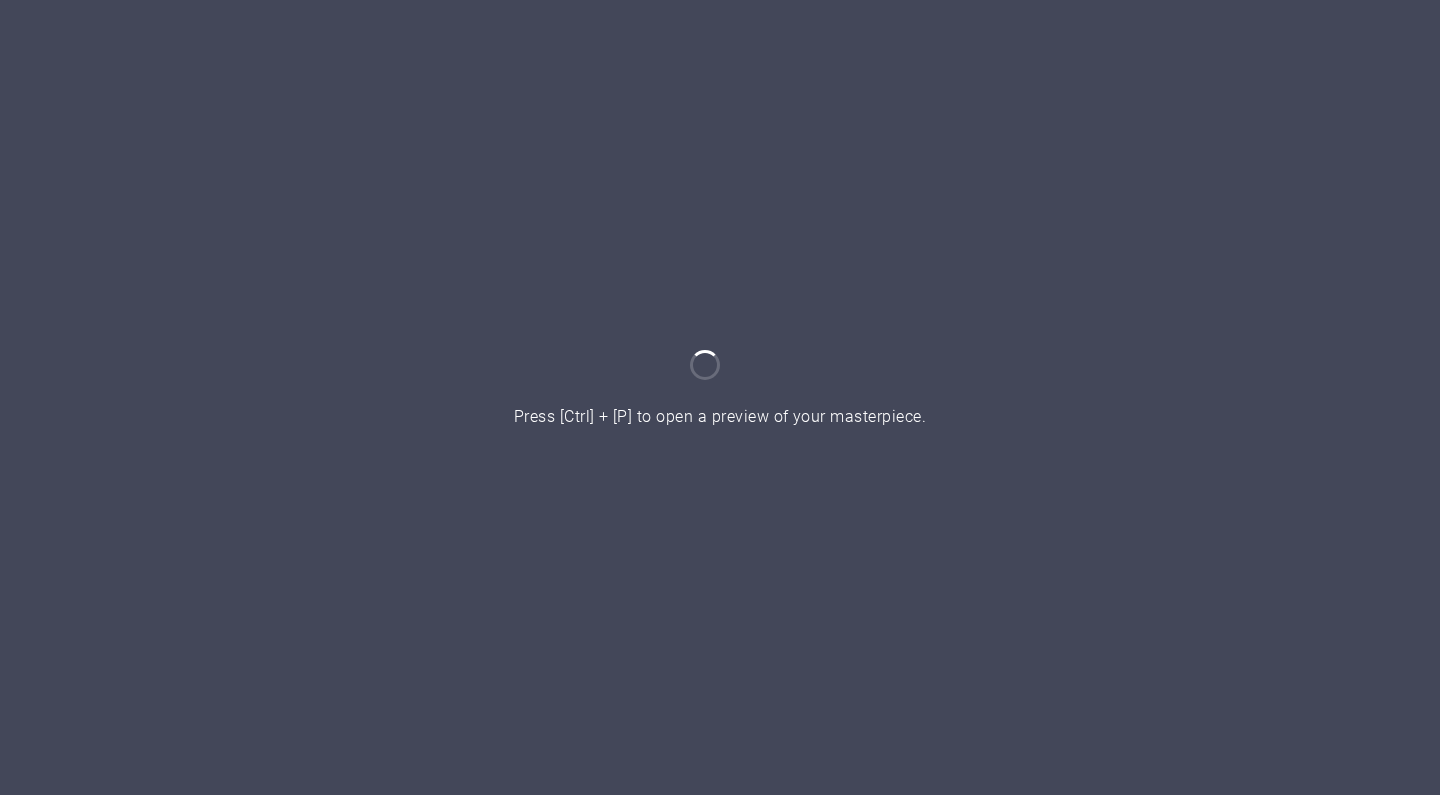 scroll, scrollTop: 0, scrollLeft: 0, axis: both 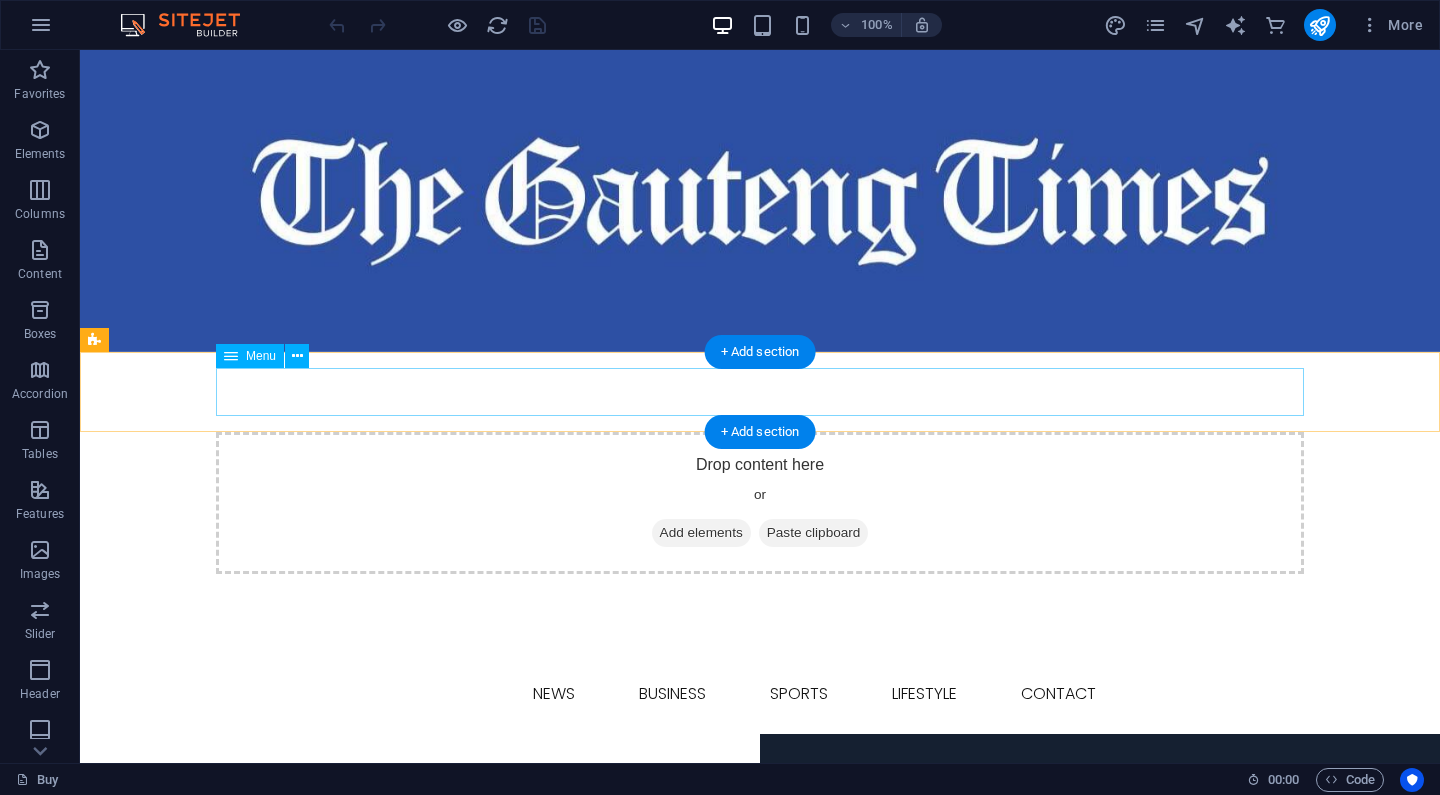click on "HOME NEWS BUSINESS SPORTS LIFESTYLE CONTACT" at bounding box center (760, 694) 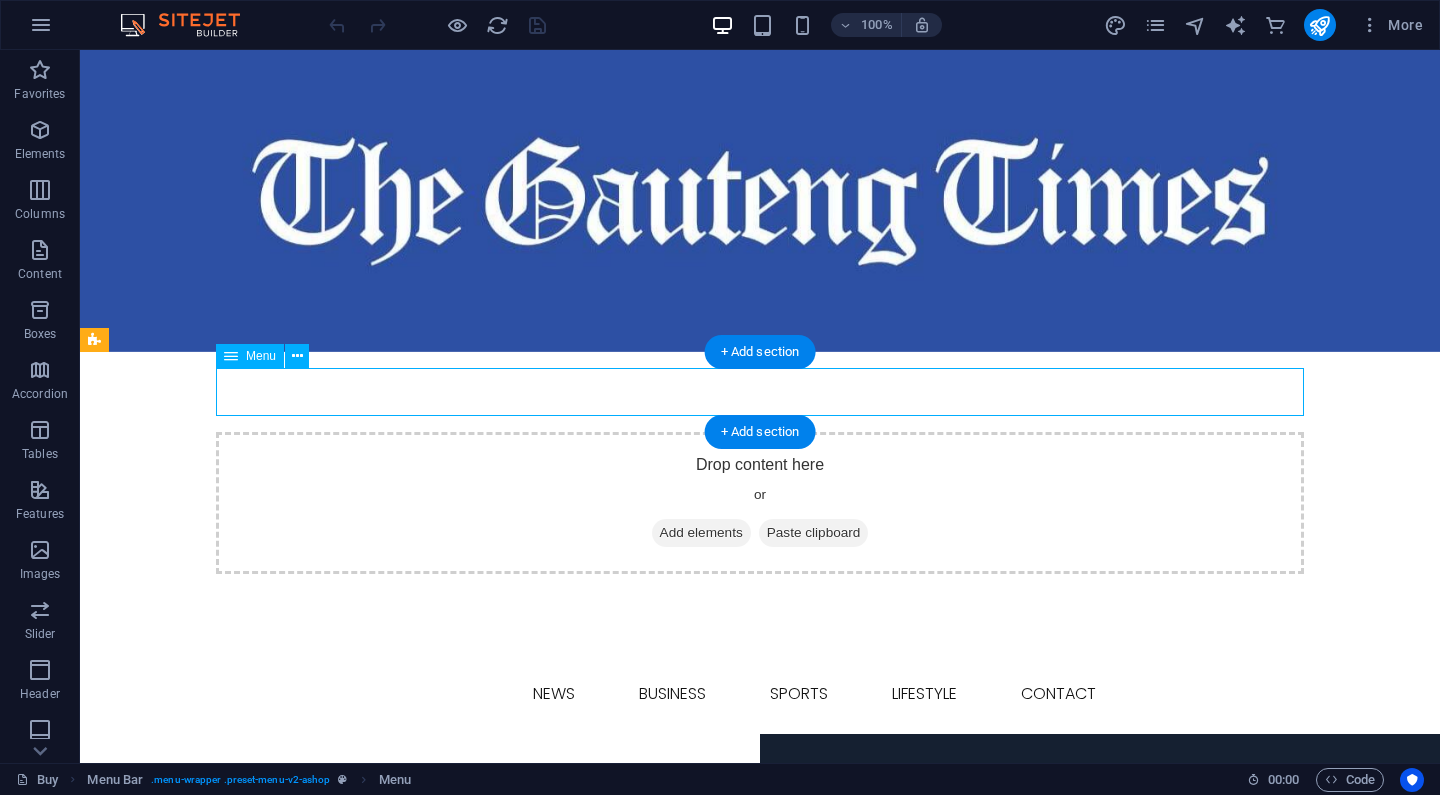 click on "HOME NEWS BUSINESS SPORTS LIFESTYLE CONTACT" at bounding box center (760, 694) 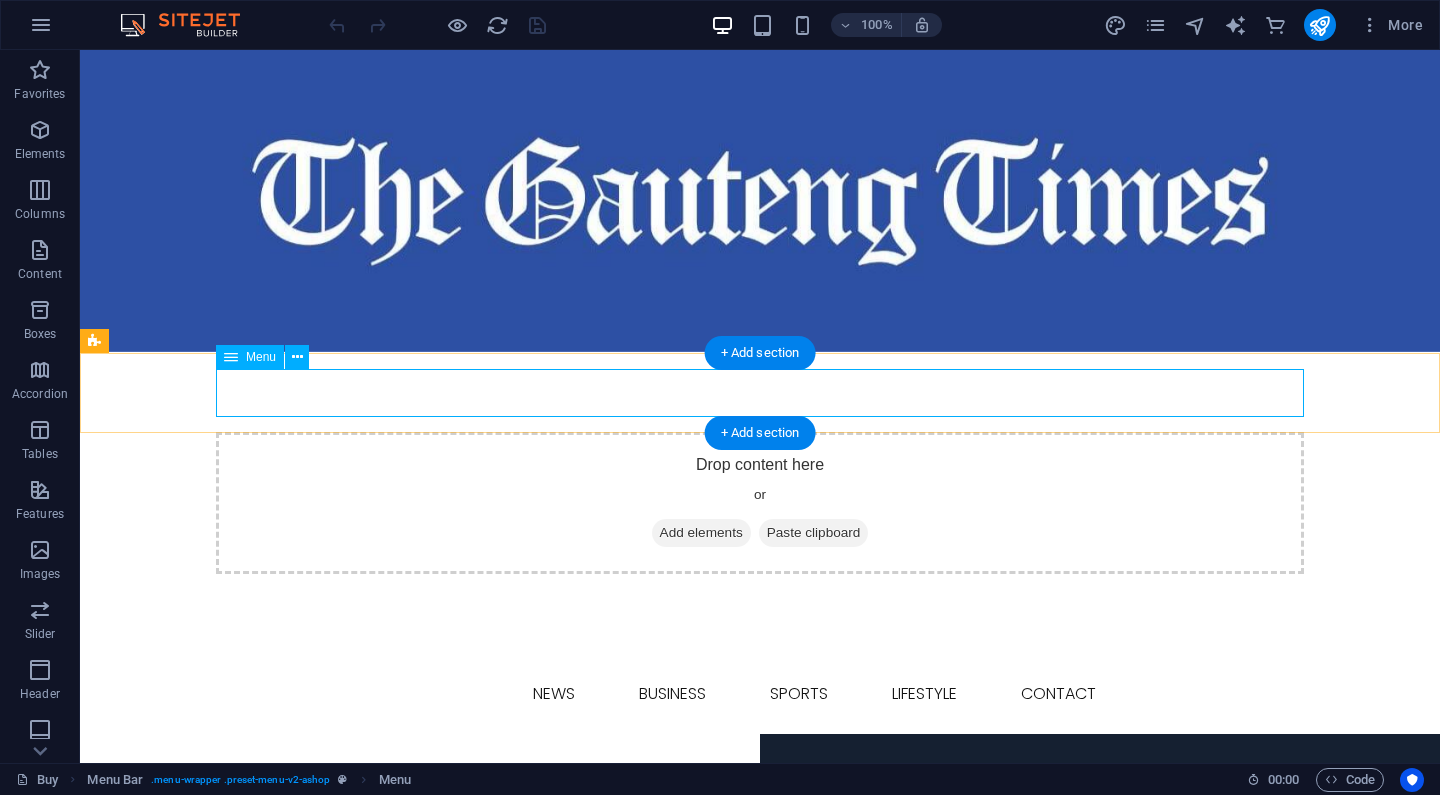 scroll, scrollTop: 0, scrollLeft: 0, axis: both 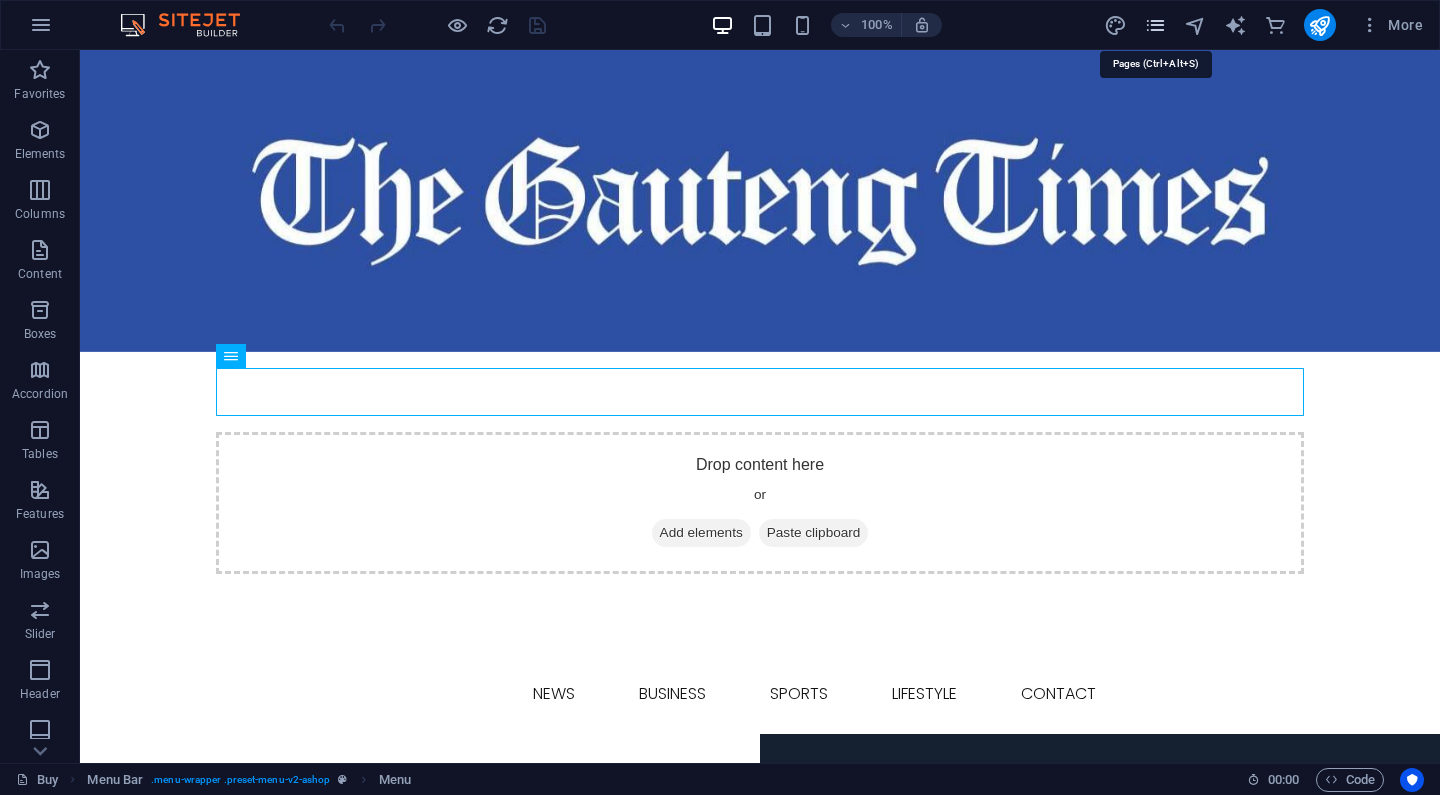 click at bounding box center [1155, 25] 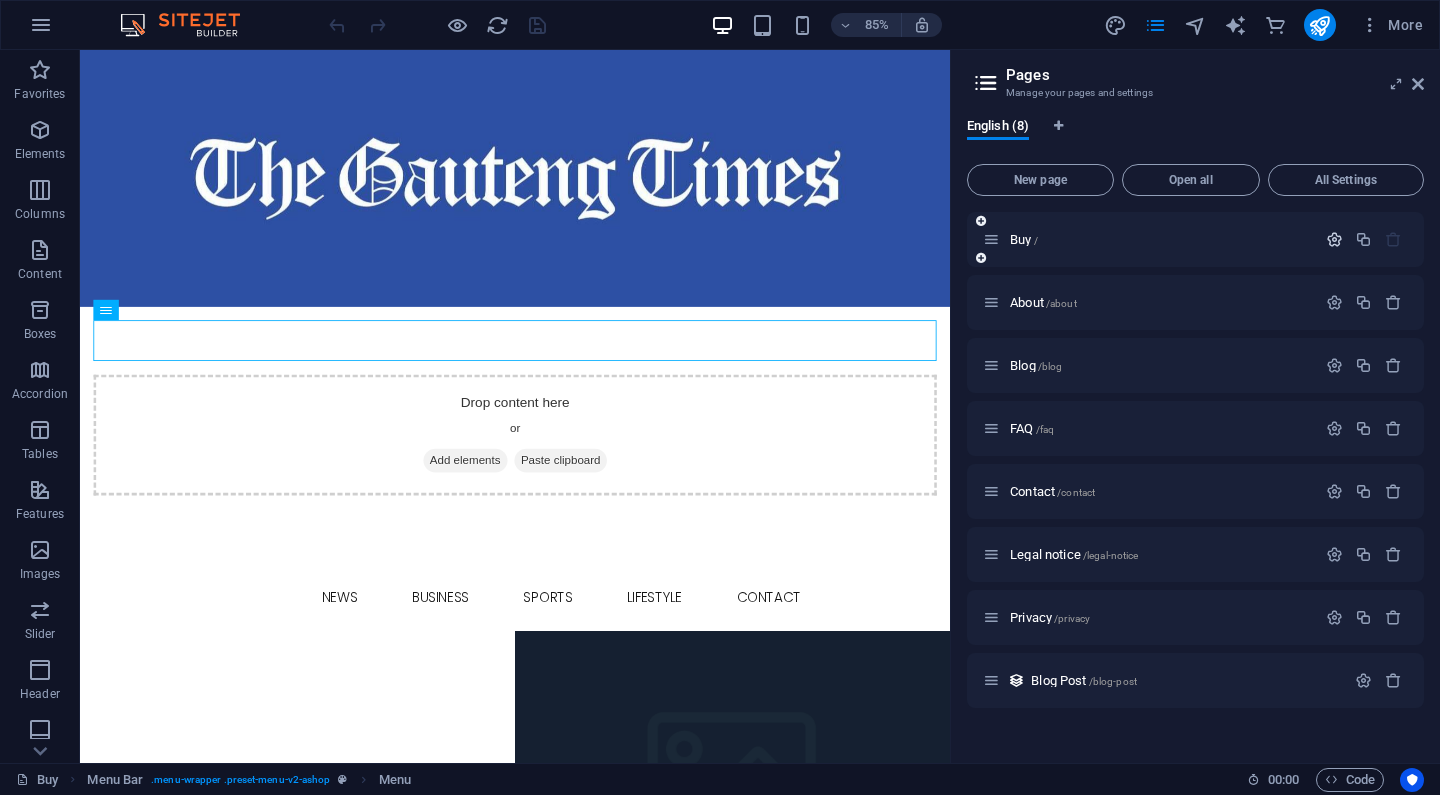 click at bounding box center [1334, 239] 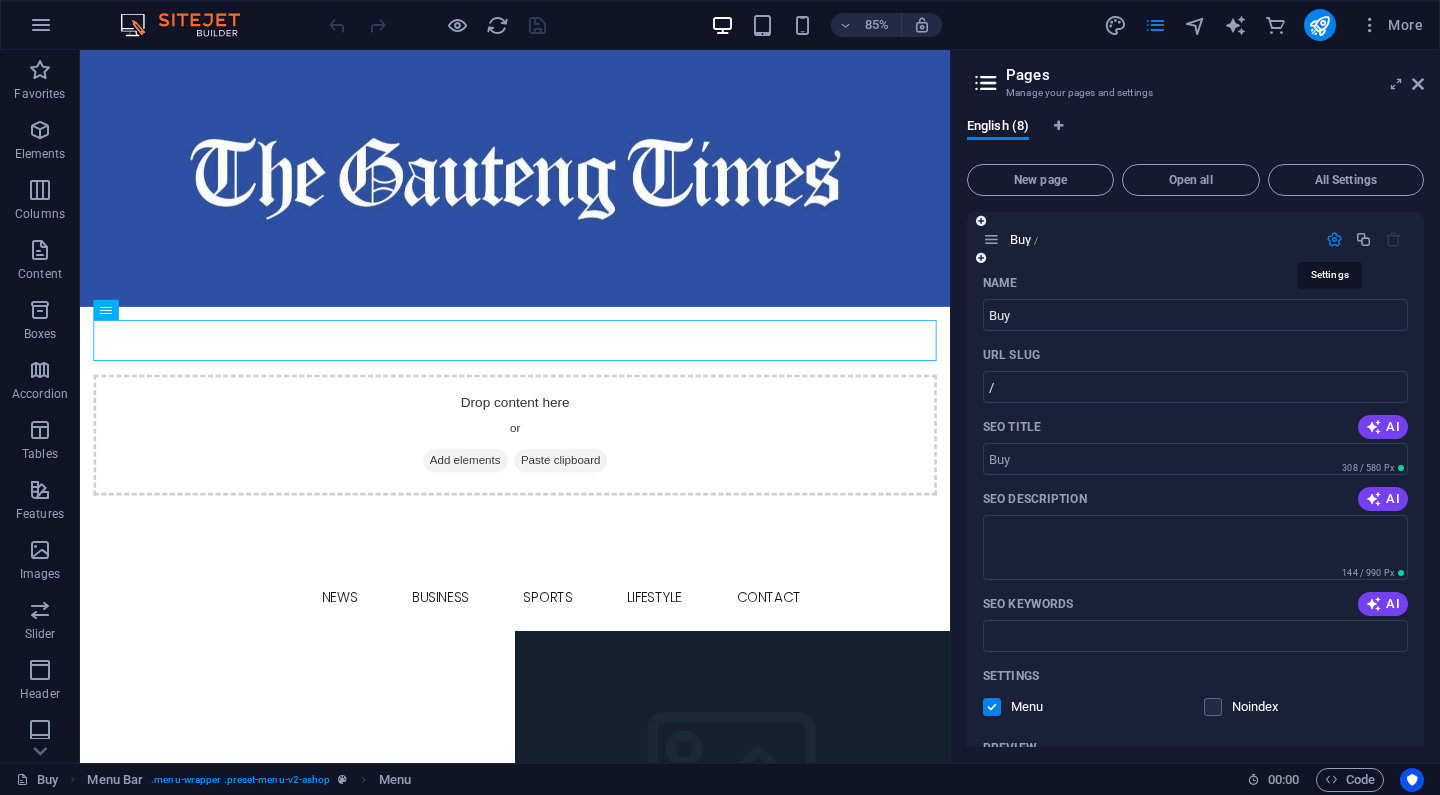 click at bounding box center (1334, 239) 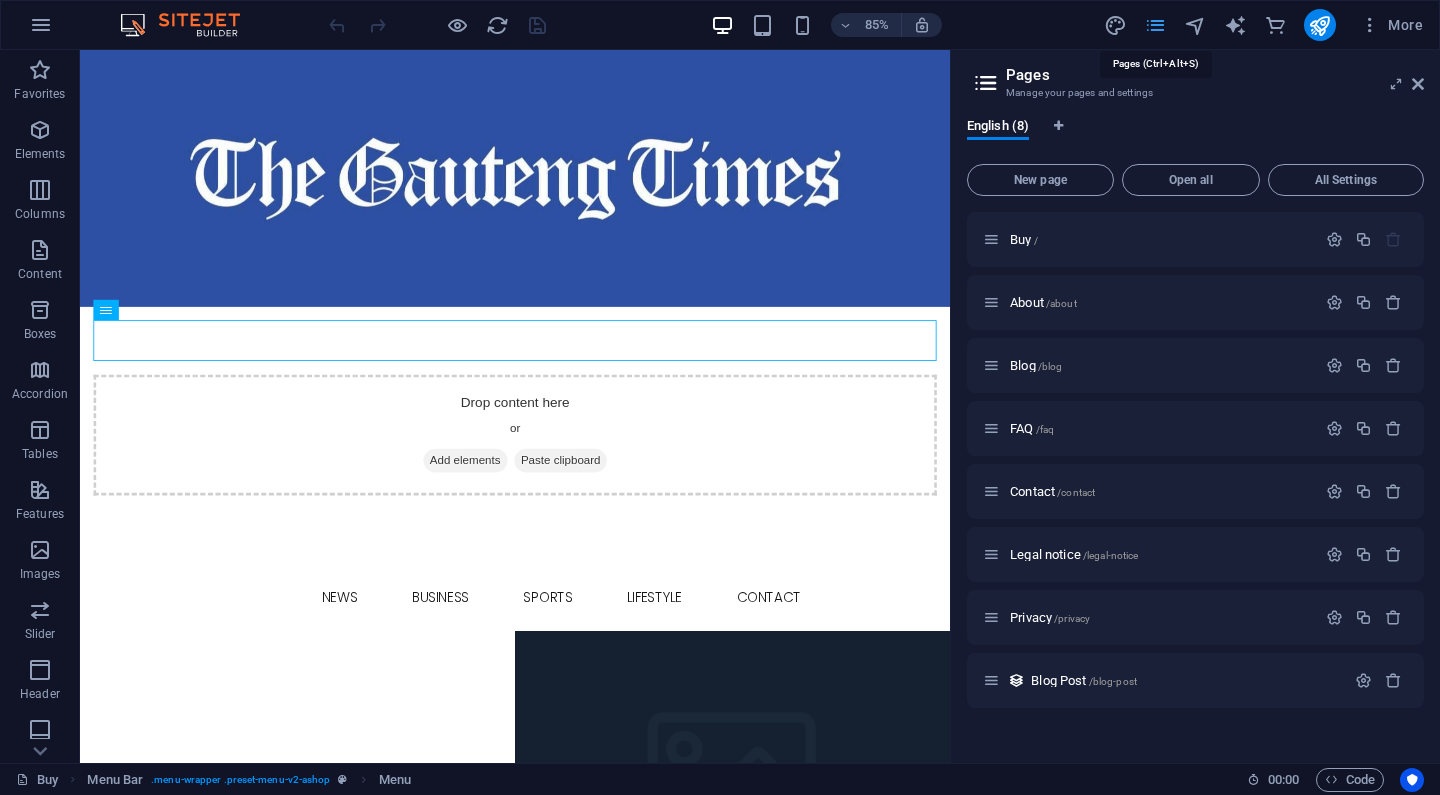 click at bounding box center [1155, 25] 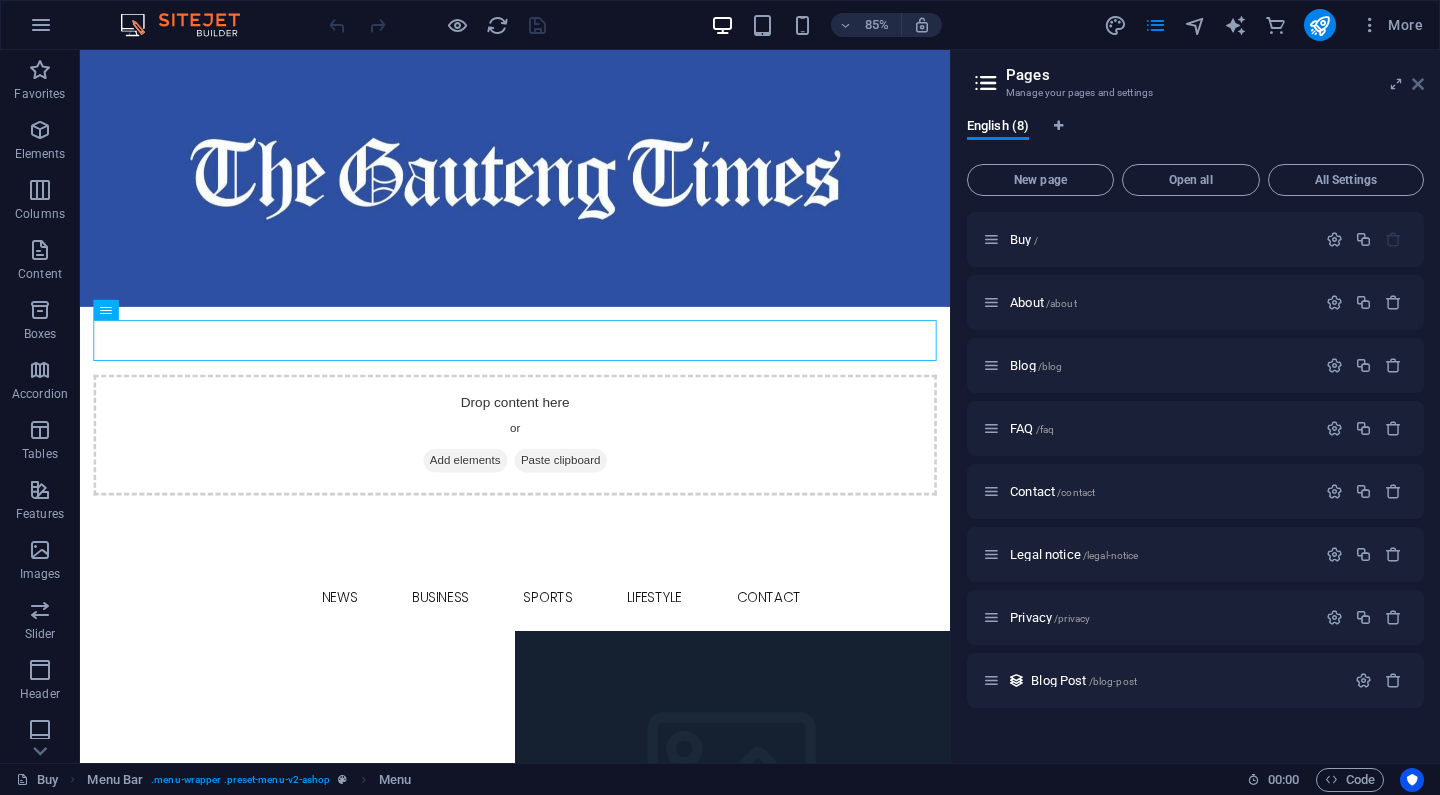 drag, startPoint x: 1421, startPoint y: 80, endPoint x: 1338, endPoint y: 27, distance: 98.478424 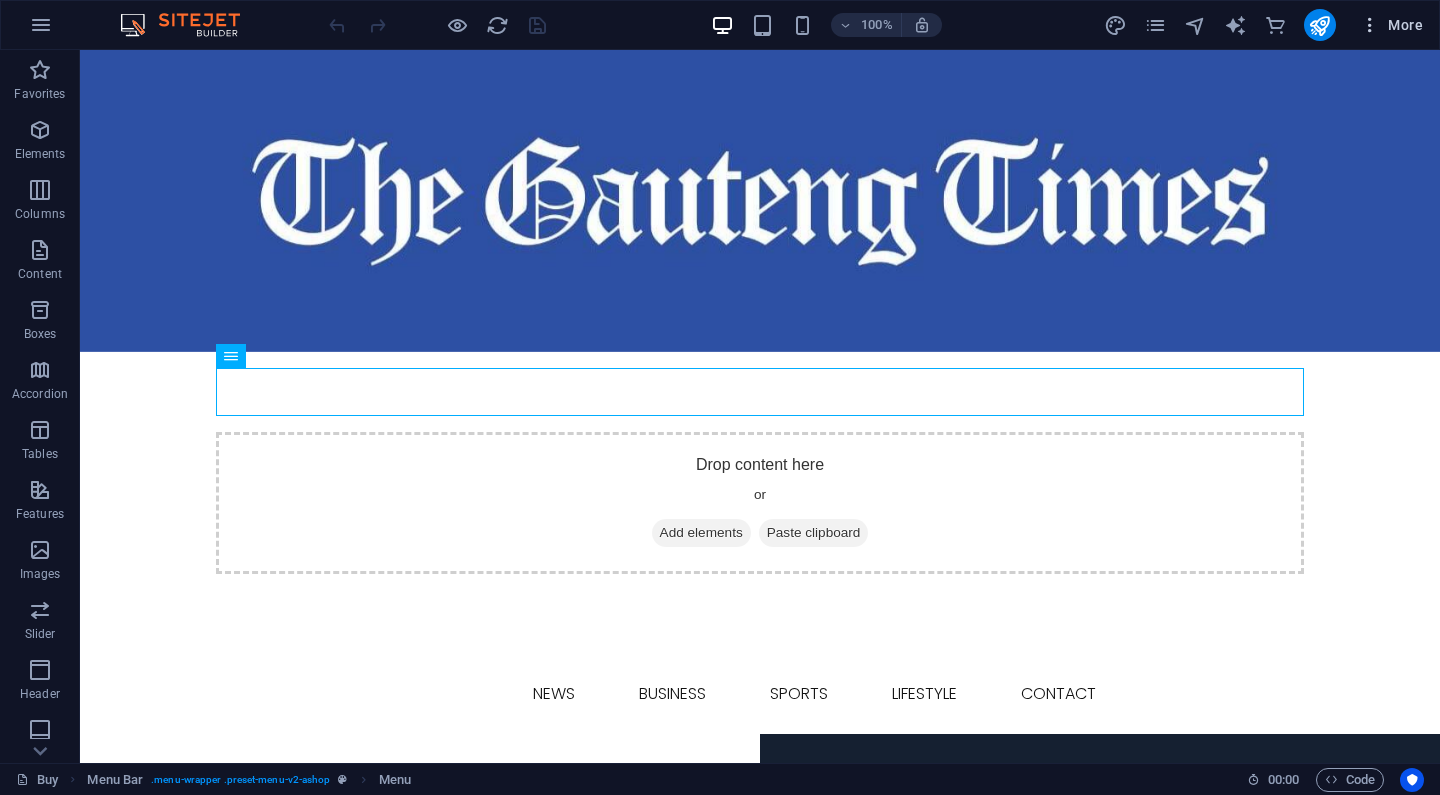 click at bounding box center [1370, 25] 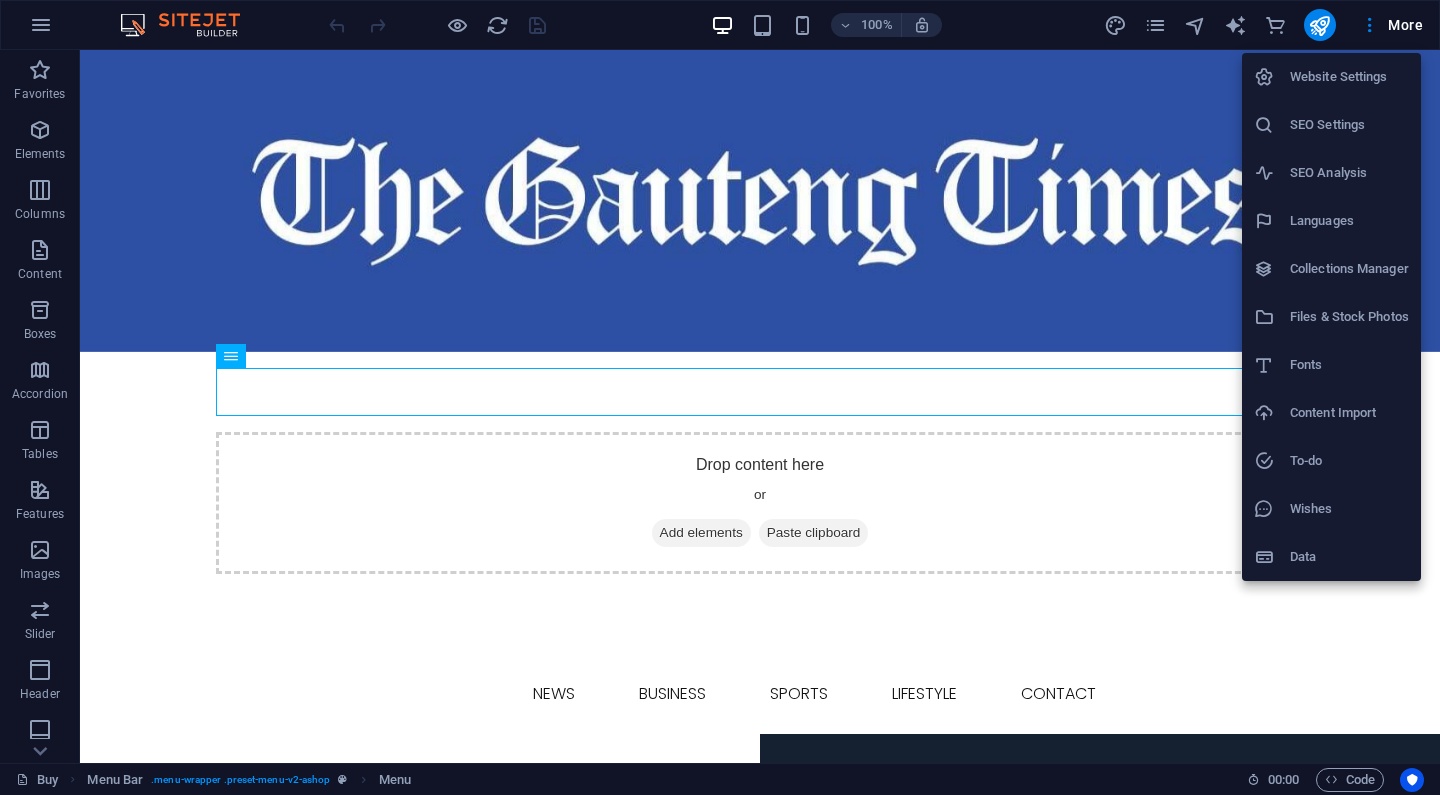 click at bounding box center [720, 397] 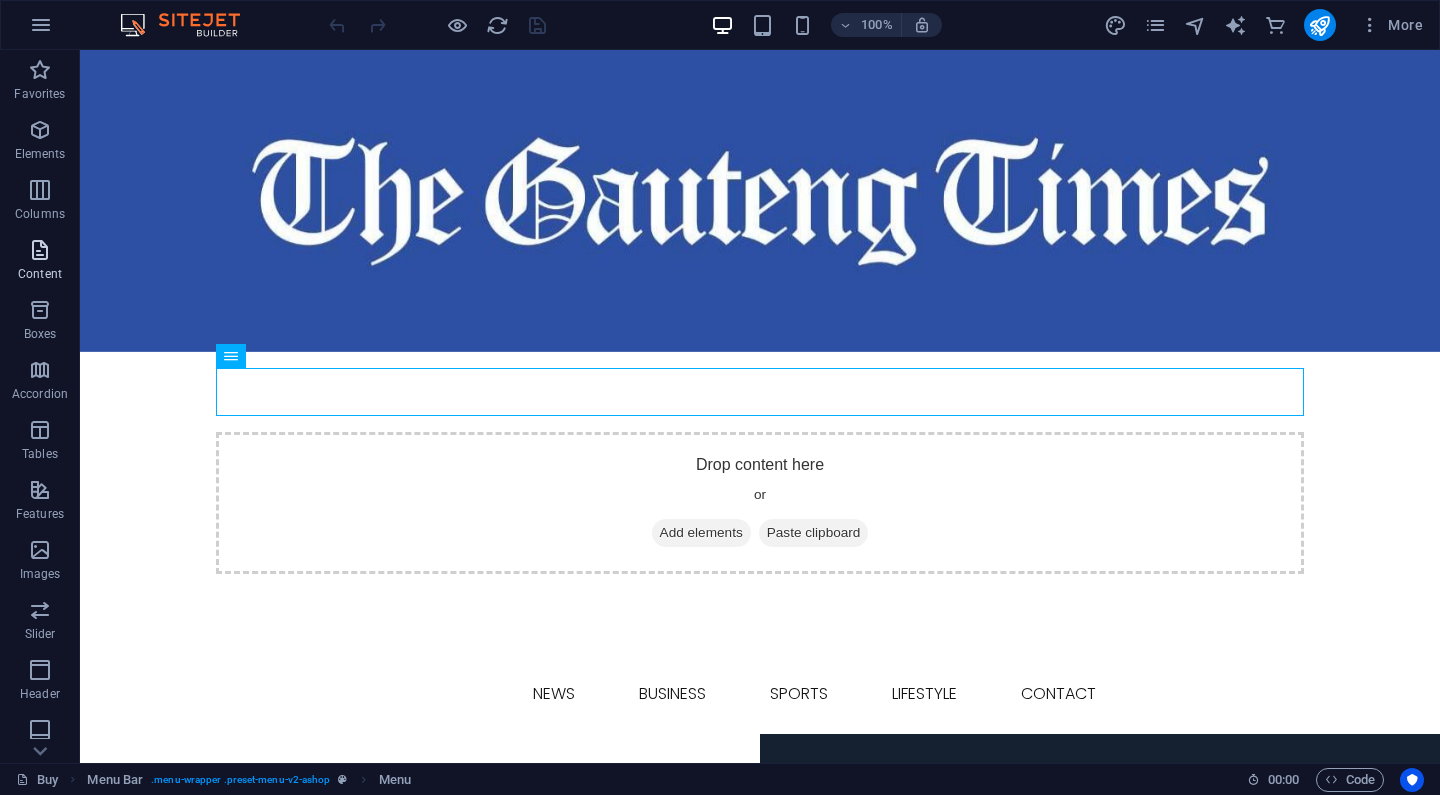 click at bounding box center (40, 250) 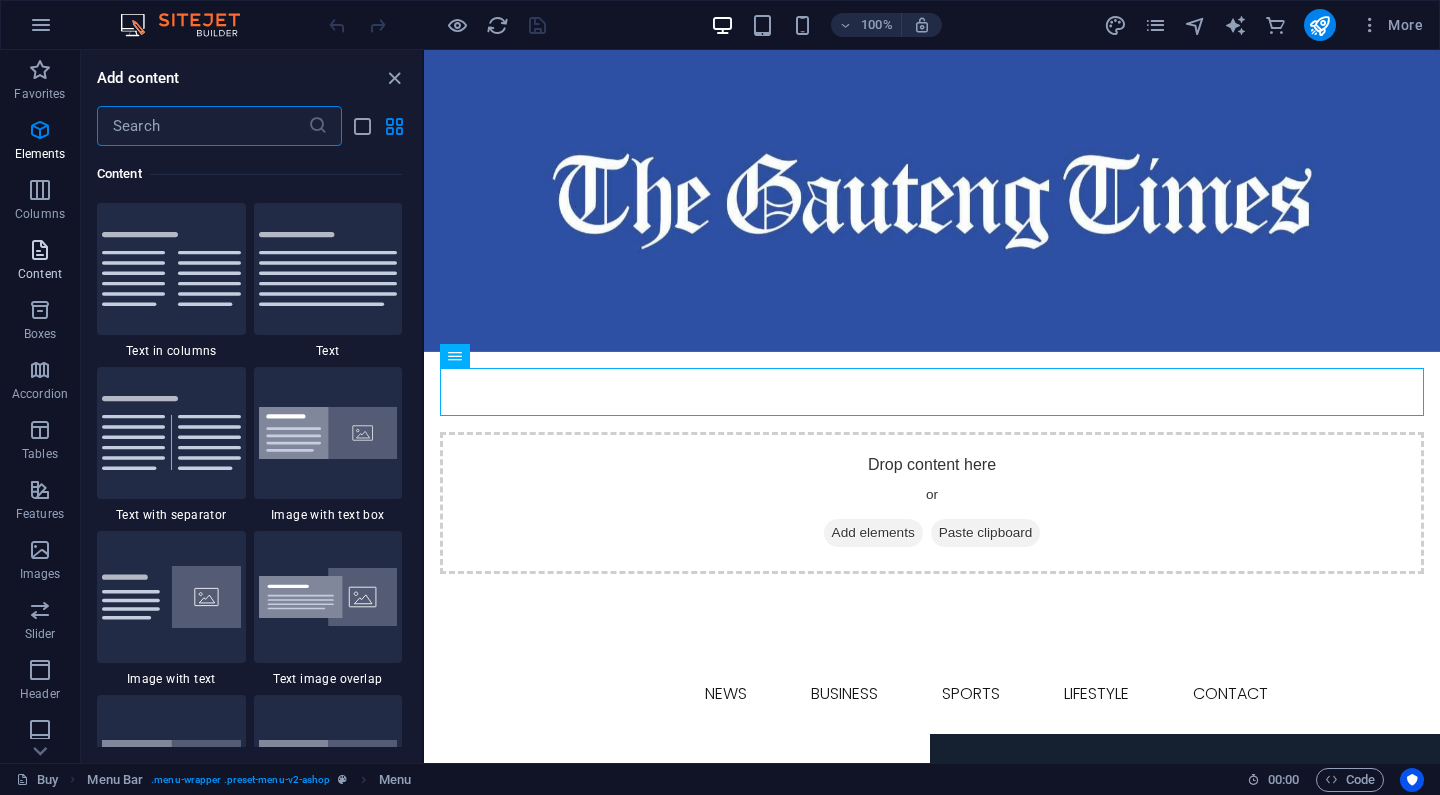 scroll, scrollTop: 3499, scrollLeft: 0, axis: vertical 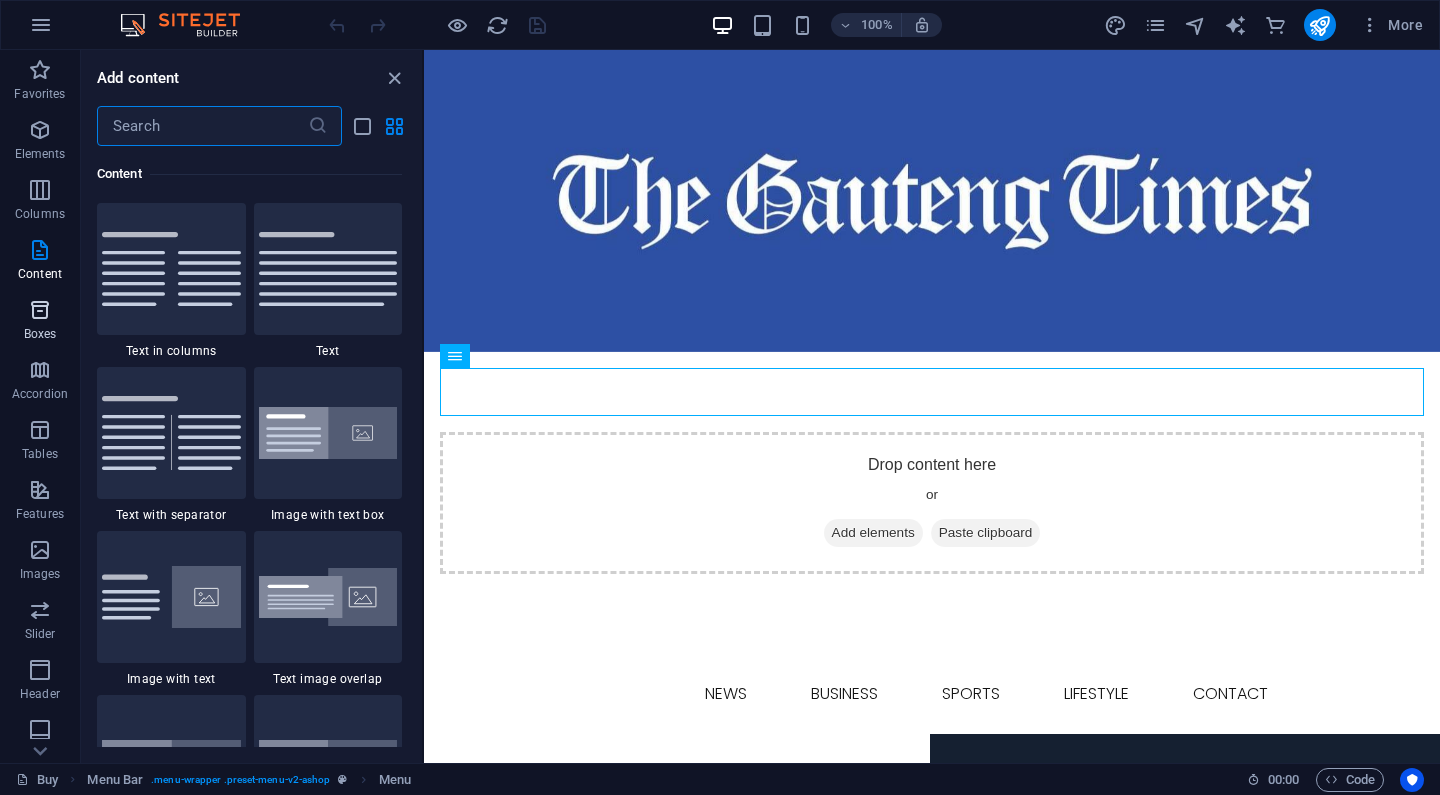 click at bounding box center (40, 310) 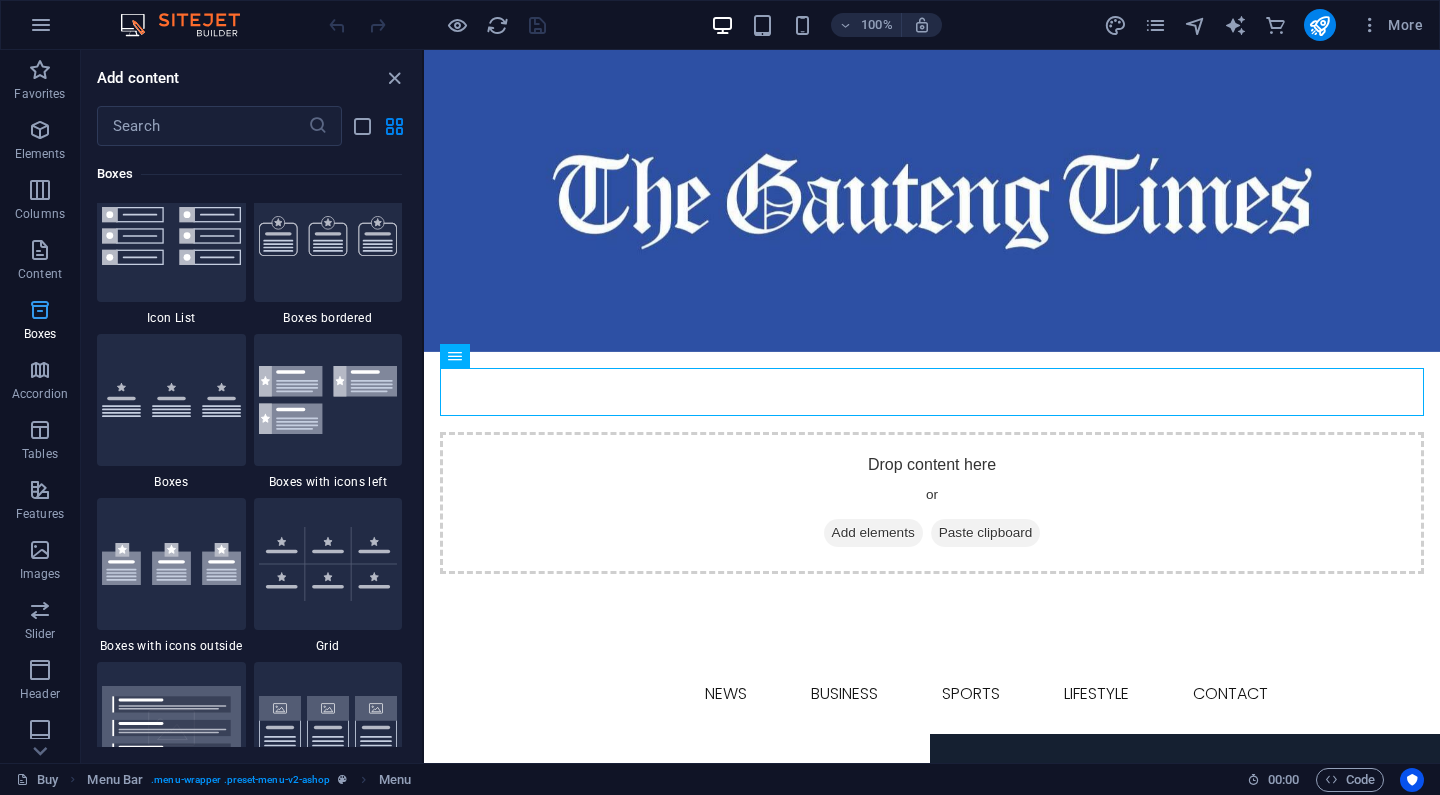 scroll, scrollTop: 5549, scrollLeft: 0, axis: vertical 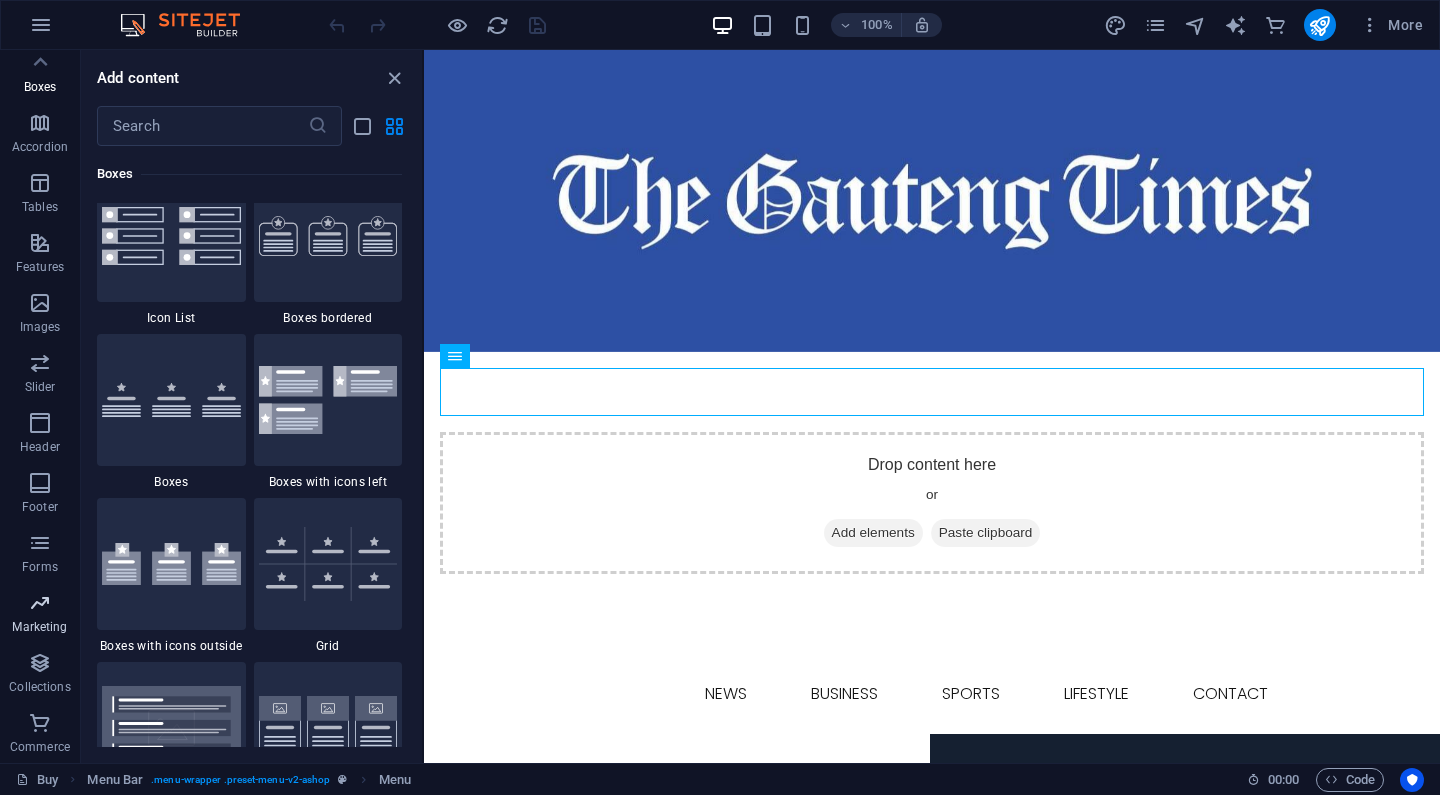 click on "Marketing" at bounding box center (39, 627) 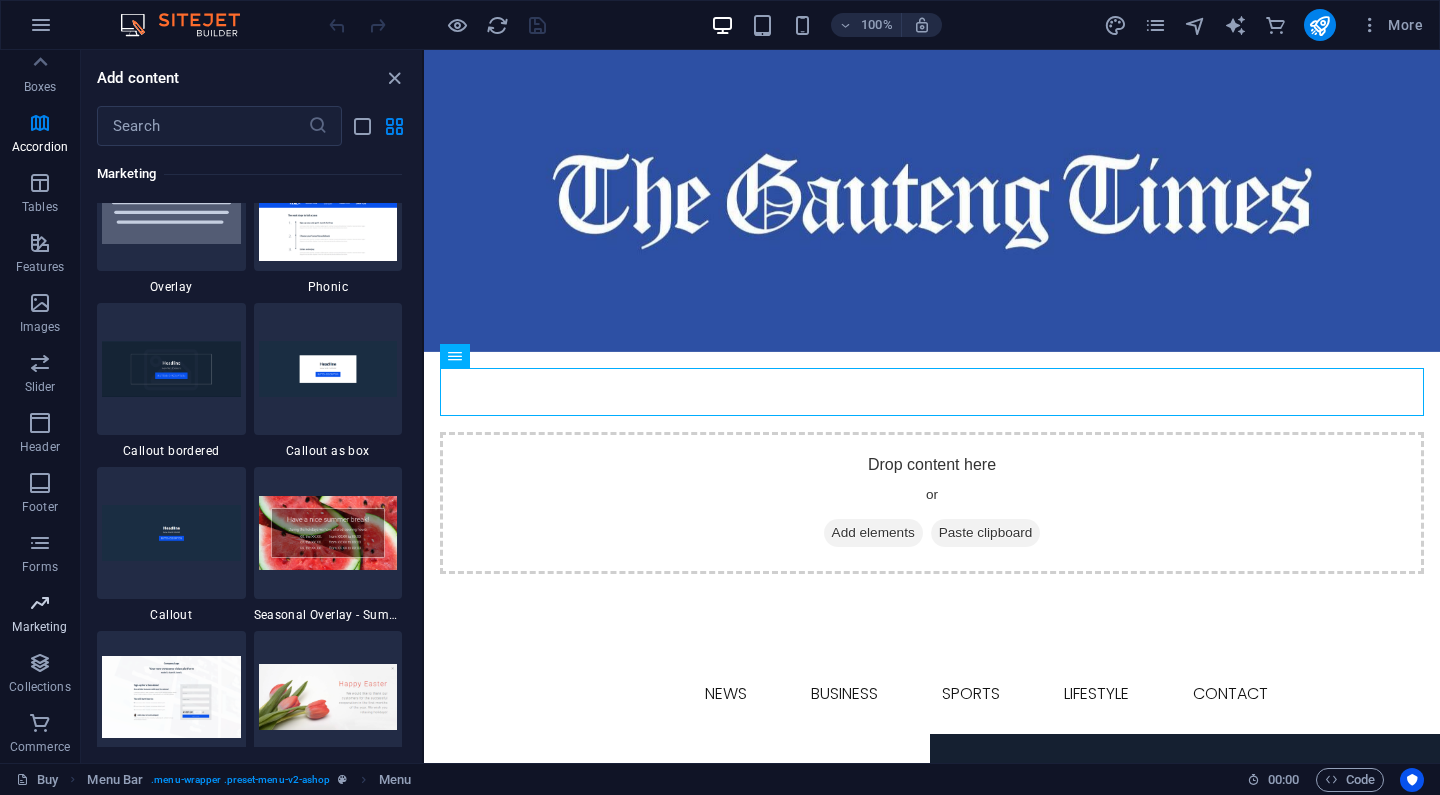 scroll, scrollTop: 16388, scrollLeft: 0, axis: vertical 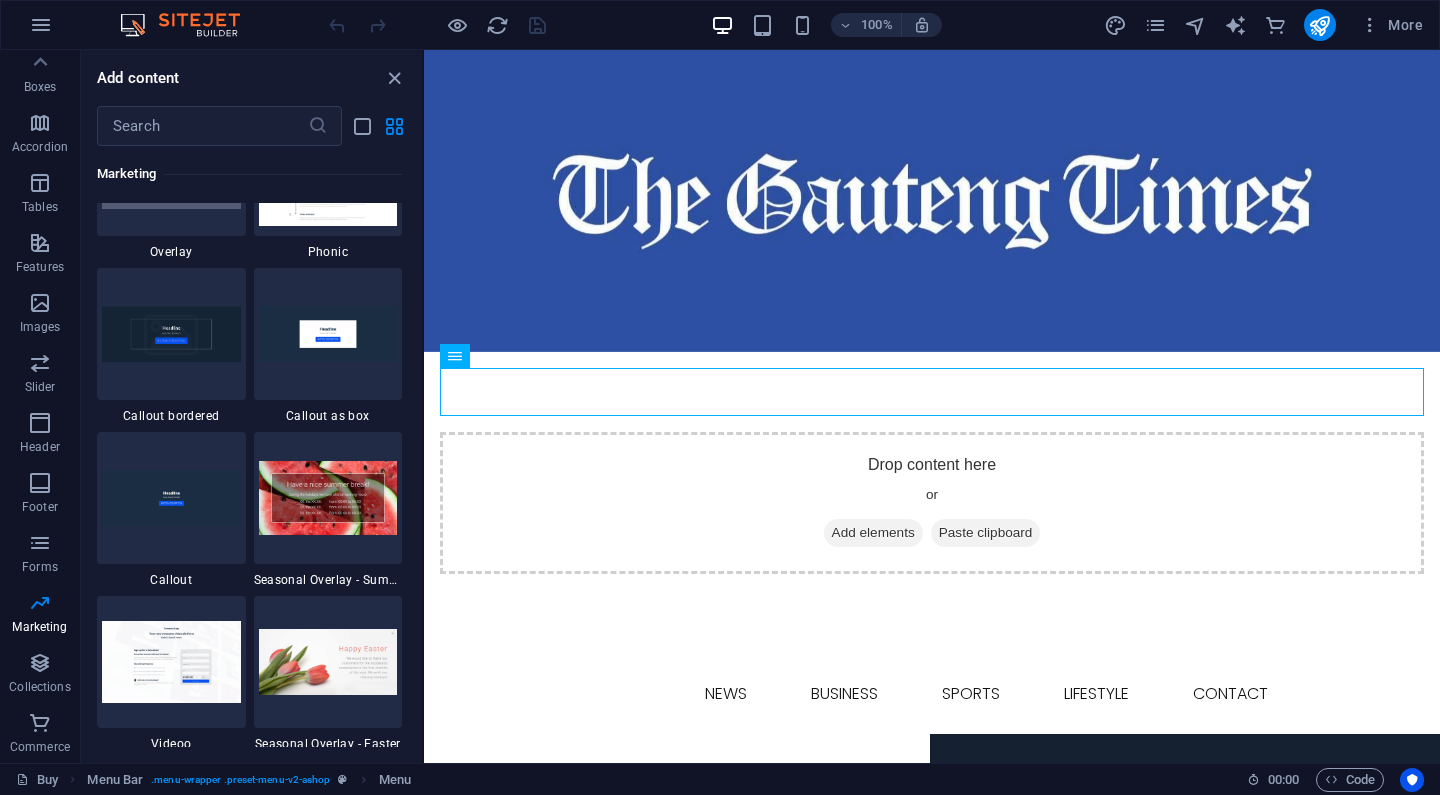 click at bounding box center (677, 1090) 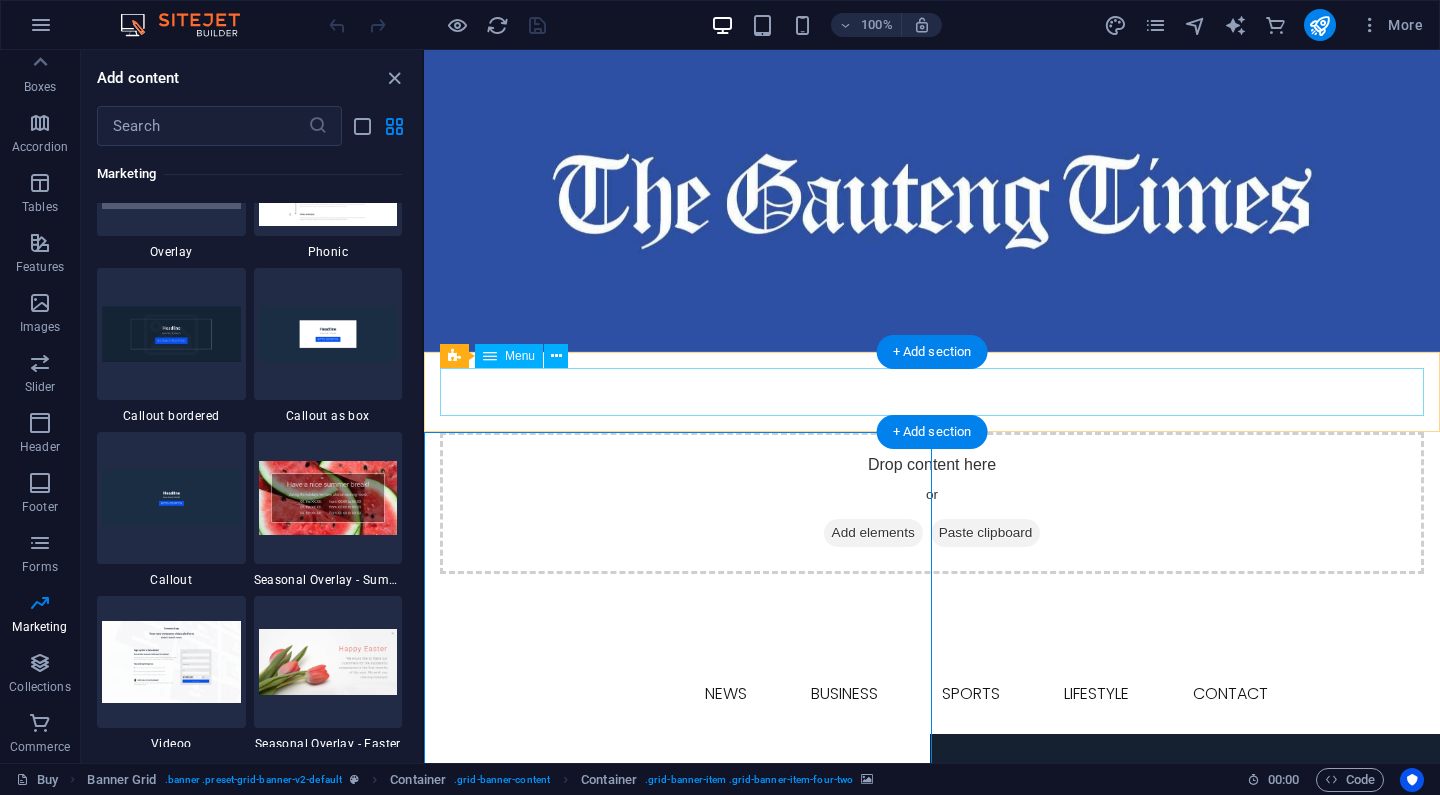 click on "HOME NEWS BUSINESS SPORTS LIFESTYLE CONTACT" at bounding box center [932, 694] 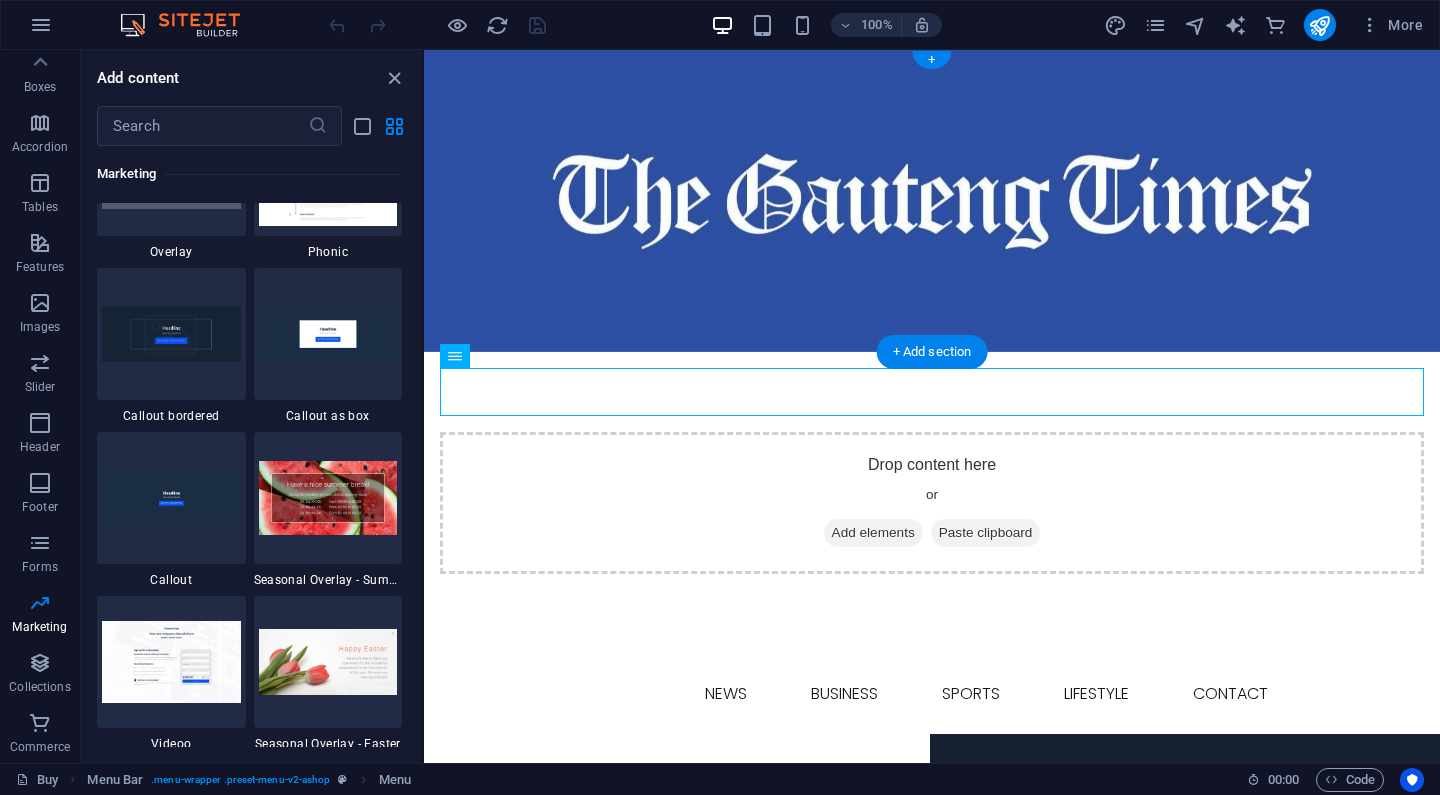 click at bounding box center [932, 201] 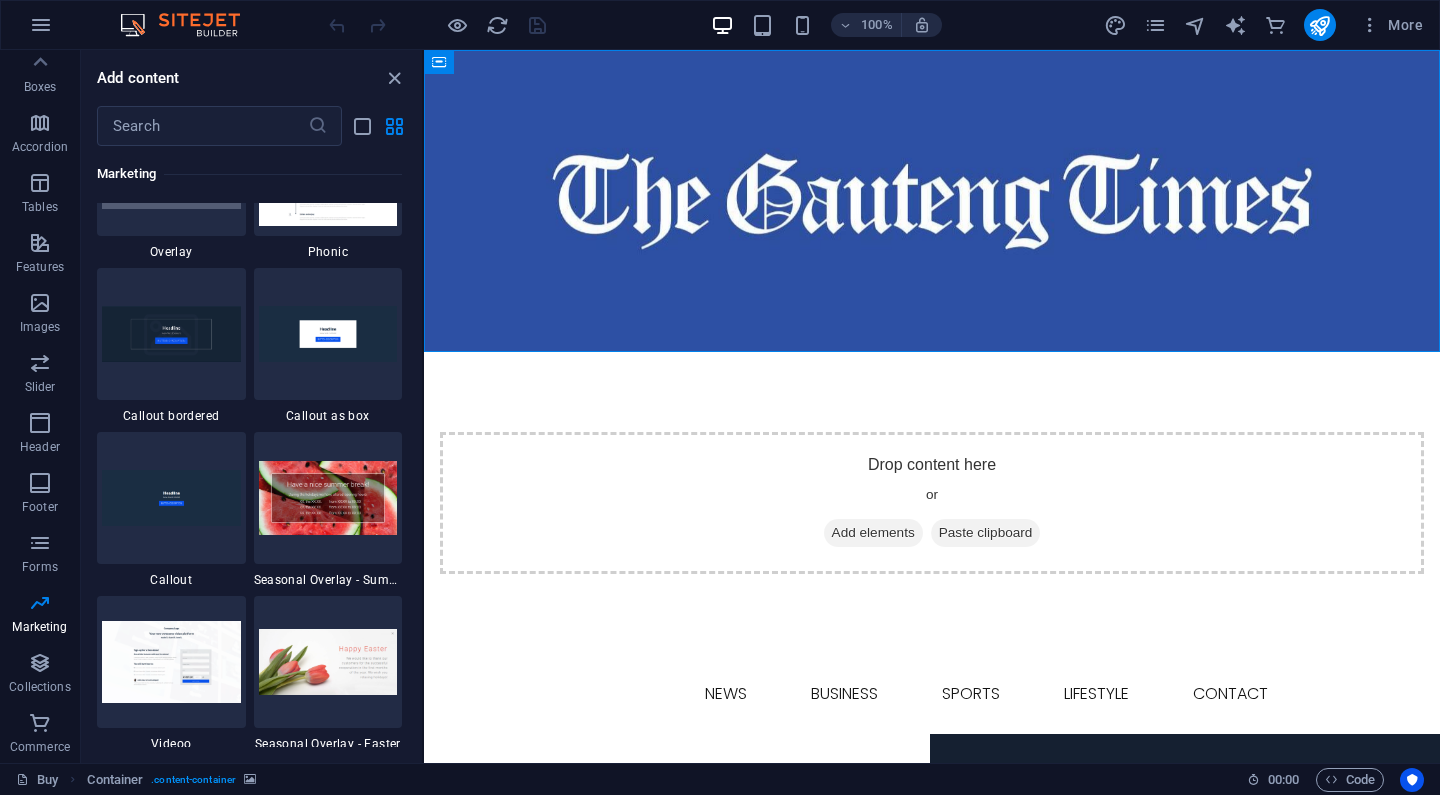 click on "Add content ​ Favorites 1 Star Headline 1 Star Container Elements 1 Star Headline 1 Star Text 1 Star Image 1 Star Container 1 Star Spacer 1 Star Separator 1 Star HTML 1 Star Icon 1 Star Button 1 Star Logo 1 Star SVG 1 Star Image slider 1 Star Slider 1 Star Gallery 1 Star Menu 1 Star Map 1 Star Facebook 1 Star Video 1 Star YouTube 1 Star Vimeo 1 Star Document 1 Star Audio 1 Star Iframe 1 Star Privacy 1 Star Languages Columns 1 Star Container 1 Star 2 columns 1 Star 3 columns 1 Star 4 columns 1 Star 5 columns 1 Star 6 columns 1 Star 40-60 1 Star 20-80 1 Star 80-20 1 Star 30-70 1 Star 70-30 1 Star Unequal Columns 1 Star 25-25-50 1 Star 25-50-25 1 Star 50-25-25 1 Star 20-60-20 1 Star 50-16-16-16 1 Star 16-16-16-50 1 Star Grid 2-1 1 Star Grid 1-2 1 Star Grid 3-1 1 Star Grid 1-3 1 Star Grid 4-1 1 Star Grid 1-4 1 Star Grid 1-2-1 1 Star Grid 1-1-2 1 Star Grid 2h-2v 1 Star Grid 2v-2h 1 Star Grid 2-1-2 1 Star Grid 3-4 Content 1 Star Text in columns 1 Star Text 1 Star Text with separator 1 Star Image with text box ​" at bounding box center [251, 406] 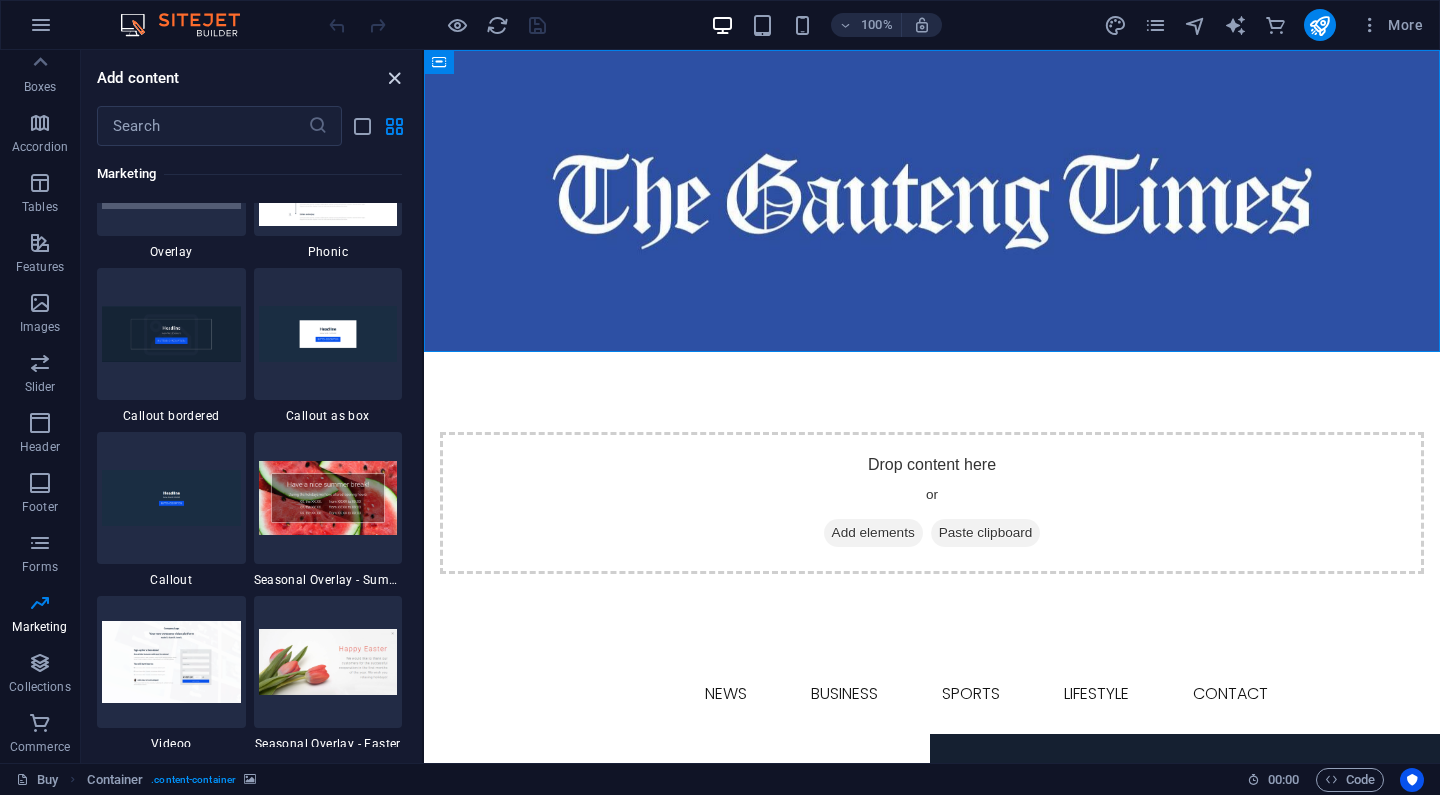 click at bounding box center (394, 78) 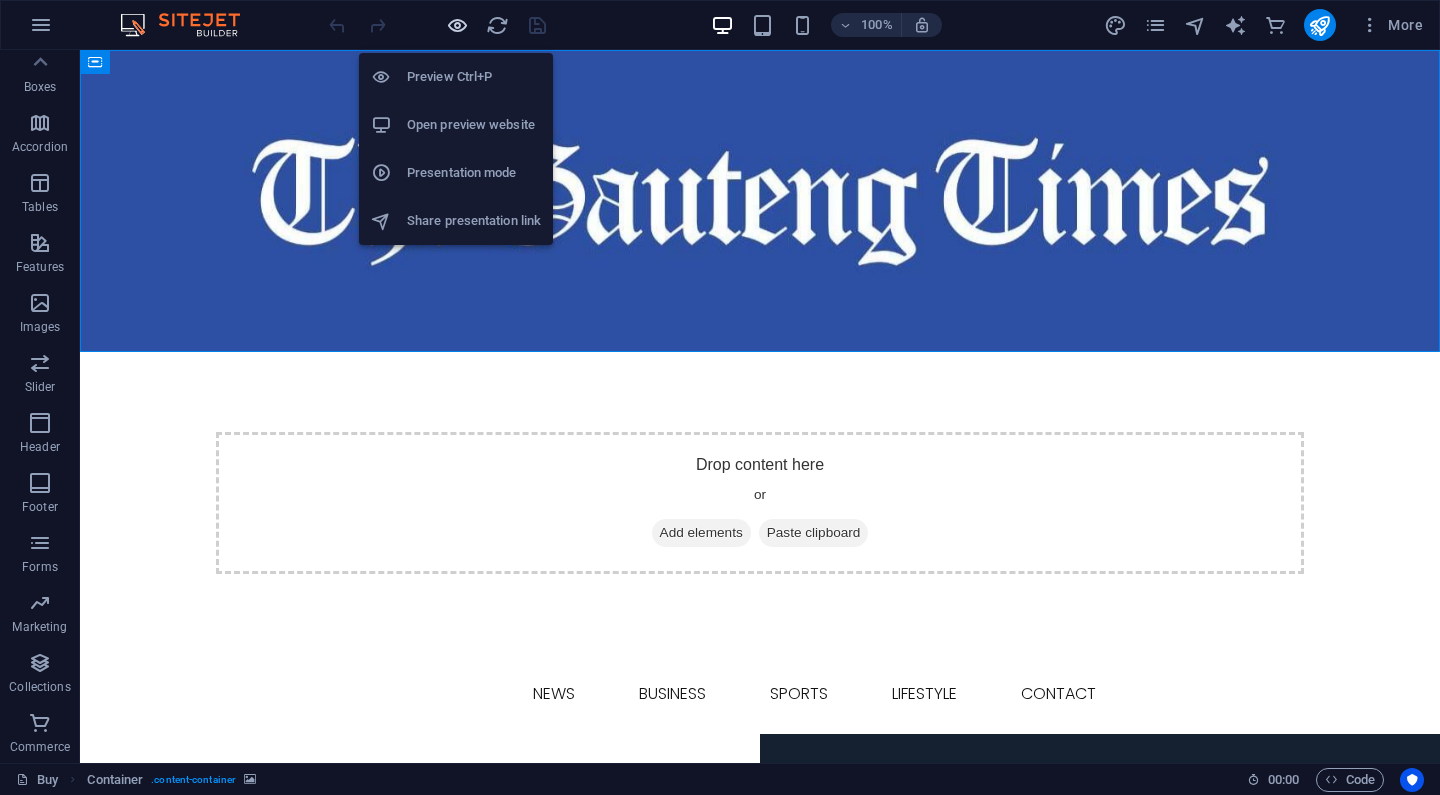click at bounding box center (457, 25) 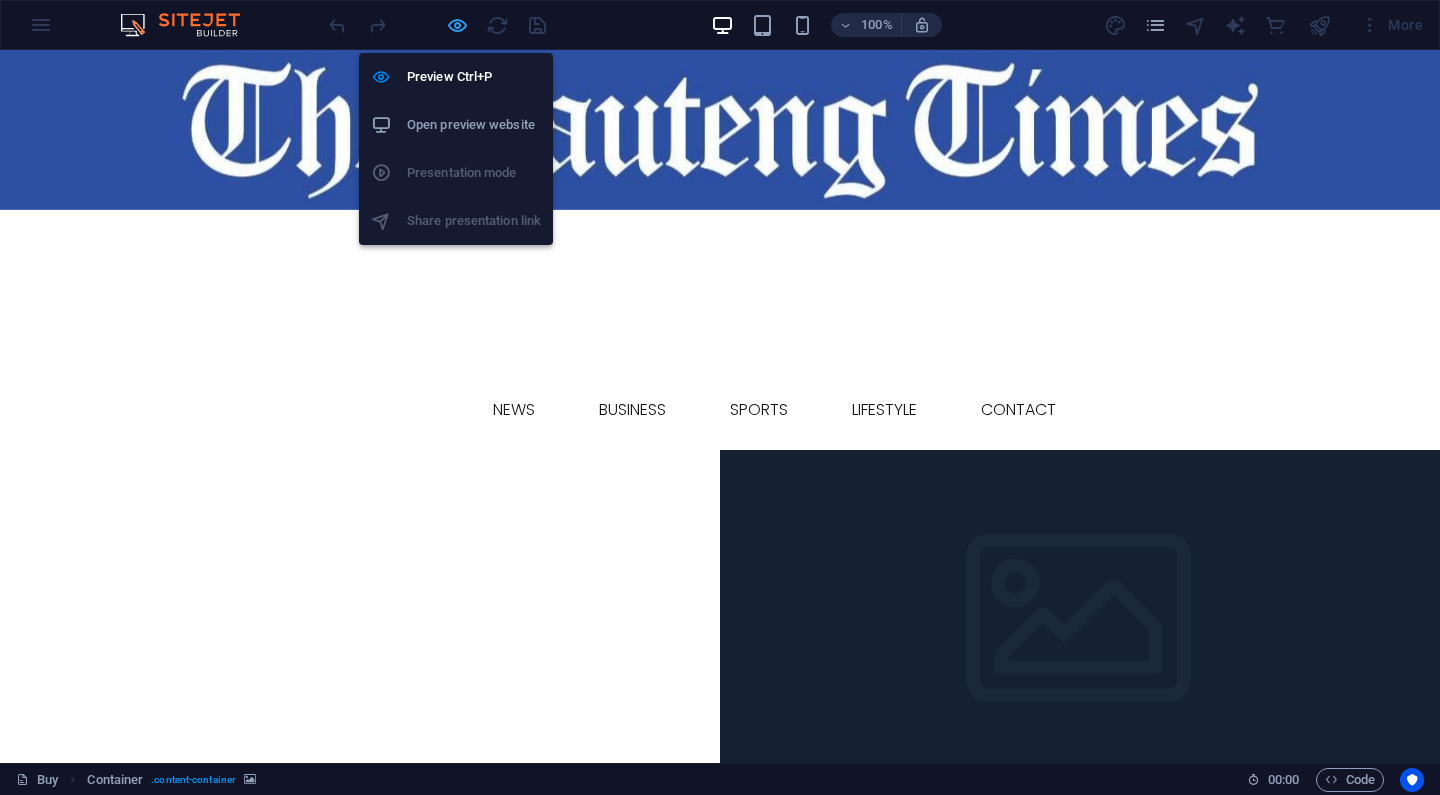 click at bounding box center (457, 25) 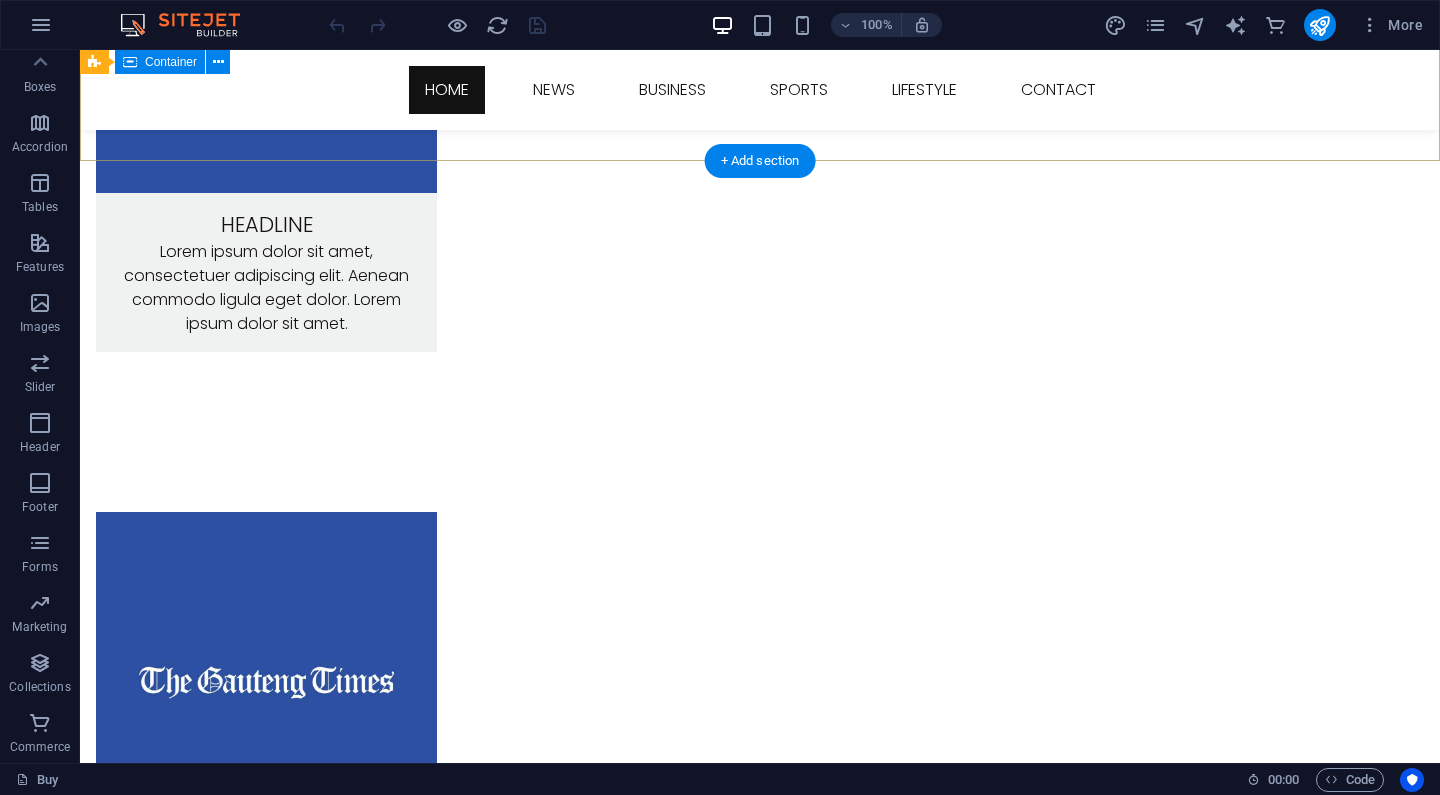 scroll, scrollTop: 3339, scrollLeft: 0, axis: vertical 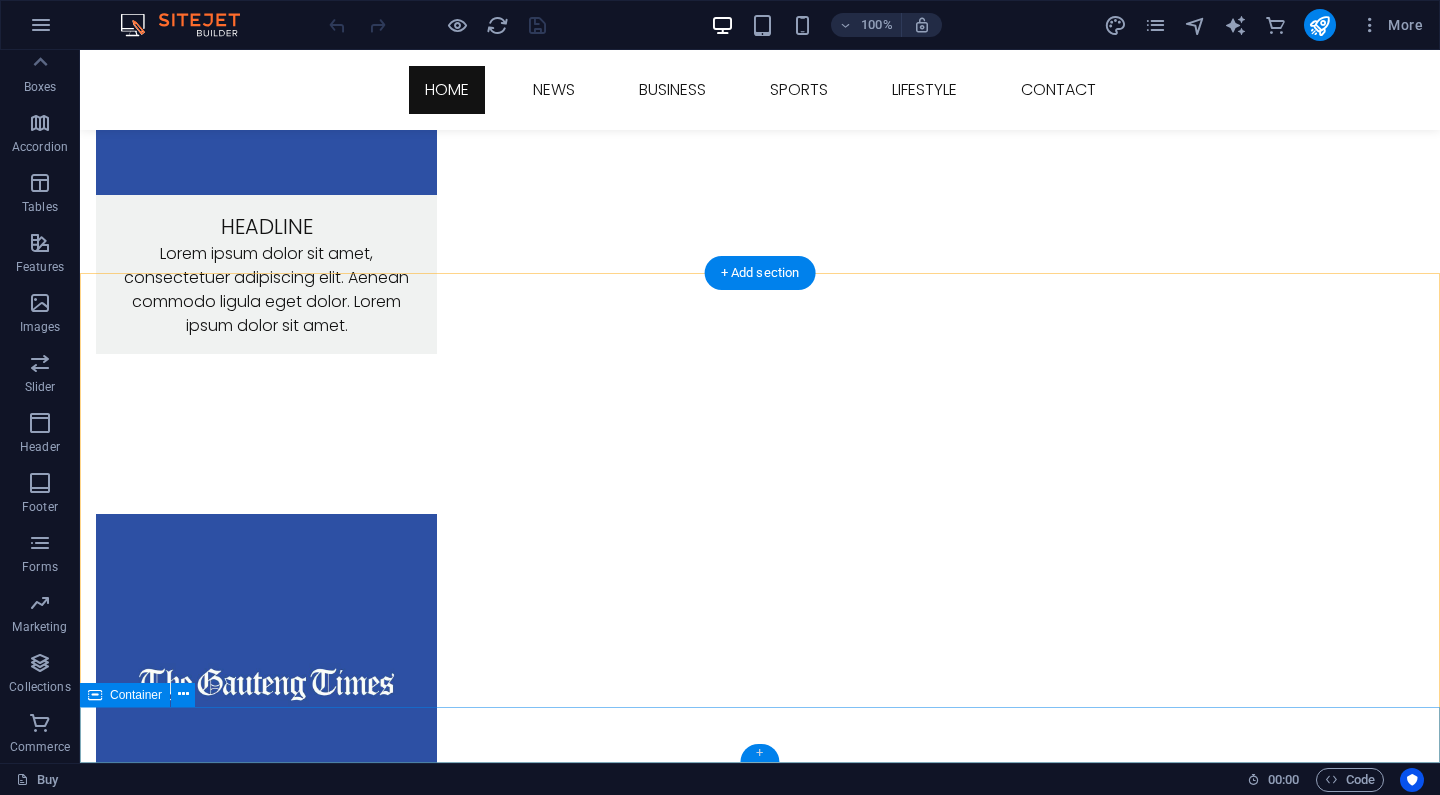 click on "+" at bounding box center (759, 753) 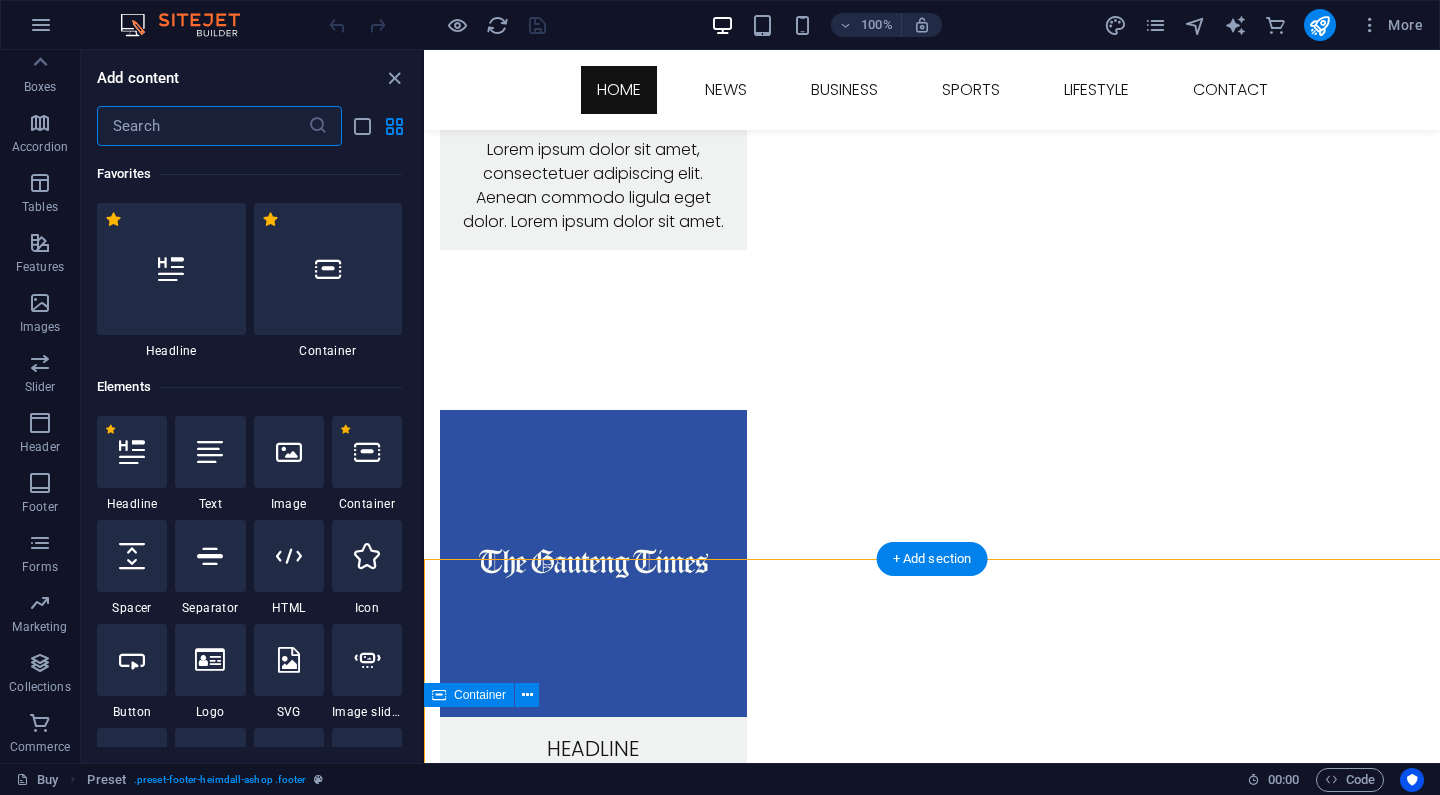 scroll, scrollTop: 3053, scrollLeft: 0, axis: vertical 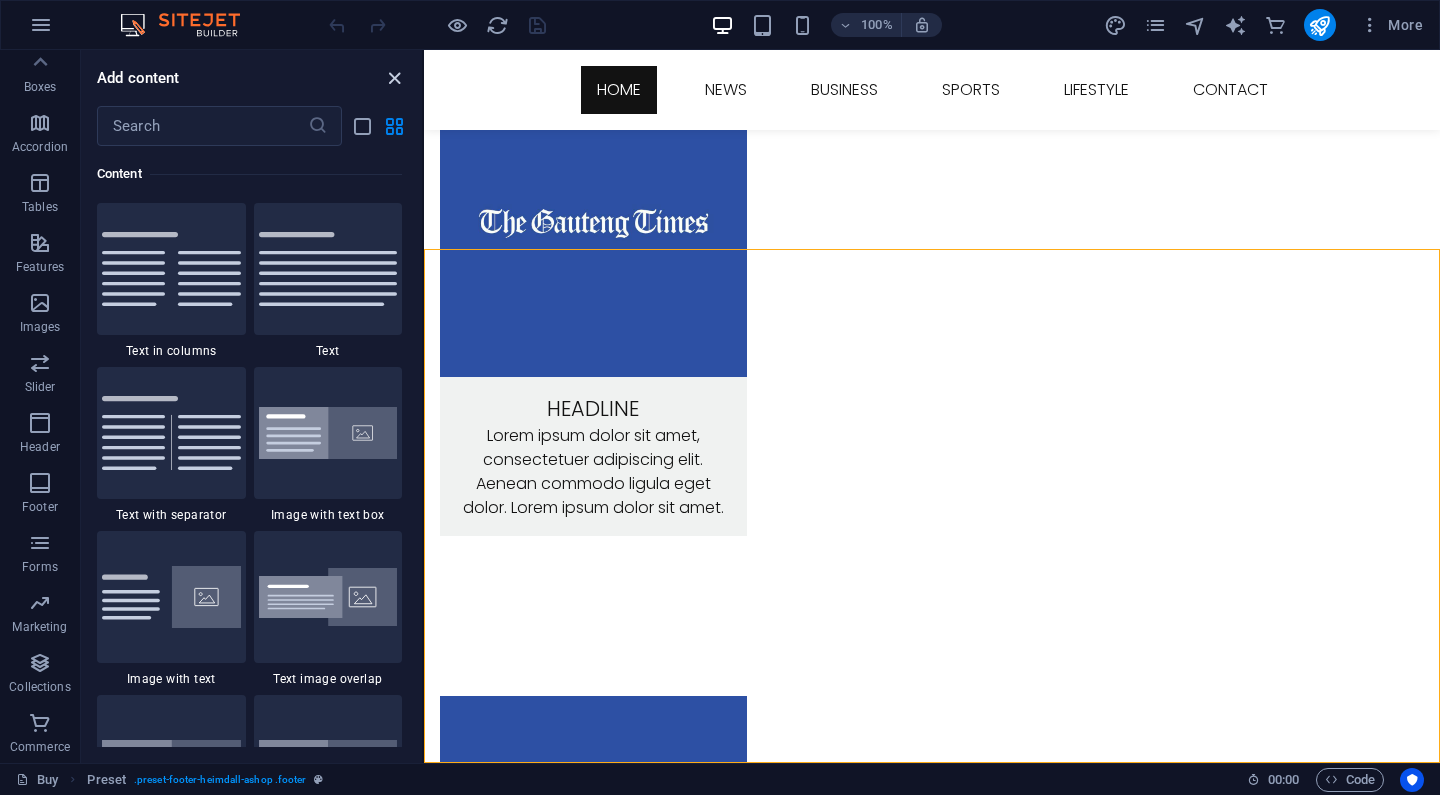 click at bounding box center [394, 78] 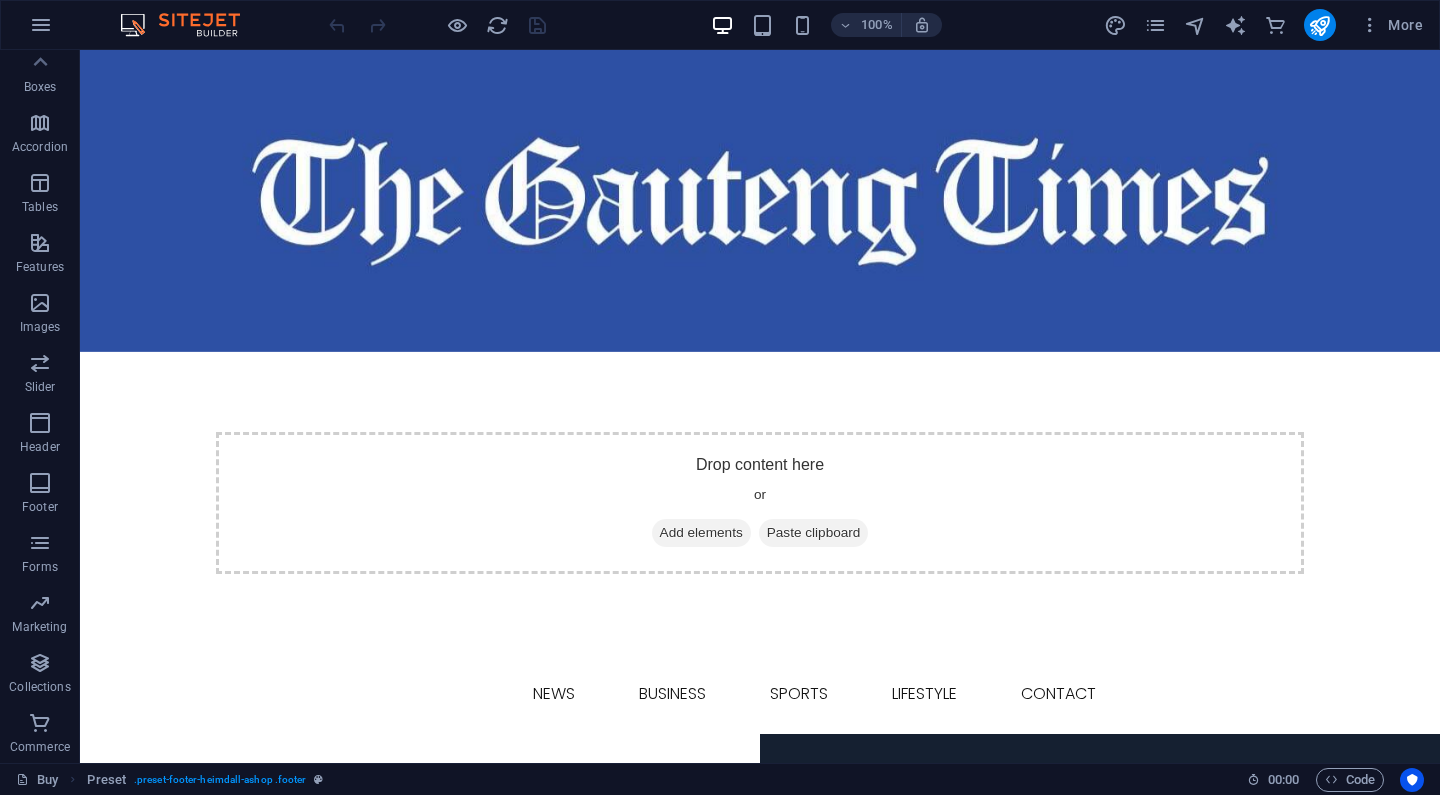 scroll, scrollTop: 0, scrollLeft: 0, axis: both 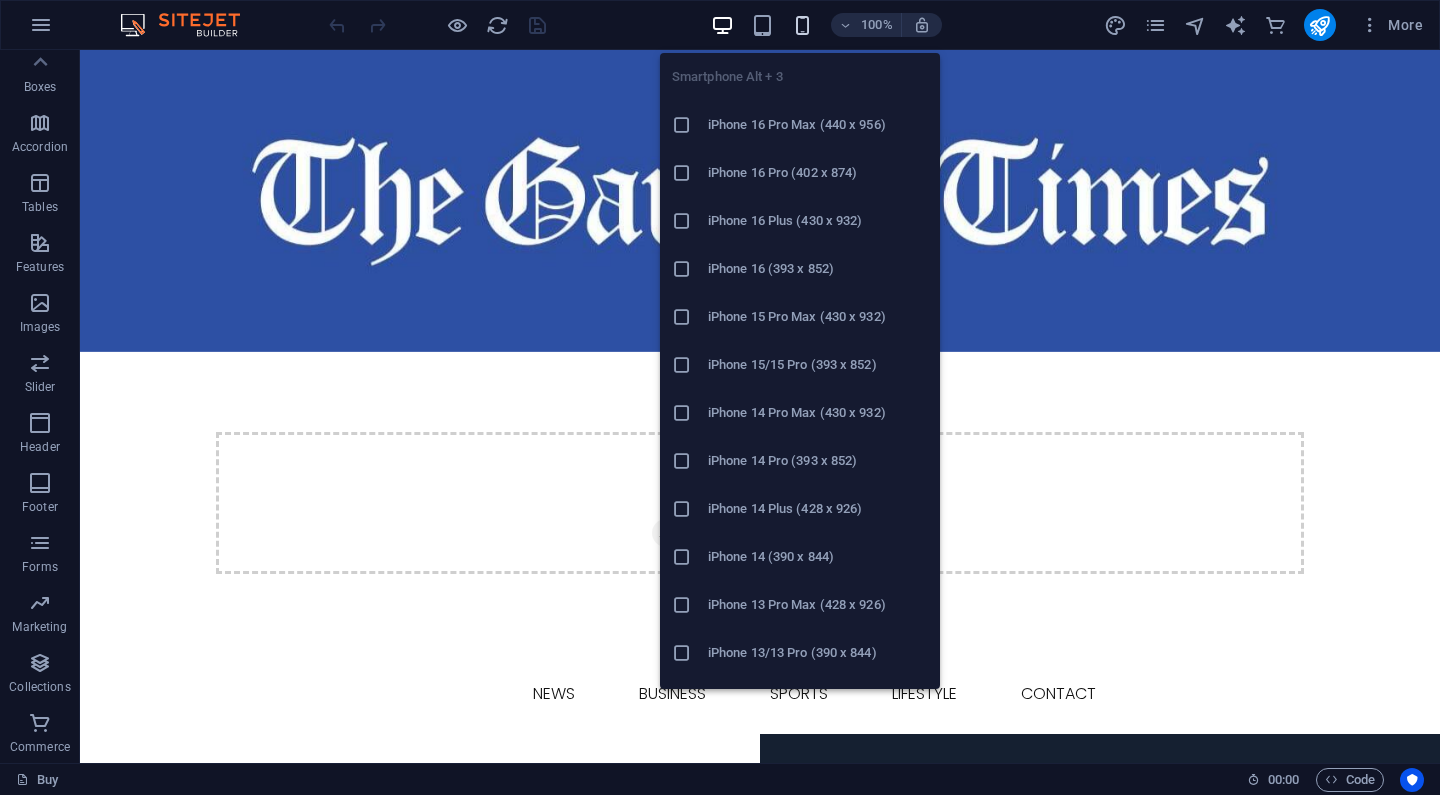 click at bounding box center [802, 25] 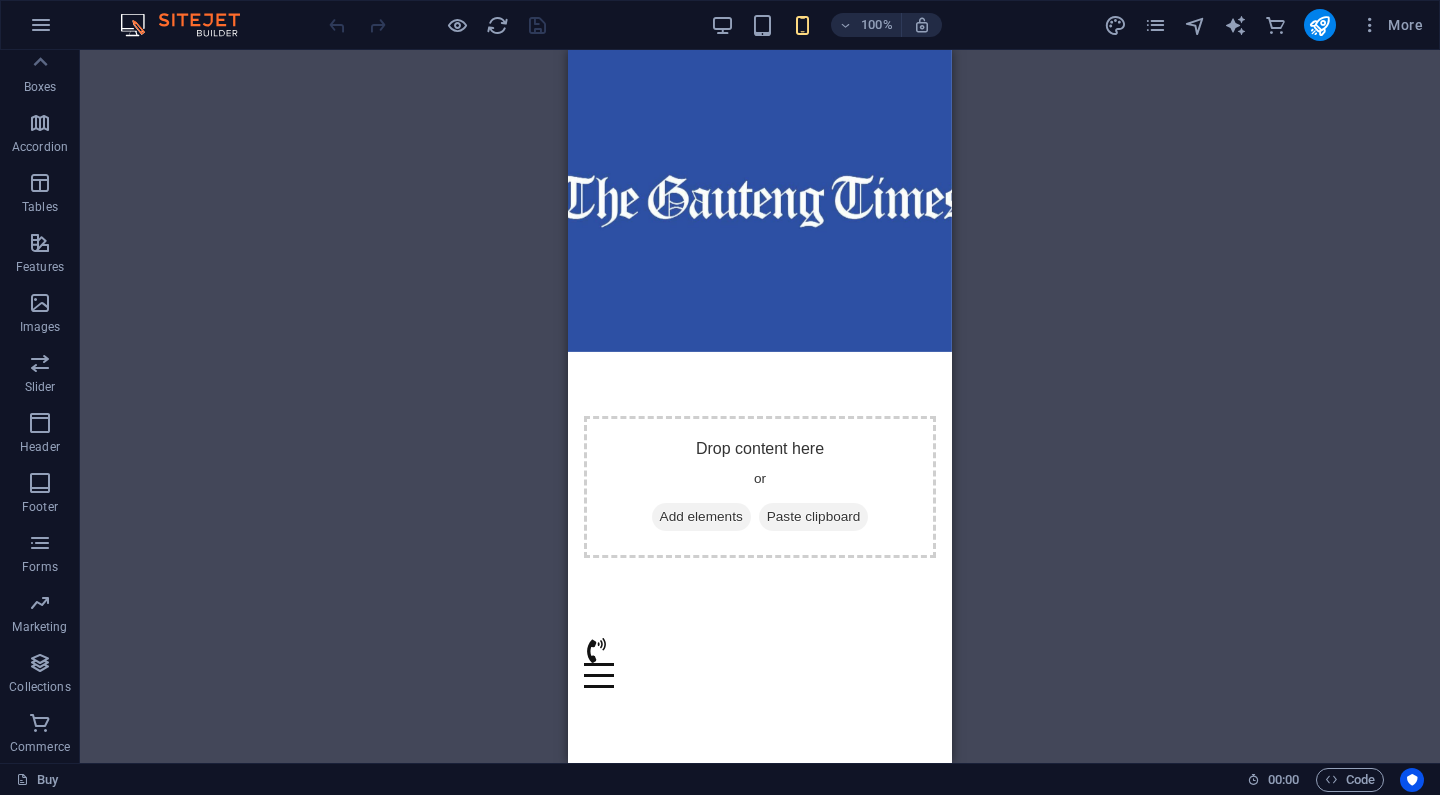 click on "Drag here to replace the existing content. Press “Ctrl” if you want to create a new element.
H2   Banner Grid   Container   Container   Container   H3   Cards   Container   Container   H3   Container   Text   Cards   Gallery   Gallery   Gallery   Textarea   Footer Hel   Footer Hel   Container   Form   Preset   Container   Preset   Text   Container   Container   Logo   Menu Bar   Menu   Placeholder   Container   Checkbox   Container   H3   Container   Container   Image   Text   Container   Image   Container   Container   H3   Text   Container   Image   Container   Gallery   Gallery   Gallery   Gallery   Gallery   Text   Container   Placeholder   Gallery   Text   Container   Container   Container   Text   Container   Text   Captcha   Form button" at bounding box center [760, 406] 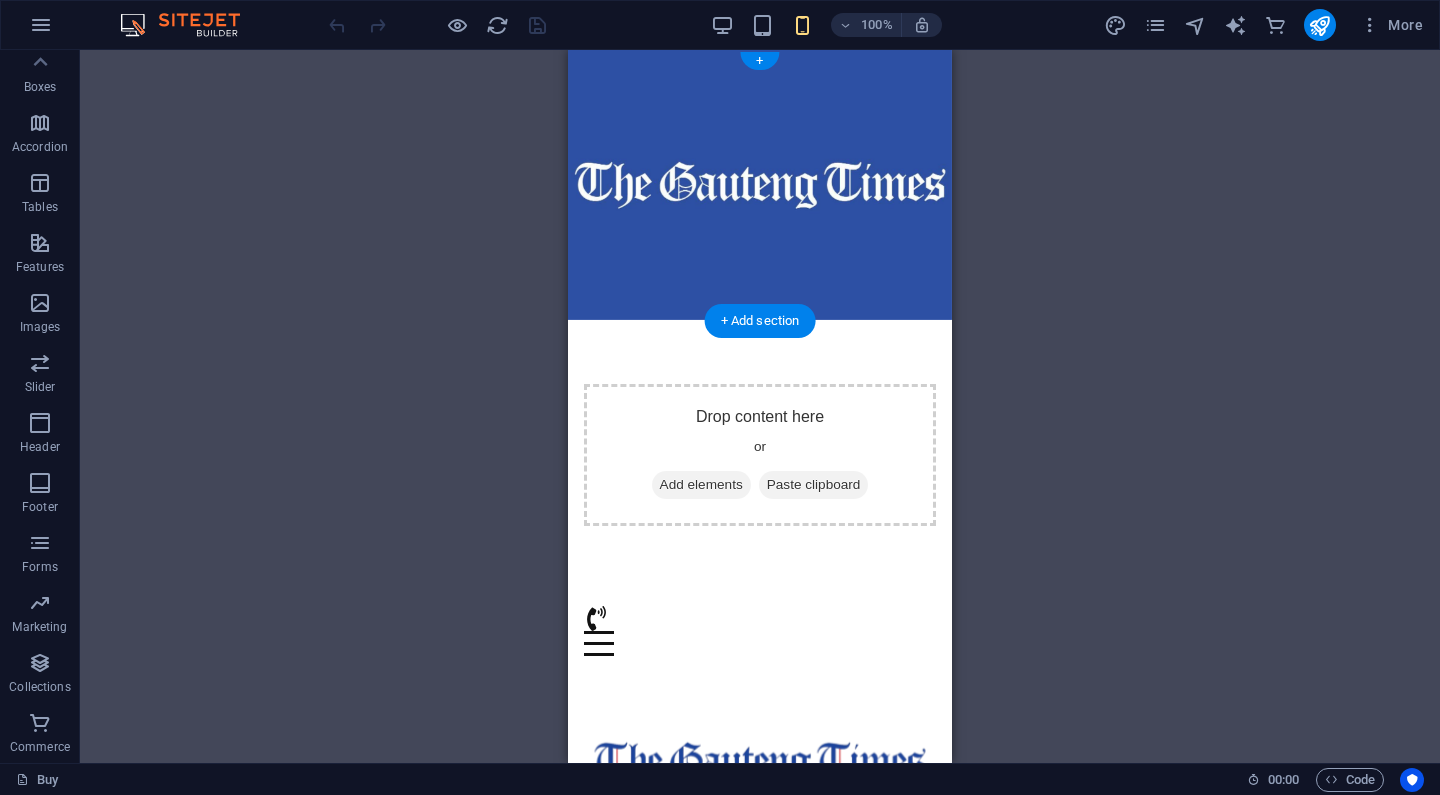 scroll, scrollTop: 0, scrollLeft: 0, axis: both 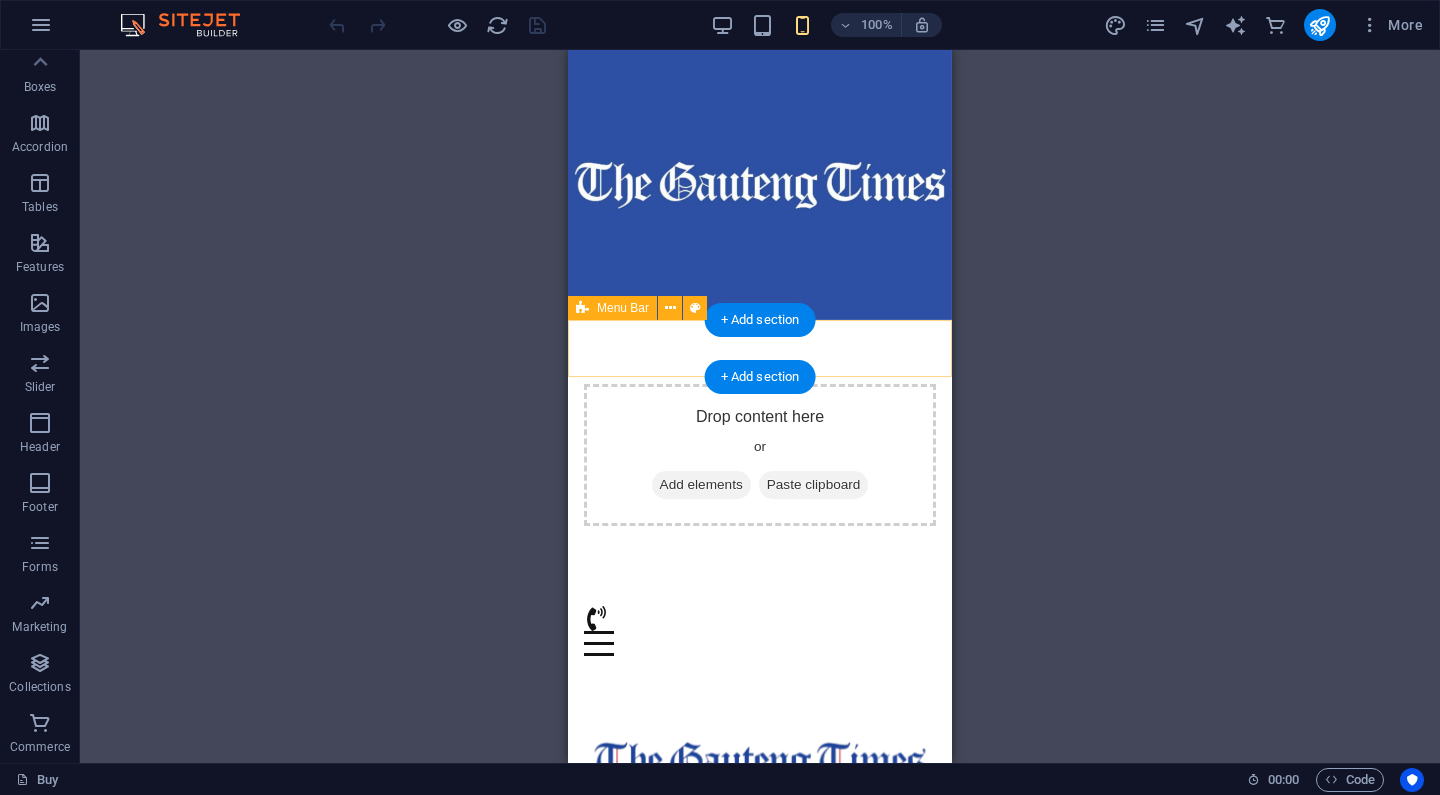 click on "HOME NEWS BUSINESS SPORTS LIFESTYLE CONTACT" at bounding box center [760, 631] 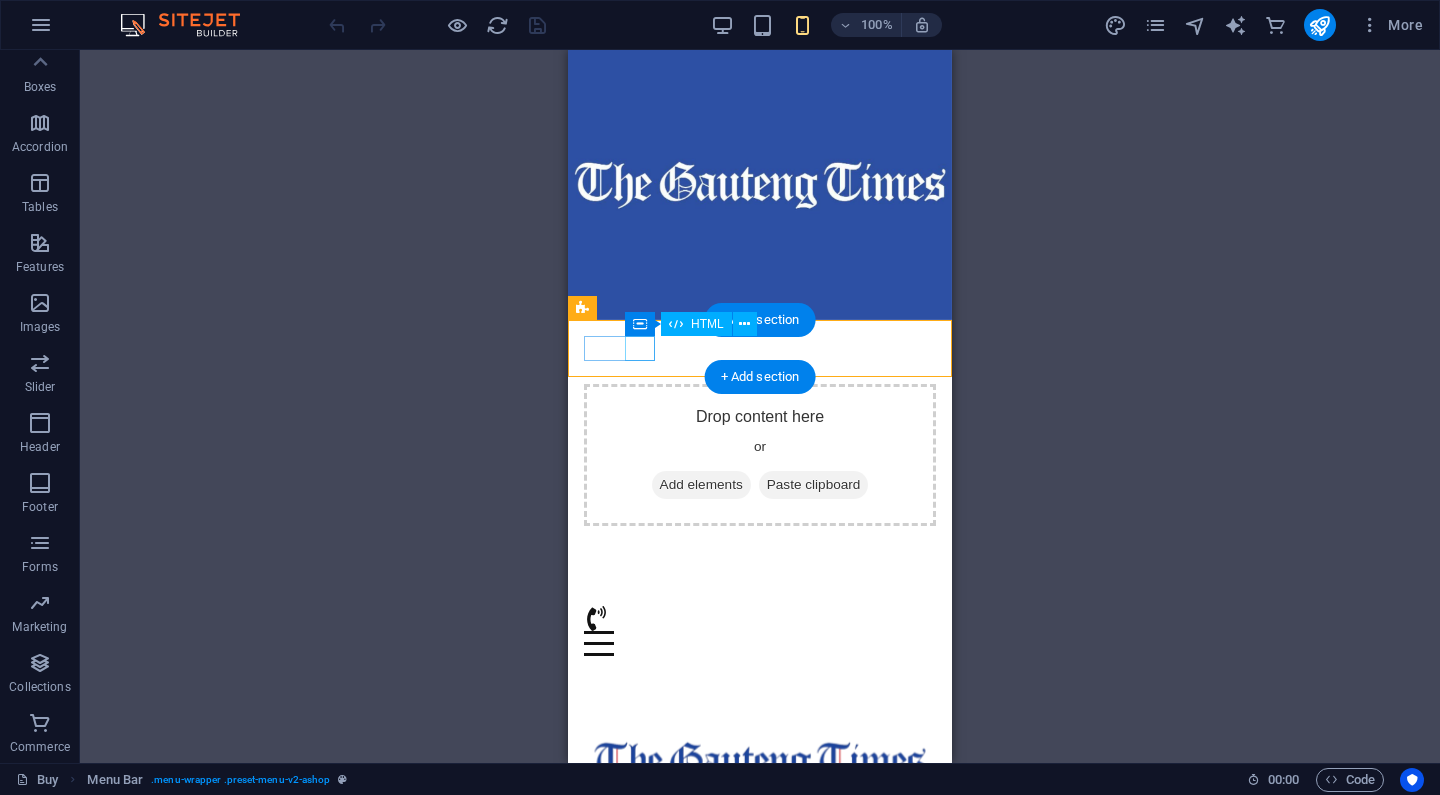 click at bounding box center (760, 643) 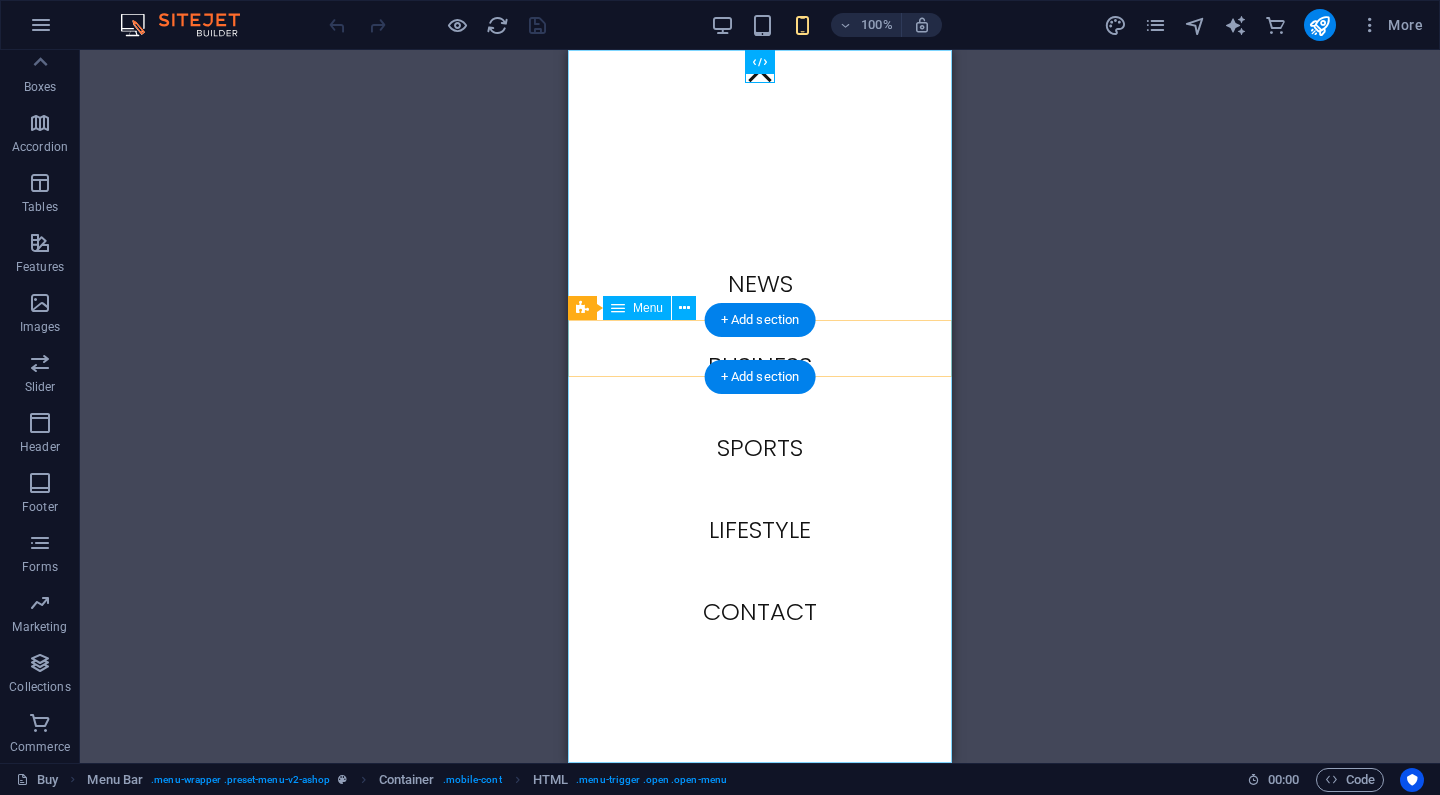 click on "HOME NEWS BUSINESS SPORTS LIFESTYLE CONTACT" at bounding box center [760, 406] 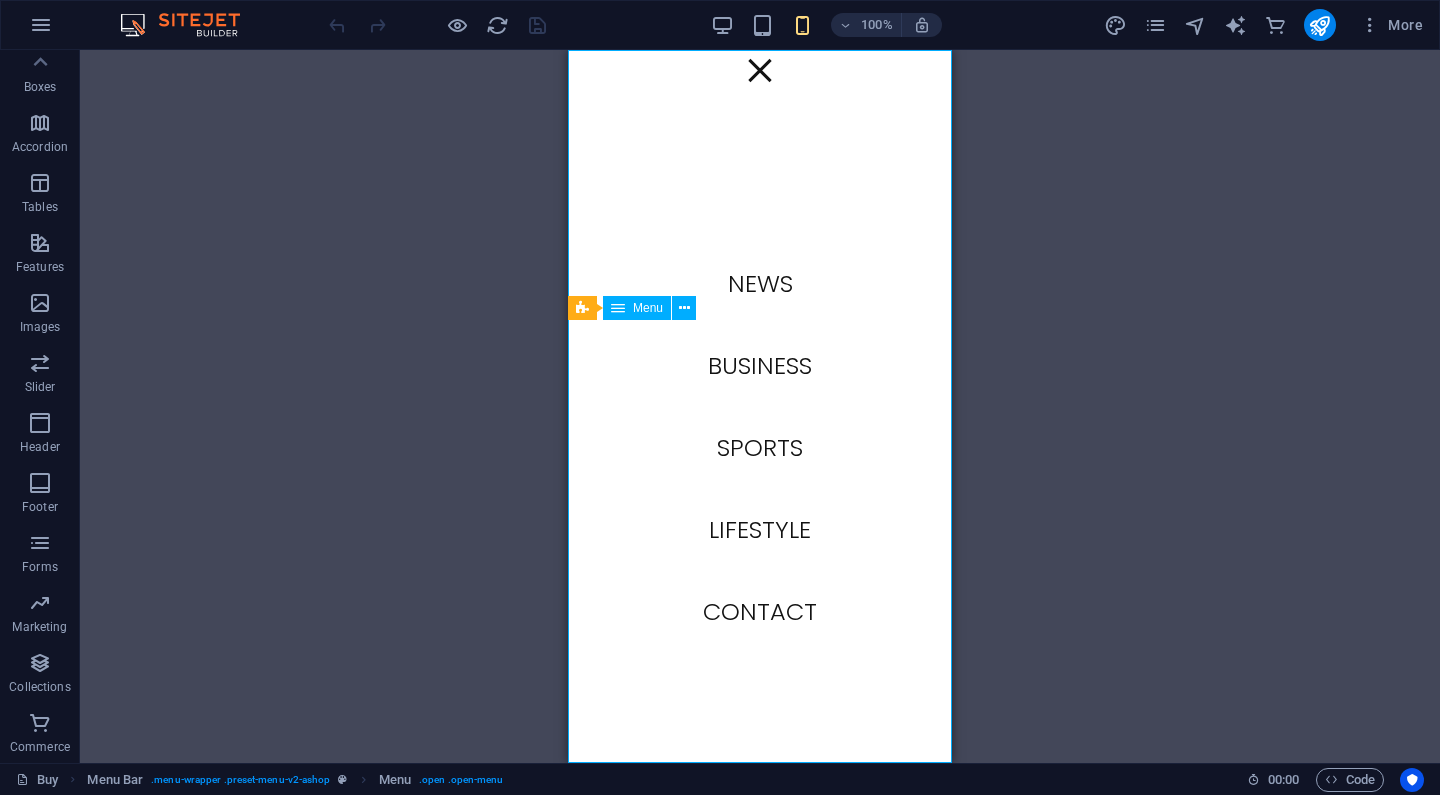 click on "HOME NEWS BUSINESS SPORTS LIFESTYLE CONTACT" at bounding box center [760, 406] 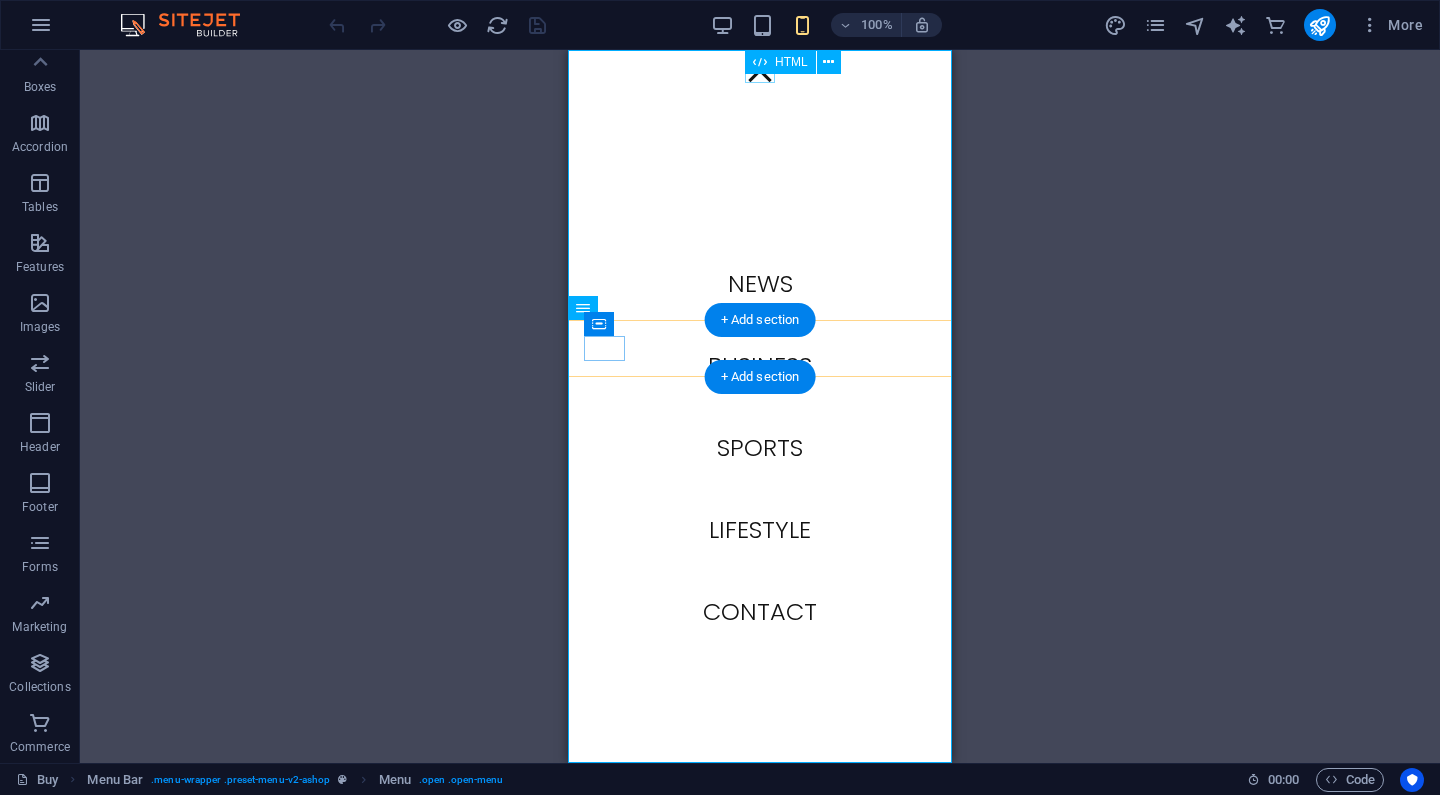 click at bounding box center [760, 62] 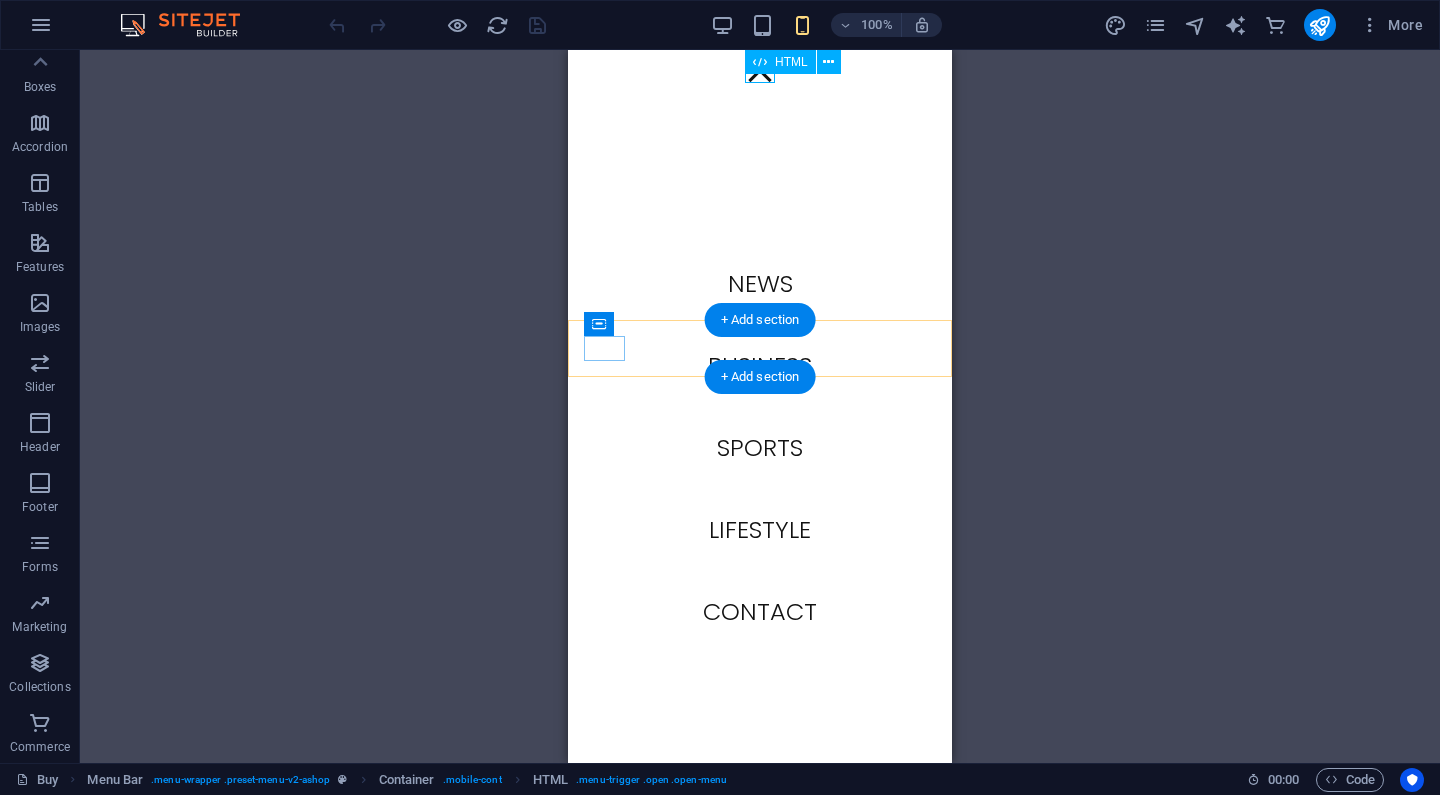click at bounding box center (760, 70) 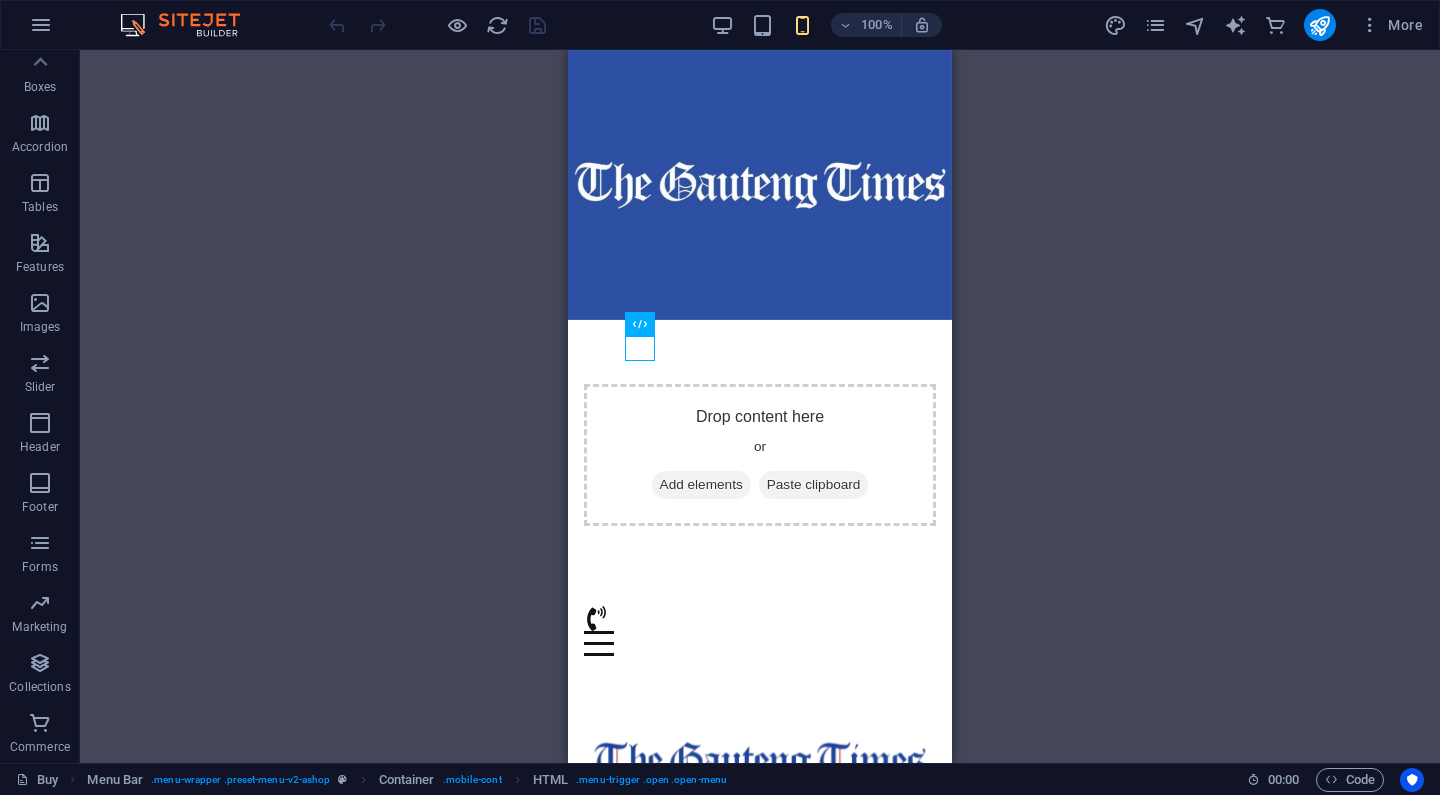 click on "Drag here to replace the existing content. Press “Ctrl” if you want to create a new element.
H2   Banner Grid   Banner Grid   Container   Container   Container   H3   Cards   Cards   Container   Container   H3   Container   Text   Cards   Gallery   Gallery   Gallery   Textarea   Footer Hel   Footer Hel   Container   Form   Preset   Container   Preset   Text   Container   Container   Logo   Menu Bar   Menu Bar   Menu   Placeholder   Container   Checkbox   Container   H3   Container   Container   Image   Container   Cards   Text   Container   Image   Container   Container   H3   Text   Container   Image   Container   Gallery   Gallery   Gallery   Gallery   Gallery   Text   Container   Placeholder   Gallery   Container   Text   Container   Container   Container   Text   Container   Text   Captcha   Form button   Container   Container   Banner Grid   H2   Container   Banner Grid   Container   HTML   Container" at bounding box center (760, 406) 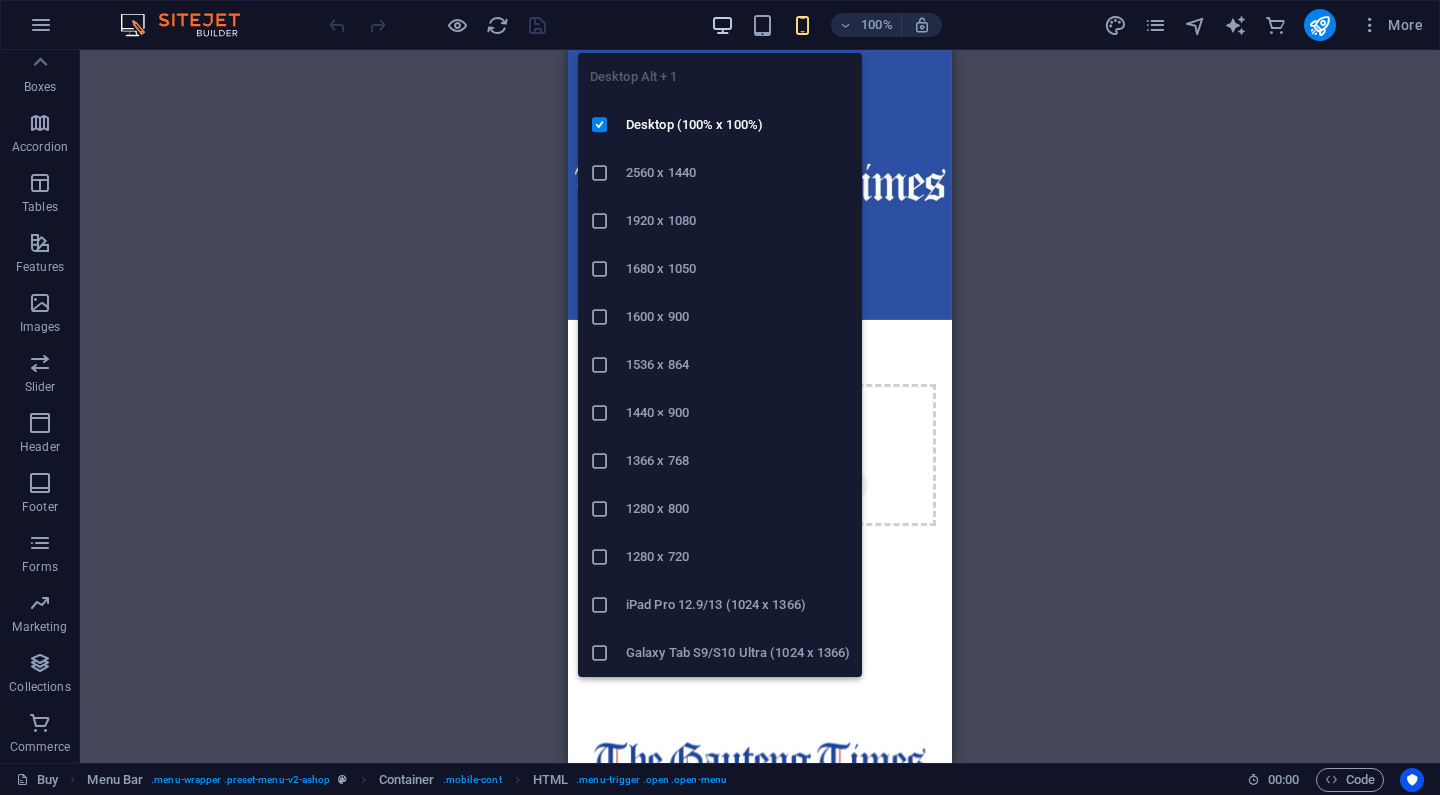 click at bounding box center [722, 25] 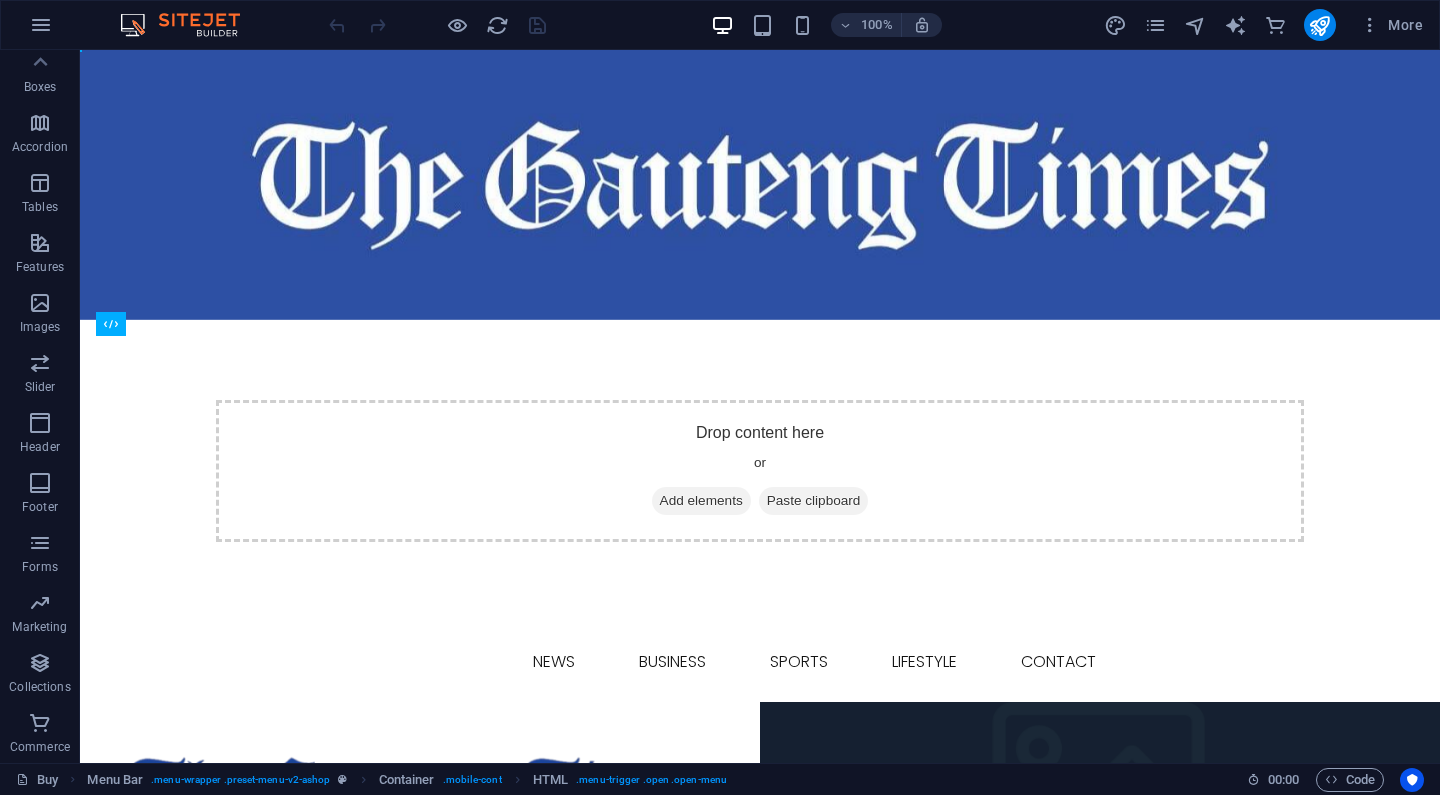 click at bounding box center [437, 25] 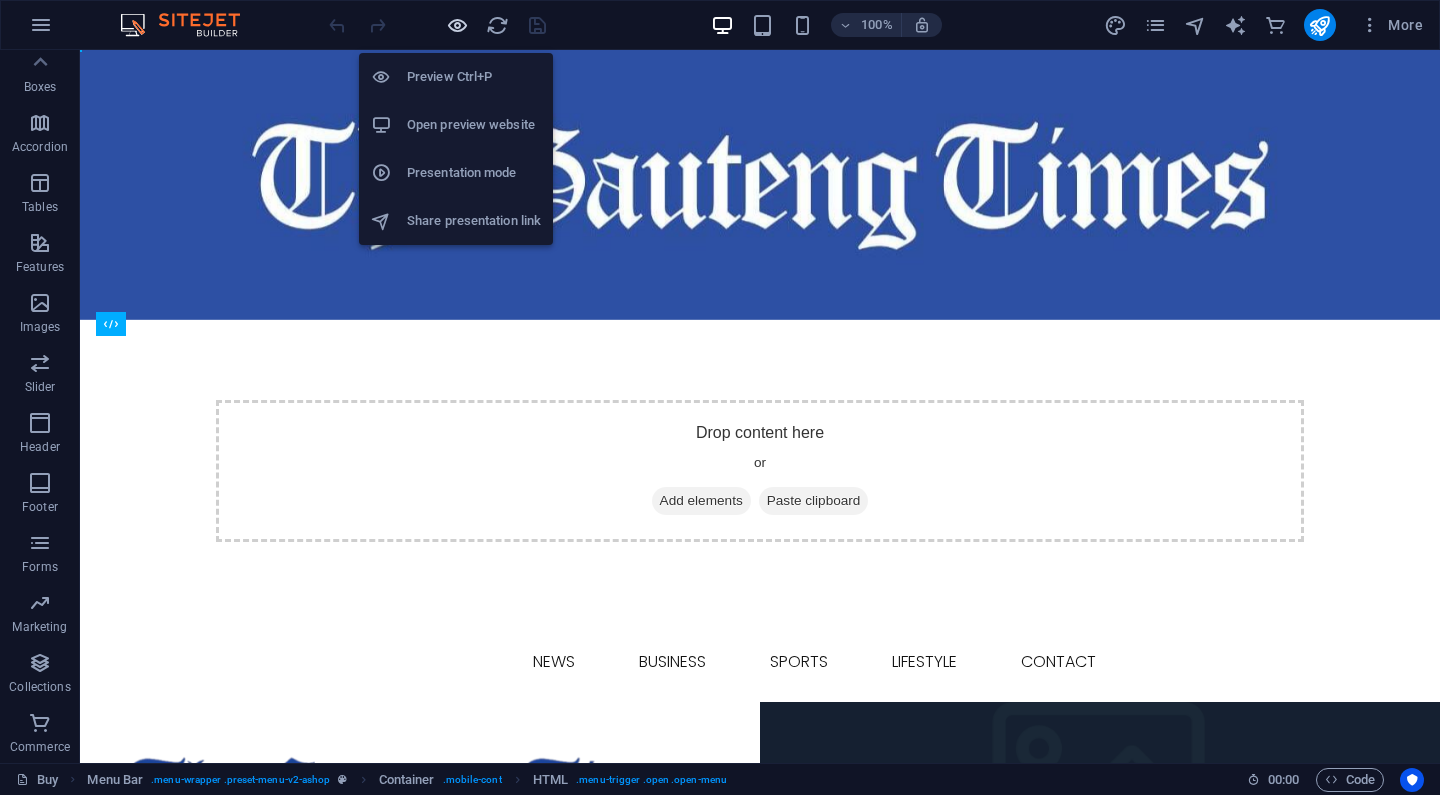 click at bounding box center (457, 25) 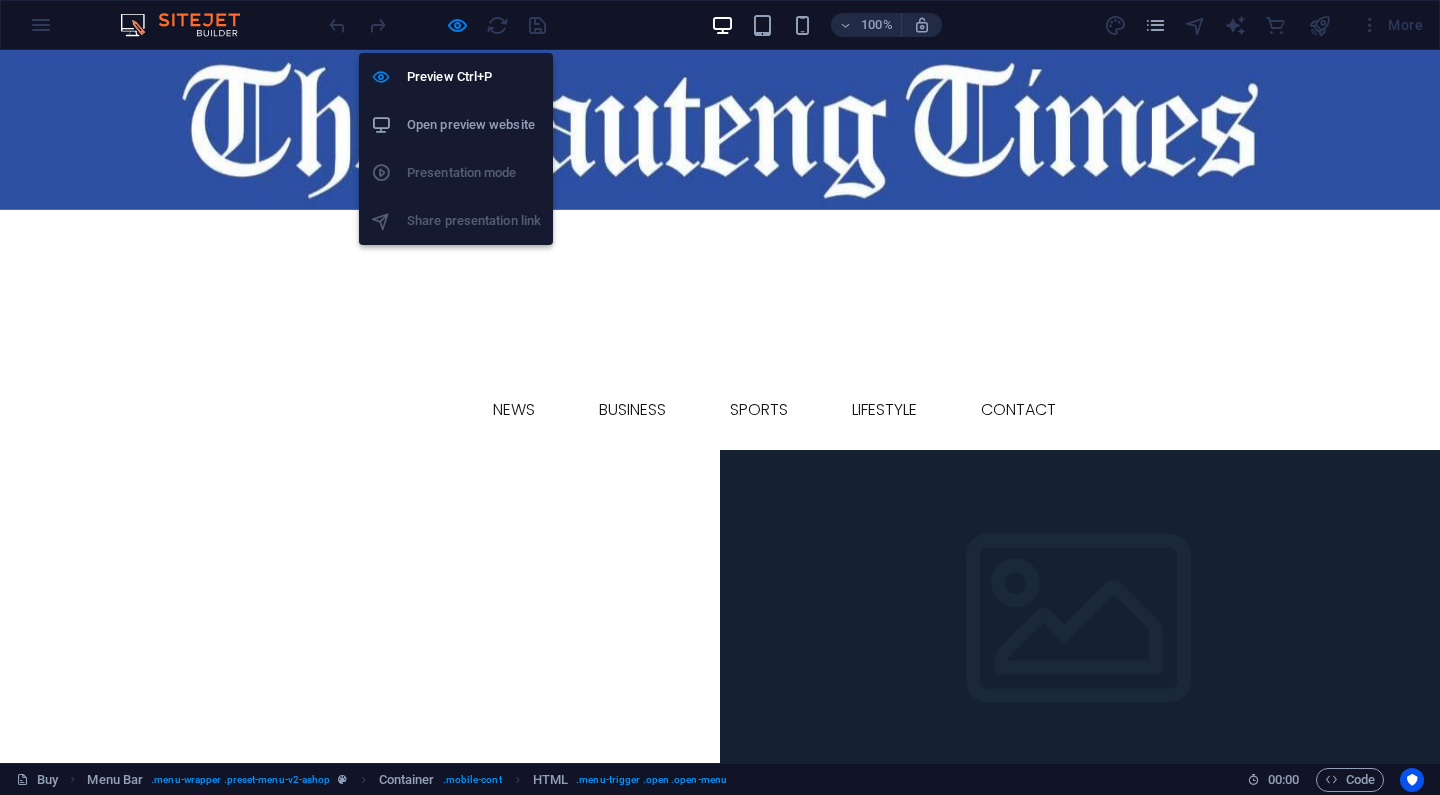 click on "Open preview website" at bounding box center [474, 125] 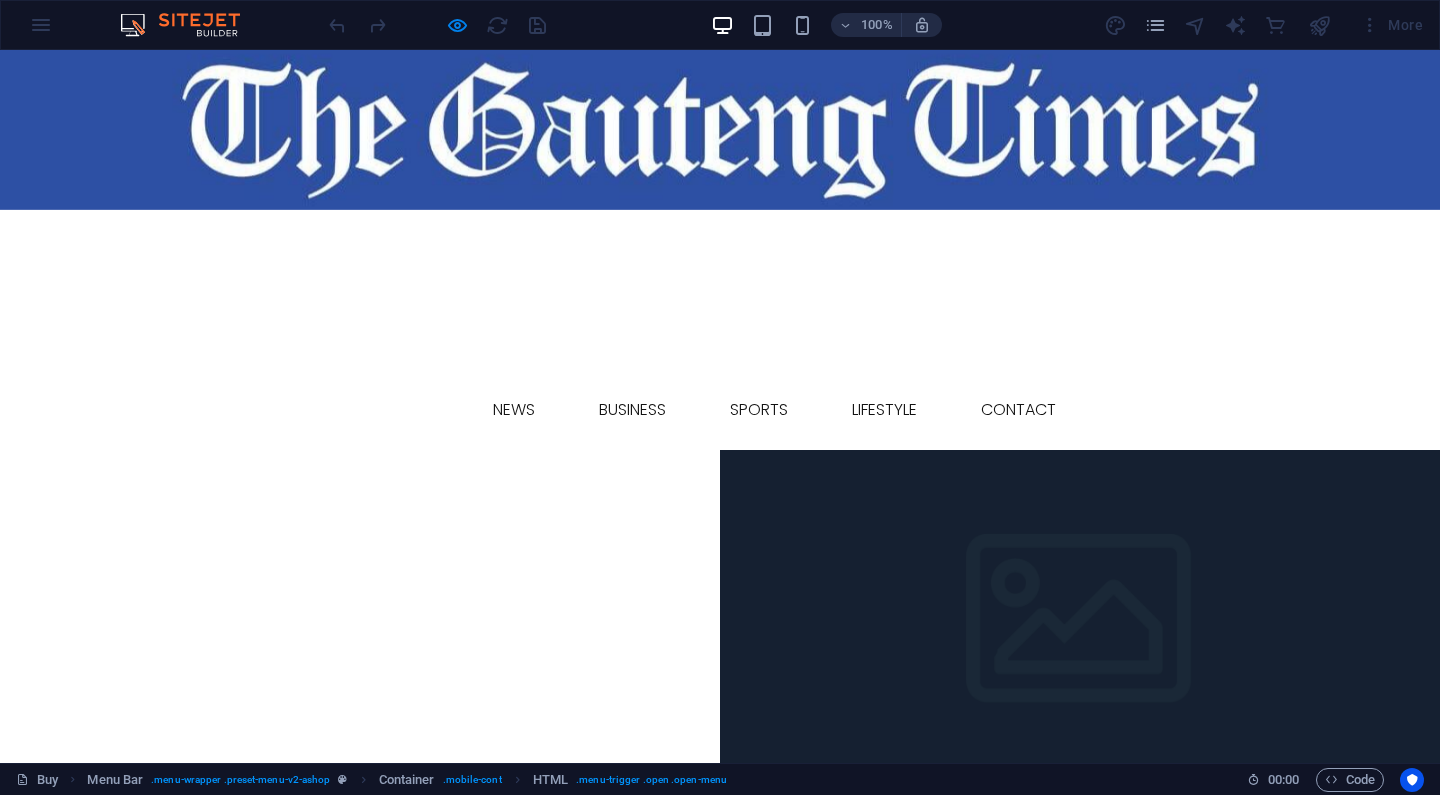 click at bounding box center [720, 130] 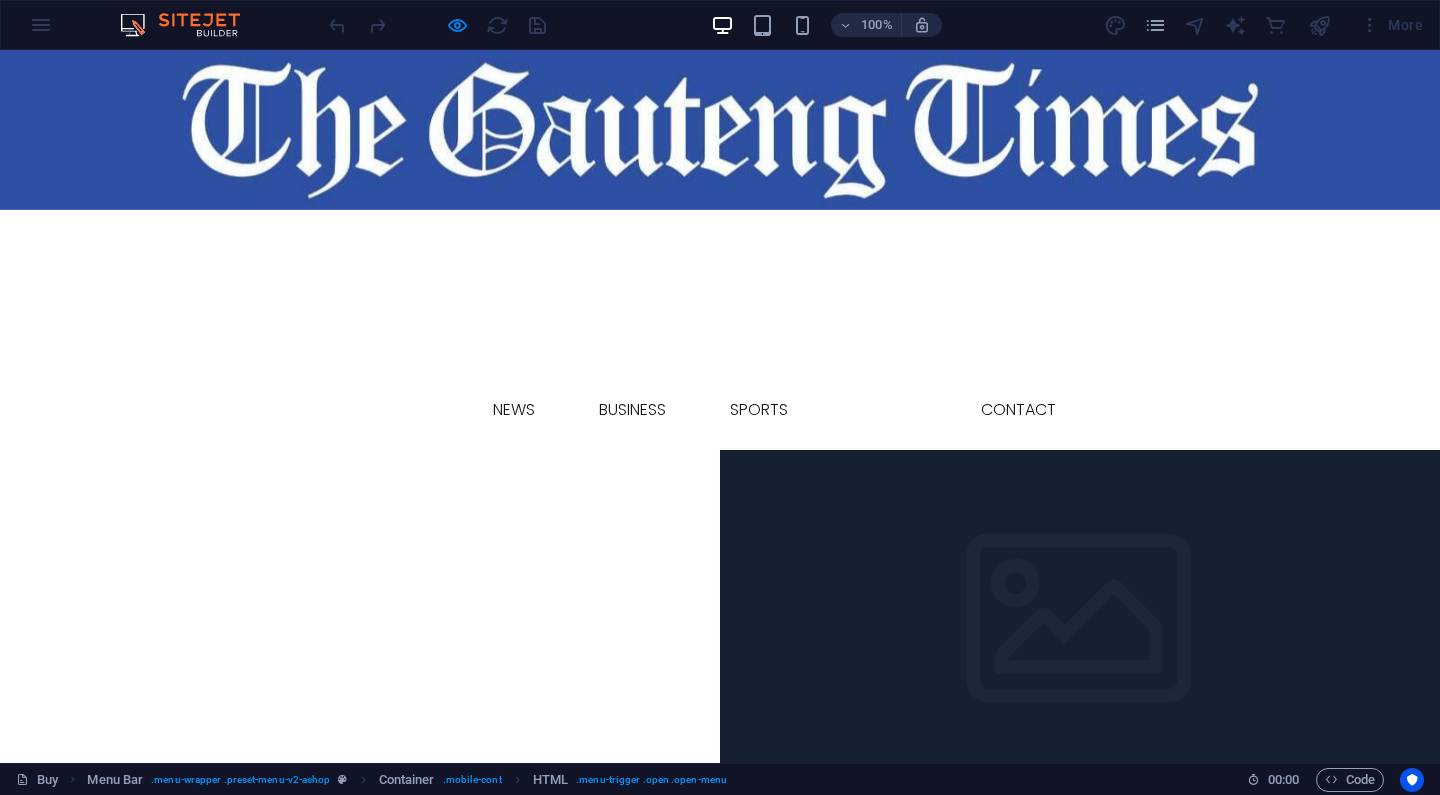 click on "LIFESTYLE" at bounding box center (884, 410) 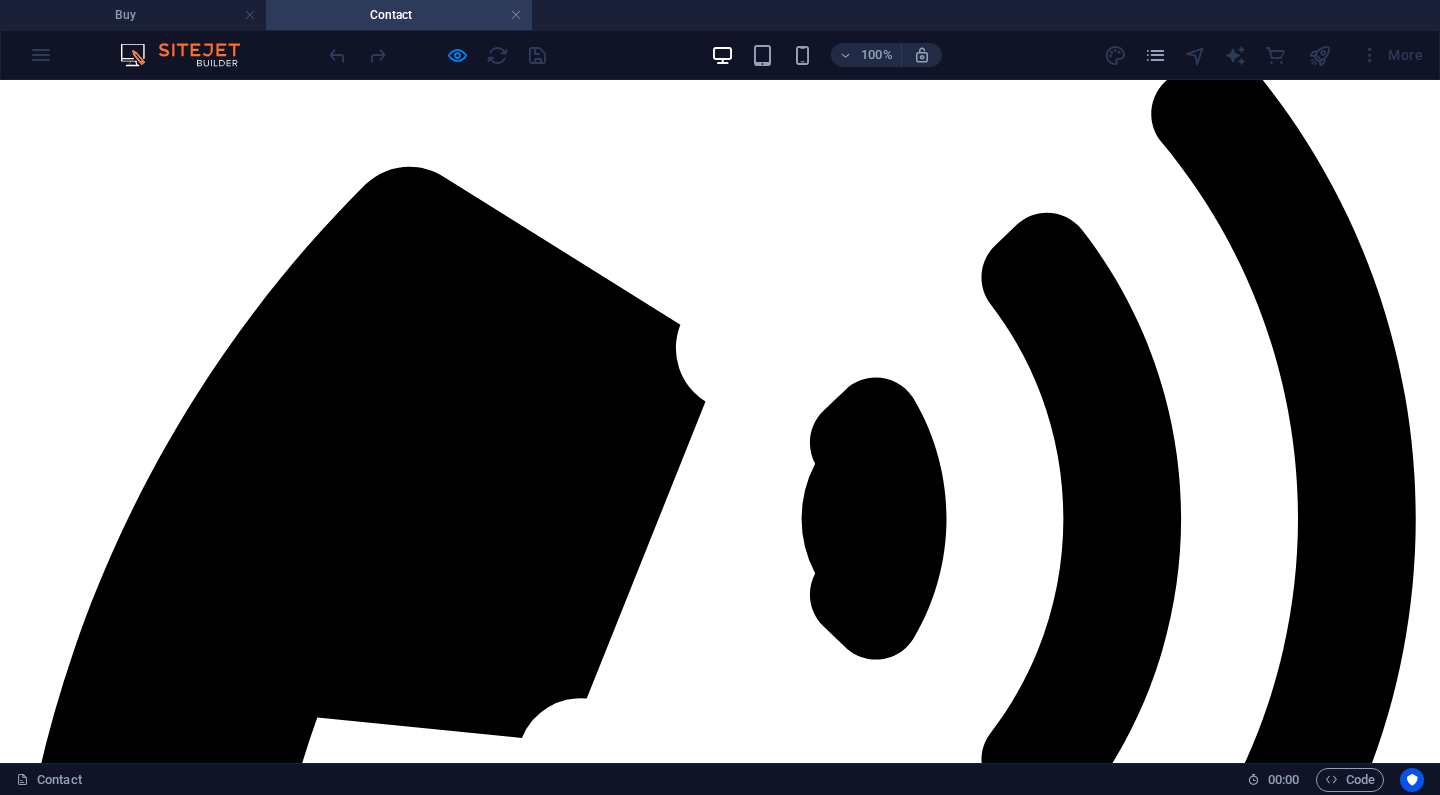 scroll, scrollTop: 199, scrollLeft: 0, axis: vertical 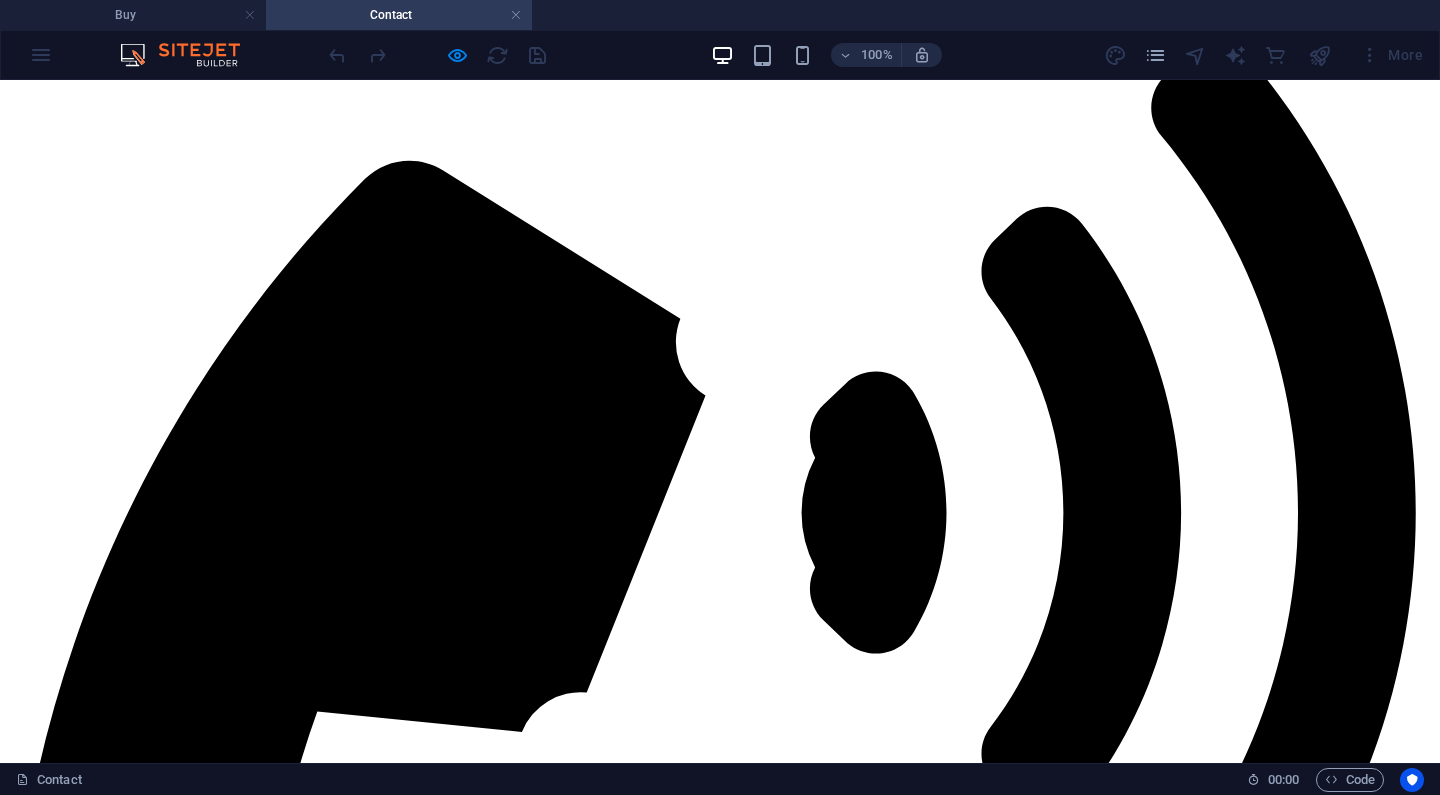 click on "1601 Broadway   New York NY  10019 Phone:  + 1-123-456-7890 Fax:  b4bddd066a69d354c0fb4a9e2b9bb6@cpanel.local" at bounding box center [720, 2247] 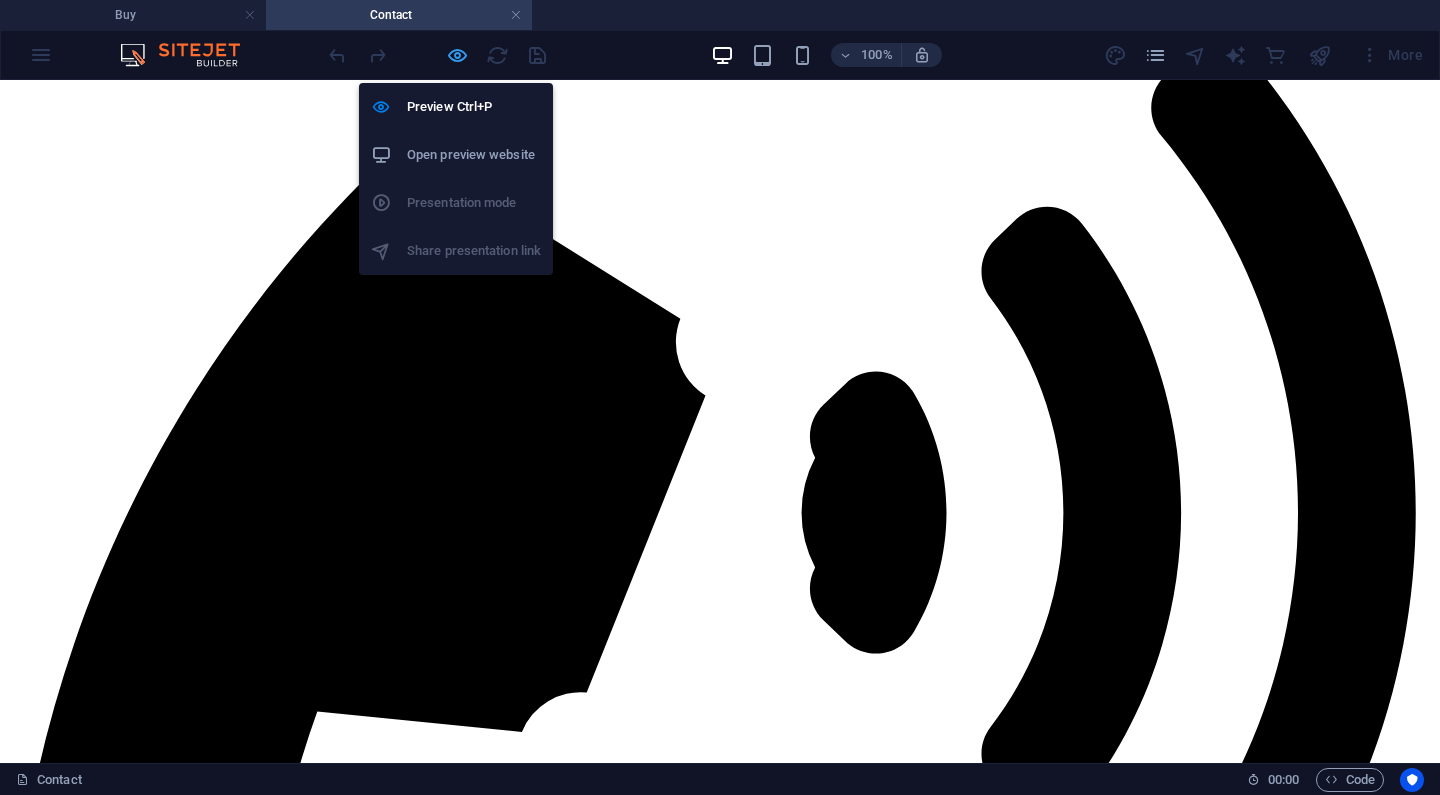 click at bounding box center [457, 55] 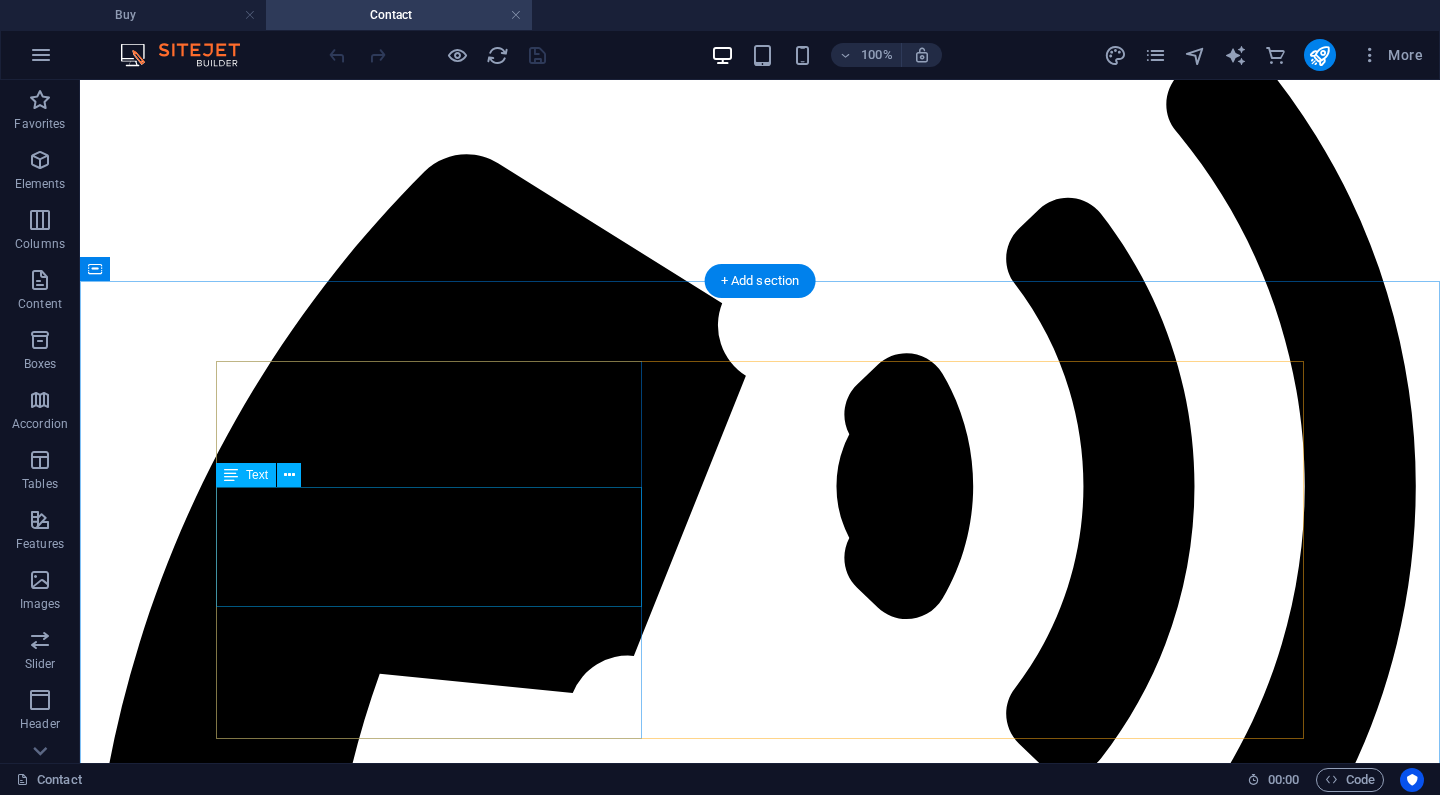 click on "1601 Broadway   New York NY  10019 Phone:  + 1-123-456-7890 Fax:  b4bddd066a69d354c0fb4a9e2b9bb6@cpanel.local" at bounding box center (760, 2141) 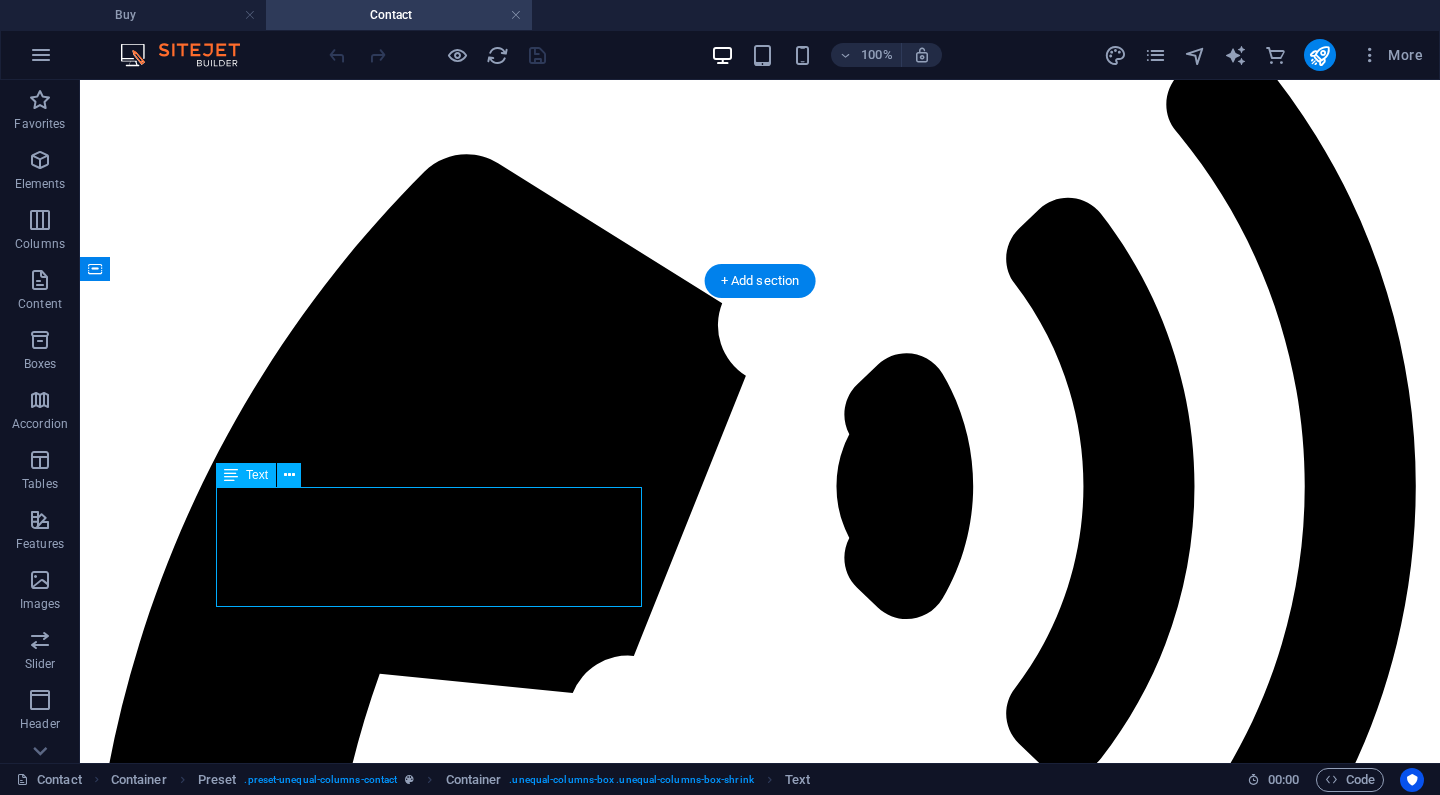 click on "1601 Broadway   New York NY  10019 Phone:  + 1-123-456-7890 Fax:  b4bddd066a69d354c0fb4a9e2b9bb6@cpanel.local" at bounding box center [760, 2141] 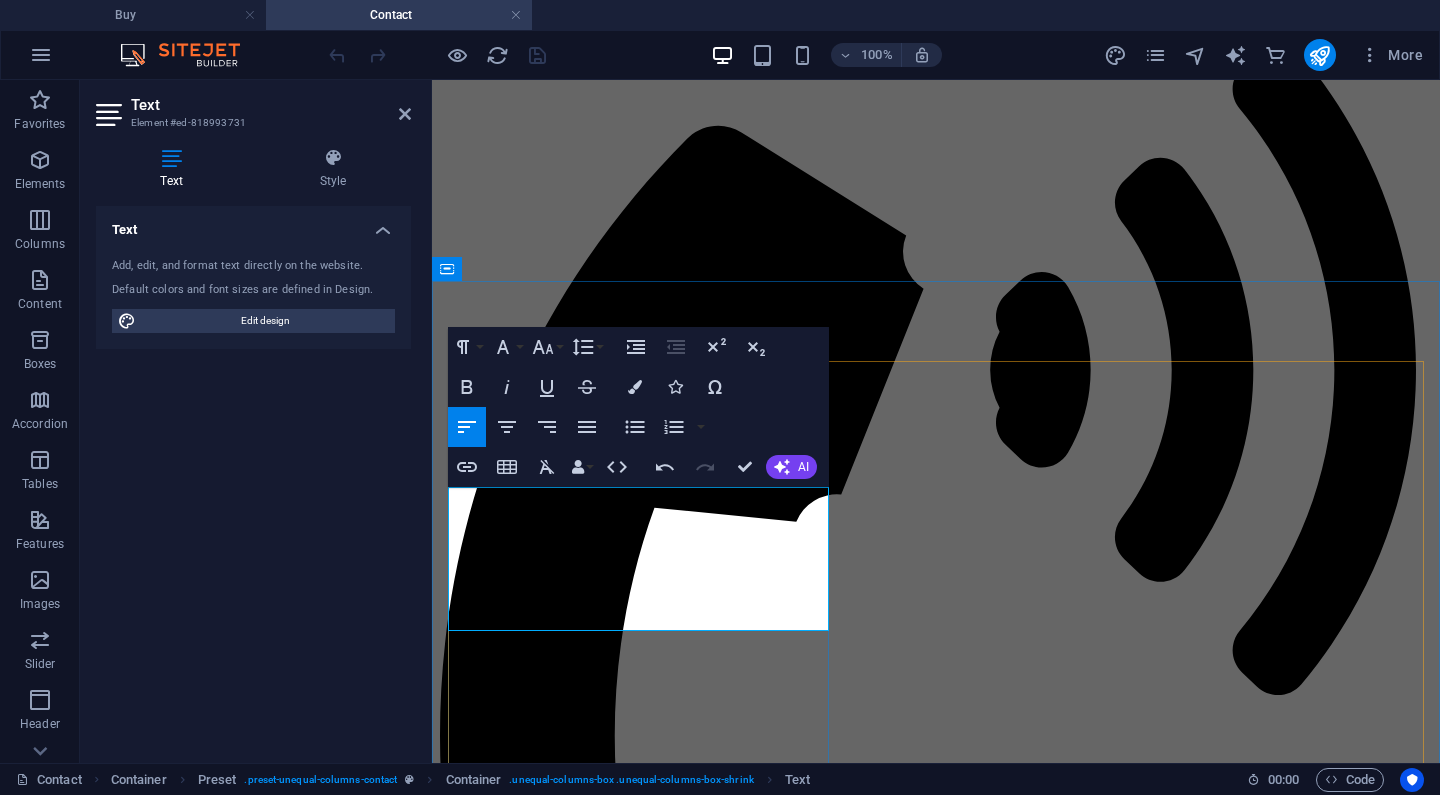 click on "[NUMBER] [STREET]" at bounding box center (517, 1605) 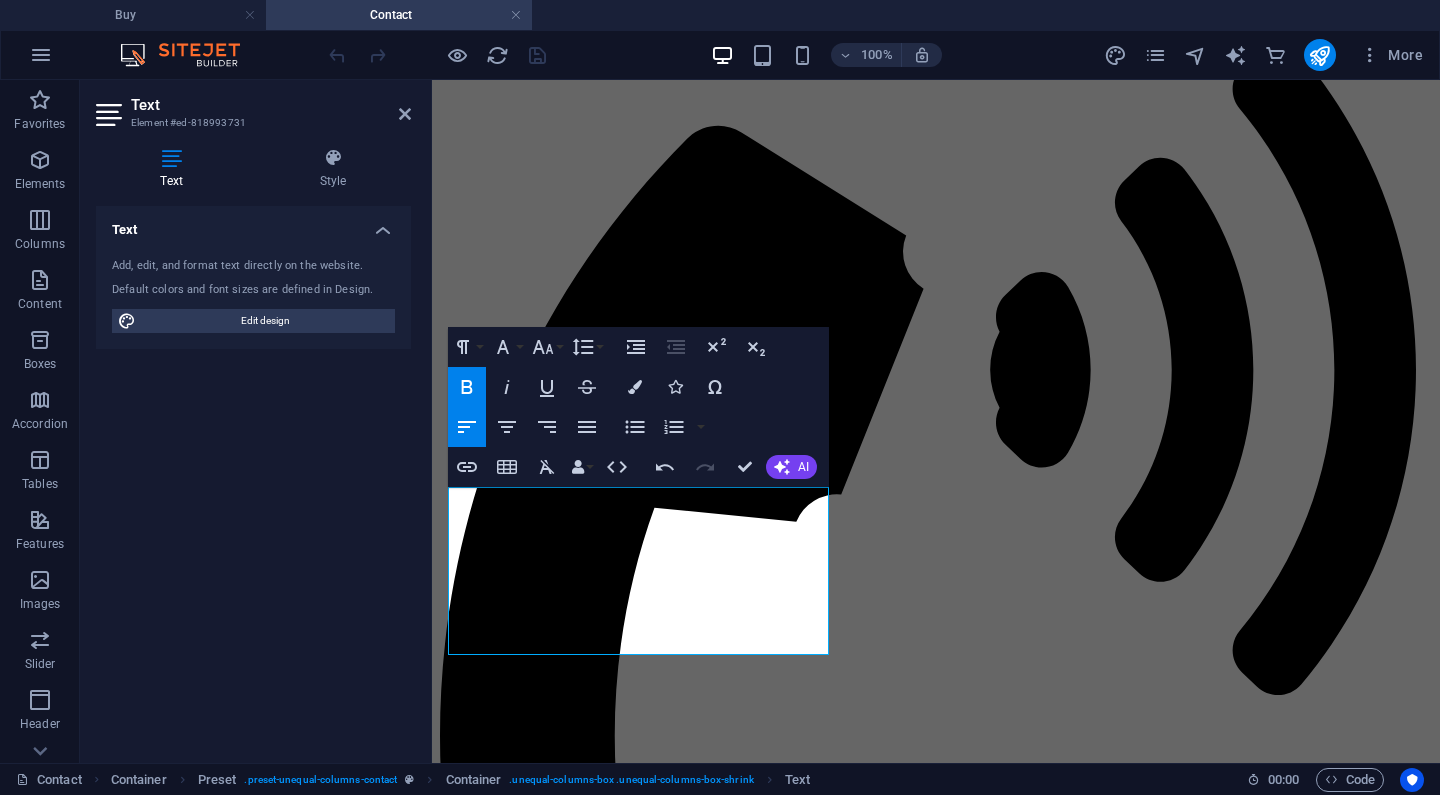 click on "Text Add, edit, and format text directly on the website. Default colors and font sizes are defined in Design. Edit design Alignment Left aligned Centered Right aligned" at bounding box center [253, 476] 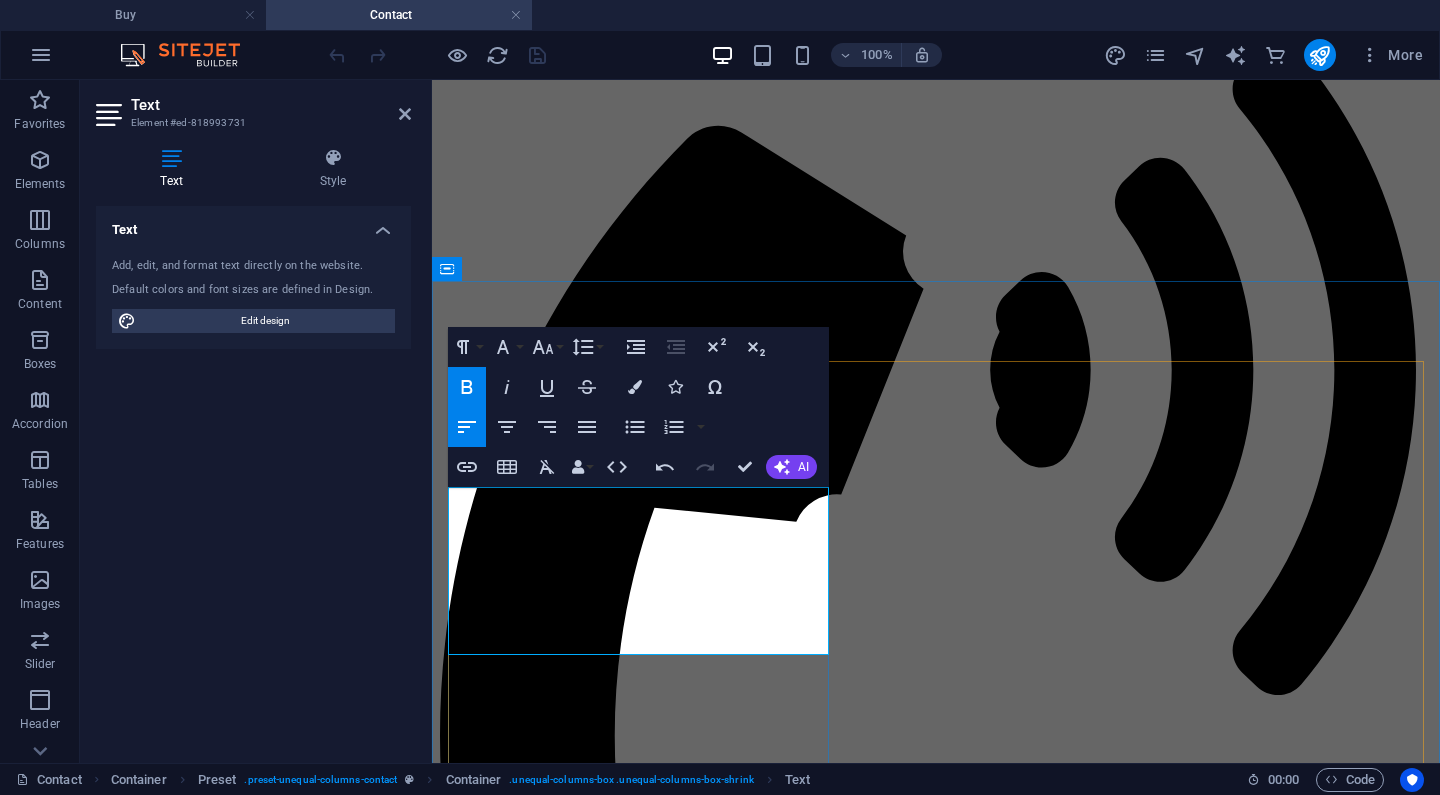 click 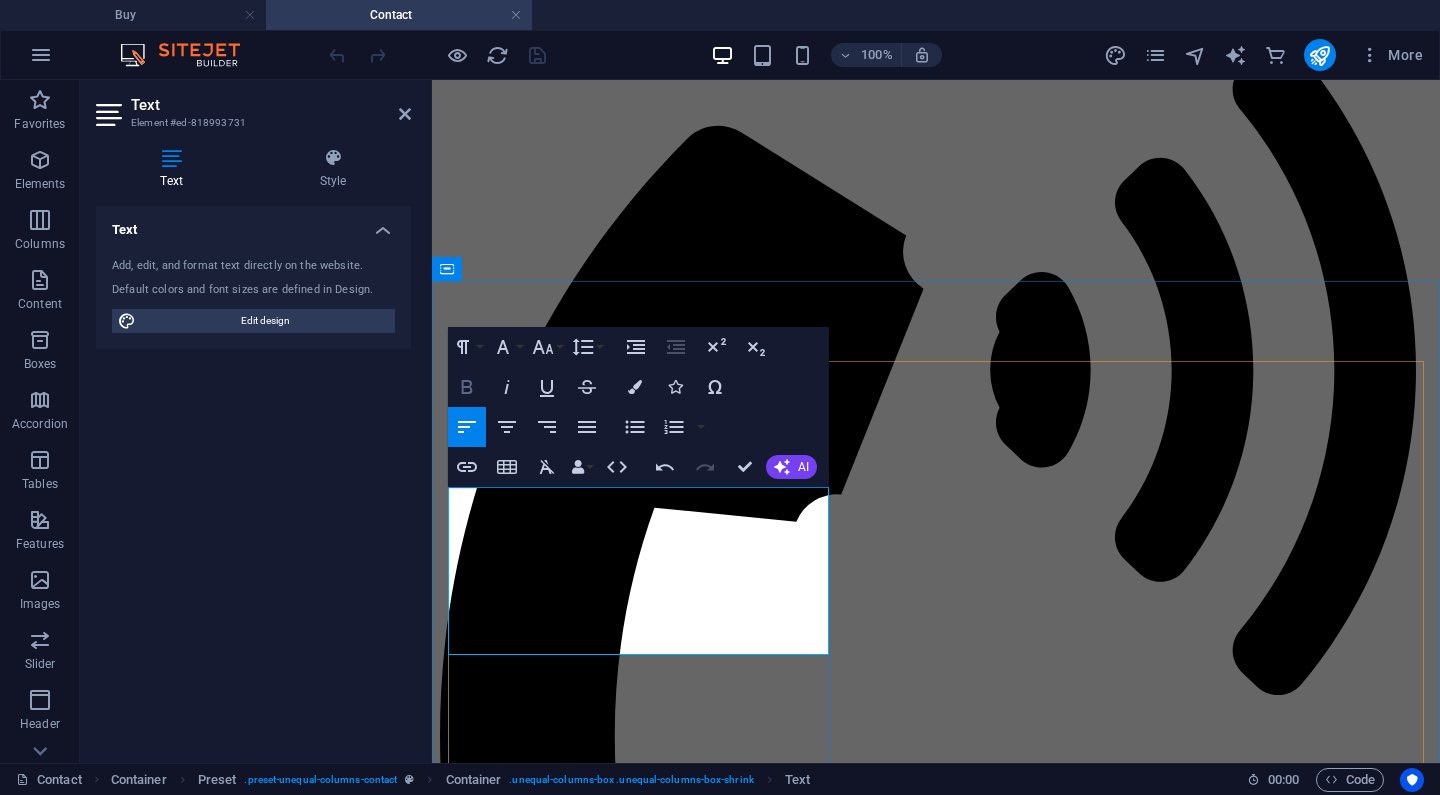 click 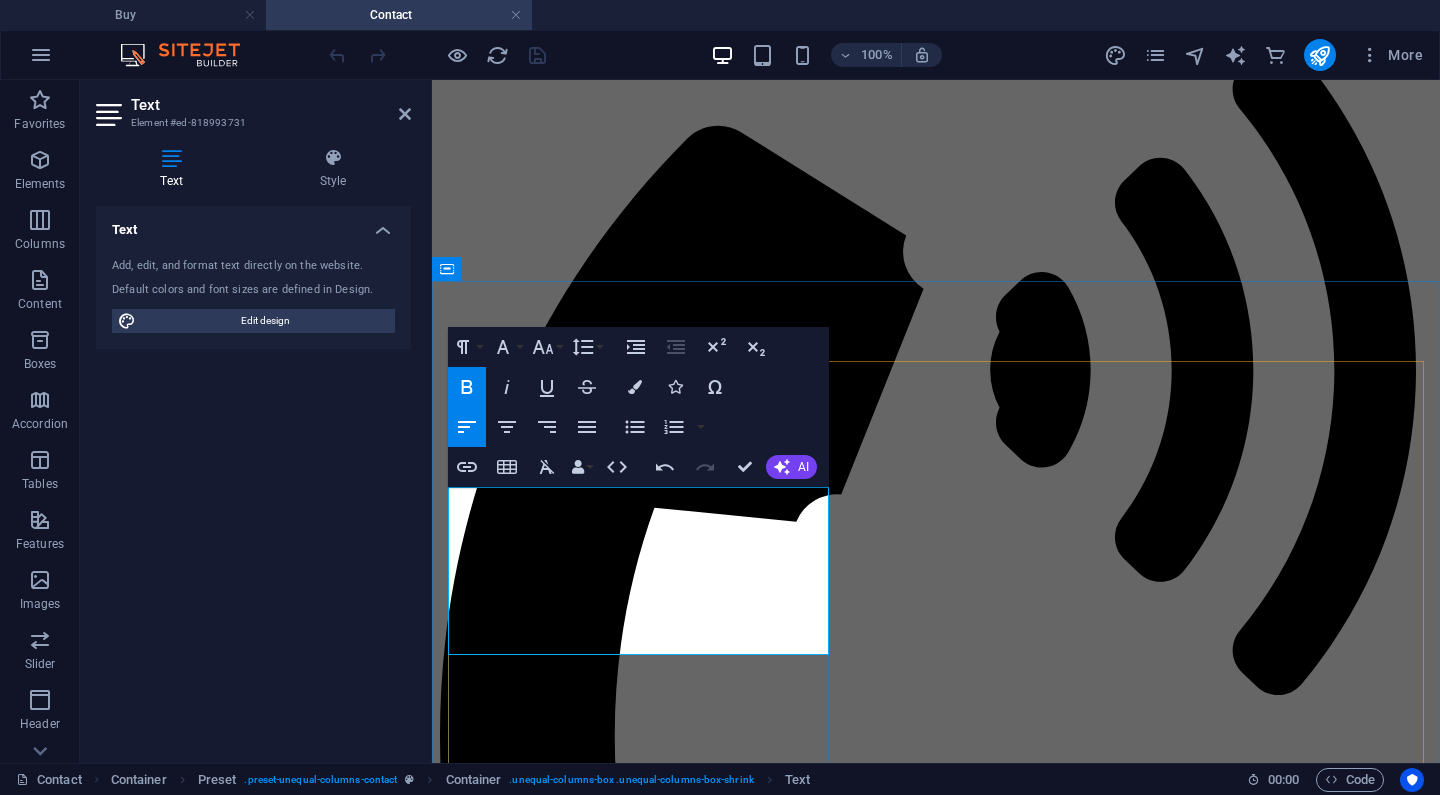 click on "9 Henri Van Rooijen Street Bloemfontein South Africa" at bounding box center [936, 1658] 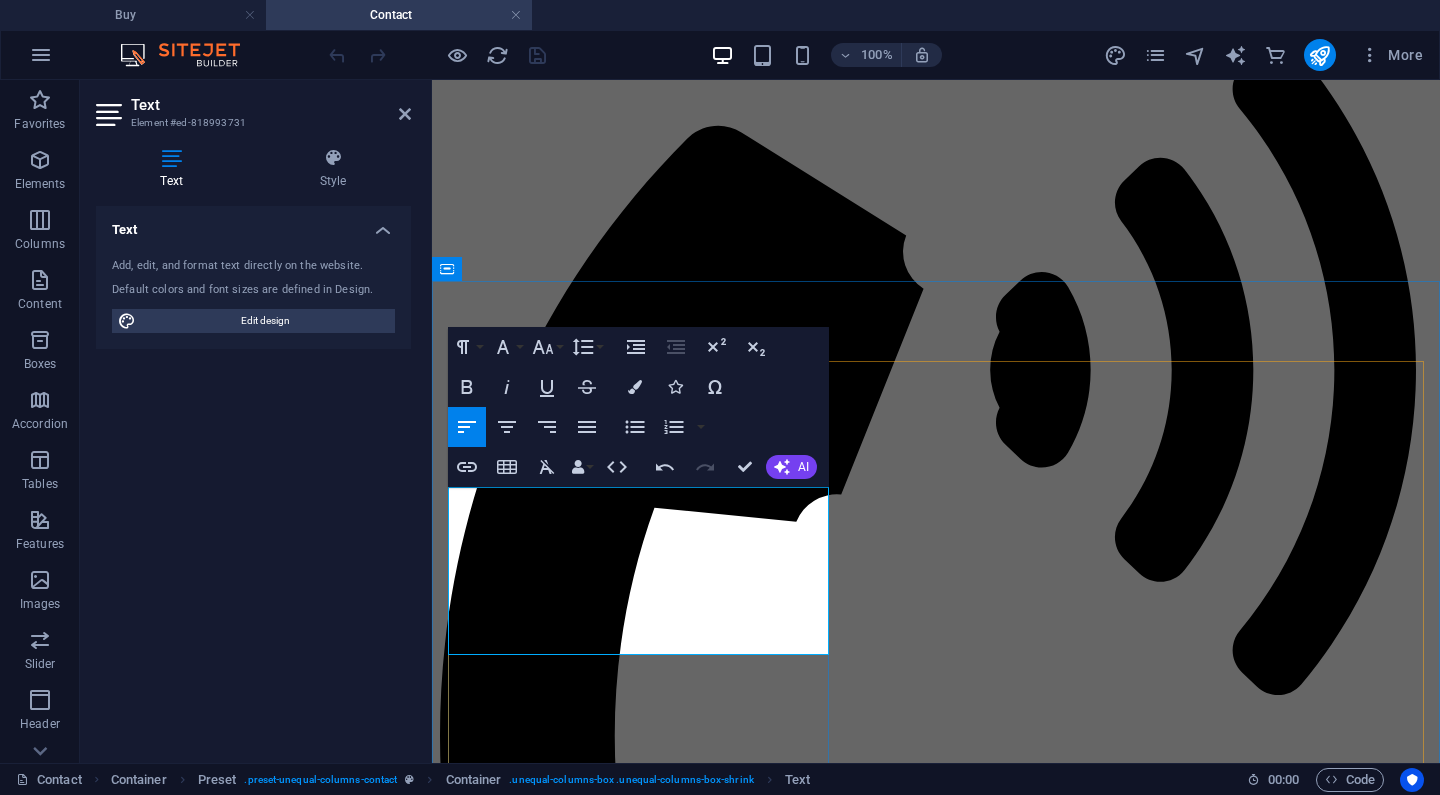 click on "Telephone:   ‪ (+27) 51 430 0129‬" at bounding box center [936, 1753] 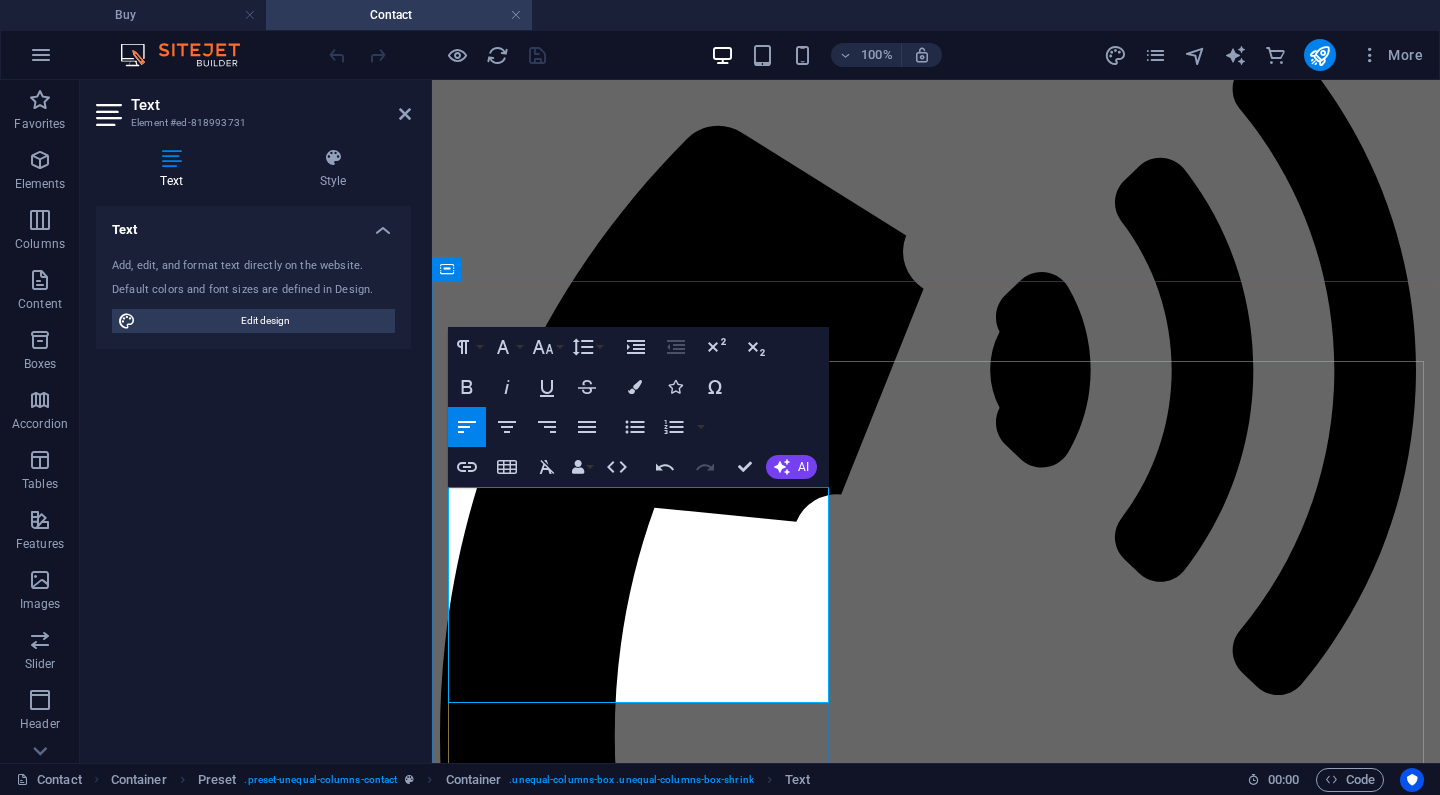 type 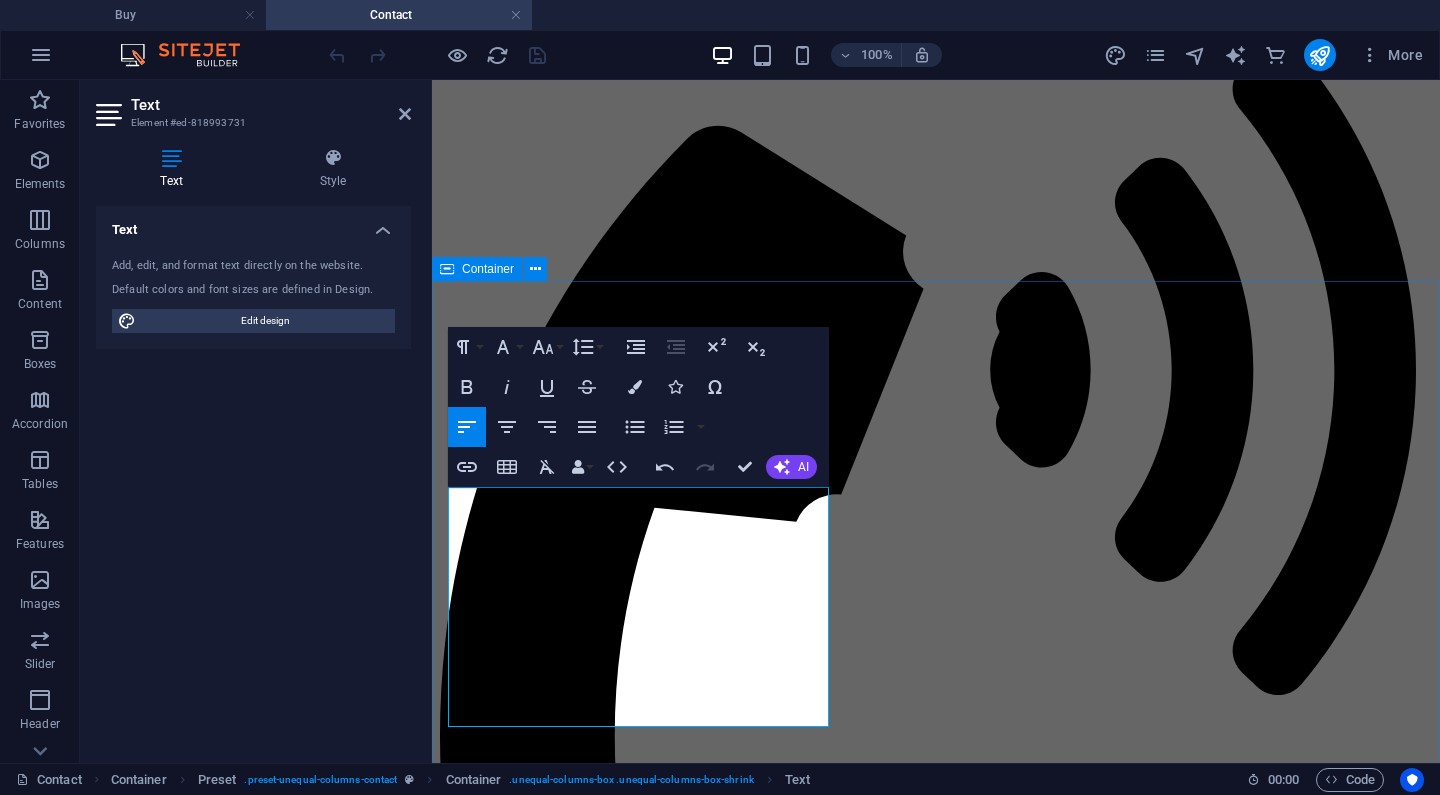 drag, startPoint x: 506, startPoint y: 690, endPoint x: 430, endPoint y: 677, distance: 77.10383 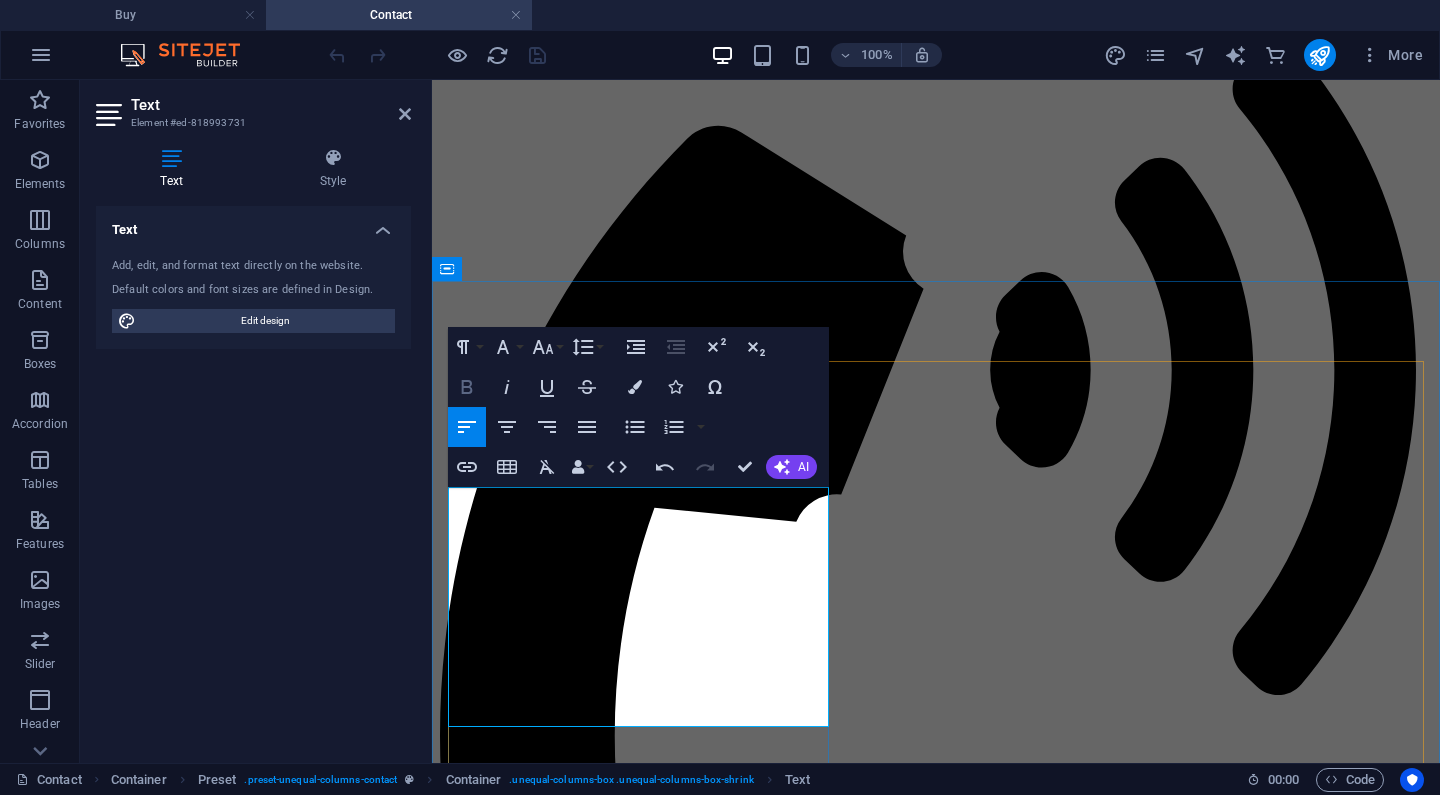 click 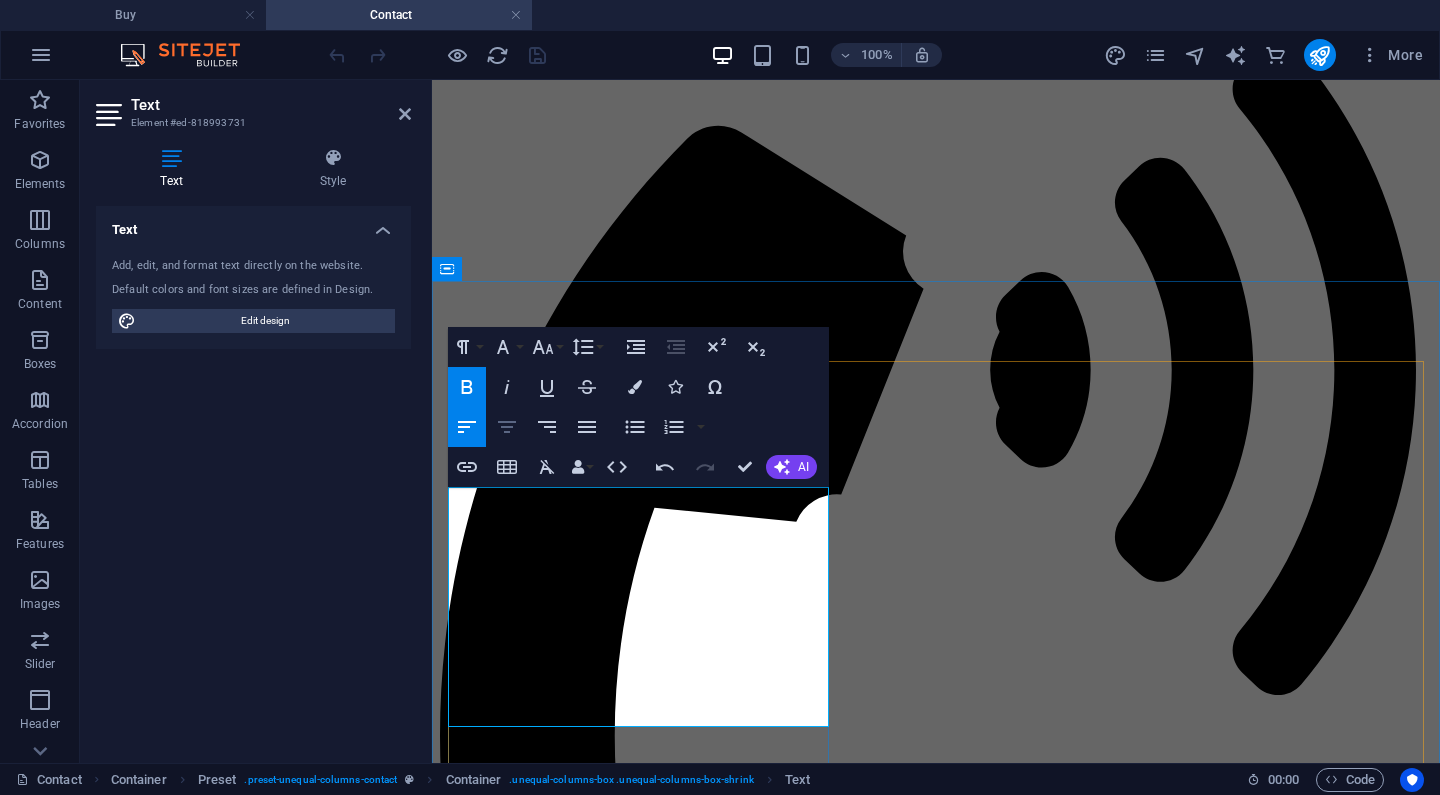 click 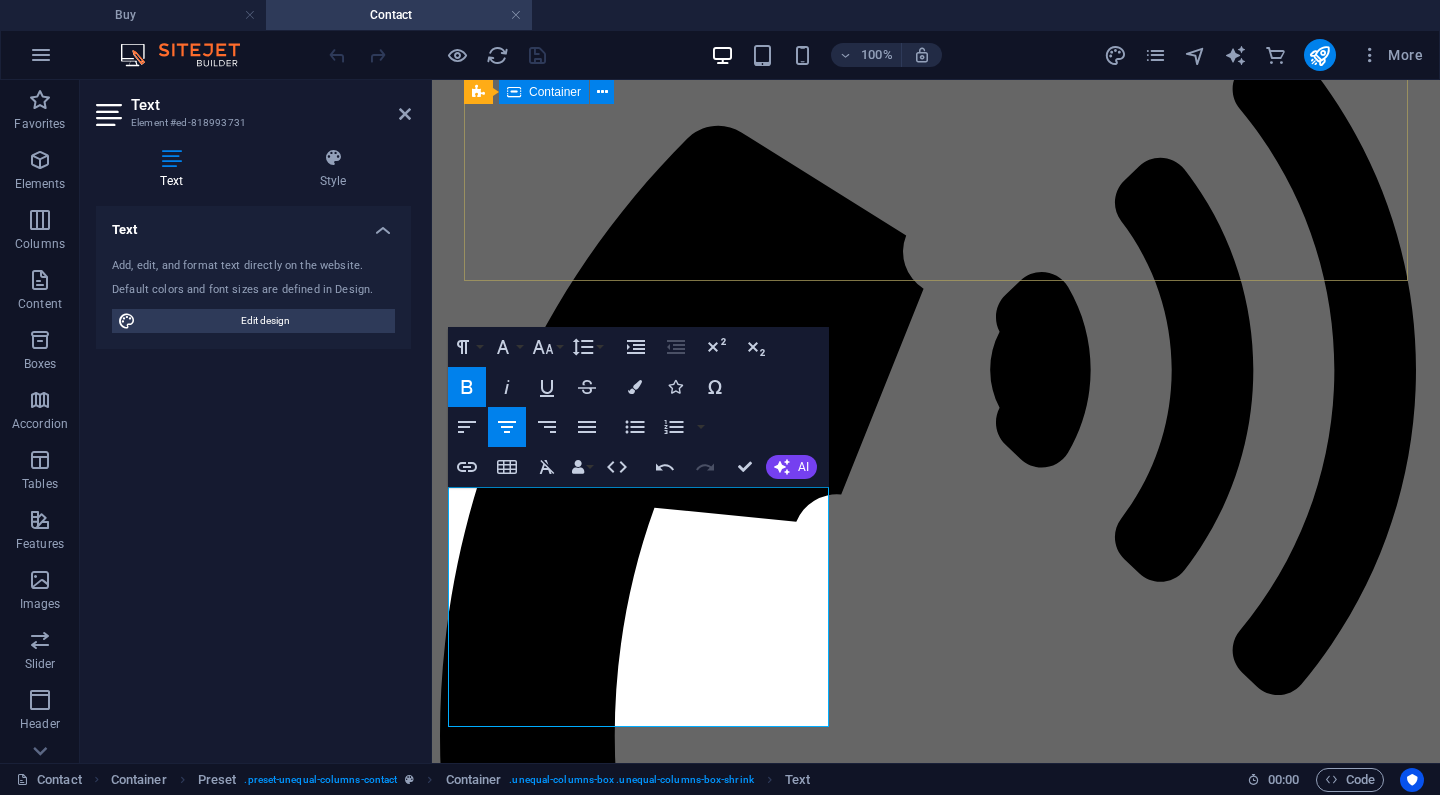 click on "Contact us Lorem ipsum sed diam nonumy." at bounding box center [936, 1424] 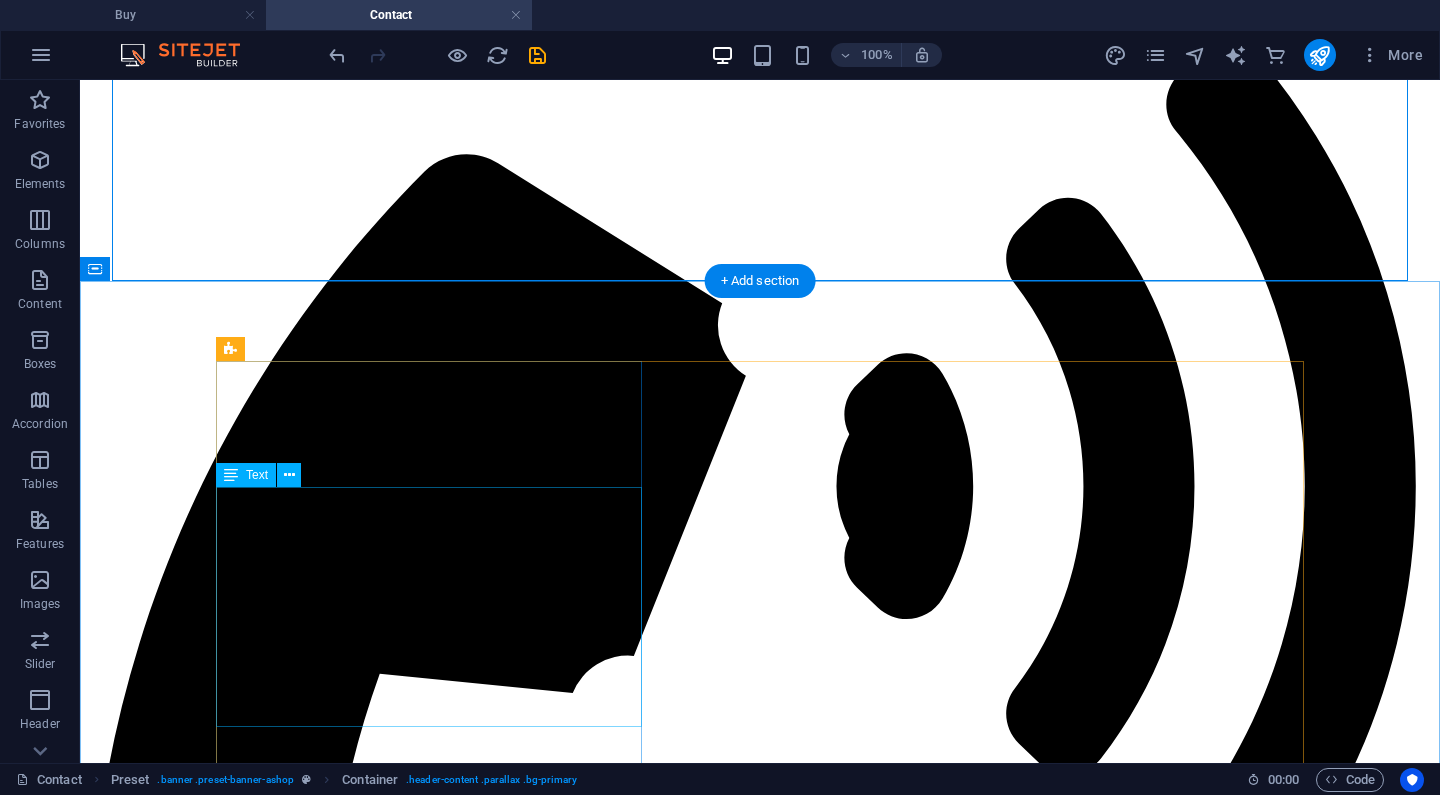 click on "Address: 9 Henri Van Rooijen Street Bloemfontein South Africa Telephone:   ‪ (+27) 51 430 0129‬ Email: info@thegautengtimes.co.za" at bounding box center [760, 2202] 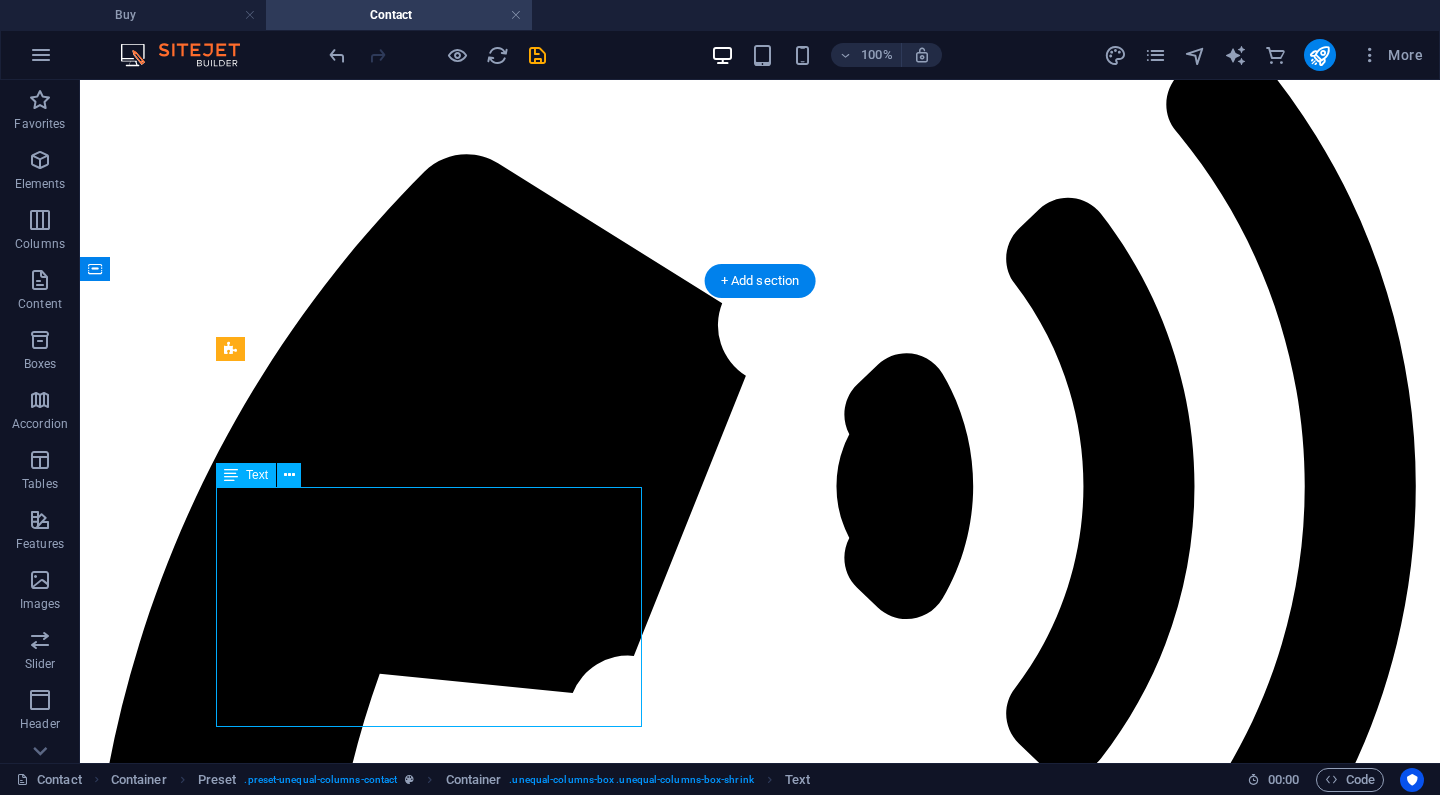 click on "Address: 9 Henri Van Rooijen Street Bloemfontein South Africa Telephone:   ‪ (+27) 51 430 0129‬ Email: info@thegautengtimes.co.za" at bounding box center (760, 2202) 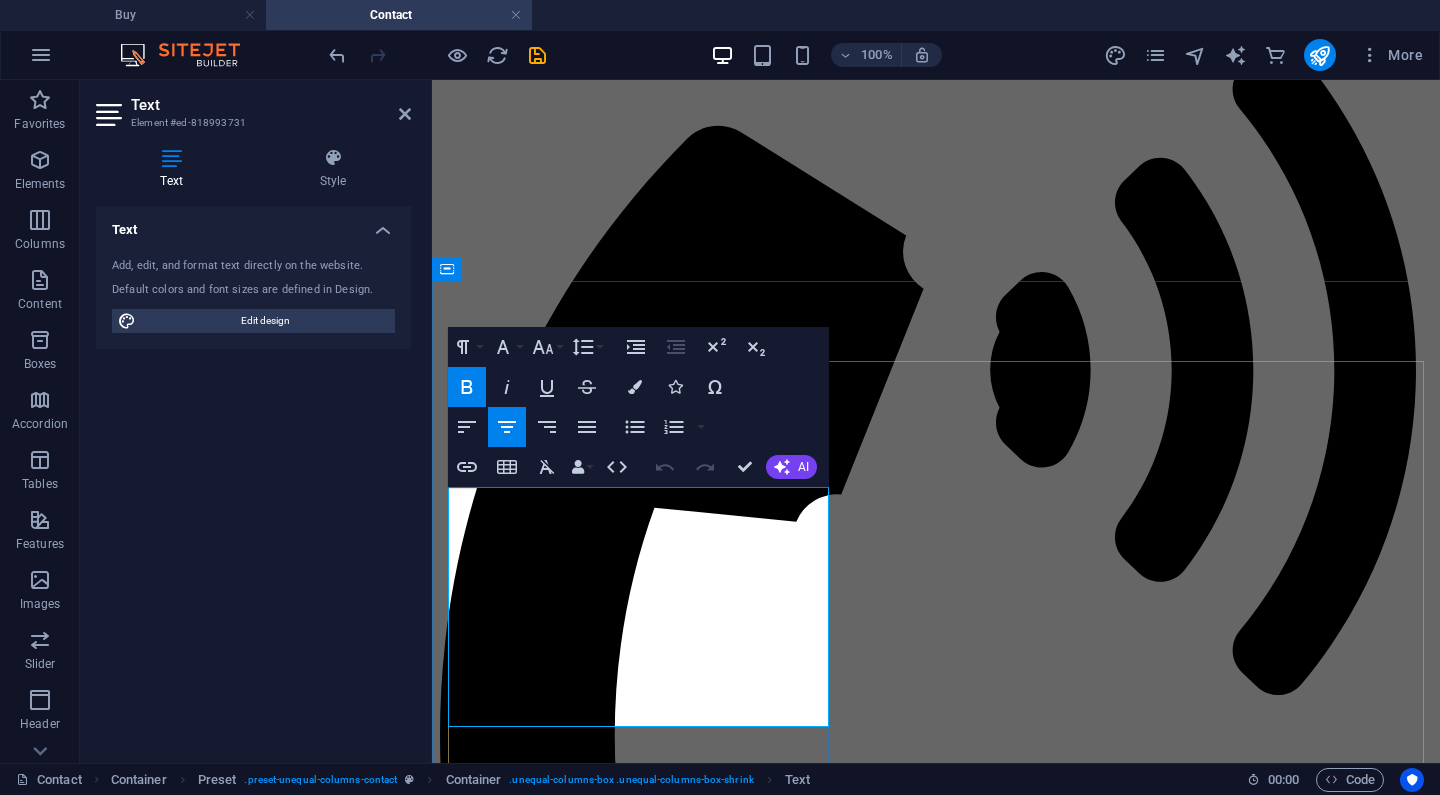 click on "info@thegautengtimes.co.za" at bounding box center [935, 1863] 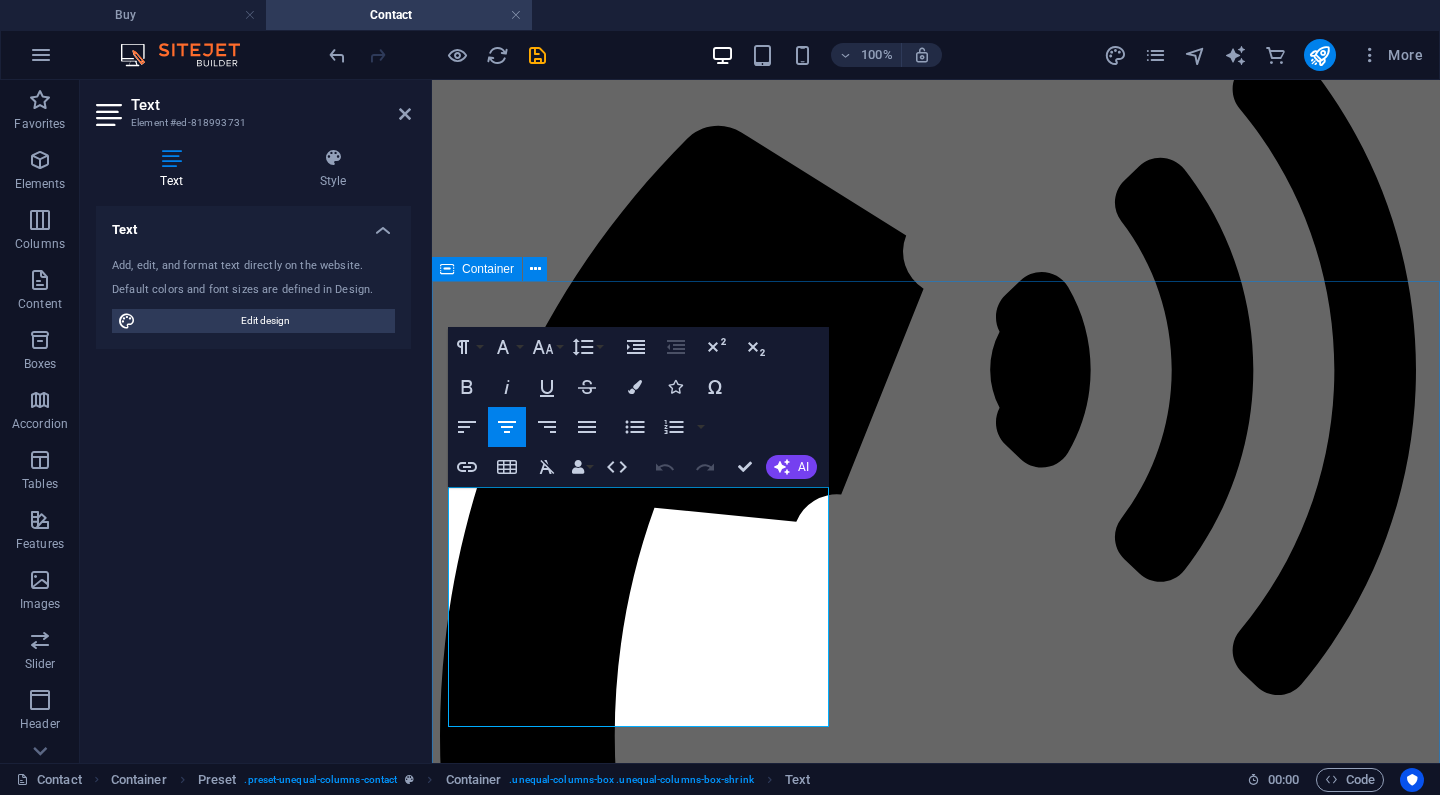 drag, startPoint x: 654, startPoint y: 711, endPoint x: 447, endPoint y: 710, distance: 207.00241 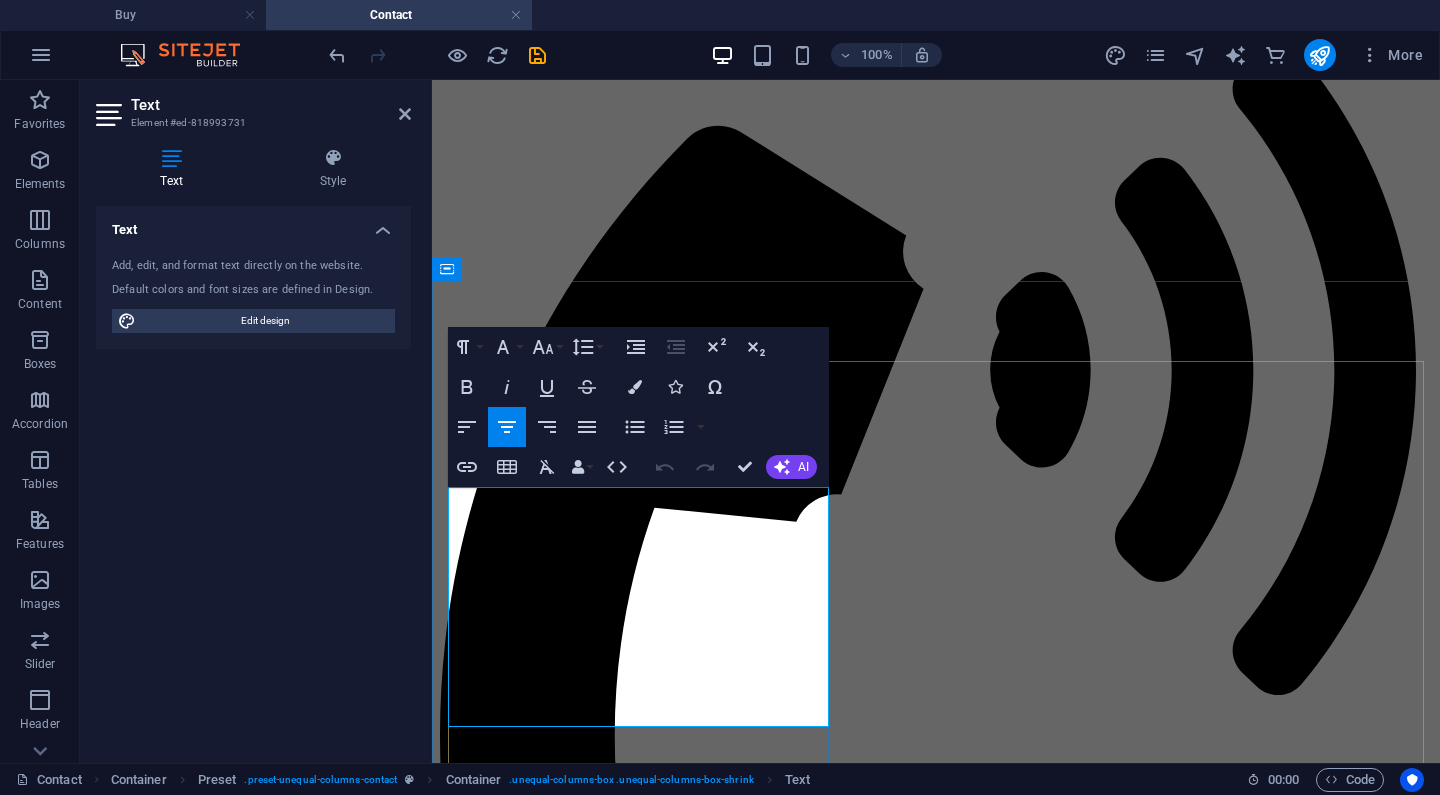 click 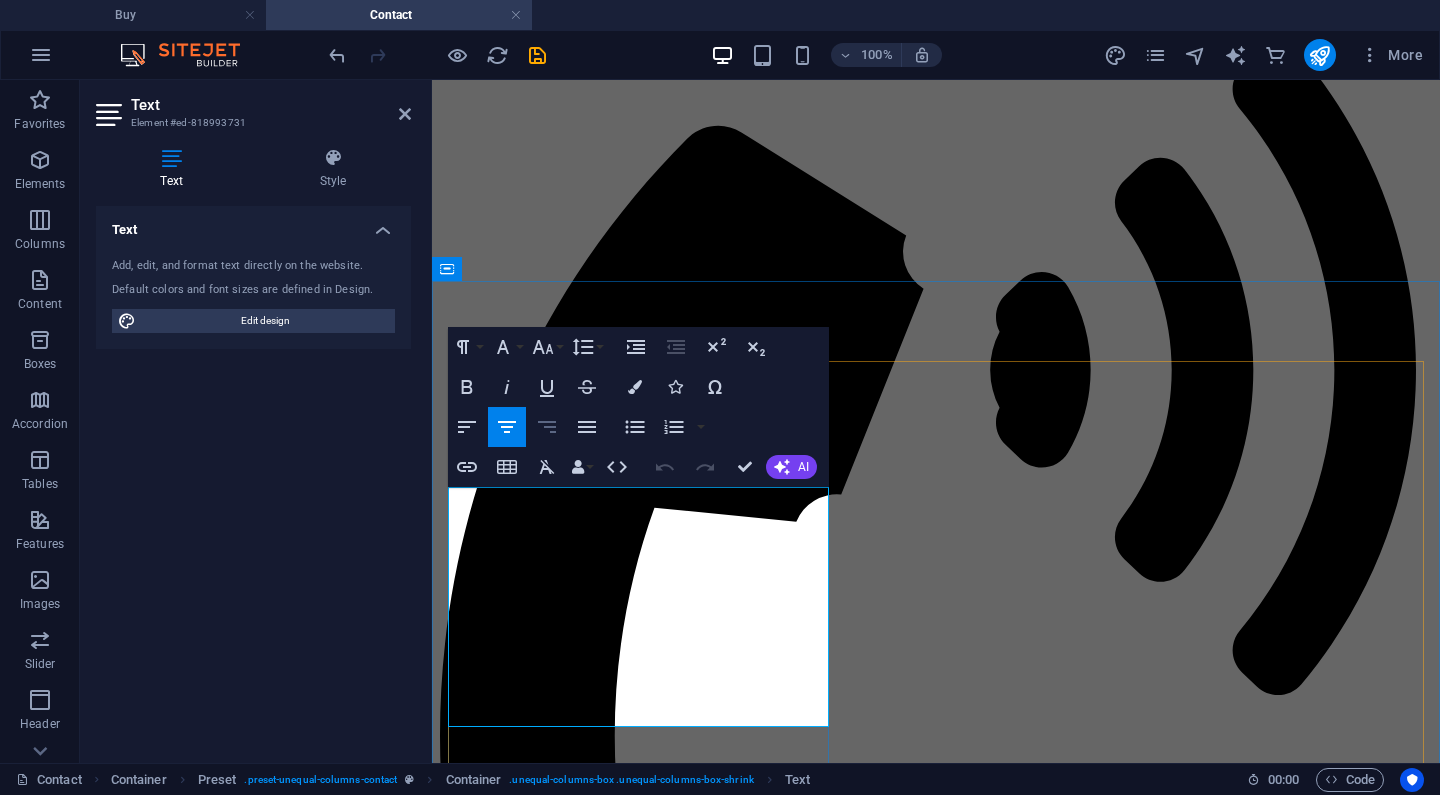 click 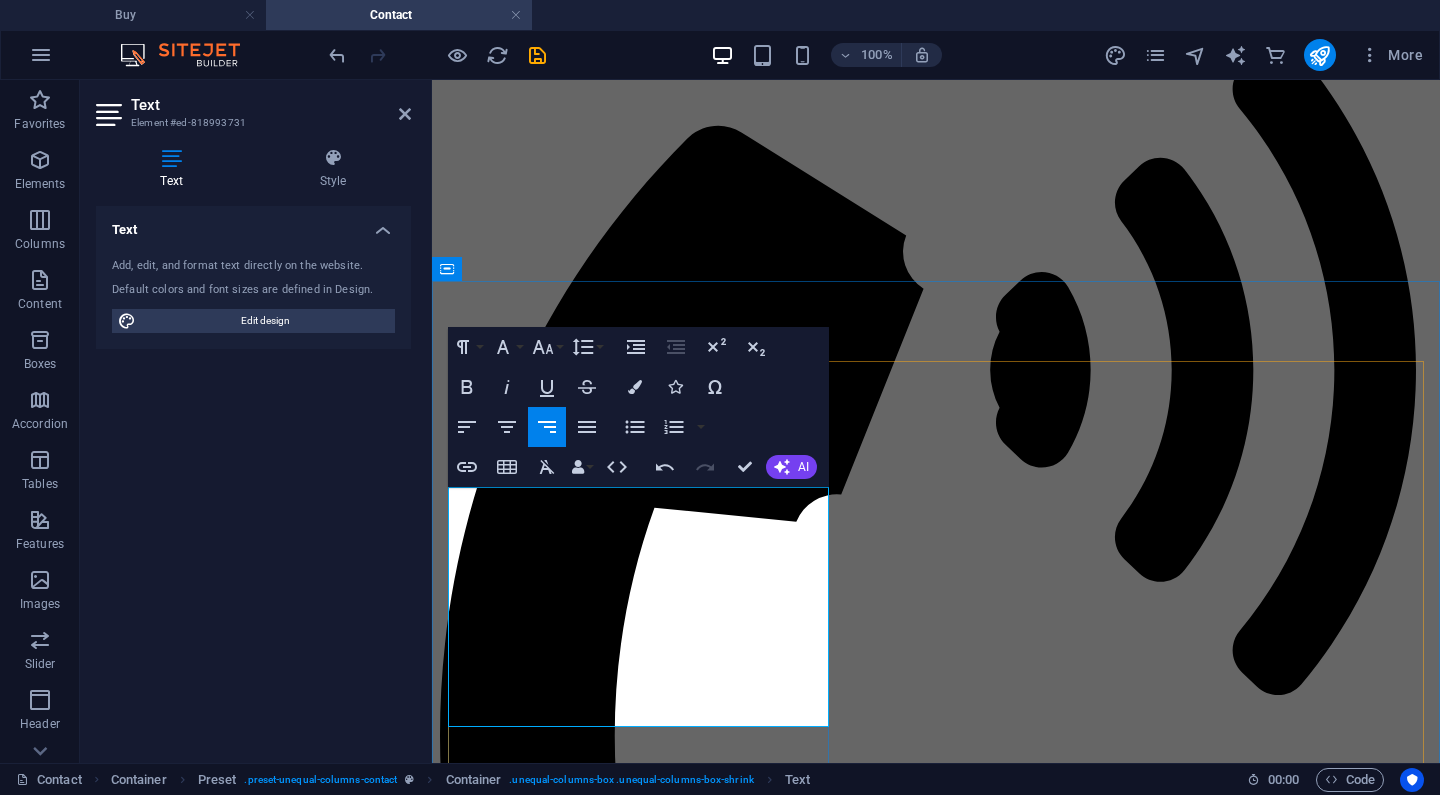 click 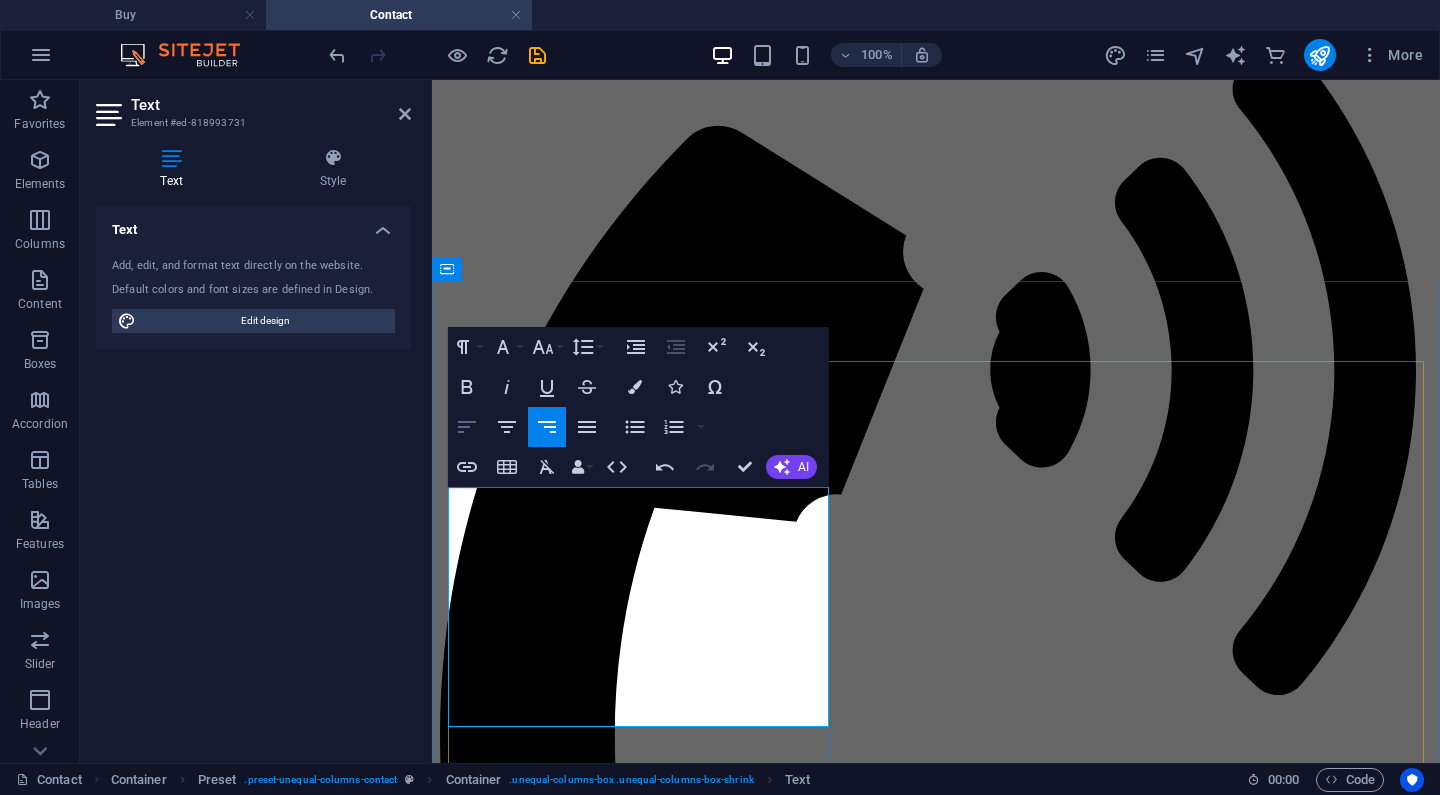 click 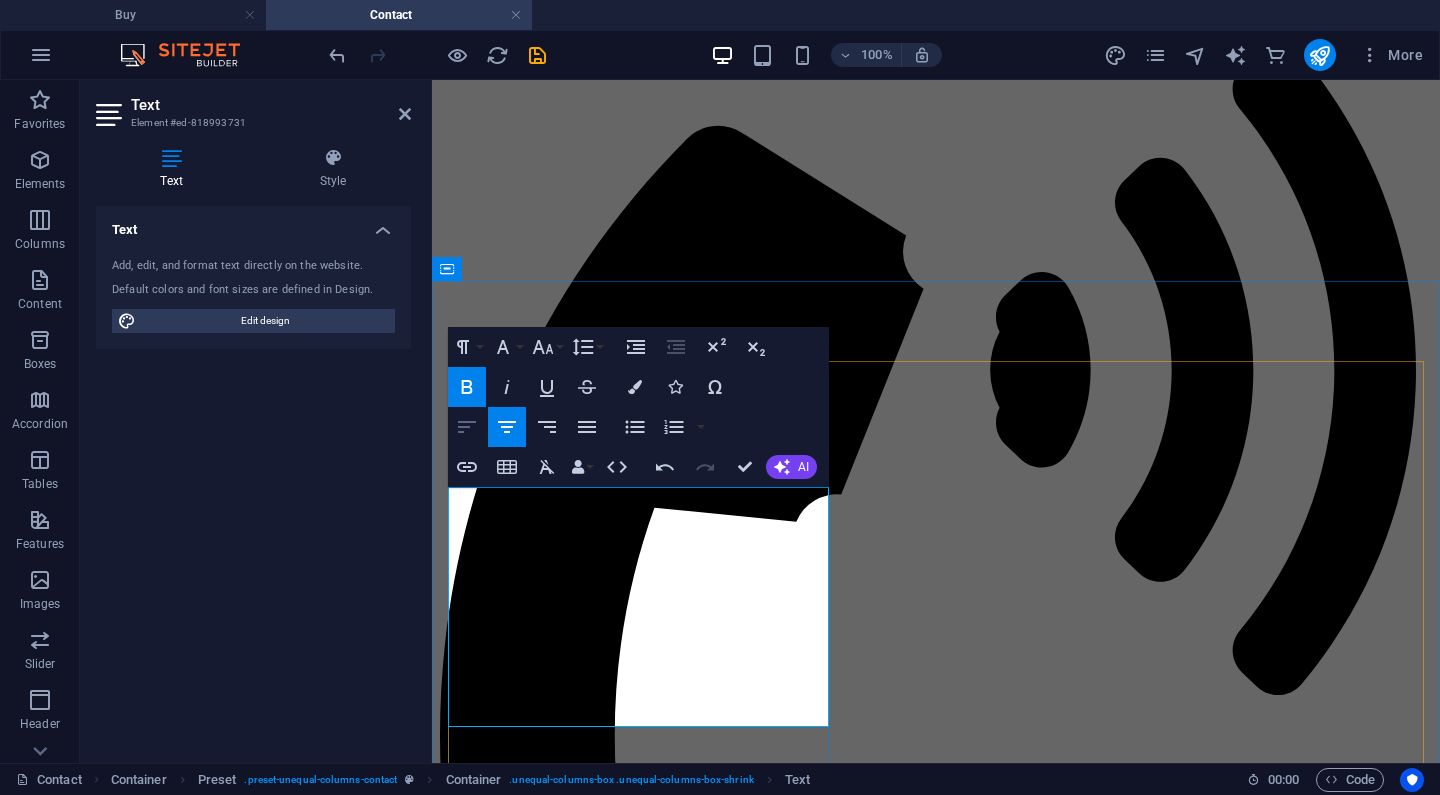 click 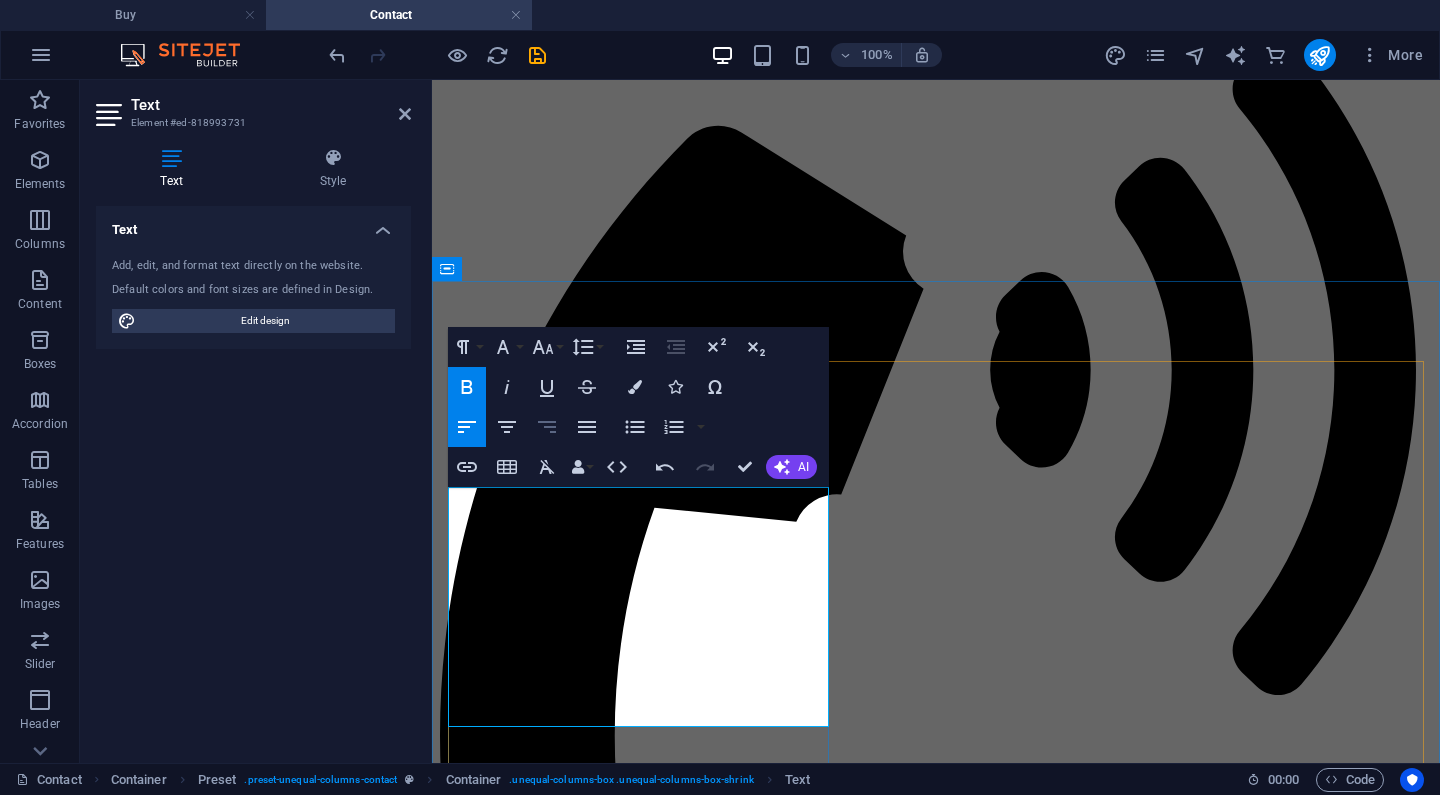 click 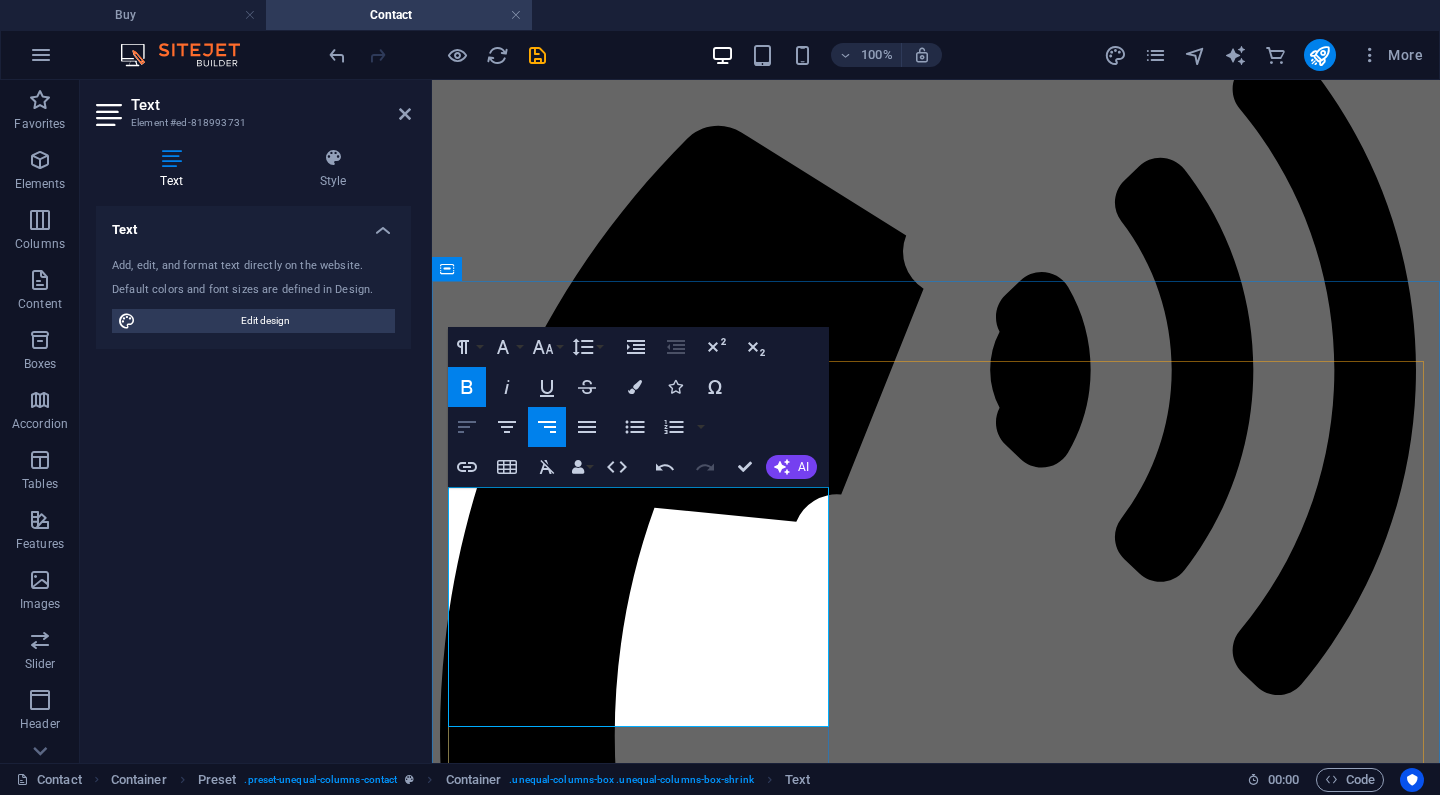click 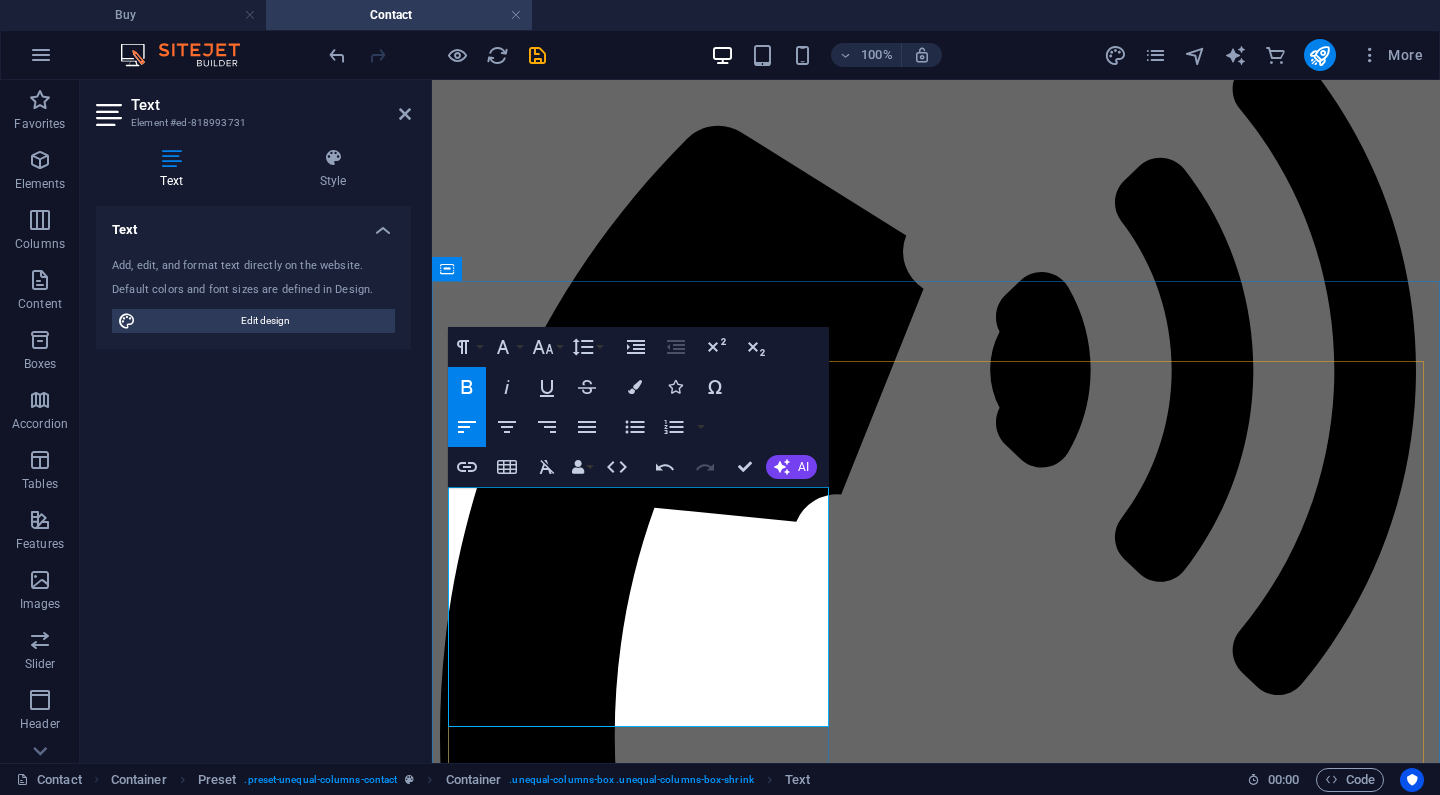 click at bounding box center (936, 1796) 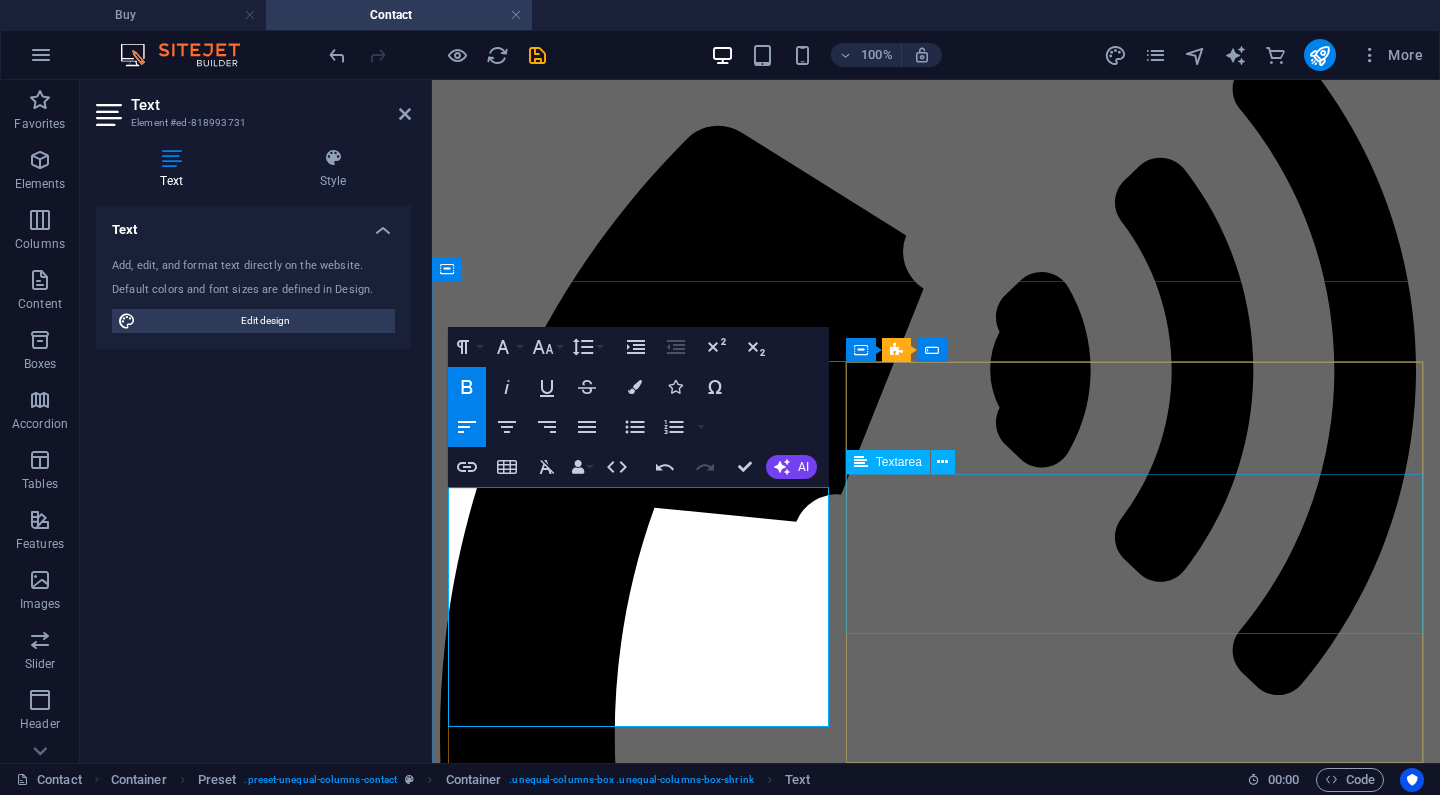 click at bounding box center [936, 5743] 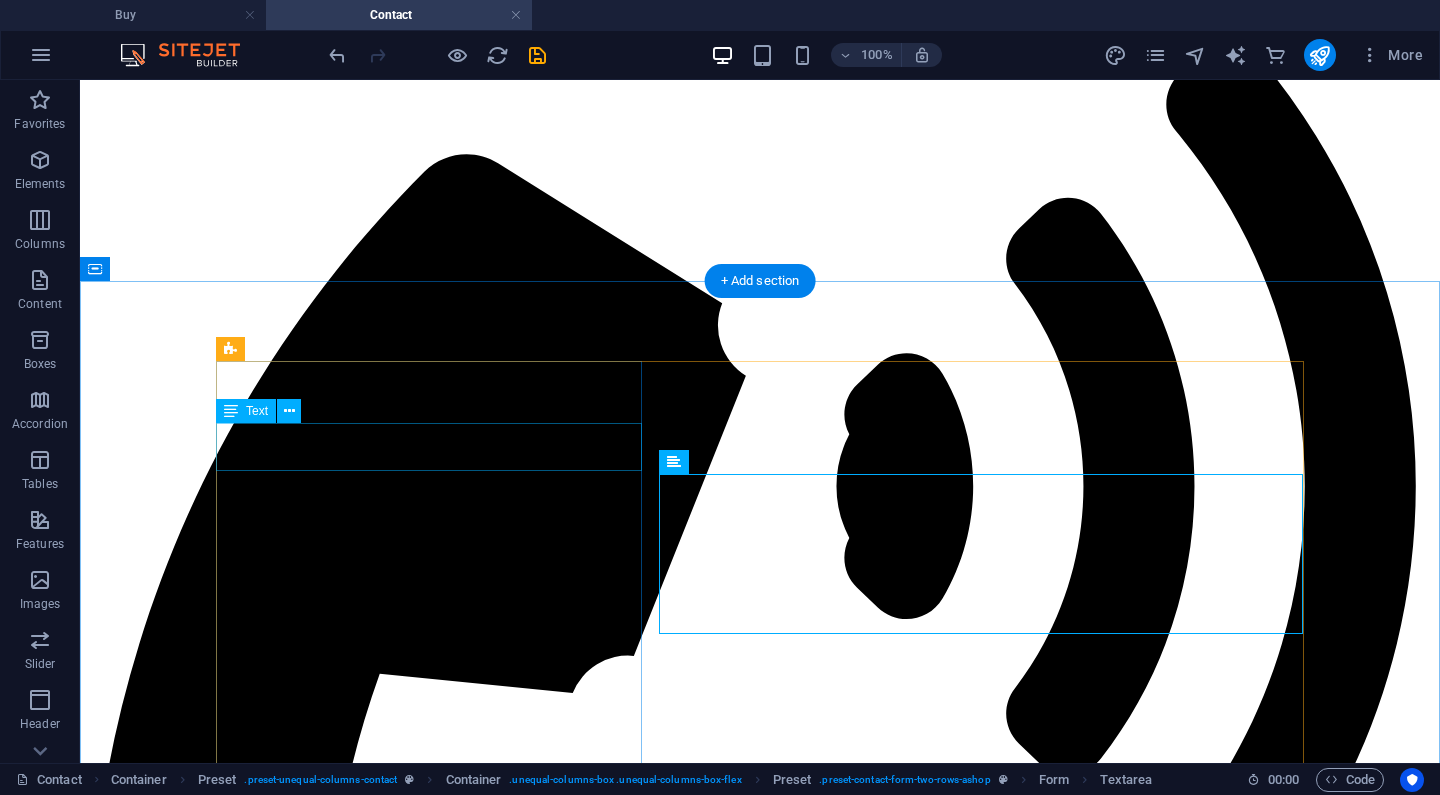 click on "Lorem ipsum dolor sit amet, consetetur aliquyam erat, sed diam voluptua." at bounding box center (760, 2007) 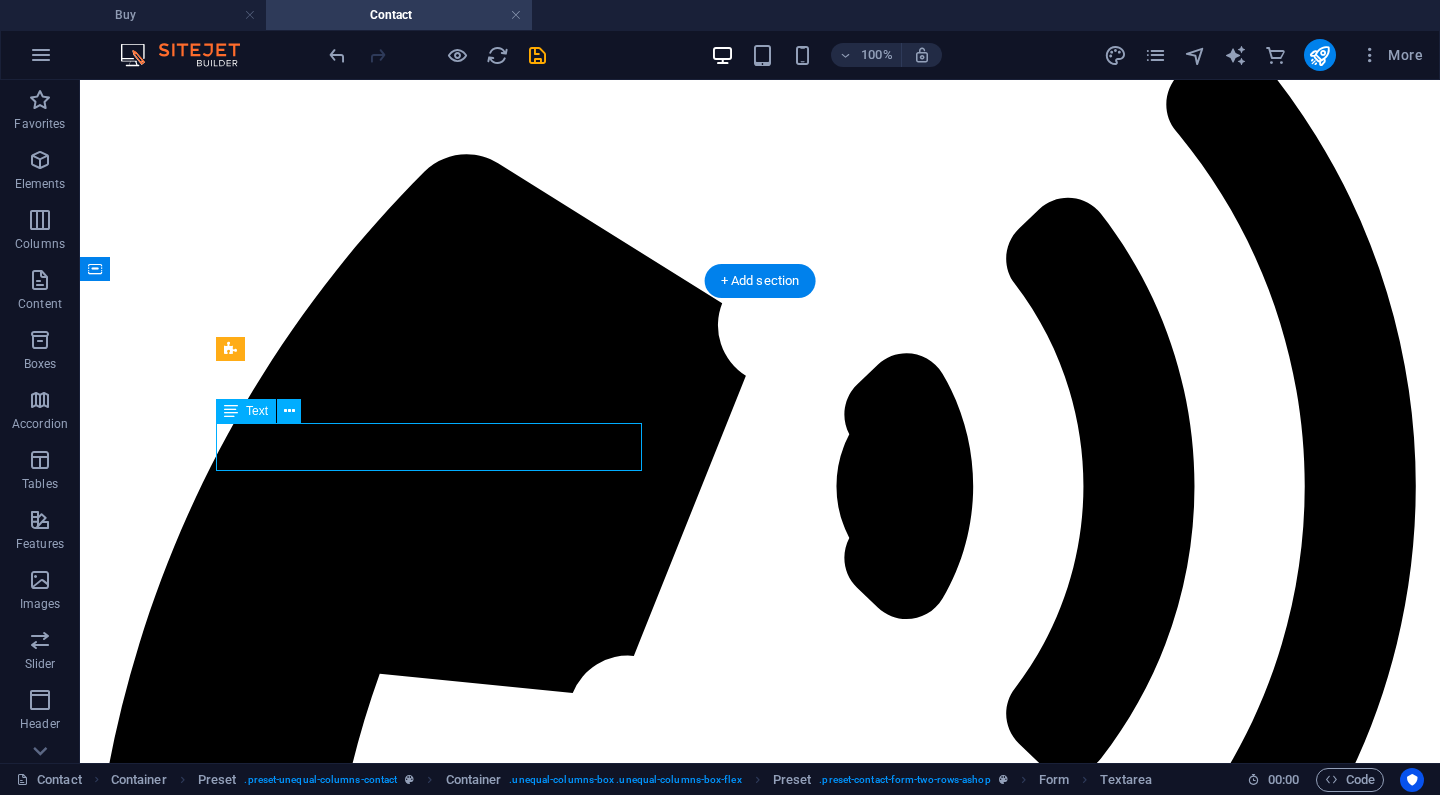 click on "Lorem ipsum dolor sit amet, consetetur aliquyam erat, sed diam voluptua." at bounding box center (760, 2007) 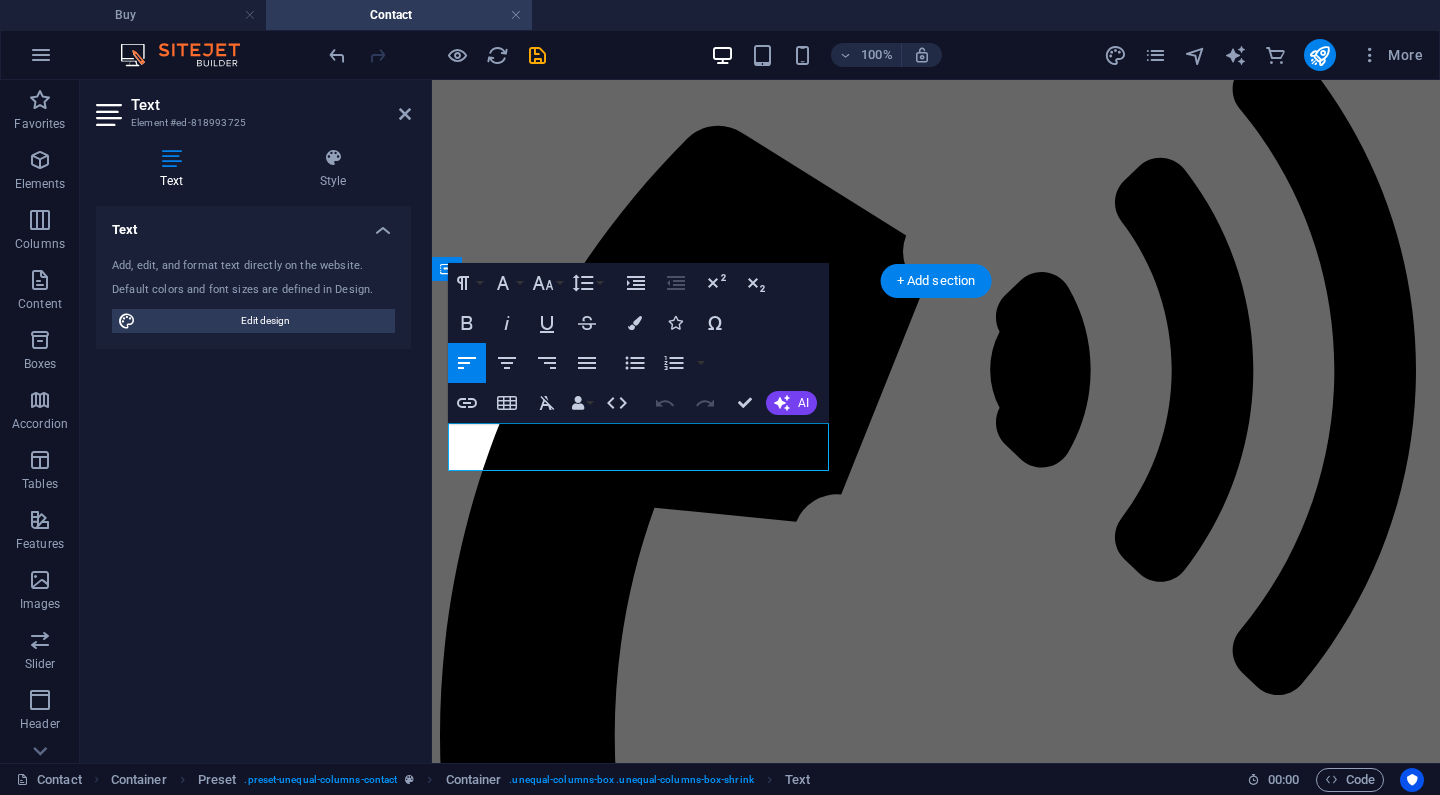 type 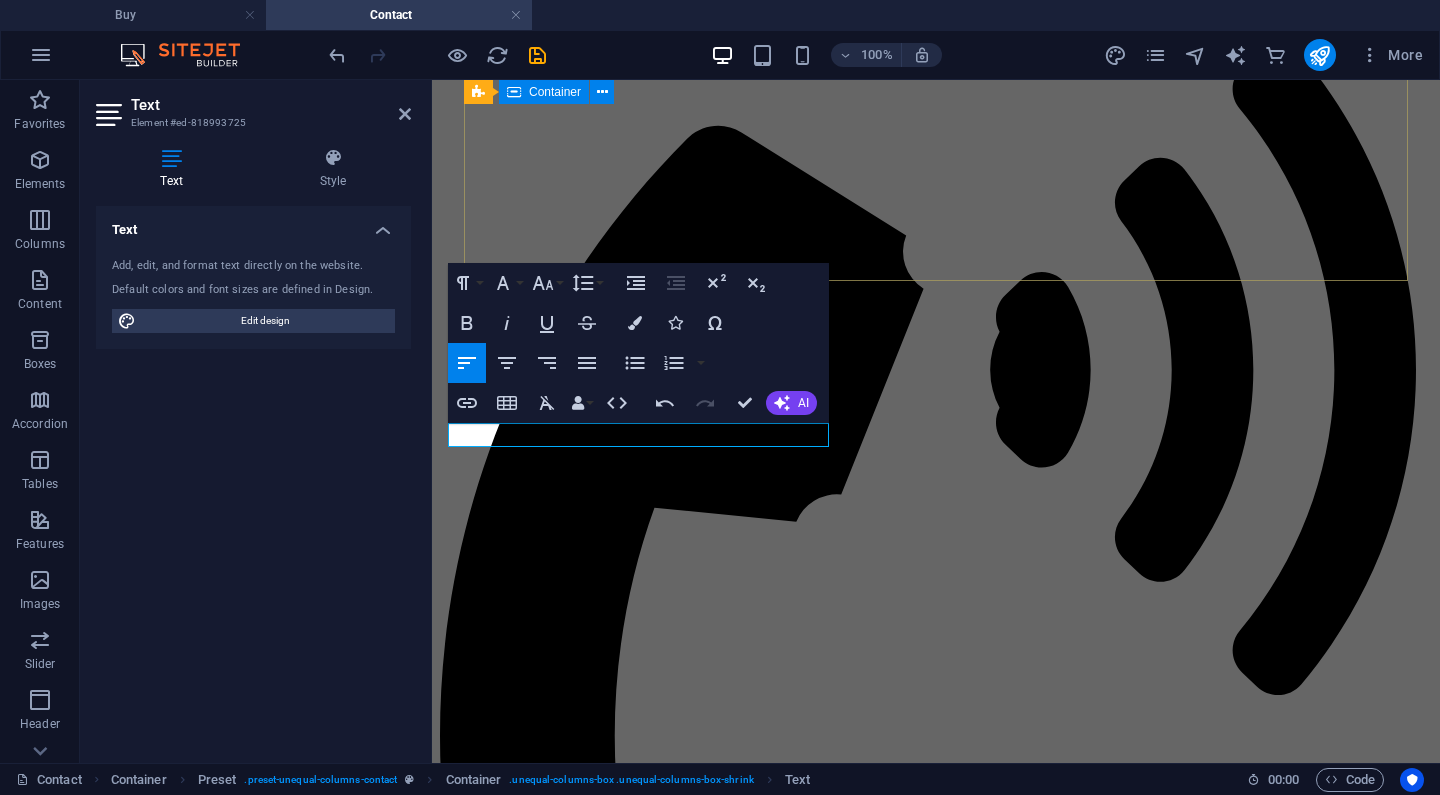 click on "HOME NEWS BUSINESS SPORTS LIFESTYLE CONTACT" at bounding box center [936, 643] 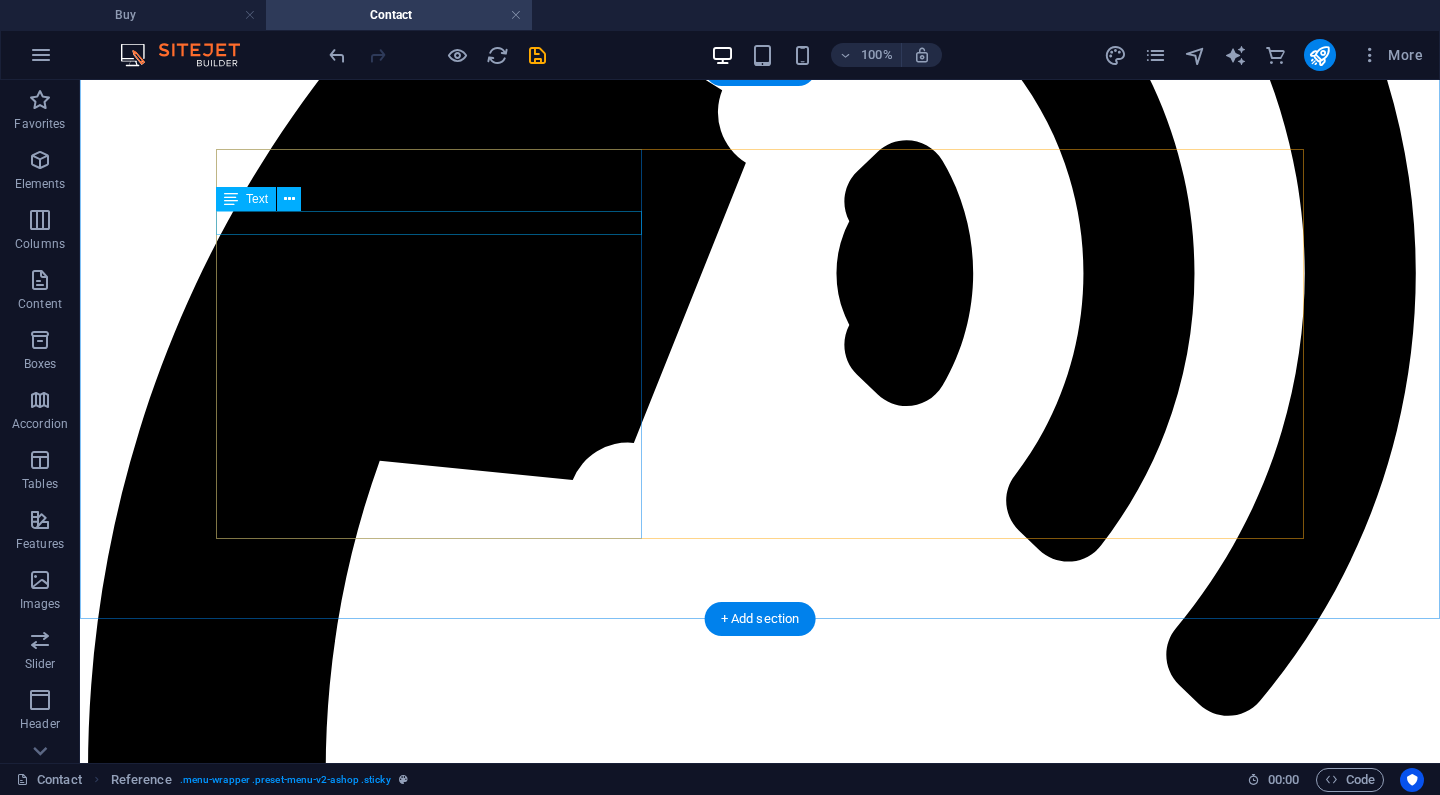 scroll, scrollTop: 413, scrollLeft: 0, axis: vertical 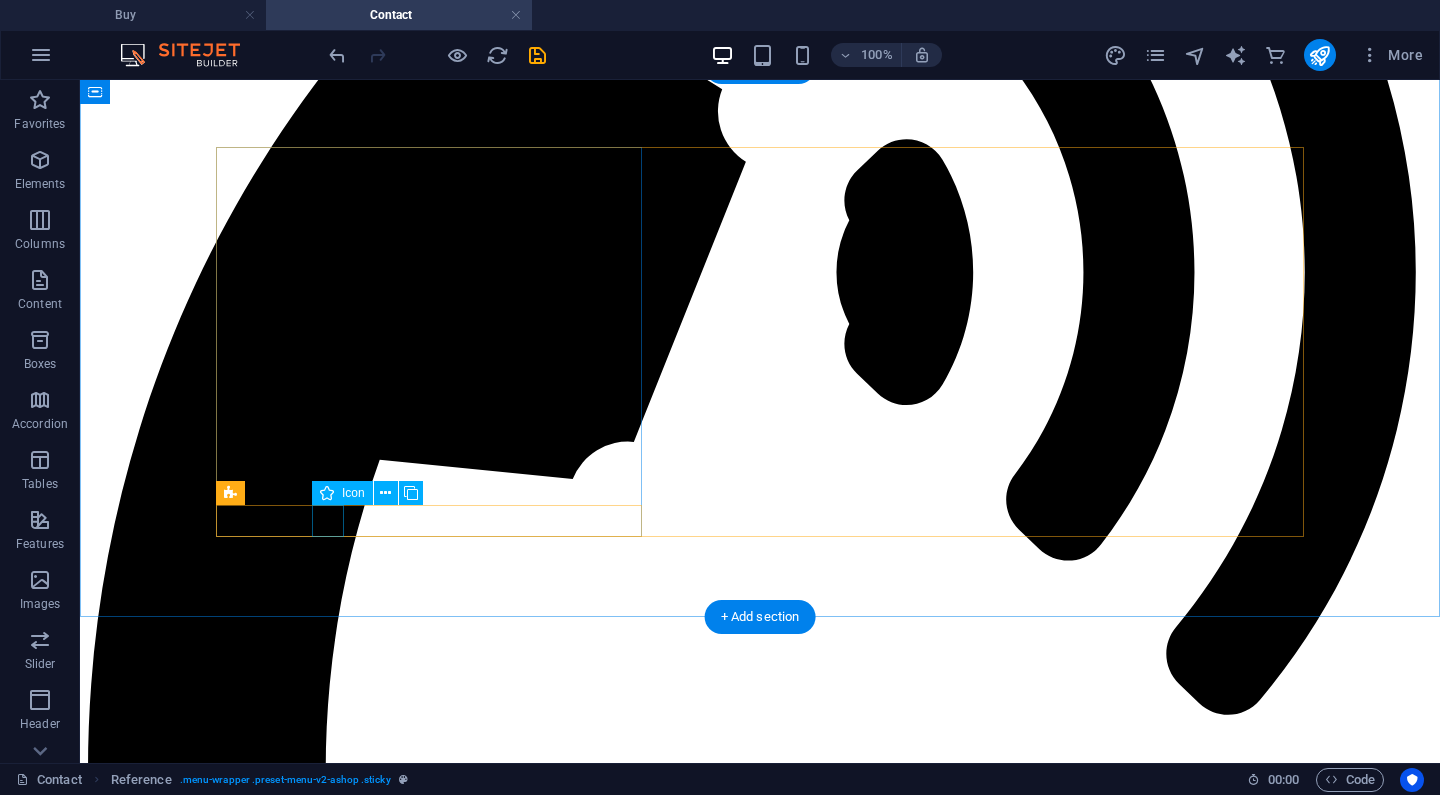 click at bounding box center (760, 6538) 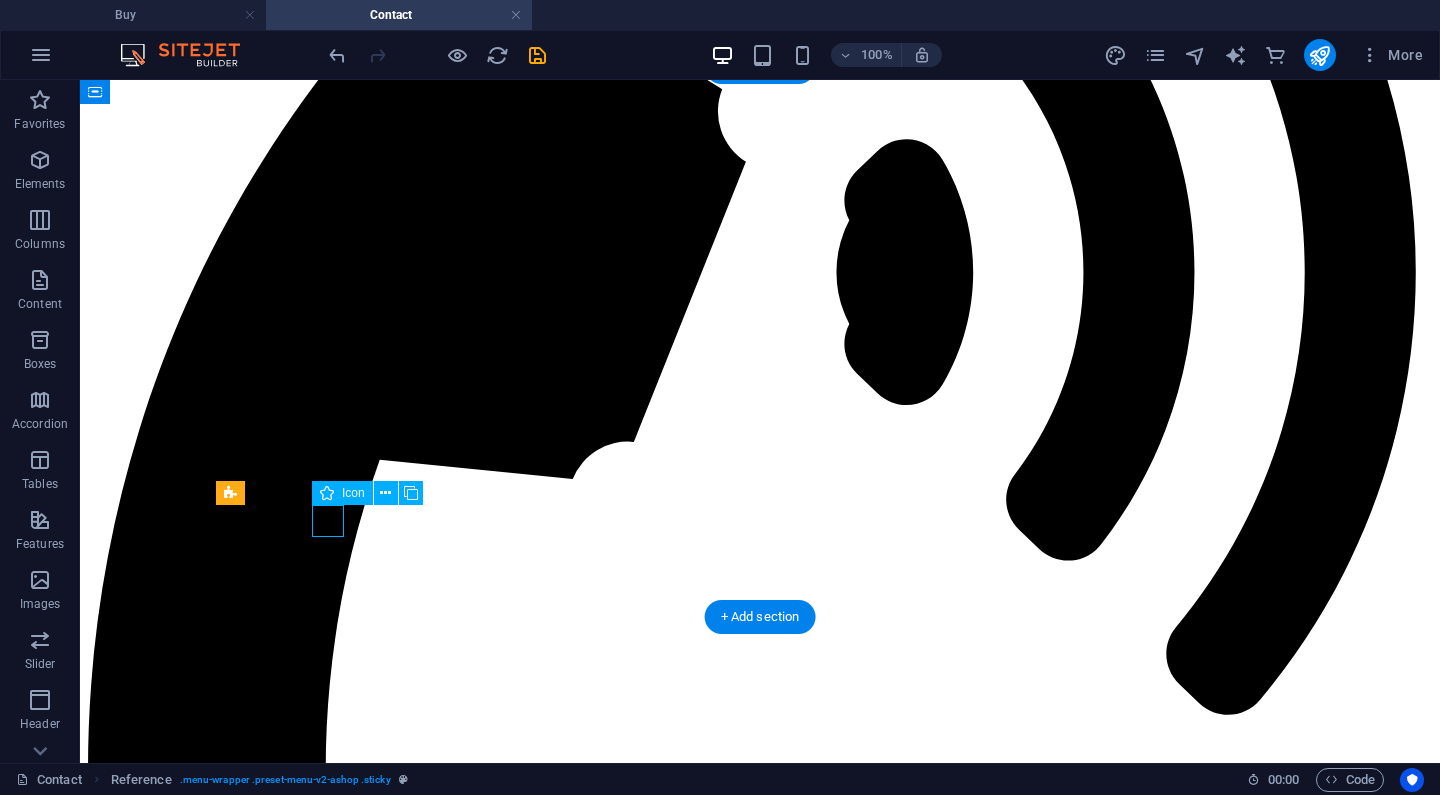 click at bounding box center (760, 6538) 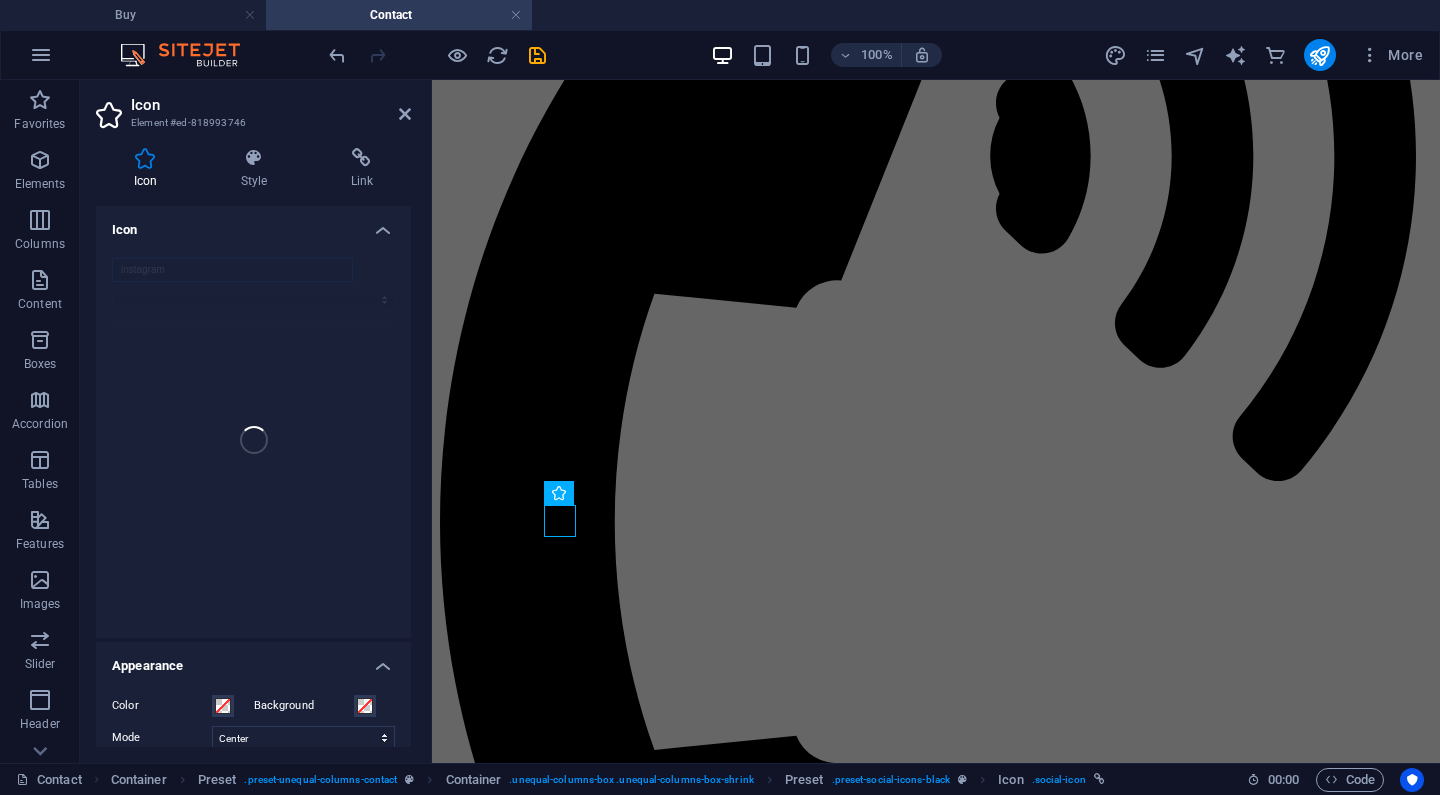 scroll, scrollTop: 0, scrollLeft: 0, axis: both 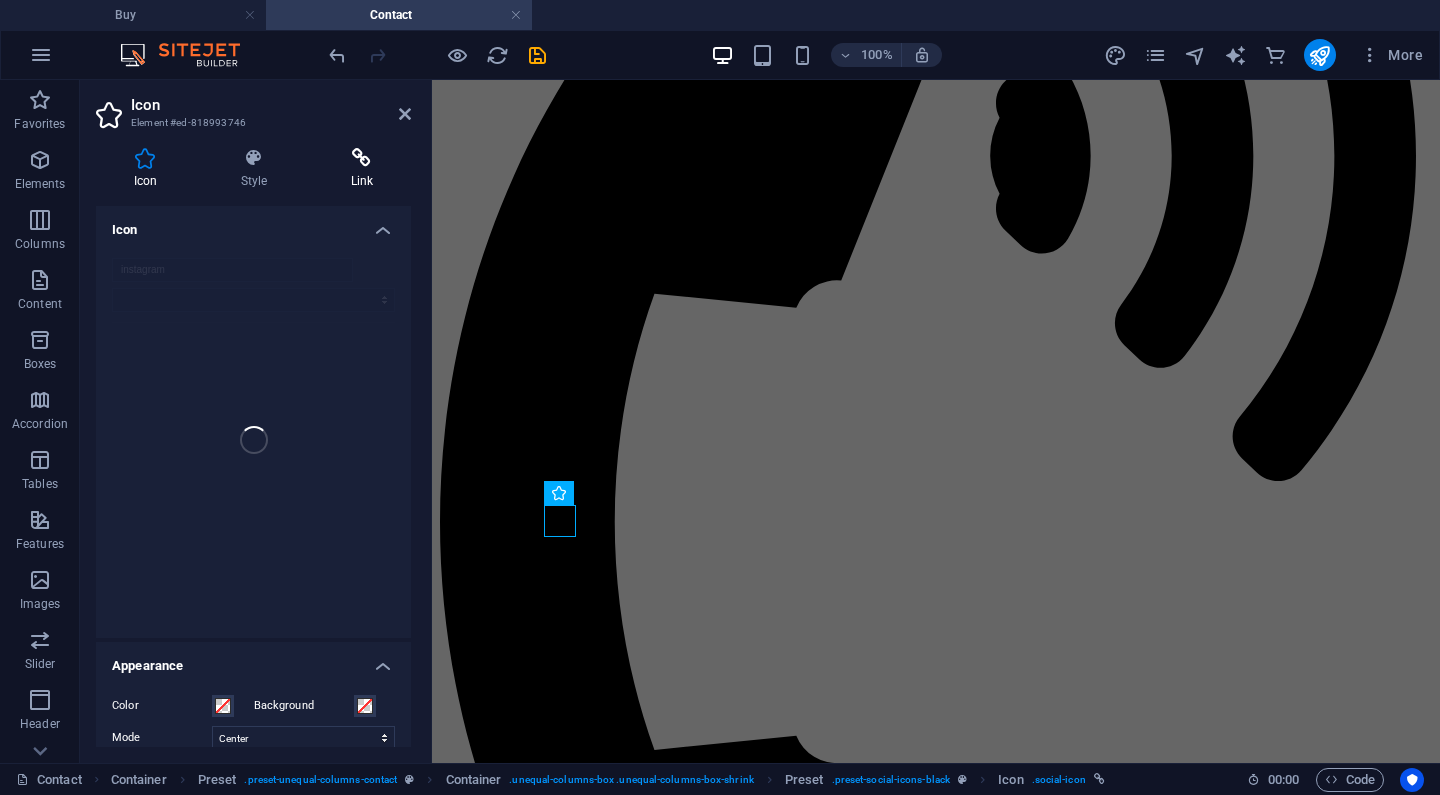click on "Link" at bounding box center (362, 169) 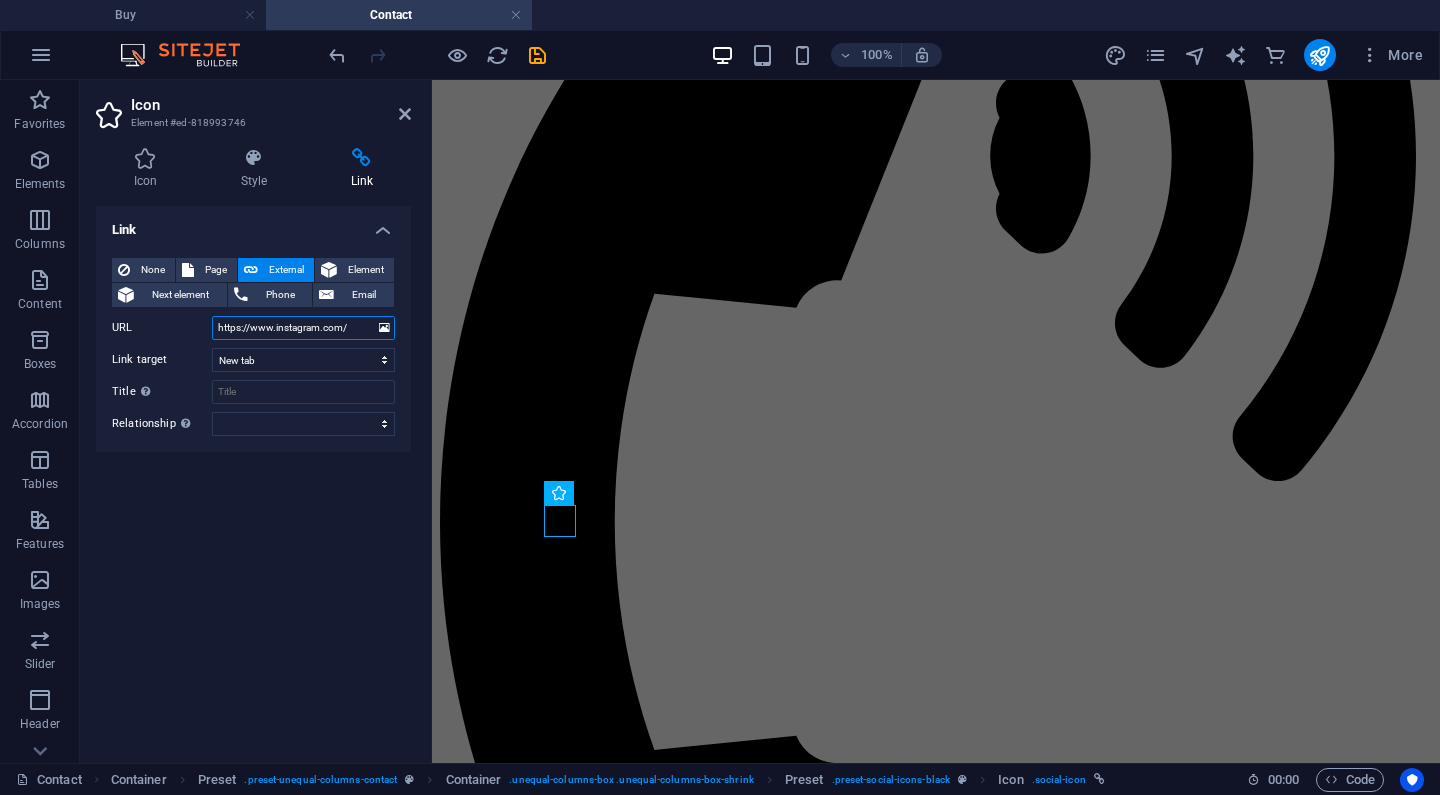 click on "https://www.instagram.com/" at bounding box center (303, 328) 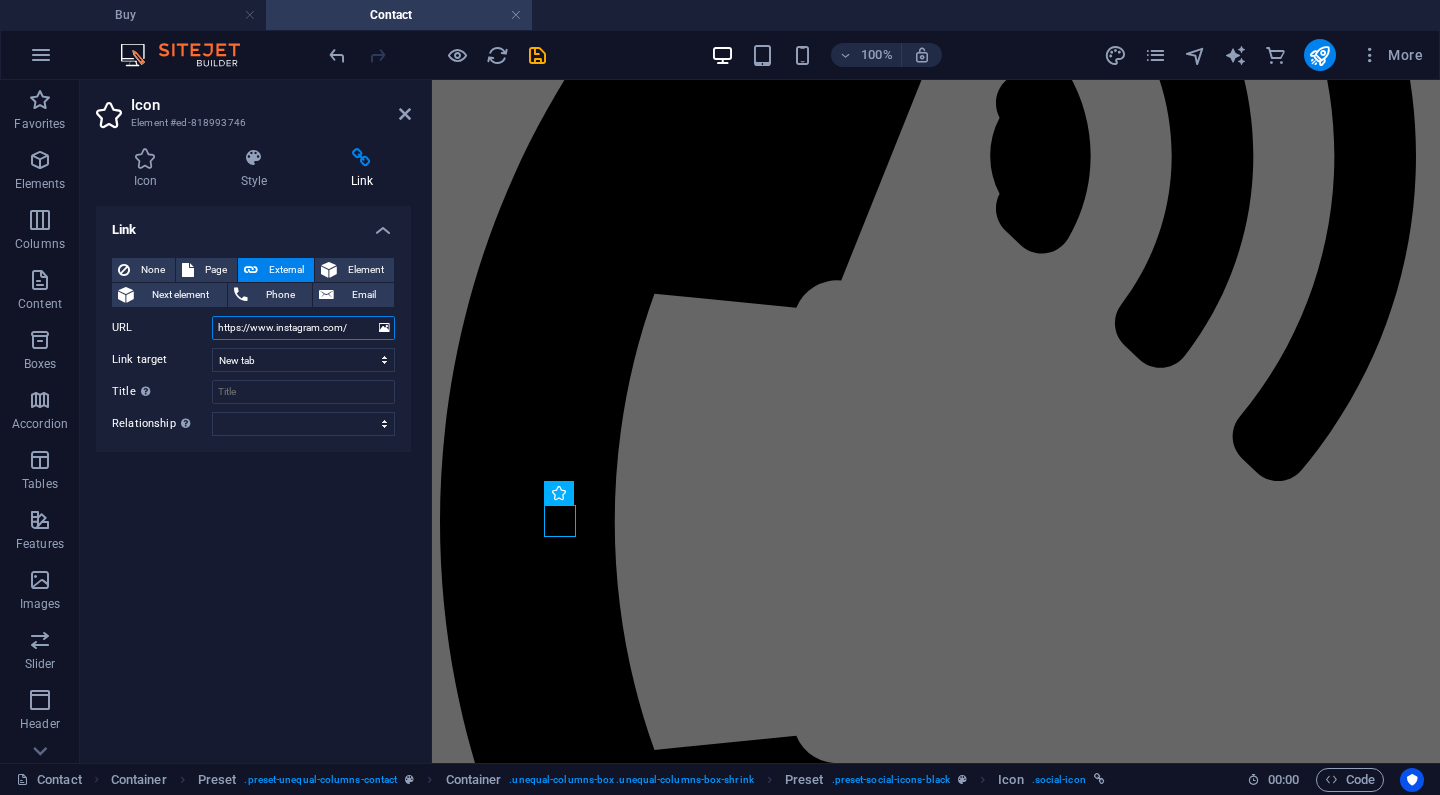 paste on "x.com/thegautengtimes  https://www.facebook.com/profile.php?id=61578909720666  https://www.tiktok.com/@gautengtimes?is_from_webapp=1&sender_device=pc  https://www.instagram.com/thegautengtimes" 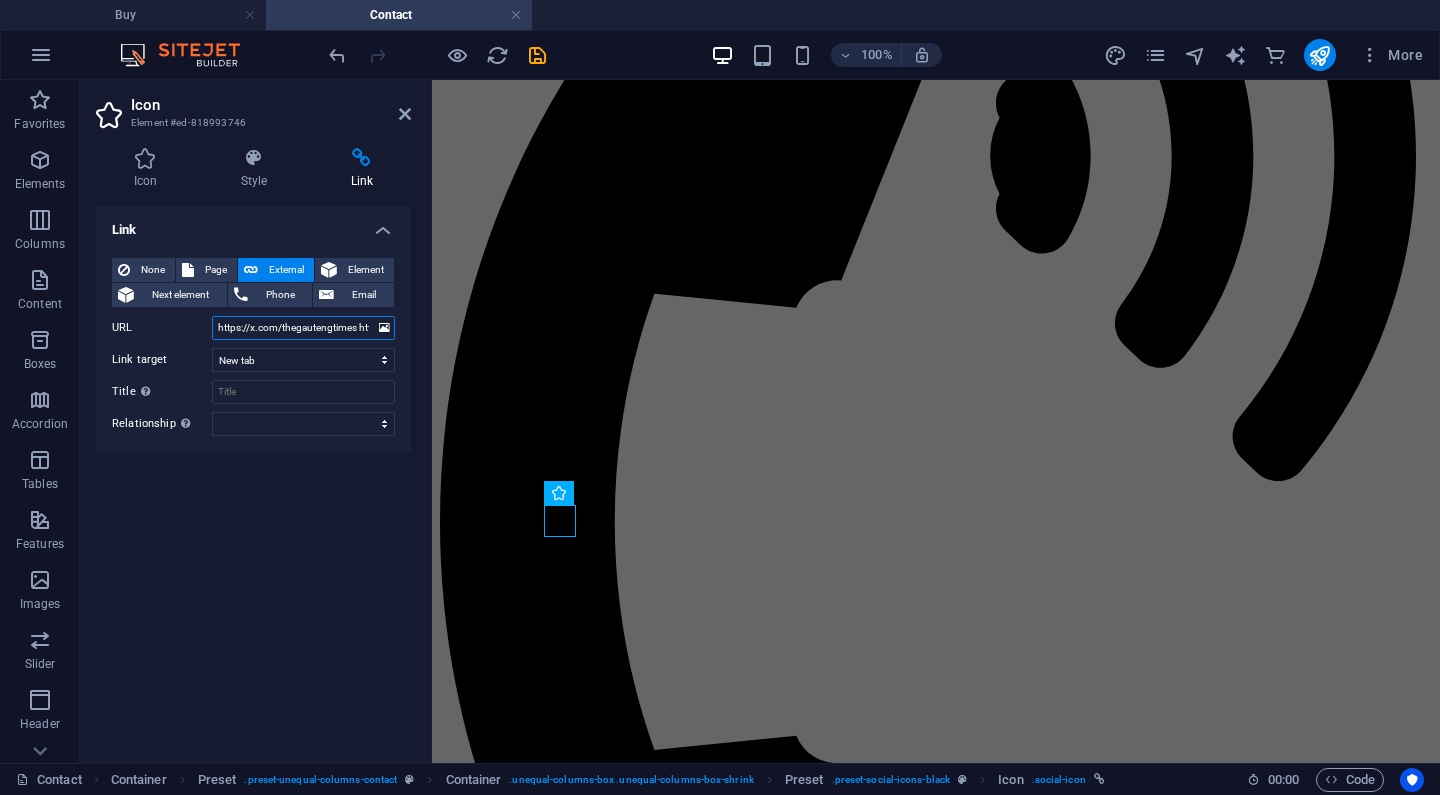 type on "https://x.com/thegautengtimes  https://www.facebook.com/profile.php?id=61578909720666  https://www.tiktok.com/@gautengtimes?is_from_webapp=1&sender_device=pc  https://www.instagram.com/thegautengtimes/" 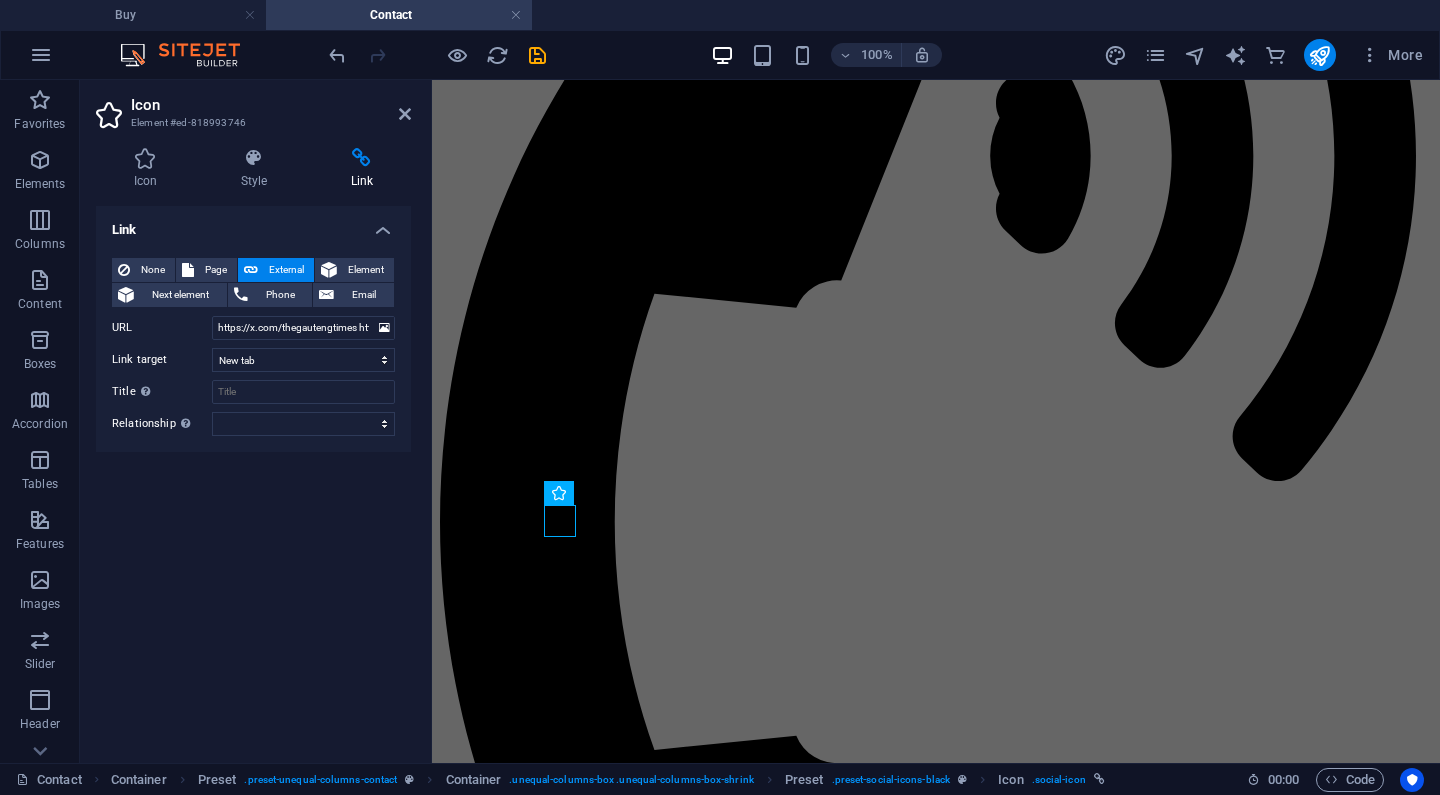 click on "Icon Style Link Icon instagram Appearance Color Background Mode Scale Left Center Right Width Default auto px rem % em vh vw Height Default auto px rem em vh vw Padding Default px rem % em vh vw Stroke width Default px rem % em vh vw Stroke color Overflow Alignment Alignment Shadow Default None Outside Color X offset 0 px rem vh vw Y offset 0 px rem vh vw Blur 0 px rem % vh vw Text Alternative text The alternative text is used by devices that cannot display images (e.g. image search engines) and should be added to every image to improve website accessibility. Preset Element Layout How this element expands within the layout (Flexbox). Size Default auto px % 1/1 1/2 1/3 1/4 1/5 1/6 1/7 1/8 1/9 1/10 Grow Shrink Order Container layout Visible Visible Opacity 100 % Overflow Spacing Margin Default auto px % rem vw vh Custom Custom auto px % rem vw vh auto px % rem vw vh auto px % rem vw vh auto px % rem vw vh Padding Default px rem % vh vw Custom Custom px rem % vh vw px rem % vh vw px rem % vh vw px rem % vh vw 1" at bounding box center [253, 447] 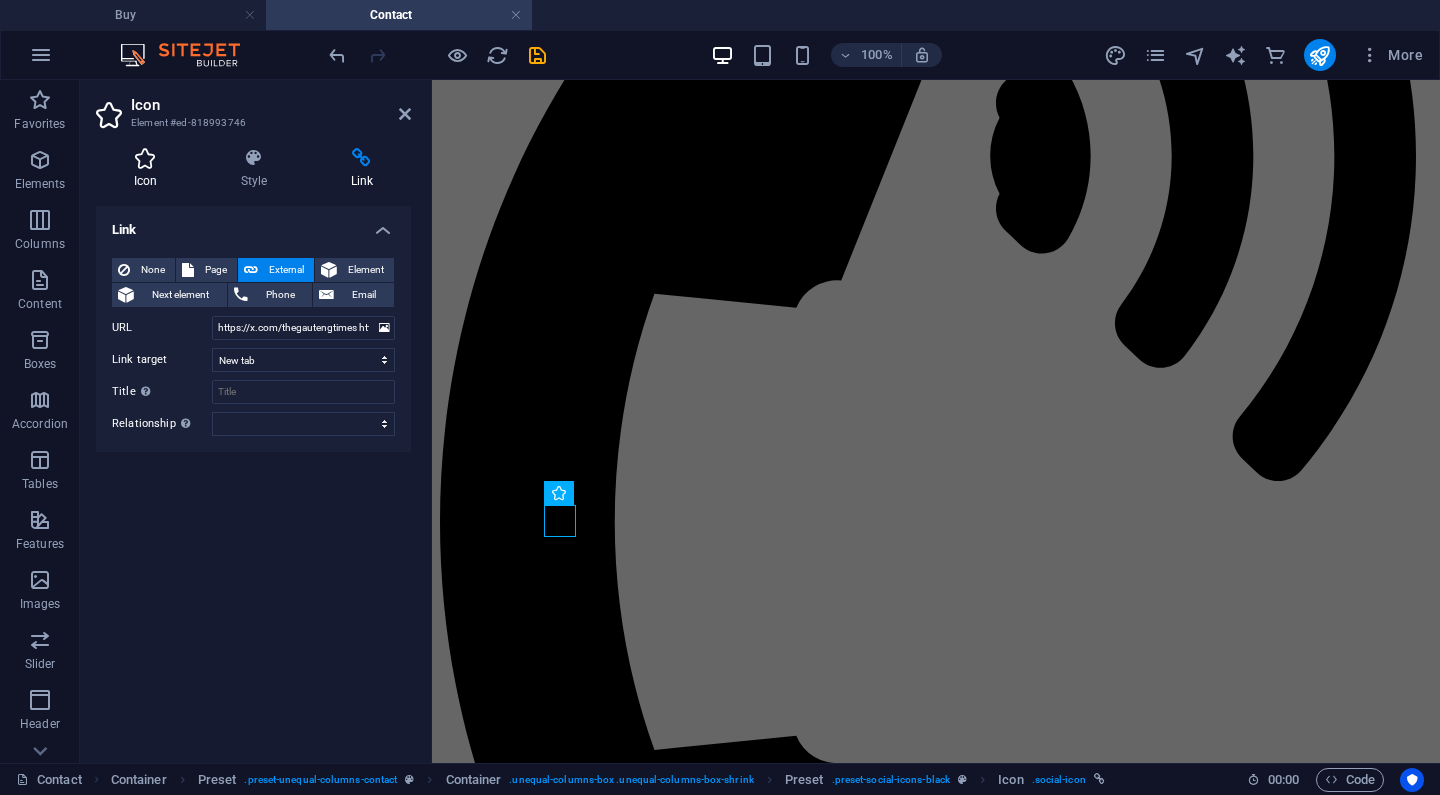 click at bounding box center (145, 158) 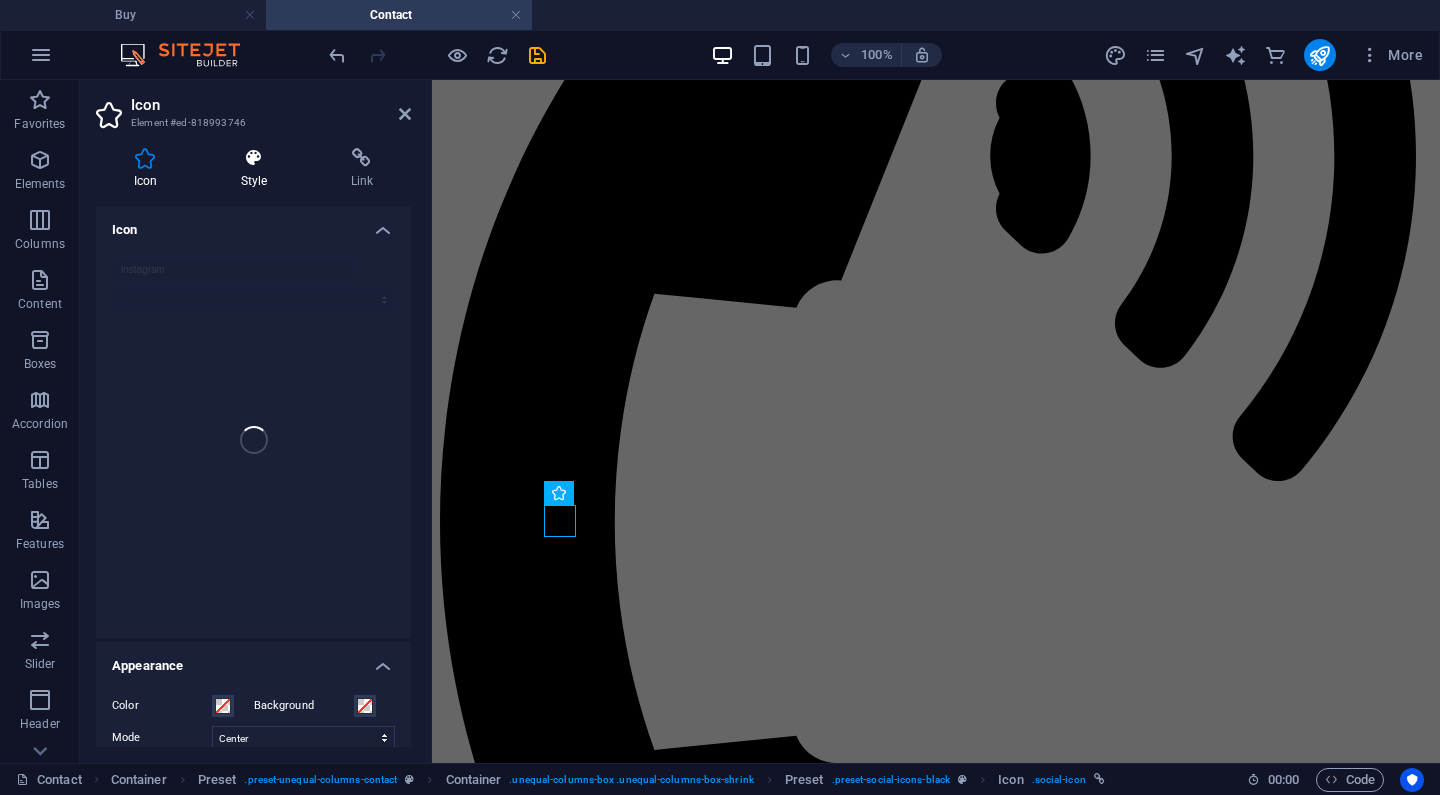 click at bounding box center [254, 158] 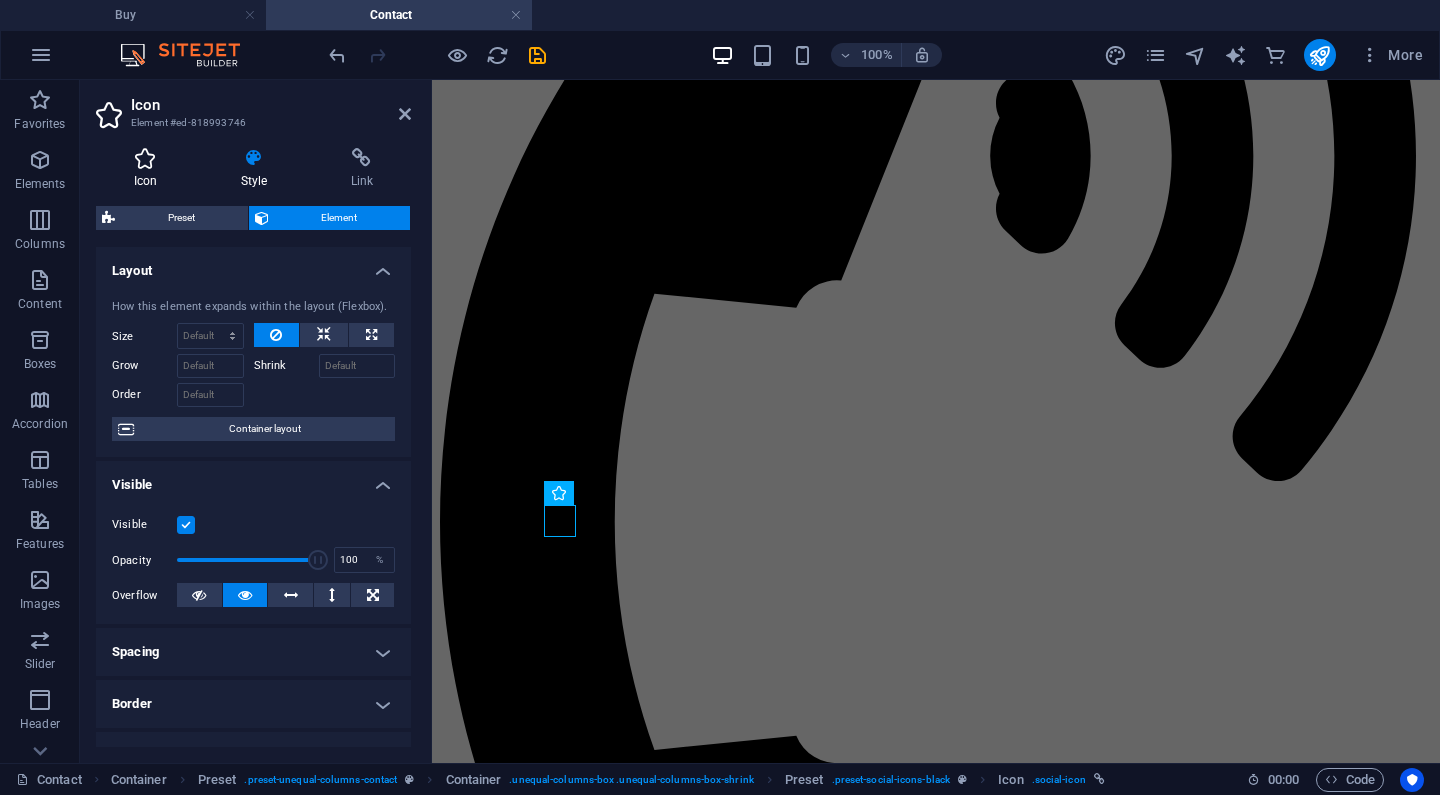 click at bounding box center (145, 158) 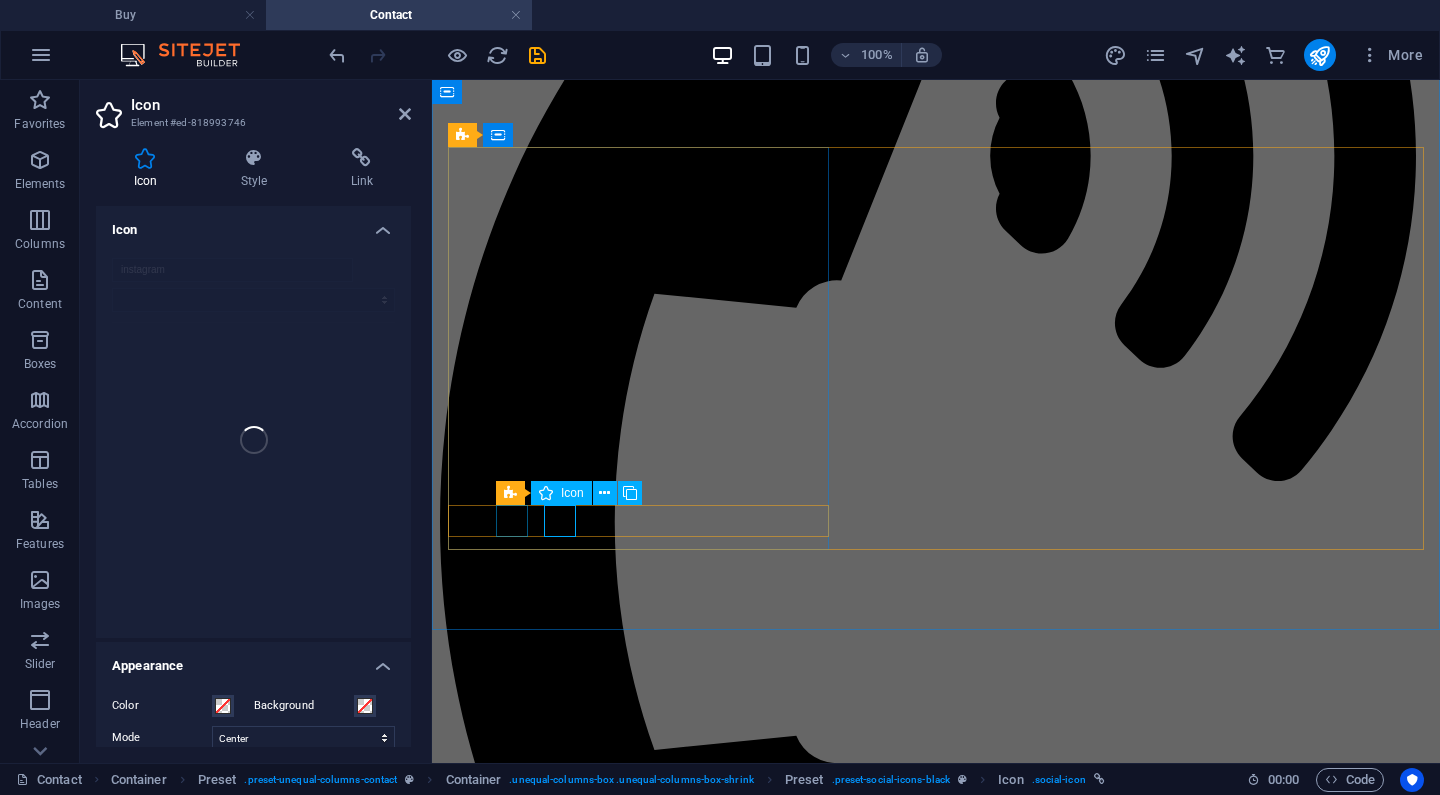 click at bounding box center (936, 4024) 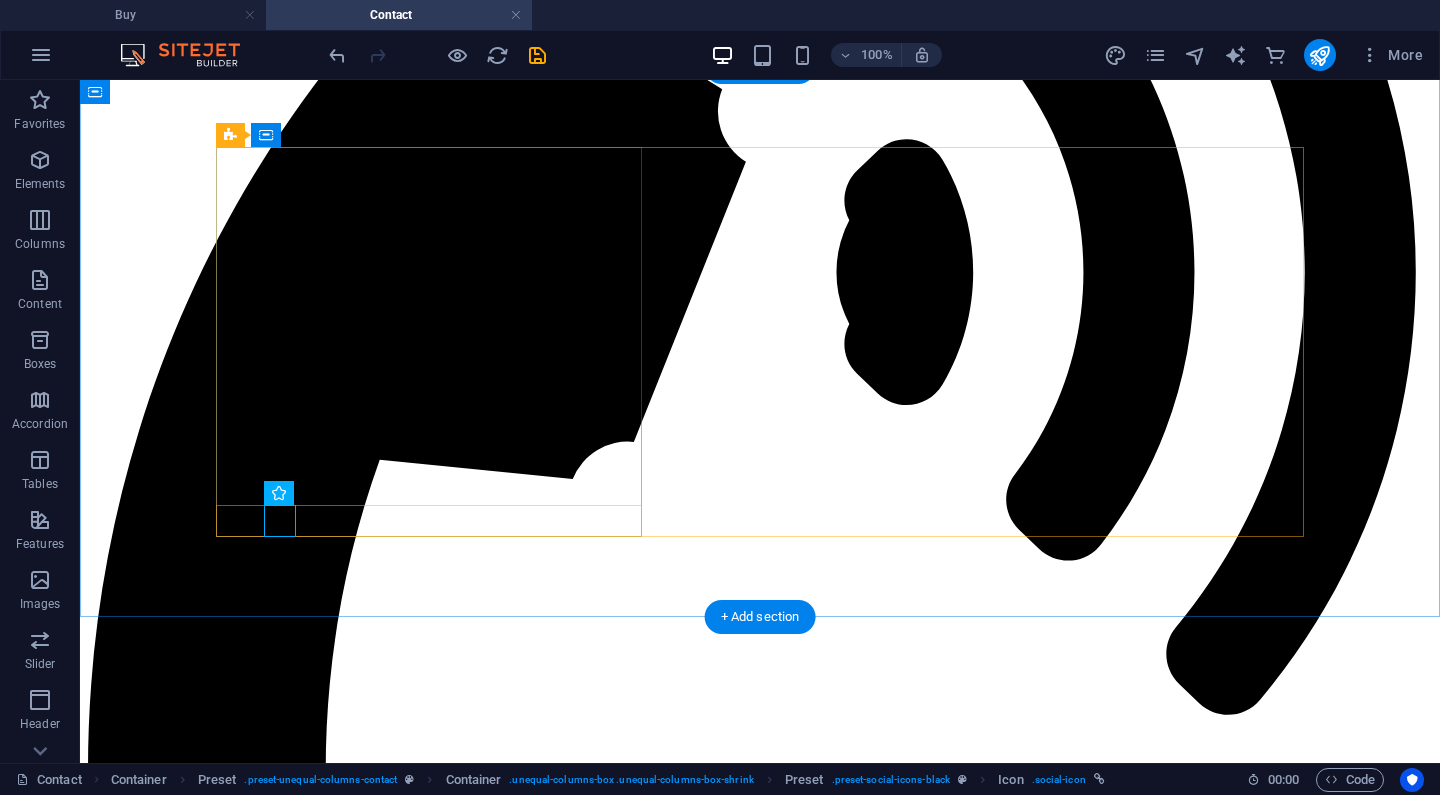 click at bounding box center [760, 4685] 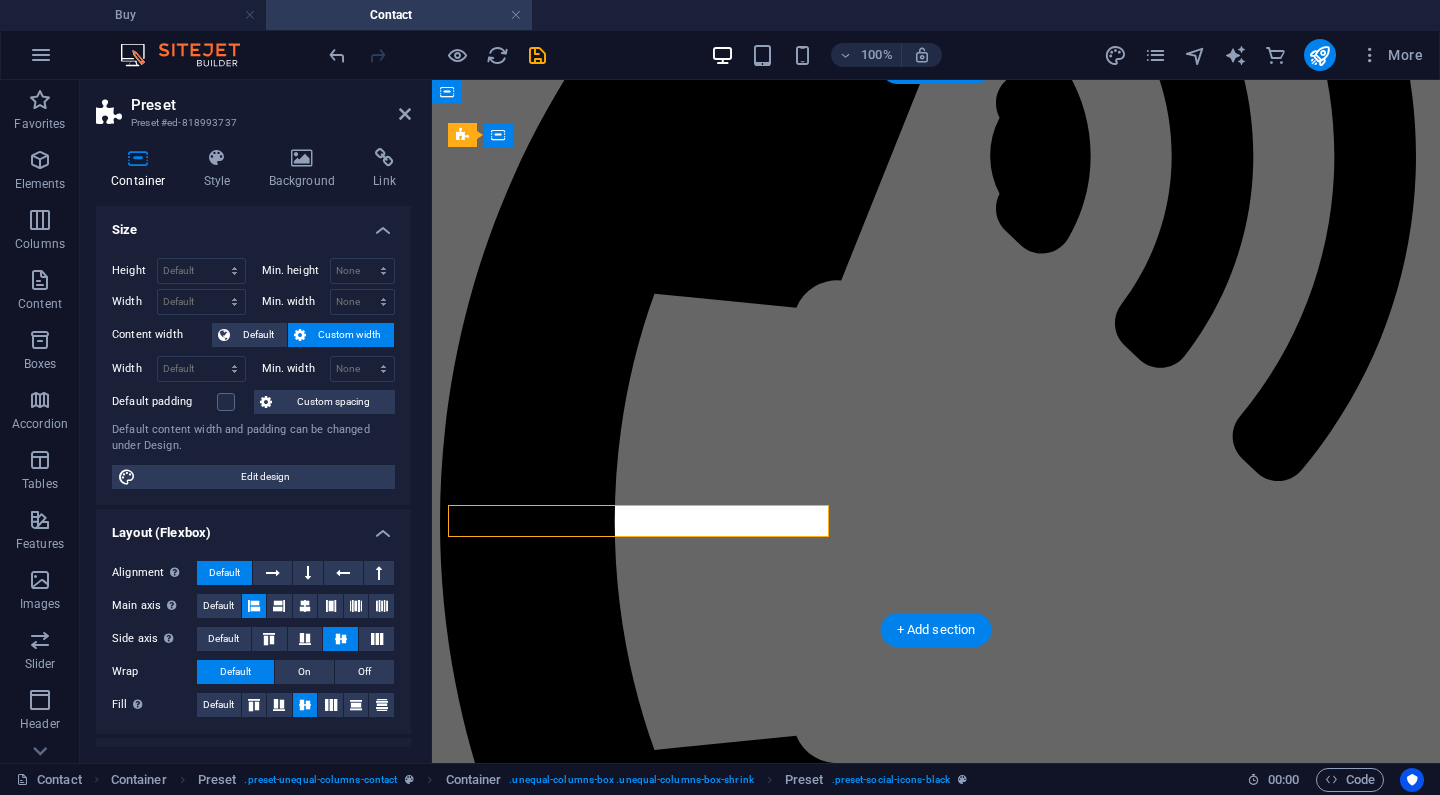 click at bounding box center (936, 4024) 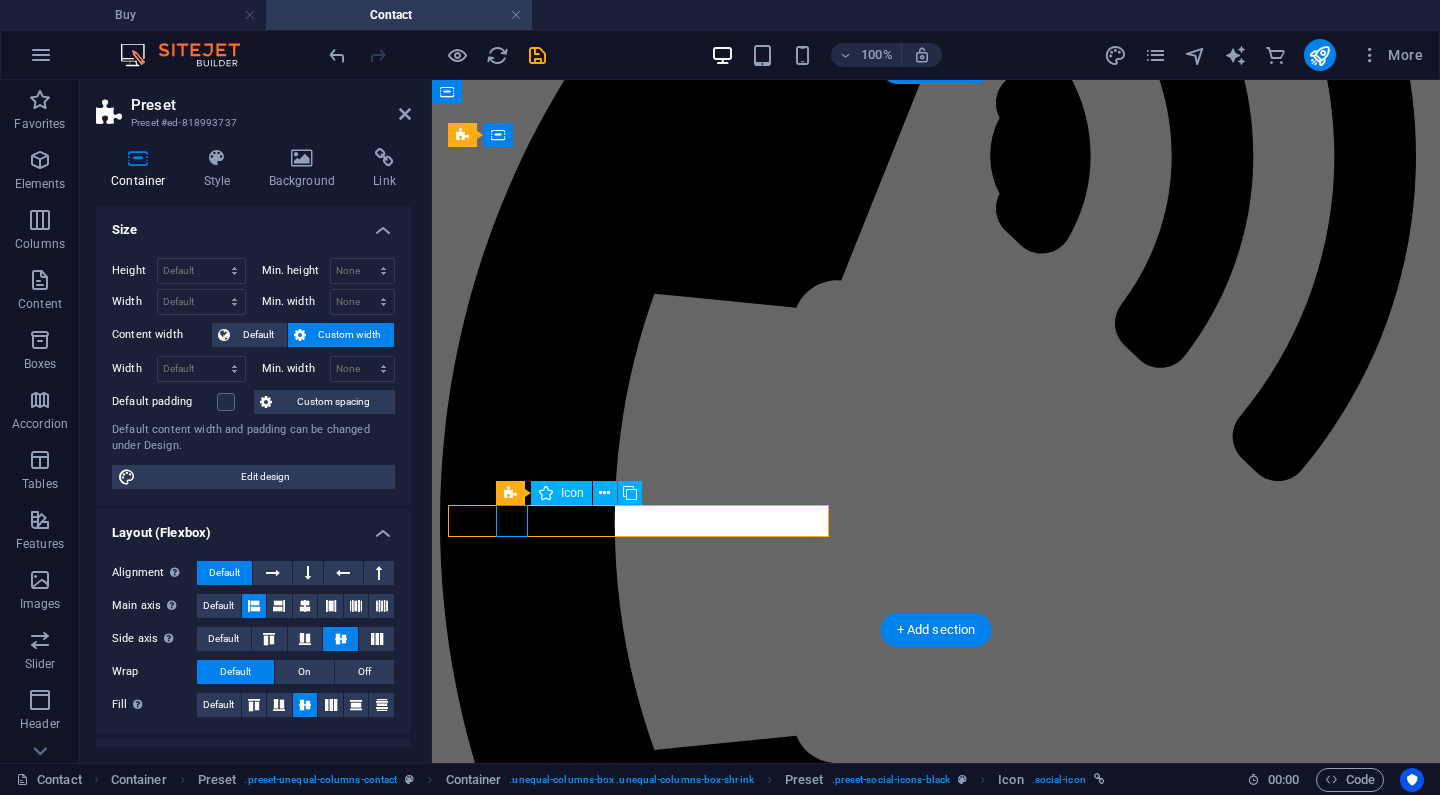 click at bounding box center [936, 4024] 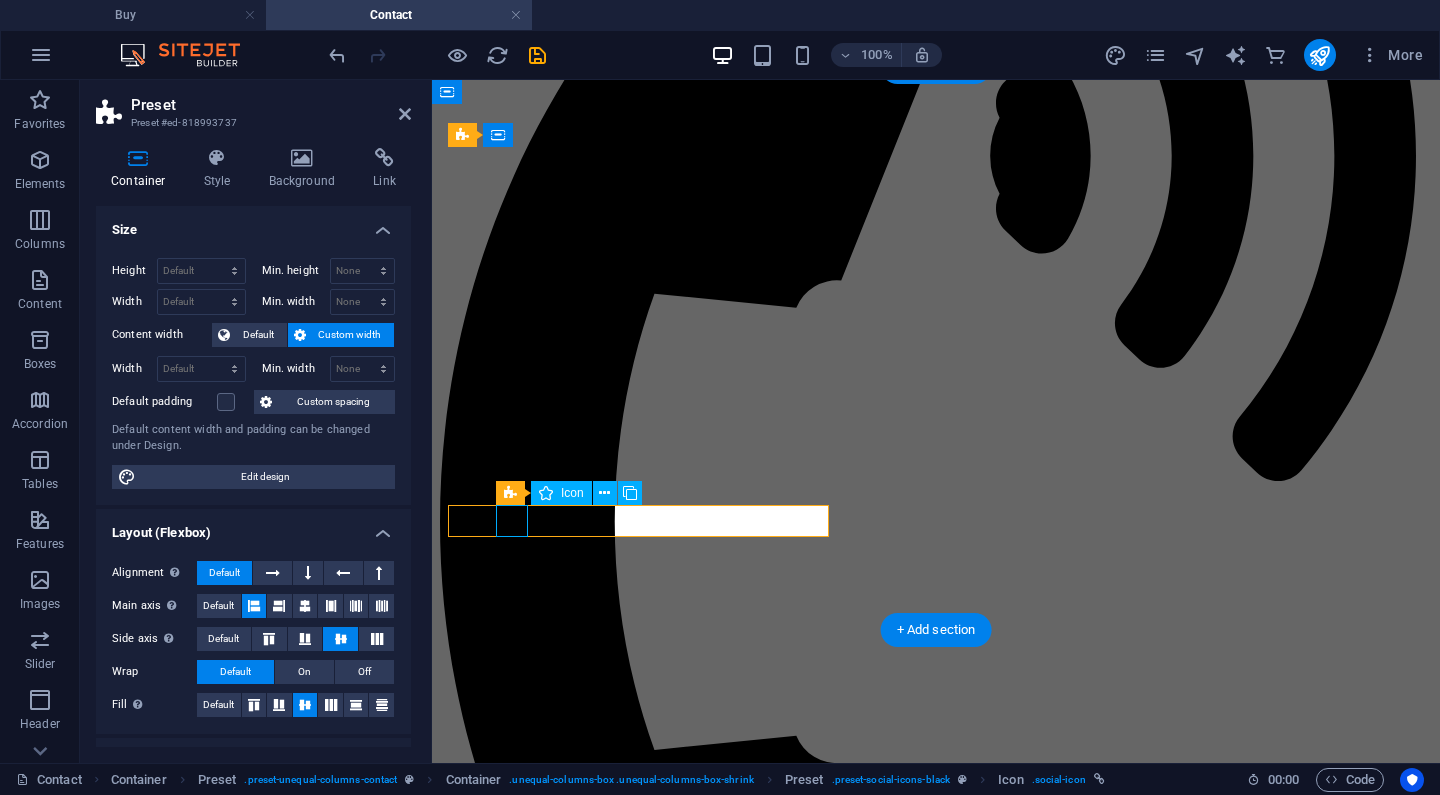 select on "xMidYMid" 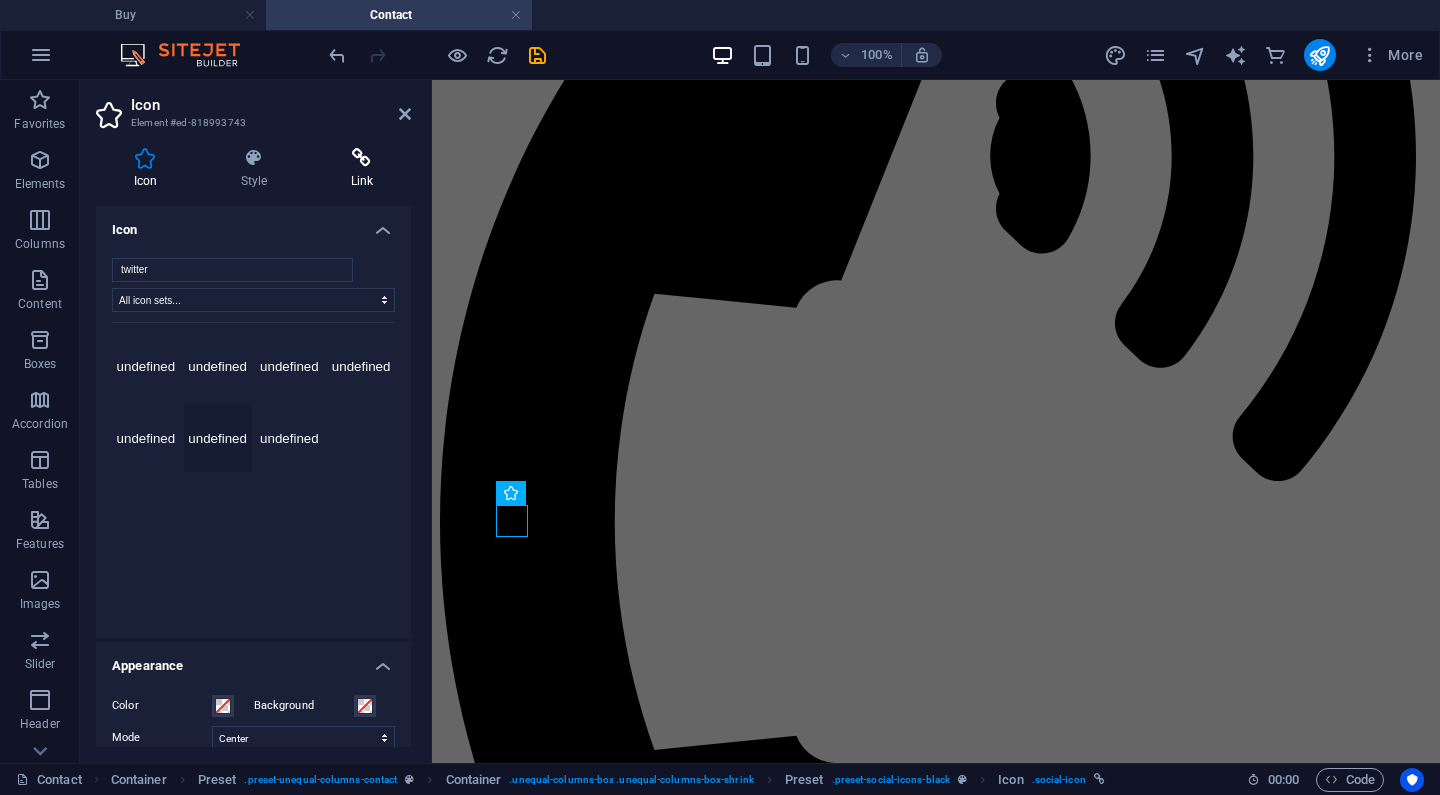 click on "Link" at bounding box center (362, 169) 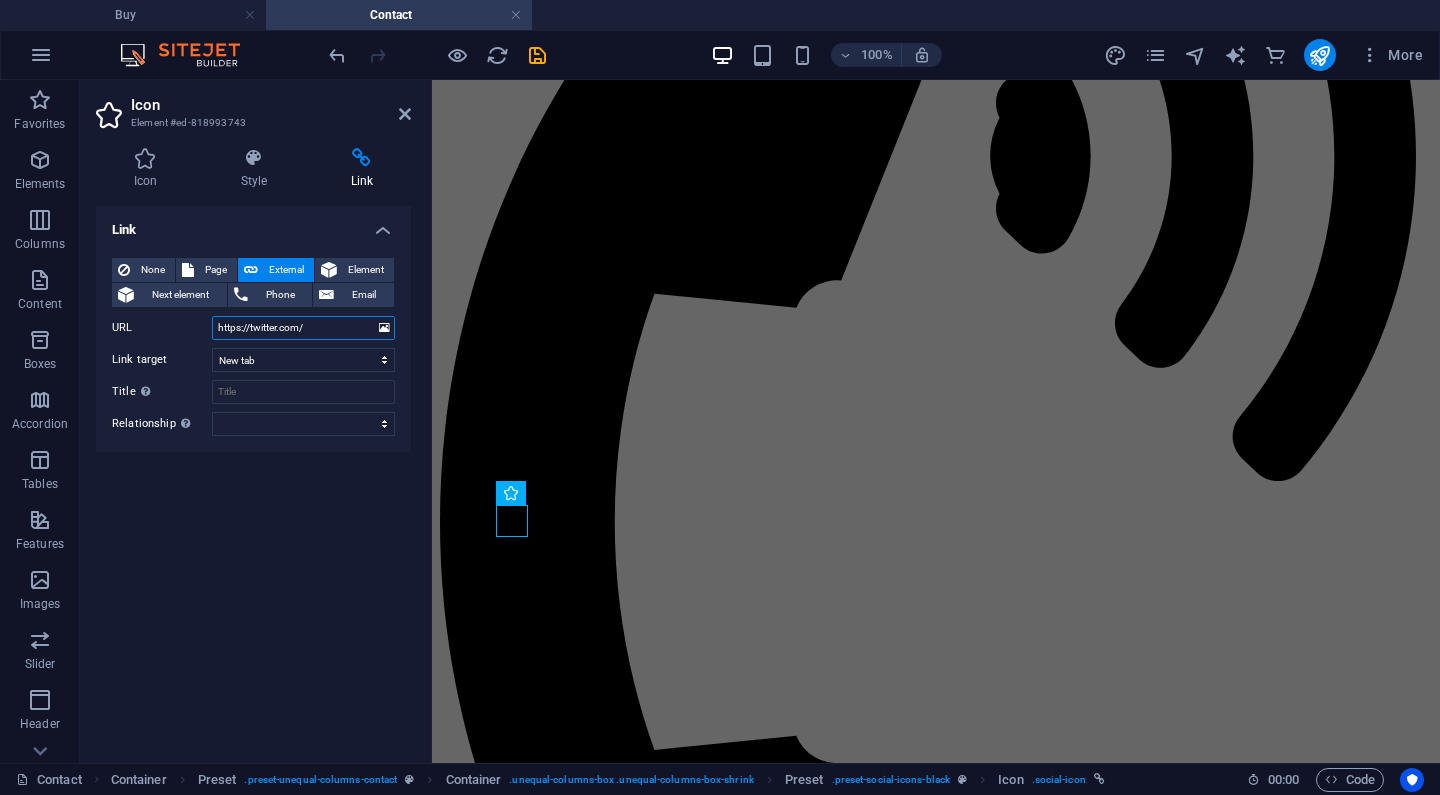 click on "https://twitter.com/" at bounding box center (303, 328) 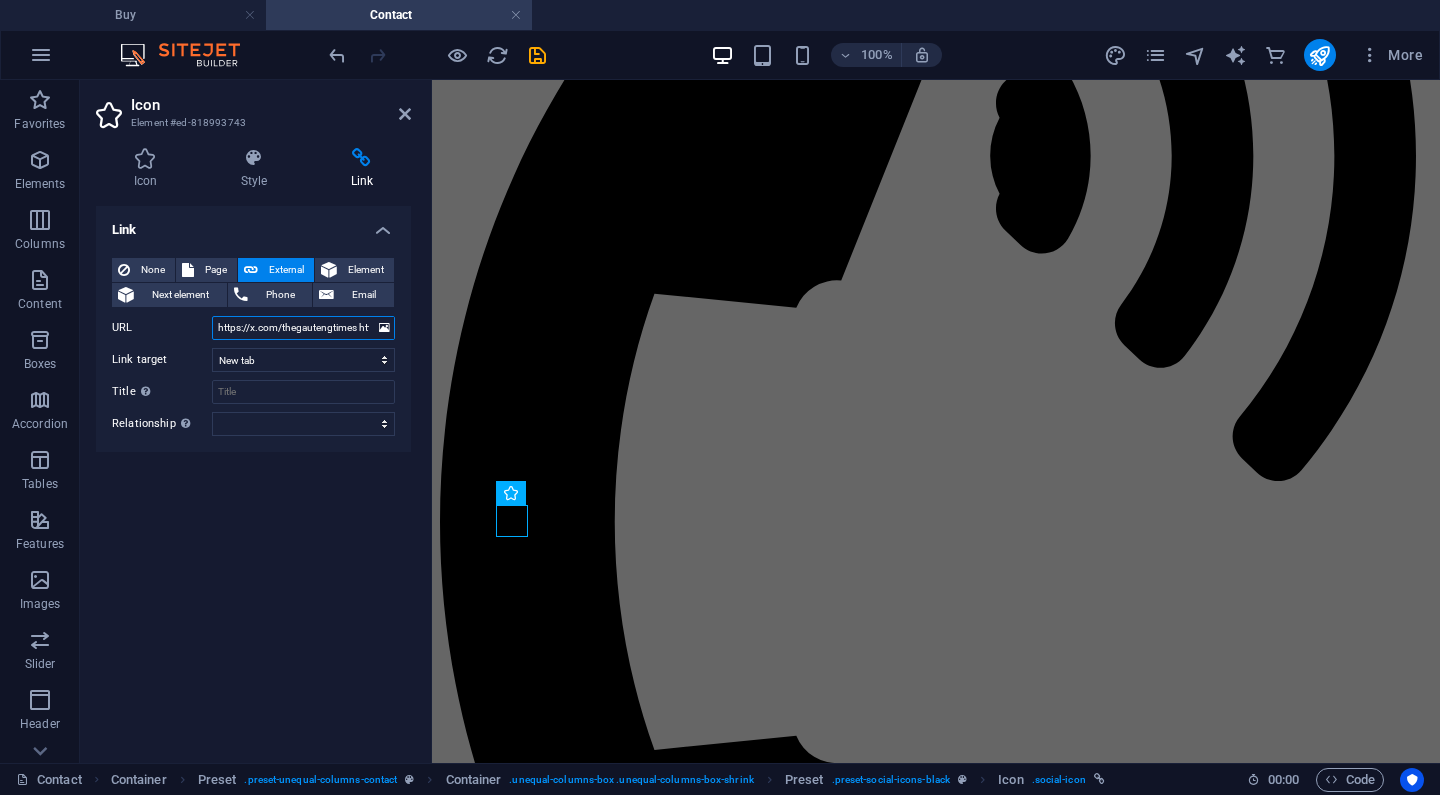 type on "https://x.com/thegautengtimes  https://www.facebook.com/profile.php?id=61578909720666  https://www.tiktok.com/@gautengtimes?is_from_webapp=1&sender_device=pc  https://www.instagram.com/thegautengtimes/" 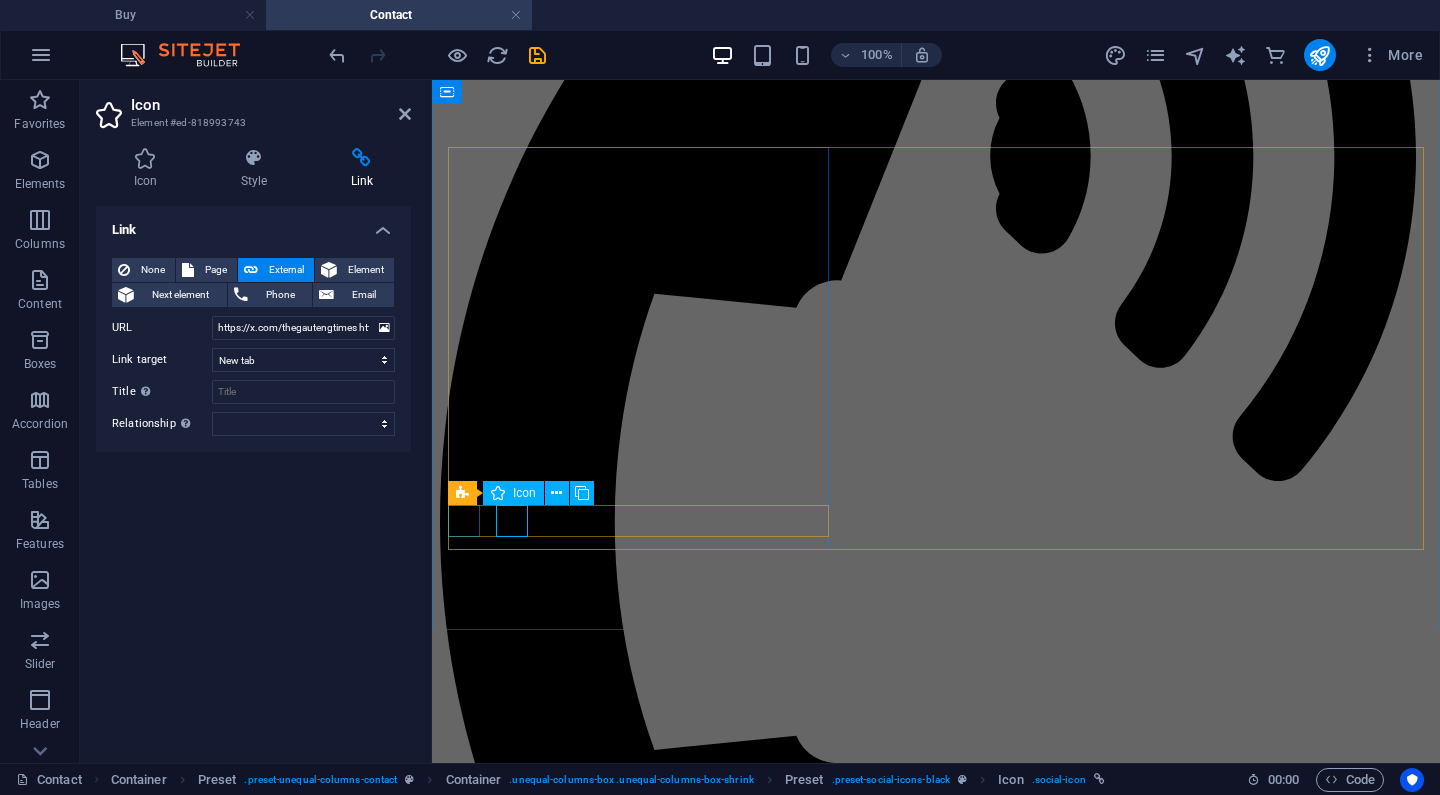 click at bounding box center (936, 2655) 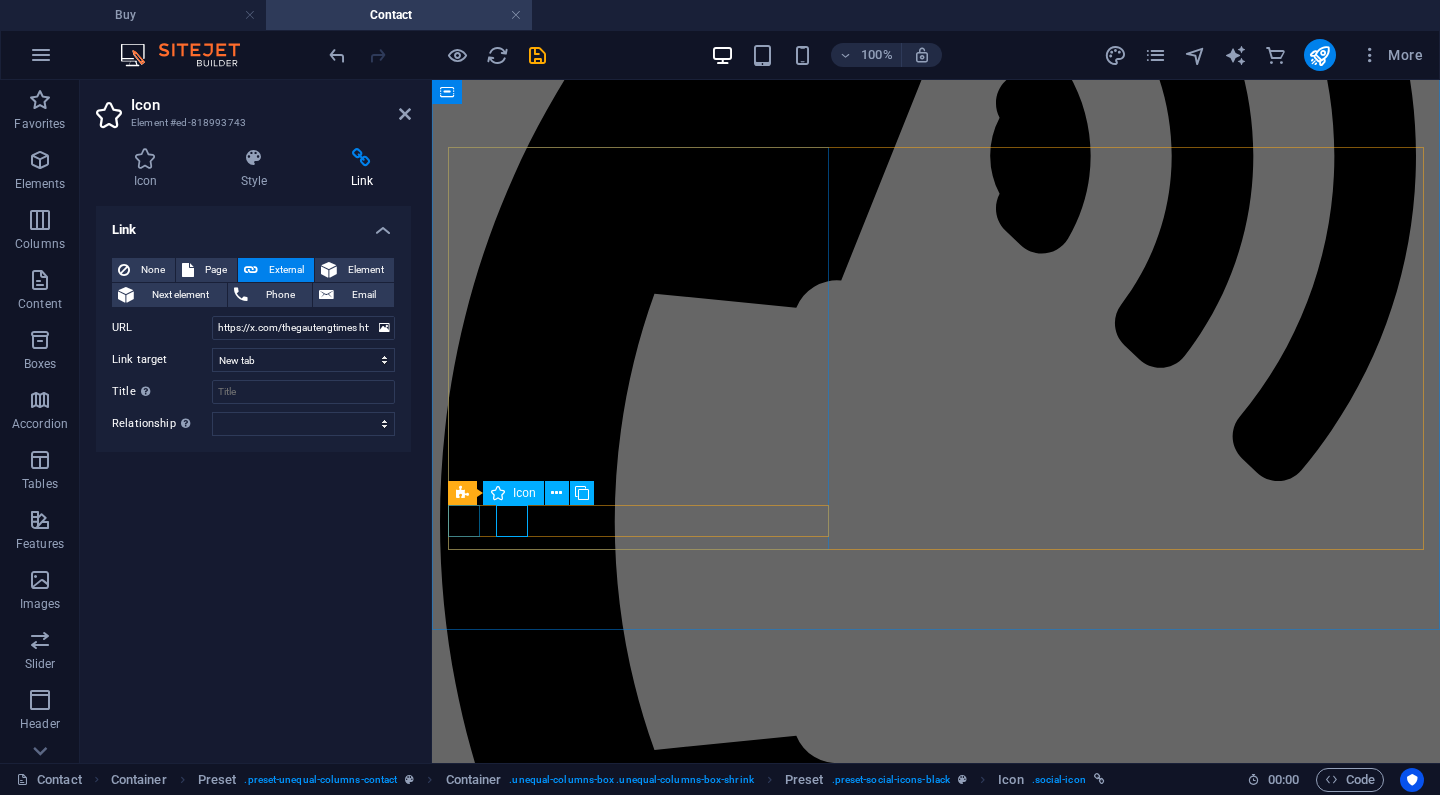 click at bounding box center (936, 2655) 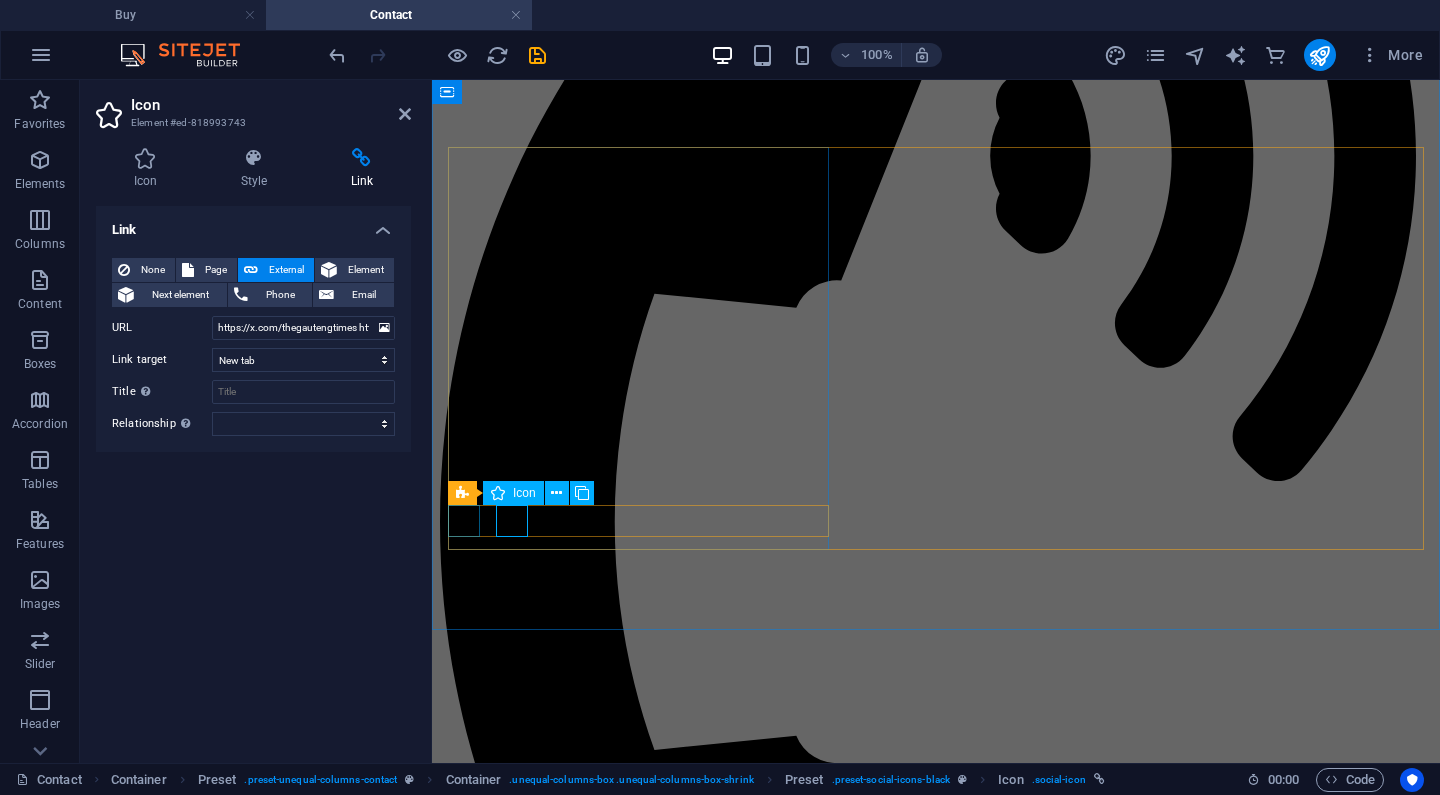 select on "xMidYMid" 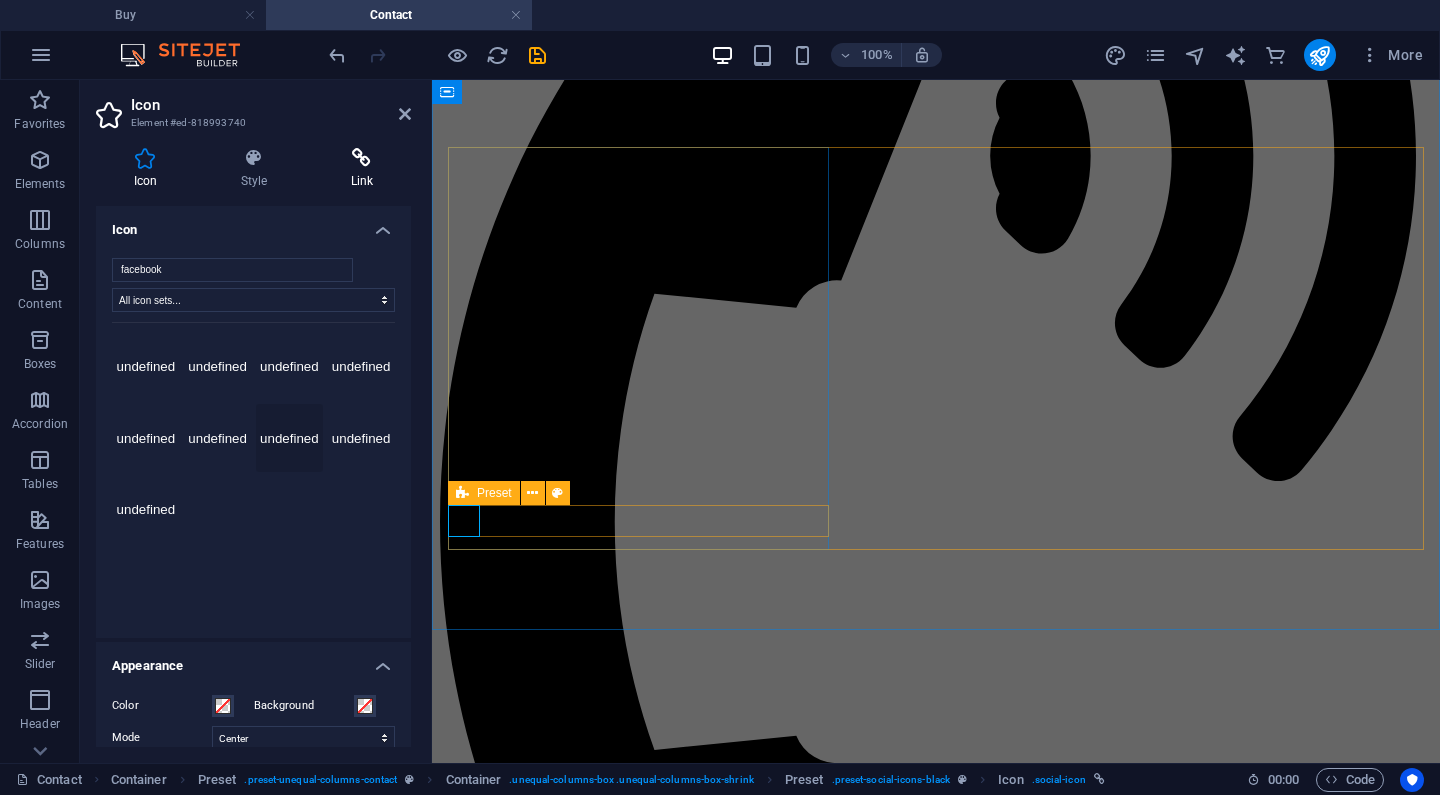 click at bounding box center (362, 158) 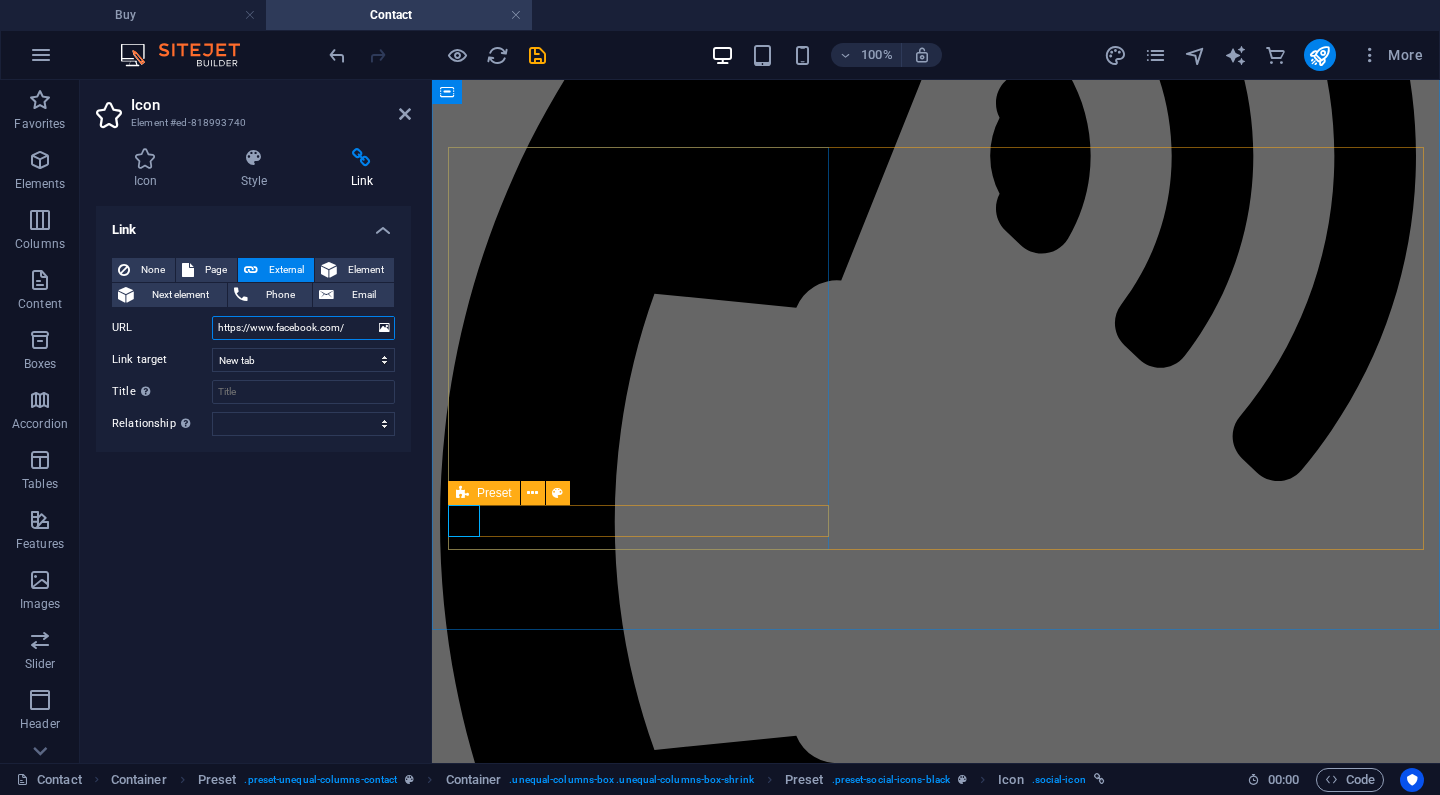 click on "https://www.facebook.com/" at bounding box center [303, 328] 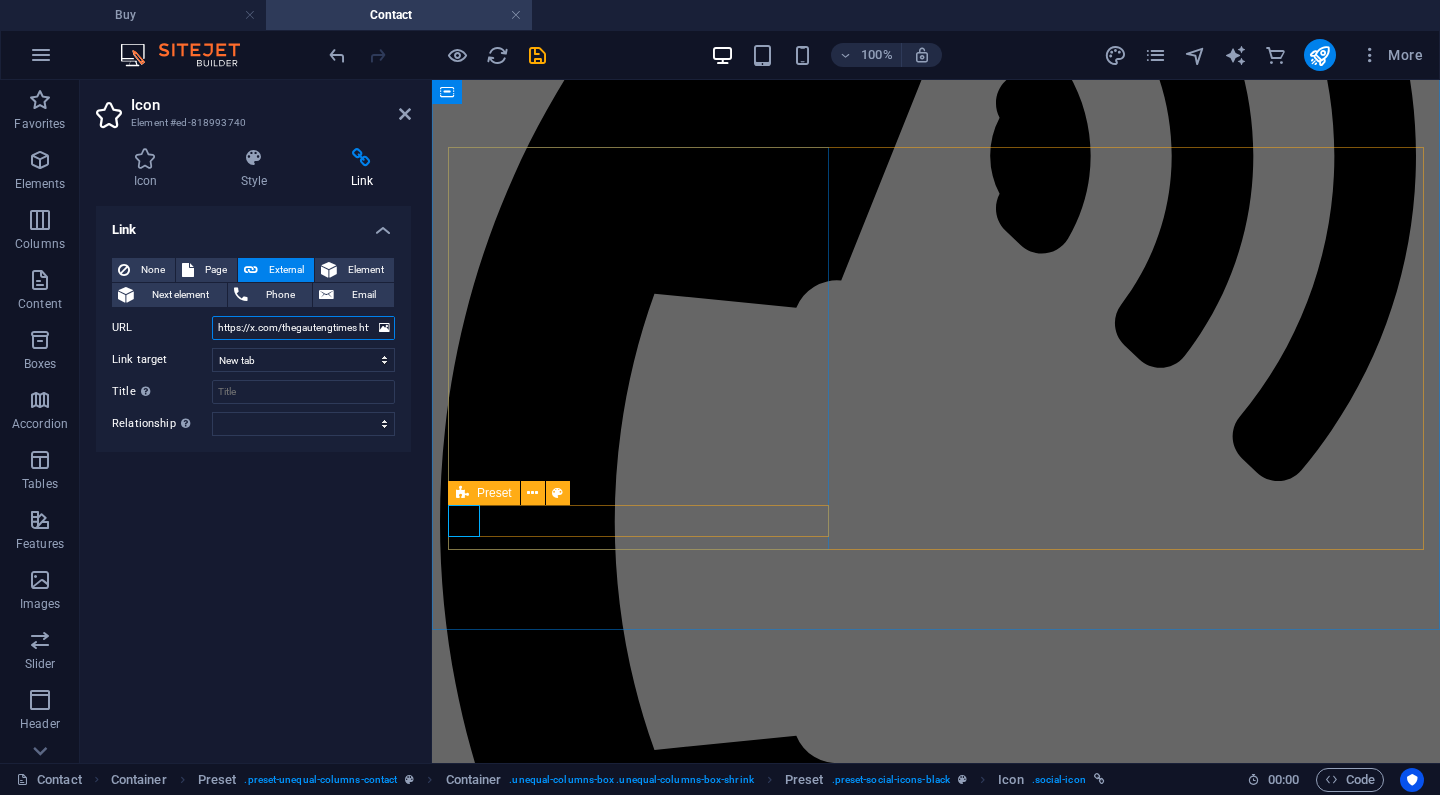 type on "https://x.com/thegautengtimes  https://www.facebook.com/profile.php?id=61578909720666  https://www.tiktok.com/@gautengtimes?is_from_webapp=1&sender_device=pc  https://www.instagram.com/thegautengtimes/" 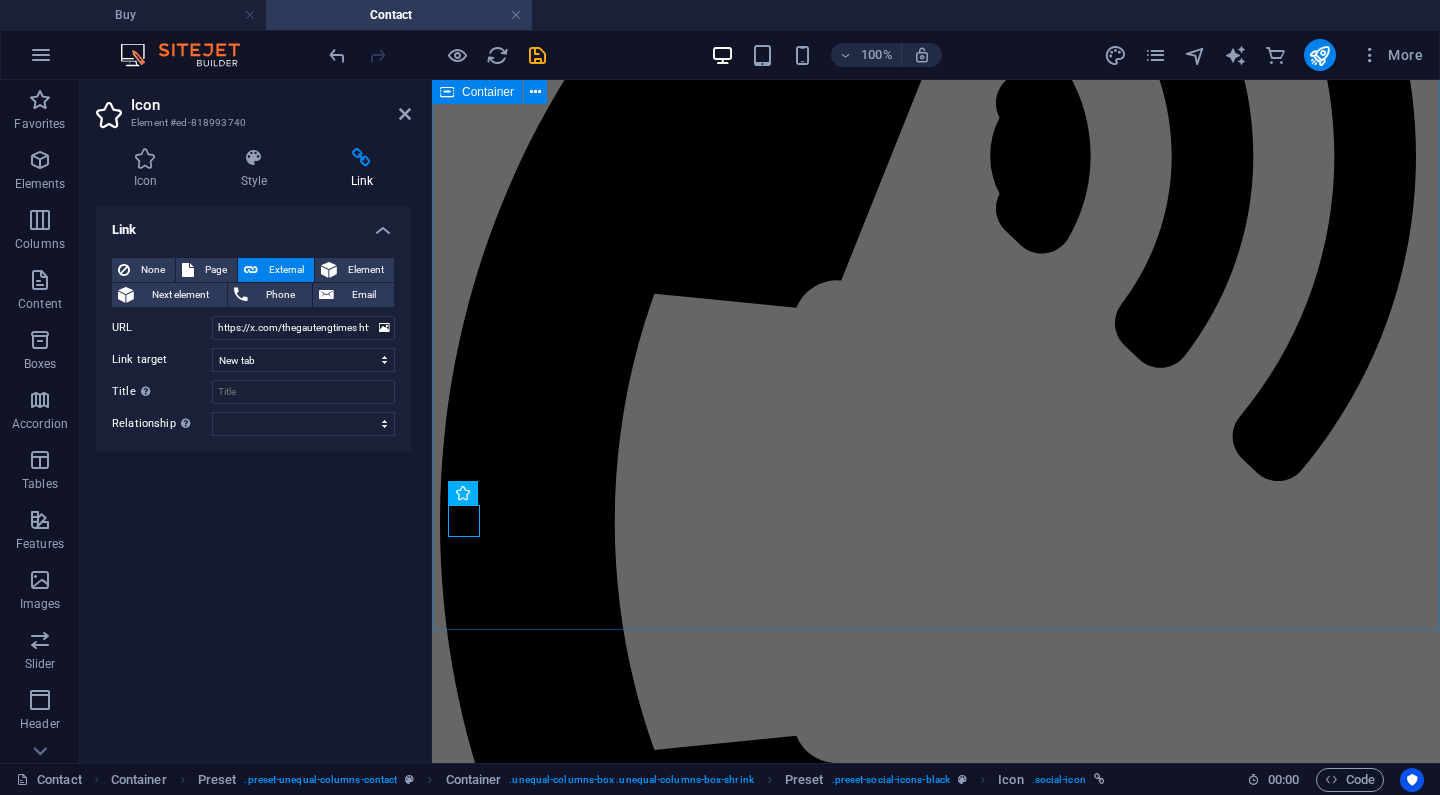 click on "Get in touch LAUNCHING SOON Address: 9 Henri Van Rooijen Street Bloemfontein South Africa Telephone:   ‪ (+27) 51 430 0129‬ Email: info@thegautengtimes.co.za   I have read and understand the privacy policy. Unreadable? Load new Submit" at bounding box center [936, 3514] 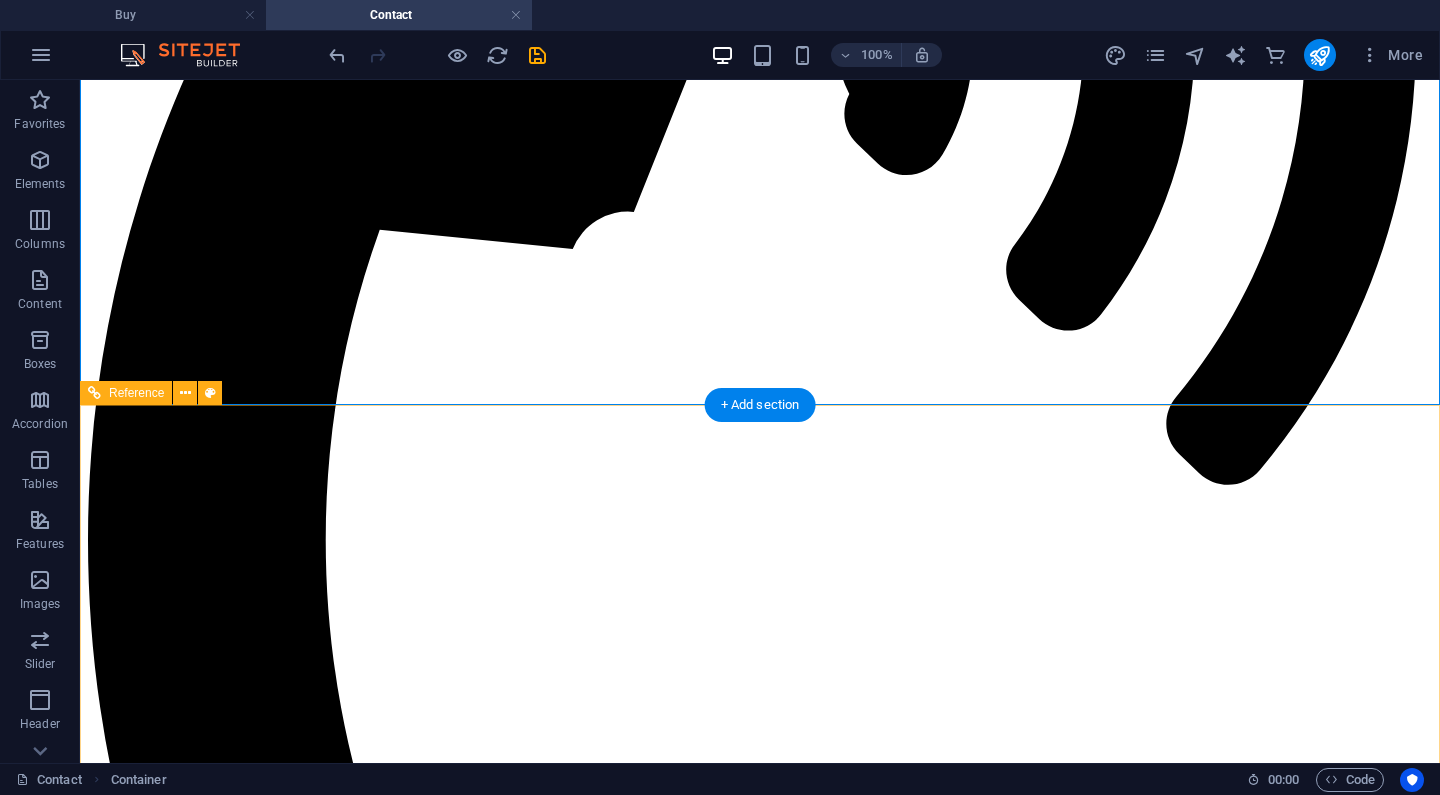 scroll, scrollTop: 645, scrollLeft: 0, axis: vertical 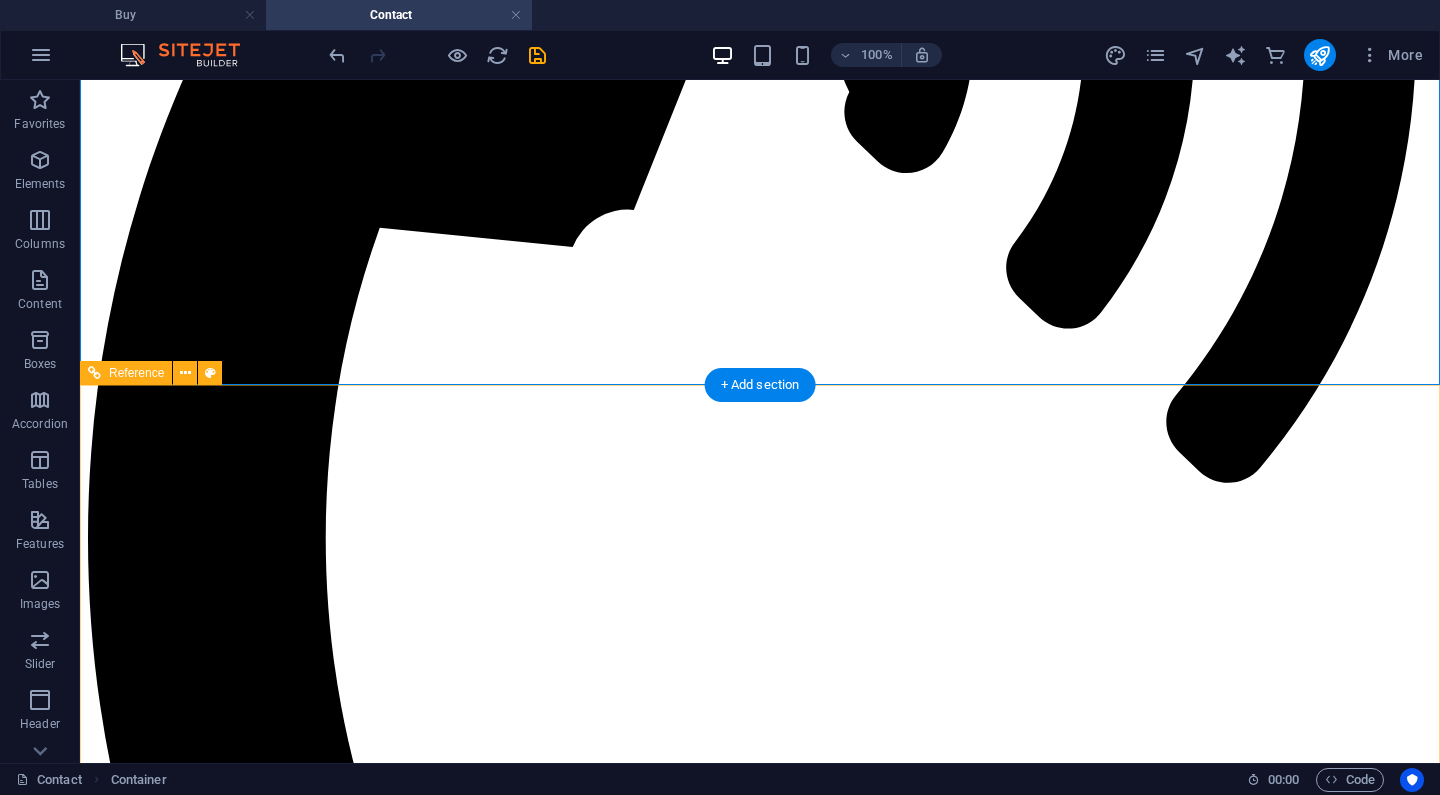 click on "Facebook Instagram Twitter Pinterest Youtube" at bounding box center (760, 7958) 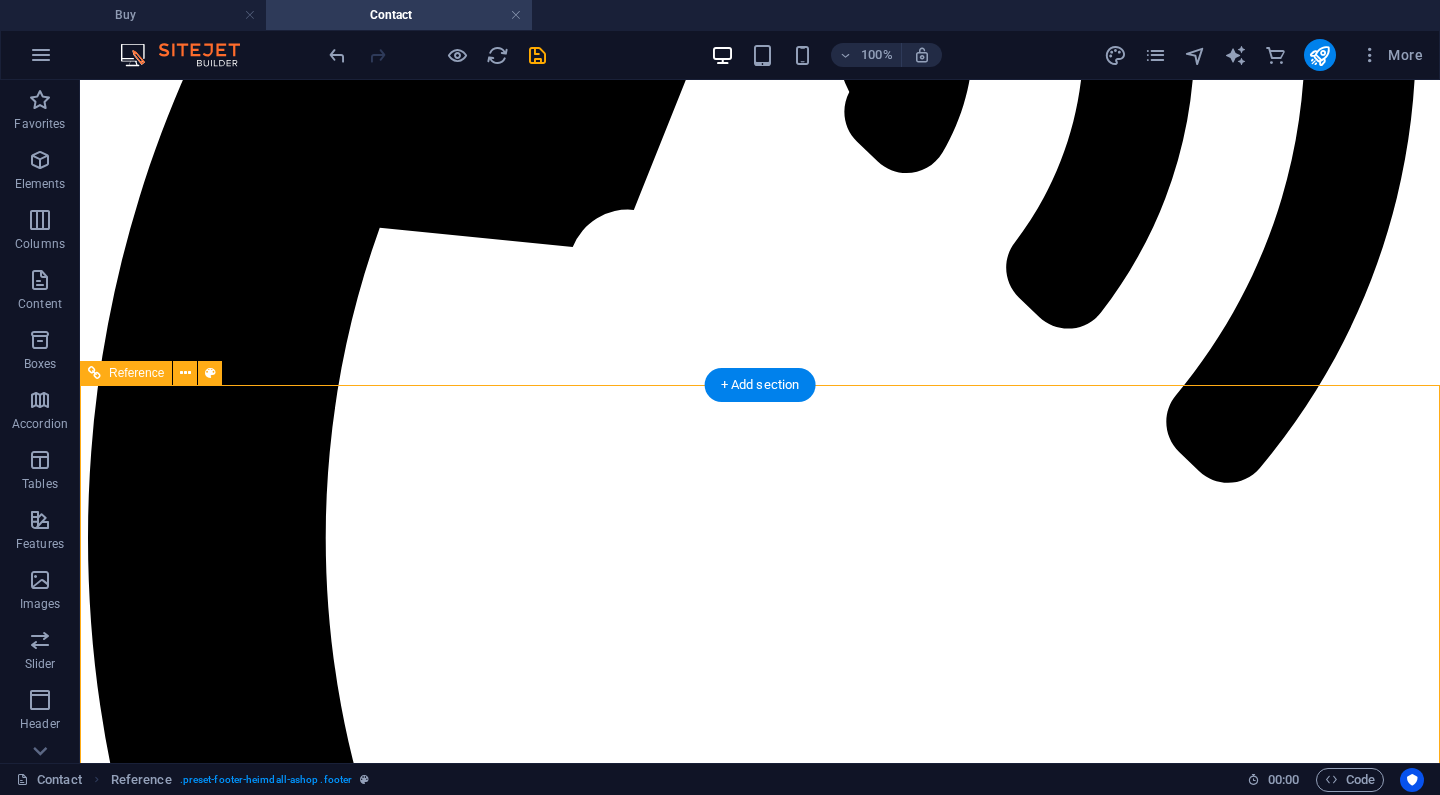 click on "Facebook Instagram Twitter Pinterest Youtube" at bounding box center (760, 7958) 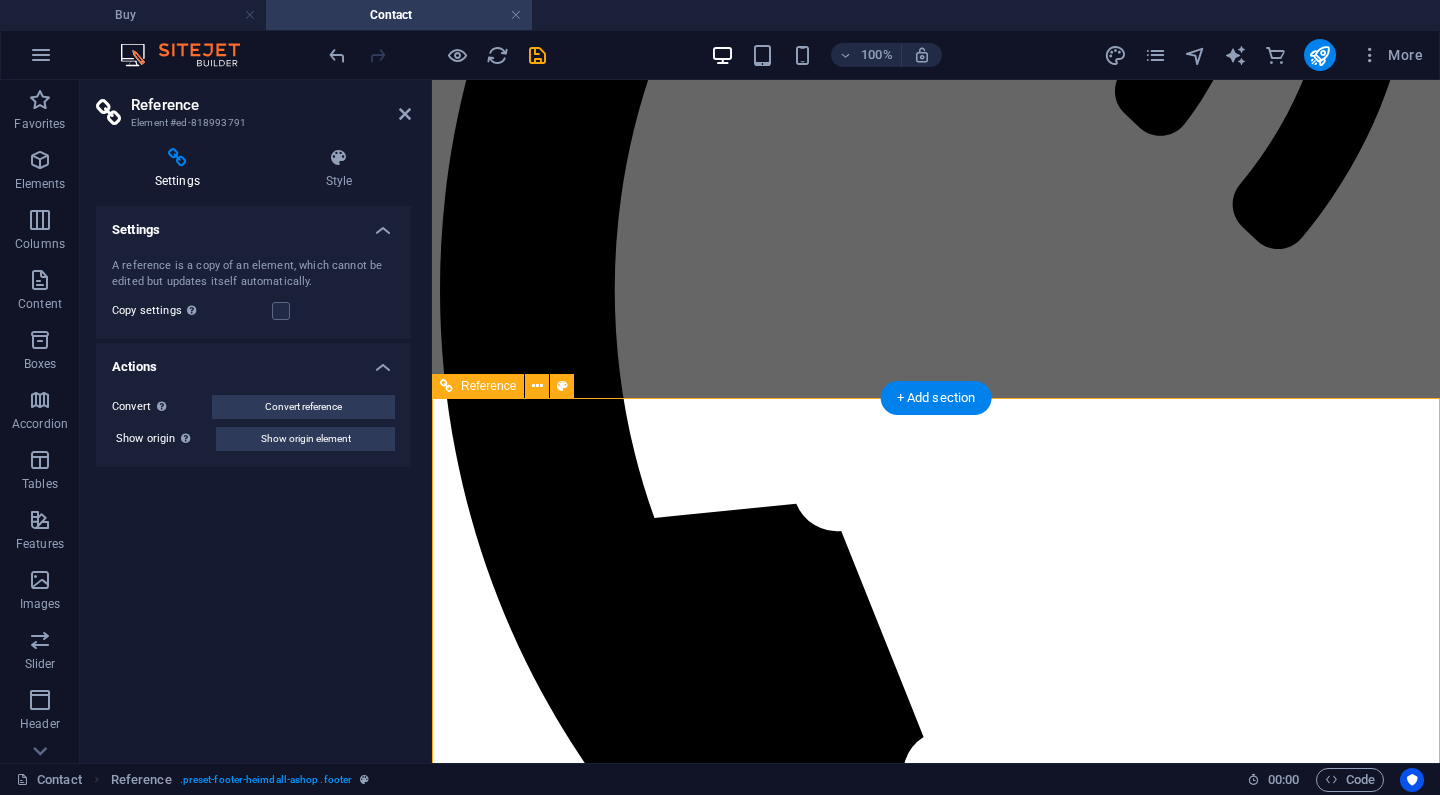 click on "Facebook Instagram Twitter Pinterest Youtube" at bounding box center [936, 6171] 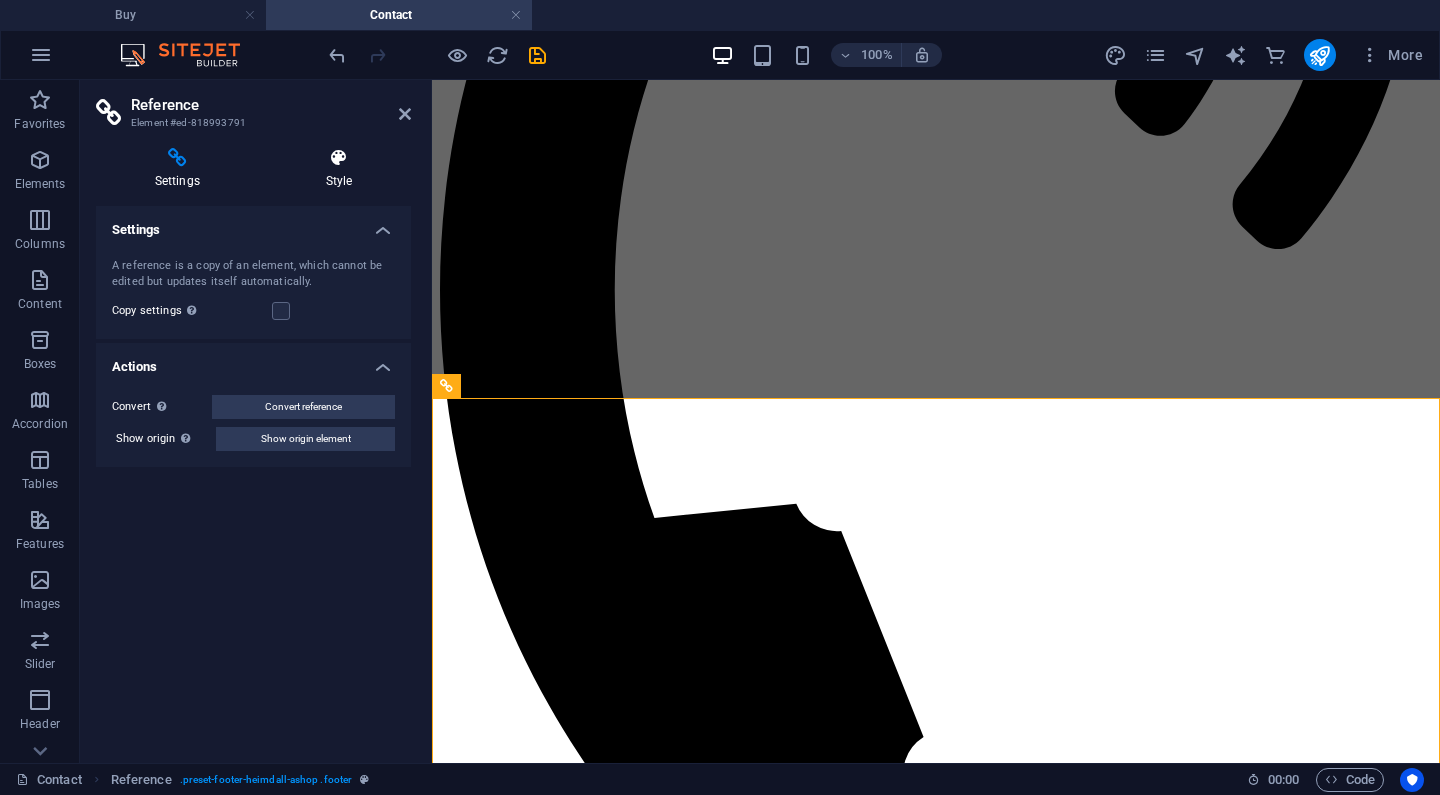 click at bounding box center [339, 158] 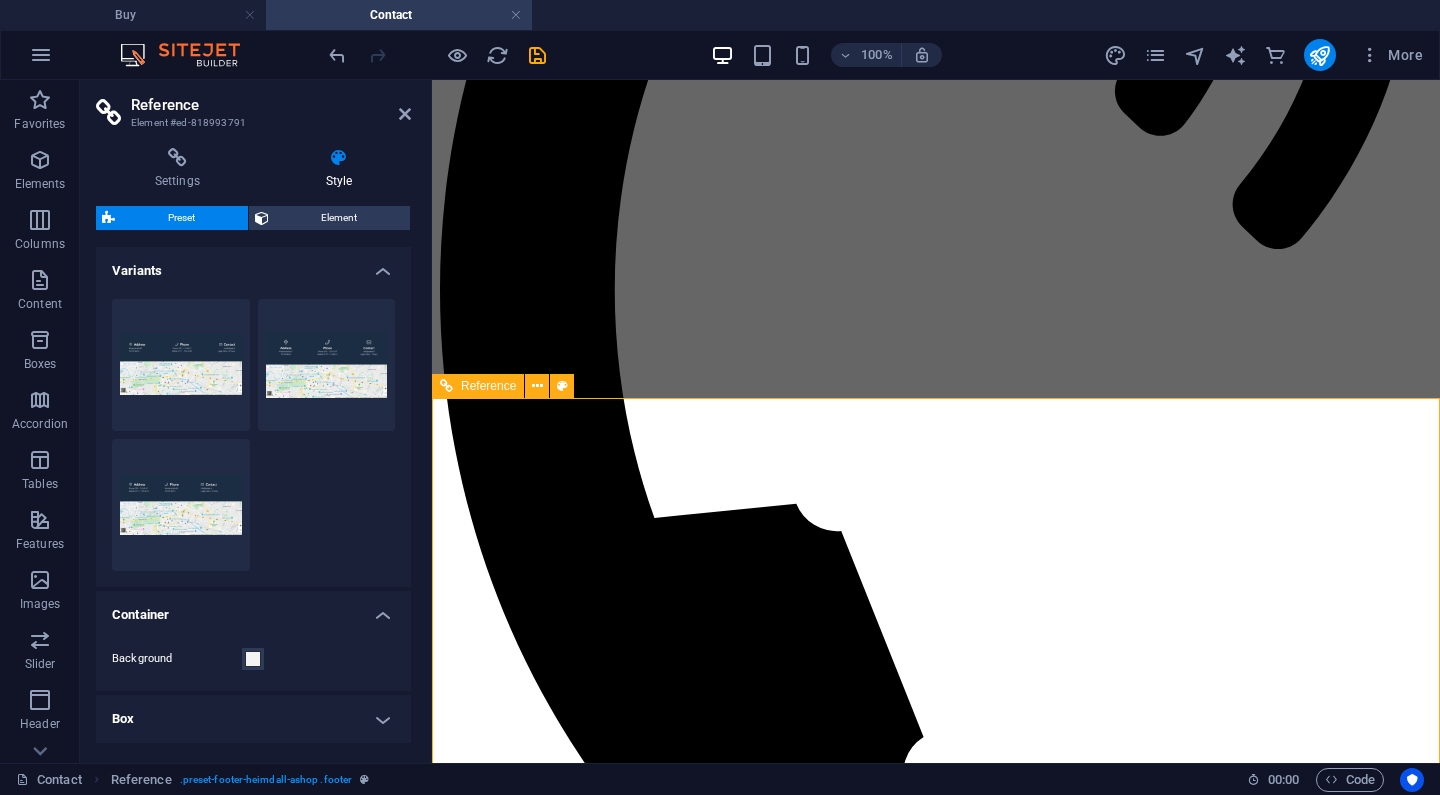 click on "Information Office::  (+27) 51 430 0129‬ About us FAQ Legal notice Privacy" at bounding box center [936, 5976] 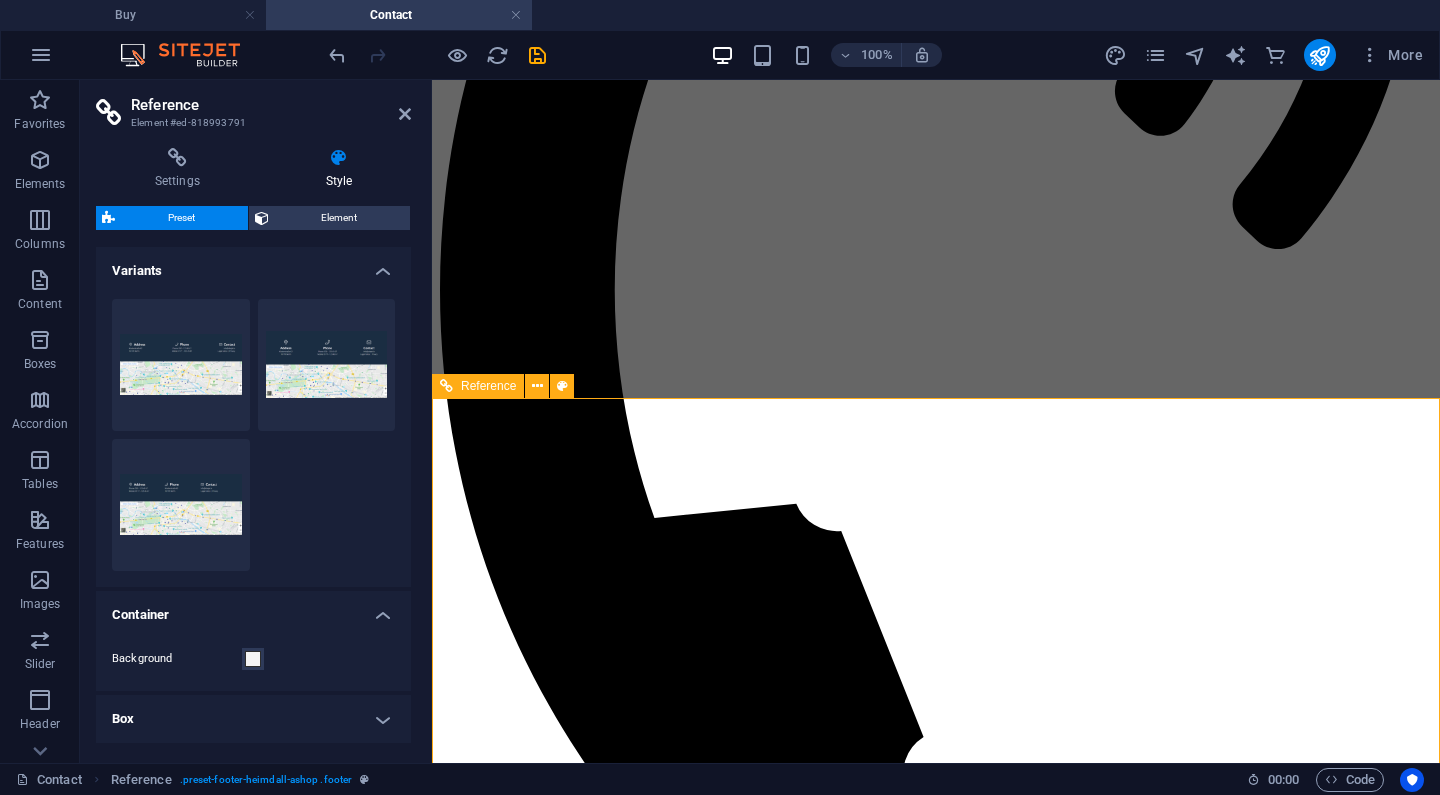 click on "Office::  (+27) 51 430 0129‬ About us FAQ Legal notice Privacy" at bounding box center [936, 5997] 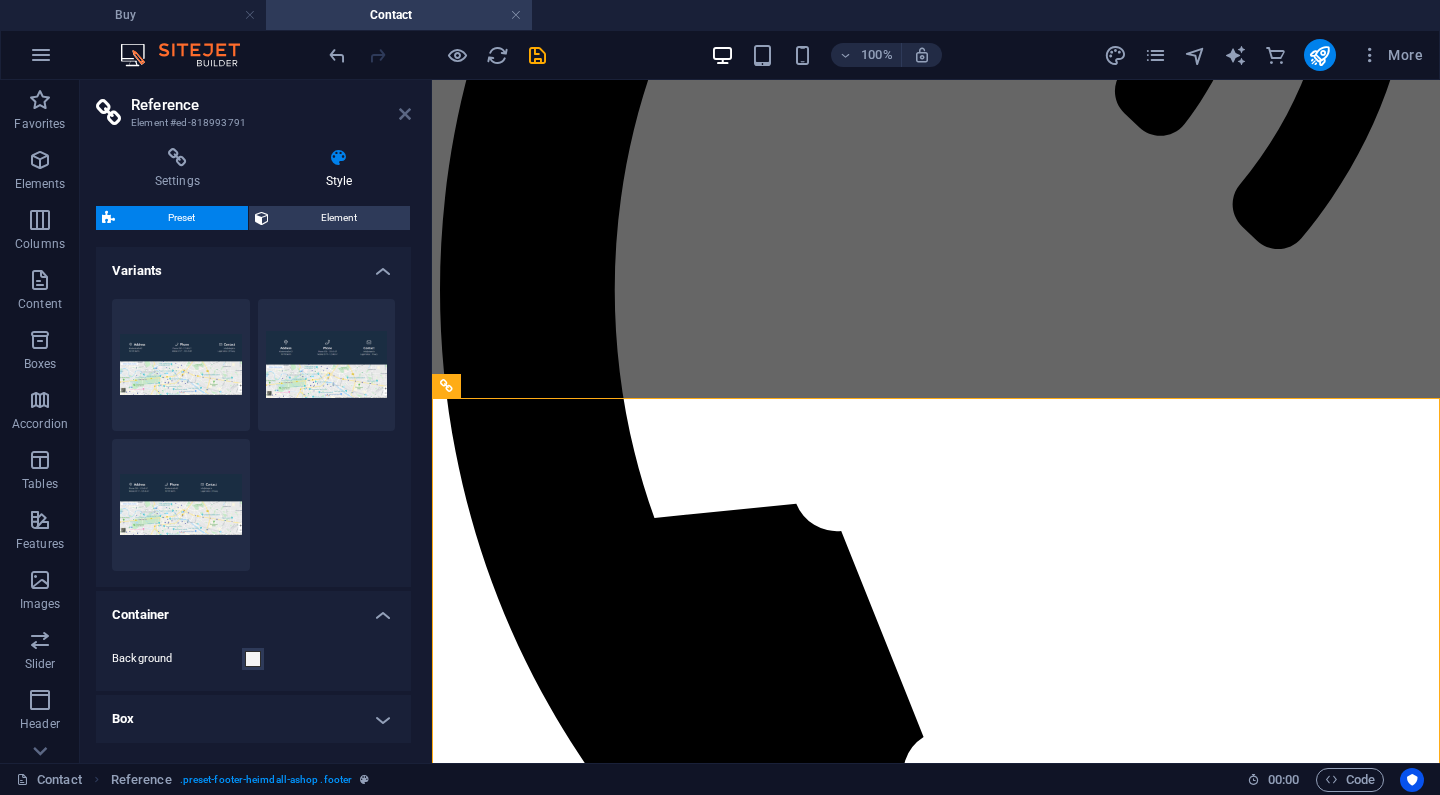 drag, startPoint x: 400, startPoint y: 115, endPoint x: 584, endPoint y: 267, distance: 238.66295 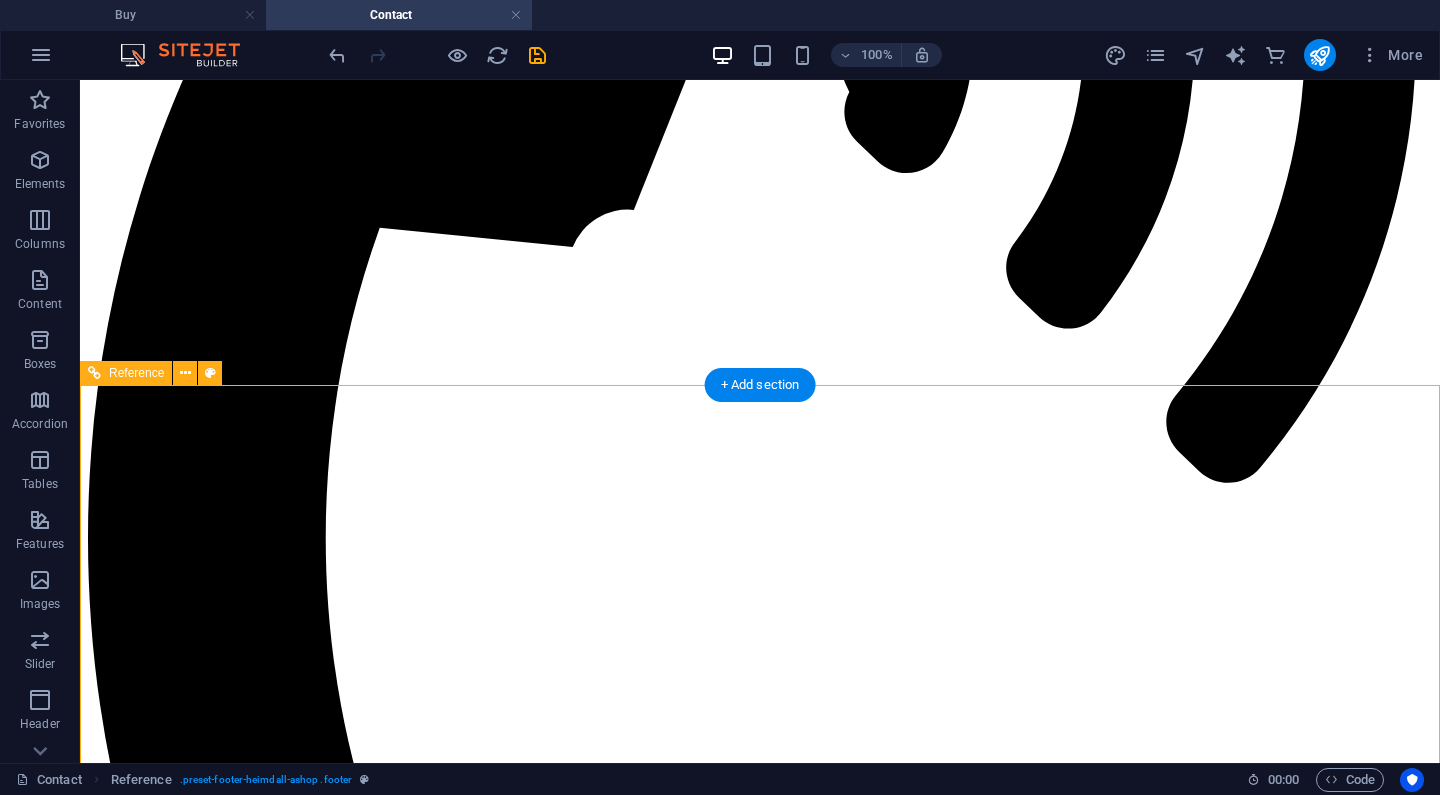 click on "Information Office::  (+27) 51 430 0129‬ About us FAQ Legal notice Privacy" at bounding box center [760, 7763] 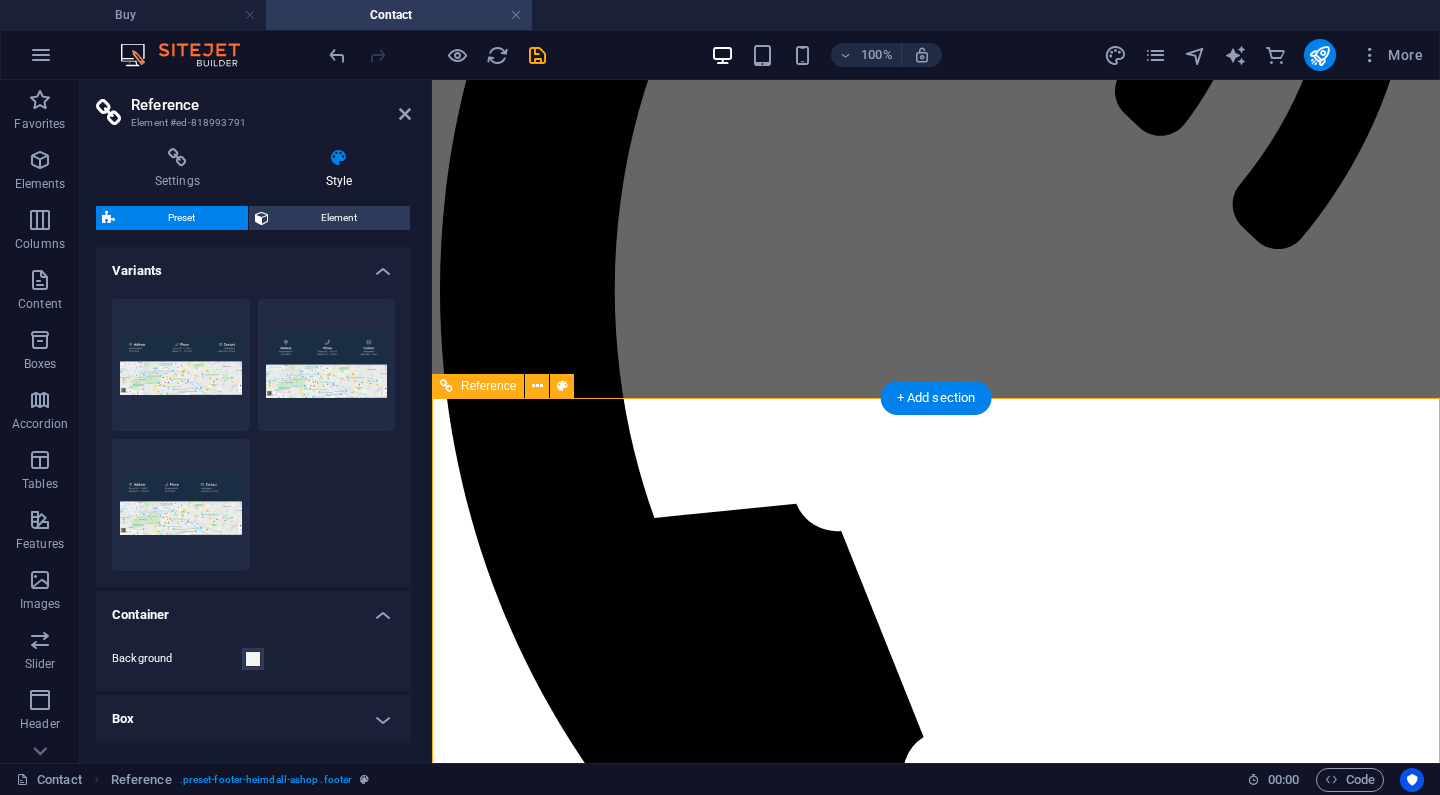 click on "Office::  (+27) 51 430 0129‬ About us FAQ Legal notice Privacy" at bounding box center [936, 5997] 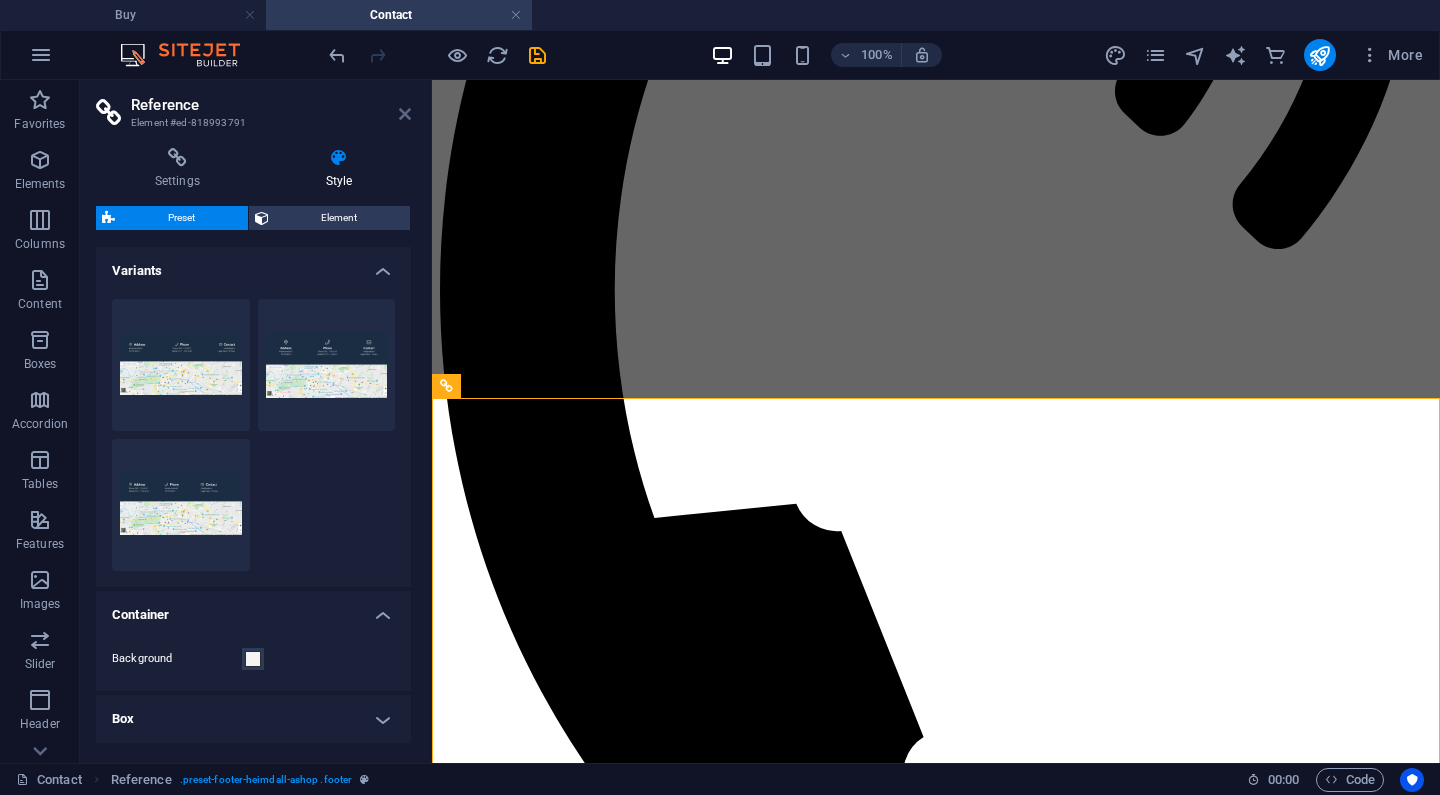 click at bounding box center (405, 114) 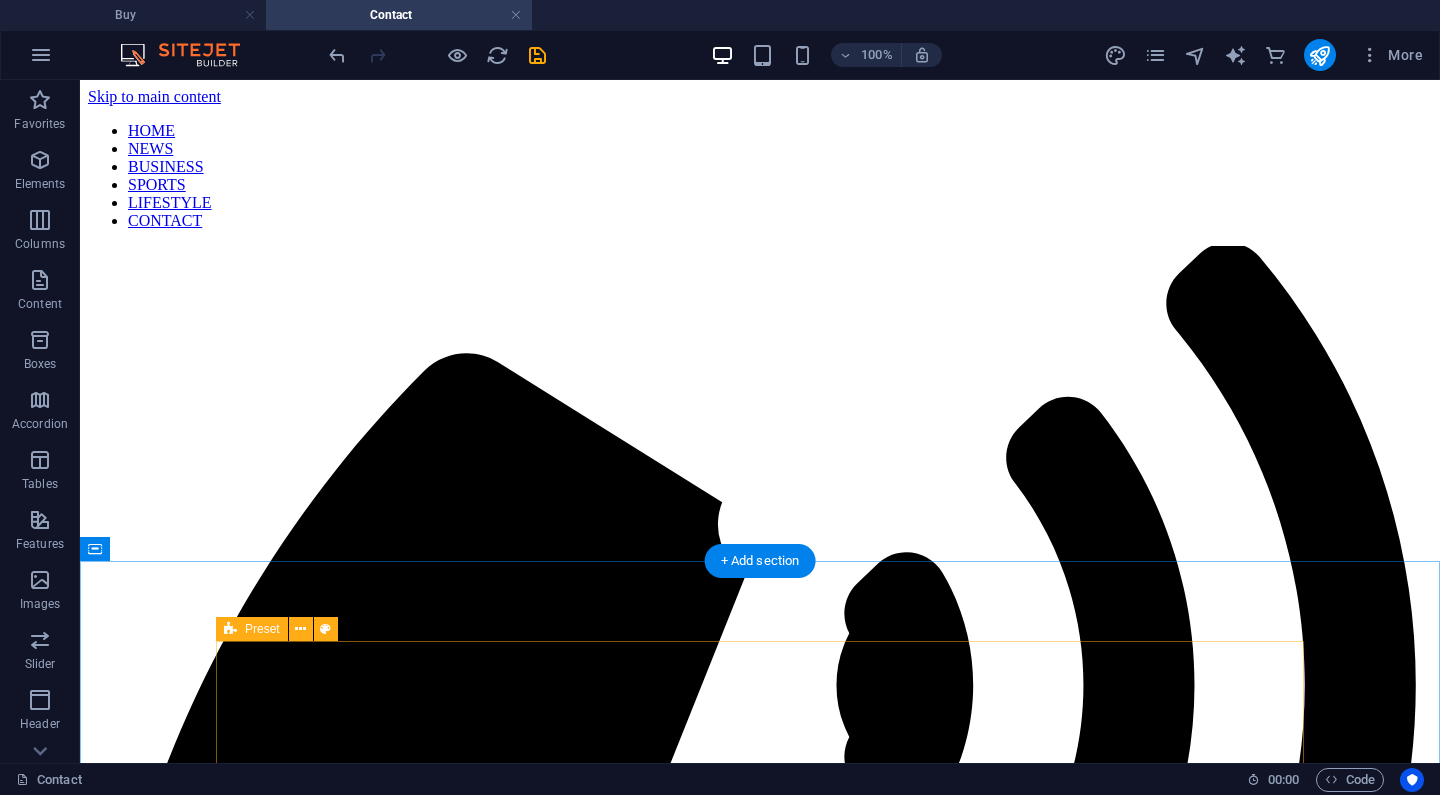 scroll, scrollTop: 0, scrollLeft: 0, axis: both 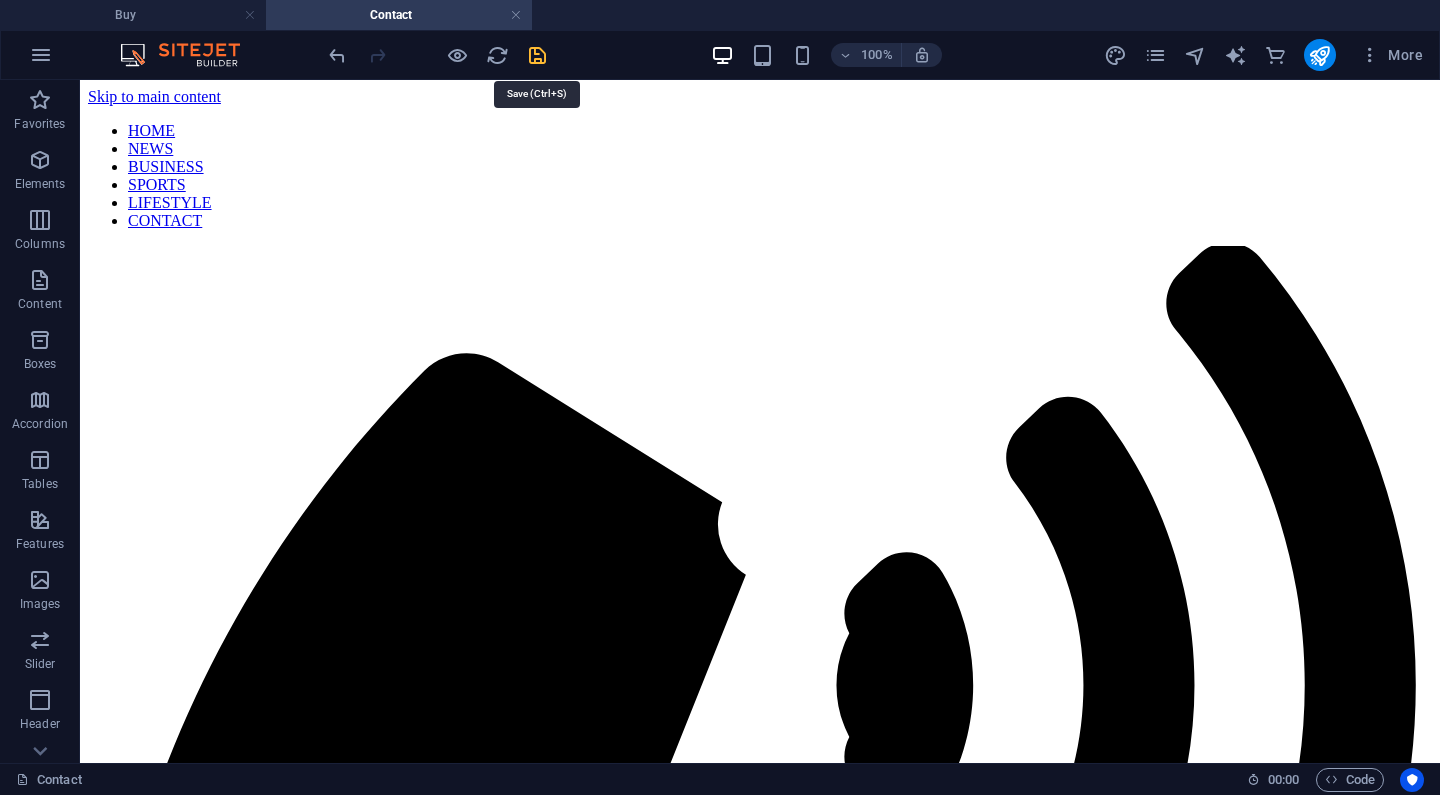 click at bounding box center (537, 55) 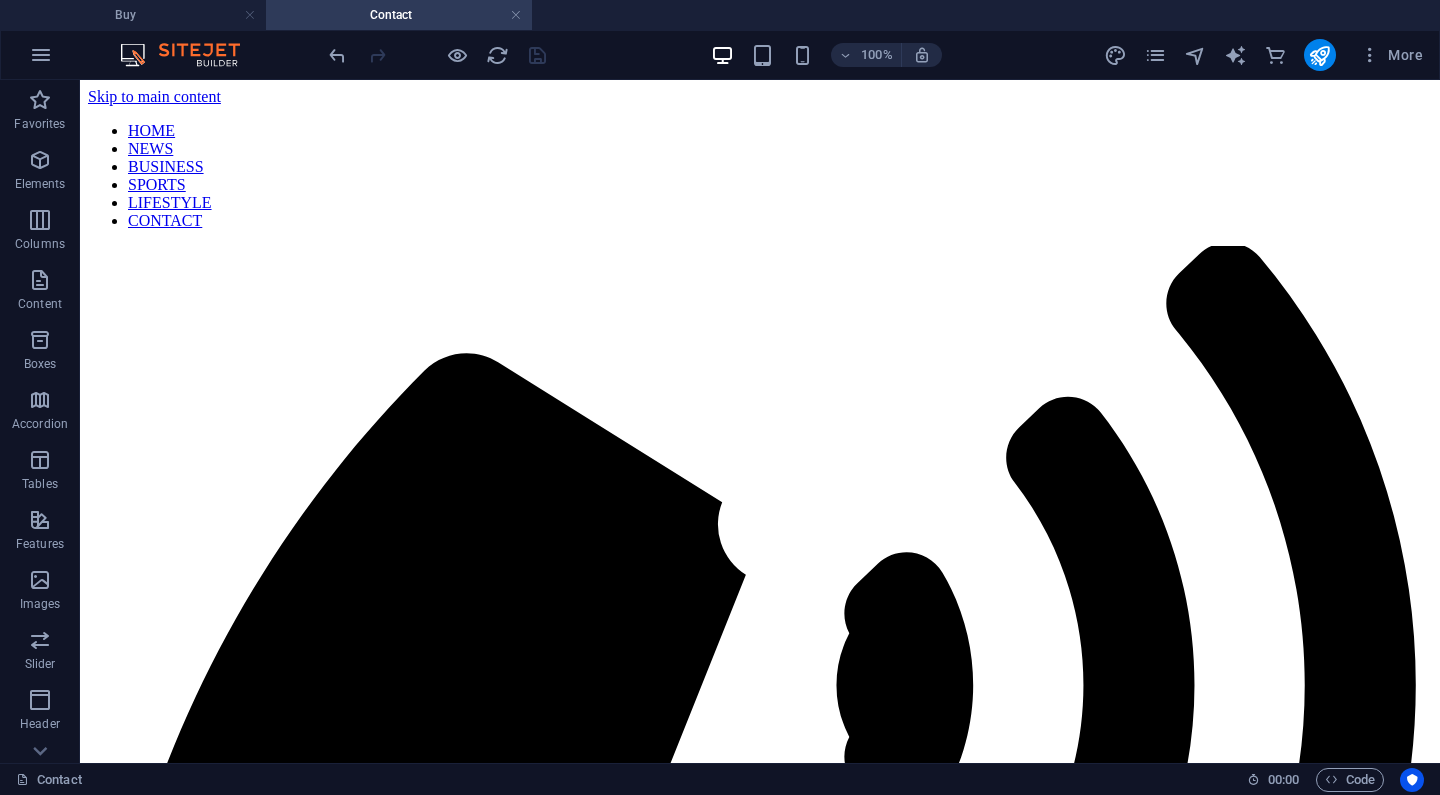 click on "HOME NEWS BUSINESS SPORTS LIFESTYLE CONTACT" at bounding box center (760, 176) 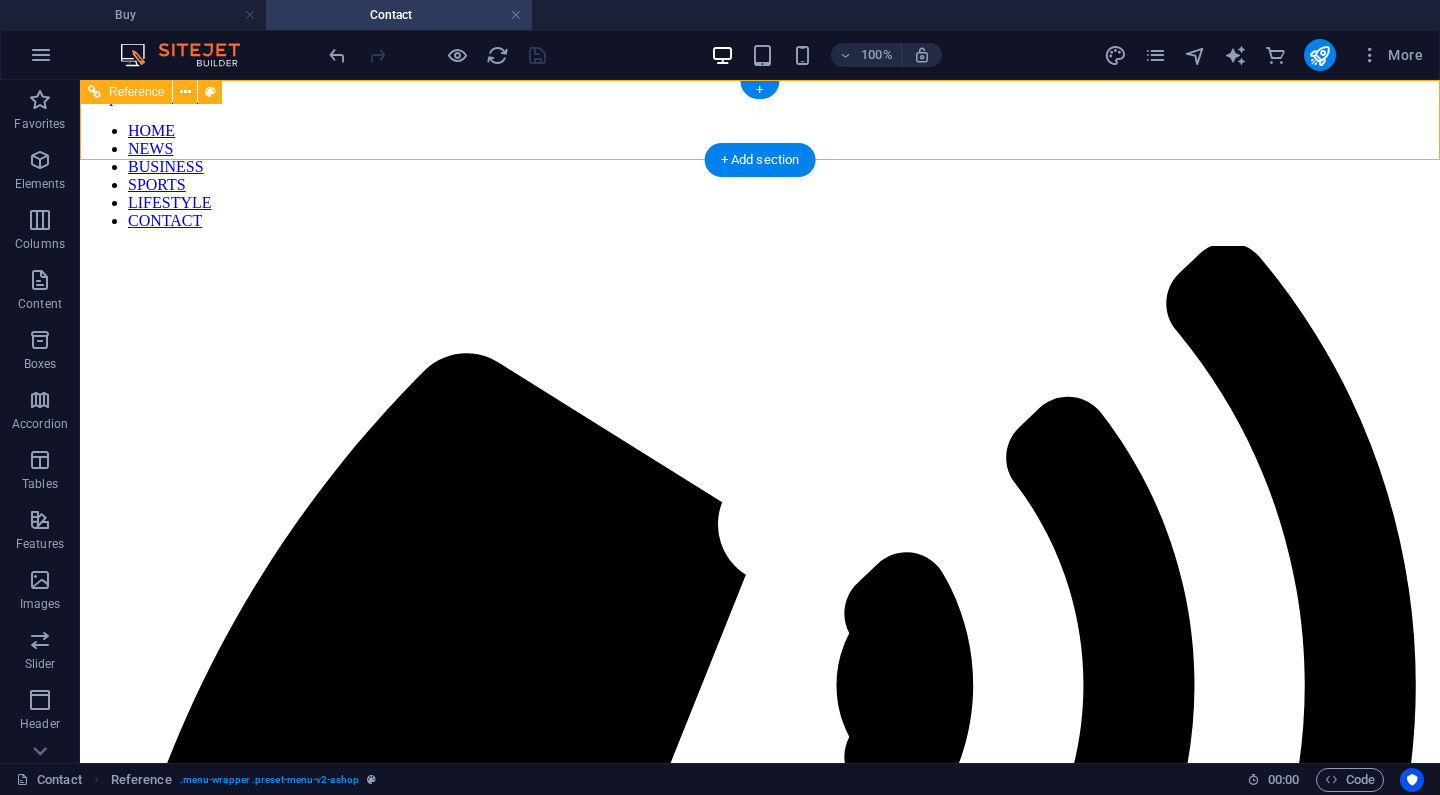 click on "HOME NEWS BUSINESS SPORTS LIFESTYLE CONTACT" at bounding box center (760, 176) 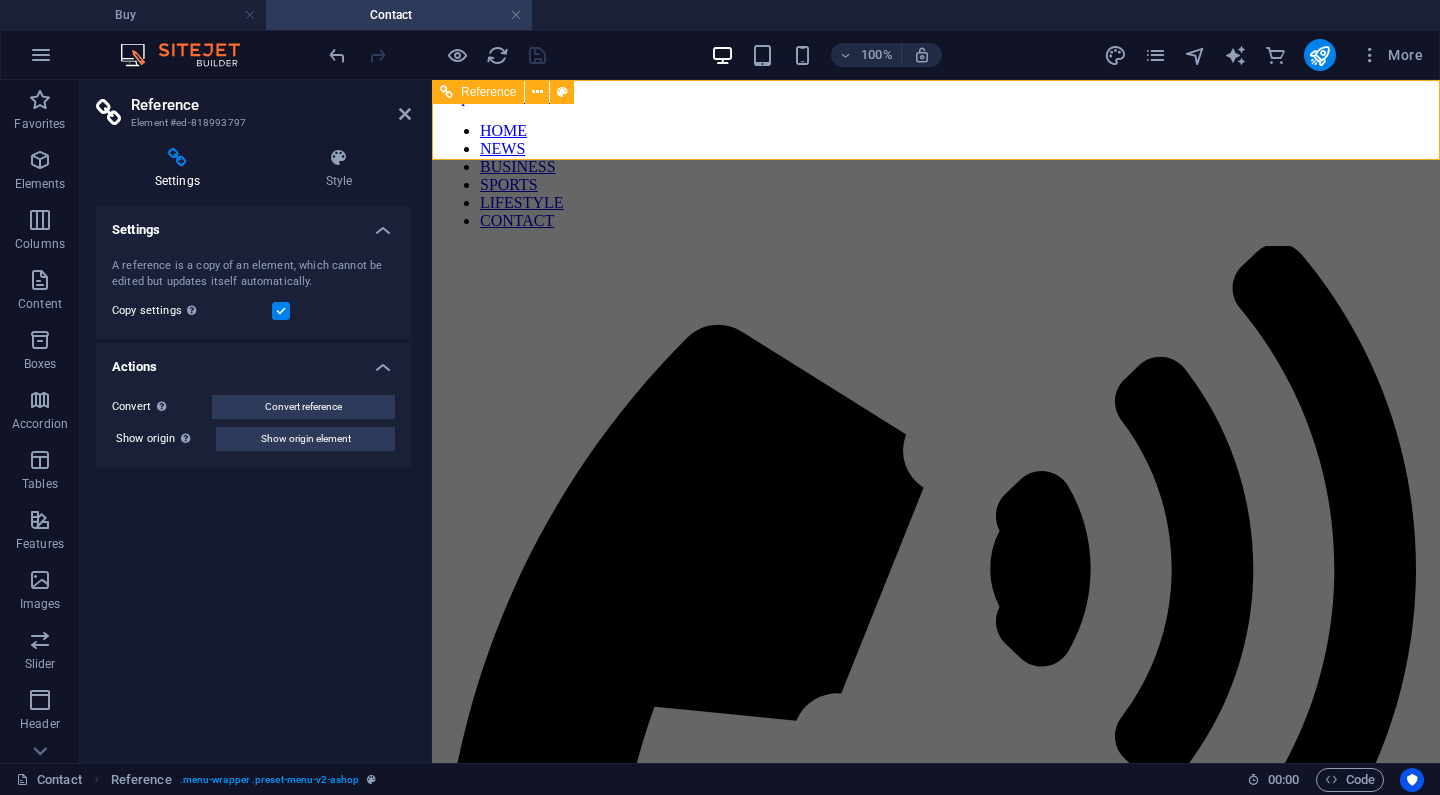 click on "HOME NEWS BUSINESS SPORTS LIFESTYLE CONTACT" at bounding box center (936, 176) 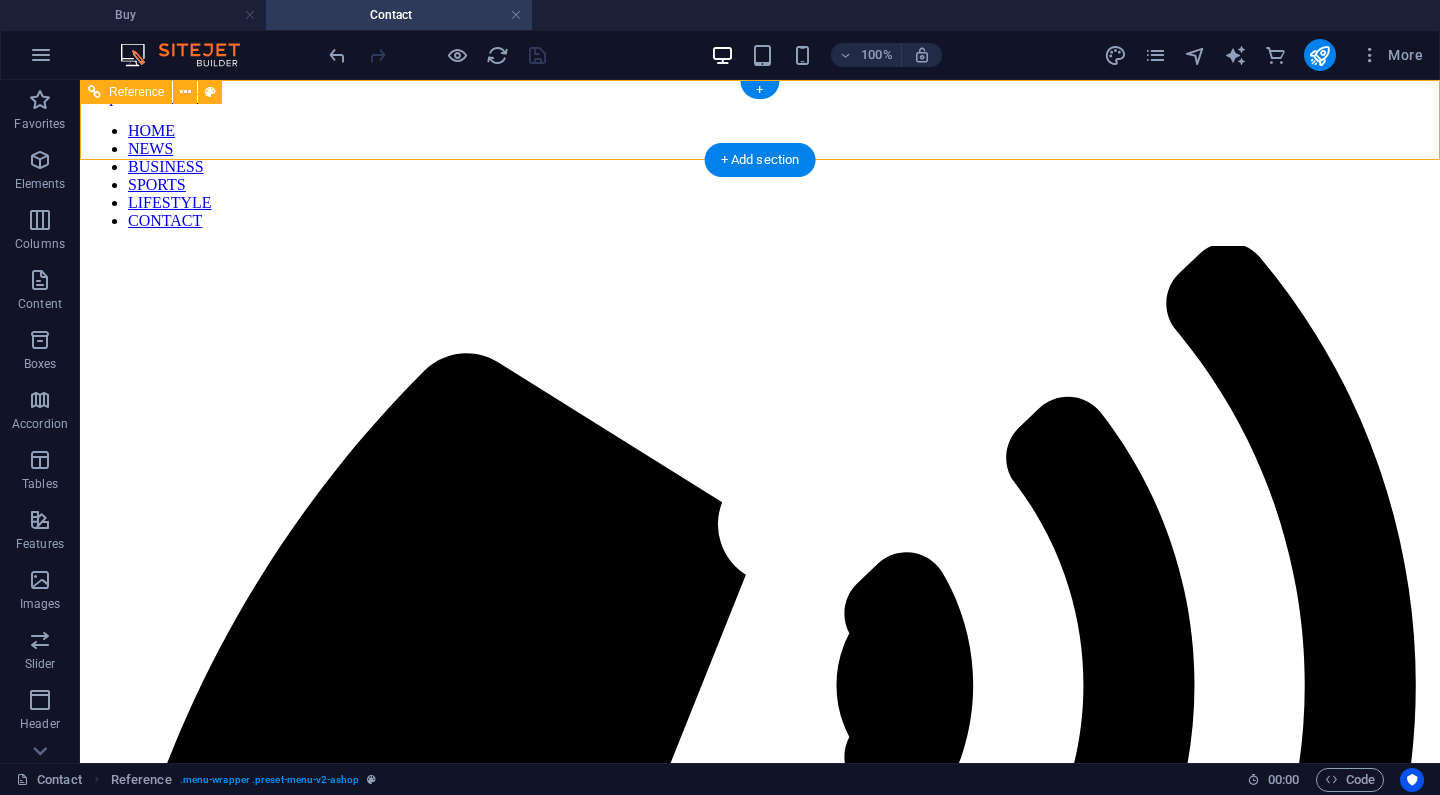 click on "HOME NEWS BUSINESS SPORTS LIFESTYLE CONTACT" at bounding box center [760, 176] 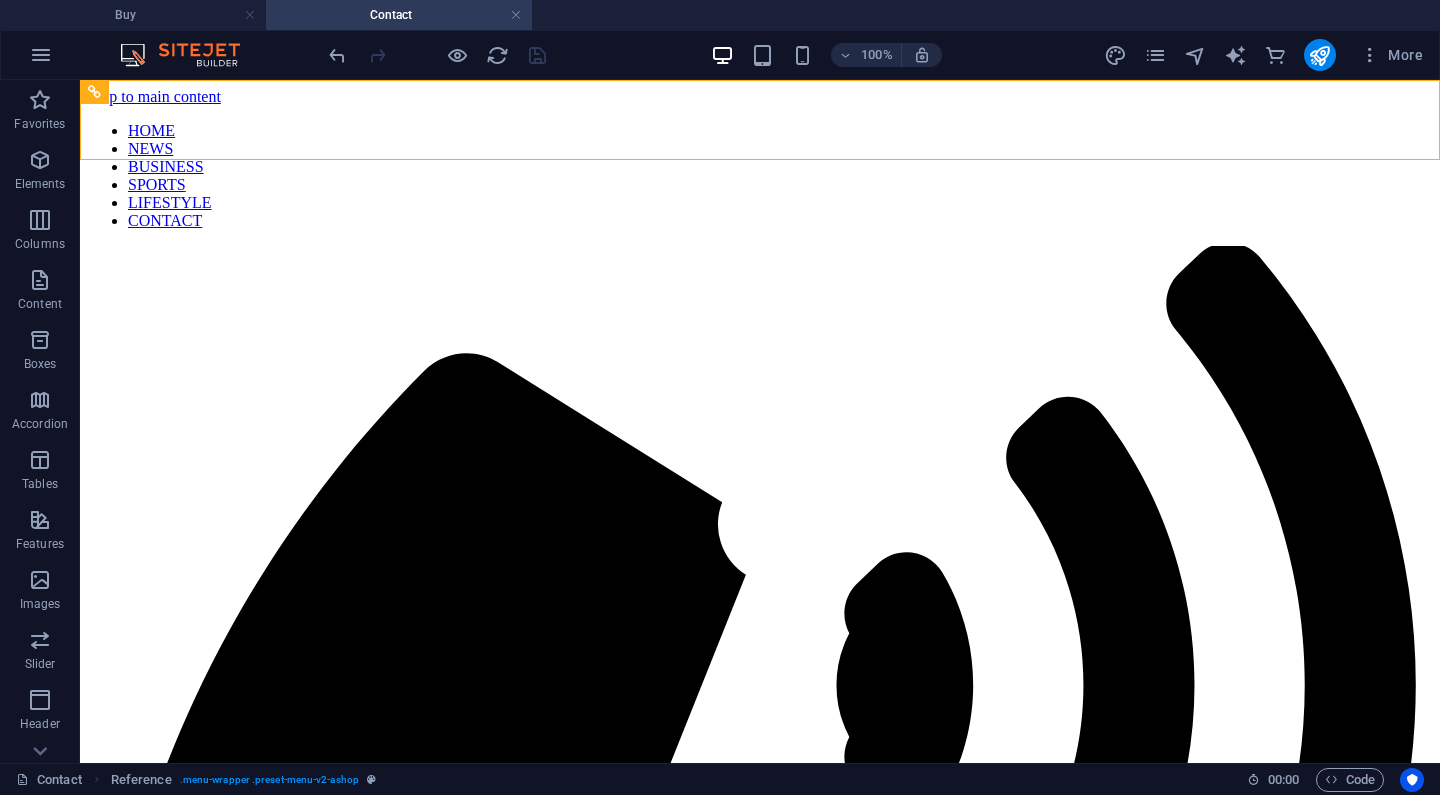 click on "Contact" at bounding box center (399, 15) 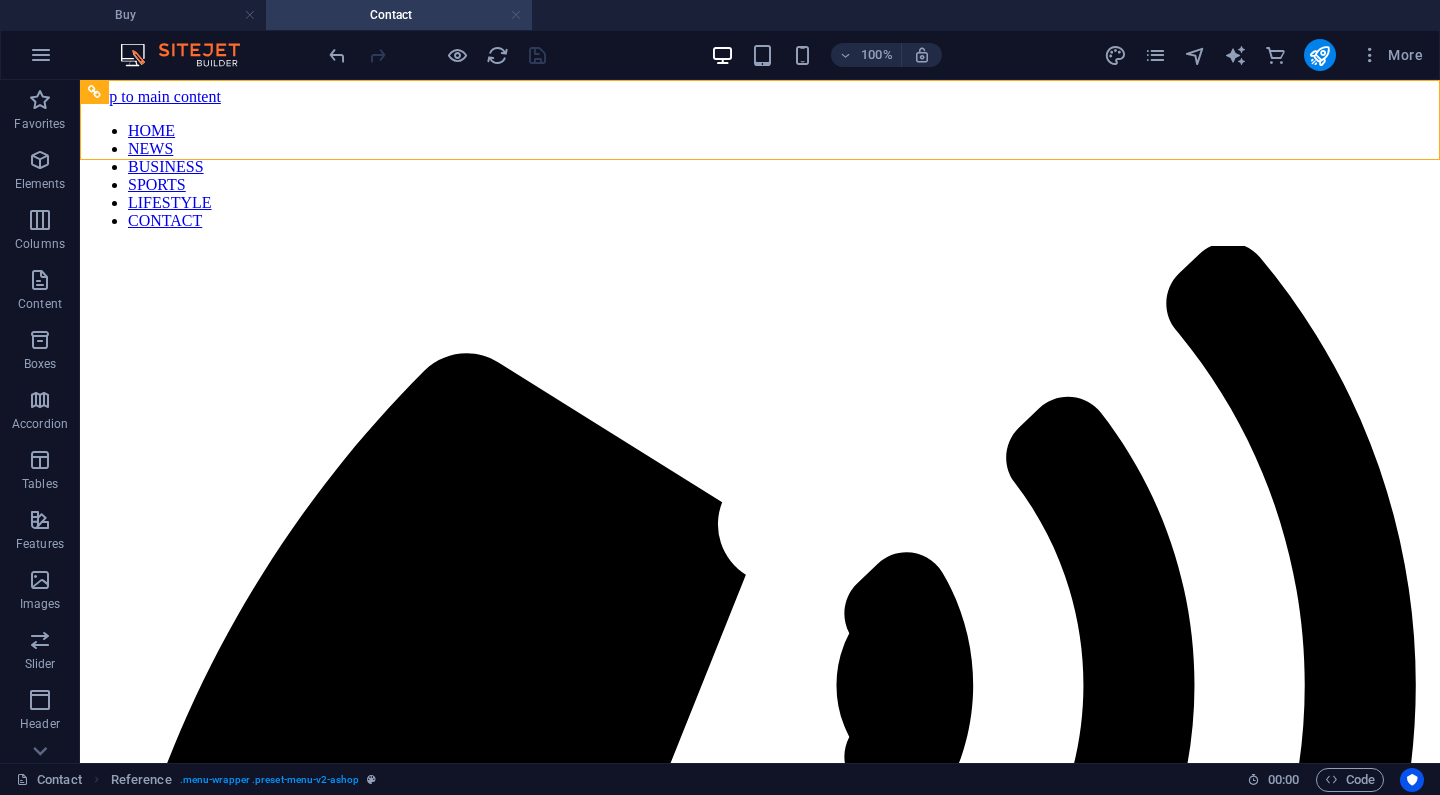 click at bounding box center [516, 15] 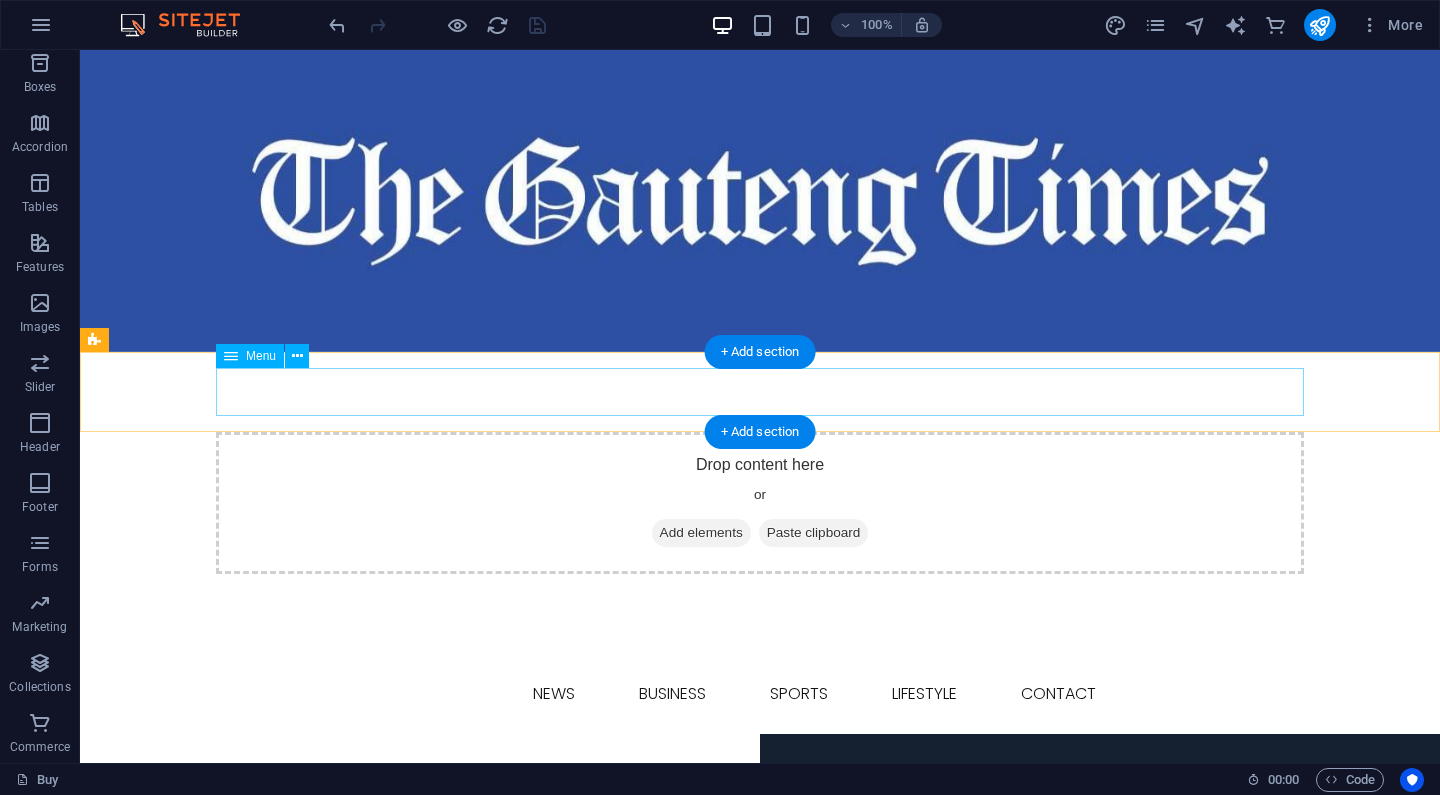 click on "HOME NEWS BUSINESS SPORTS LIFESTYLE CONTACT" at bounding box center [760, 694] 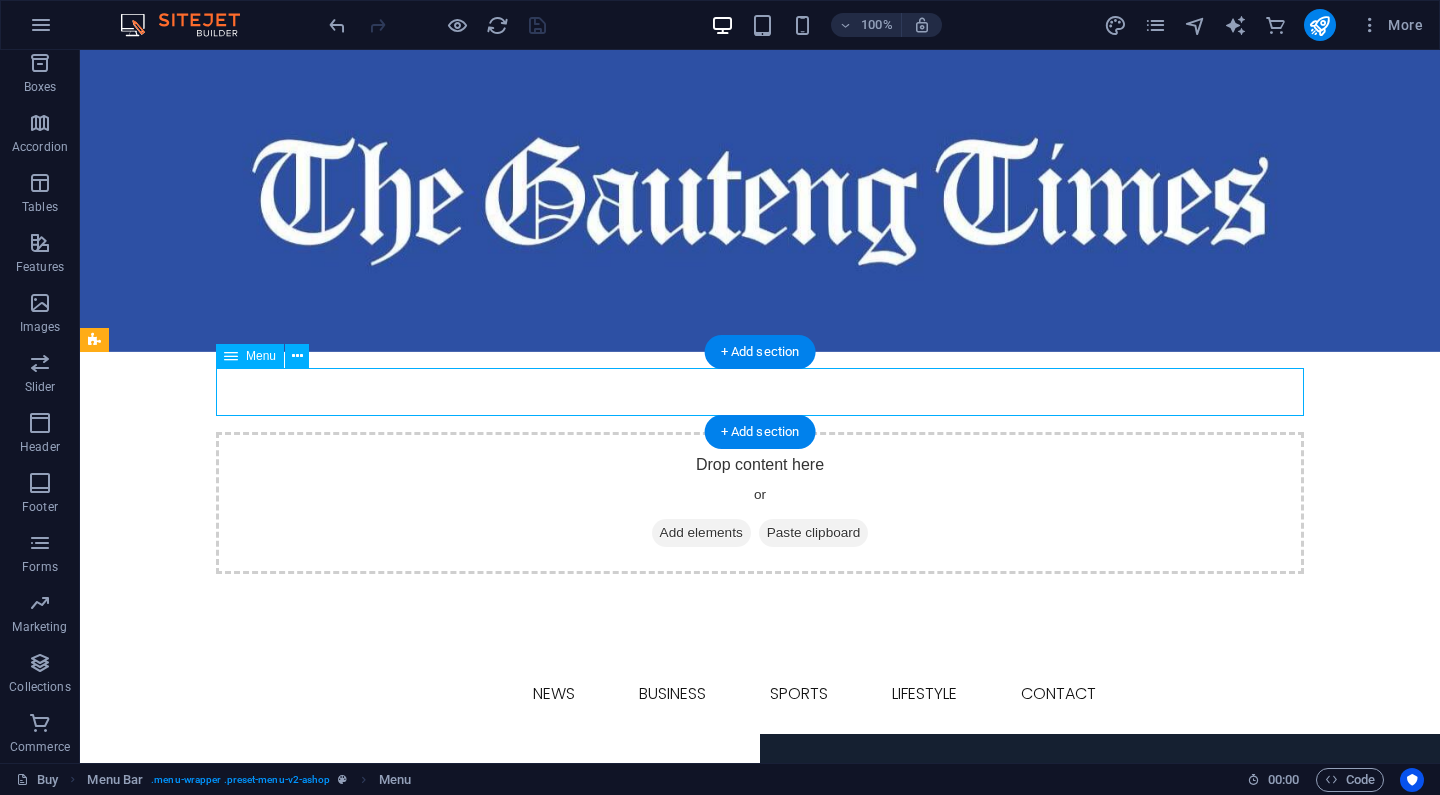 click on "HOME NEWS BUSINESS SPORTS LIFESTYLE CONTACT" at bounding box center [760, 694] 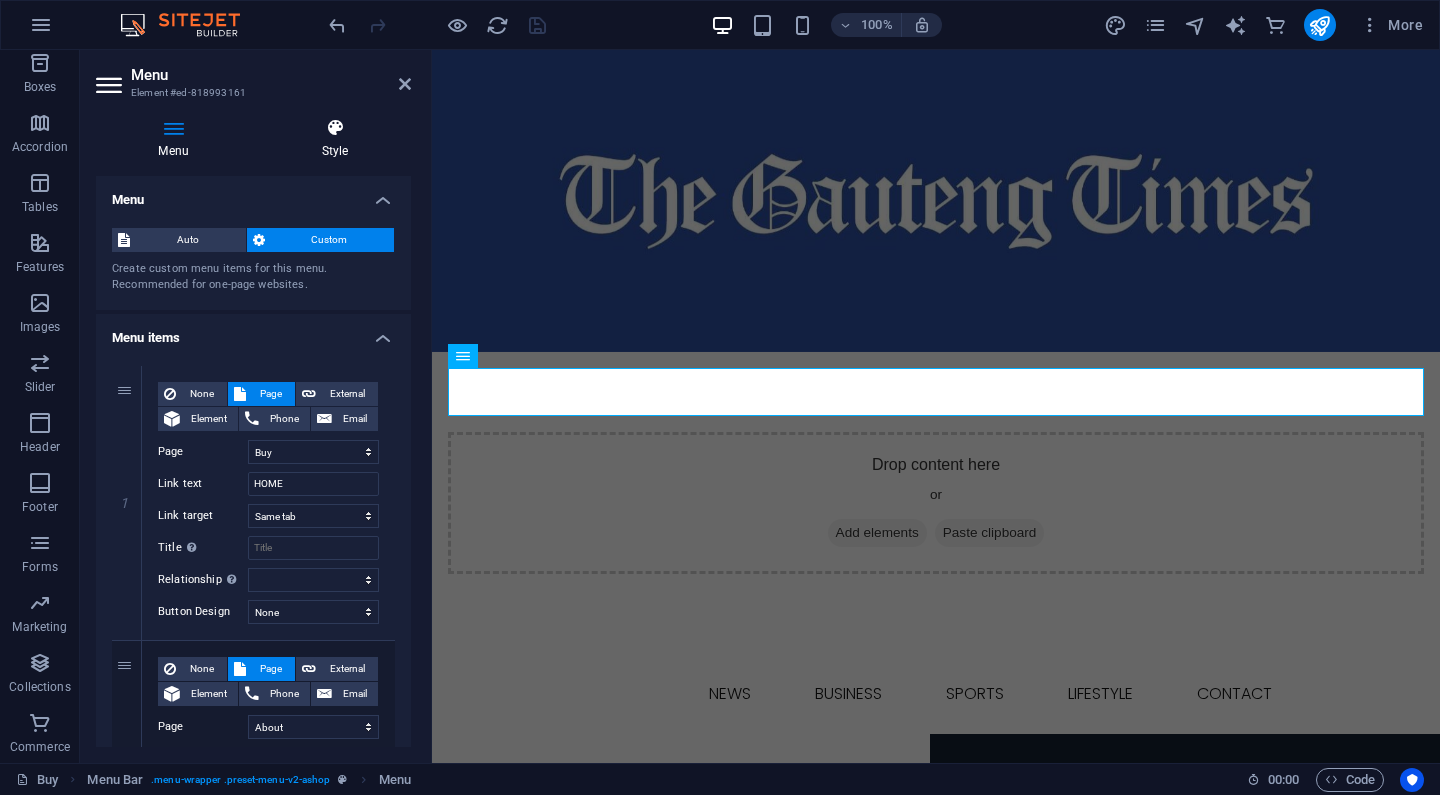 click at bounding box center [335, 128] 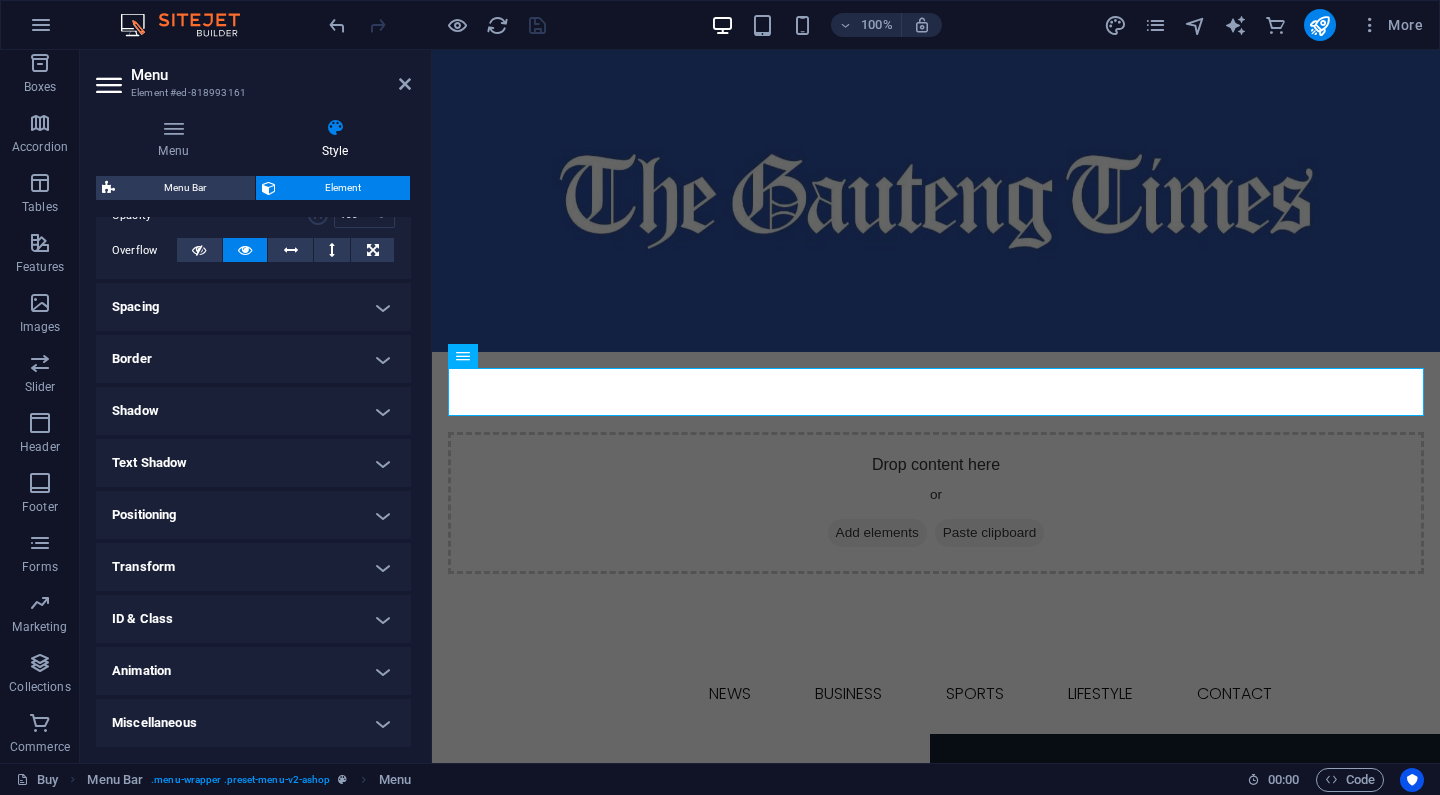 scroll, scrollTop: 314, scrollLeft: 0, axis: vertical 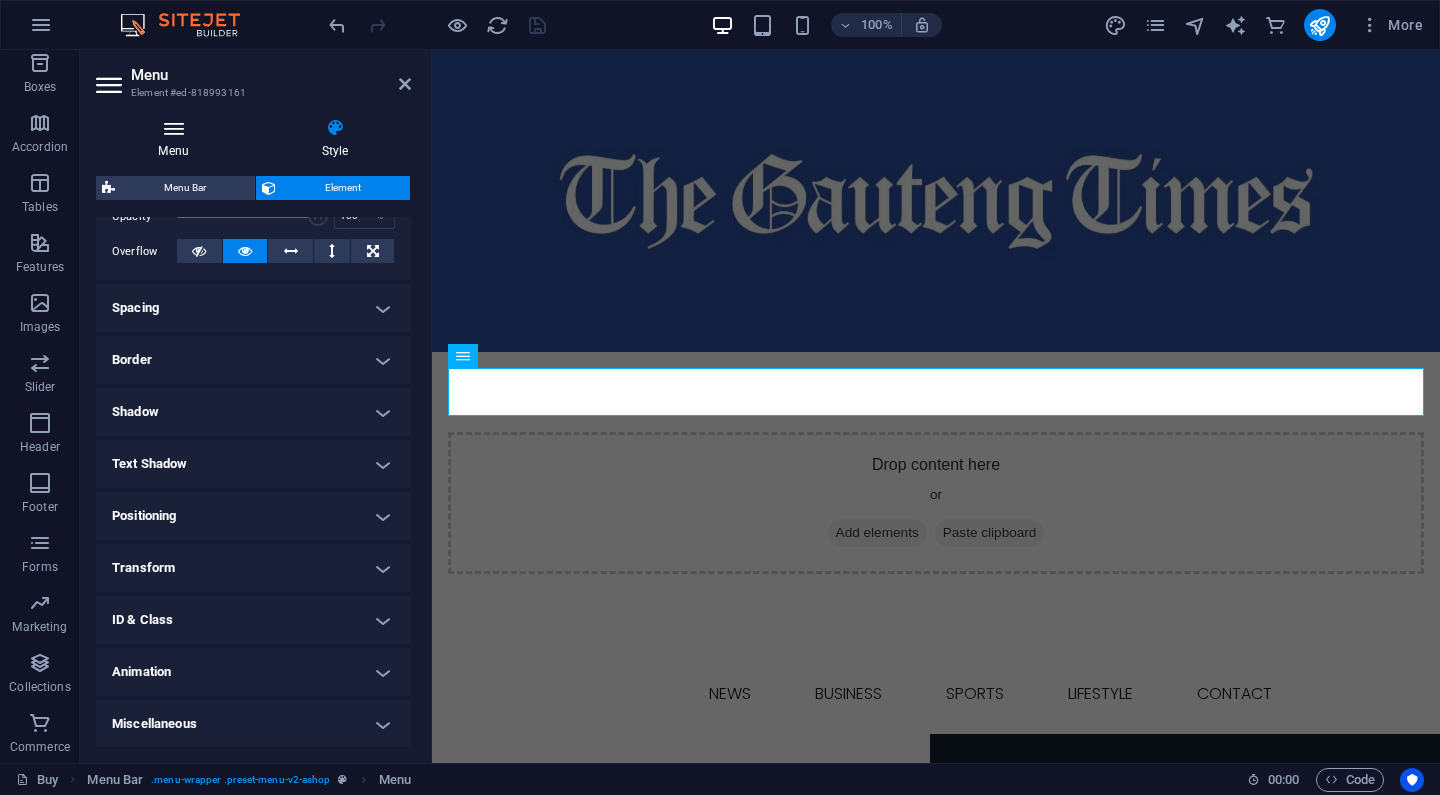 click on "Menu" at bounding box center [177, 139] 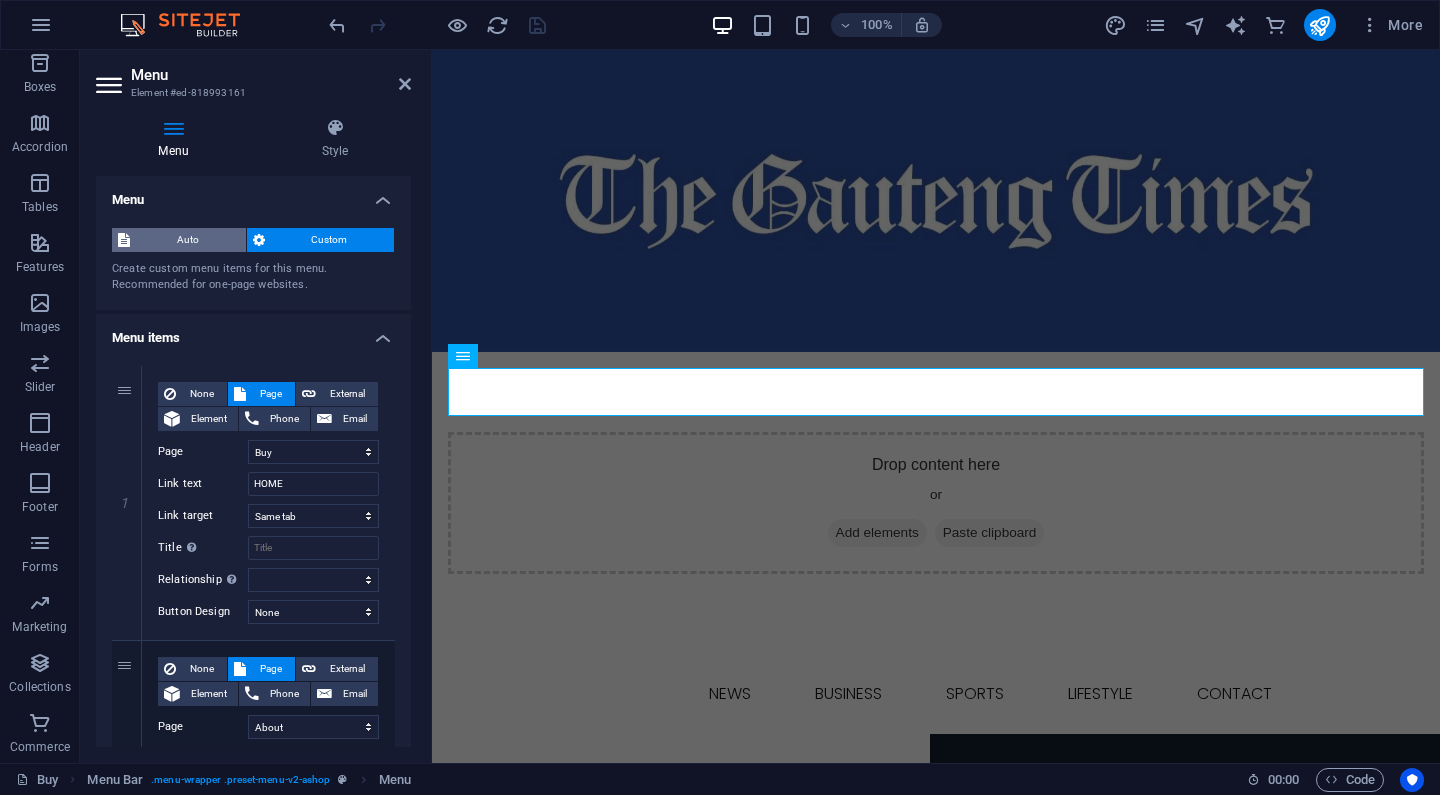 click on "Auto" at bounding box center (188, 240) 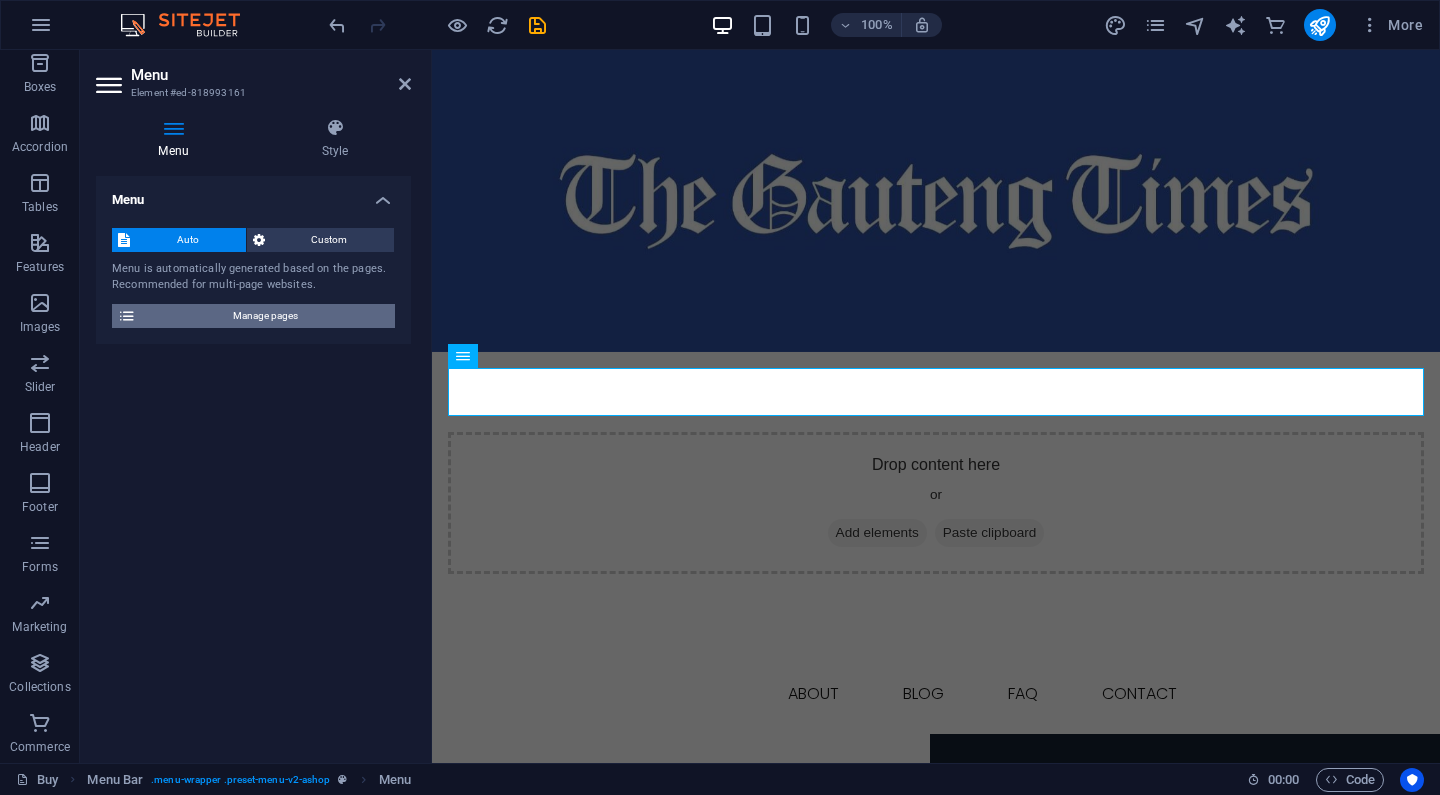 click at bounding box center [127, 316] 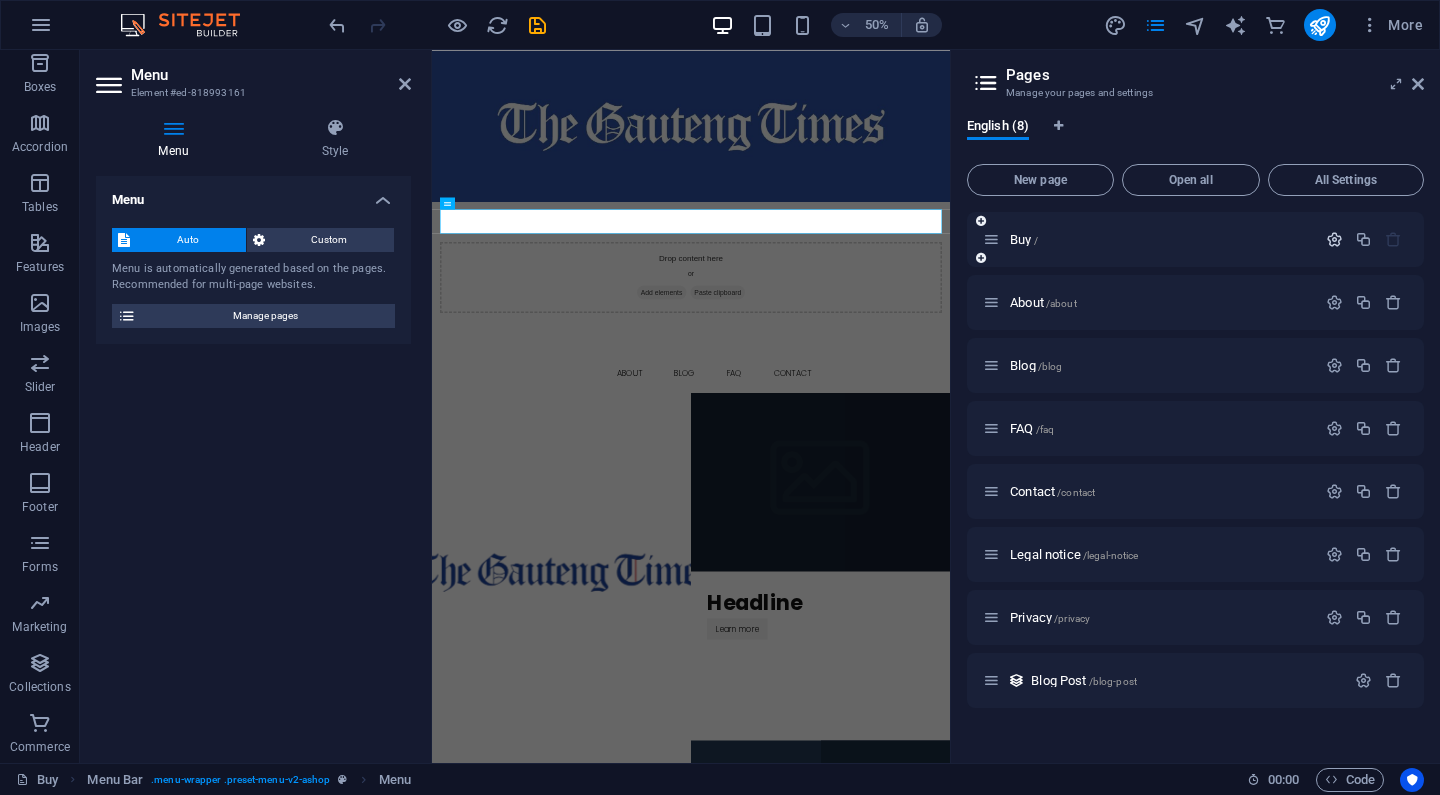 click at bounding box center [1334, 239] 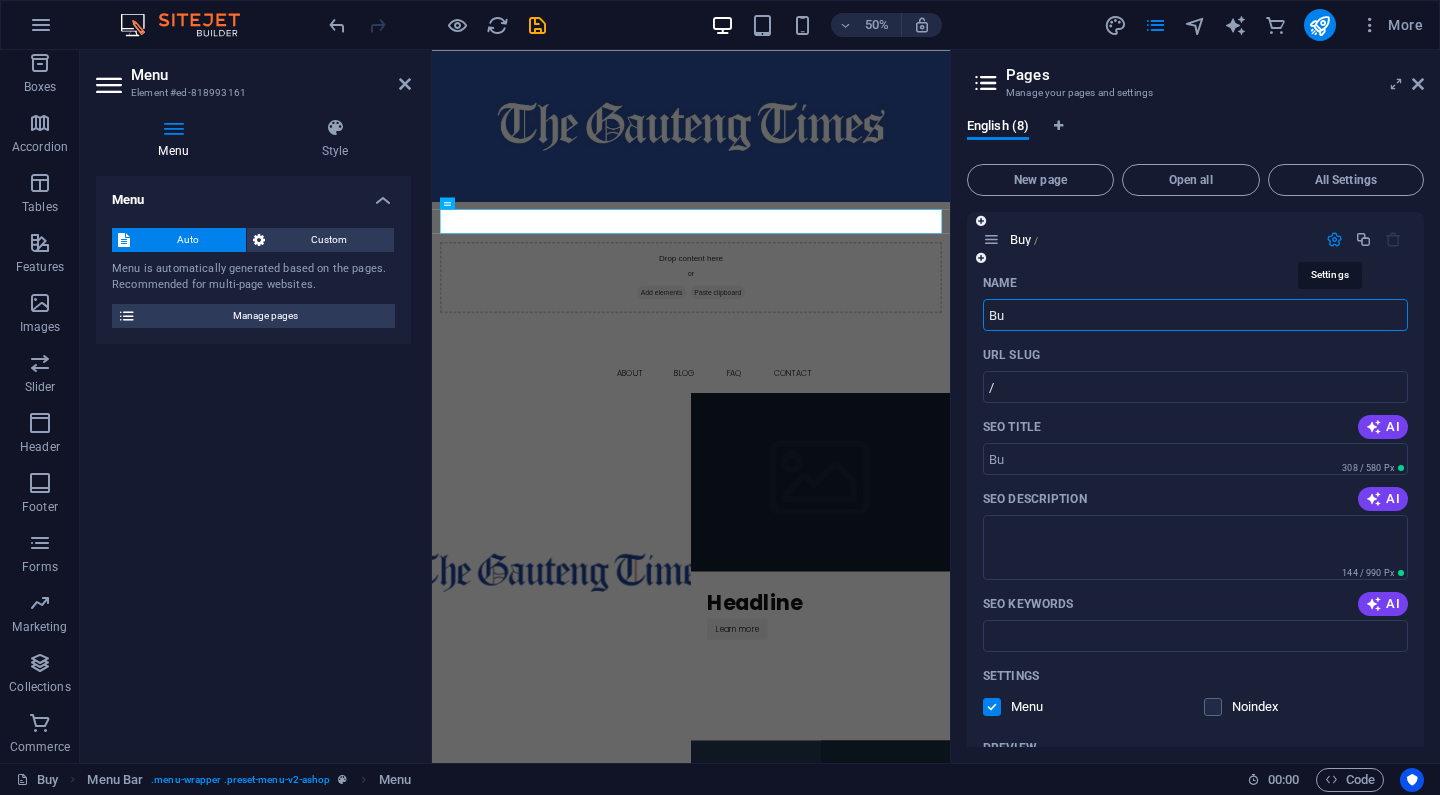 type on "B" 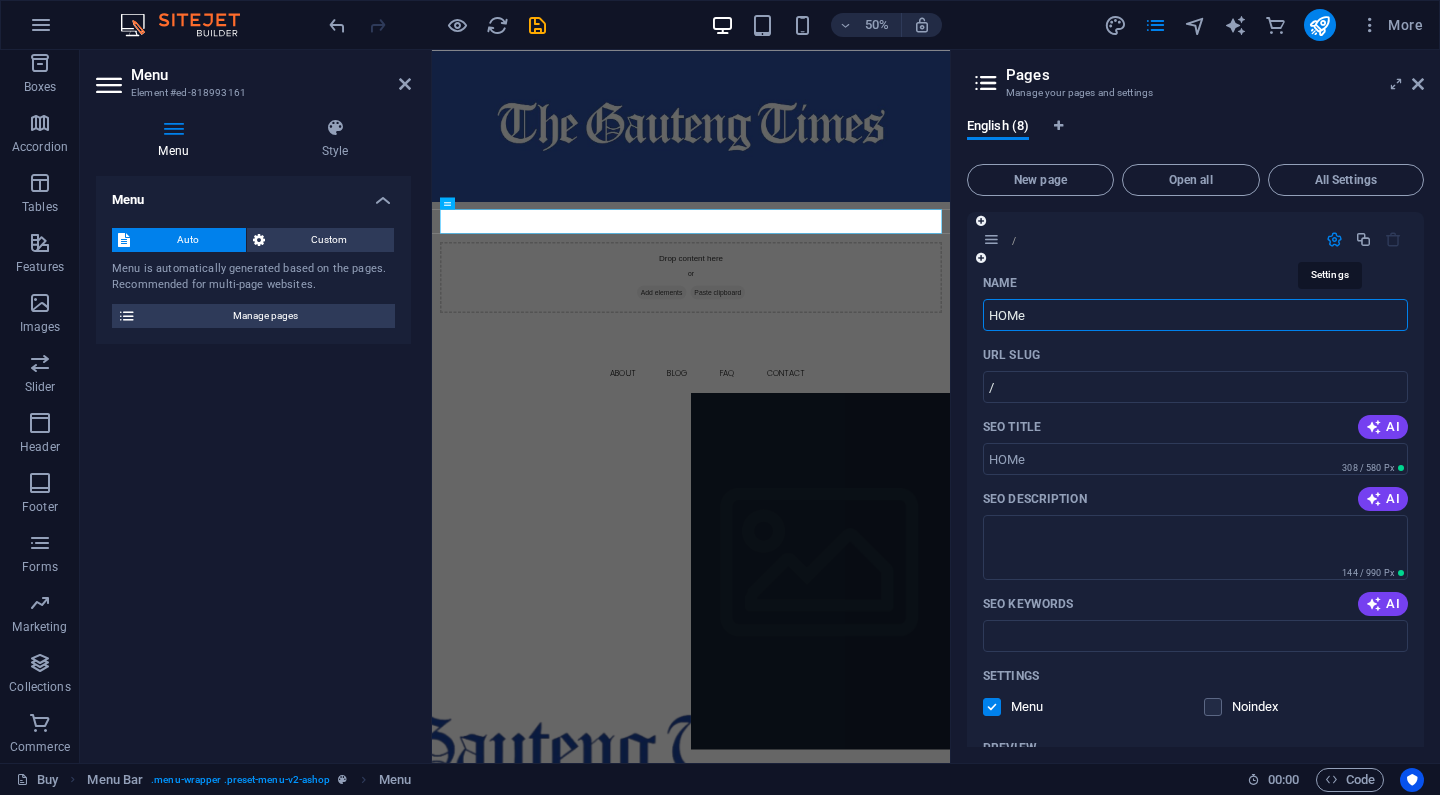 type on "HOMe" 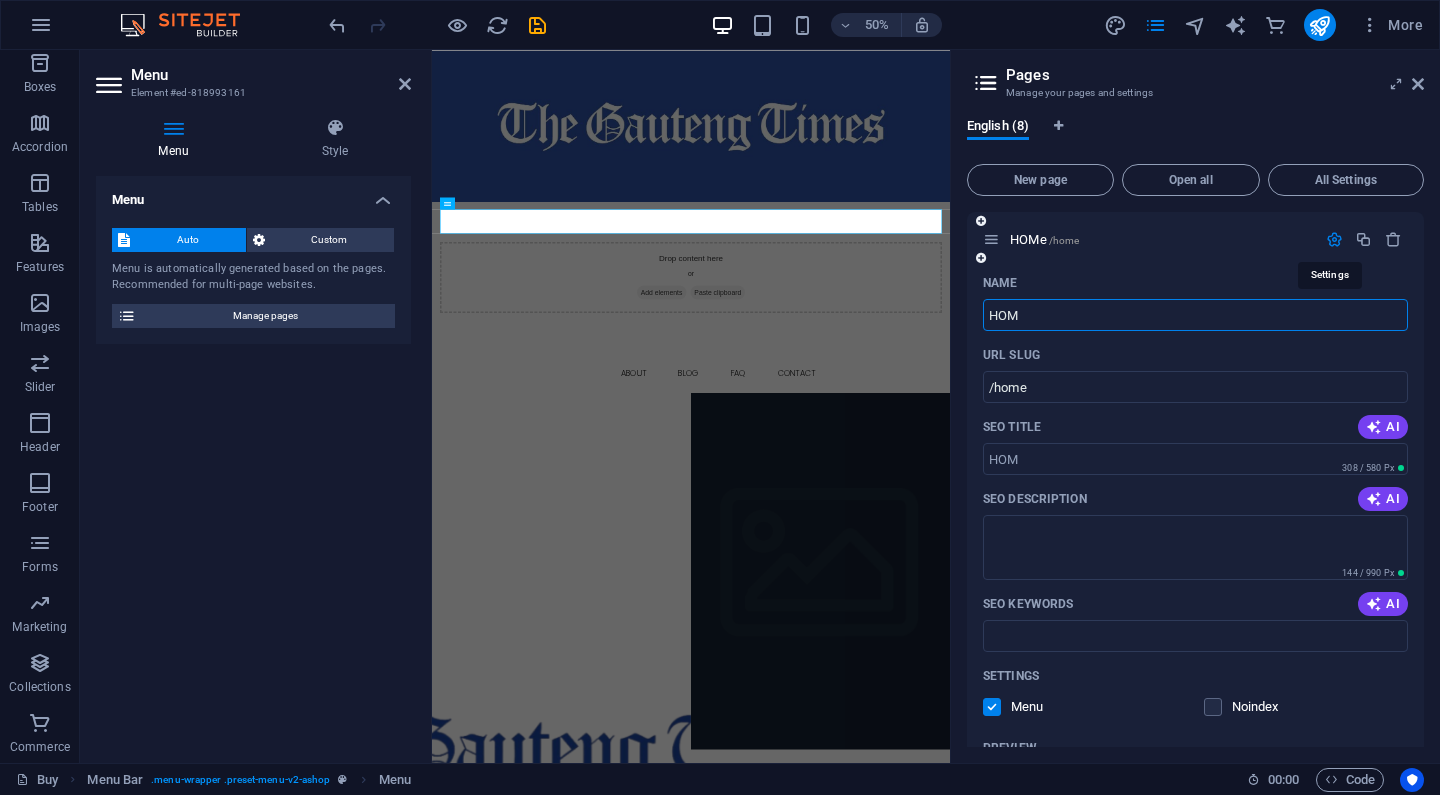 type on "HOM" 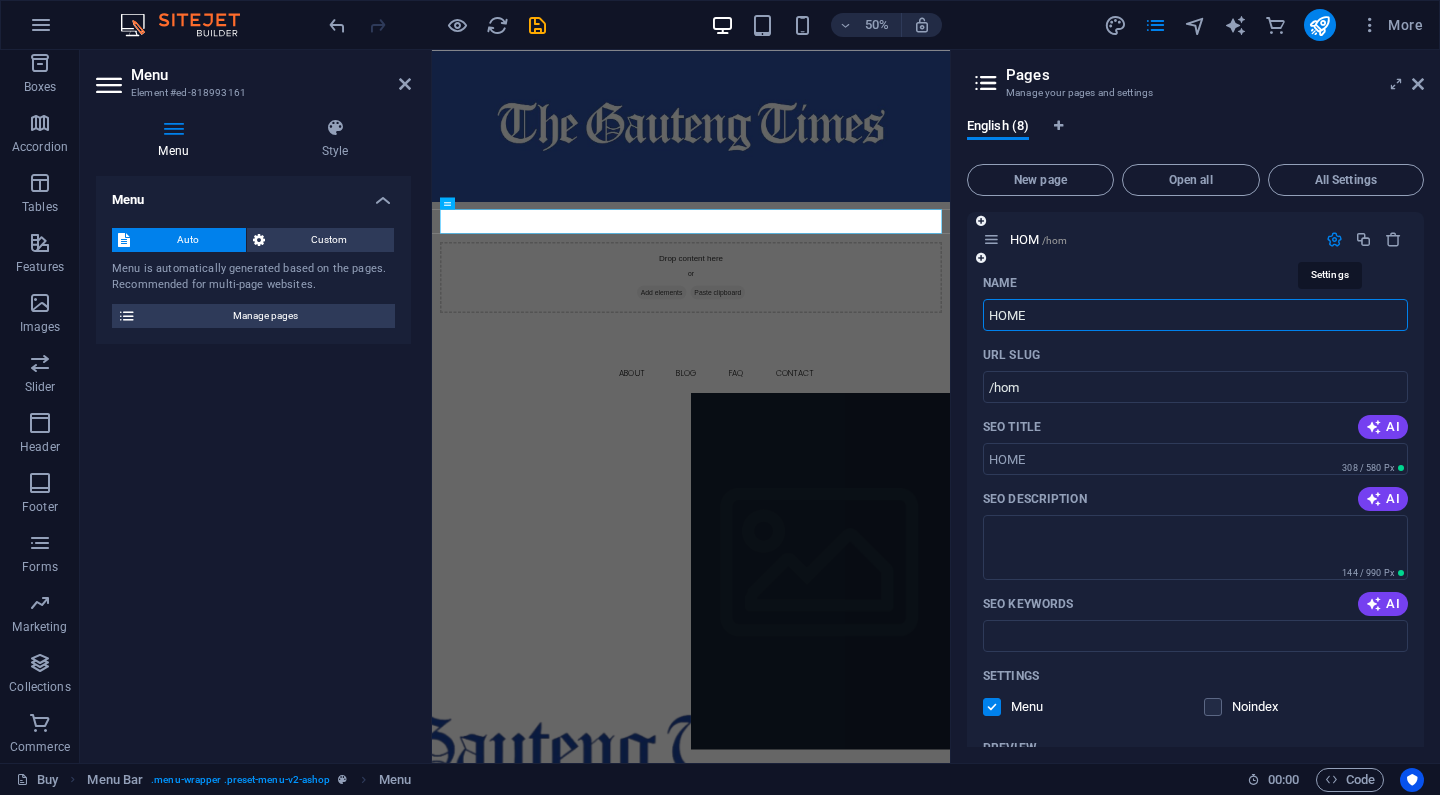 type on "HOME" 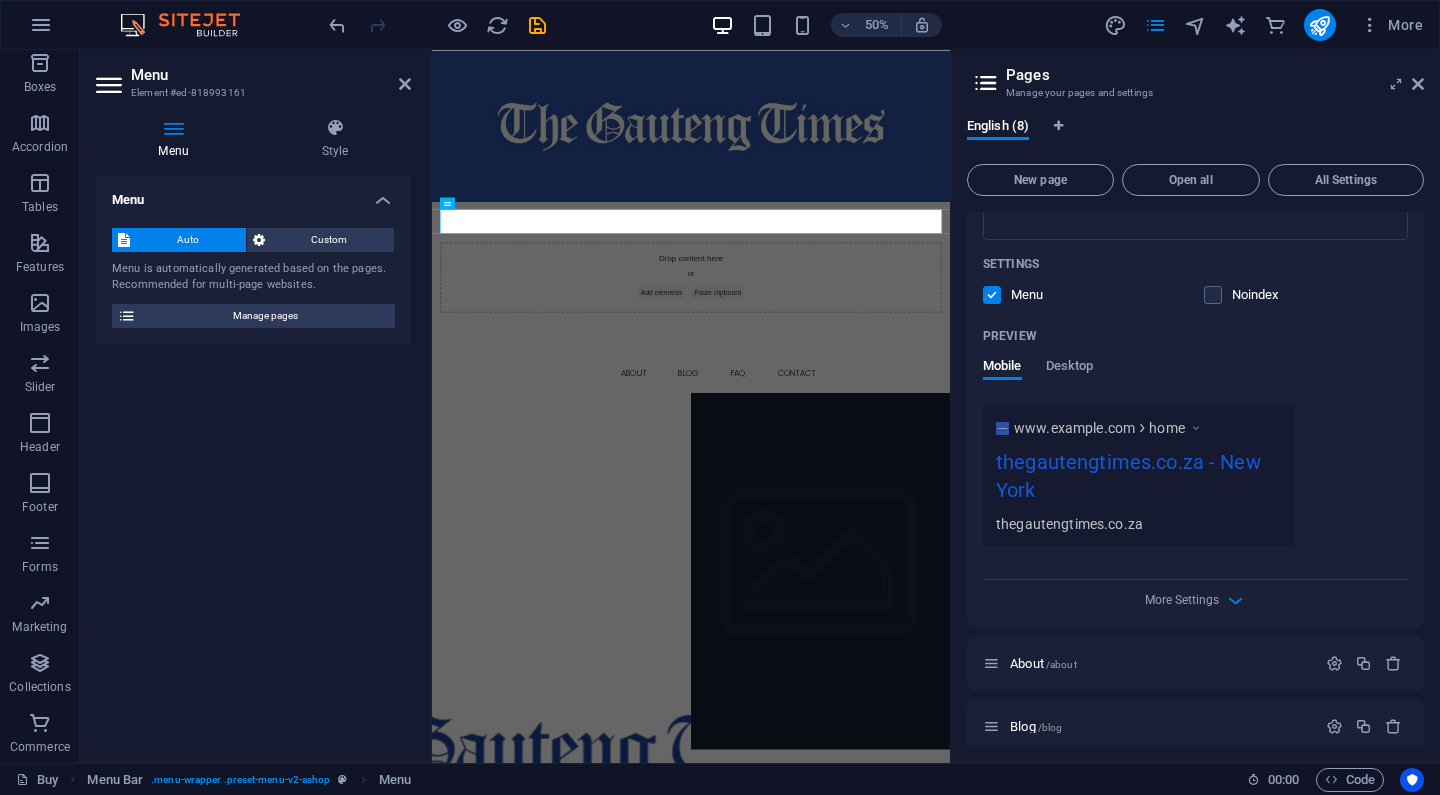 scroll, scrollTop: 394, scrollLeft: 0, axis: vertical 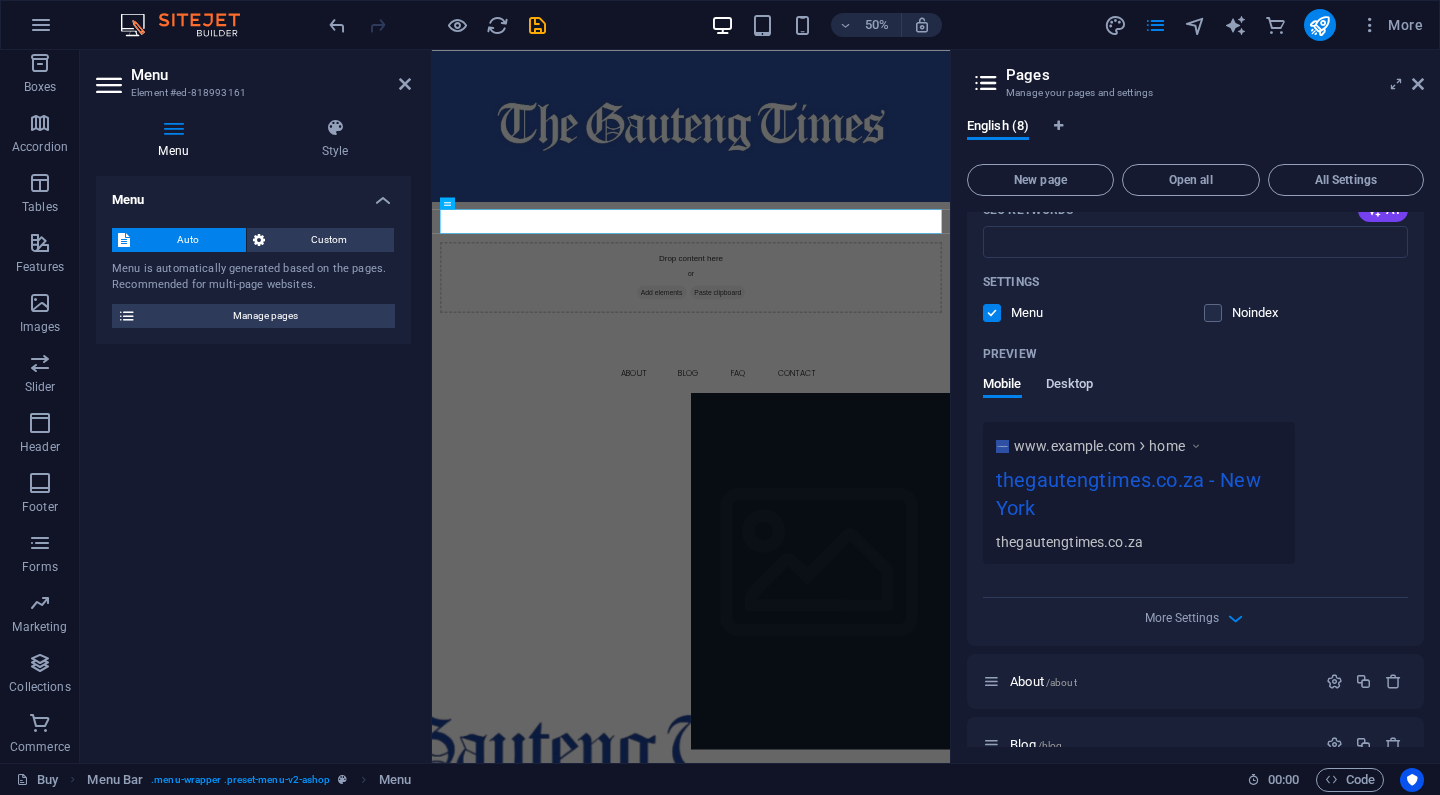 click on "Desktop" at bounding box center (1070, 386) 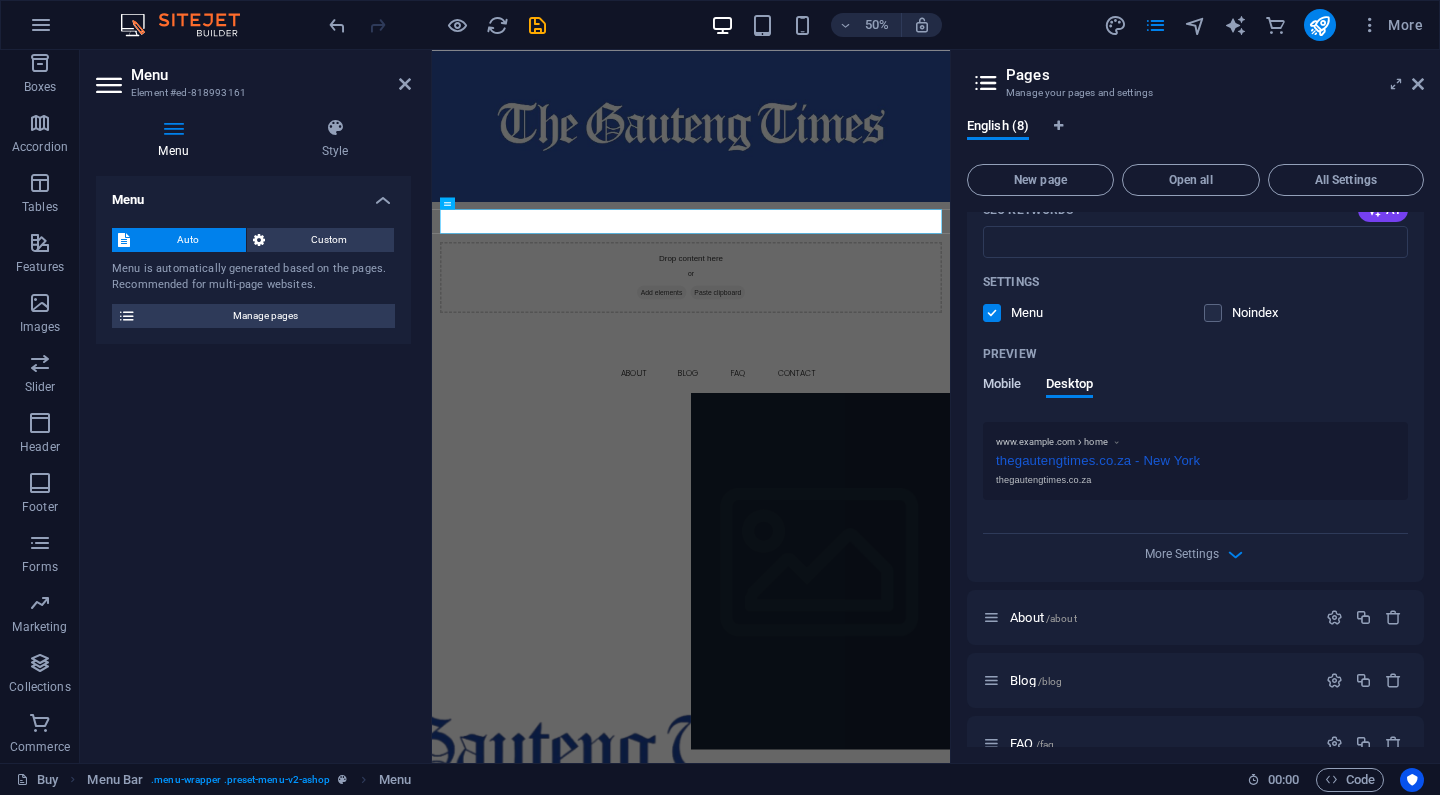click on "Mobile" at bounding box center [1002, 386] 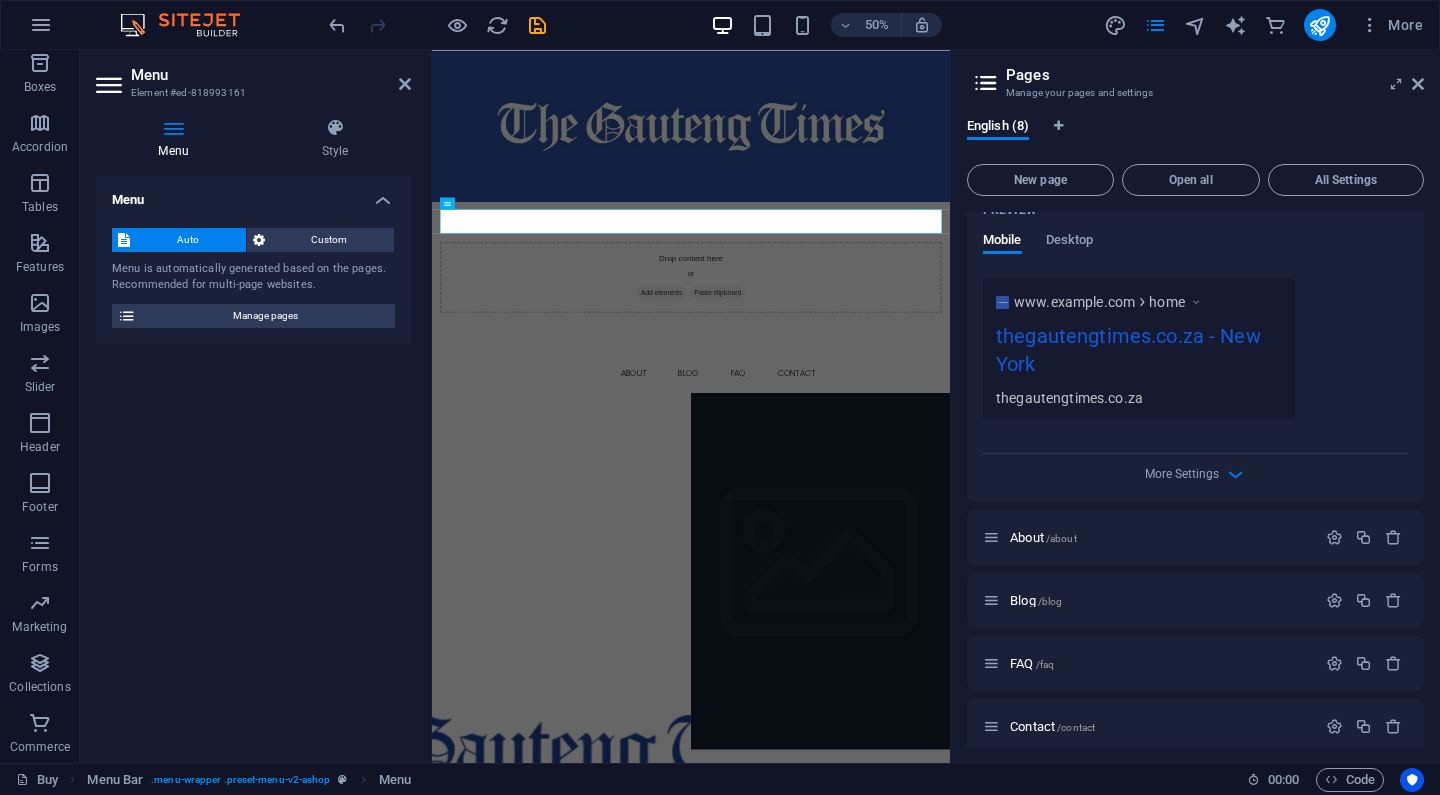 scroll, scrollTop: 540, scrollLeft: 0, axis: vertical 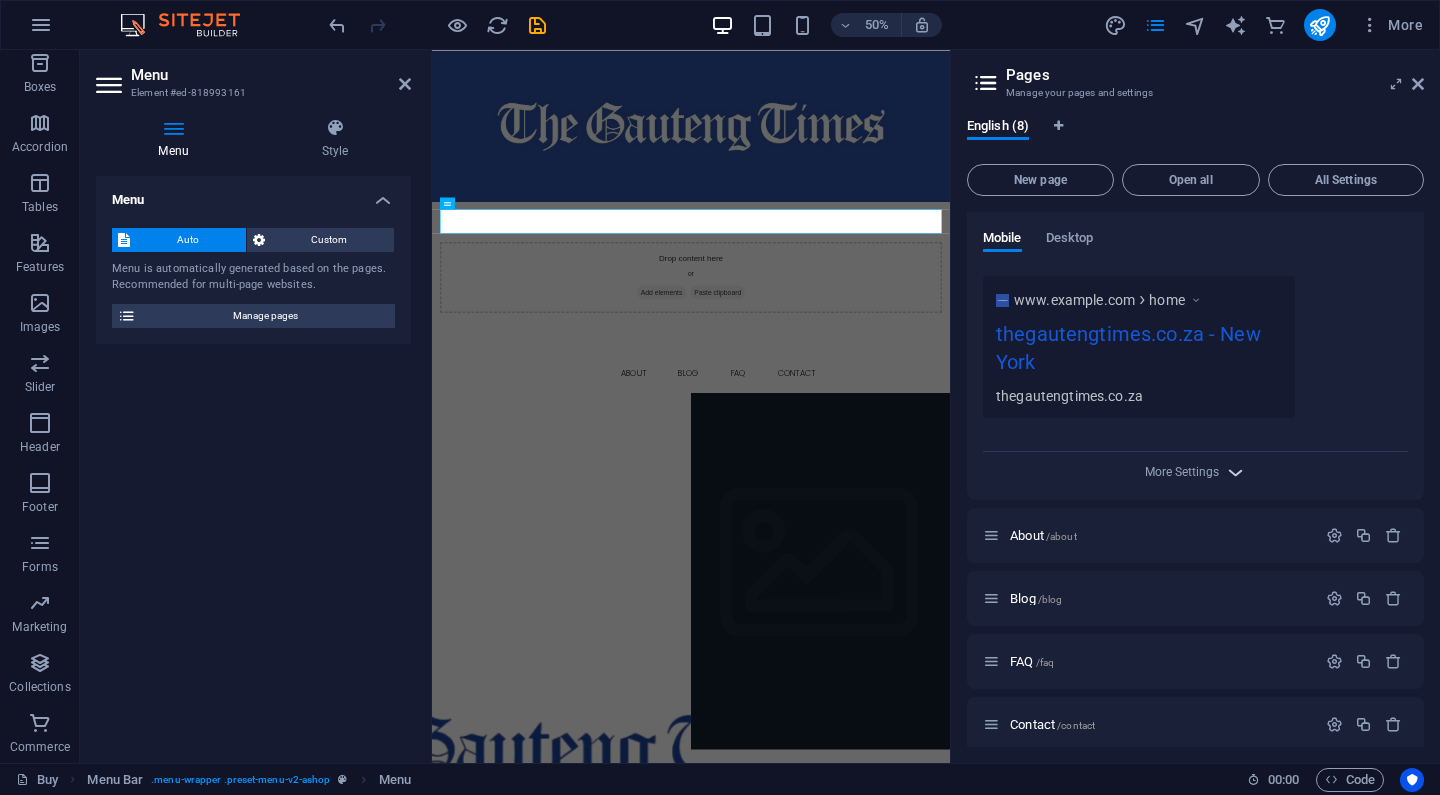 click on "More Settings" at bounding box center (1196, 472) 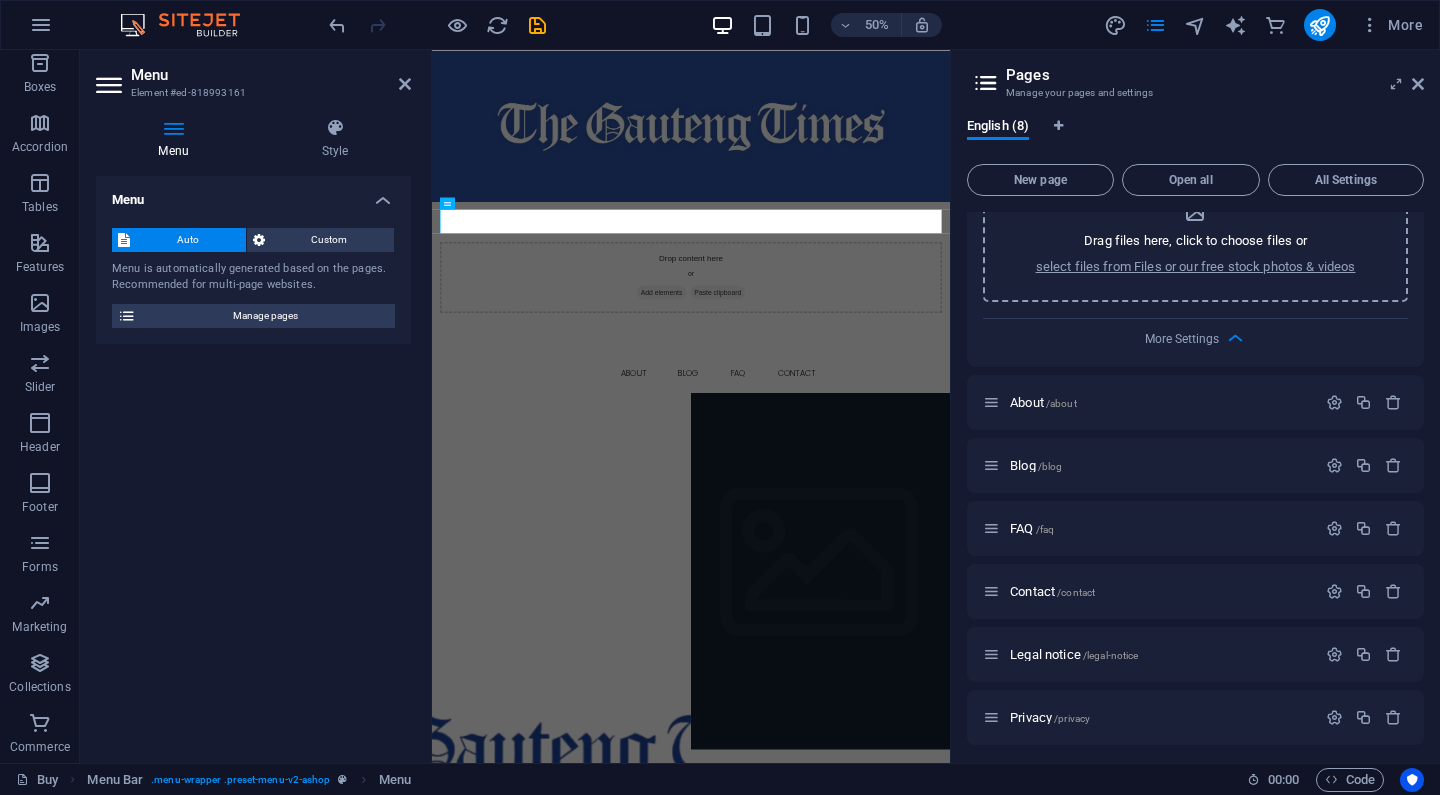 scroll, scrollTop: 963, scrollLeft: 0, axis: vertical 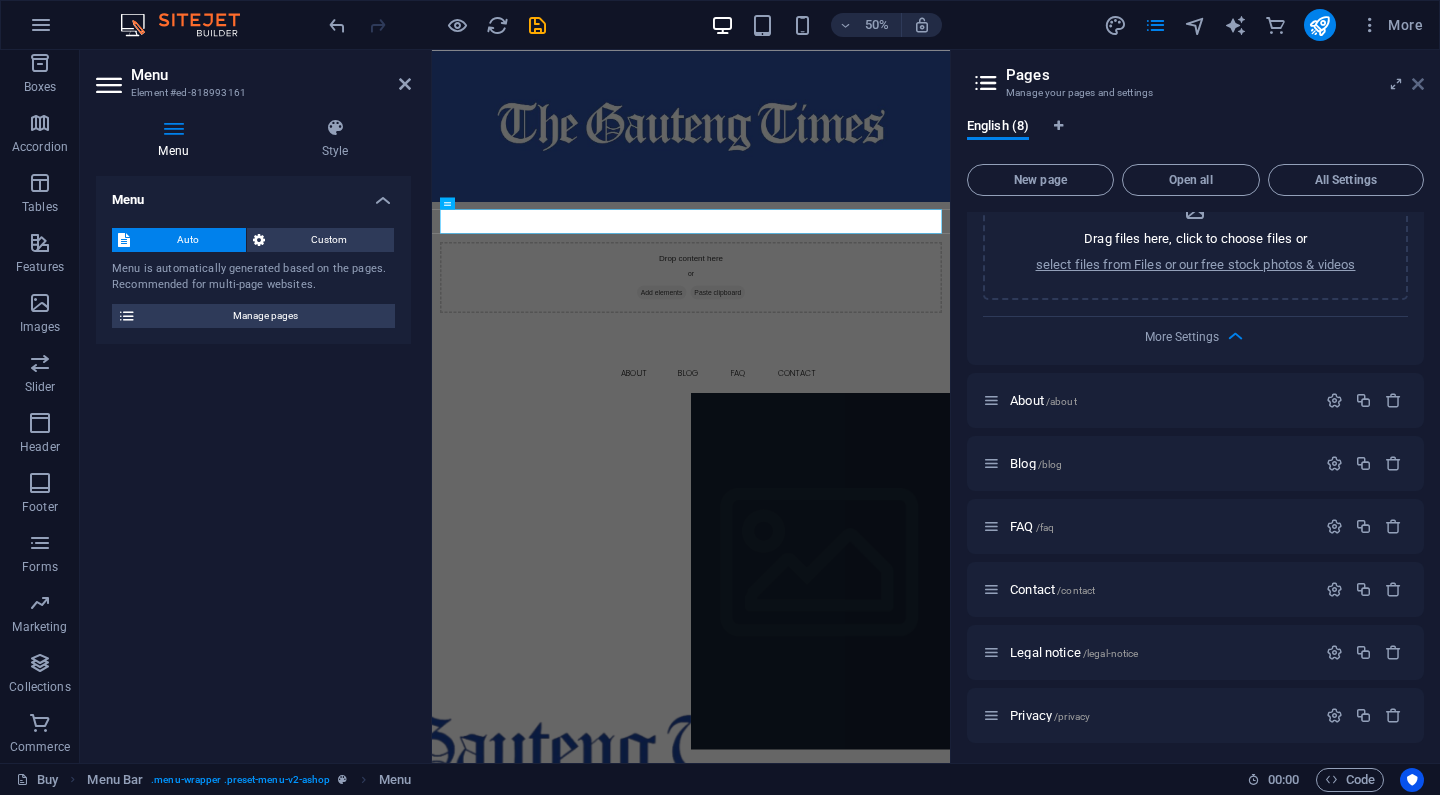 click at bounding box center [1418, 84] 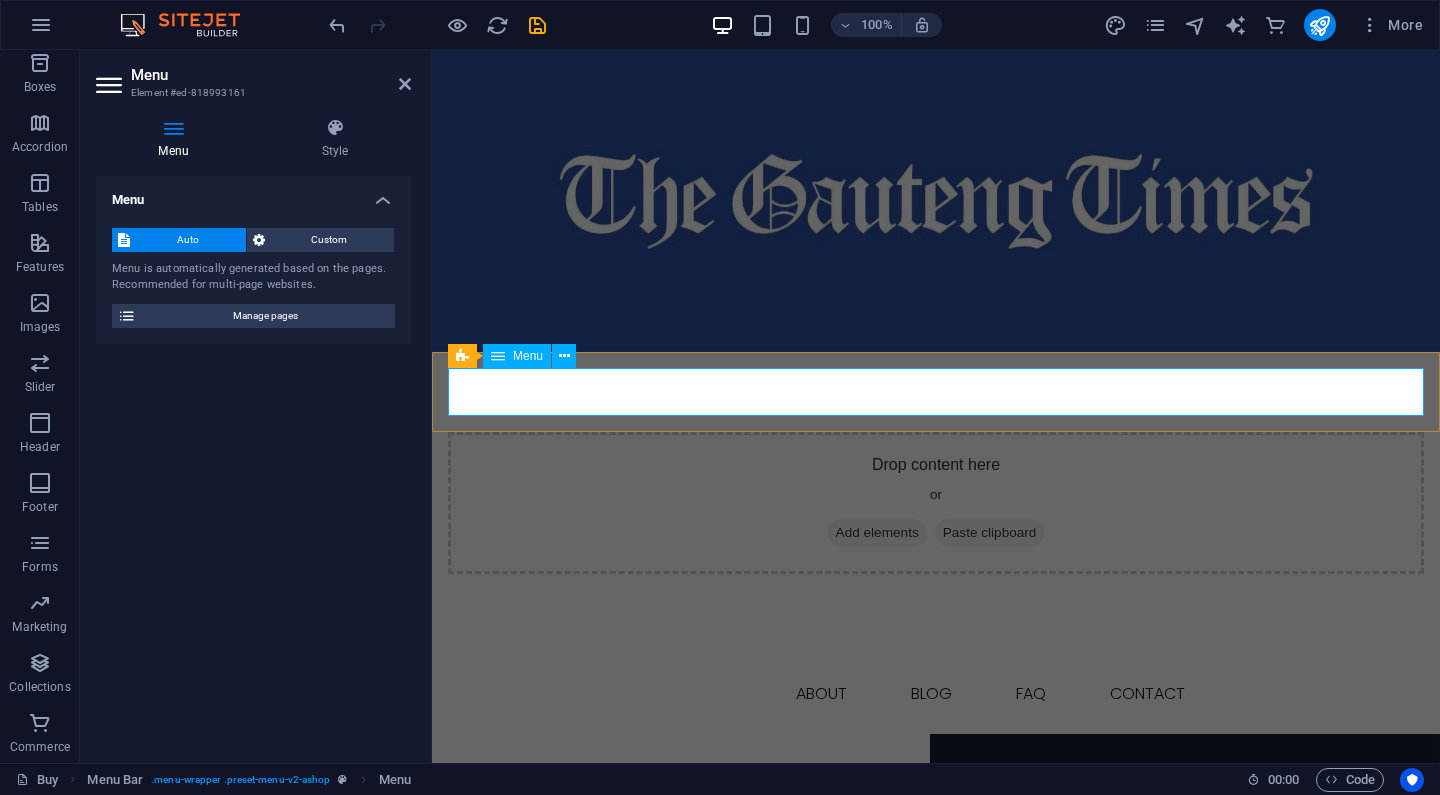 click on "HOME About Blog FAQ Contact" at bounding box center (936, 694) 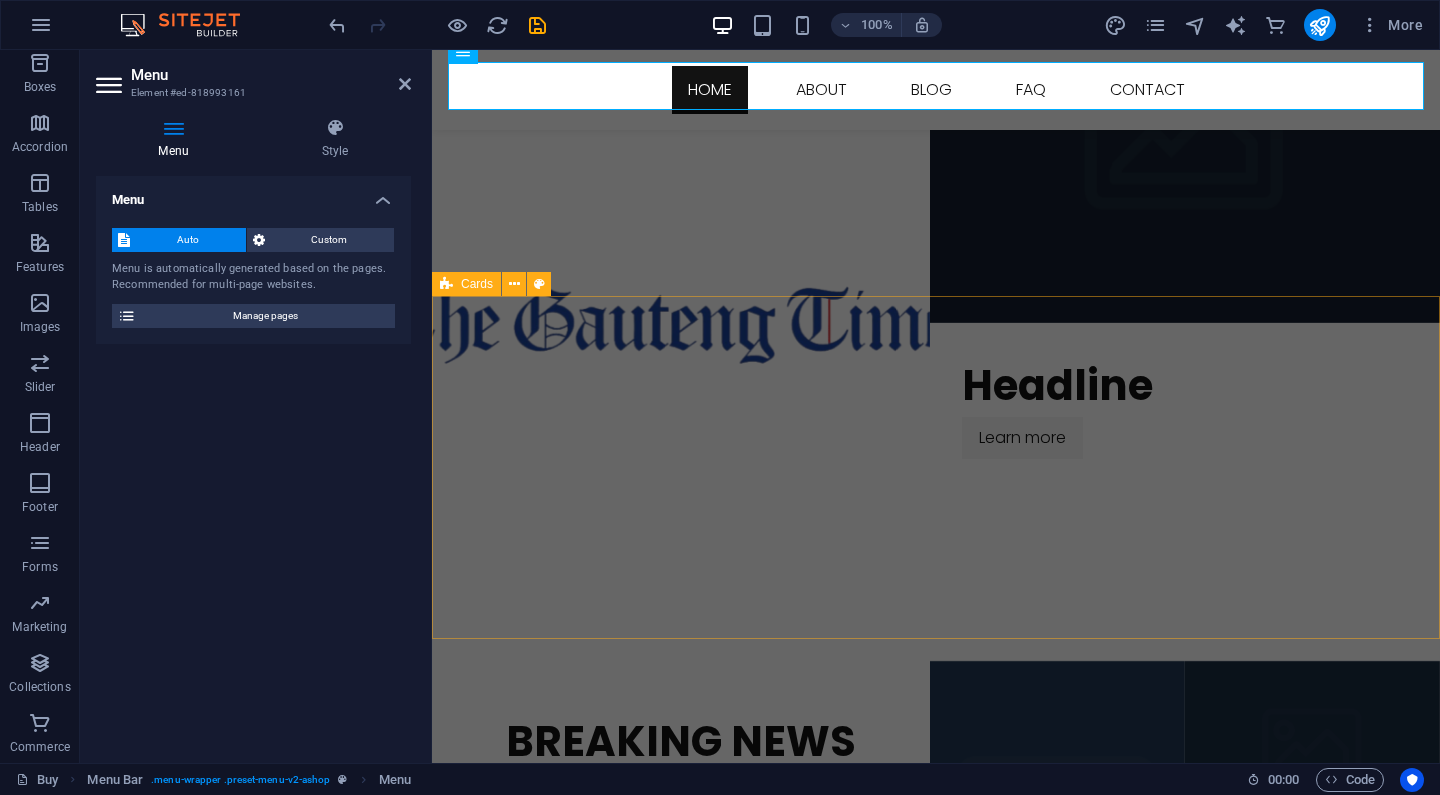 scroll, scrollTop: 769, scrollLeft: 0, axis: vertical 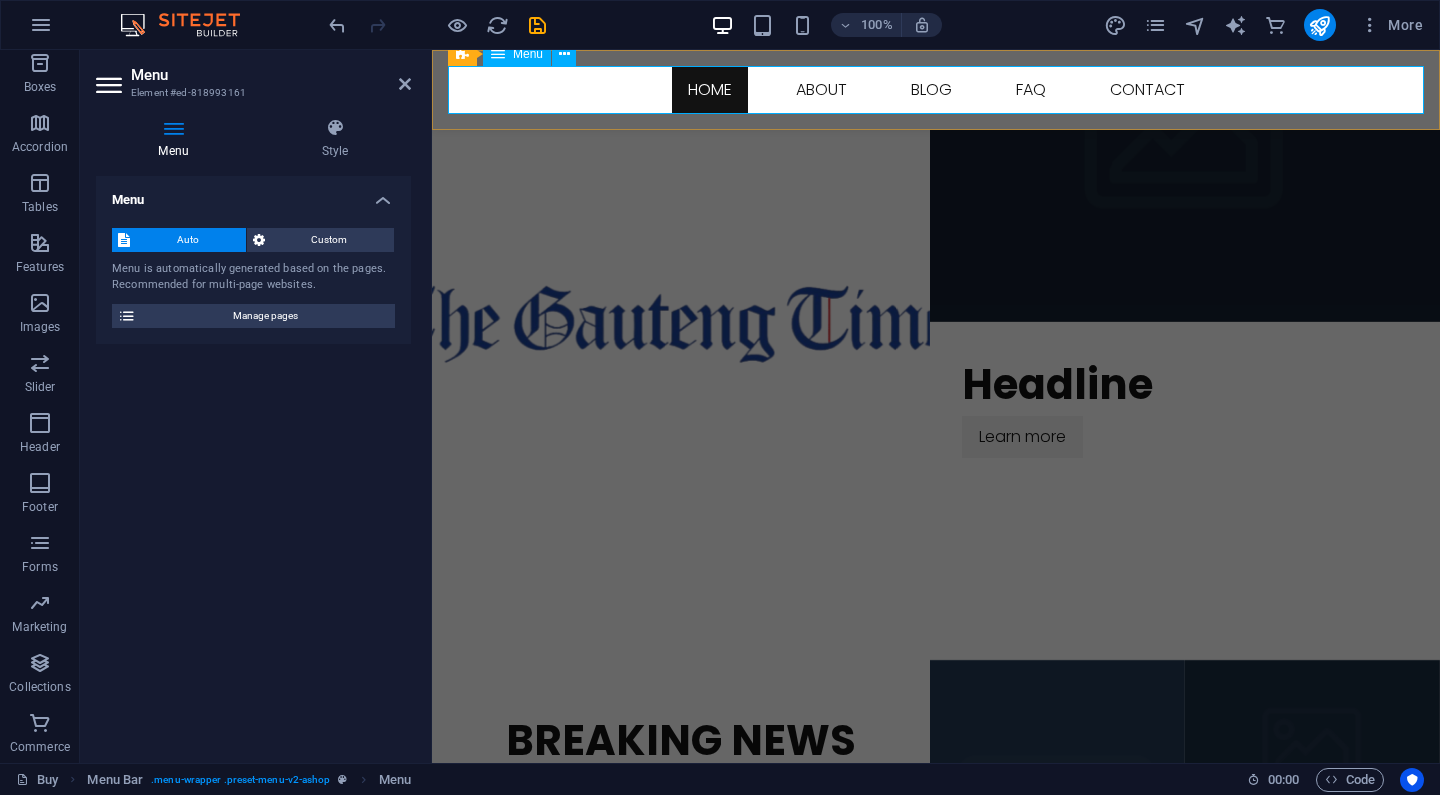 click on "HOME About Blog FAQ Contact" at bounding box center [936, 90] 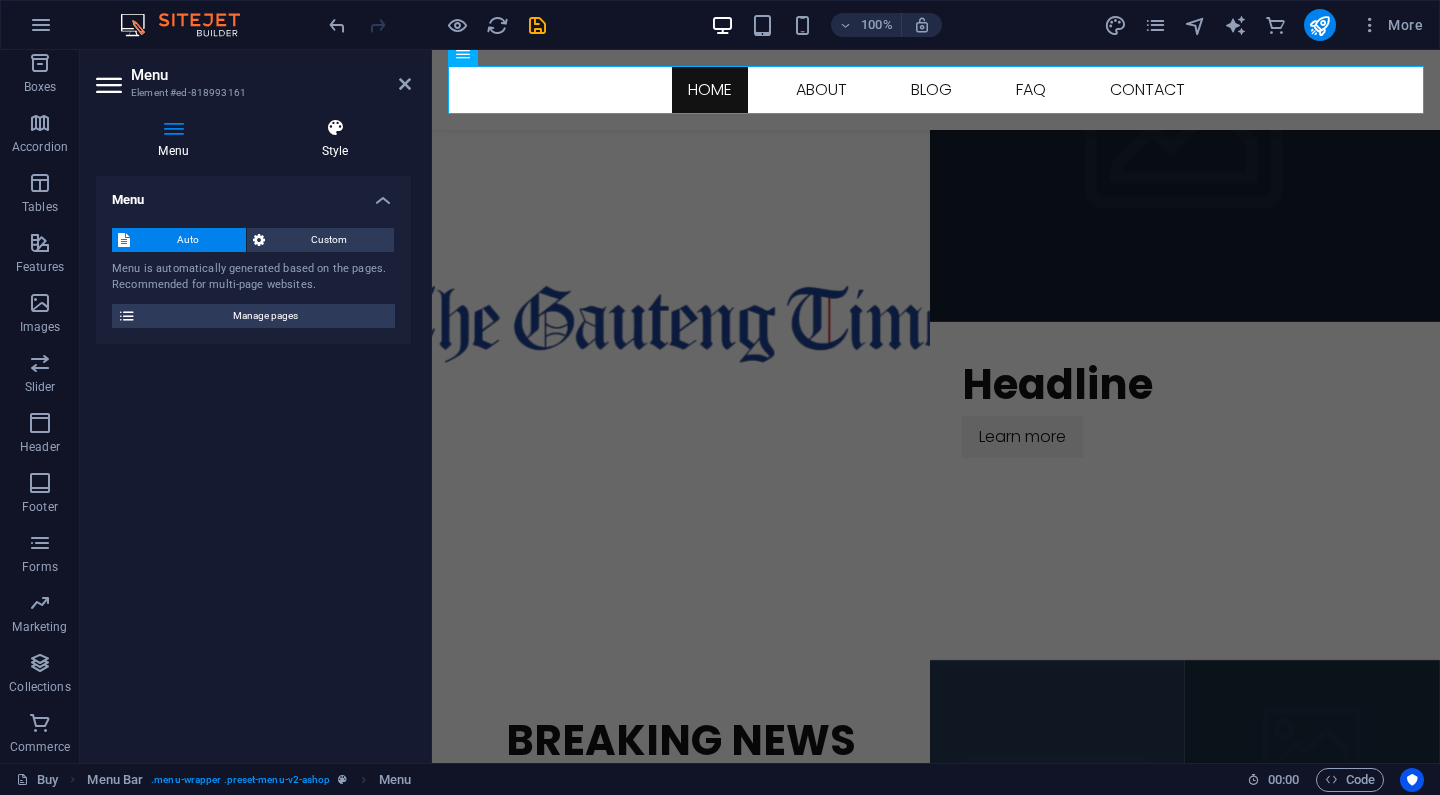 click on "Style" at bounding box center [335, 139] 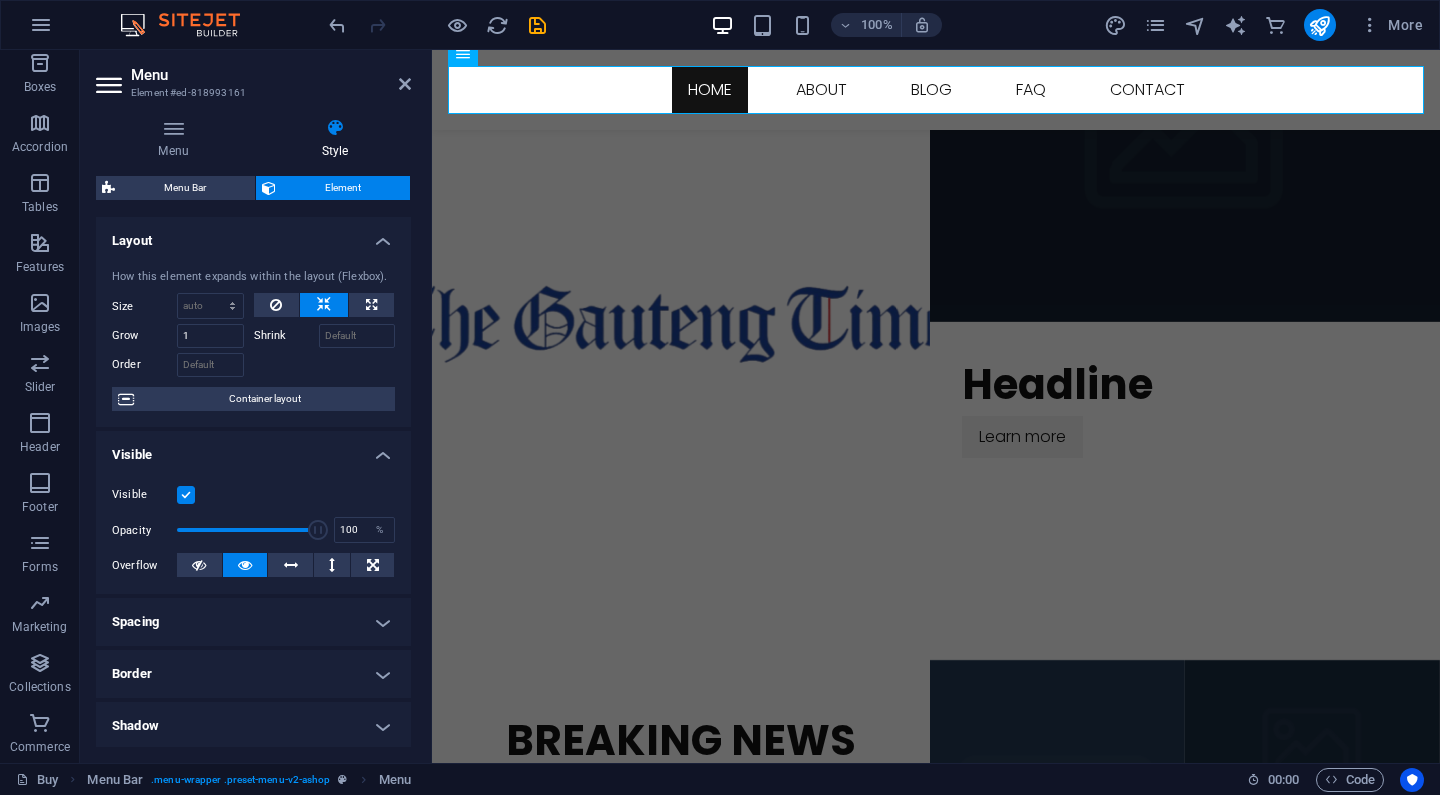 scroll, scrollTop: 0, scrollLeft: 0, axis: both 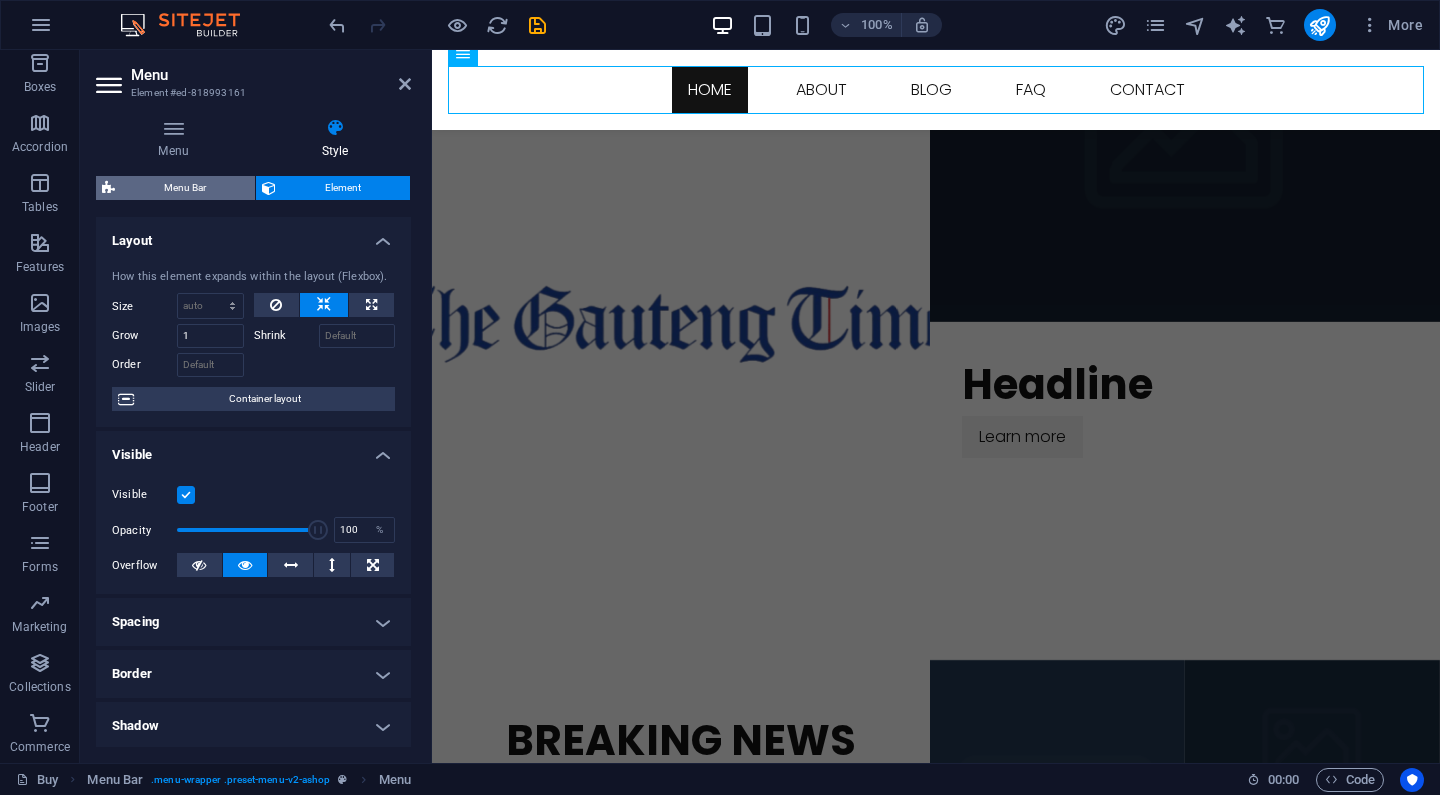 click on "Menu Bar" at bounding box center [185, 188] 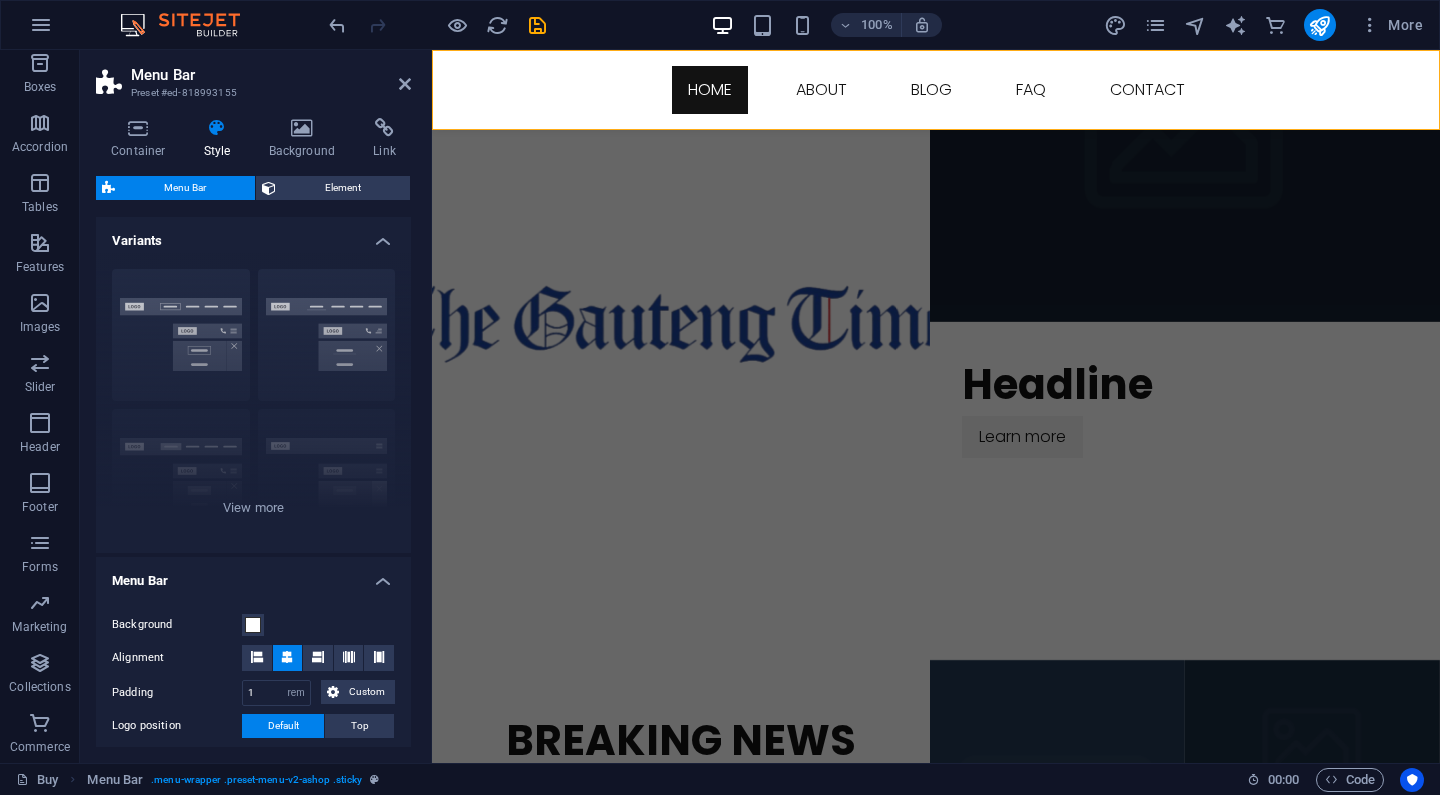 select 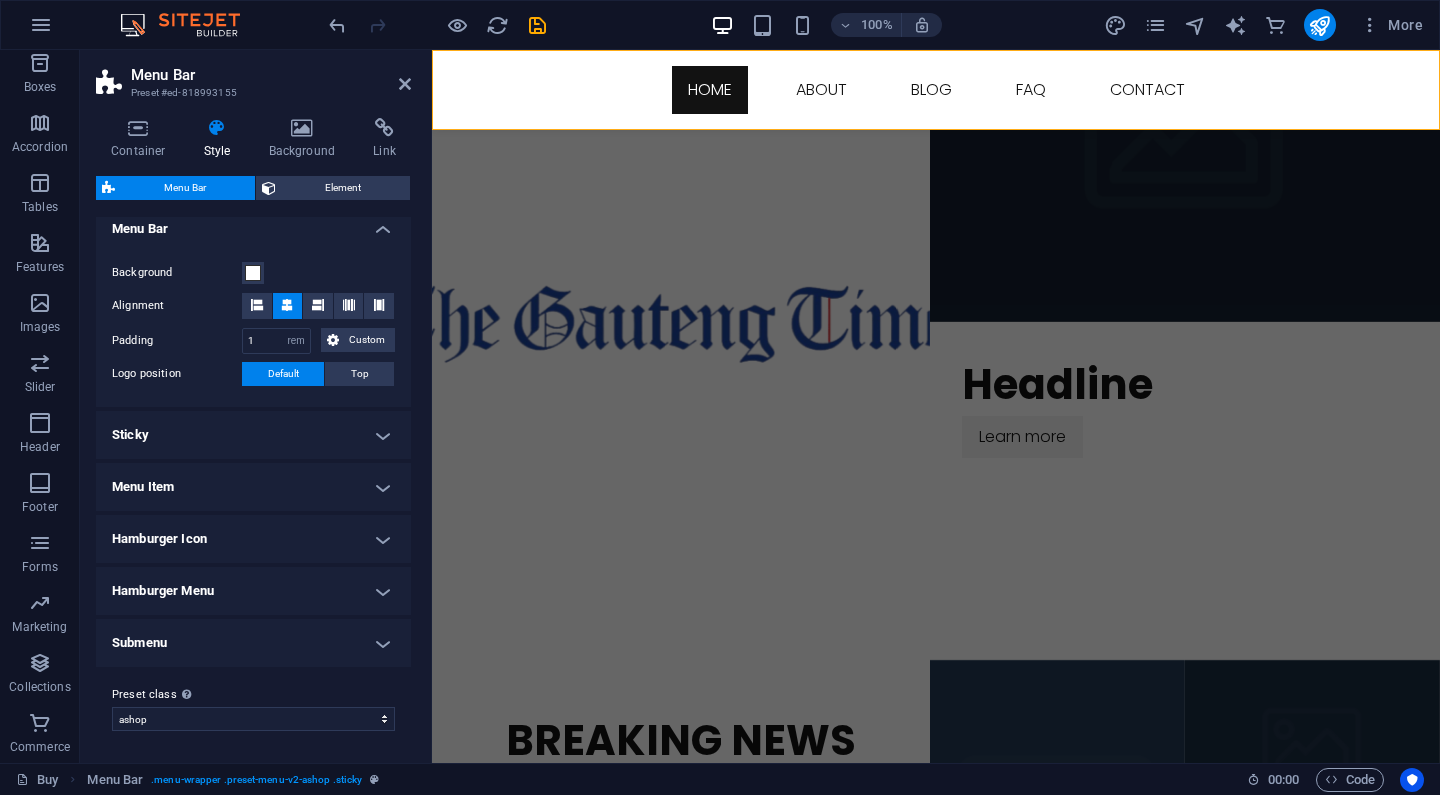 scroll, scrollTop: 351, scrollLeft: 0, axis: vertical 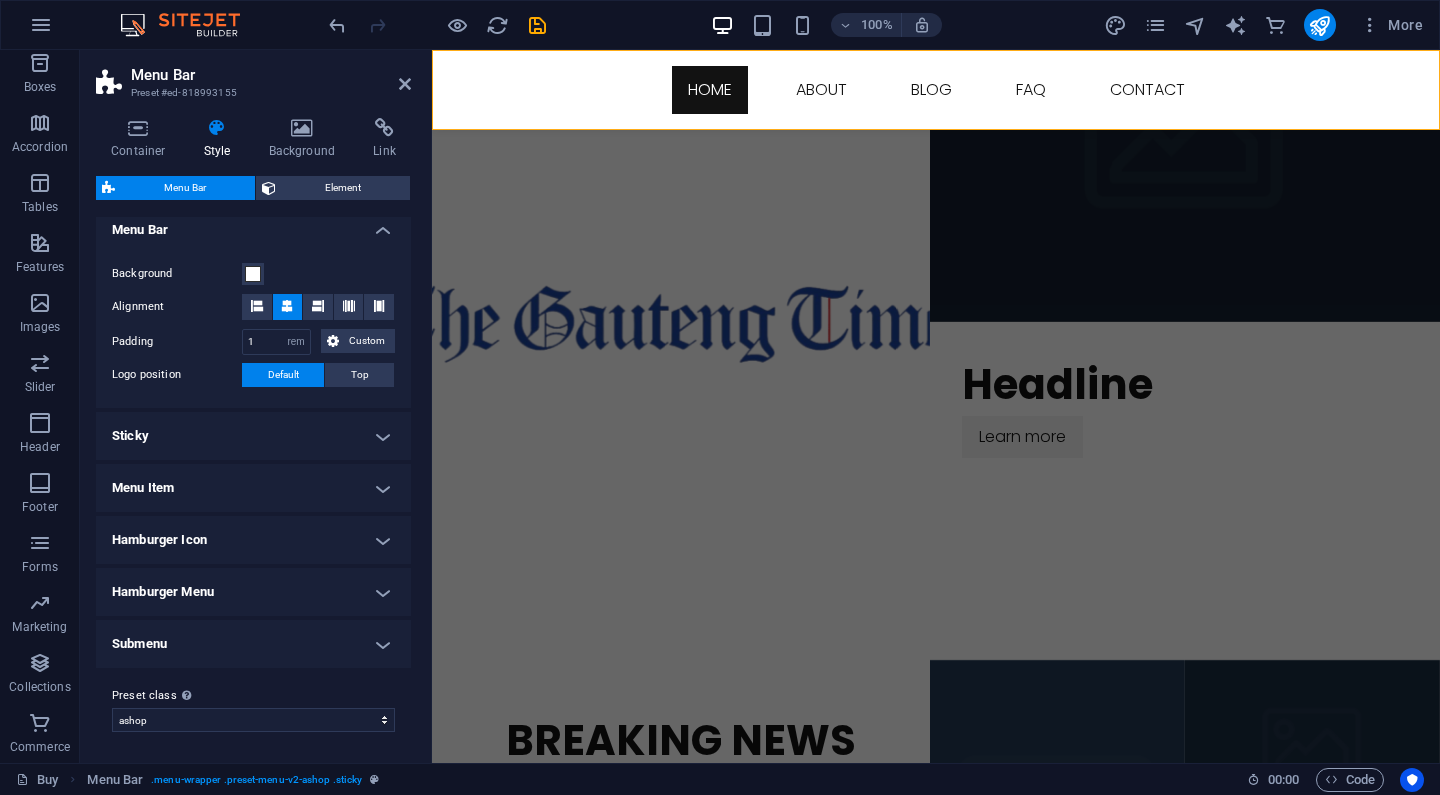 click on "Menu Item" at bounding box center (253, 488) 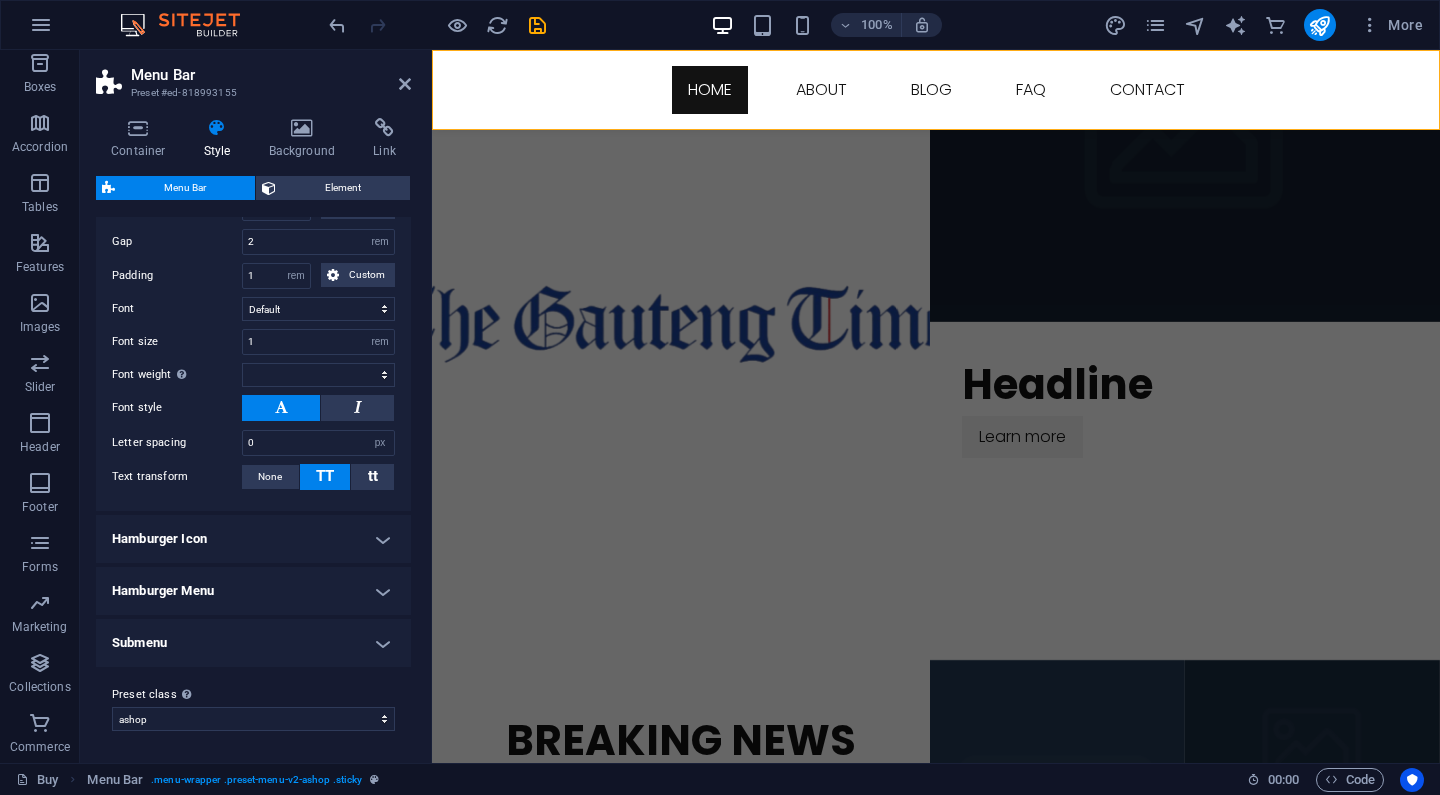 scroll, scrollTop: 836, scrollLeft: 0, axis: vertical 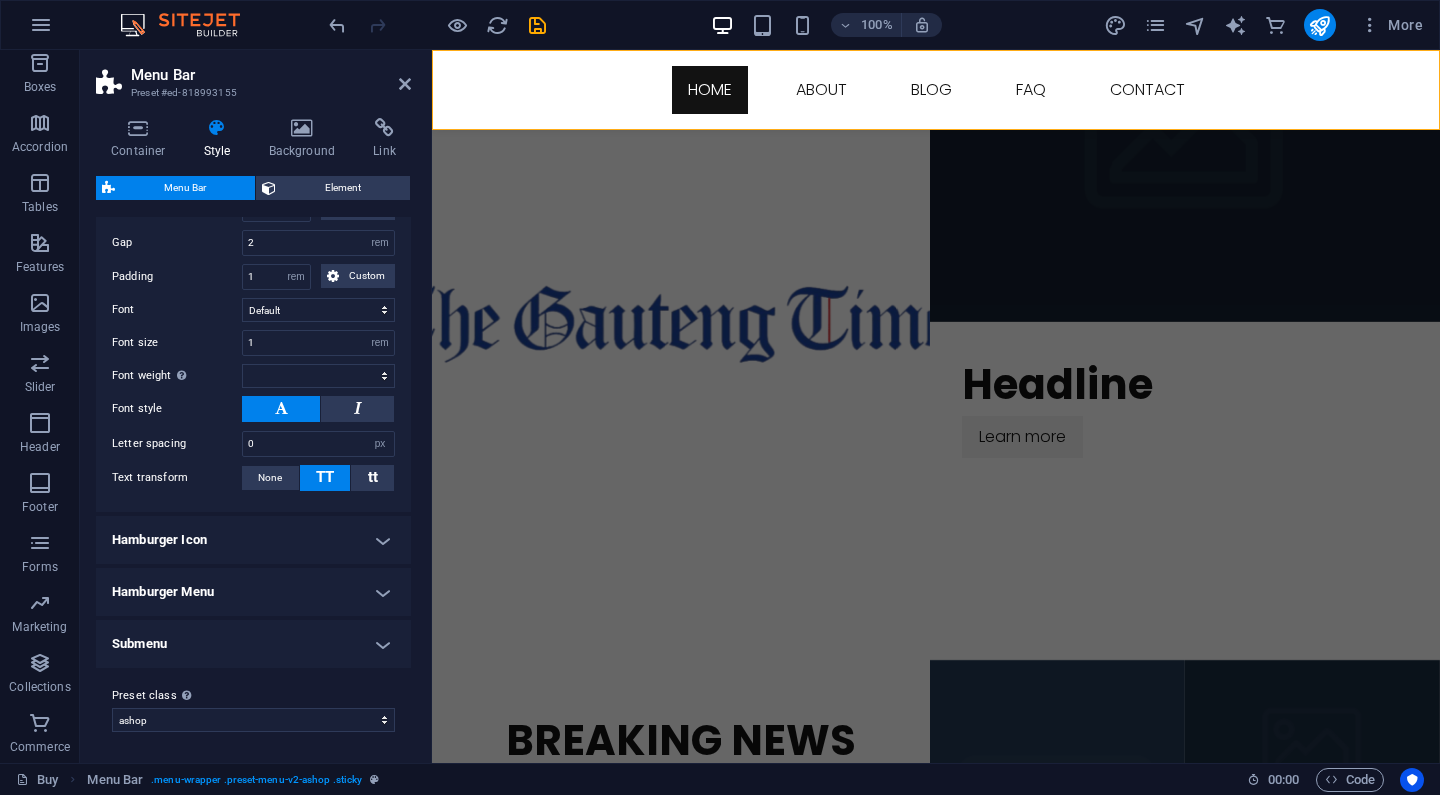 click on "Submenu" at bounding box center (253, 644) 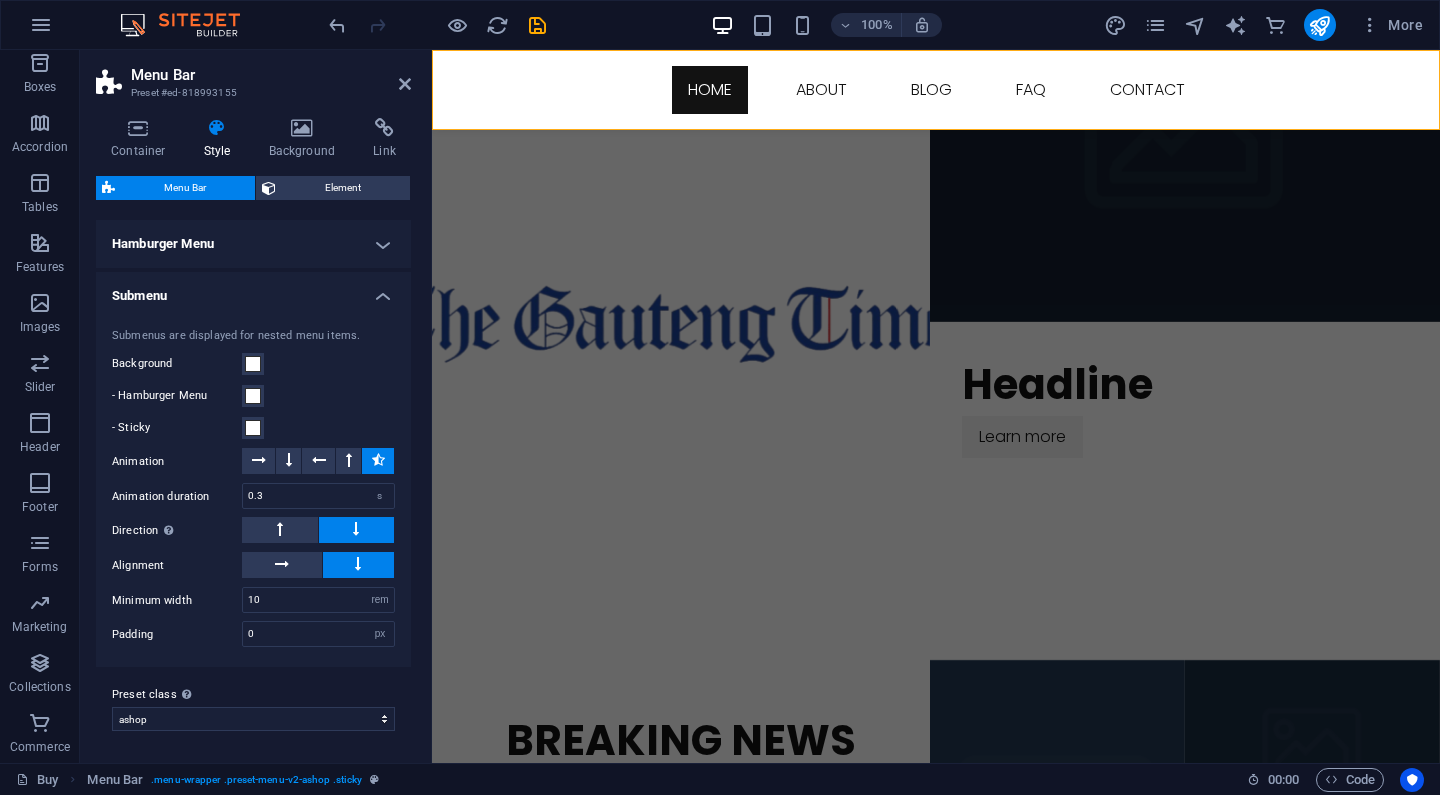 scroll, scrollTop: 1183, scrollLeft: 0, axis: vertical 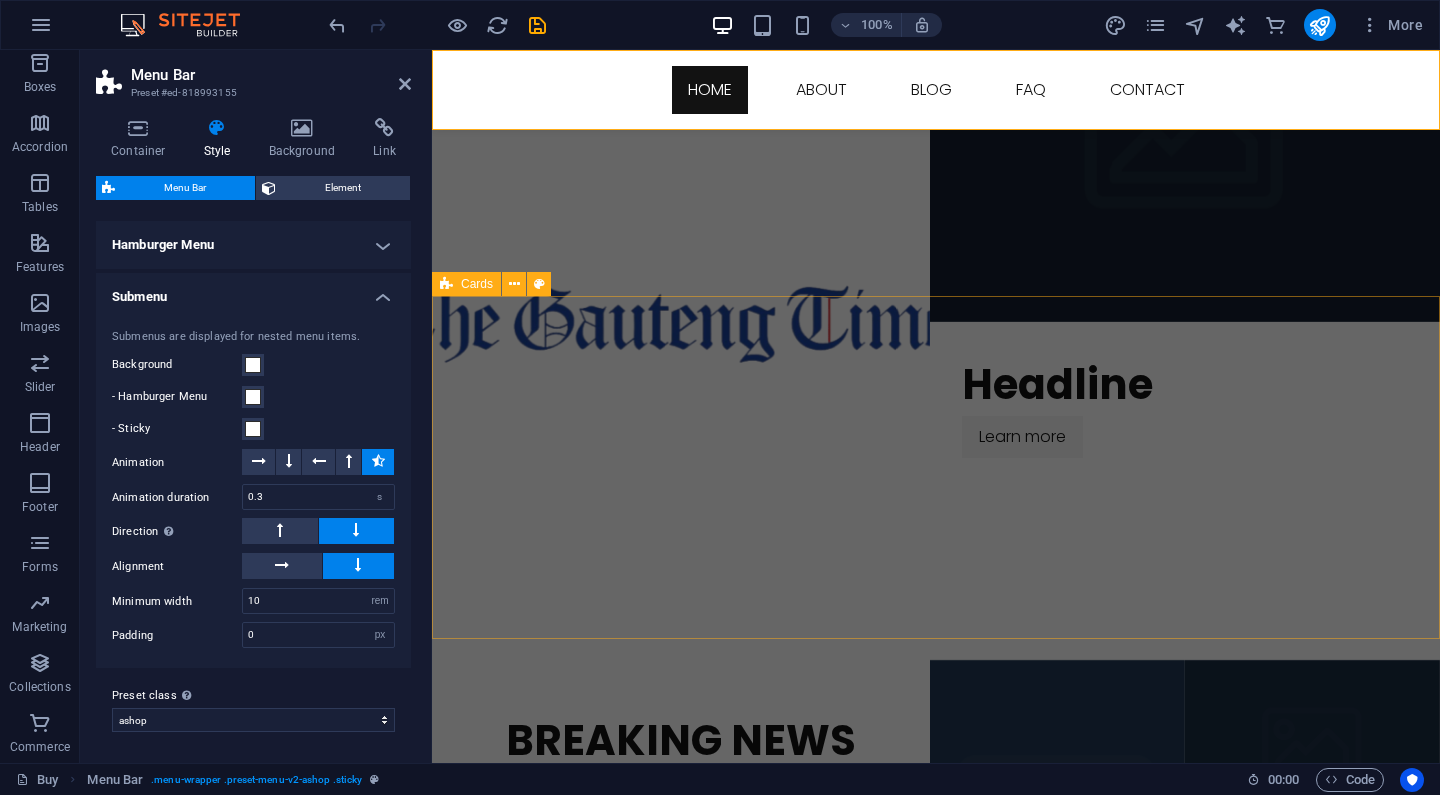 click on "Headline Lorem ipsum dolor sit amet, consectetuer adipiscing elit. Aenean commodo ligula eget dolor. Lorem ipsum dolor sit amet. Headline Lorem ipsum dolor sit amet, consectetuer adipiscing elit. Aenean commodo ligula eget dolor. Lorem ipsum dolor sit amet. Headline Lorem ipsum dolor sit amet, consectetuer adipiscing elit. Aenean commodo ligula eget dolor. Lorem ipsum dolor sit amet." at bounding box center (936, 2146) 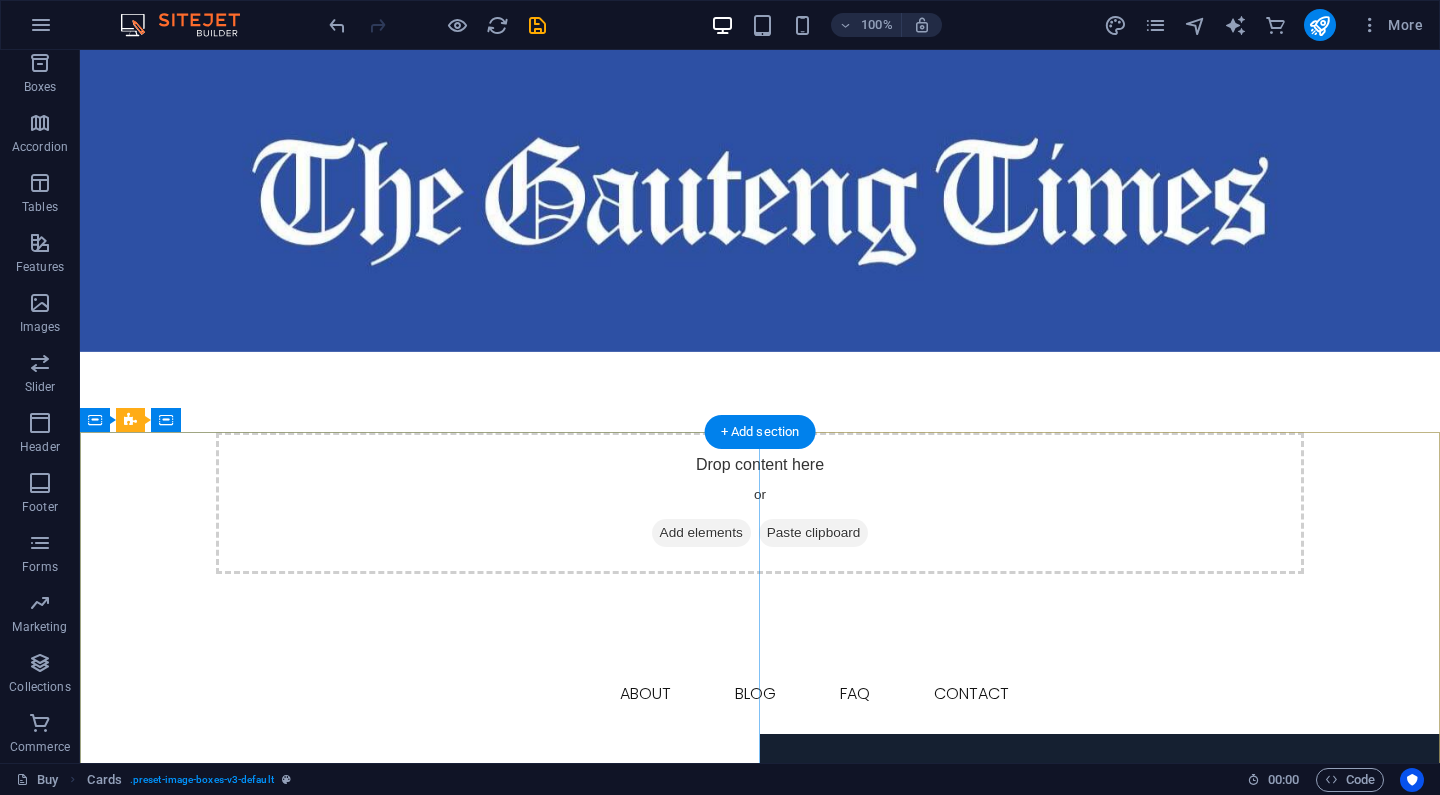 scroll, scrollTop: 0, scrollLeft: 0, axis: both 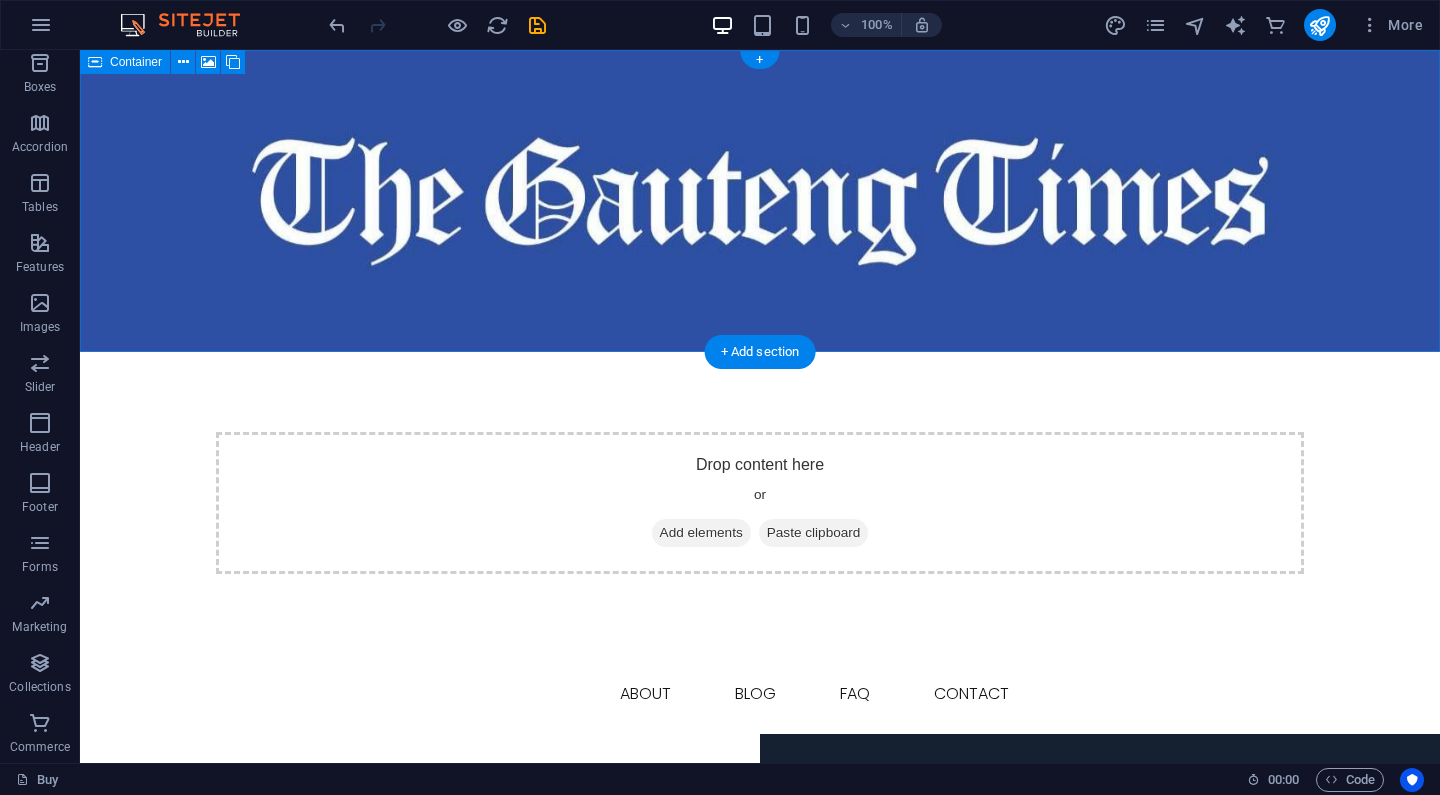 click on "Drop content here or  Add elements  Paste clipboard" at bounding box center [760, 503] 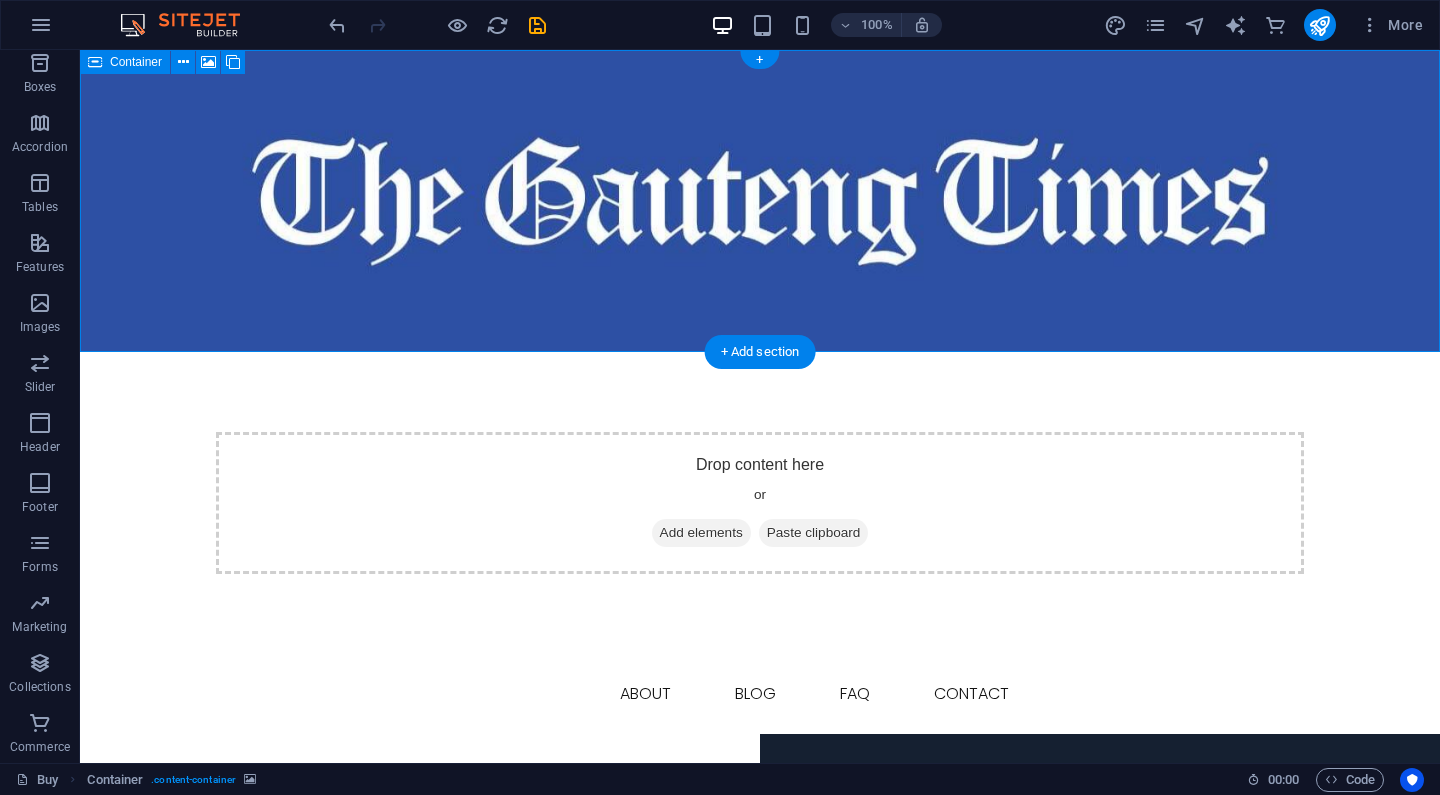 click on "Drop content here or  Add elements  Paste clipboard" at bounding box center (760, 503) 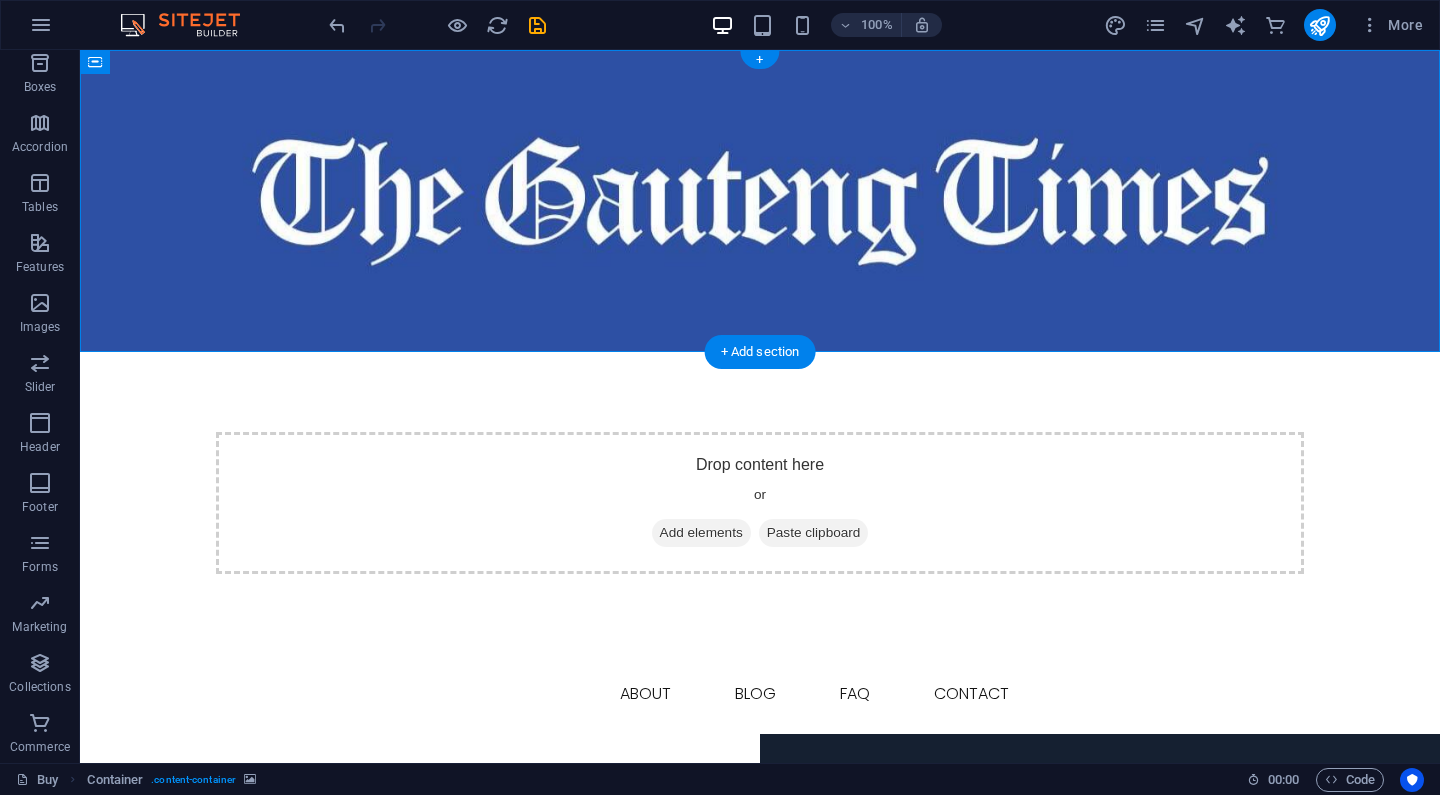 click at bounding box center [760, 201] 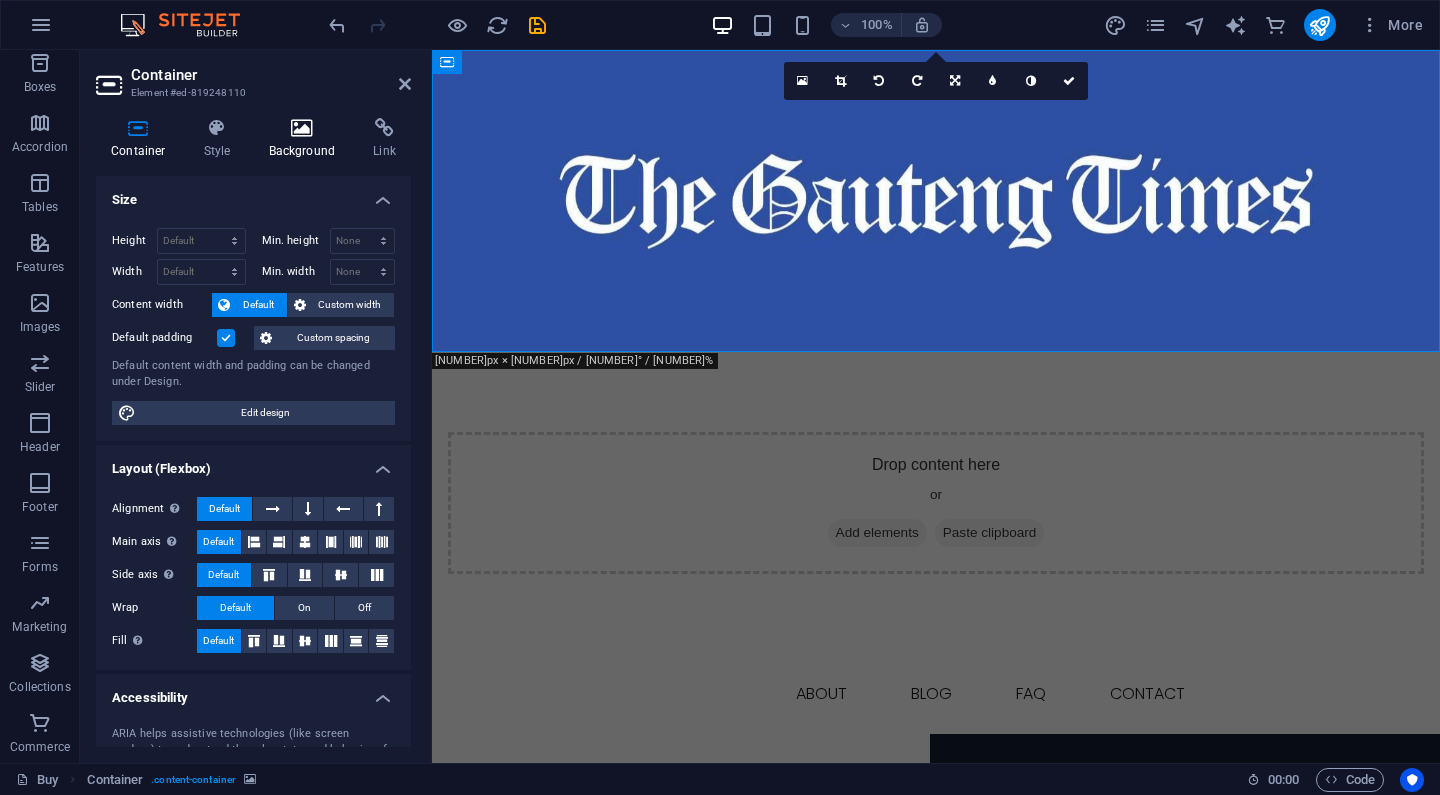 click at bounding box center [302, 128] 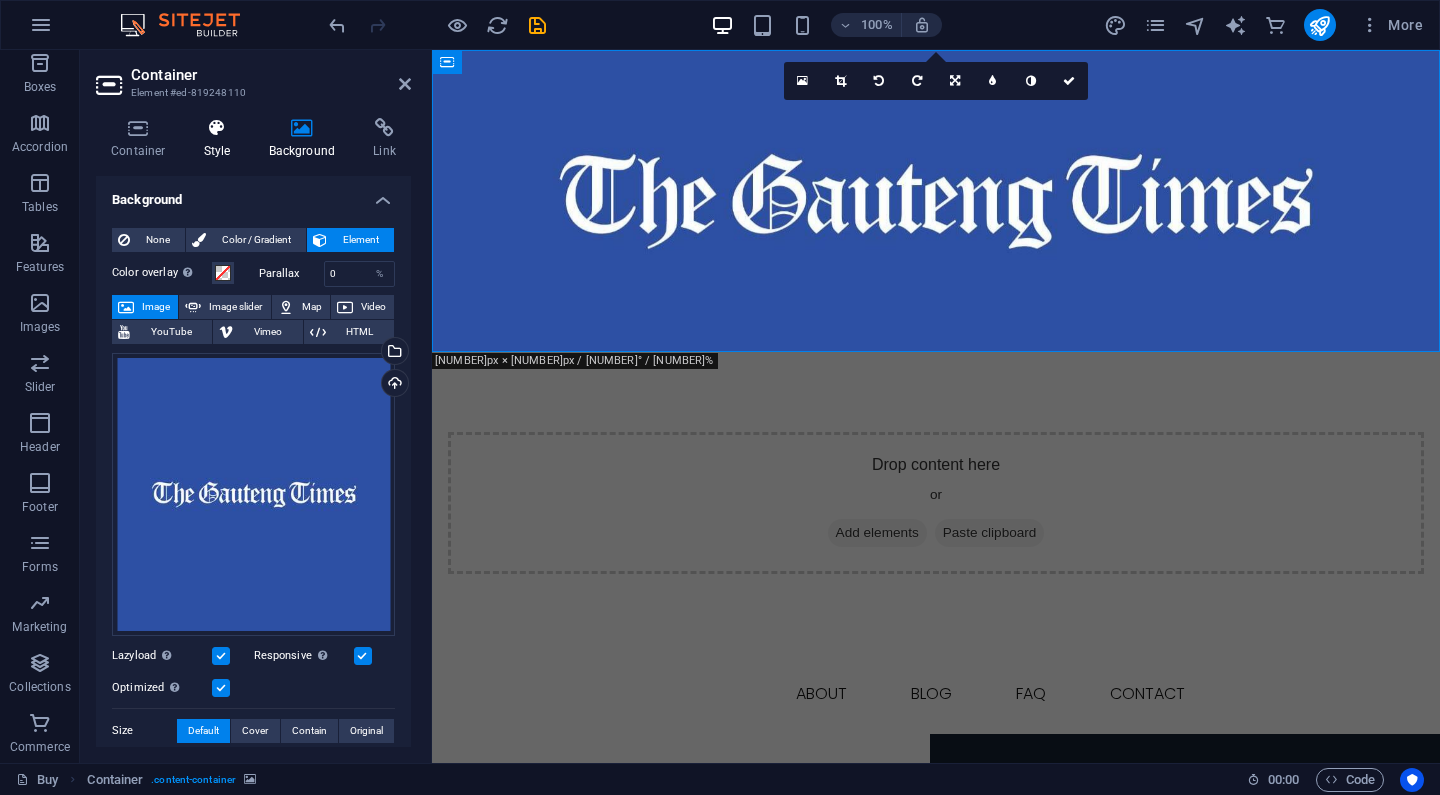 click at bounding box center [217, 128] 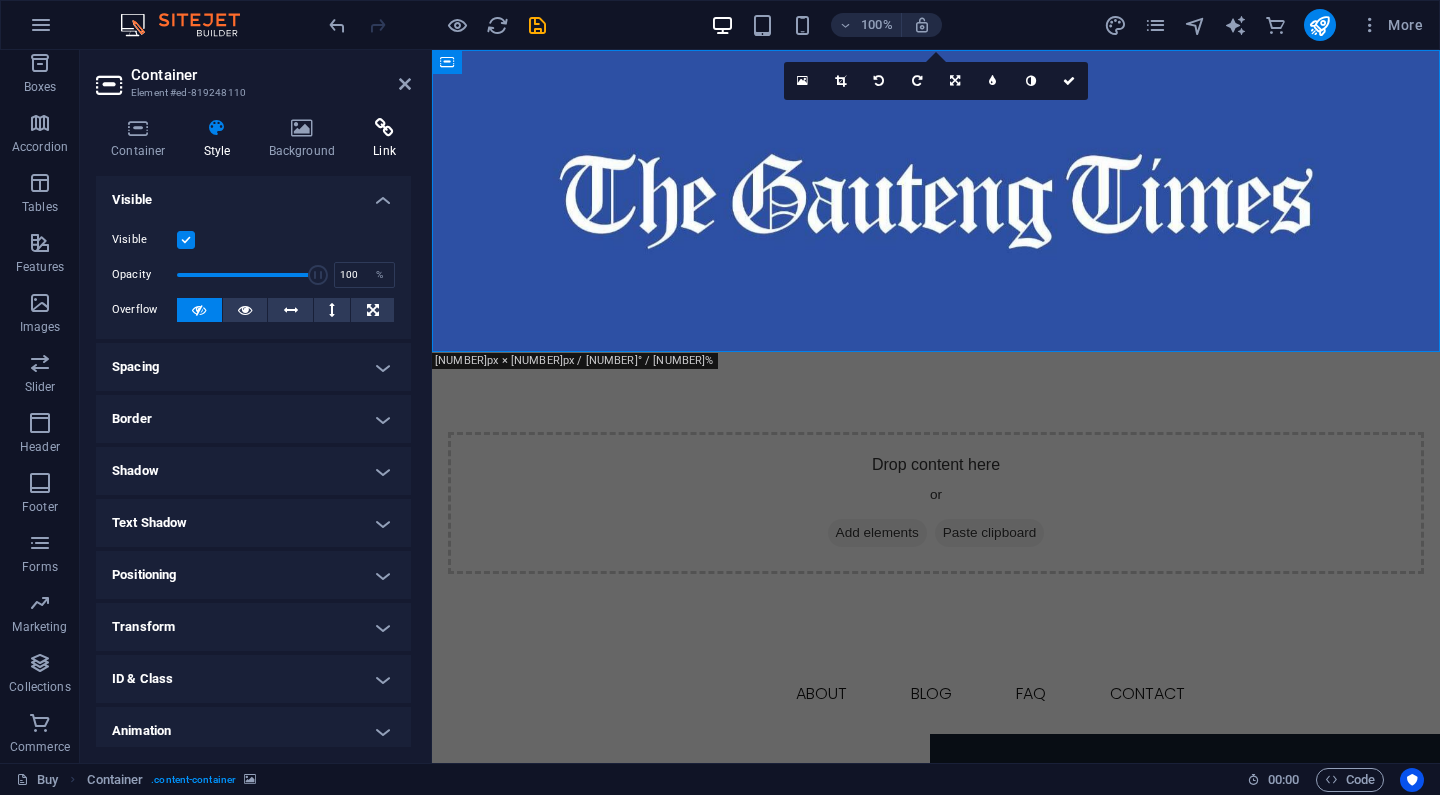 click at bounding box center (384, 128) 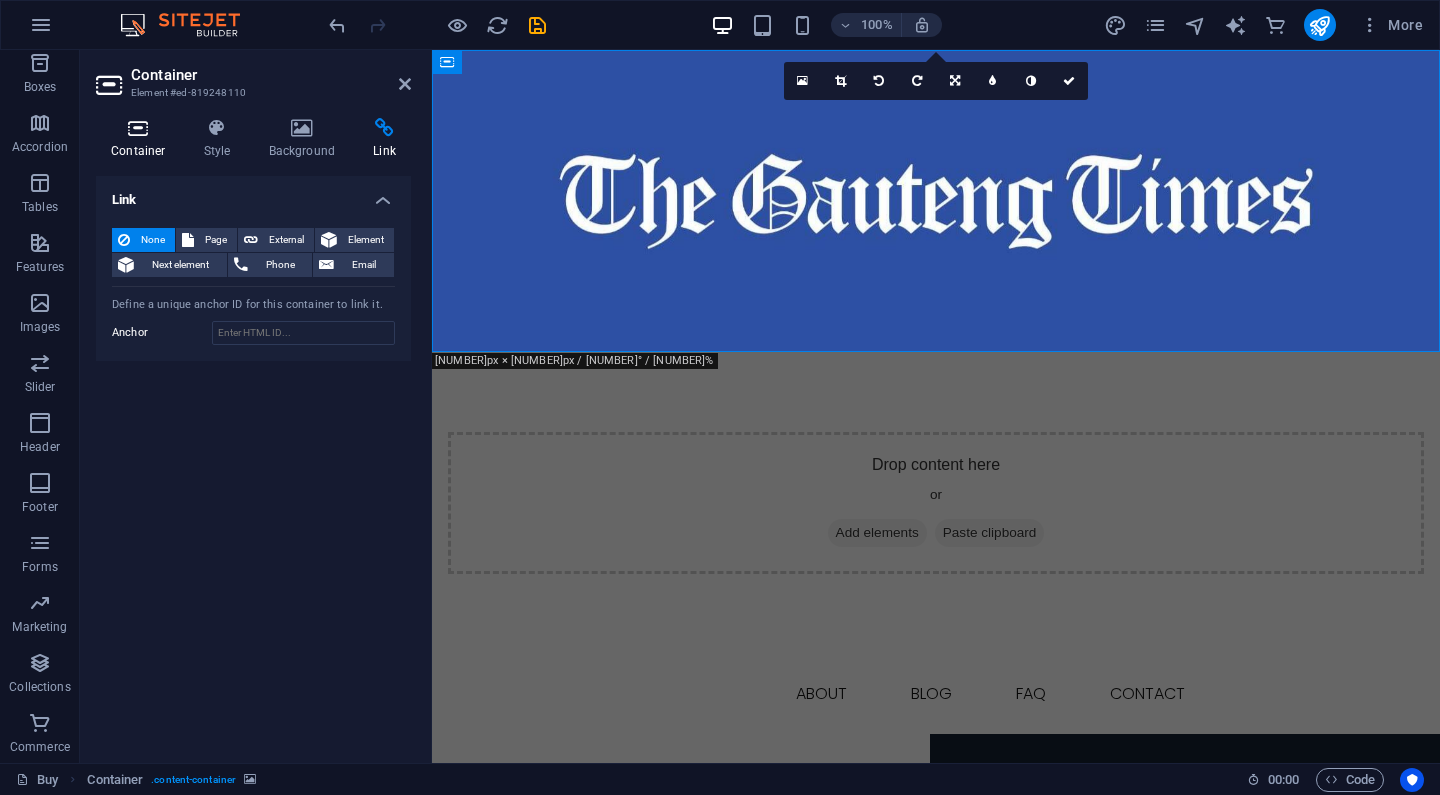 click on "Container" at bounding box center (142, 139) 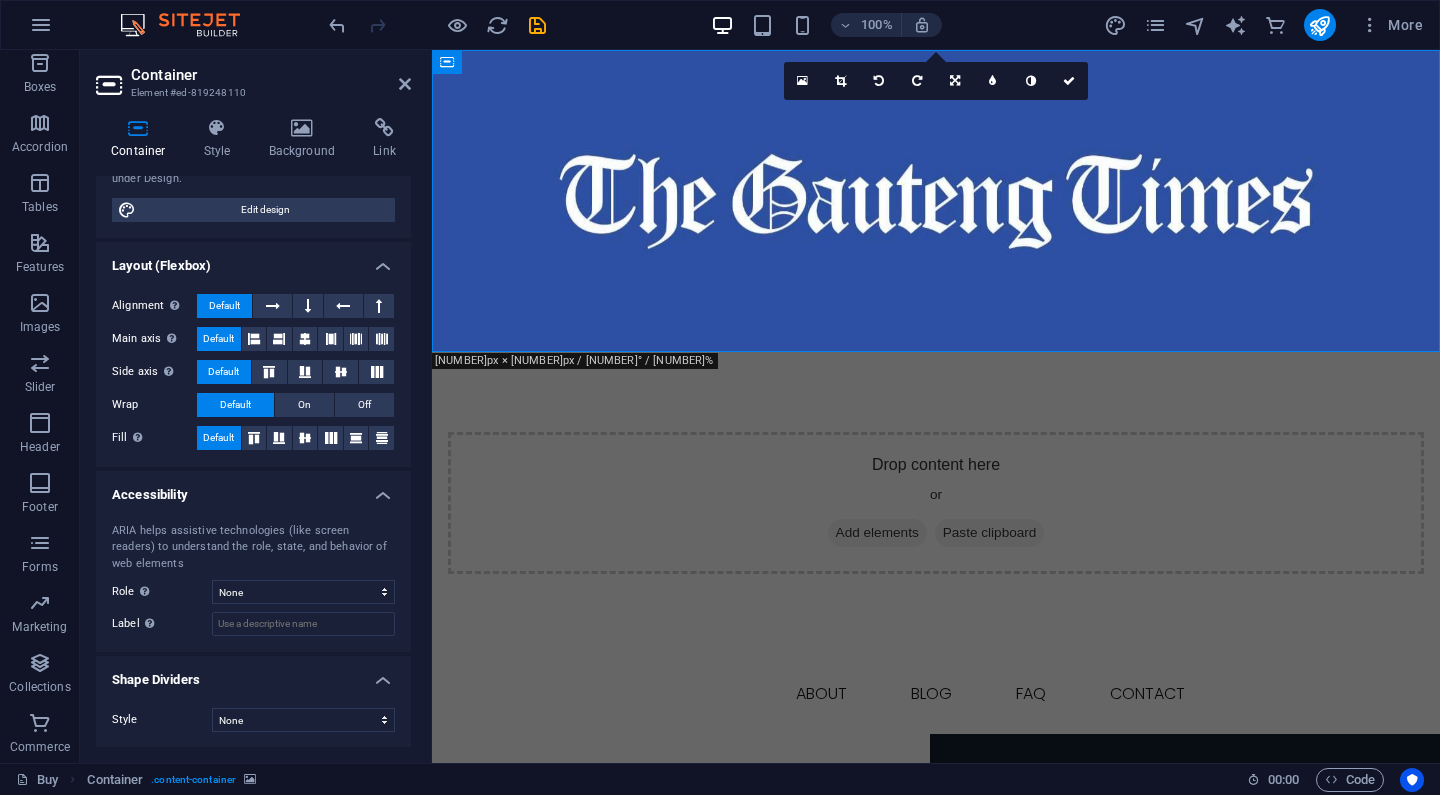 scroll, scrollTop: 201, scrollLeft: 0, axis: vertical 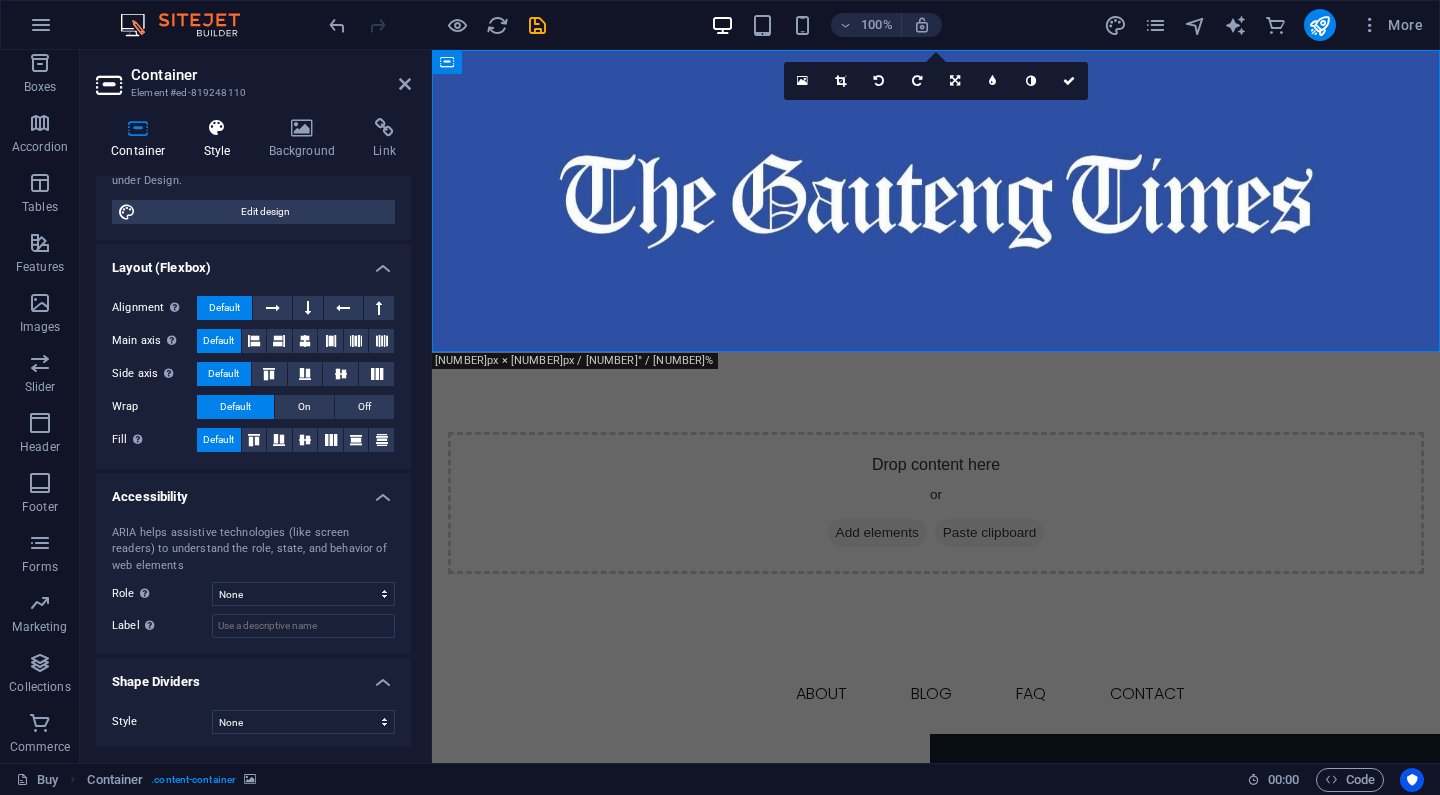click on "Style" at bounding box center [221, 139] 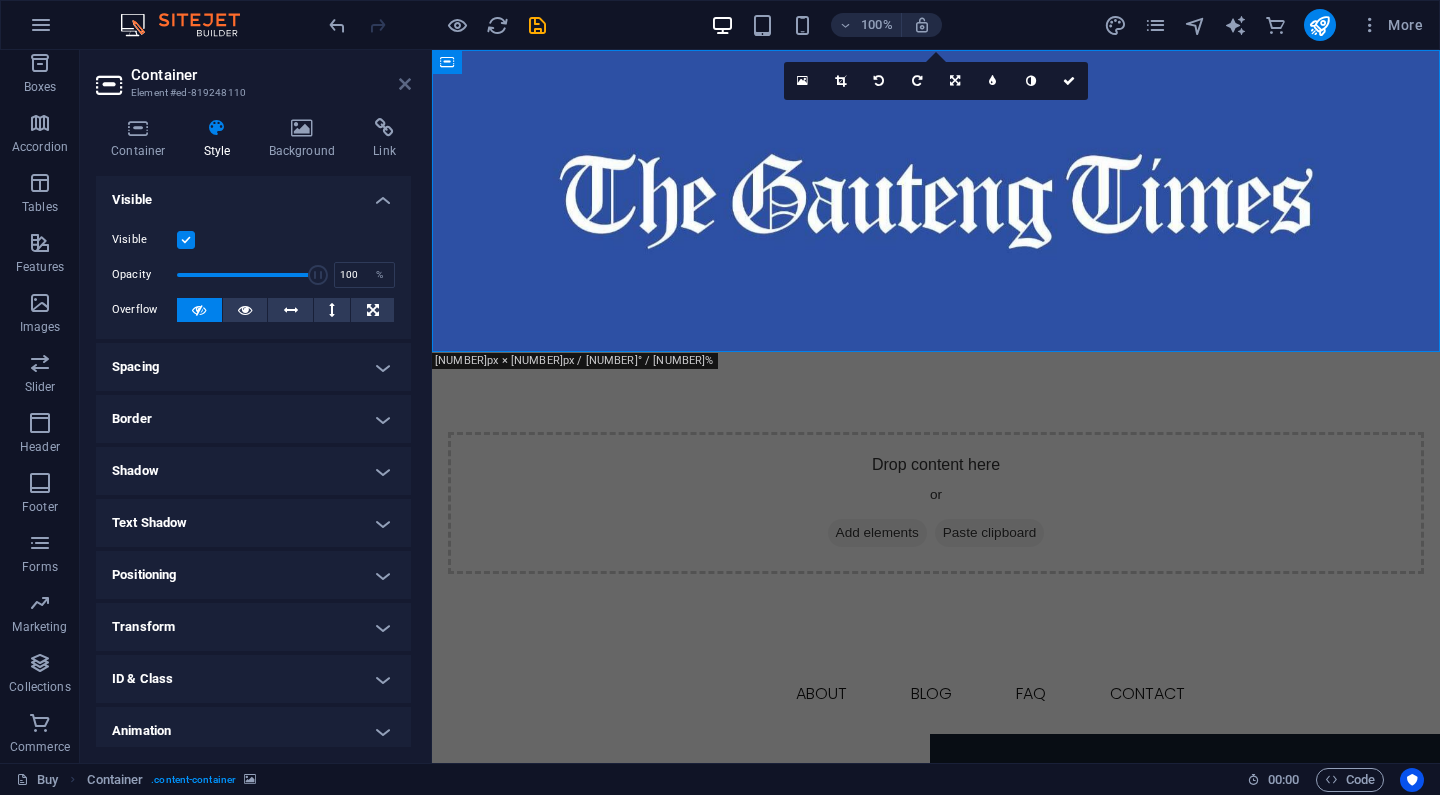 click at bounding box center (405, 84) 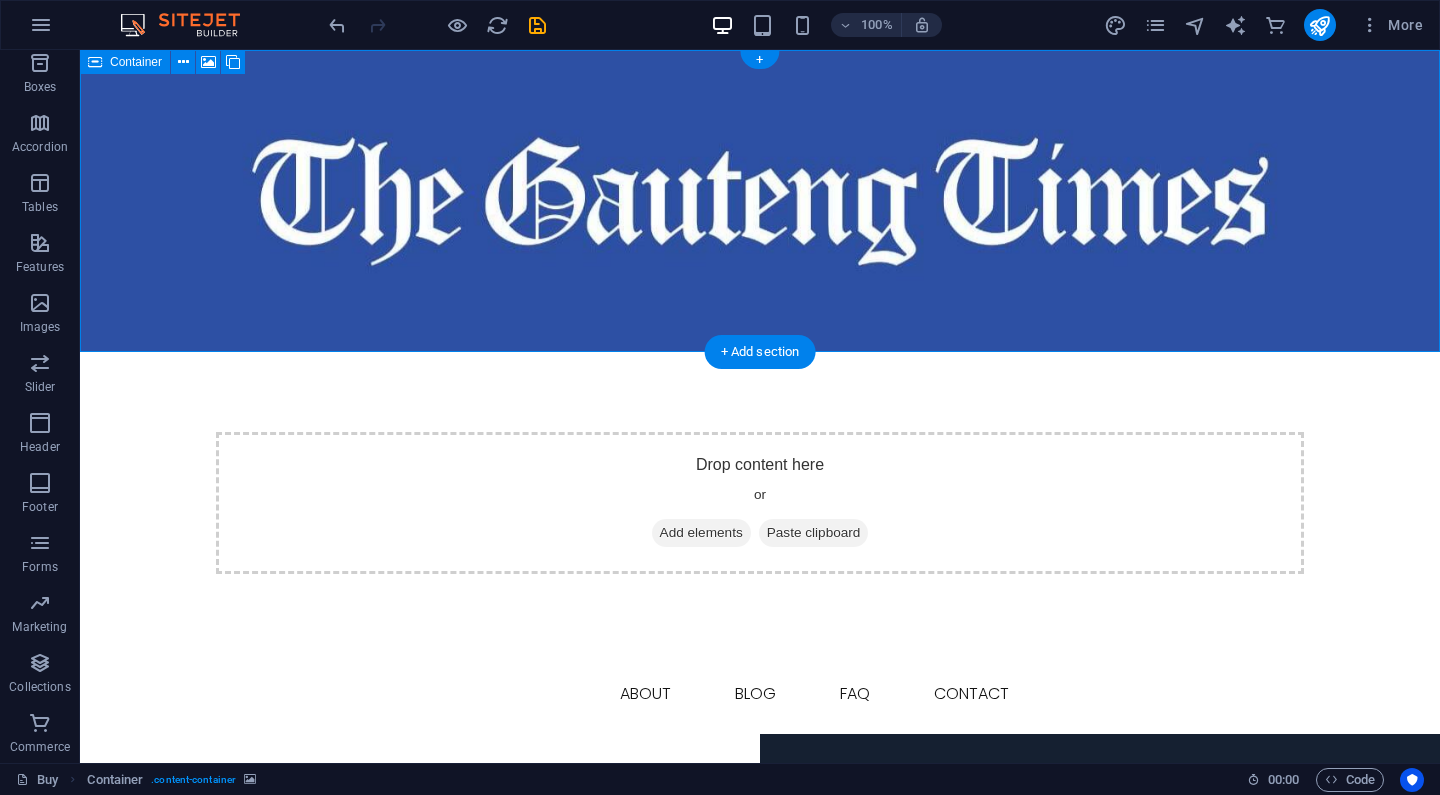 click at bounding box center [95, 62] 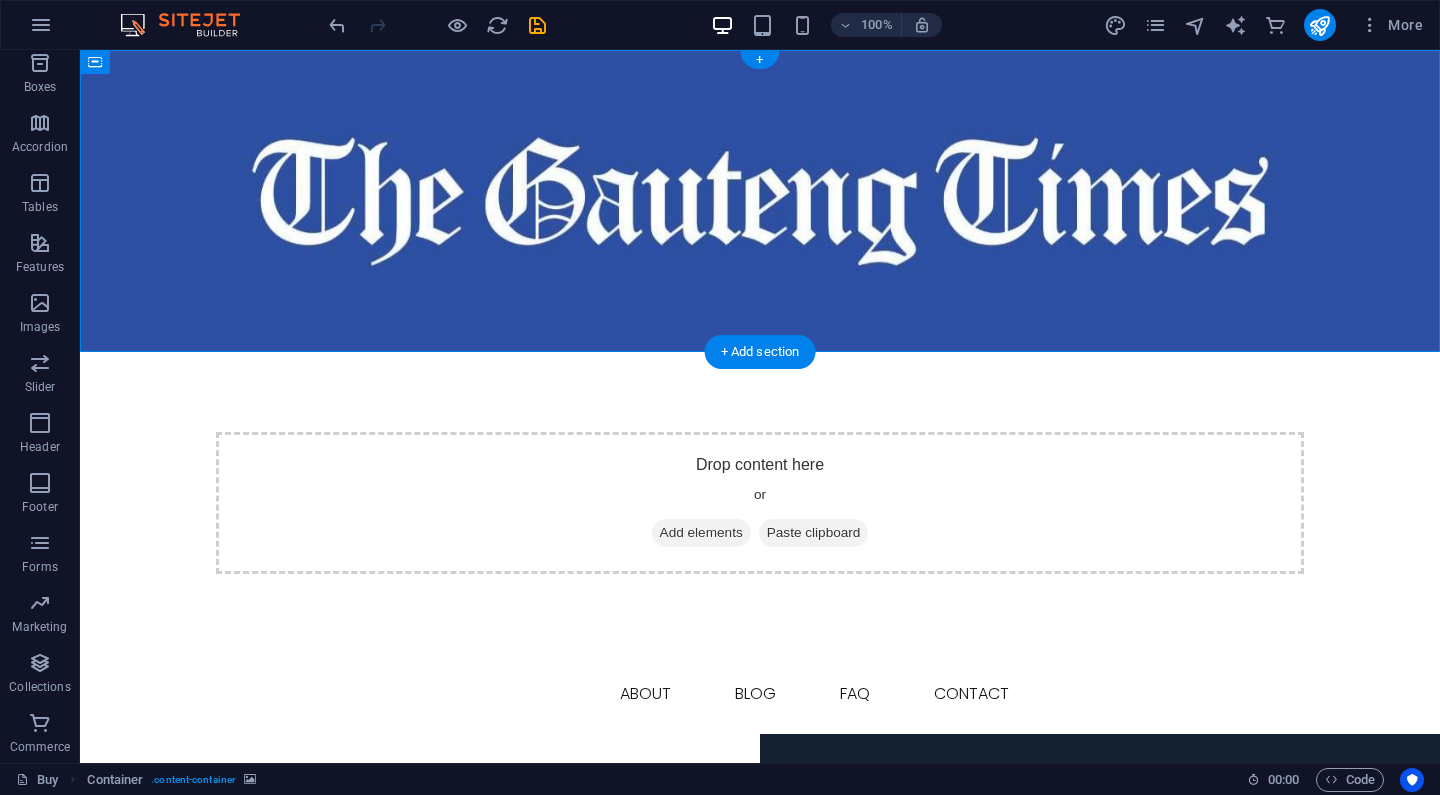 drag, startPoint x: 180, startPoint y: 114, endPoint x: 131, endPoint y: 162, distance: 68.593 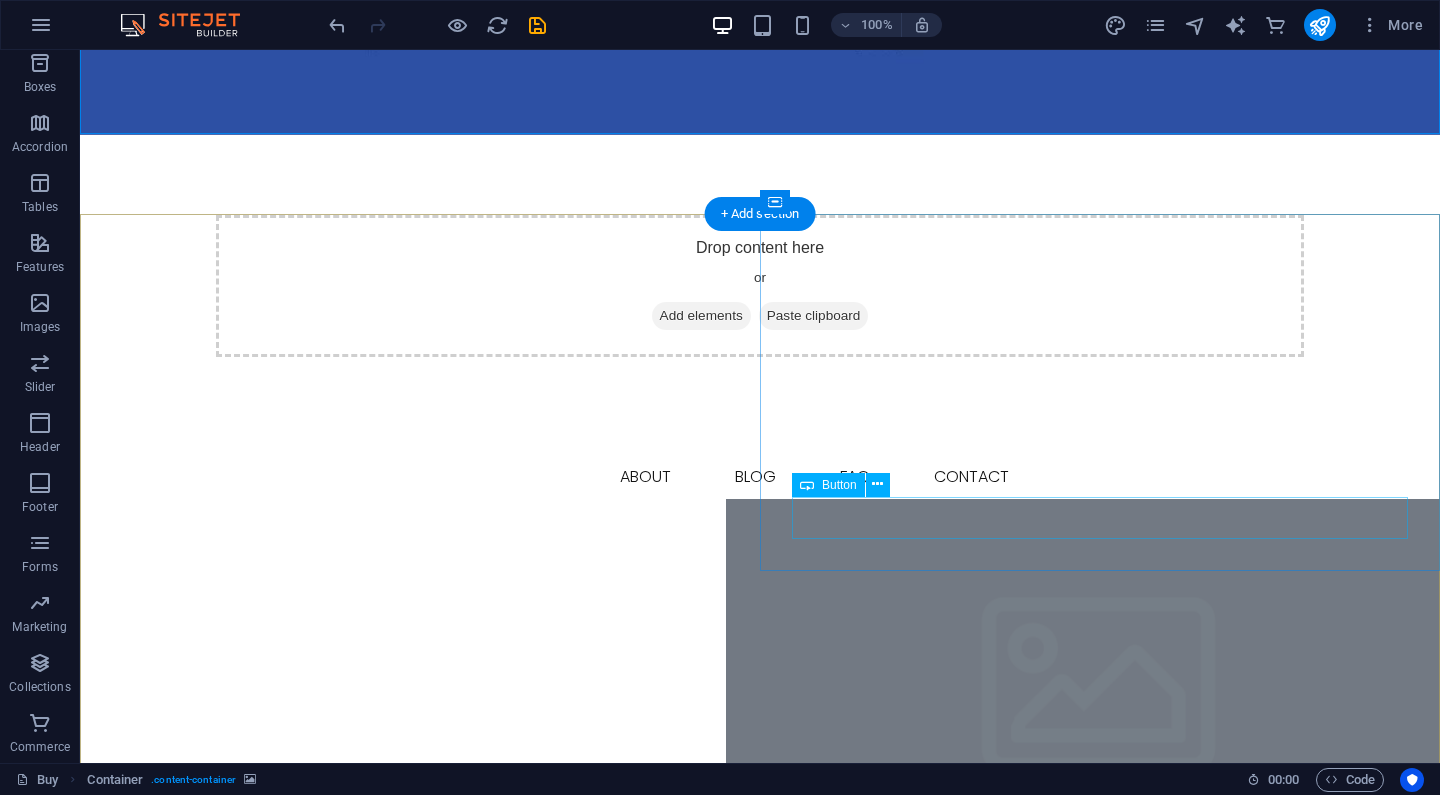 scroll, scrollTop: 220, scrollLeft: 0, axis: vertical 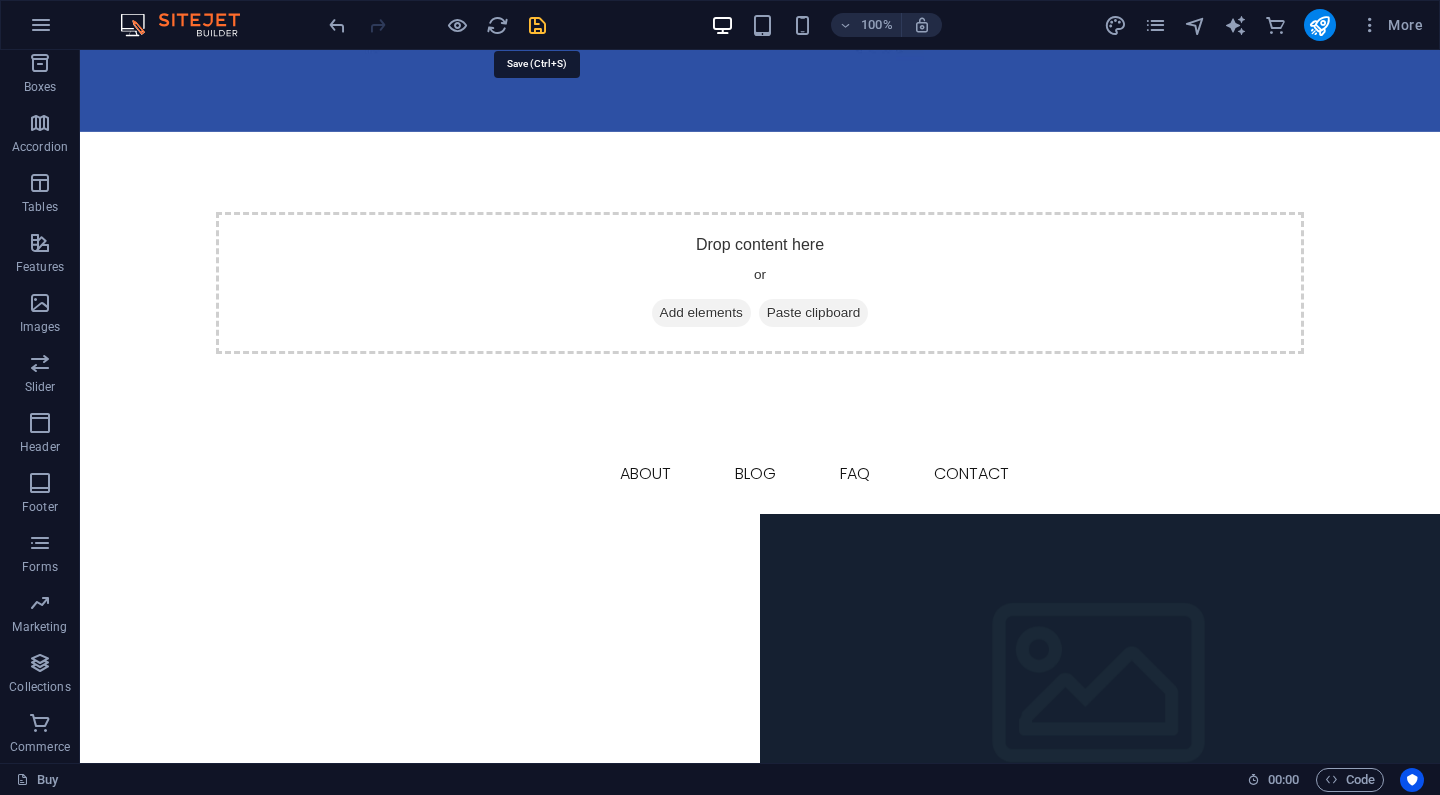 click at bounding box center [537, 25] 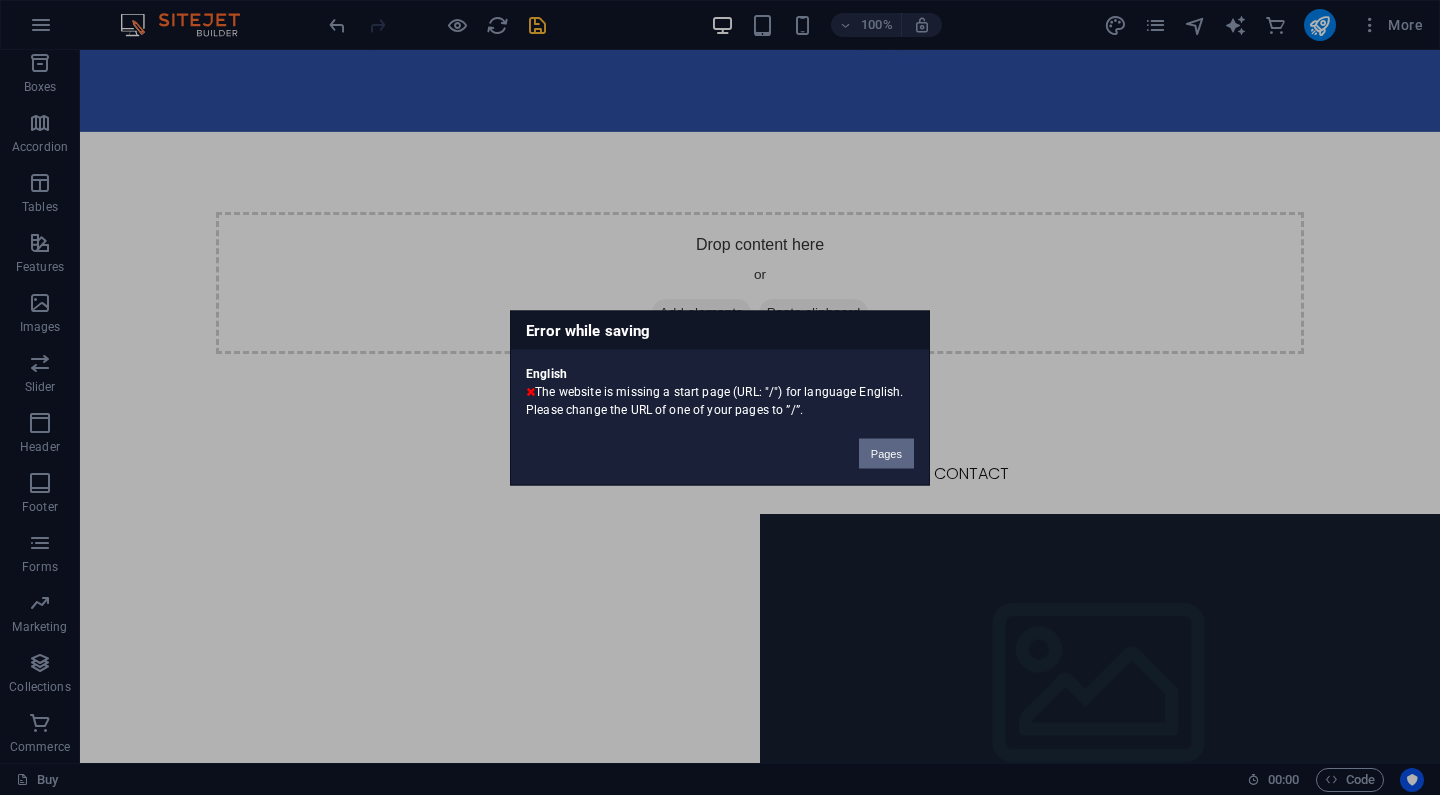 click on "Pages" at bounding box center (886, 453) 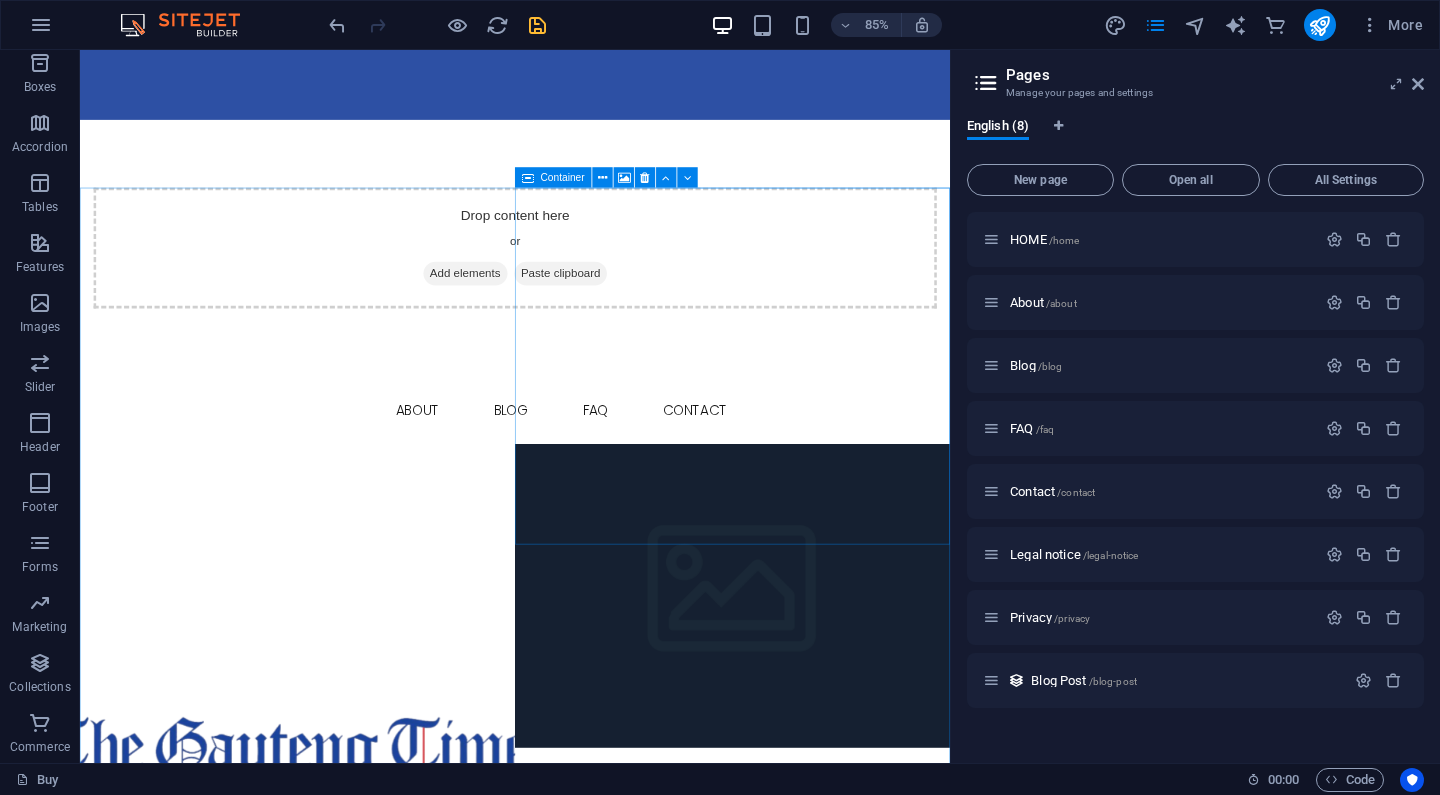 click on "Pages Manage your pages and settings English (8) New page Open all All Settings HOME /home About /about Blog /blog FAQ /faq Contact /contact Legal notice /legal-notice Privacy /privacy Blog Post /blog-post" at bounding box center (1195, 406) 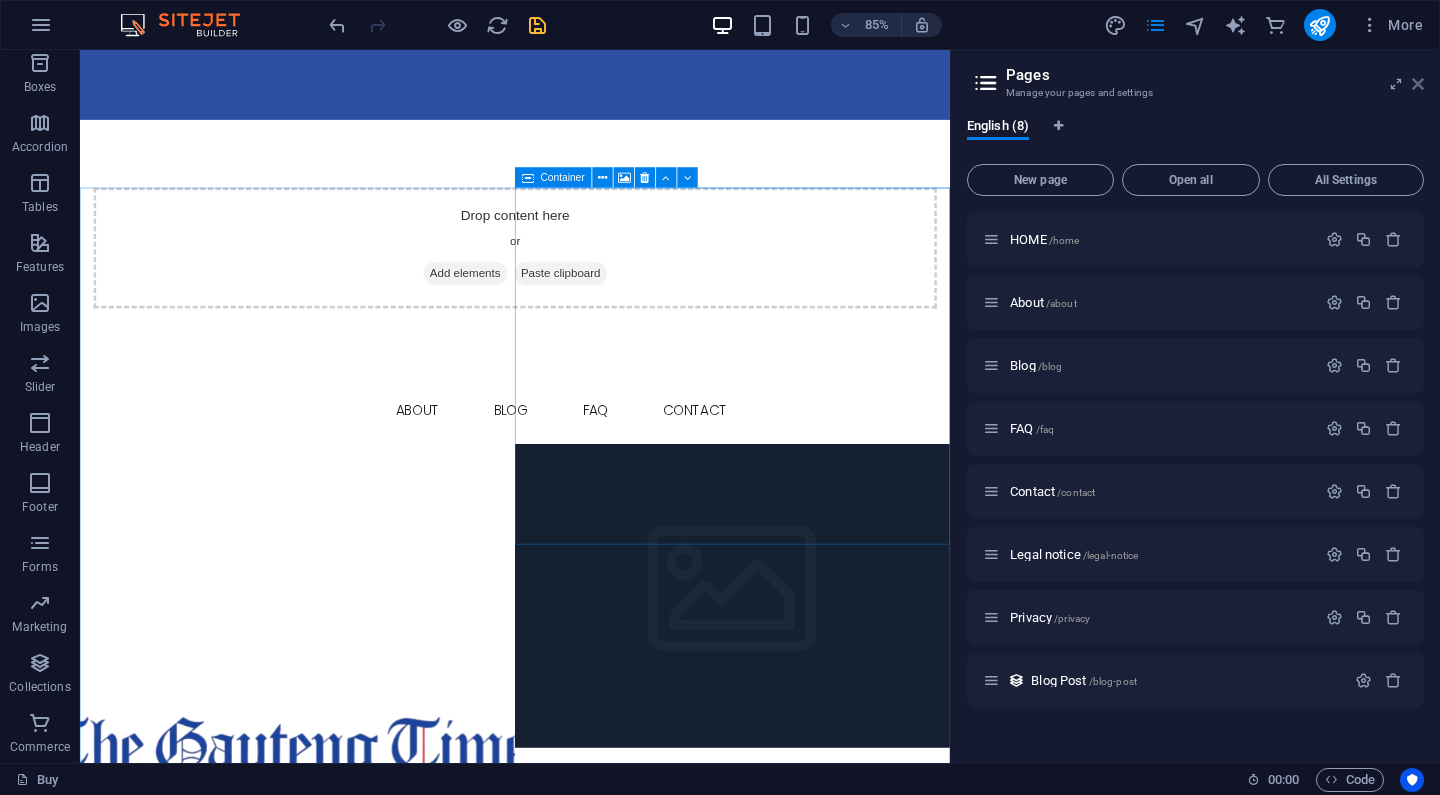 click at bounding box center (1418, 84) 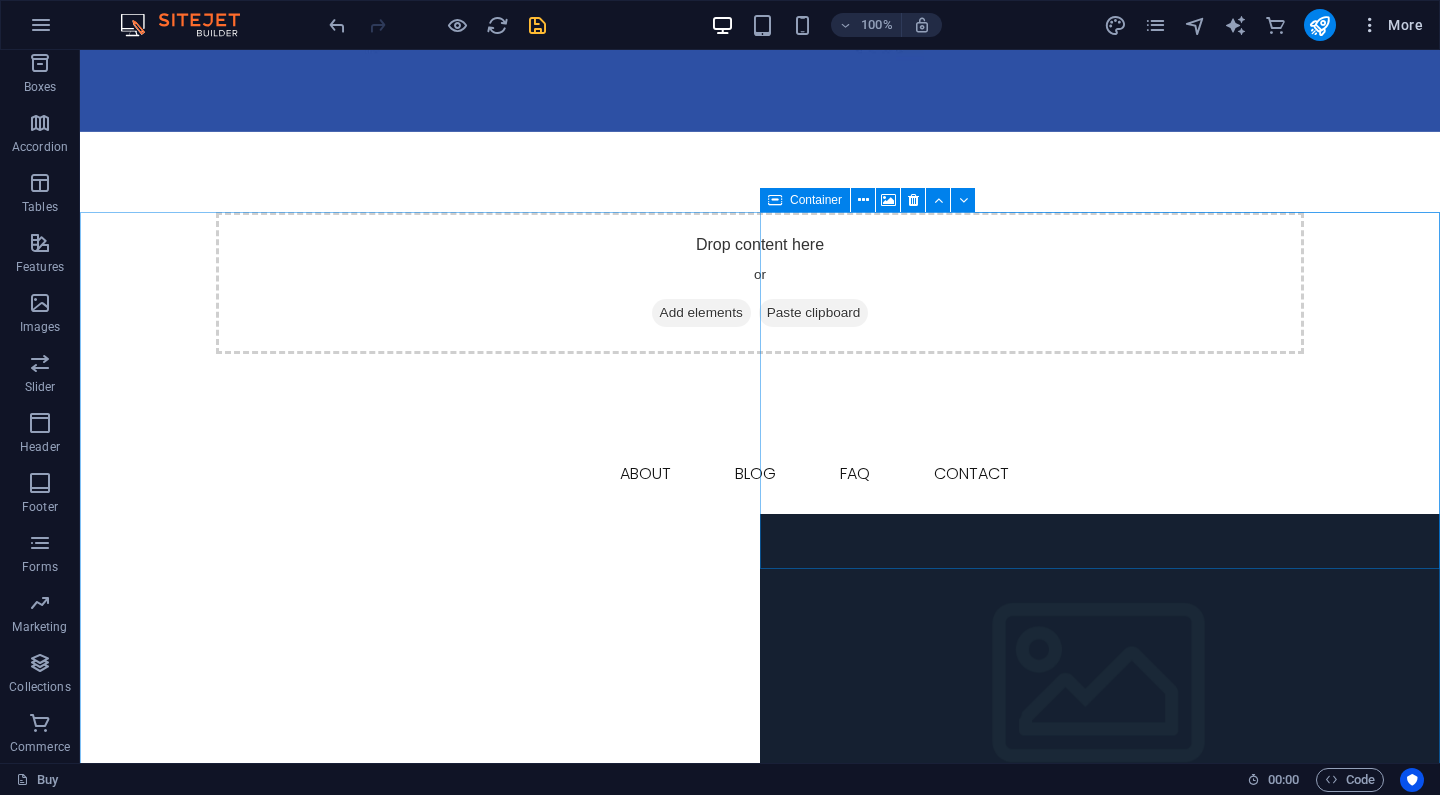 click on "More" at bounding box center (1391, 25) 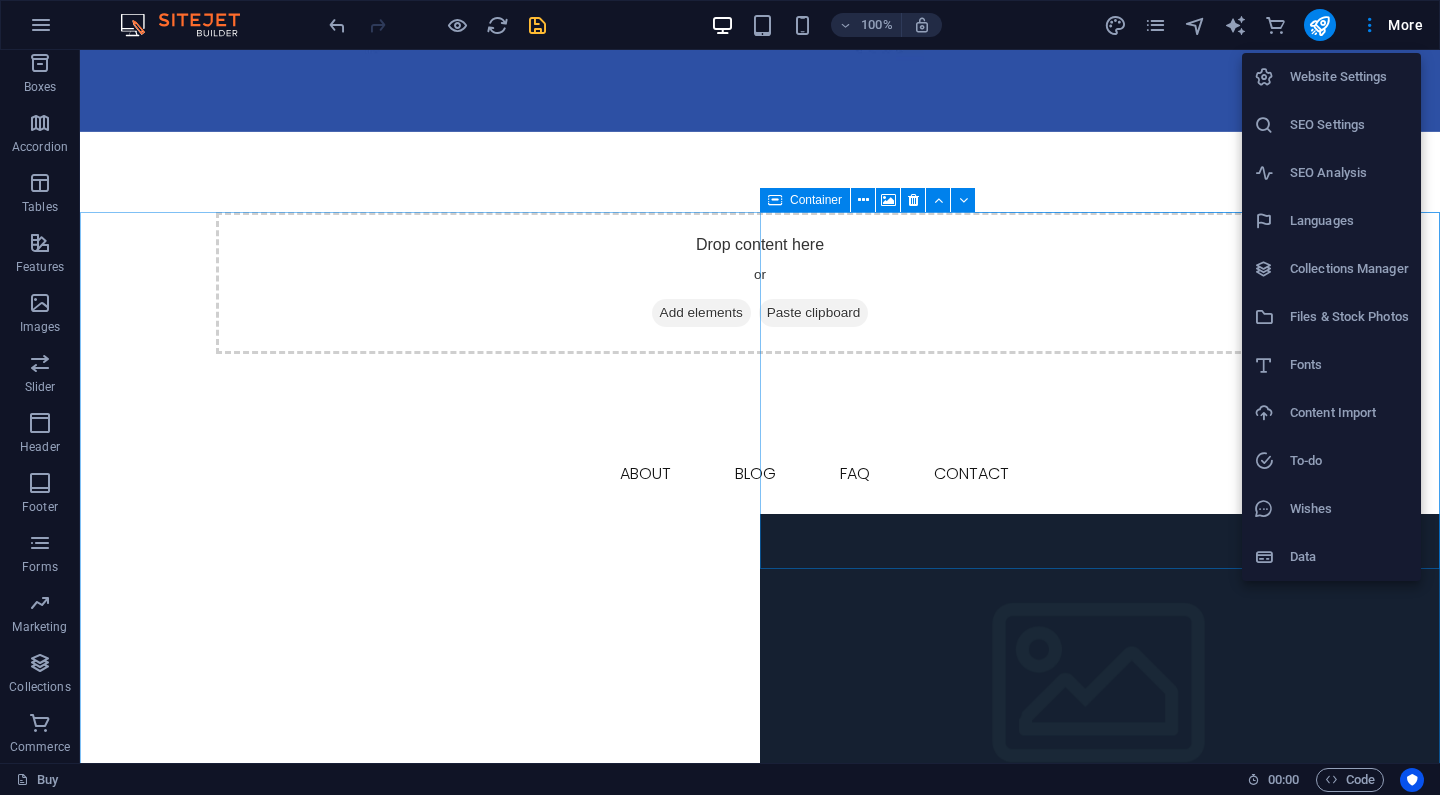 click on "Website Settings" at bounding box center [1349, 77] 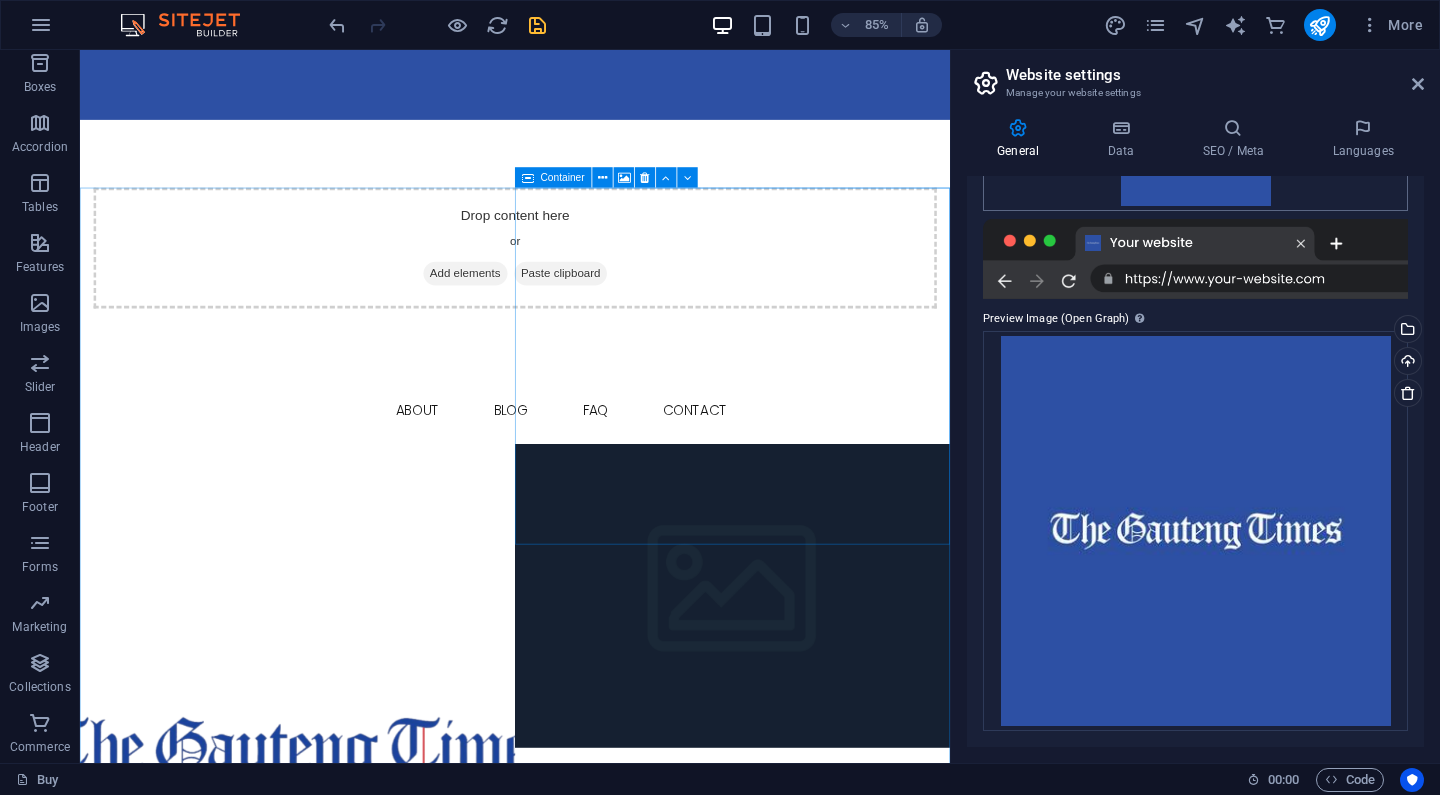 scroll, scrollTop: 412, scrollLeft: 0, axis: vertical 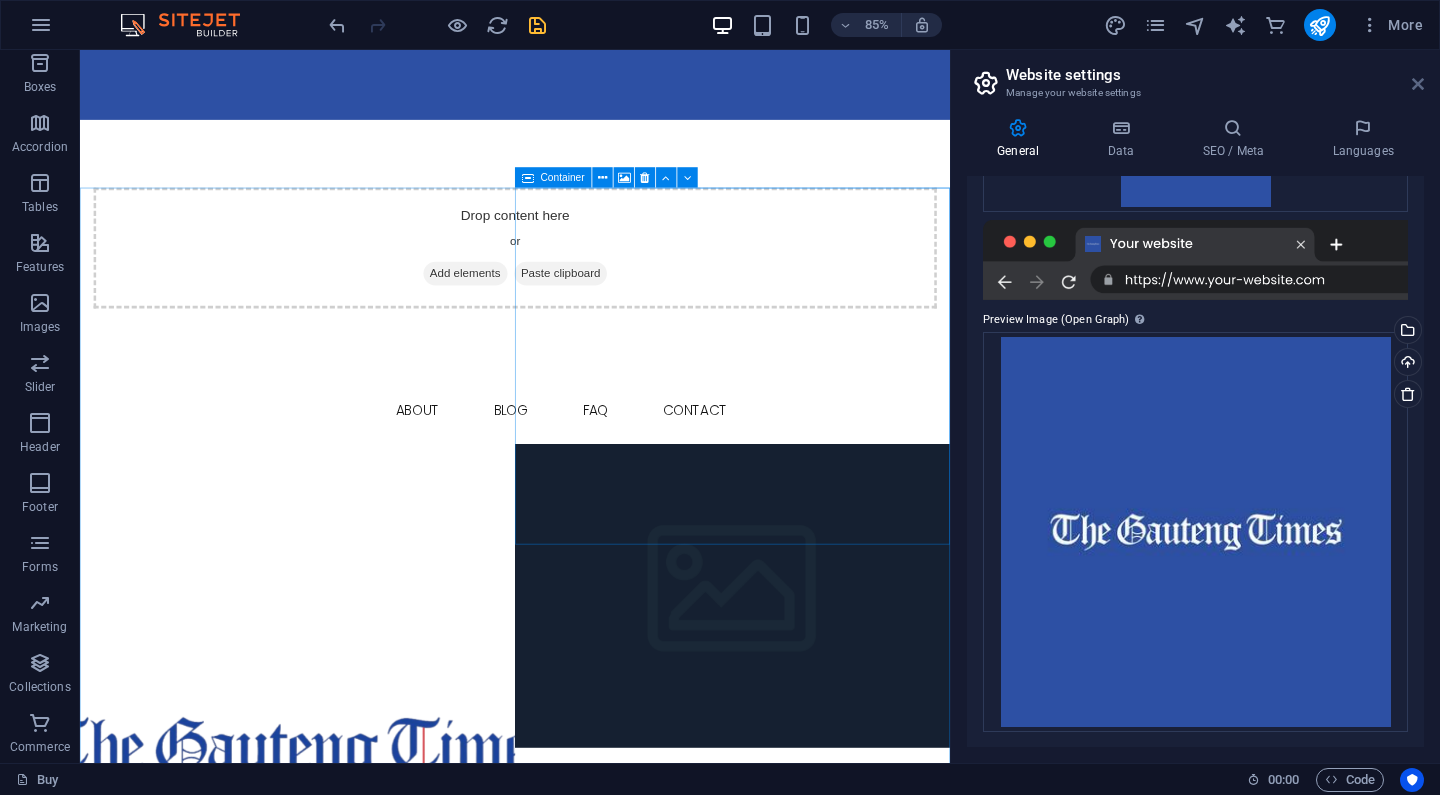 click at bounding box center [1418, 84] 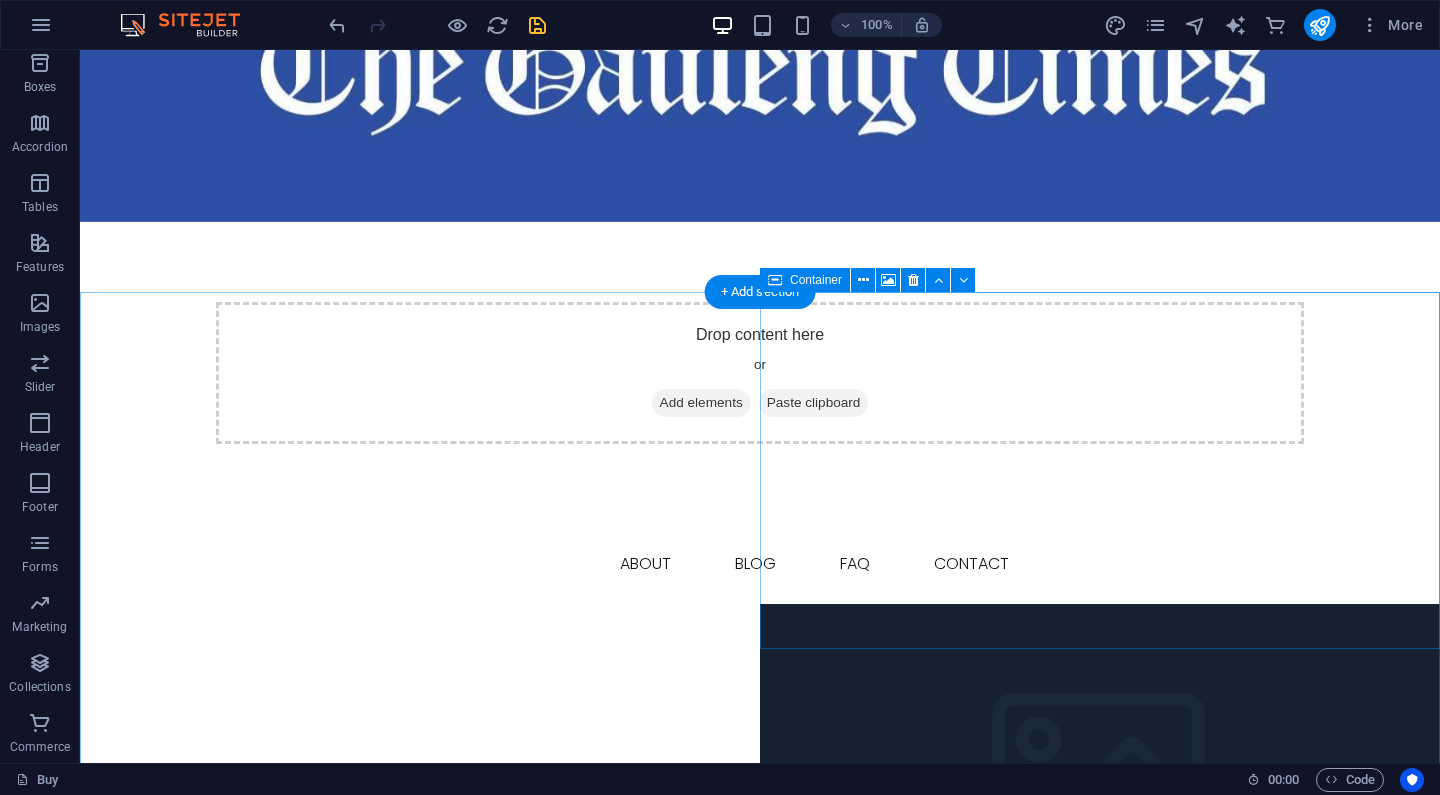scroll, scrollTop: 148, scrollLeft: 0, axis: vertical 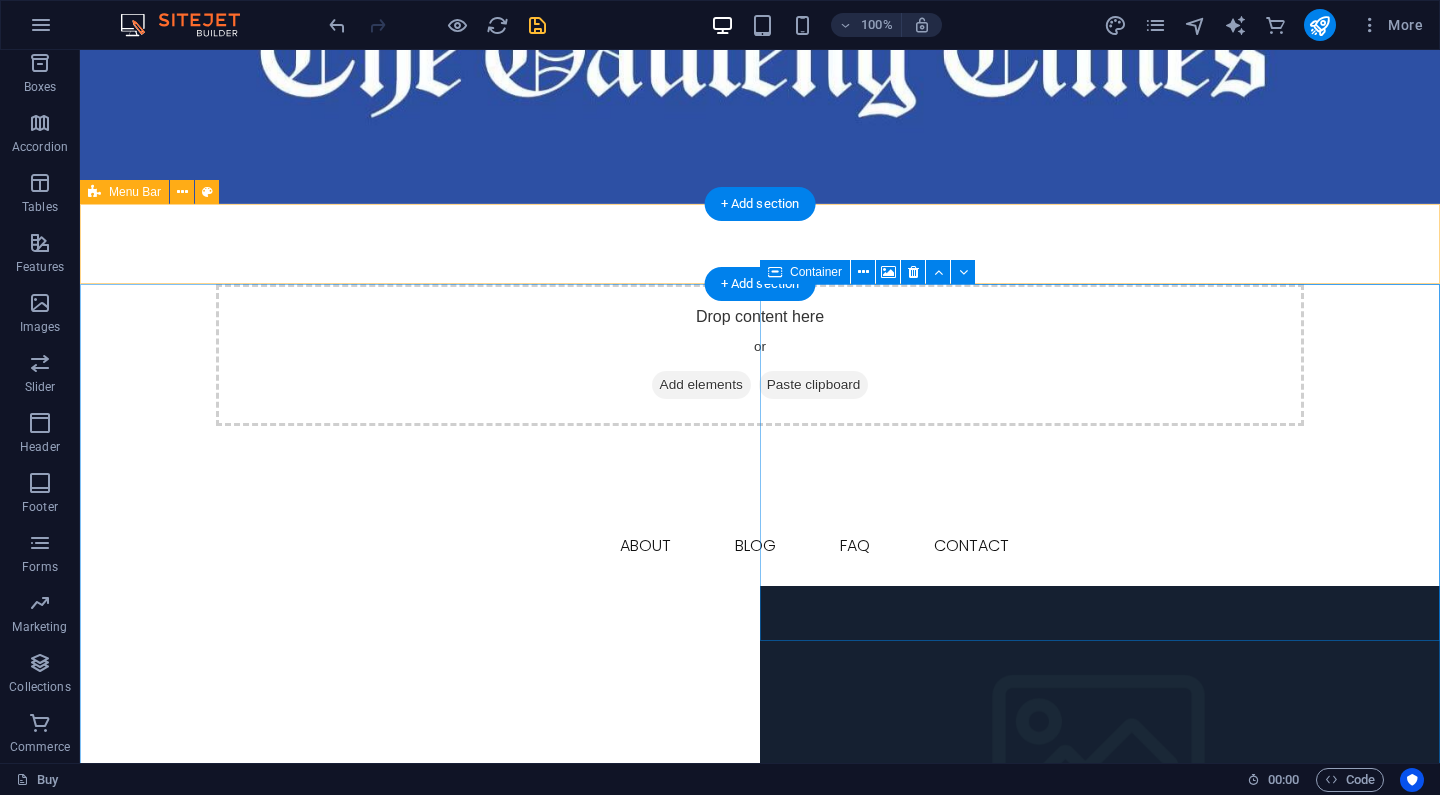 click on "HOME About Blog FAQ Contact" at bounding box center [760, 546] 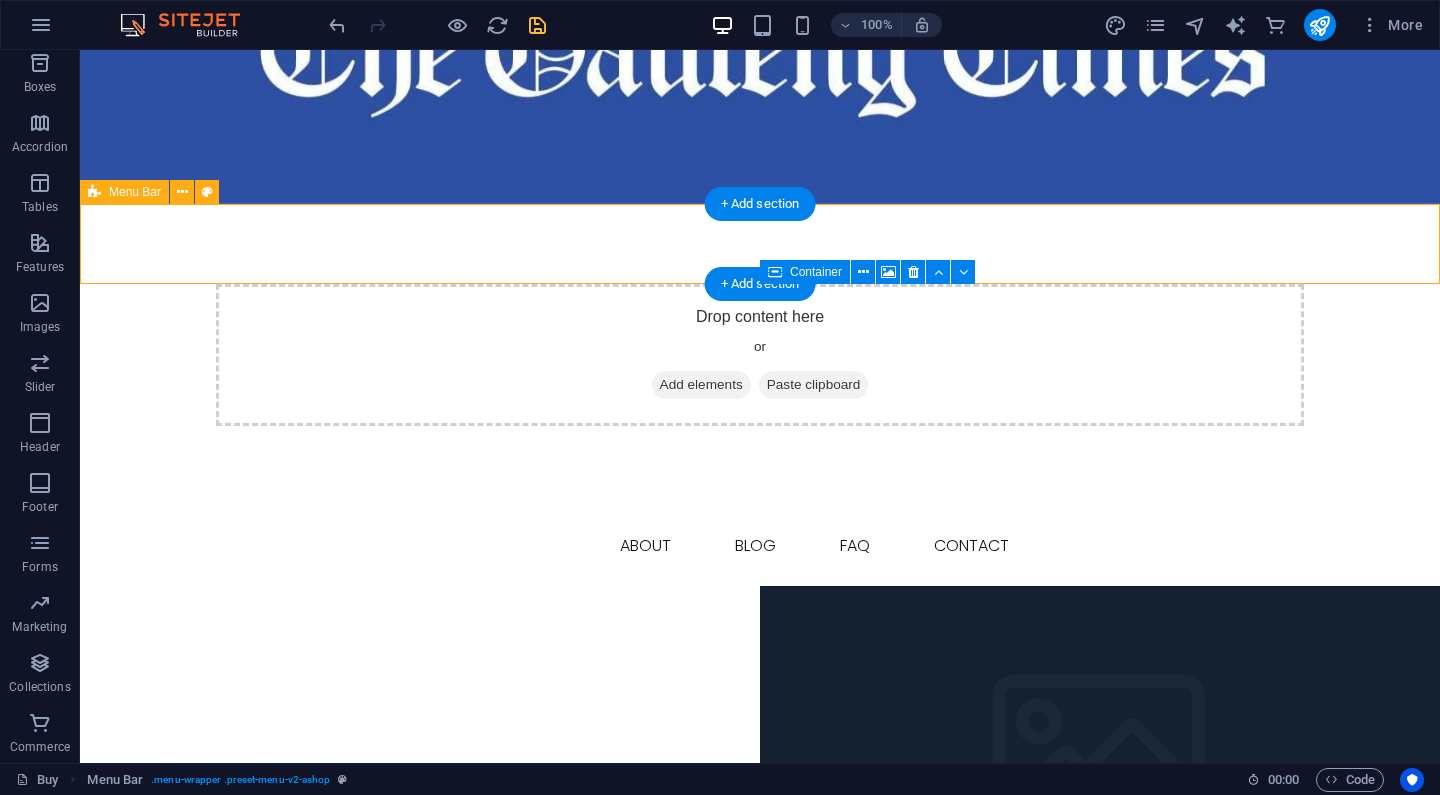 click on "HOME About Blog FAQ Contact" at bounding box center (760, 546) 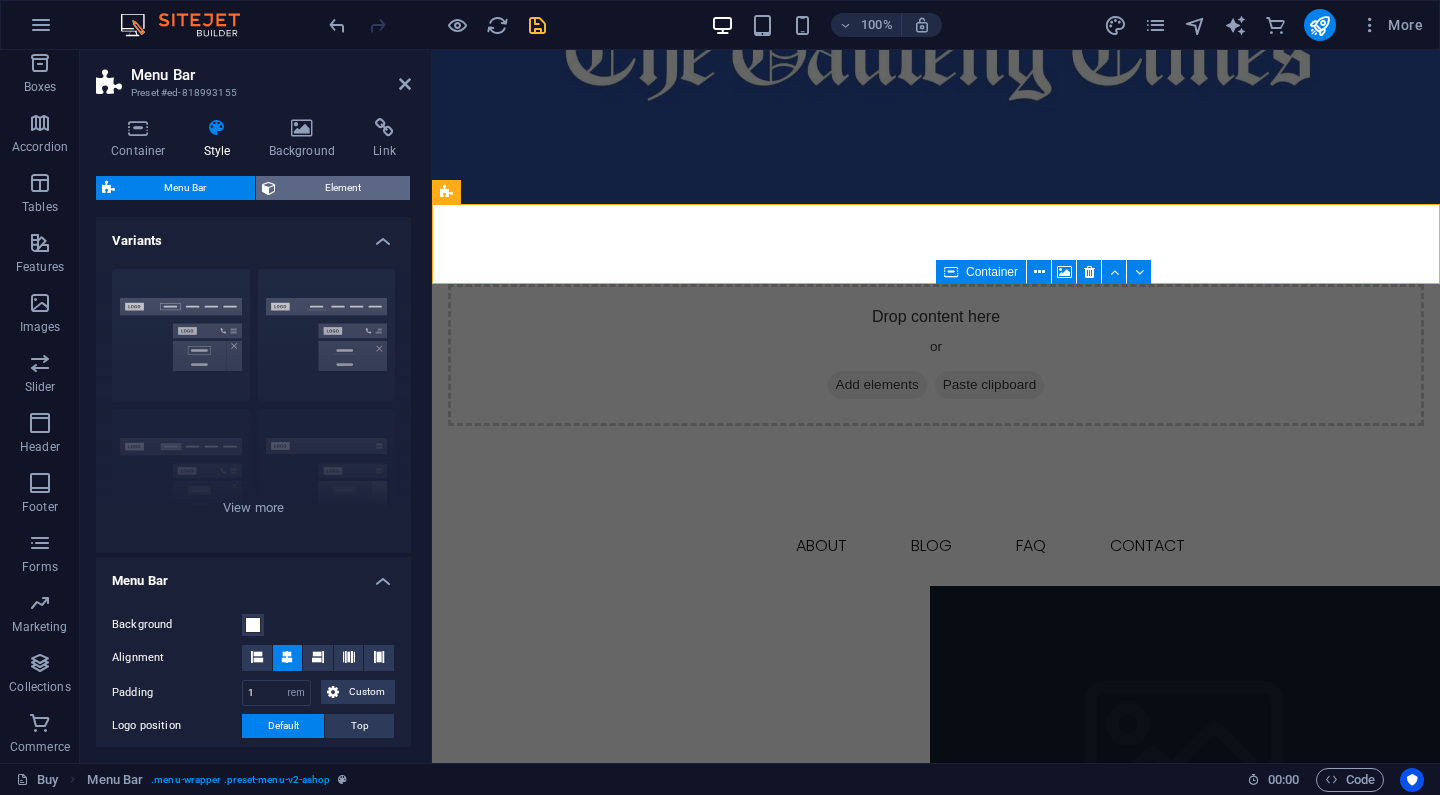 click on "Element" at bounding box center (343, 188) 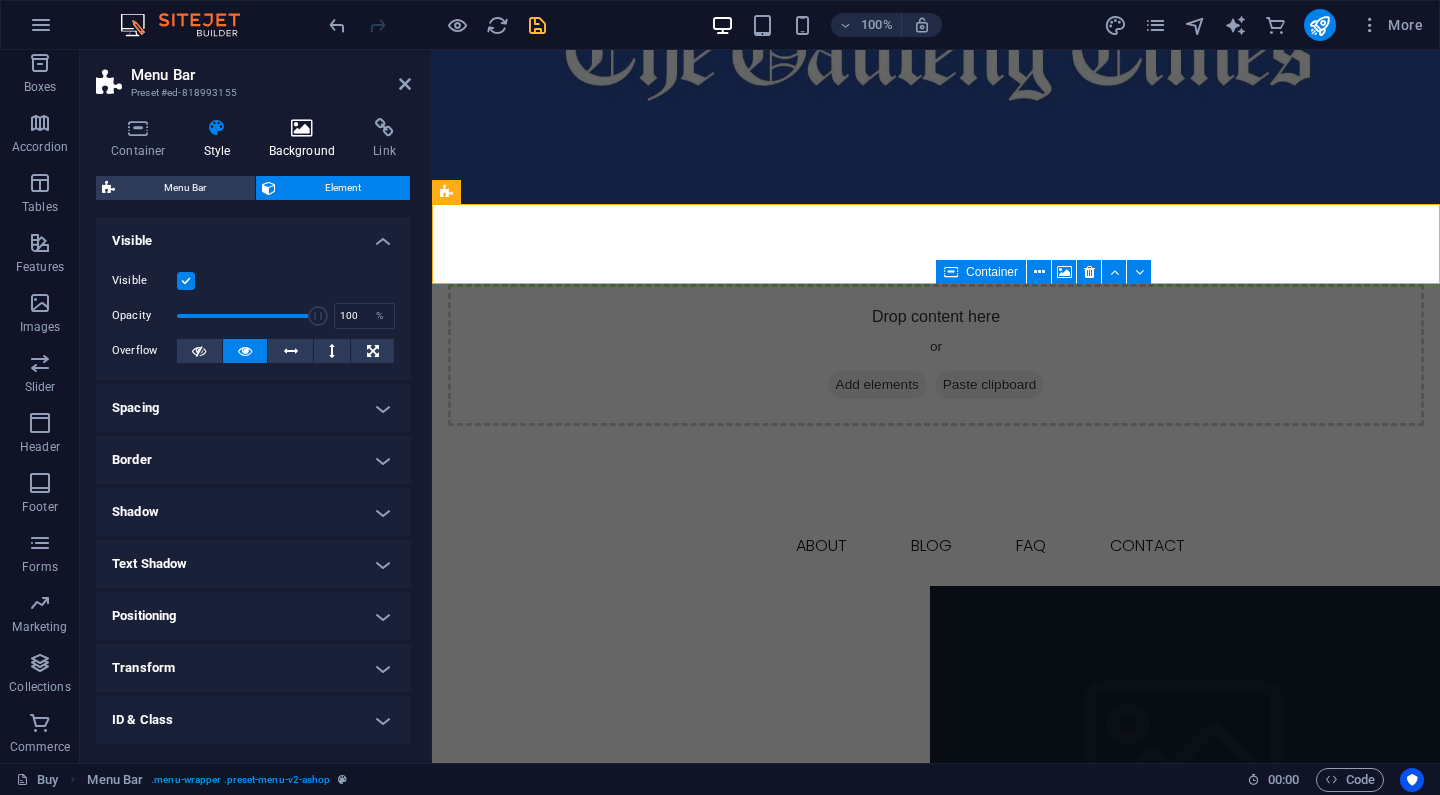 click at bounding box center (302, 128) 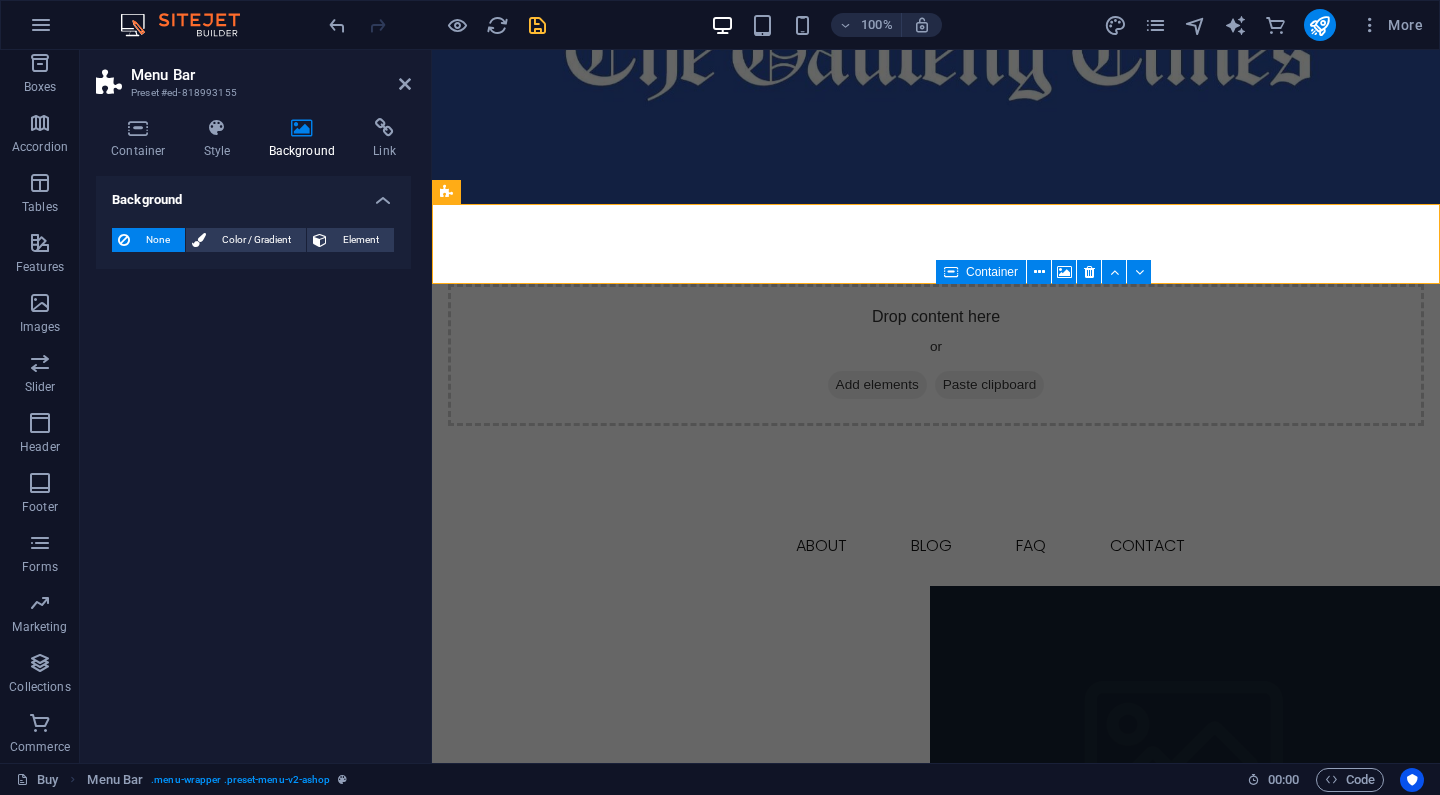 click on "Container Style Background Link Size Height Default px rem % vh vw Min. height None px rem % vh vw Width Default px rem % em vh vw Min. width None px rem % vh vw Content width Default Custom width Width Default px rem % em vh vw Min. width None px rem % vh vw Default padding Custom spacing Default content width and padding can be changed under Design. Edit design Layout (Flexbox) Alignment Determines the flex direction. Default Main axis Determine how elements should behave along the main axis inside this container (justify content). Default Side axis Control the vertical direction of the element inside of the container (align items). Default Wrap Default On Off Fill Controls the distances and direction of elements on the y-axis across several lines (align content). Default Accessibility ARIA helps assistive technologies (like screen readers) to understand the role, state, and behavior of web elements Role The ARIA role defines the purpose of an element.  None Alert Article Banner Comment Fan" at bounding box center [253, 432] 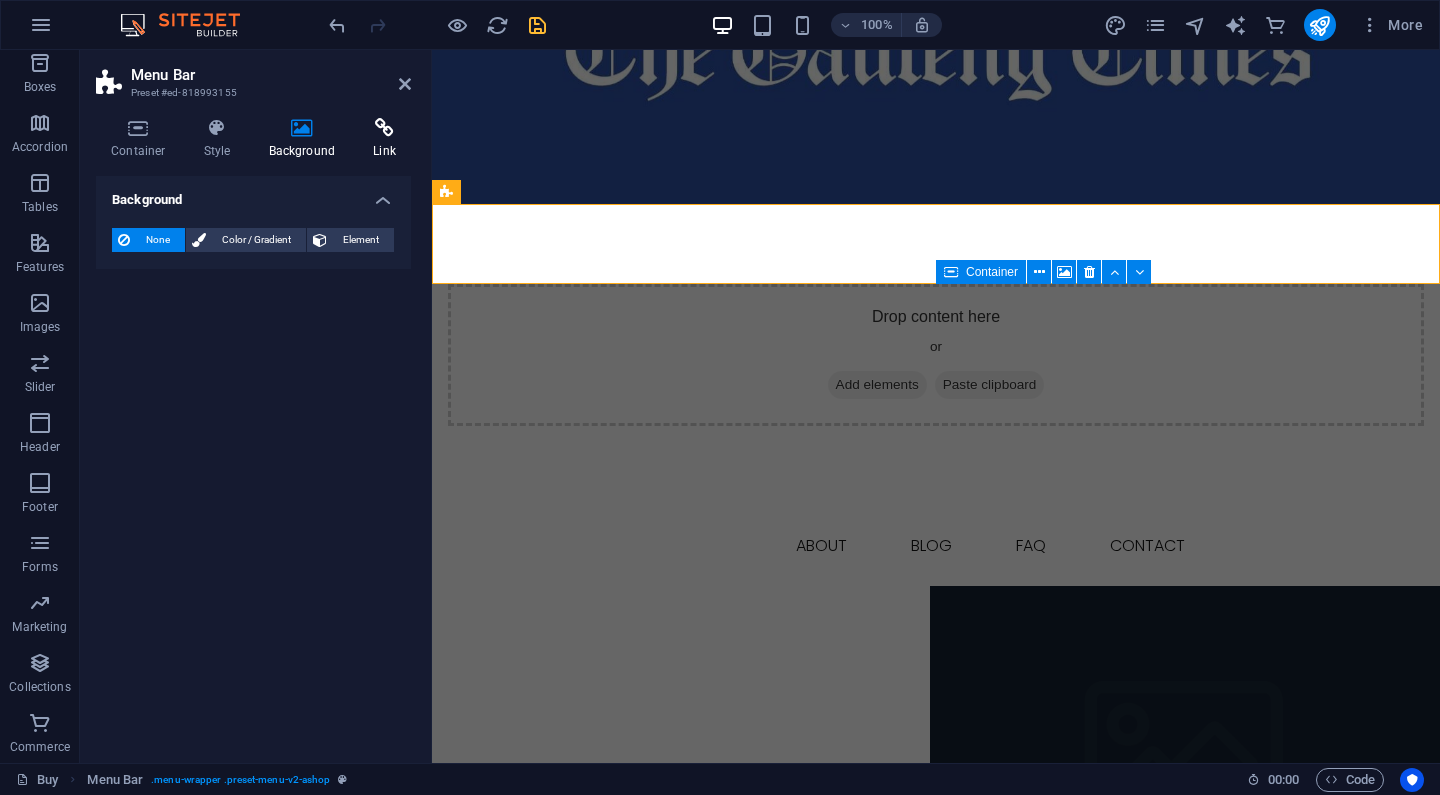click at bounding box center (384, 128) 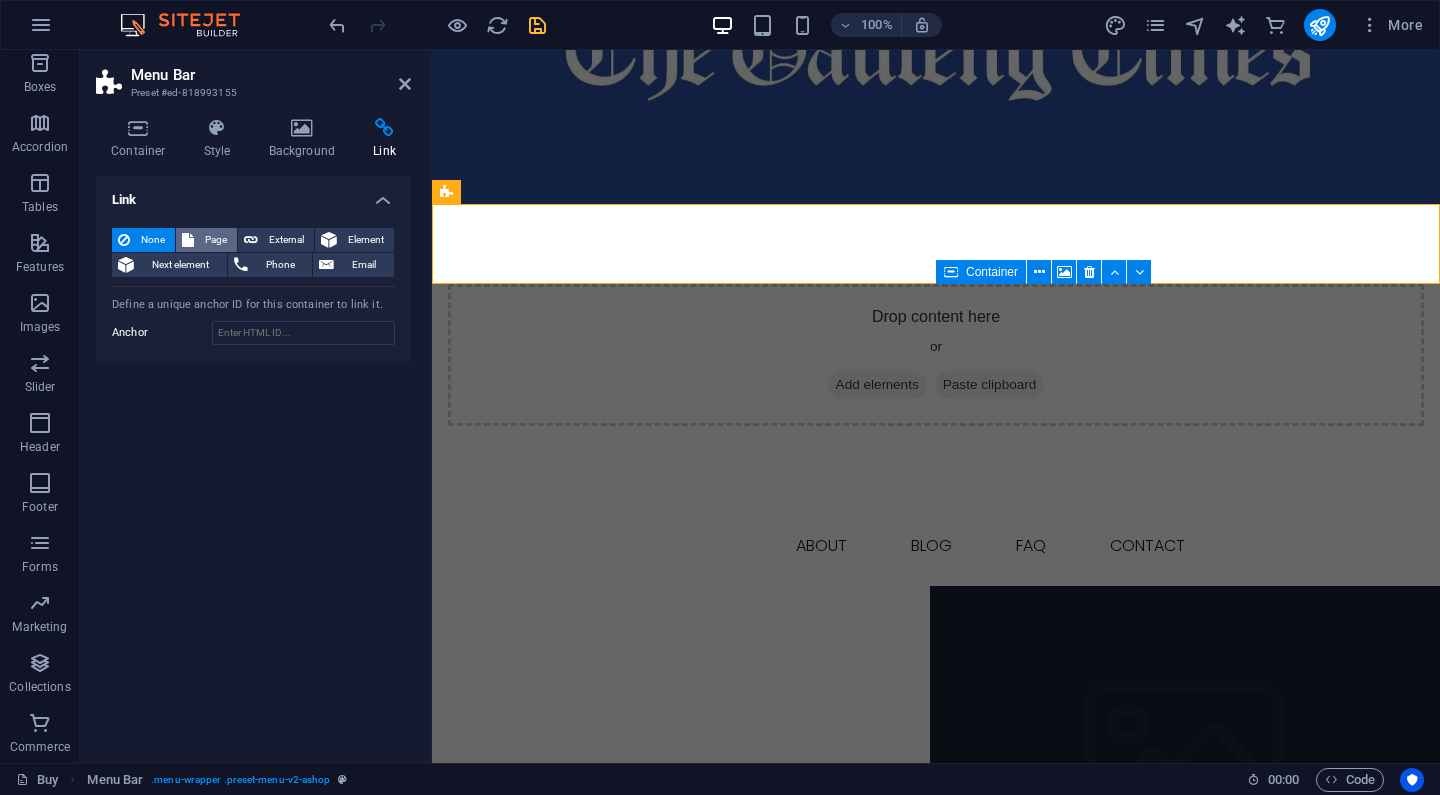 click at bounding box center (188, 240) 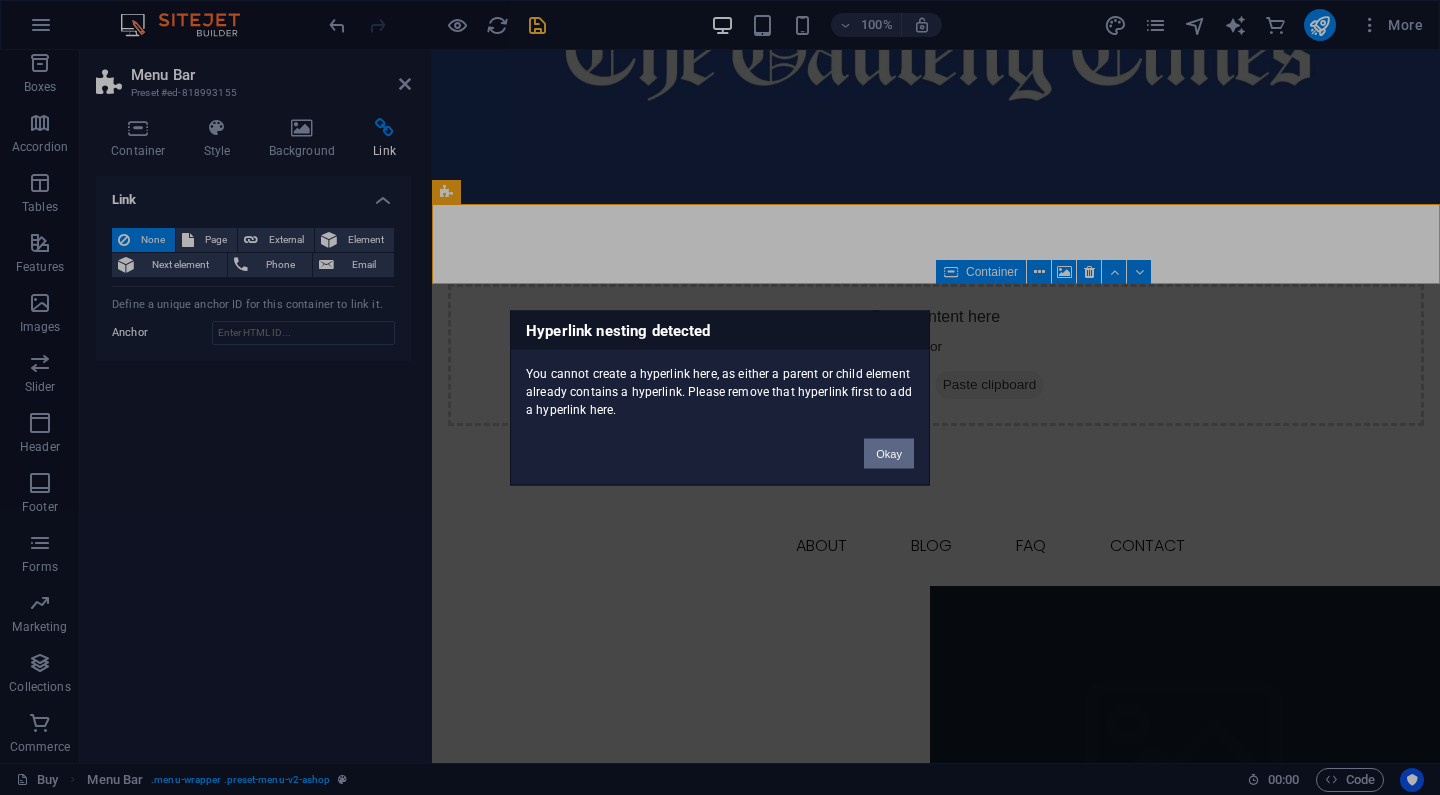 drag, startPoint x: 893, startPoint y: 455, endPoint x: 458, endPoint y: 403, distance: 438.09702 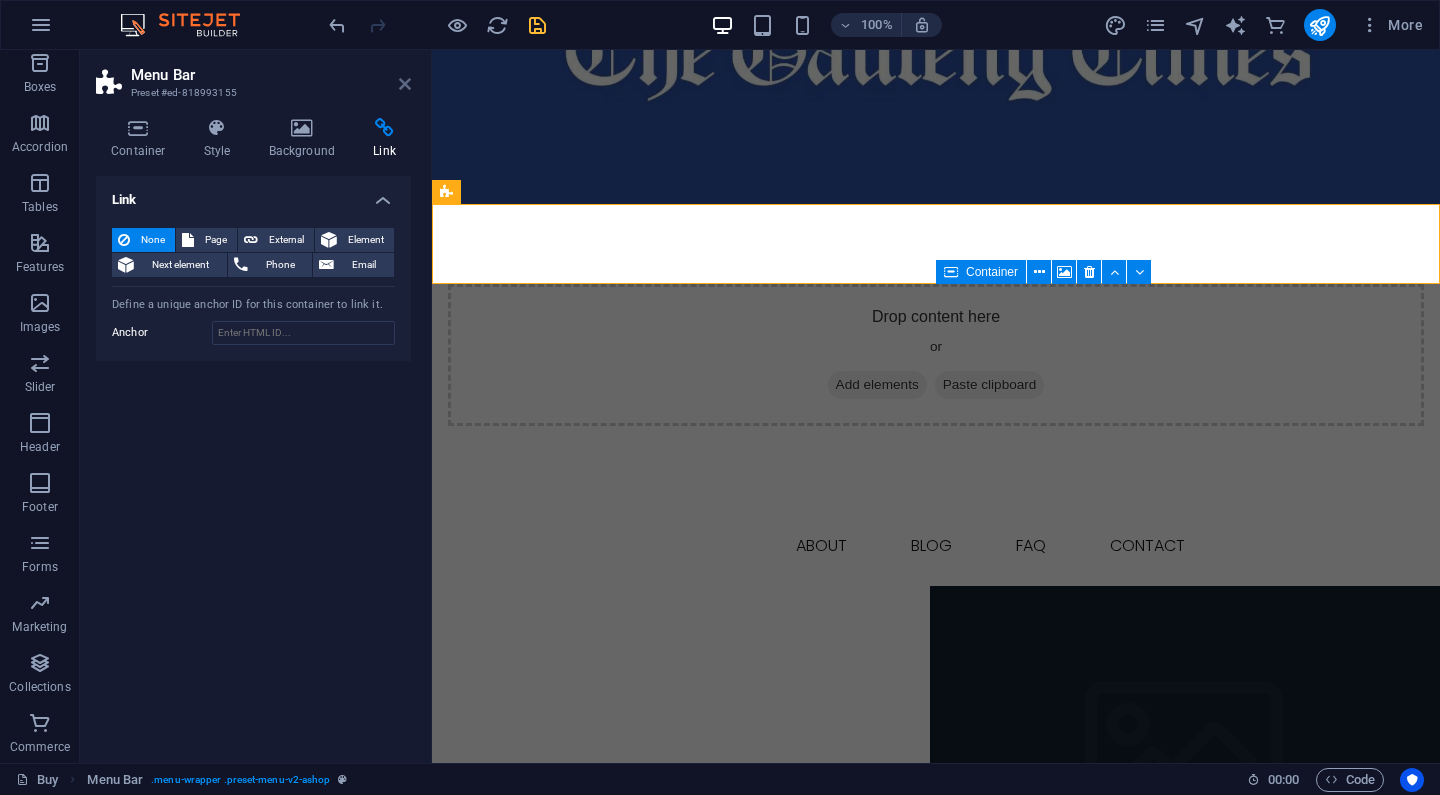 click at bounding box center [405, 84] 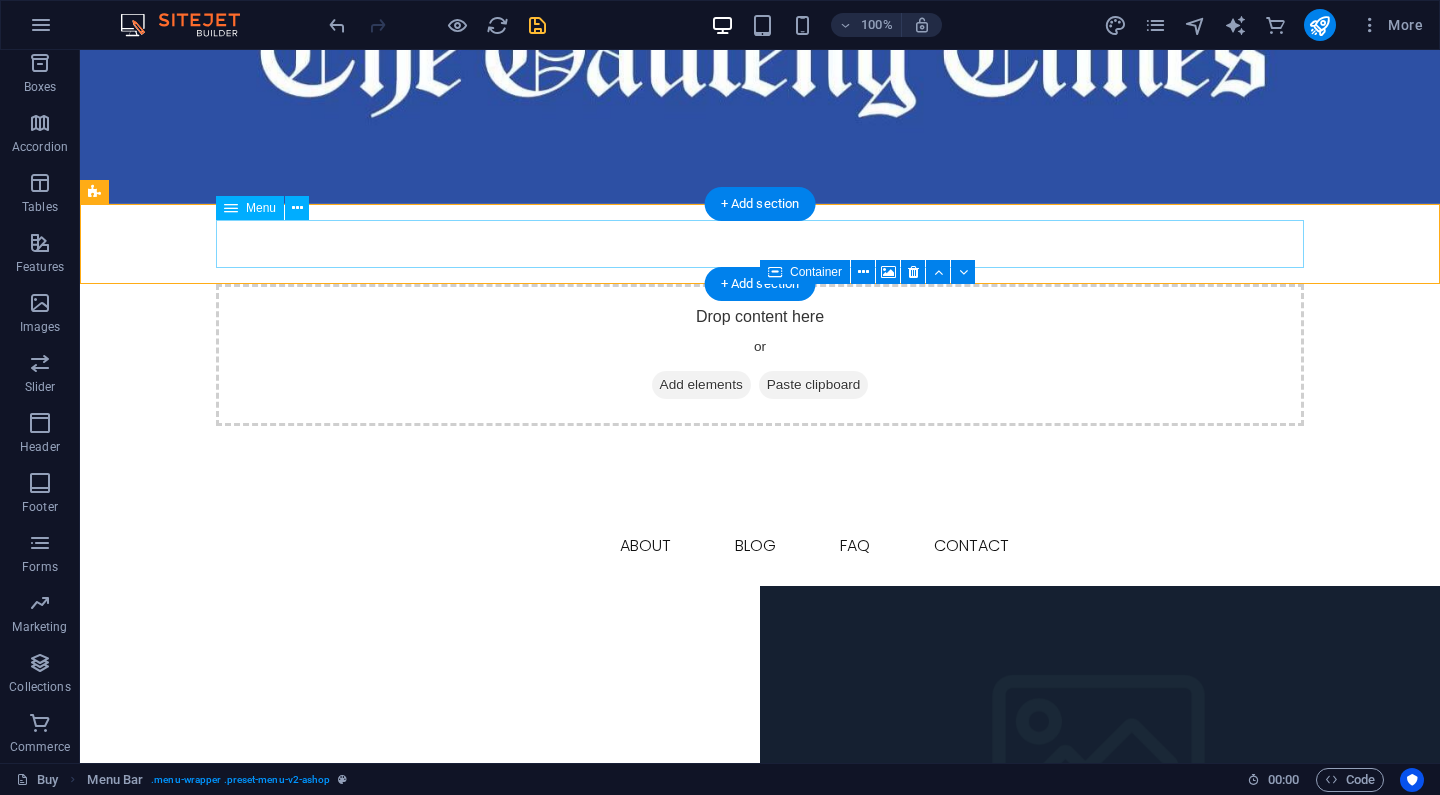 click on "HOME About Blog FAQ Contact" at bounding box center [760, 546] 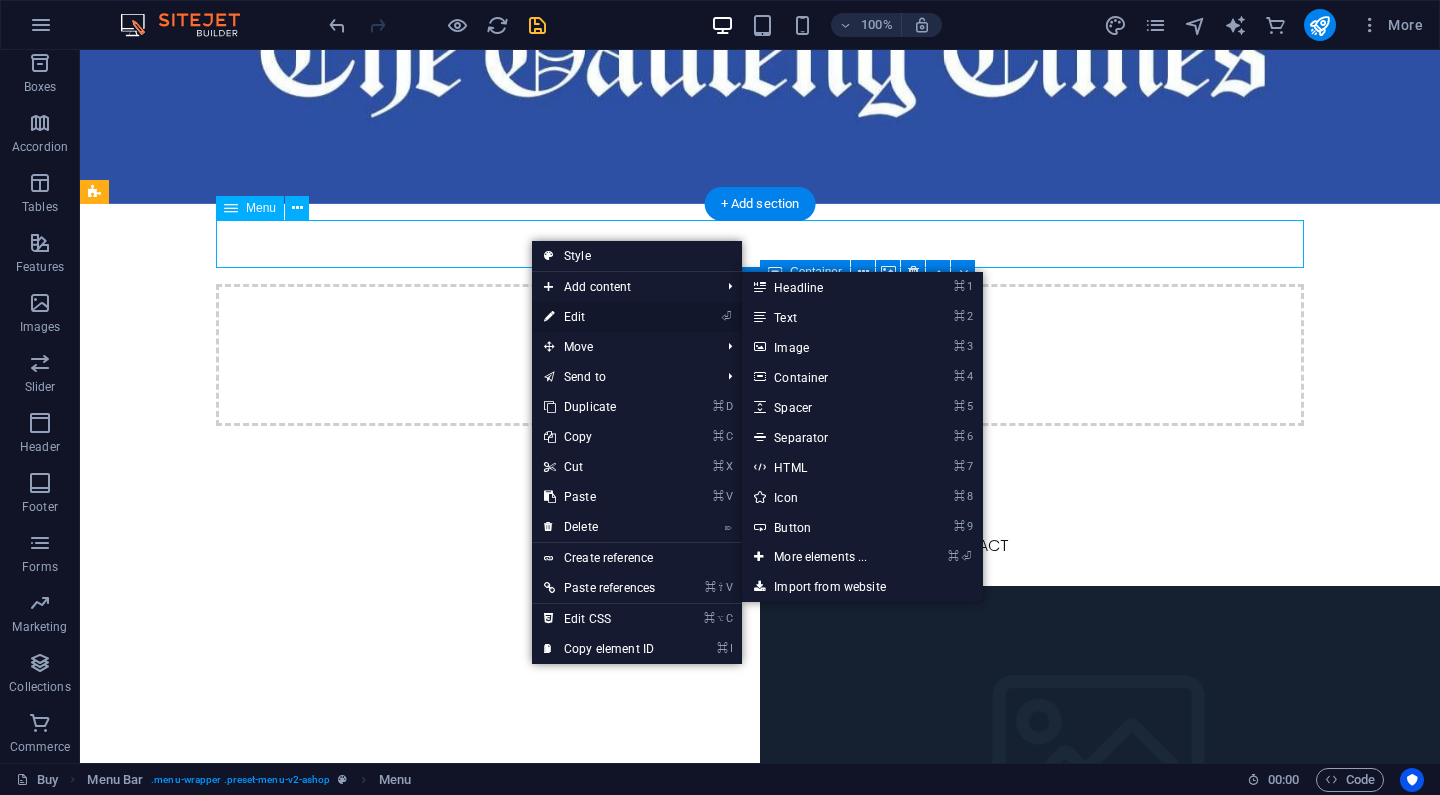 click on "⏎  Edit" at bounding box center [599, 317] 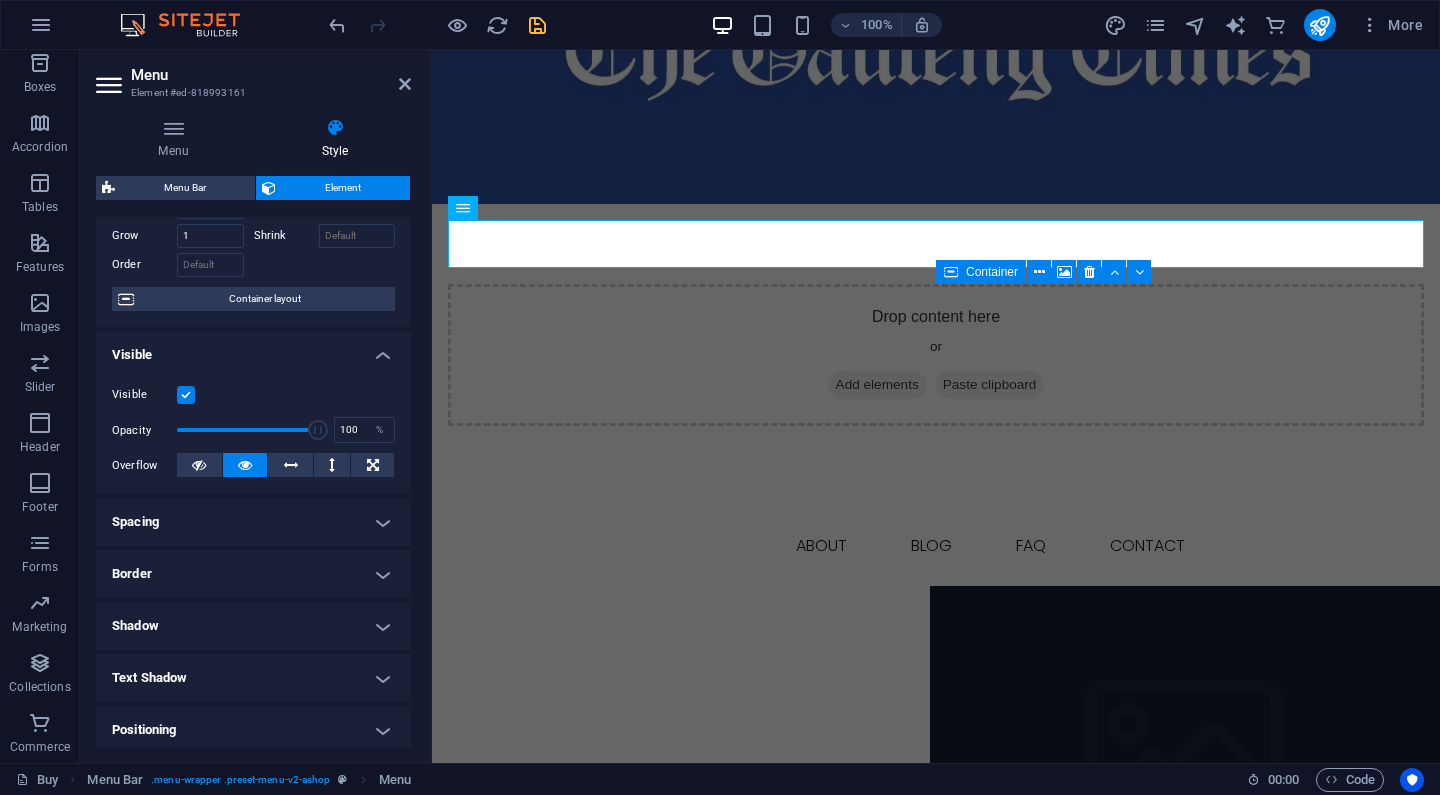 scroll, scrollTop: 78, scrollLeft: 0, axis: vertical 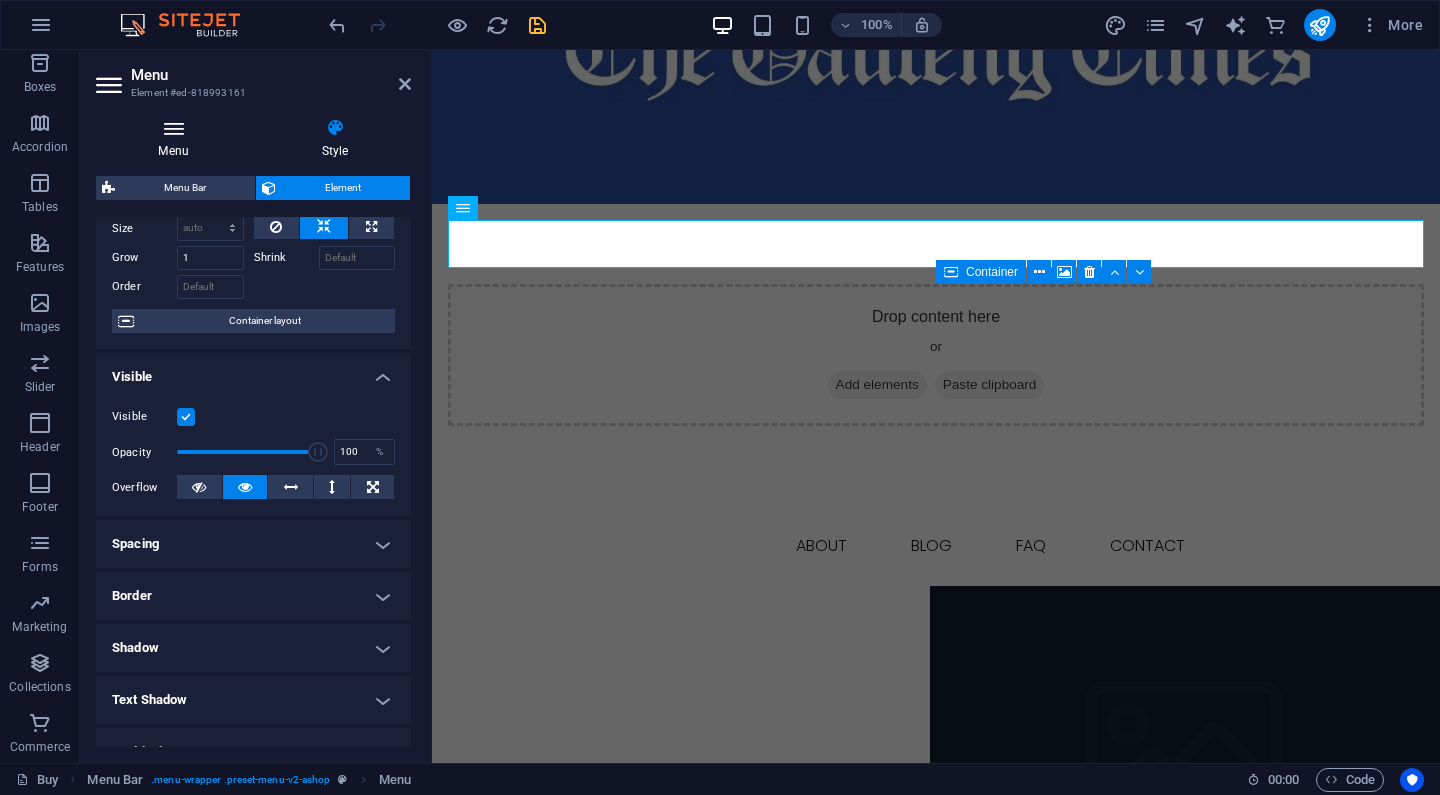 click on "Menu" at bounding box center (177, 139) 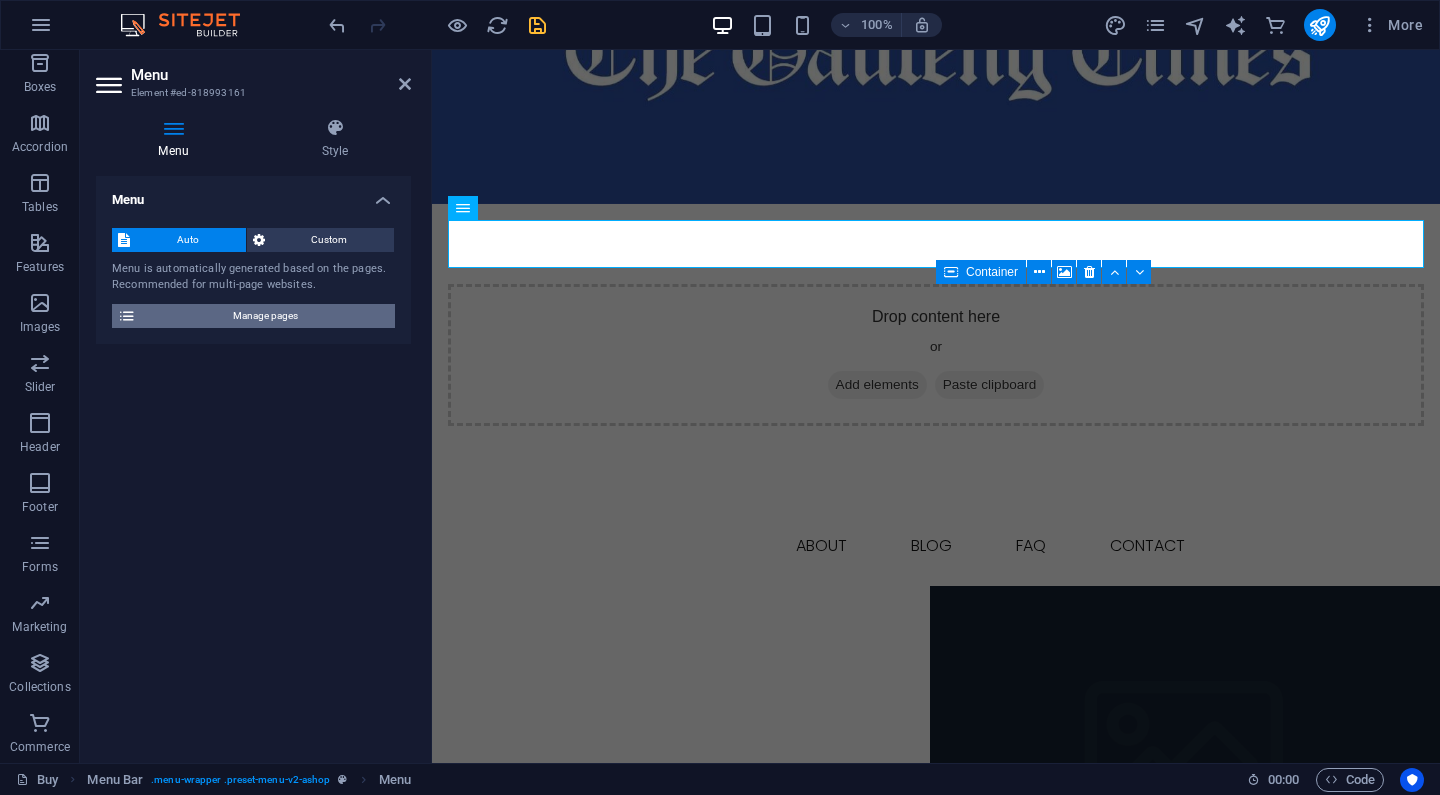 click on "Manage pages" at bounding box center (265, 316) 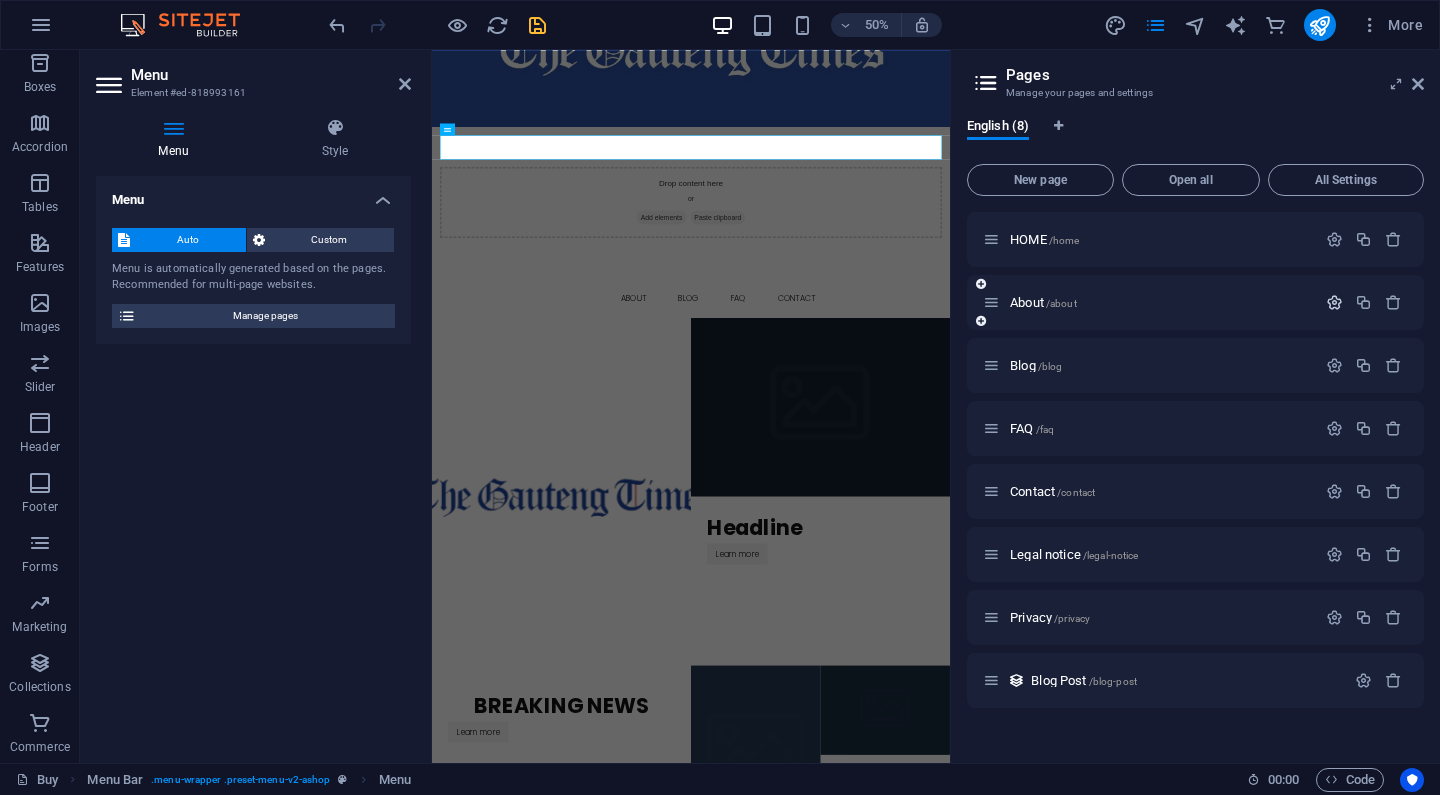 click at bounding box center (1334, 302) 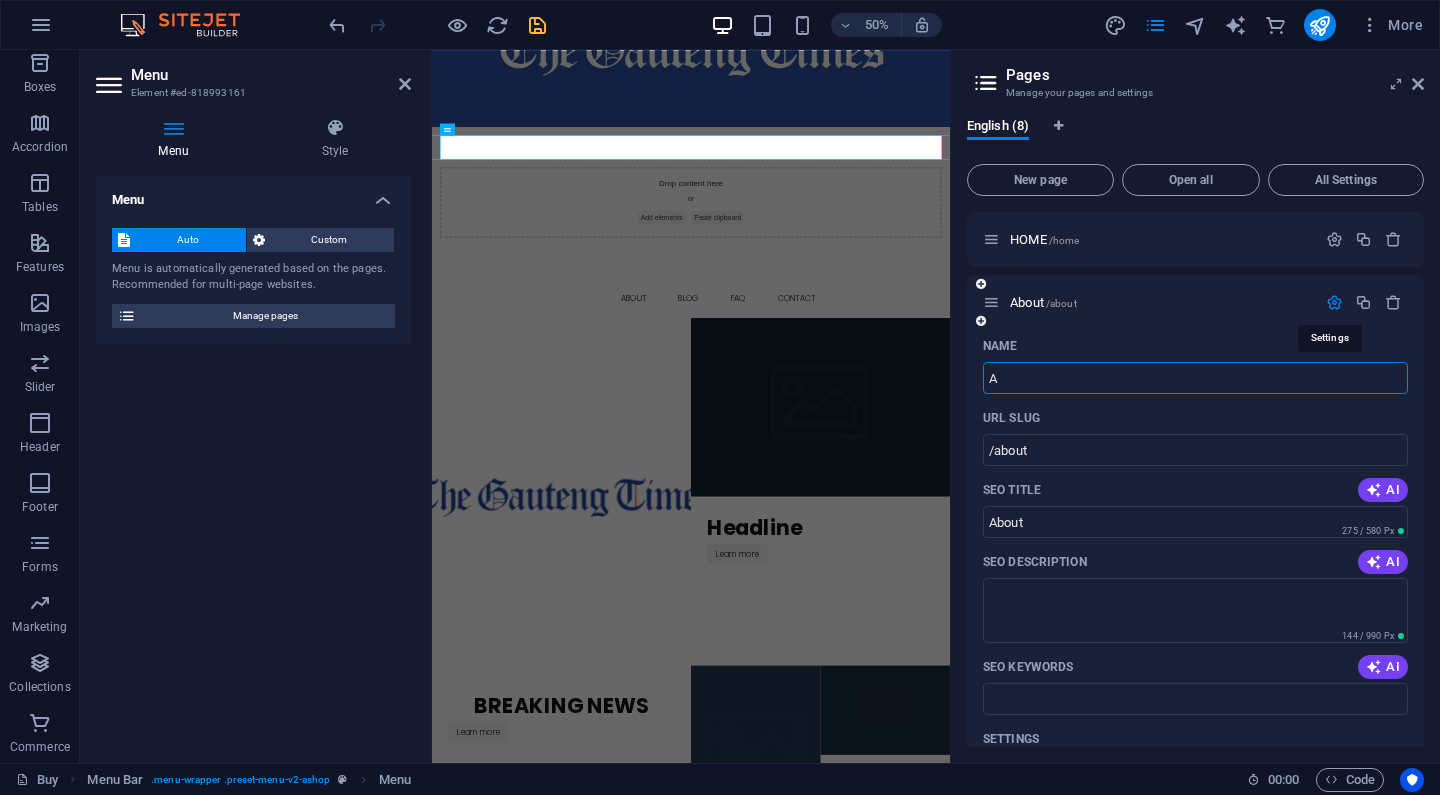 type on "A" 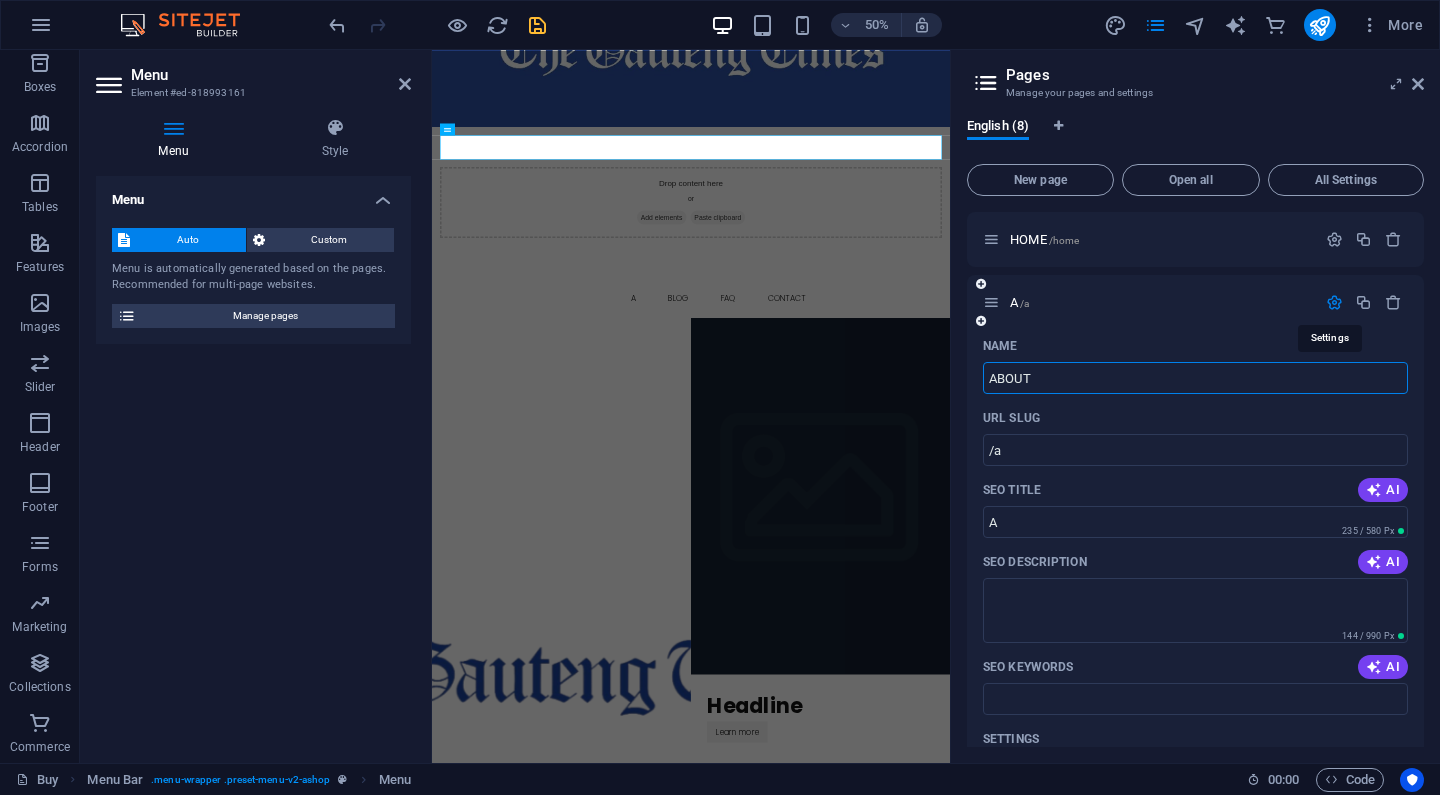 type on "ABOUT" 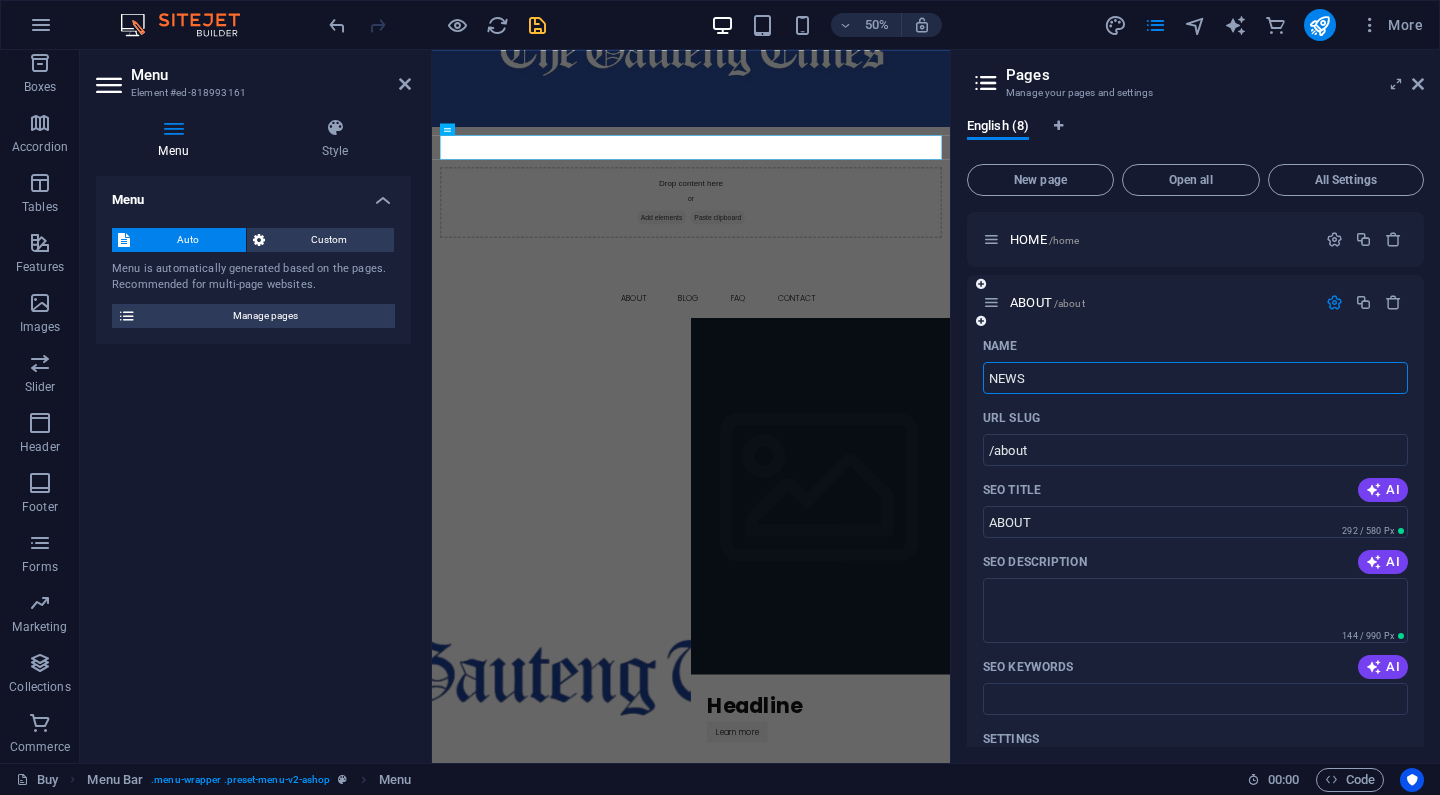 type on "NEWS" 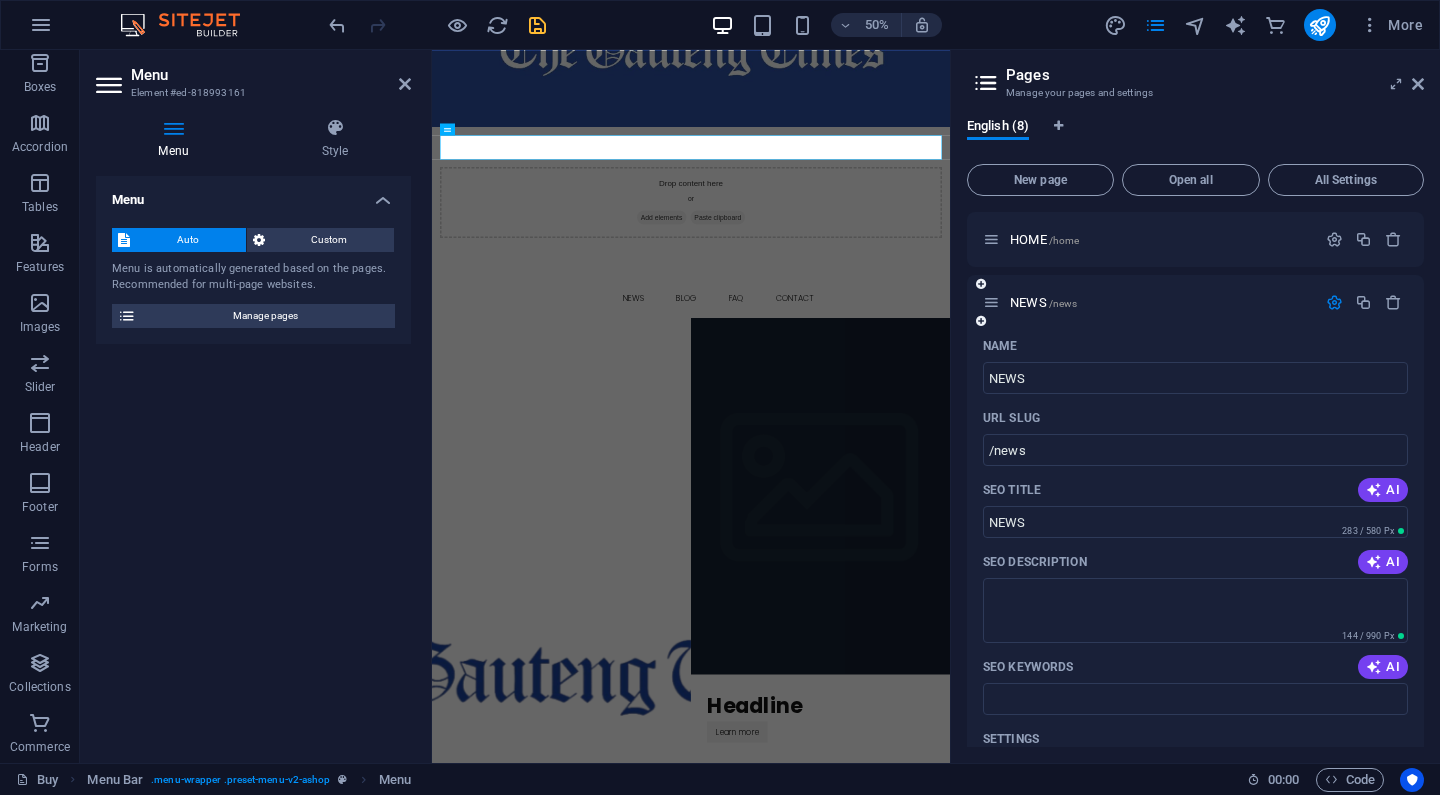 click at bounding box center (1334, 302) 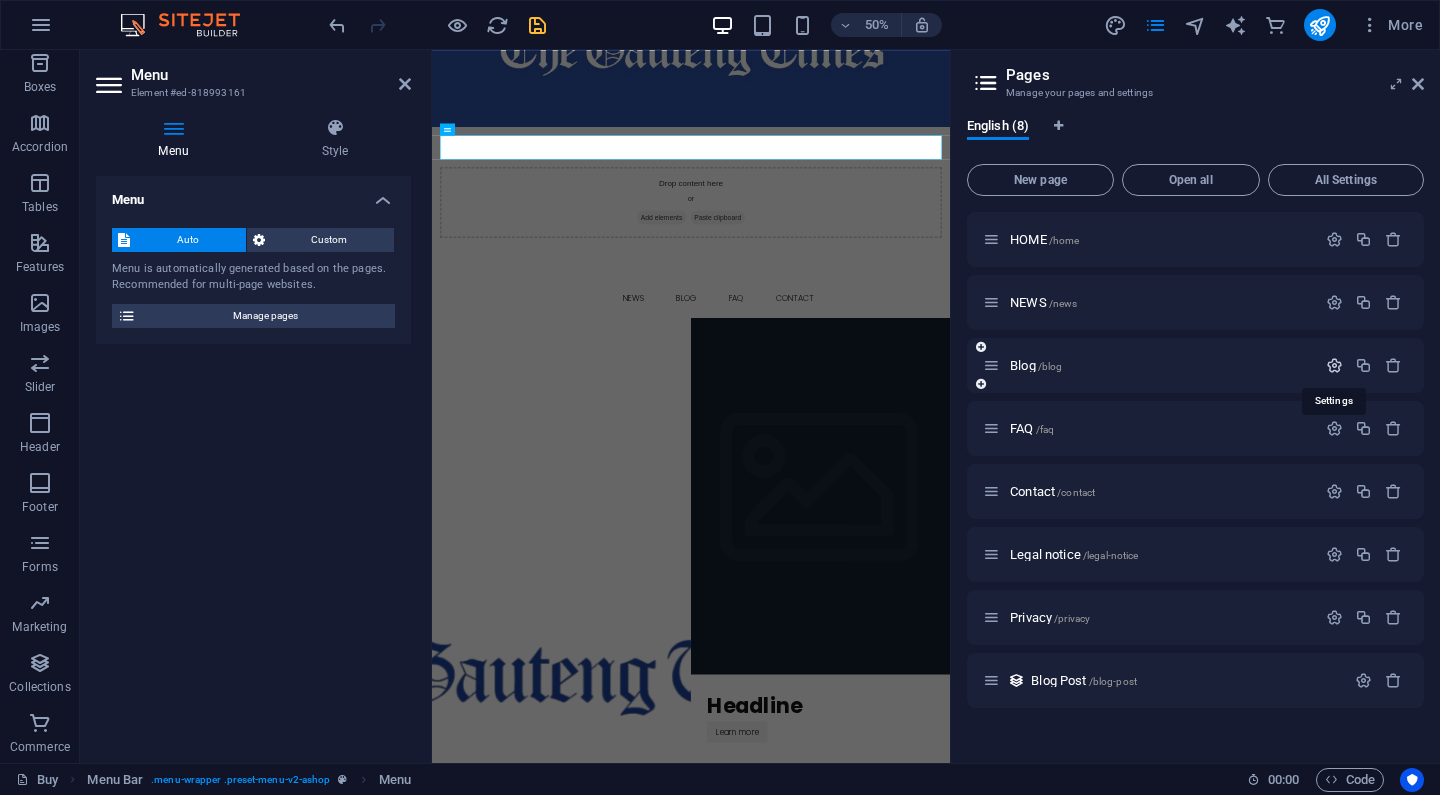 click at bounding box center (1334, 365) 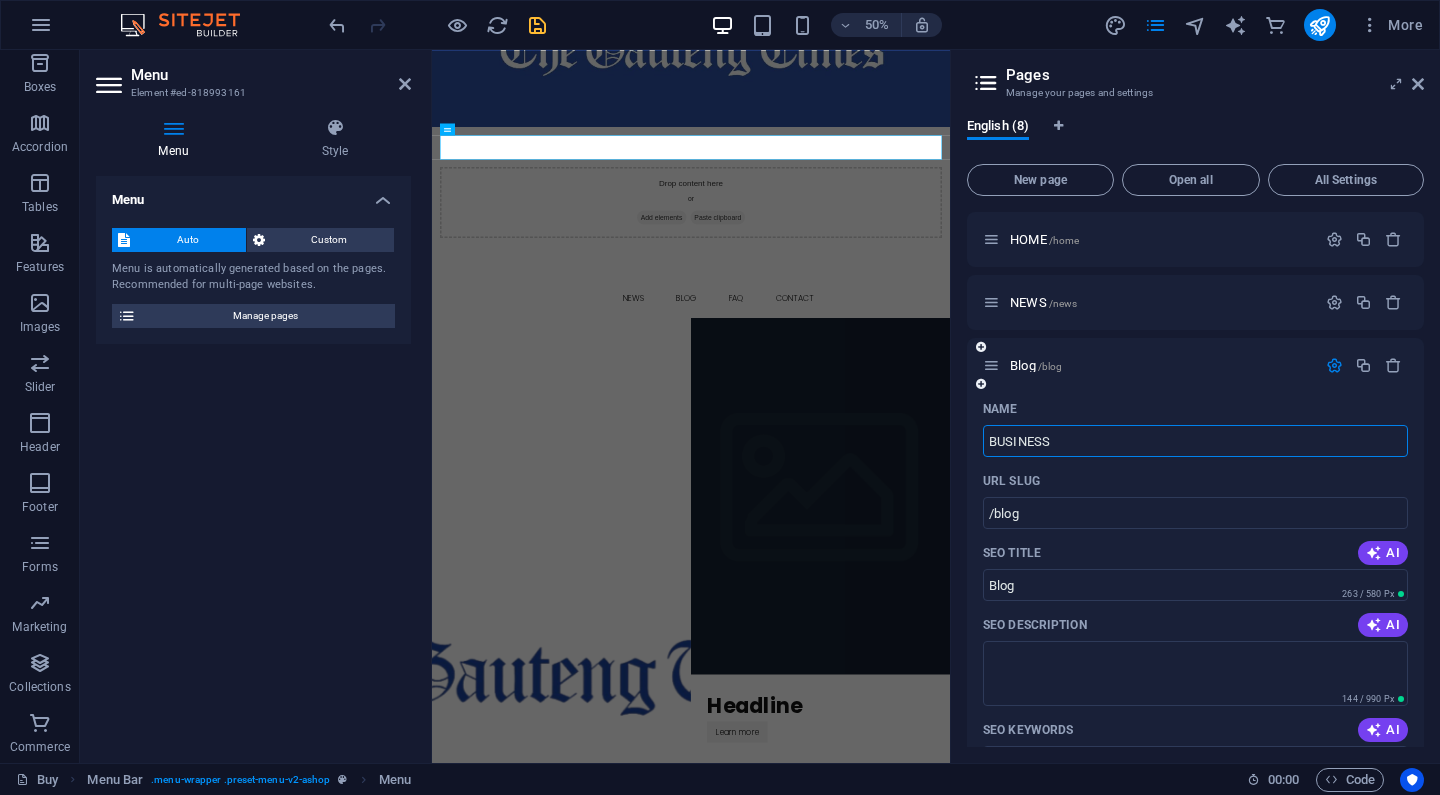 type on "BUSINESS" 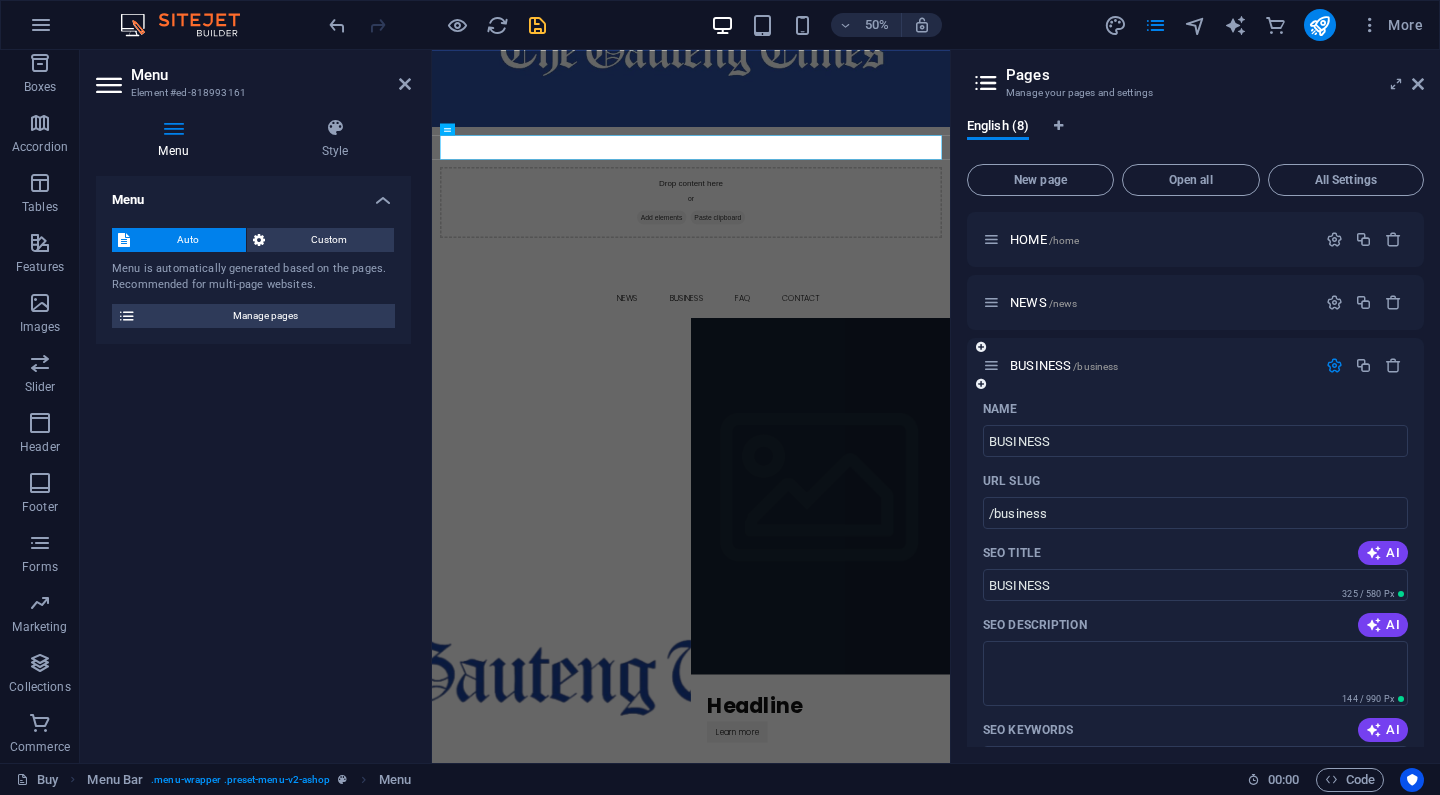 click at bounding box center [1334, 365] 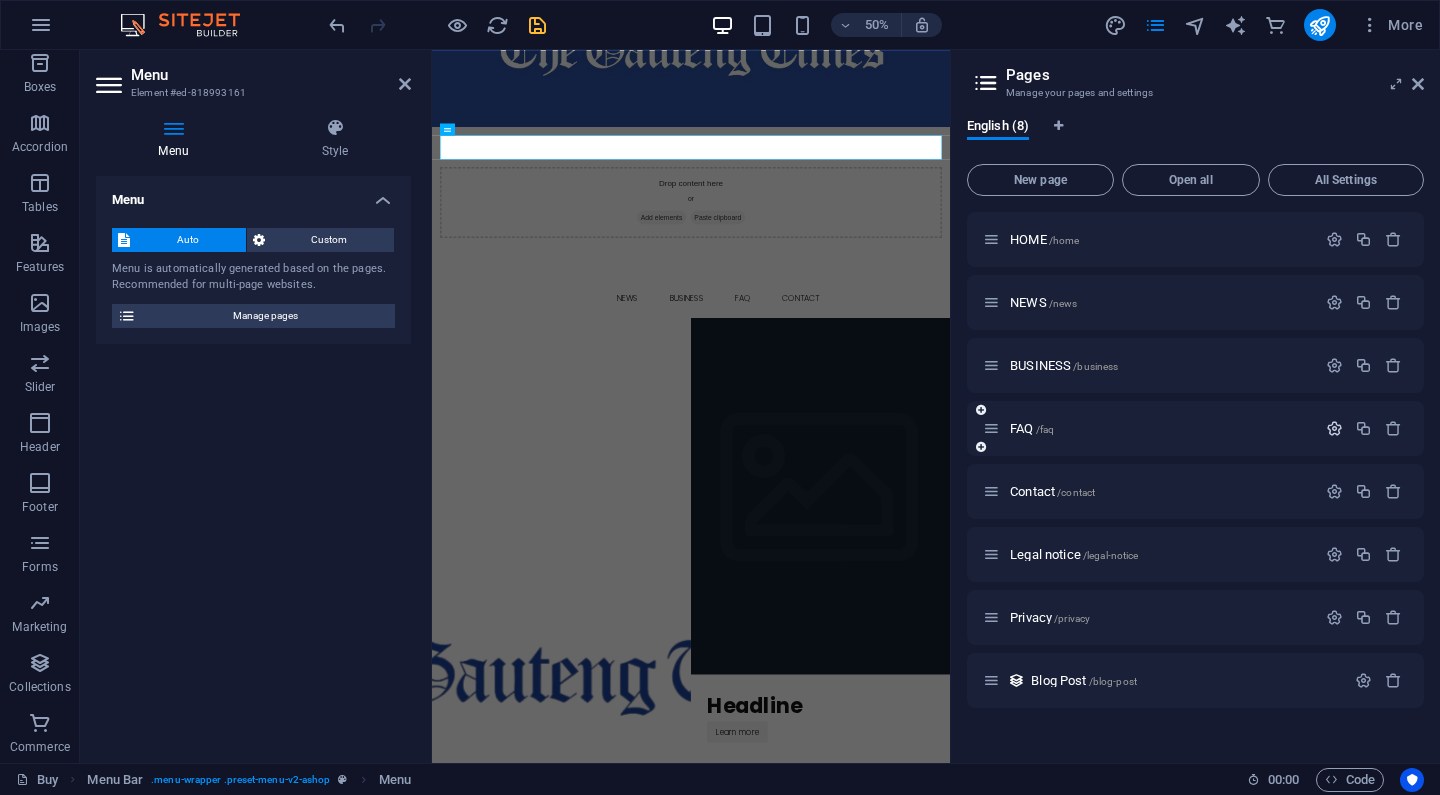 click at bounding box center (1334, 428) 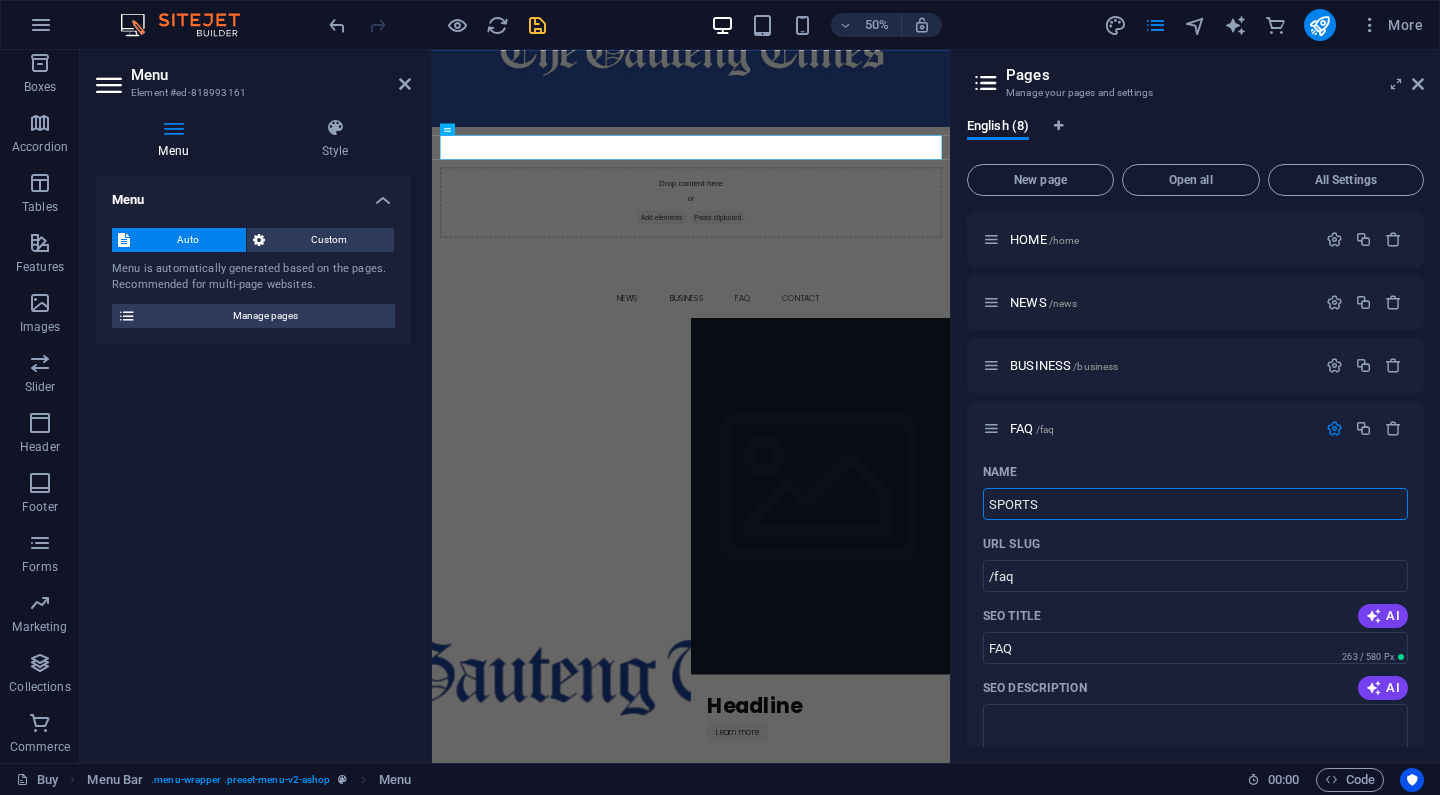type on "SPORTS" 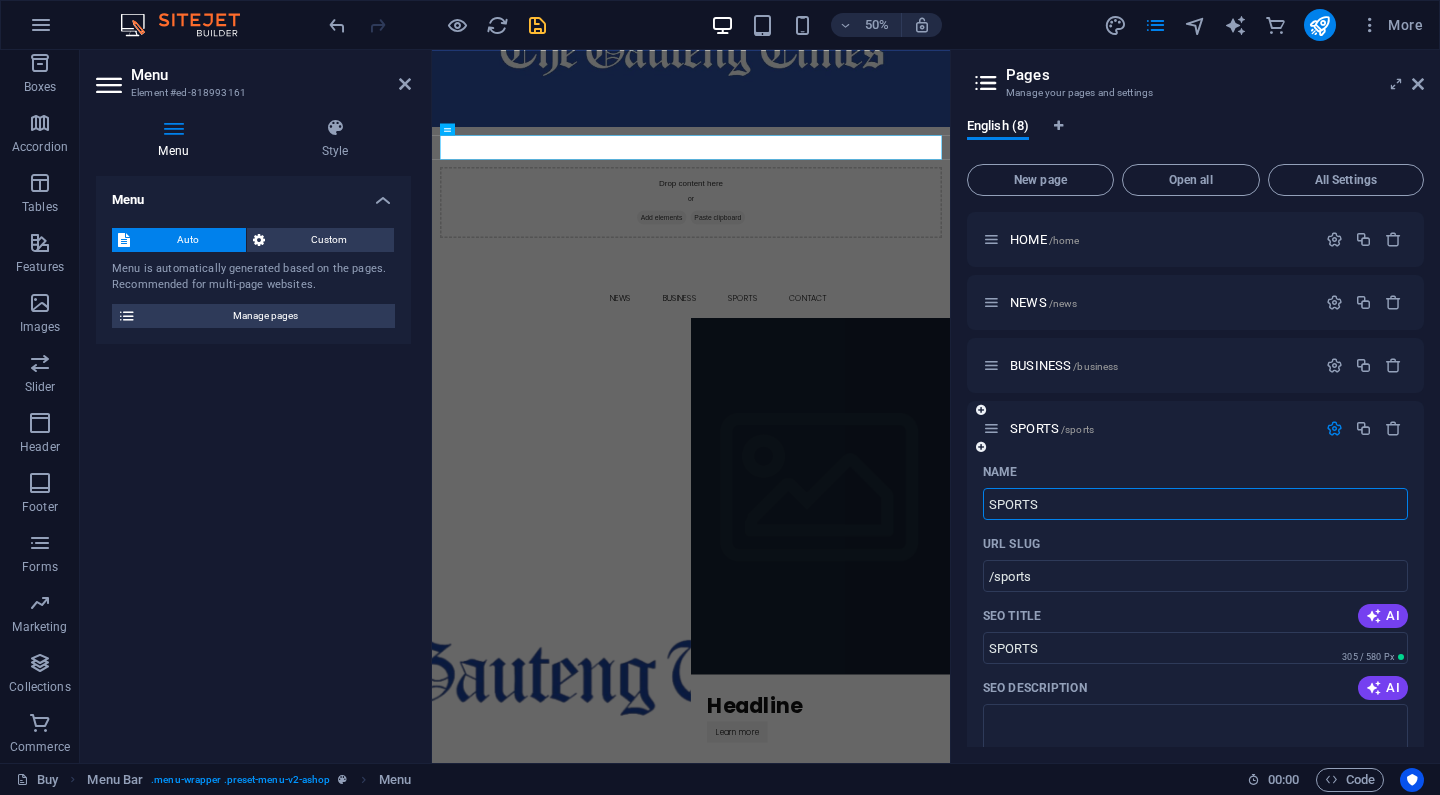 click at bounding box center [1334, 428] 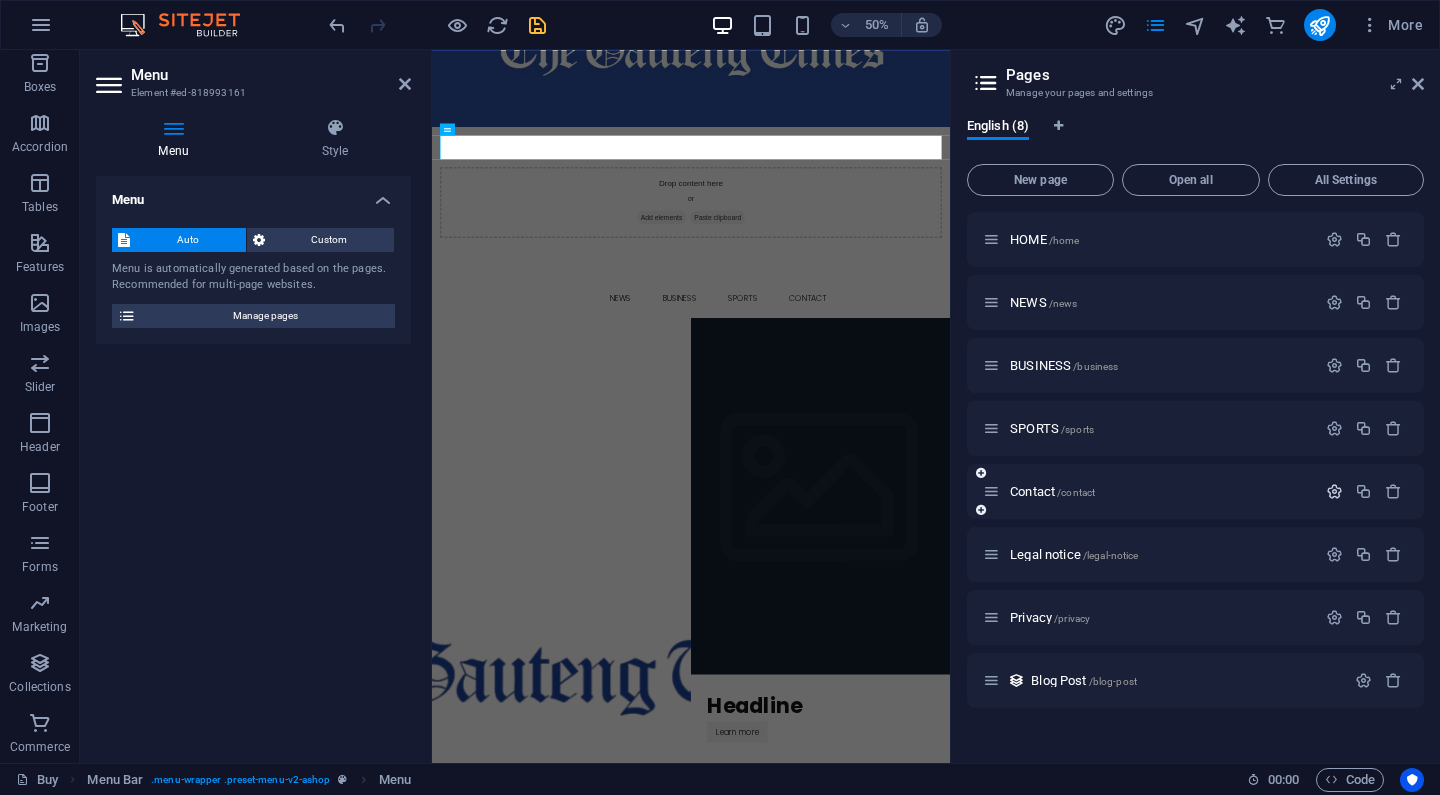click at bounding box center [1334, 491] 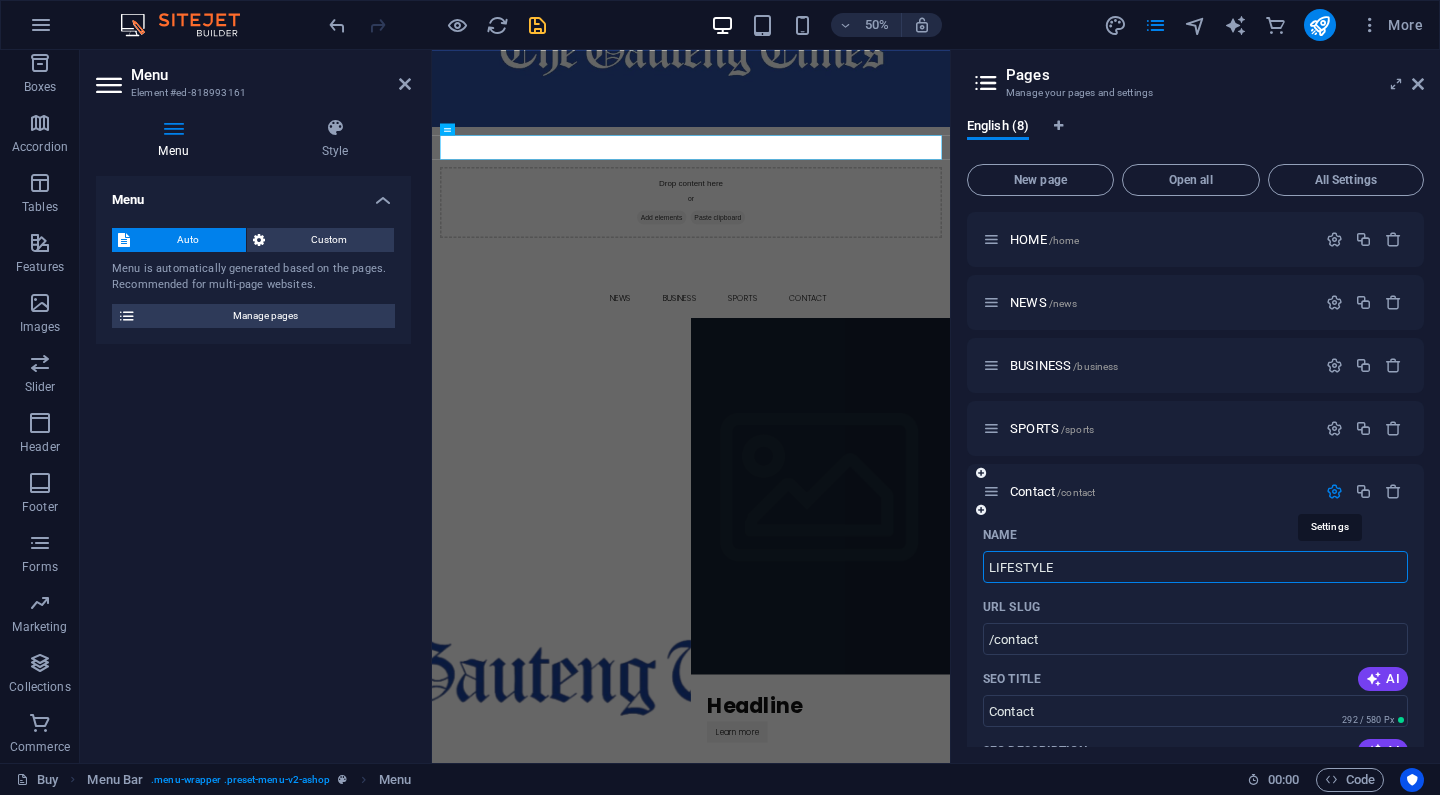 type on "LIFESTYLE" 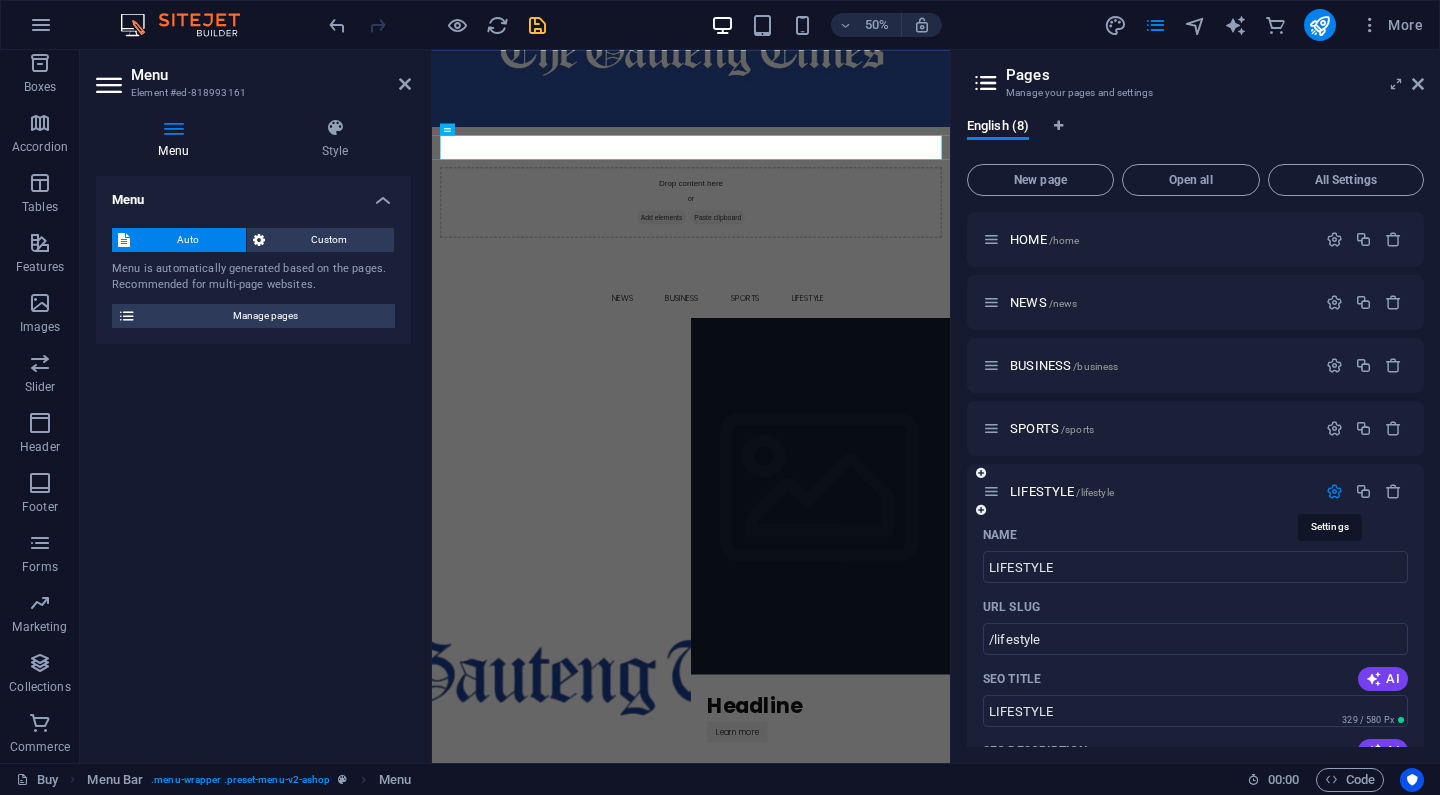 click at bounding box center [1334, 491] 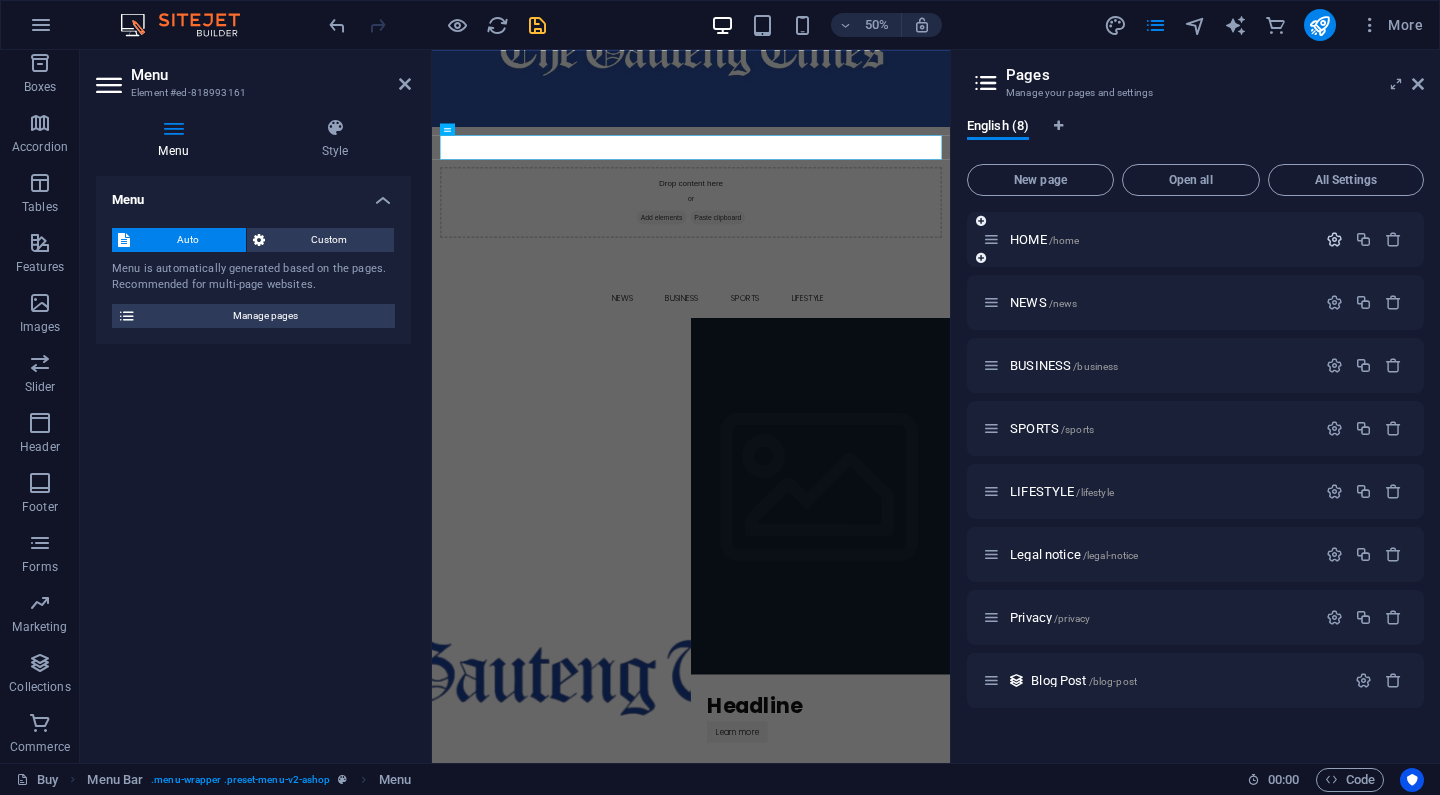 click at bounding box center (1334, 239) 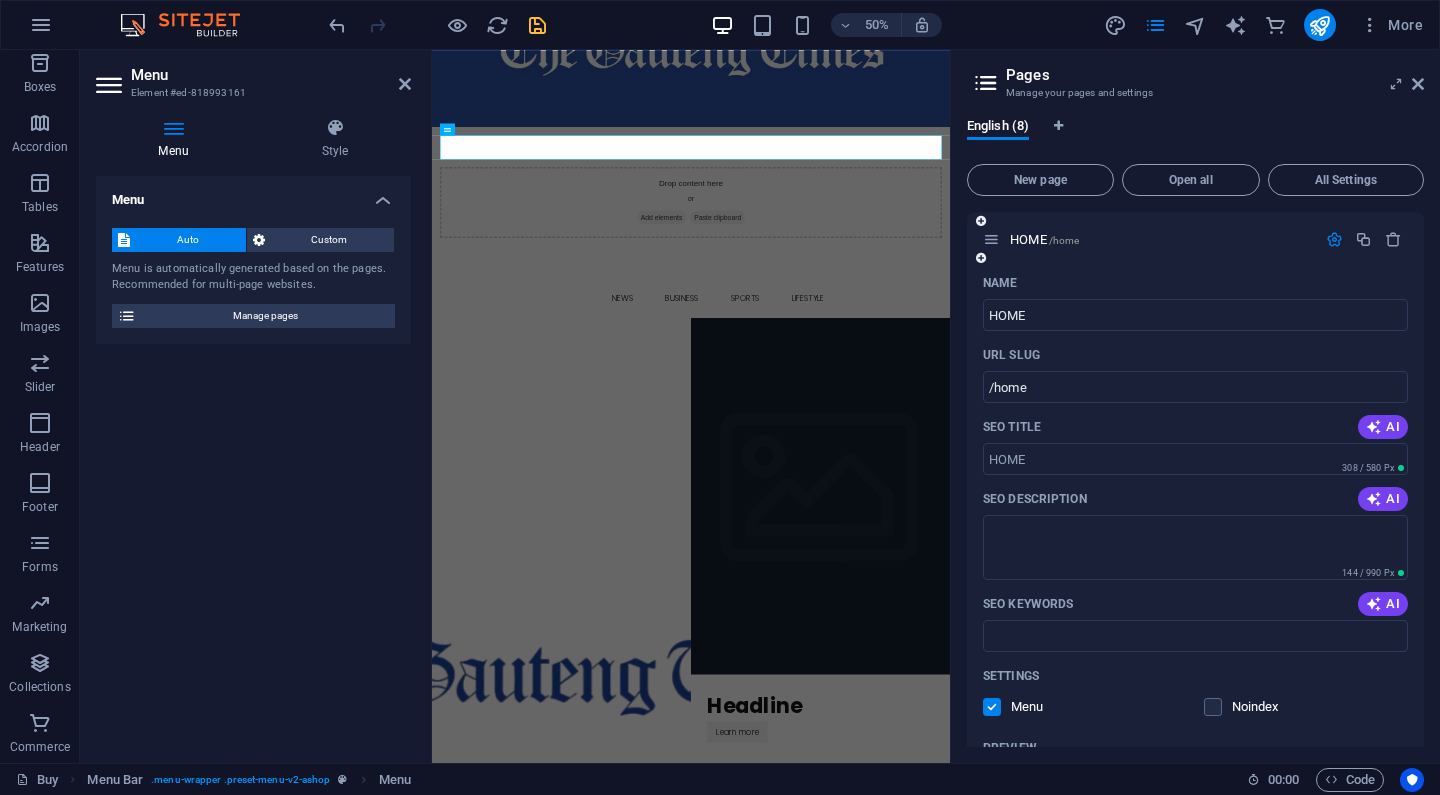 click at bounding box center [1334, 239] 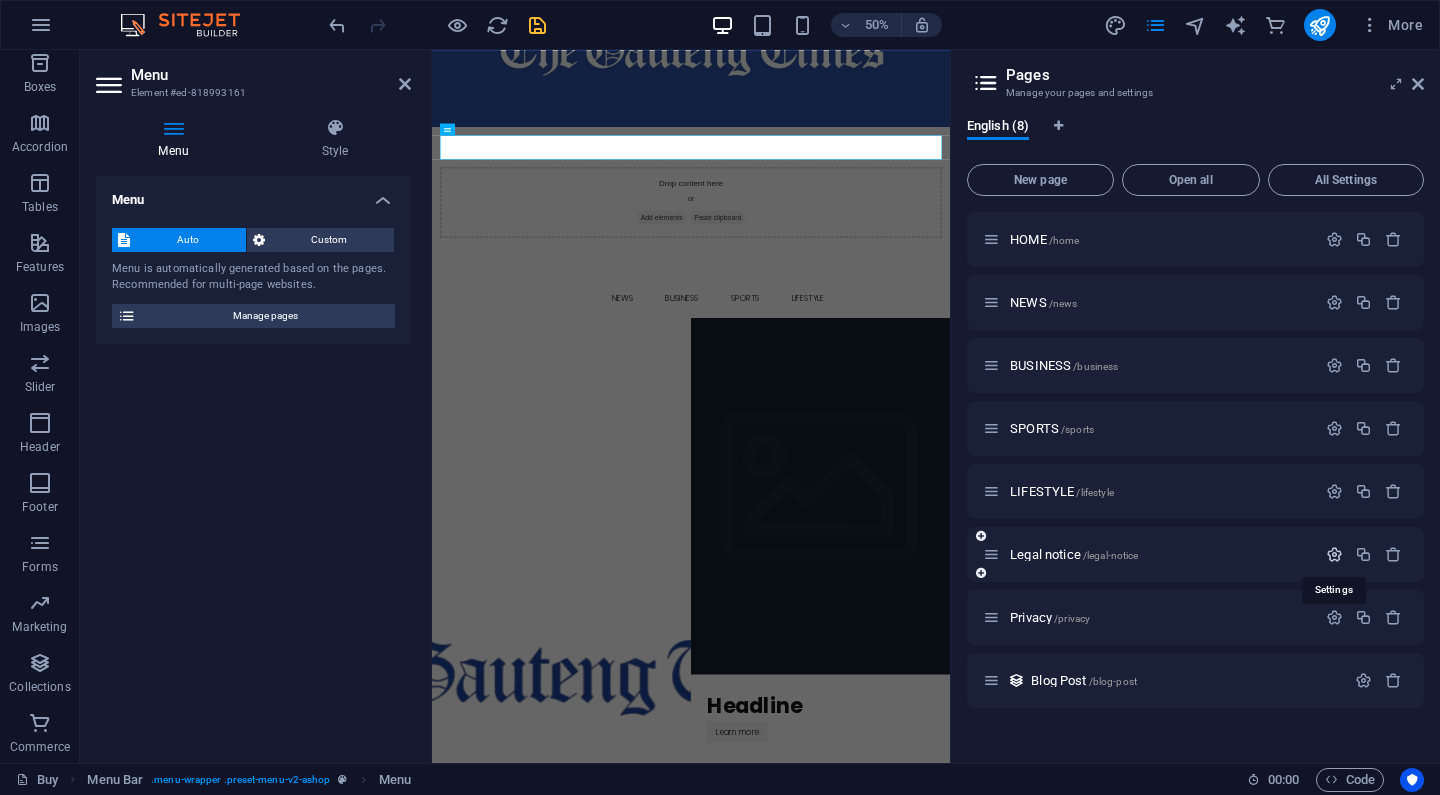 click at bounding box center [1334, 554] 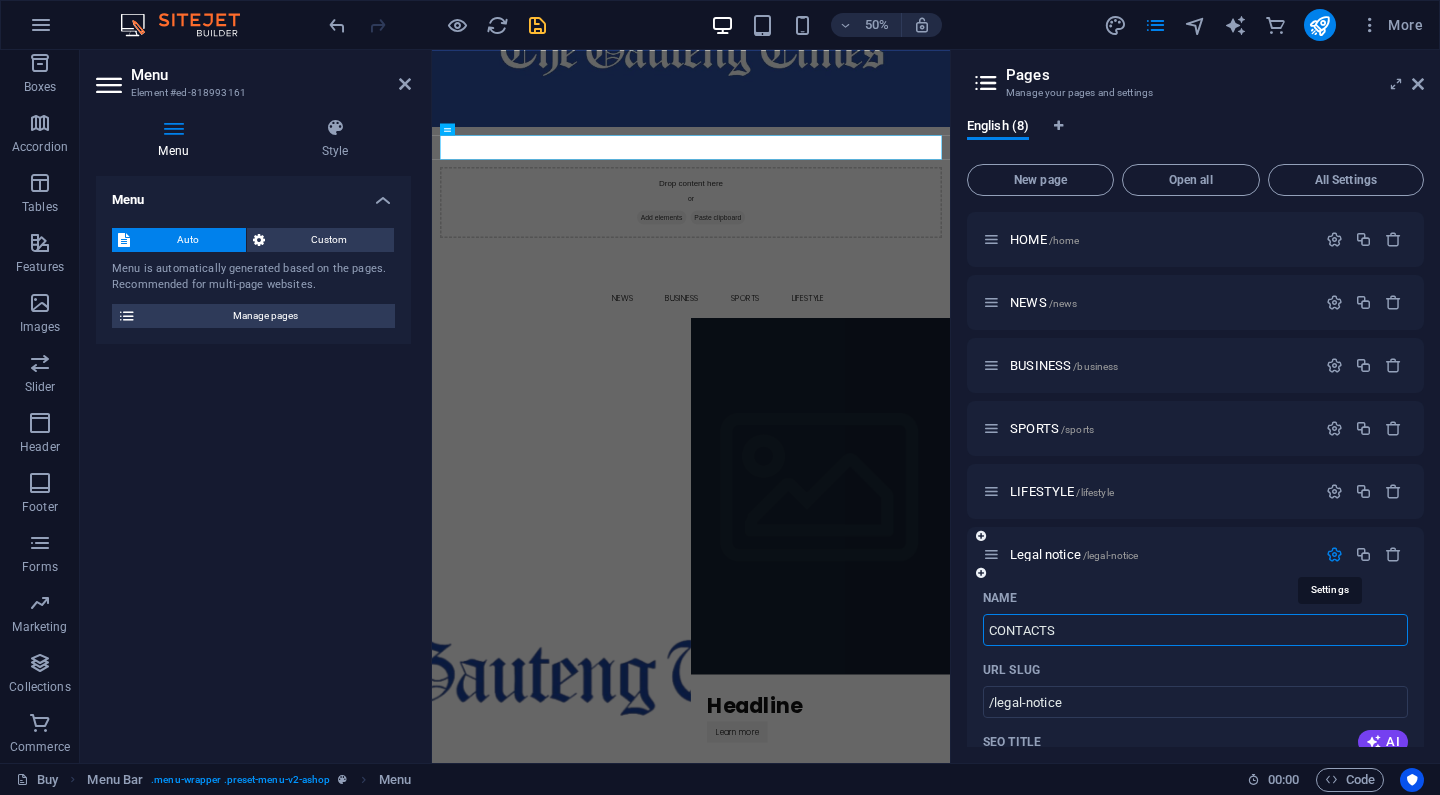 type on "CONTACTS" 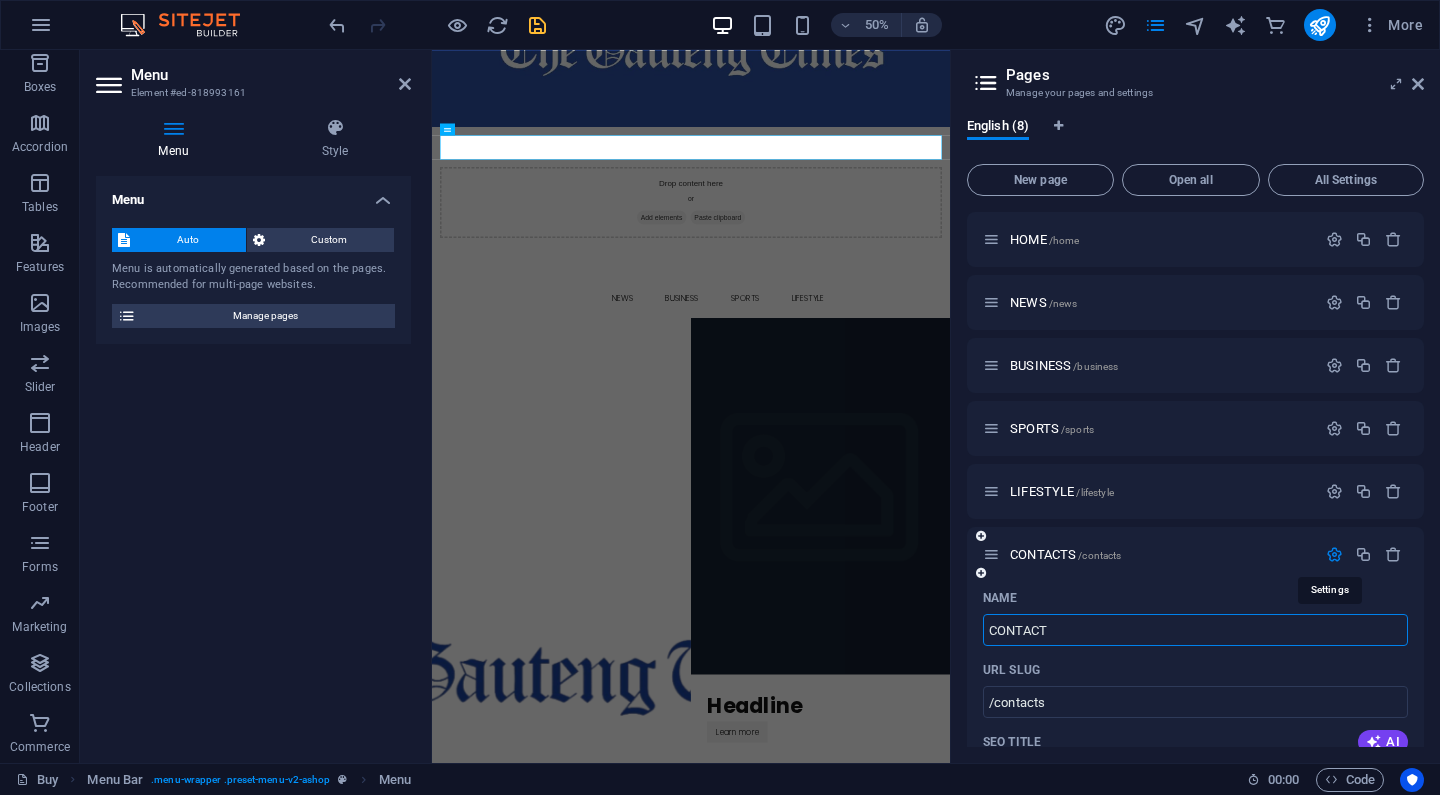 type on "CONTACT" 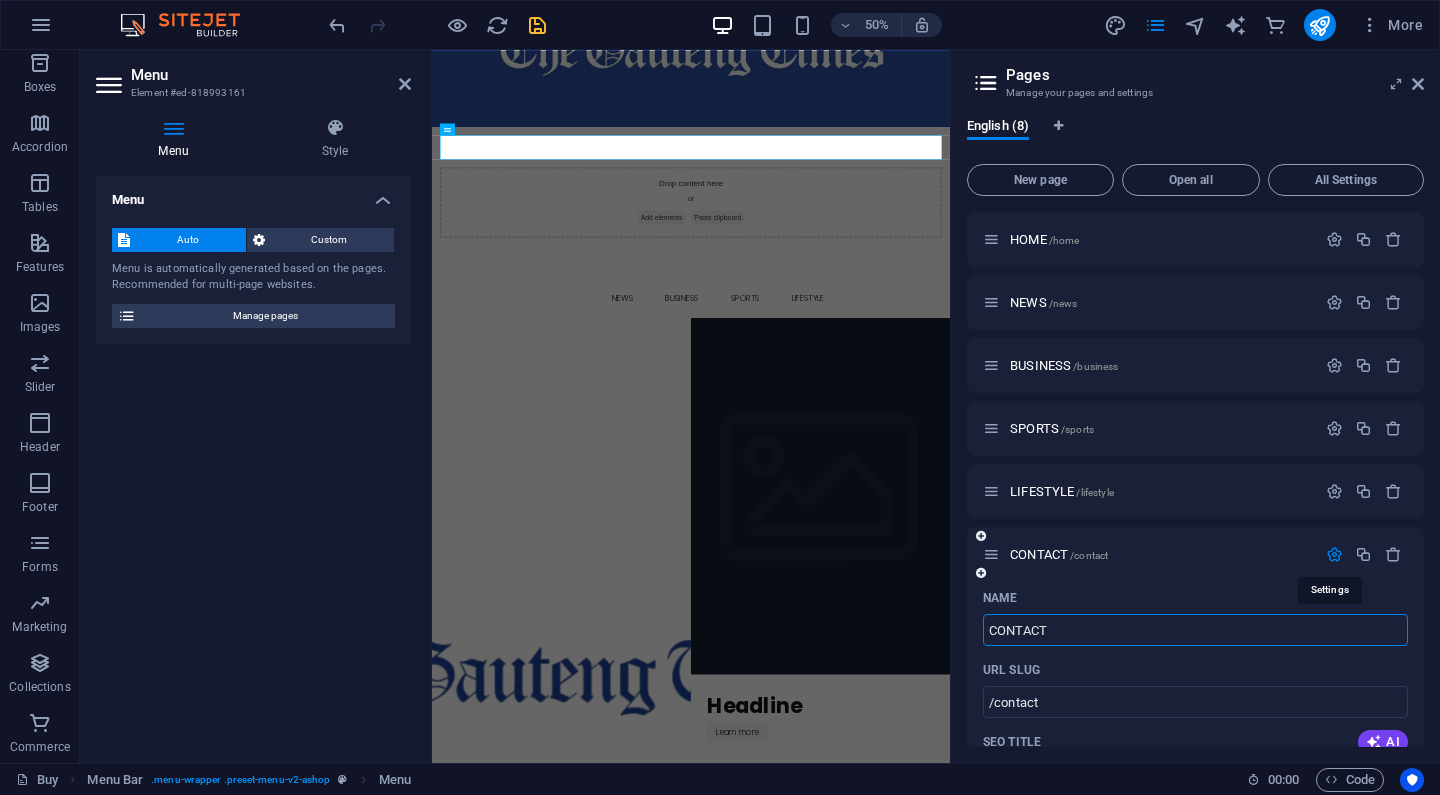 click at bounding box center [1334, 554] 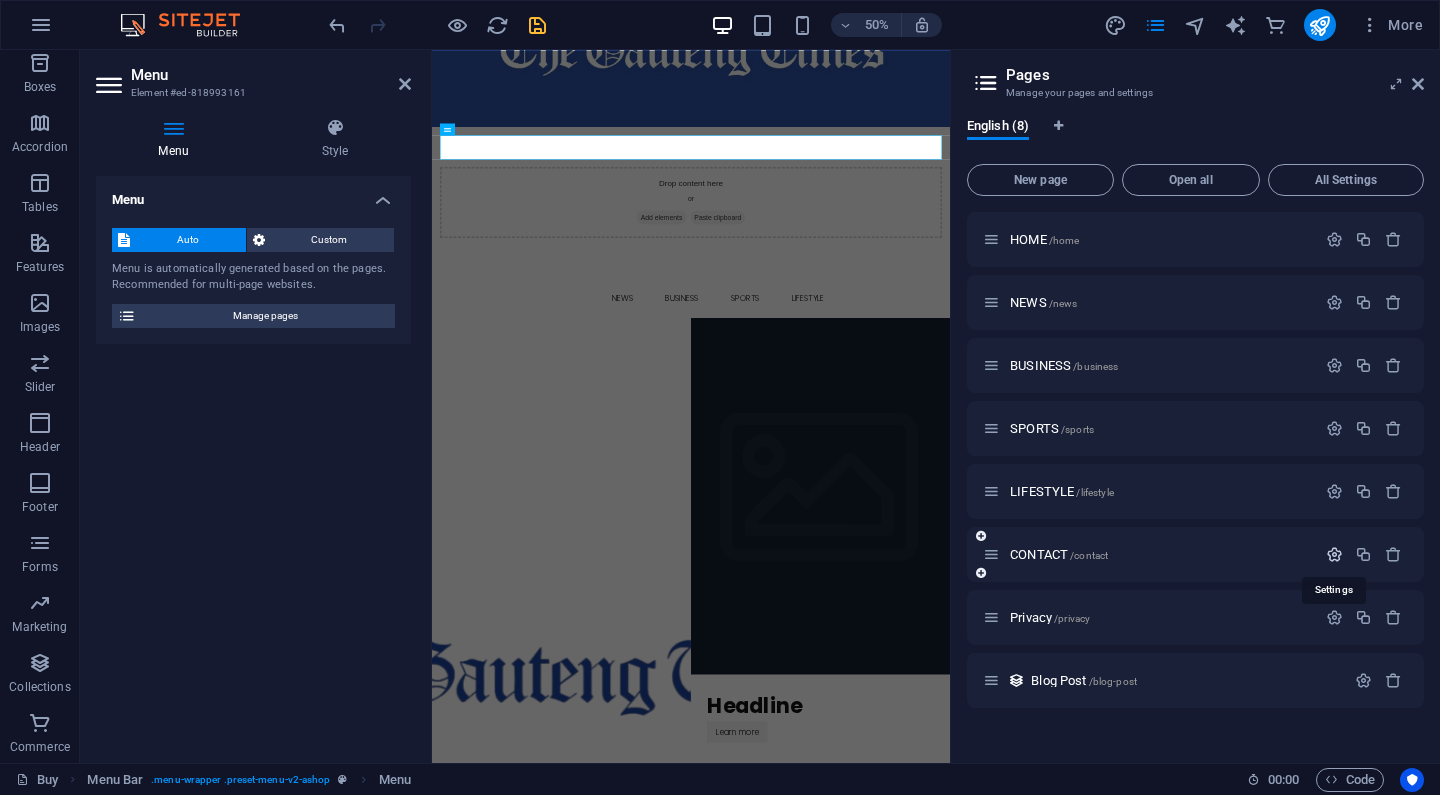 click at bounding box center [1334, 554] 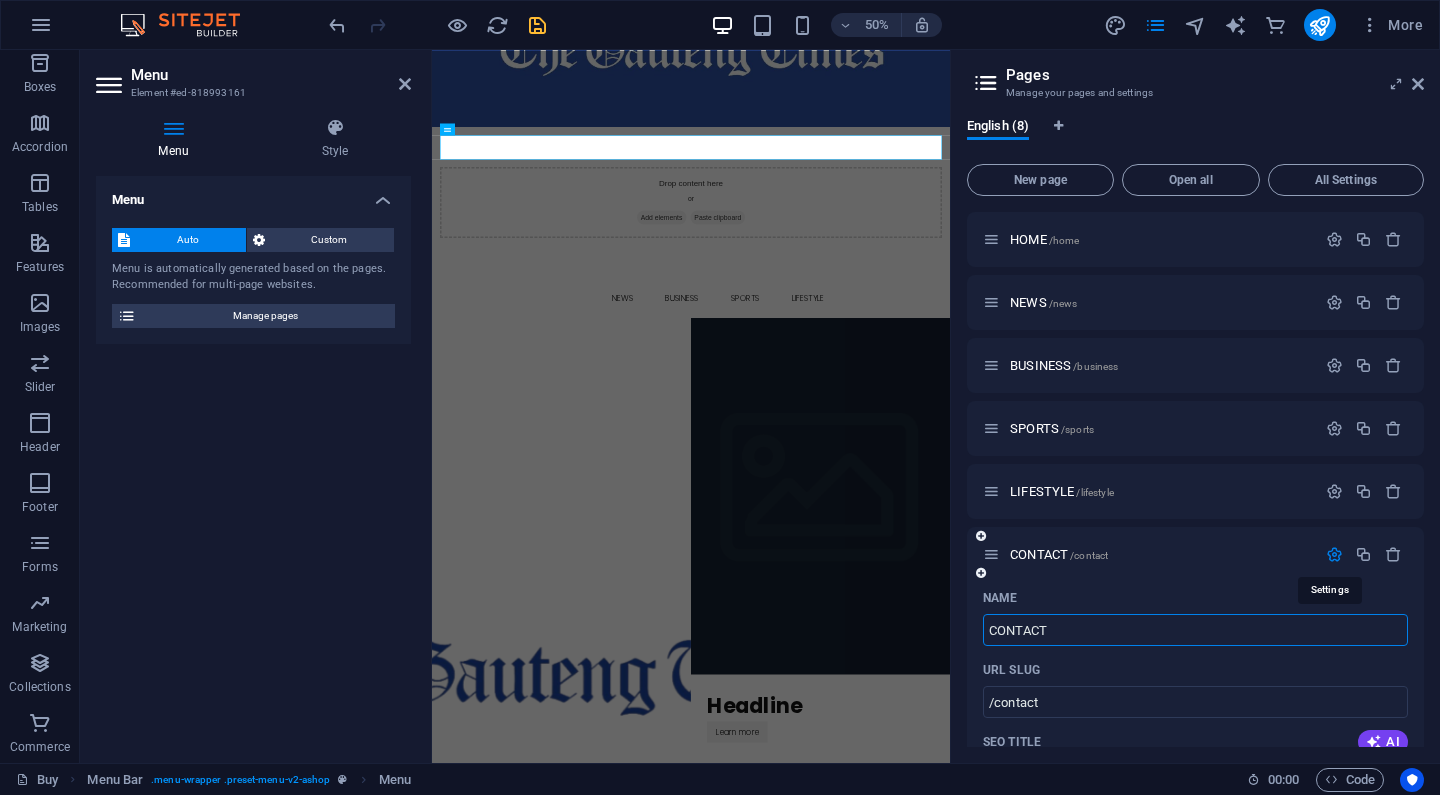 click at bounding box center (1334, 554) 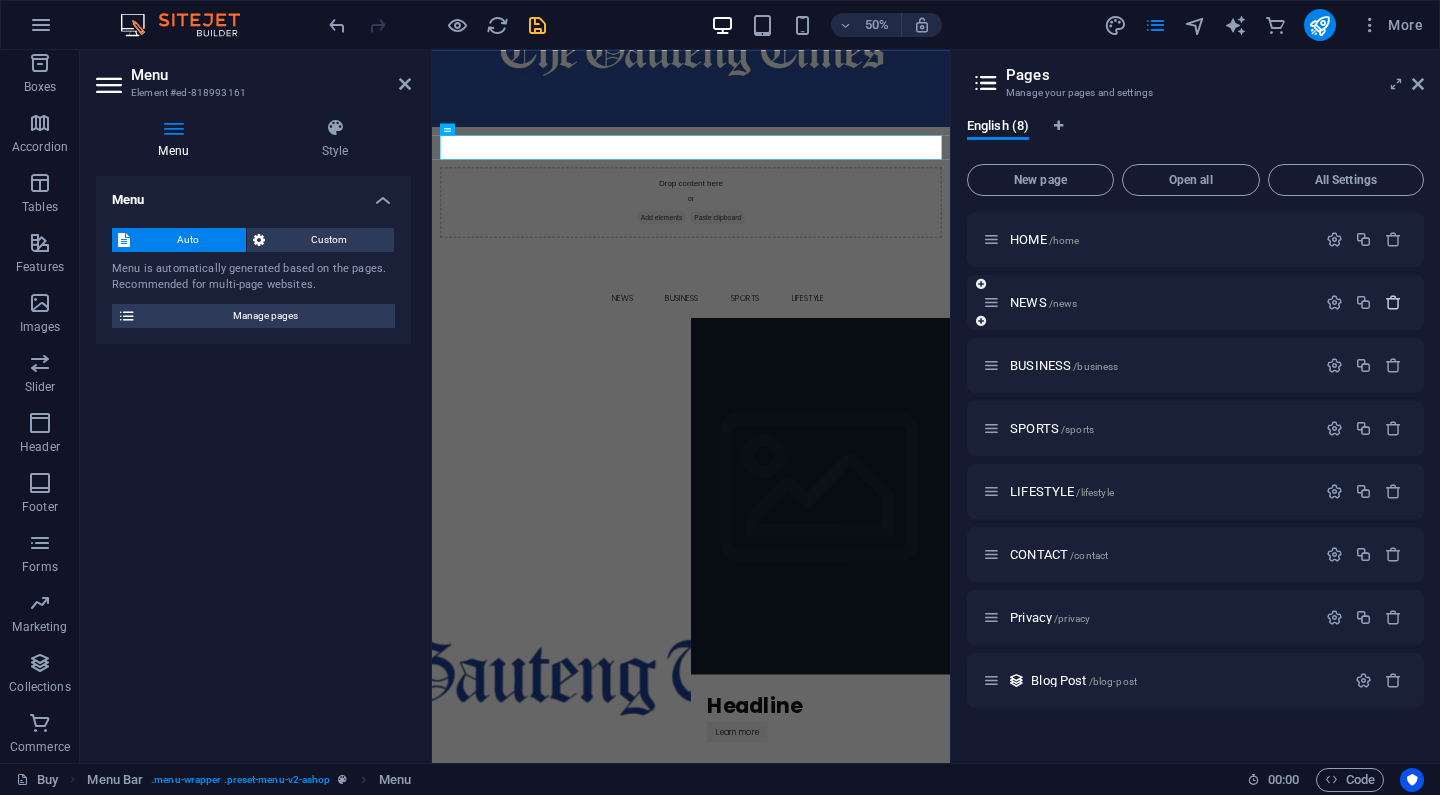 click at bounding box center (1393, 302) 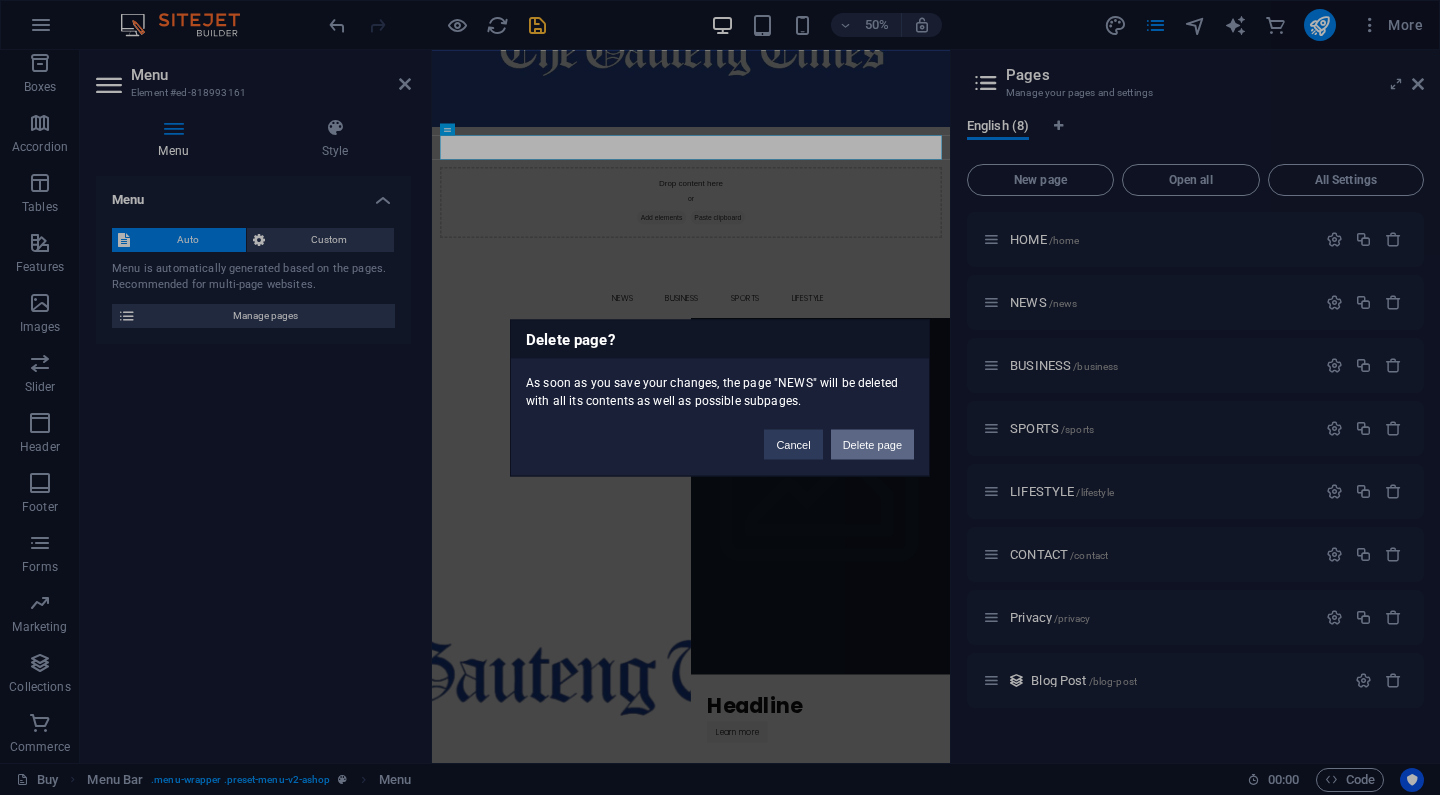 click on "Delete page" at bounding box center (872, 444) 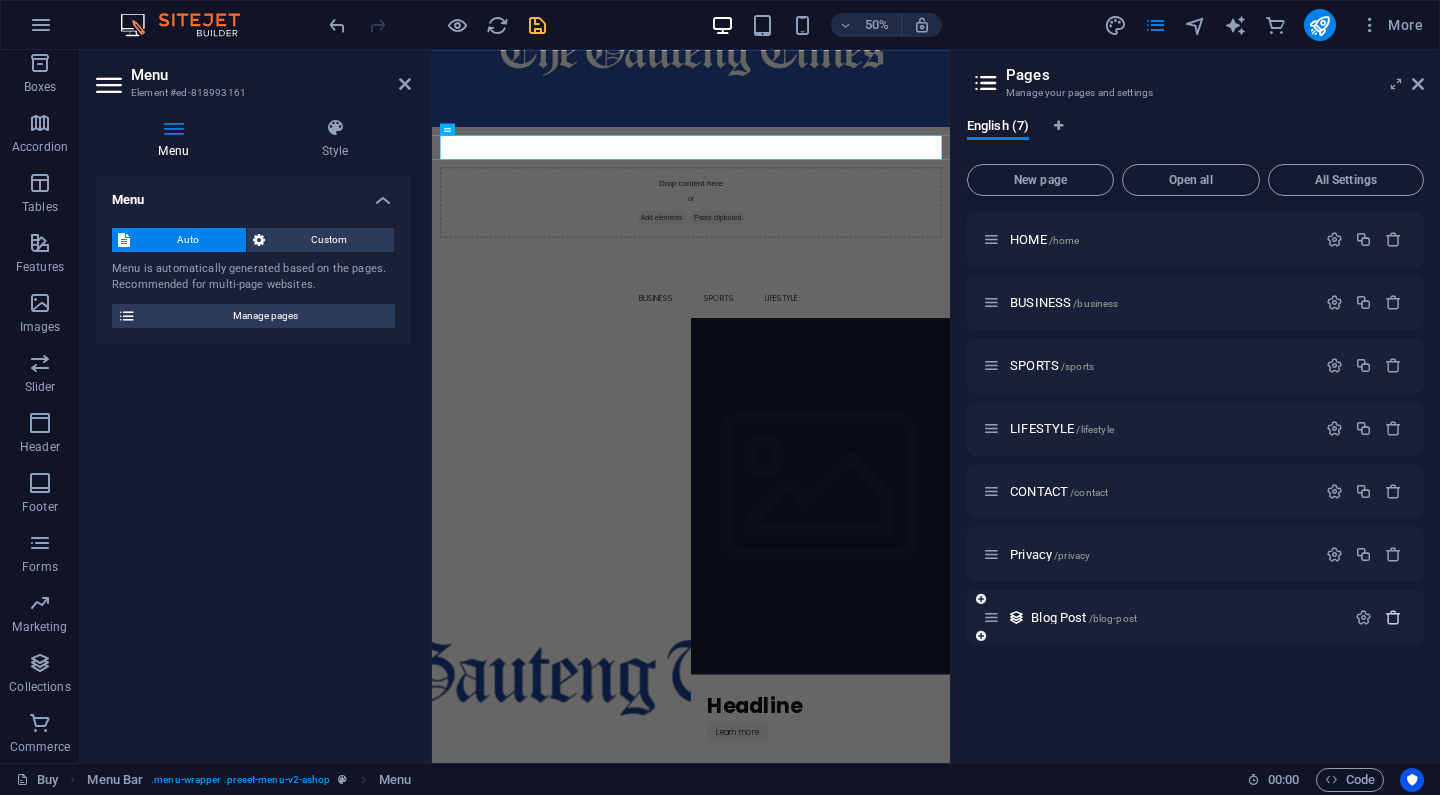 click at bounding box center [1393, 617] 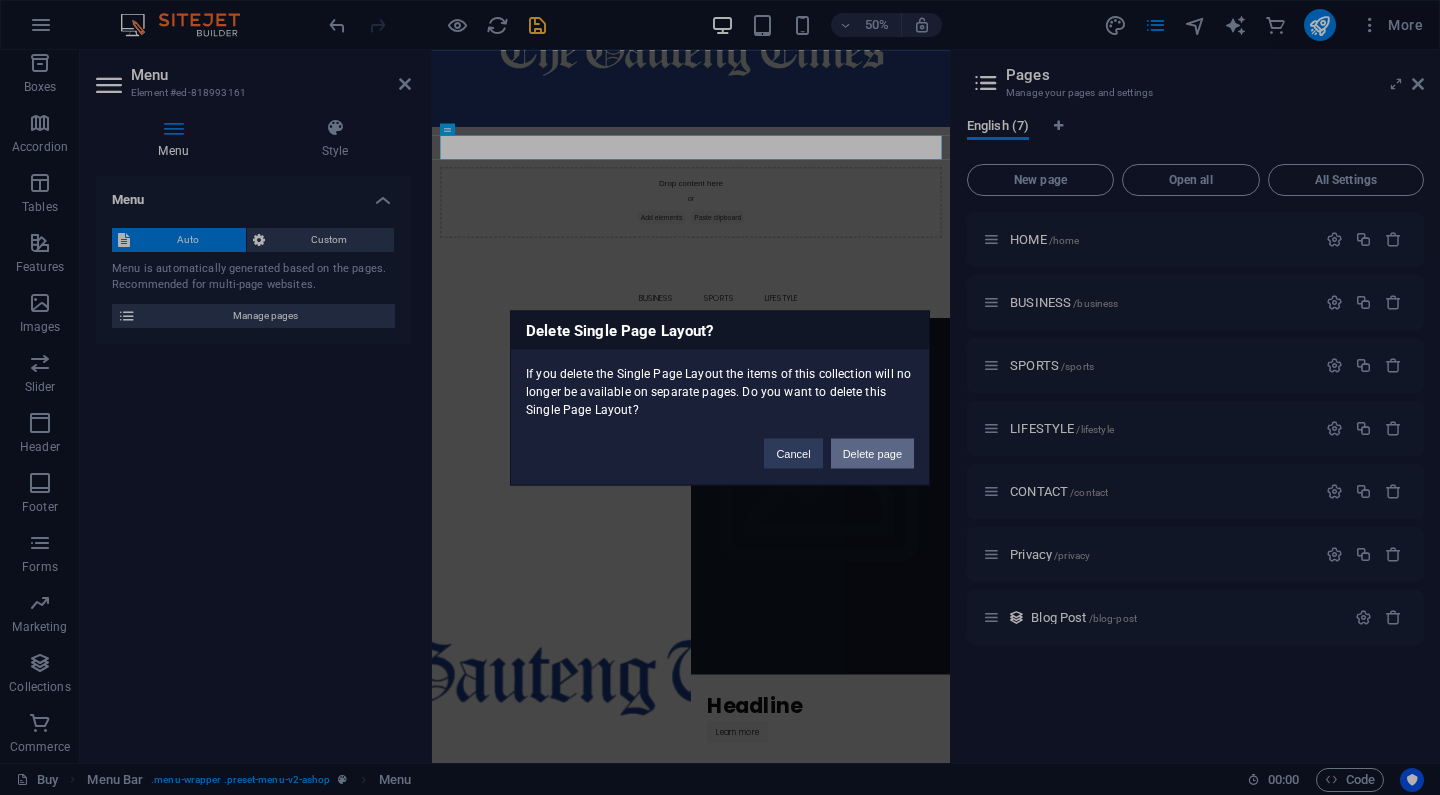 click on "Delete page" at bounding box center [872, 453] 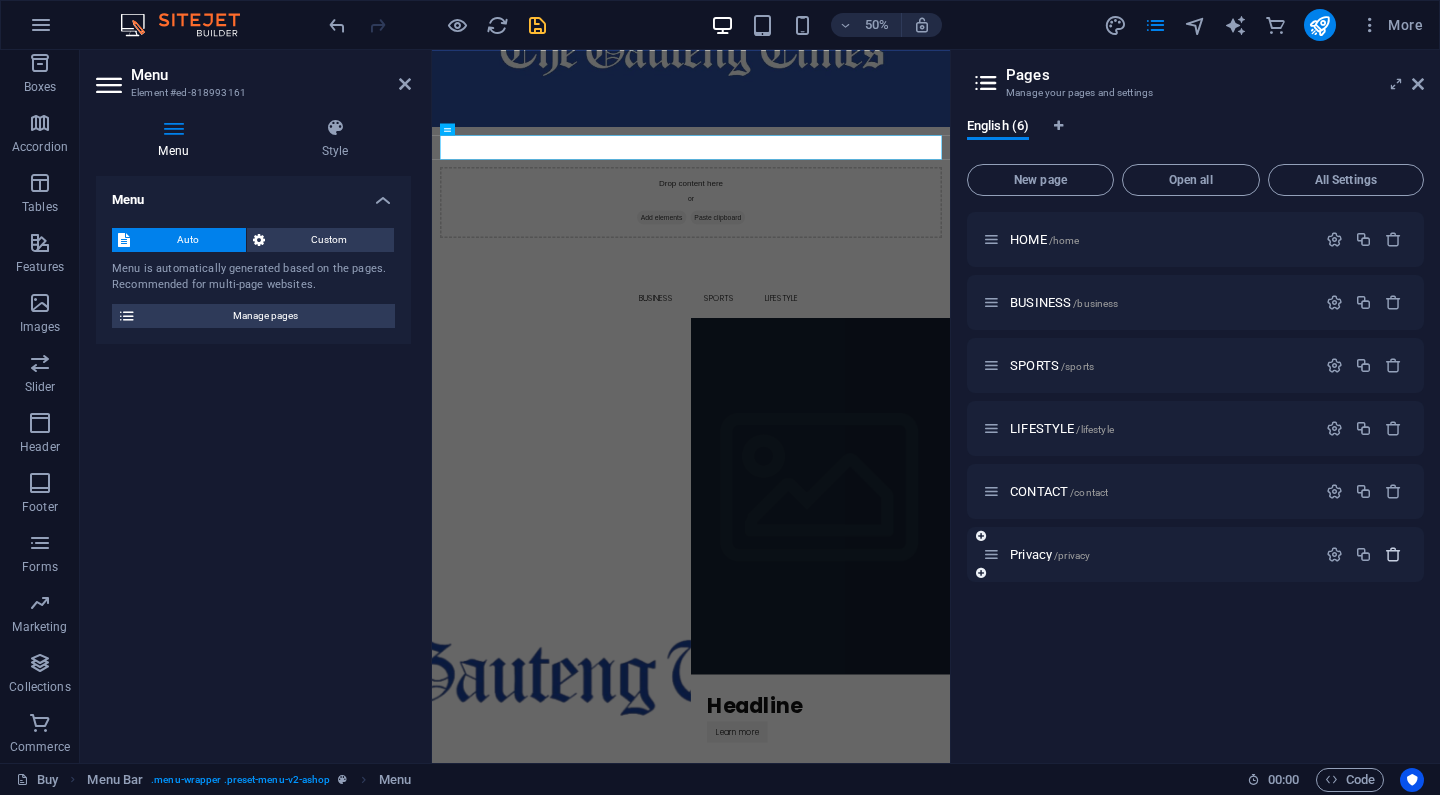 click at bounding box center [1393, 554] 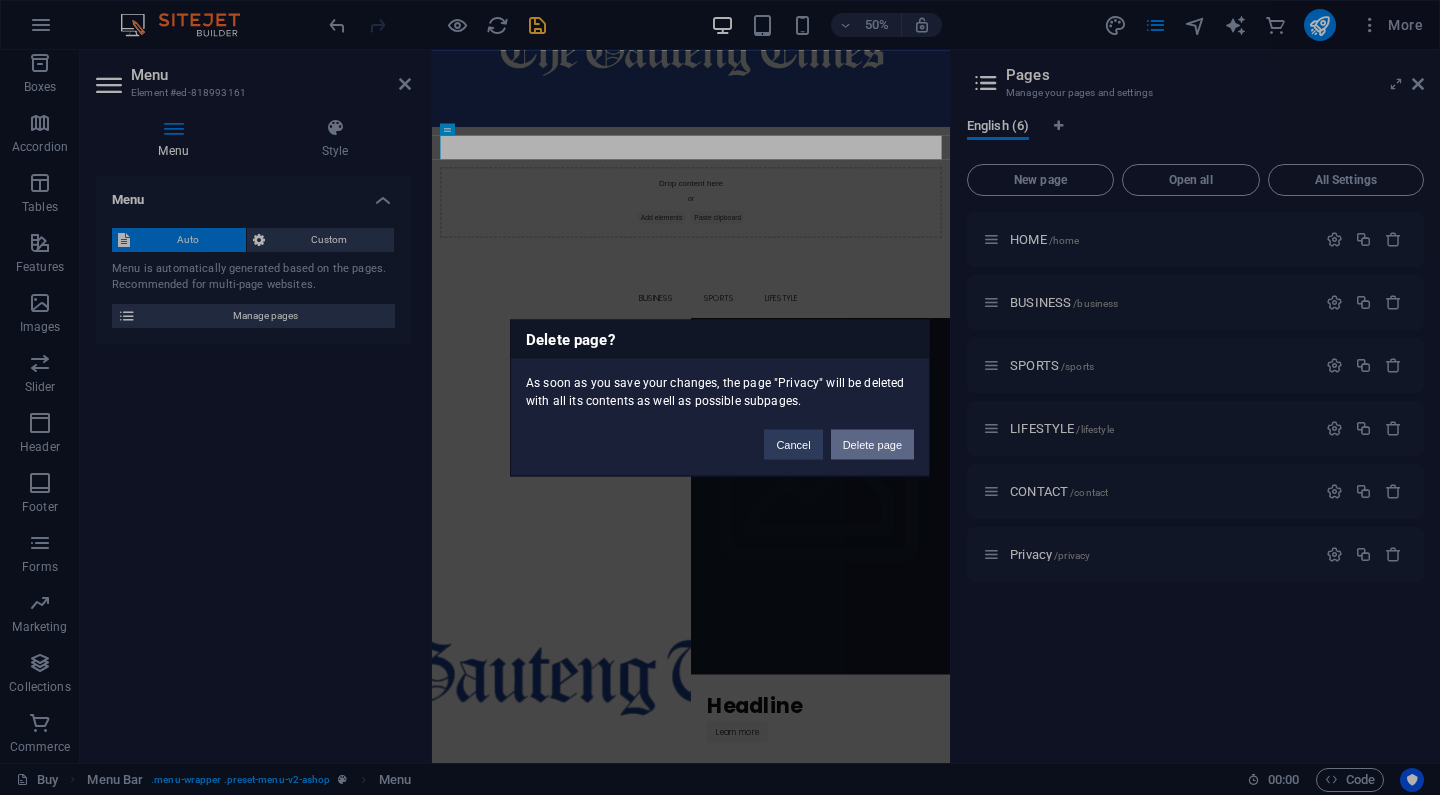 click on "Delete page" at bounding box center (872, 444) 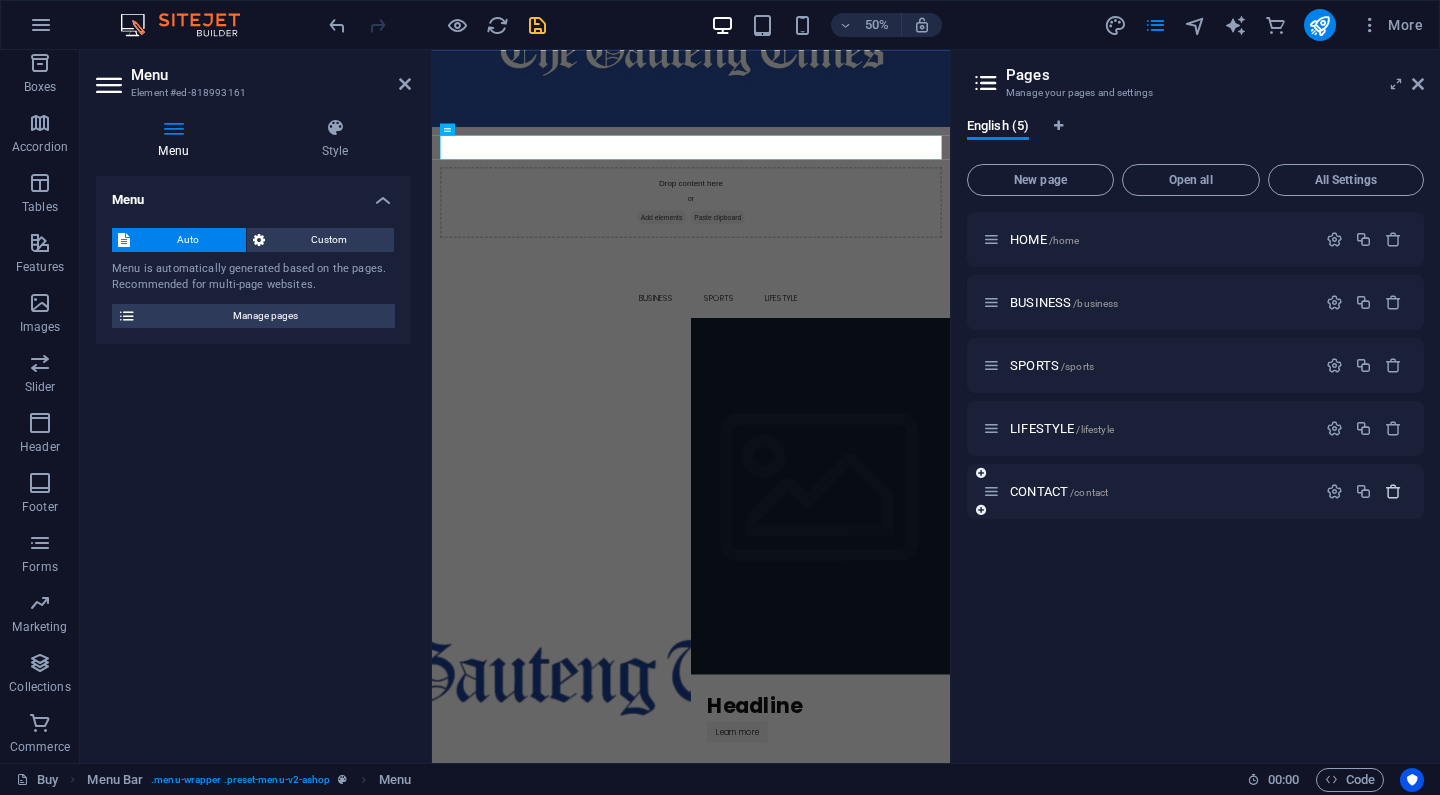 click at bounding box center (1393, 491) 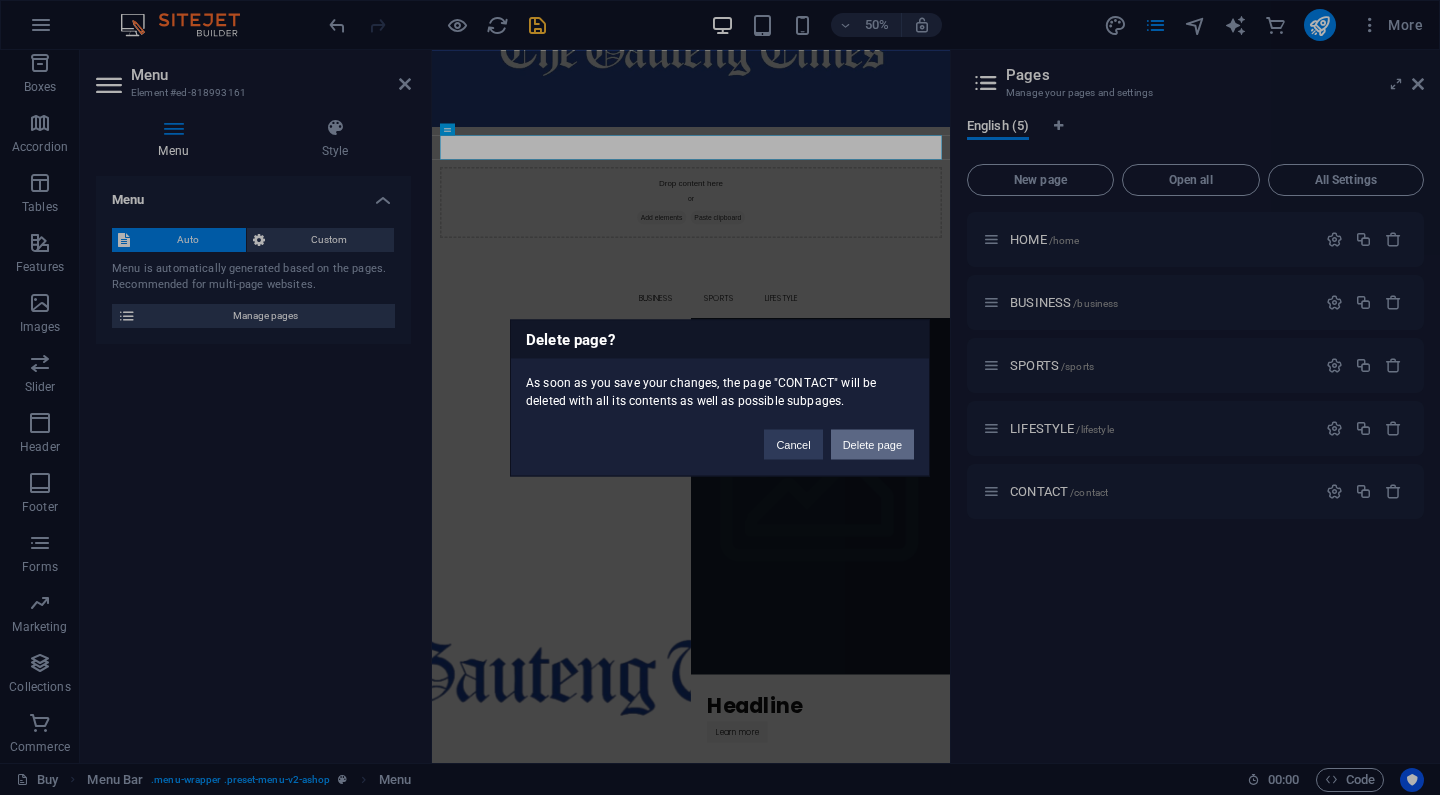 click on "Delete page" at bounding box center [872, 444] 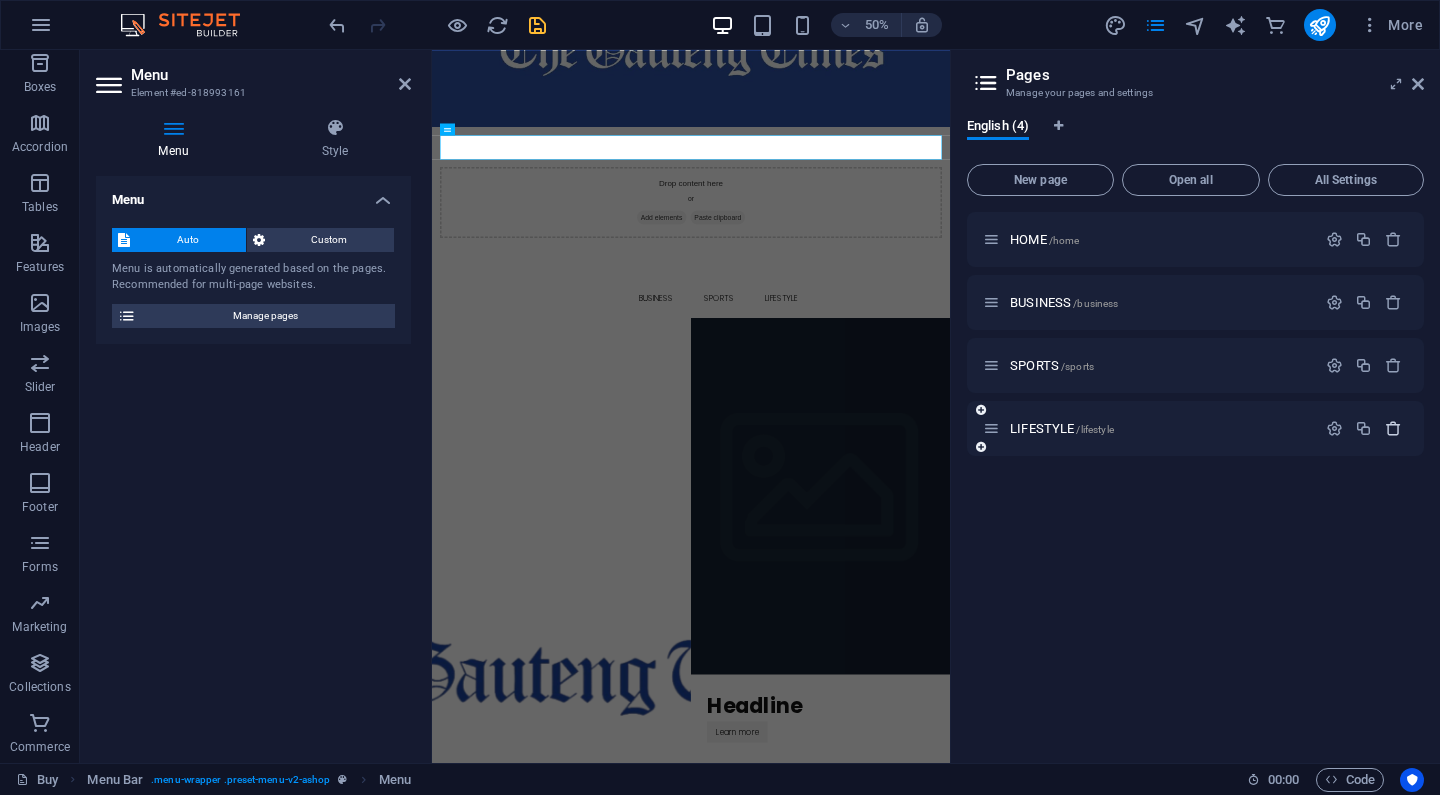 click at bounding box center (1393, 428) 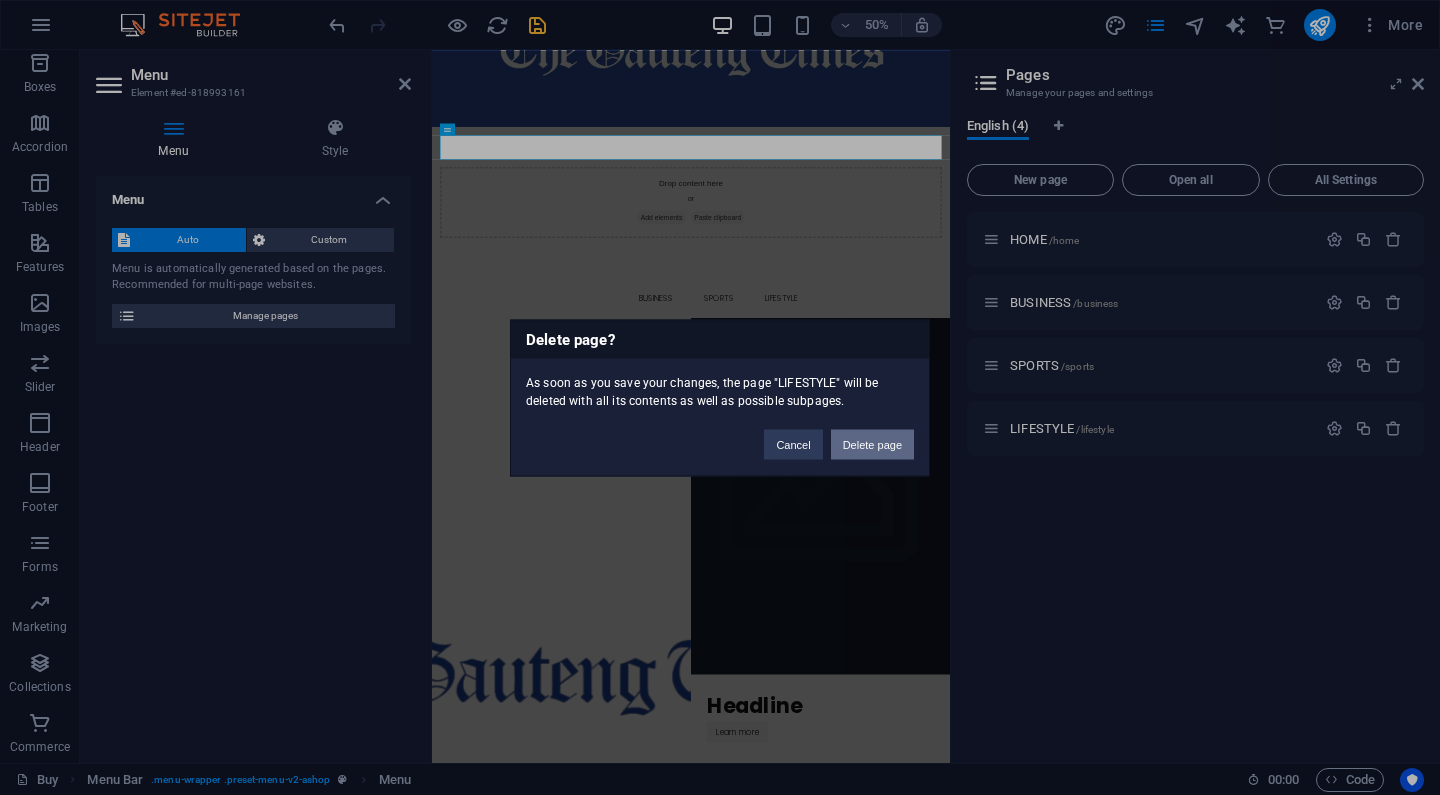 click on "Delete page" at bounding box center [872, 444] 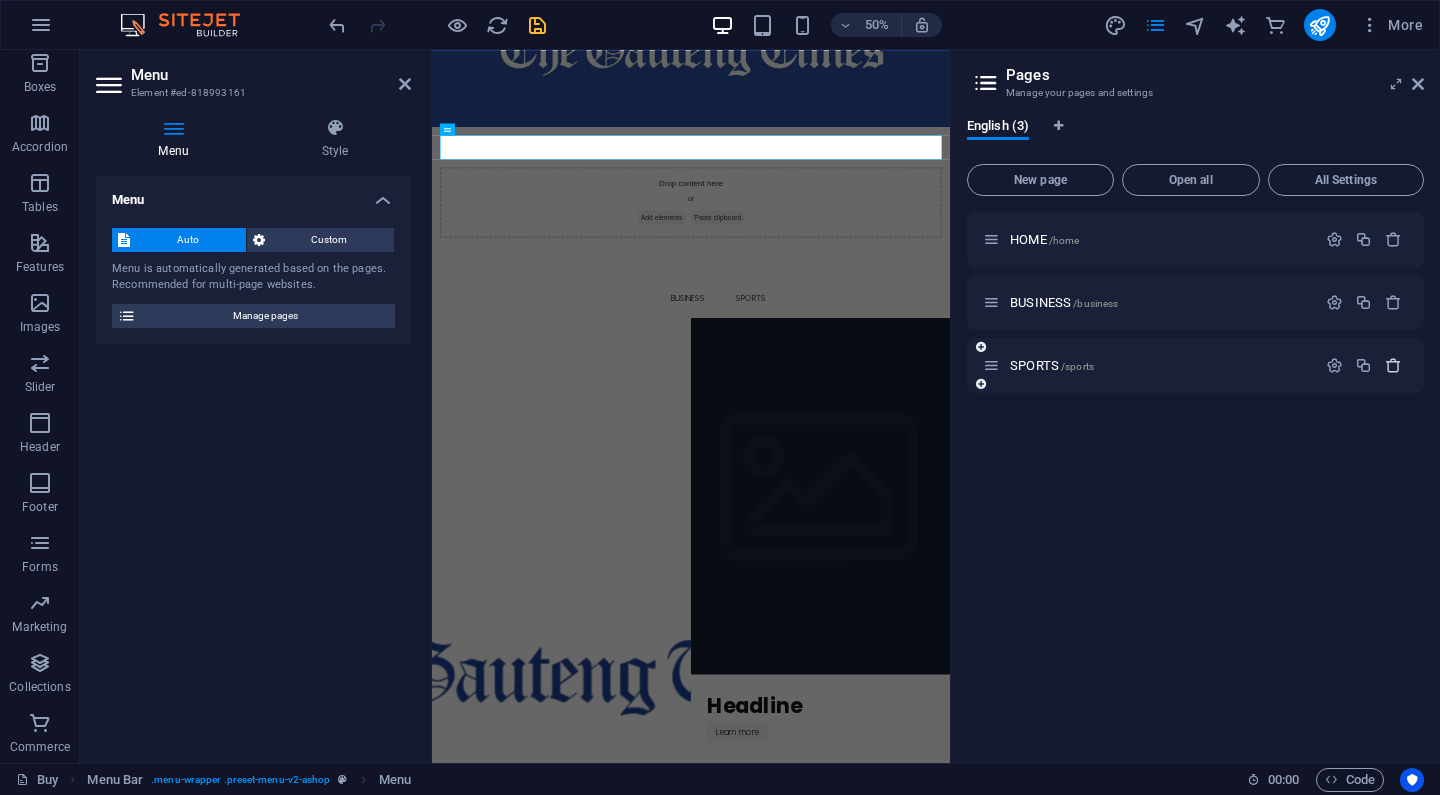 click at bounding box center [1393, 365] 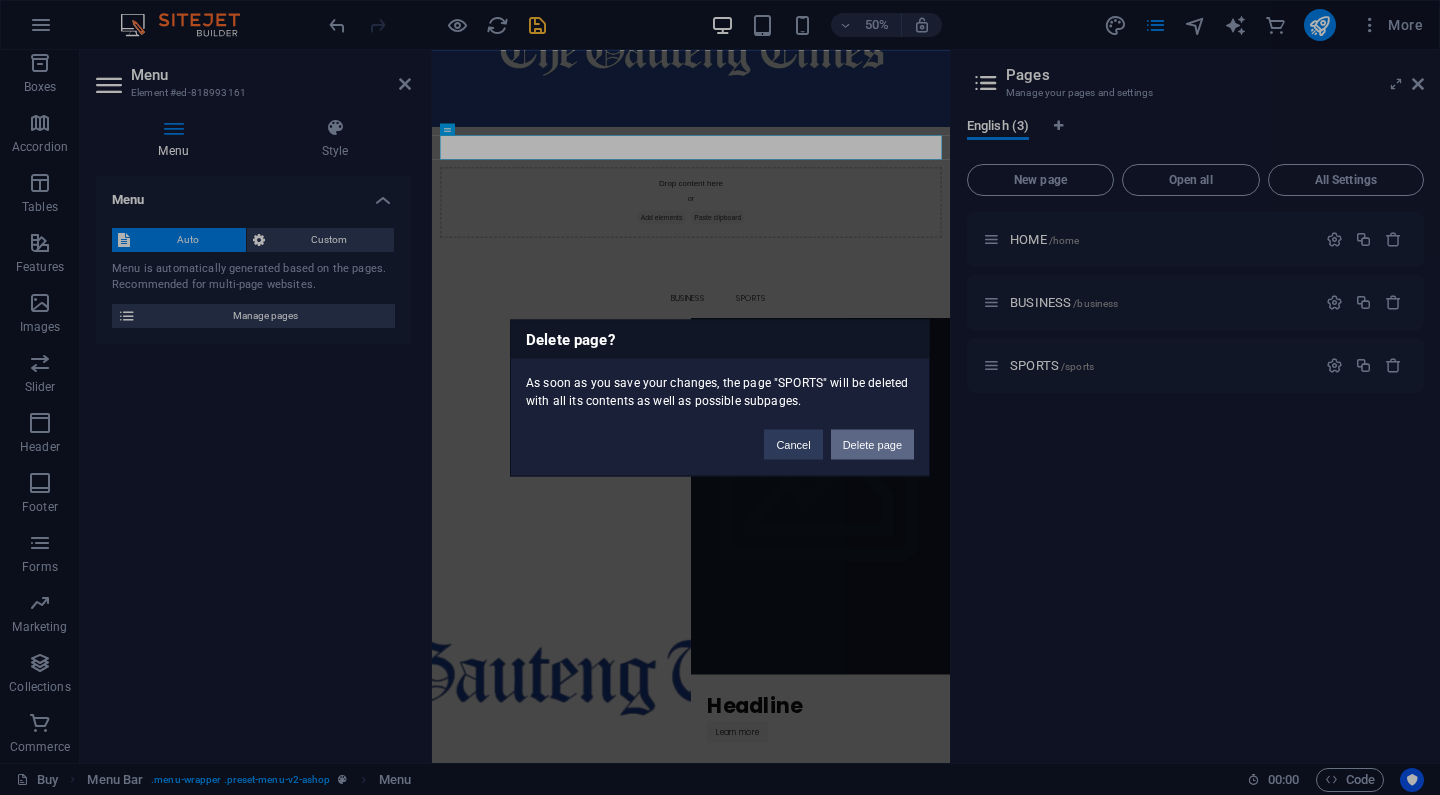 click on "Delete page" at bounding box center [872, 444] 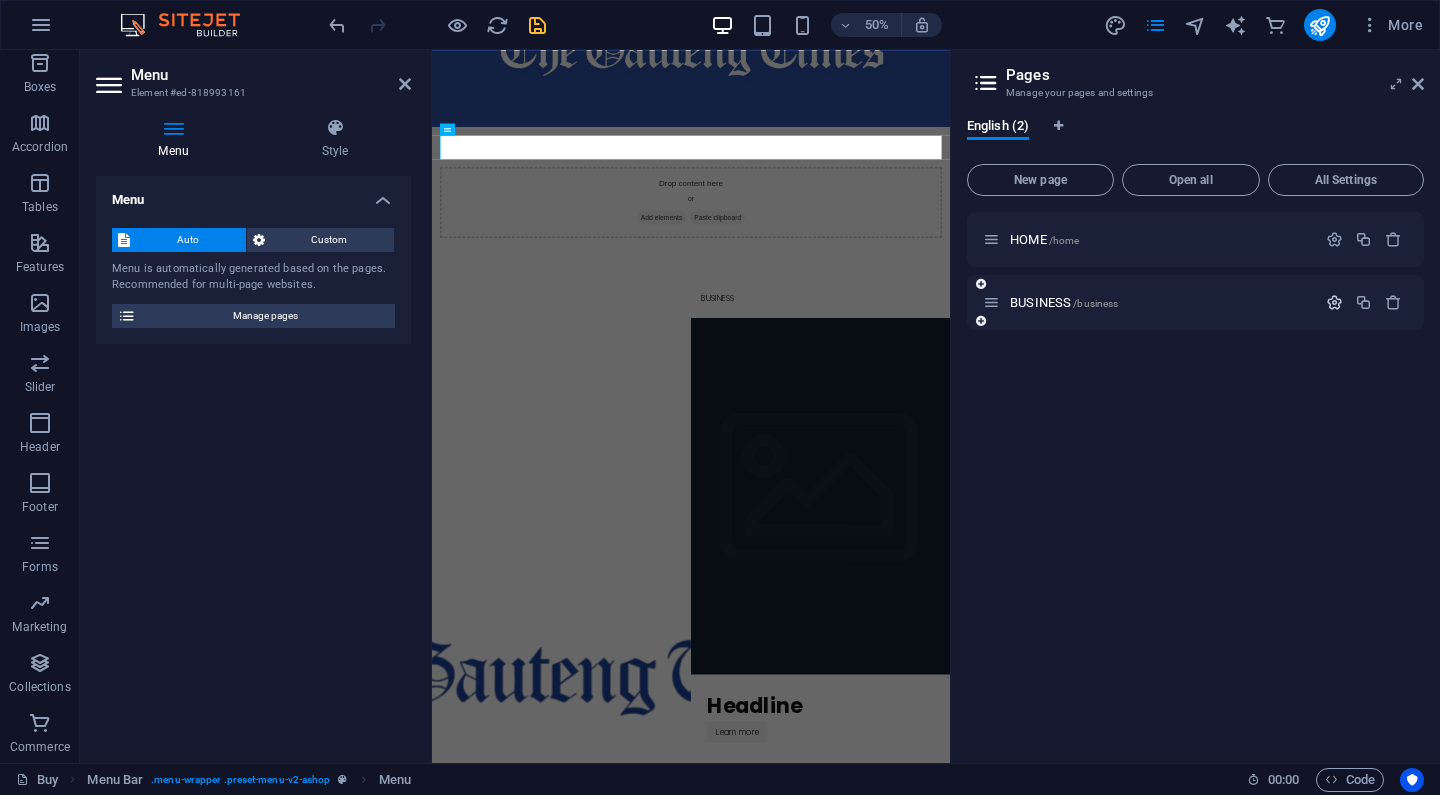 click at bounding box center (1334, 302) 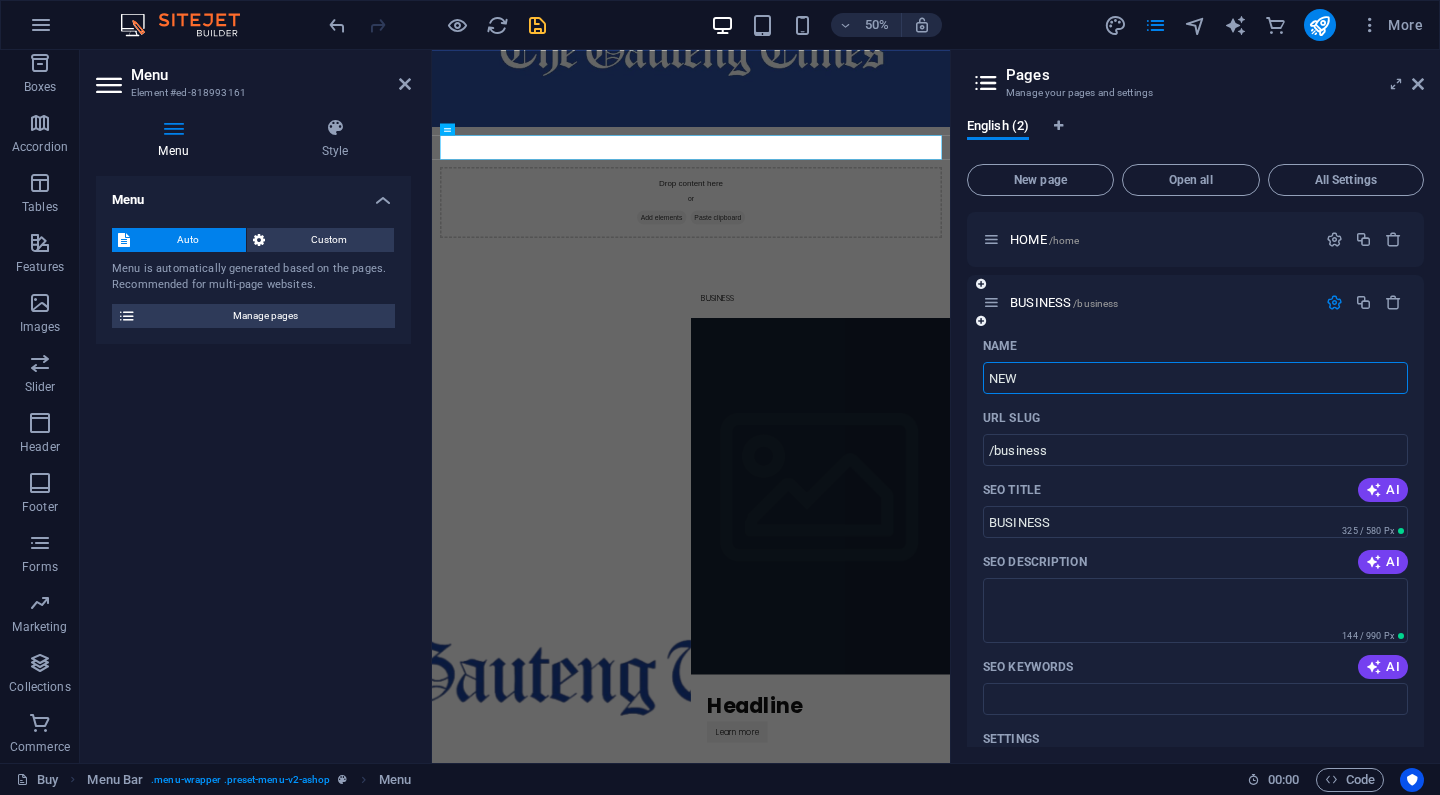 type on "NEW" 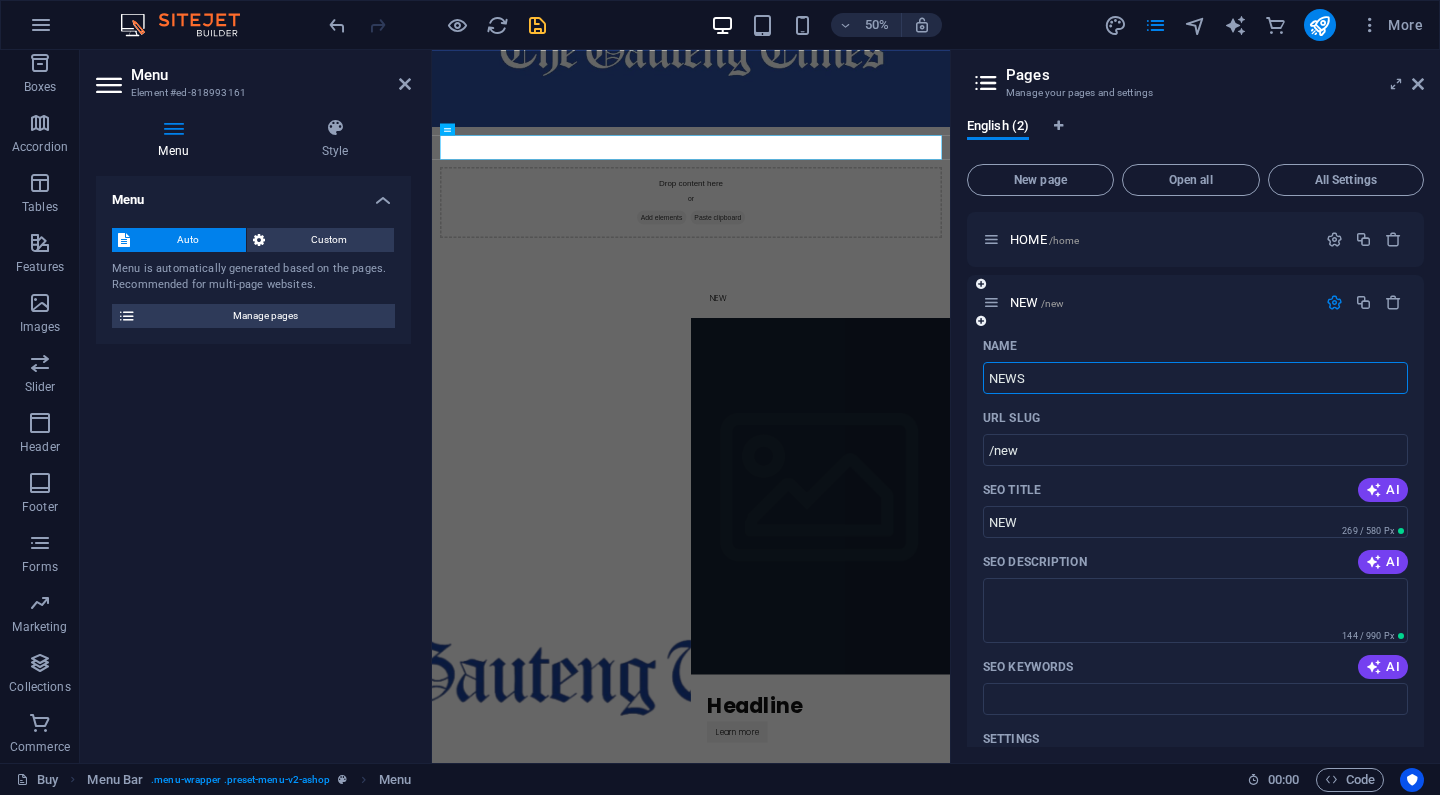 type on "NEWS" 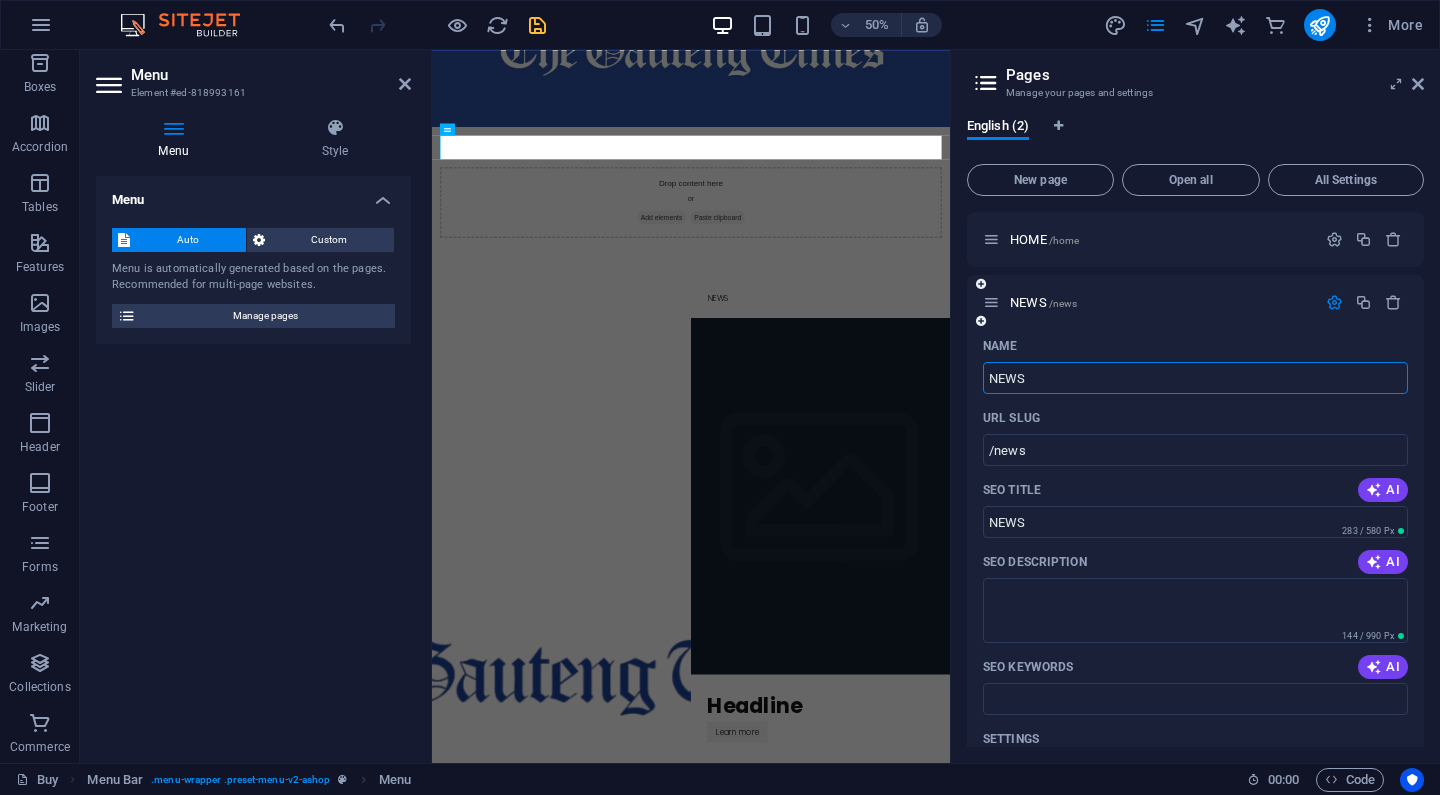 click at bounding box center (1334, 302) 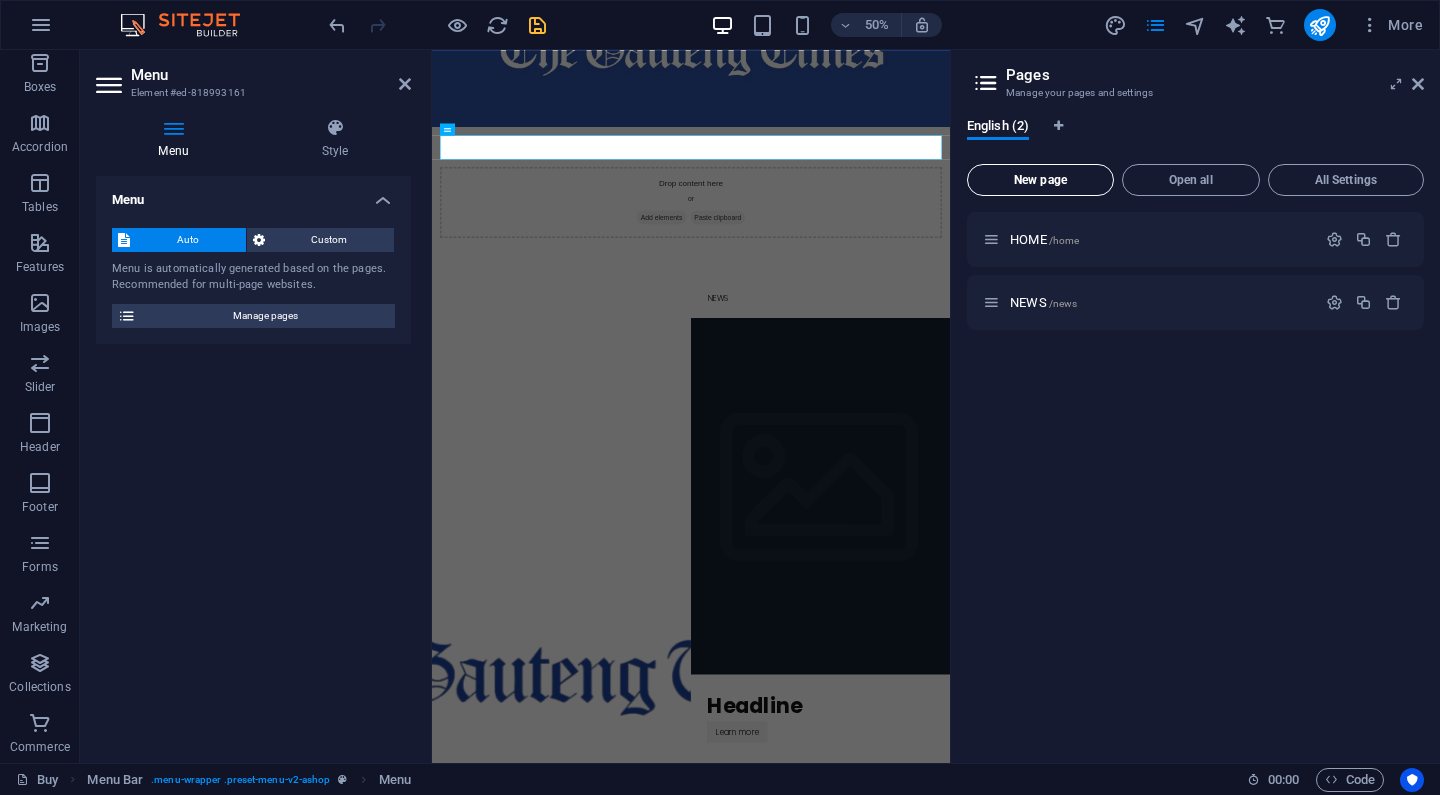 click on "New page" at bounding box center [1040, 180] 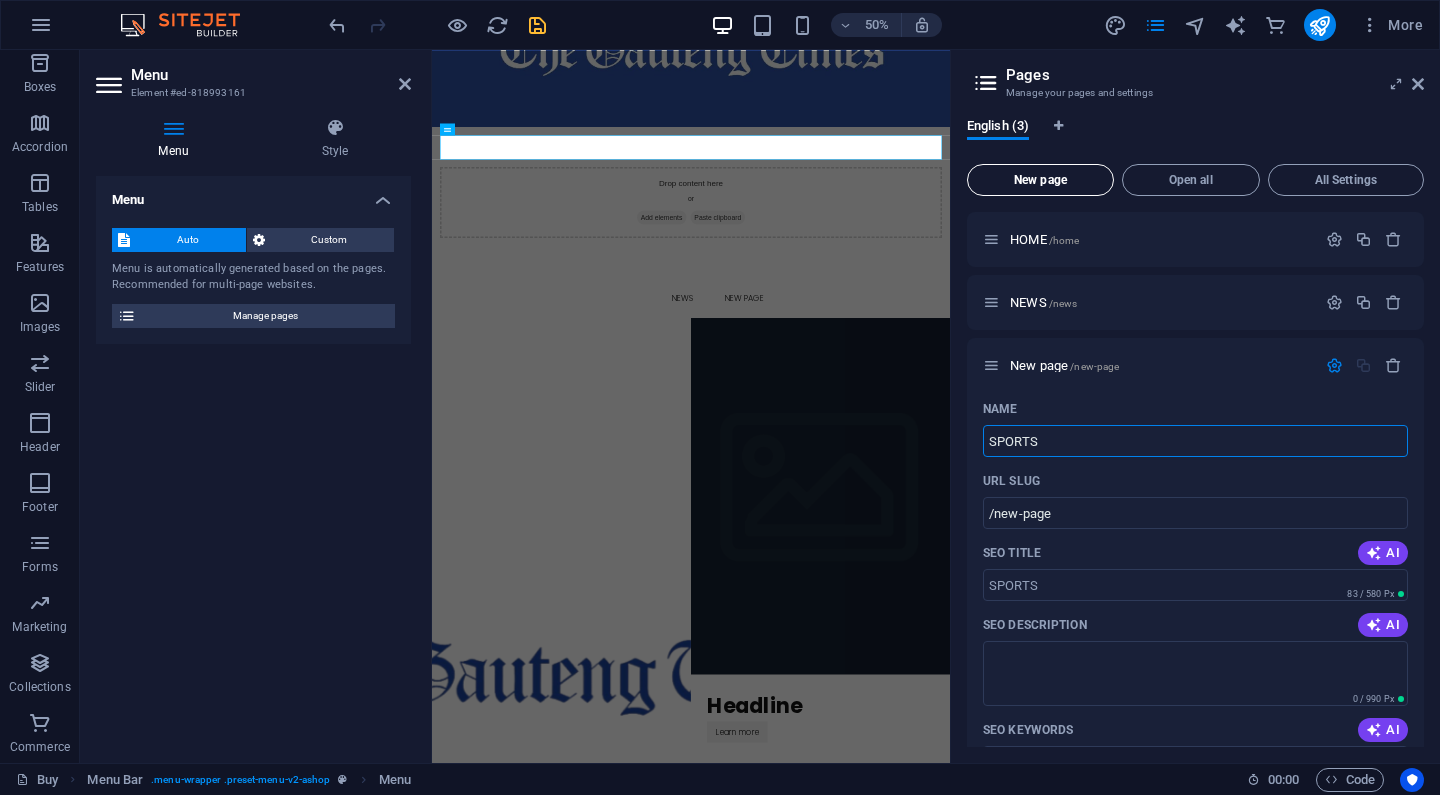 type on "SPORTS" 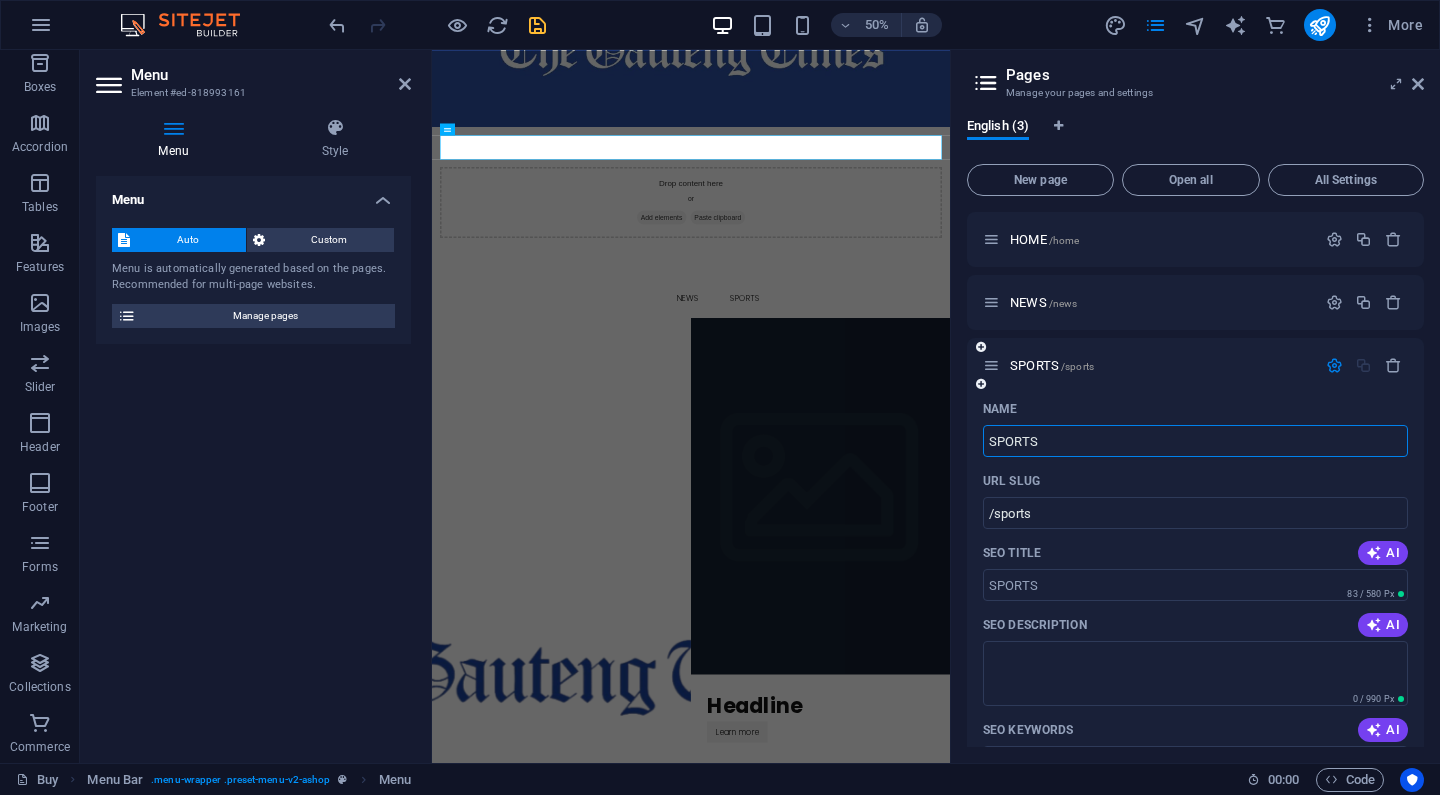 click at bounding box center [1334, 365] 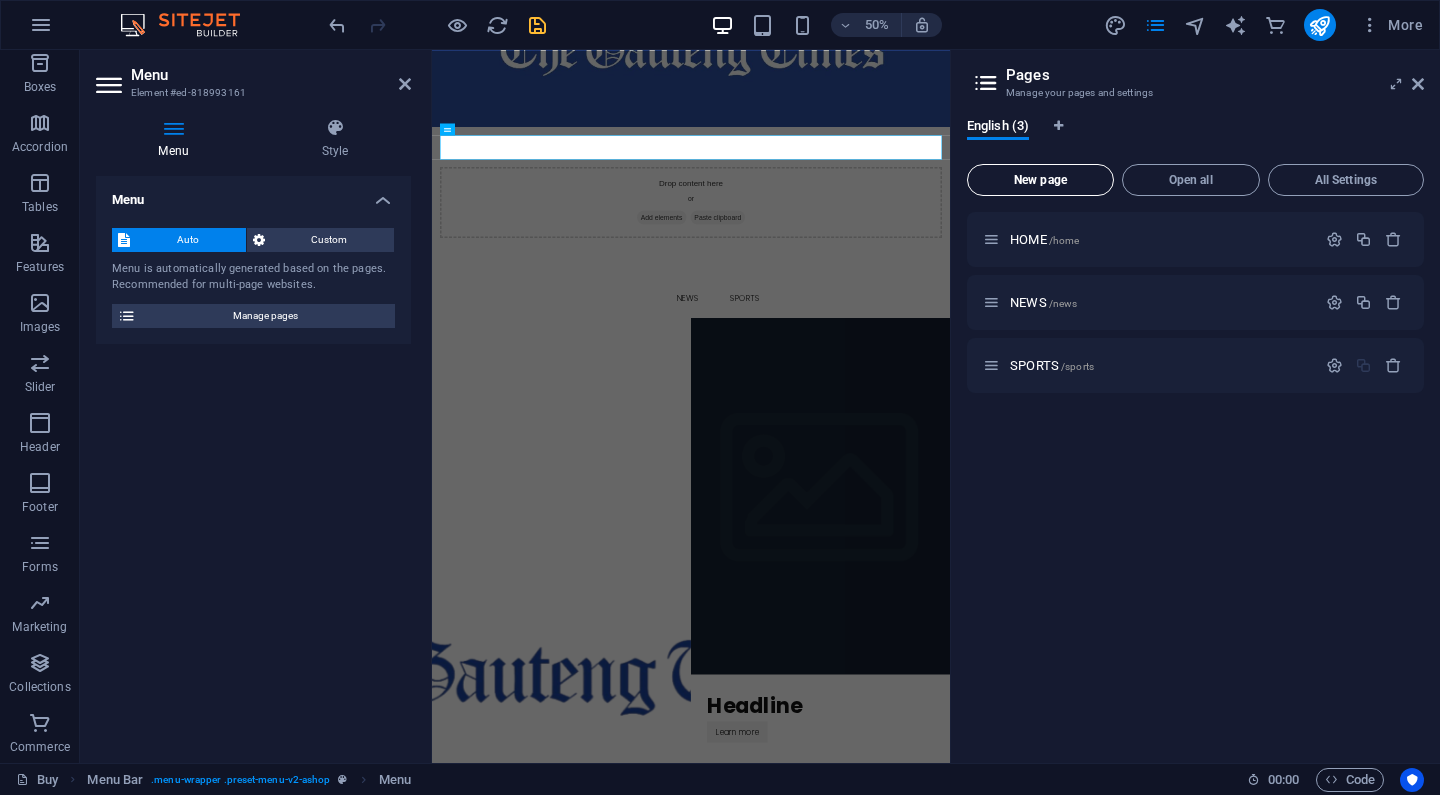 click on "New page" at bounding box center [1040, 180] 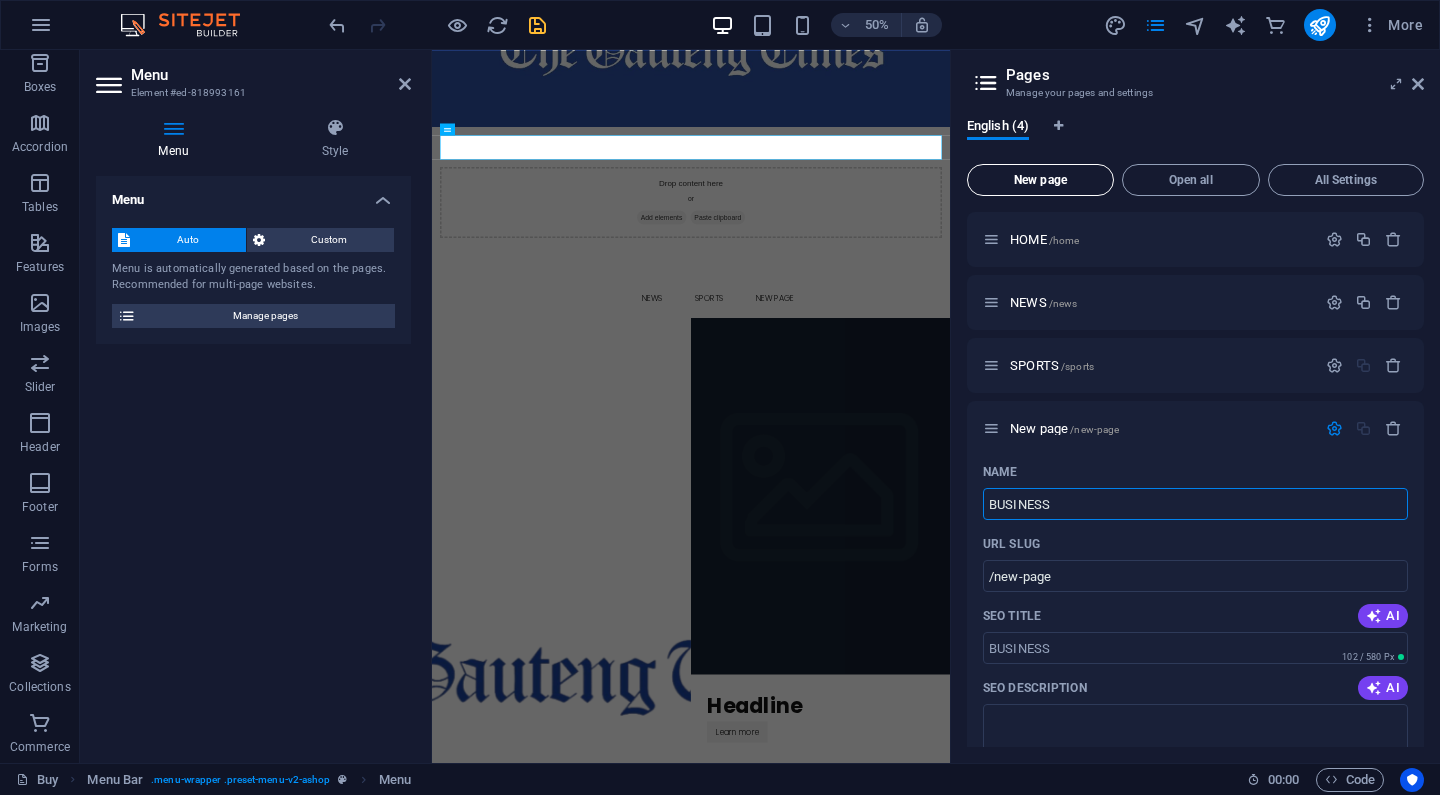 type on "BUSINESS" 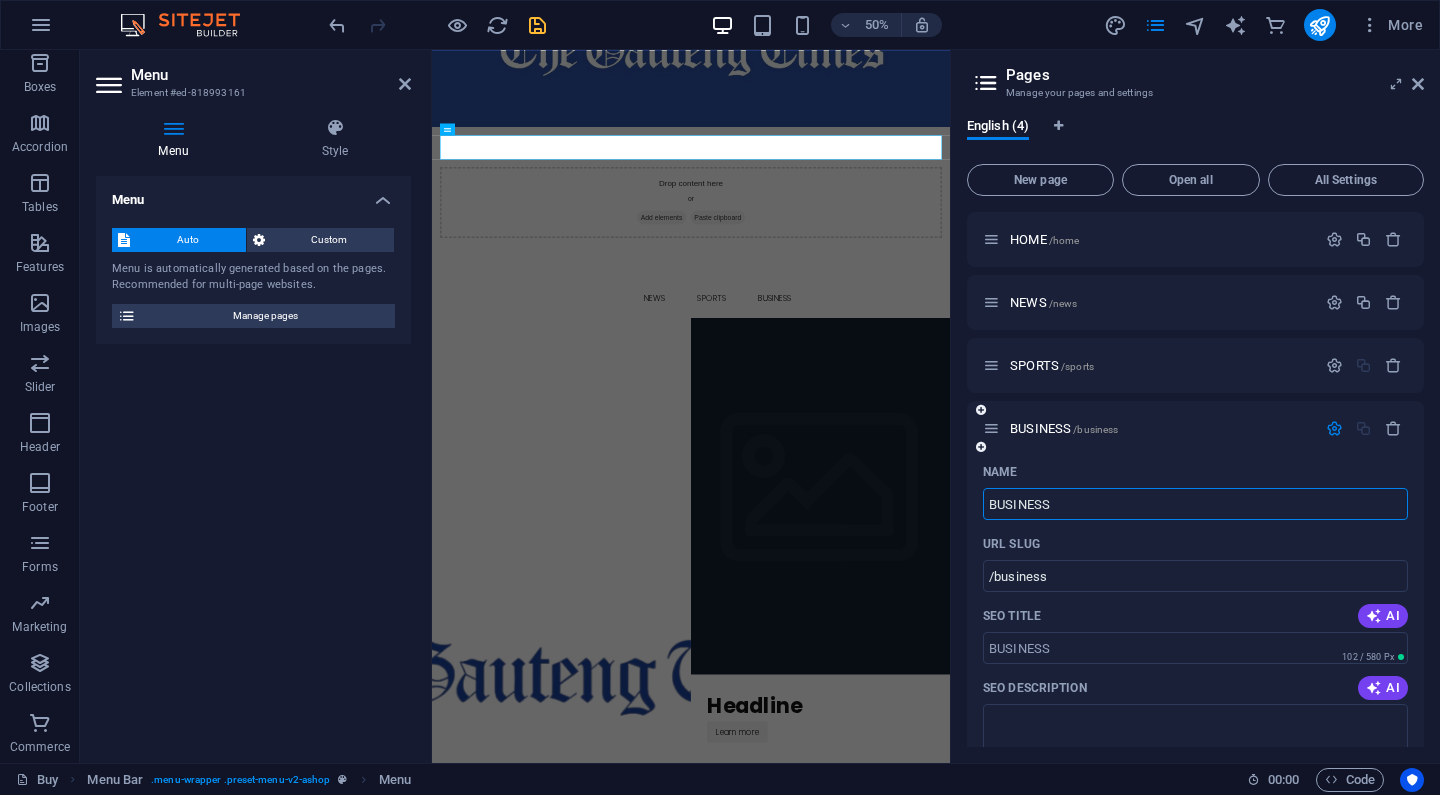 click at bounding box center [1364, 429] 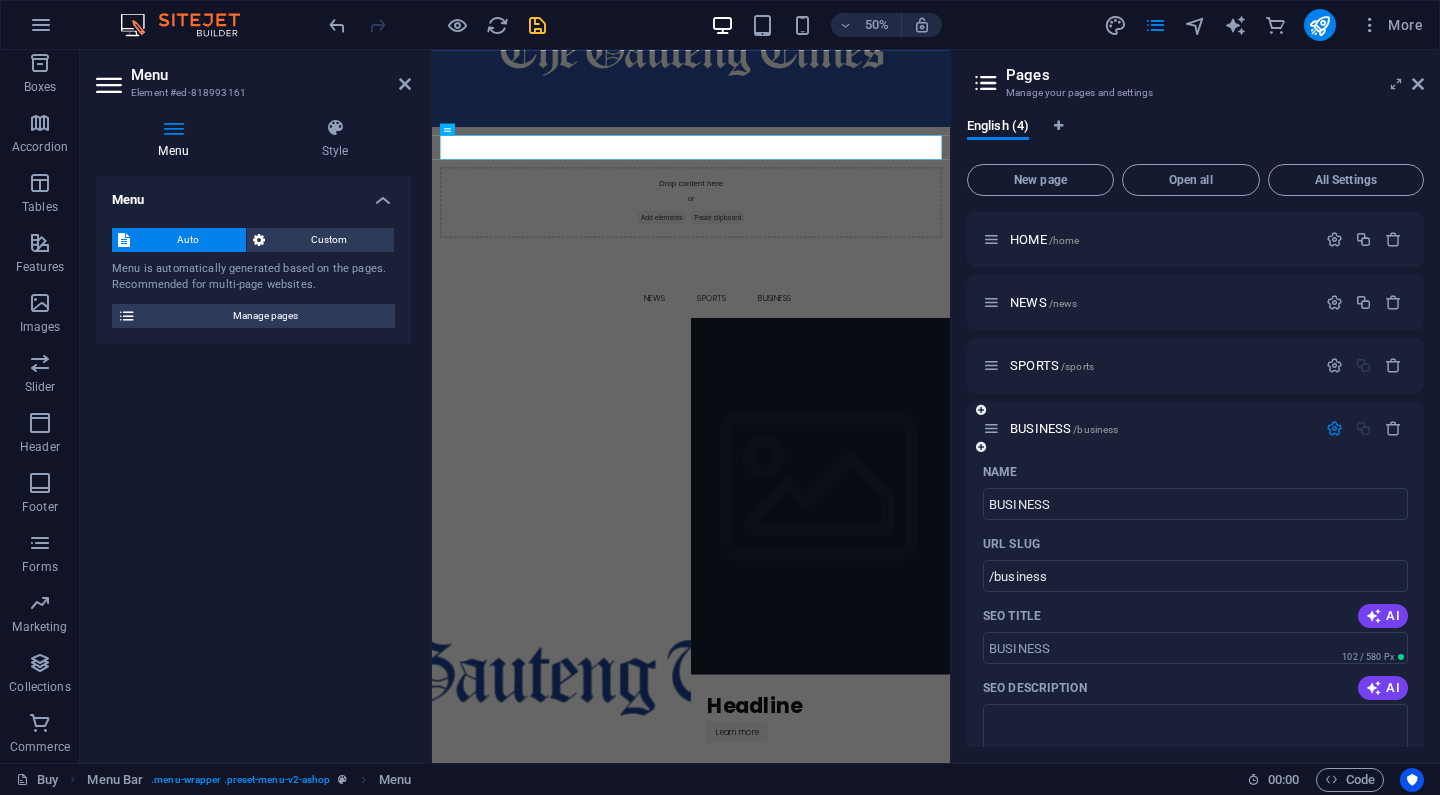 click at bounding box center [1334, 428] 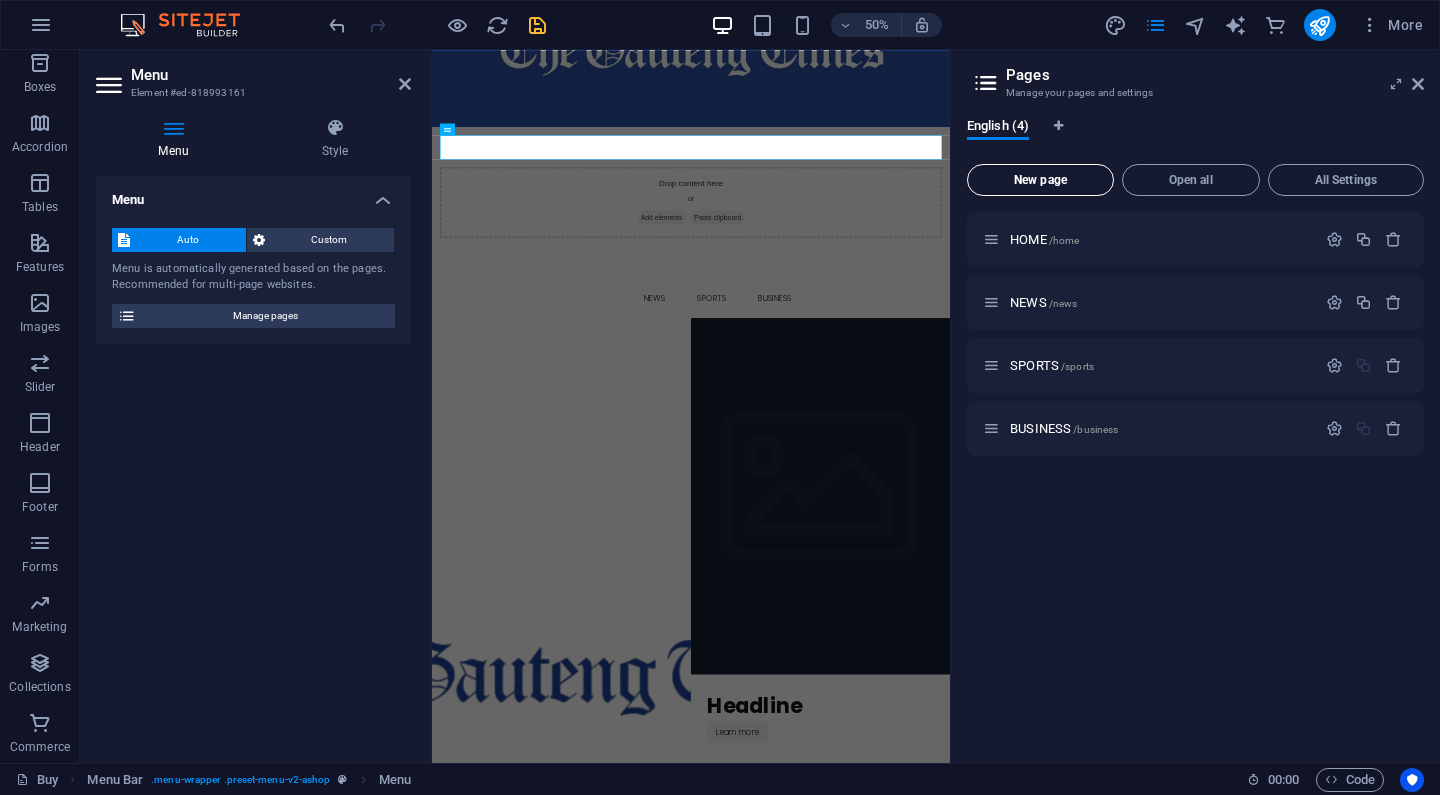 click on "New page" at bounding box center [1040, 180] 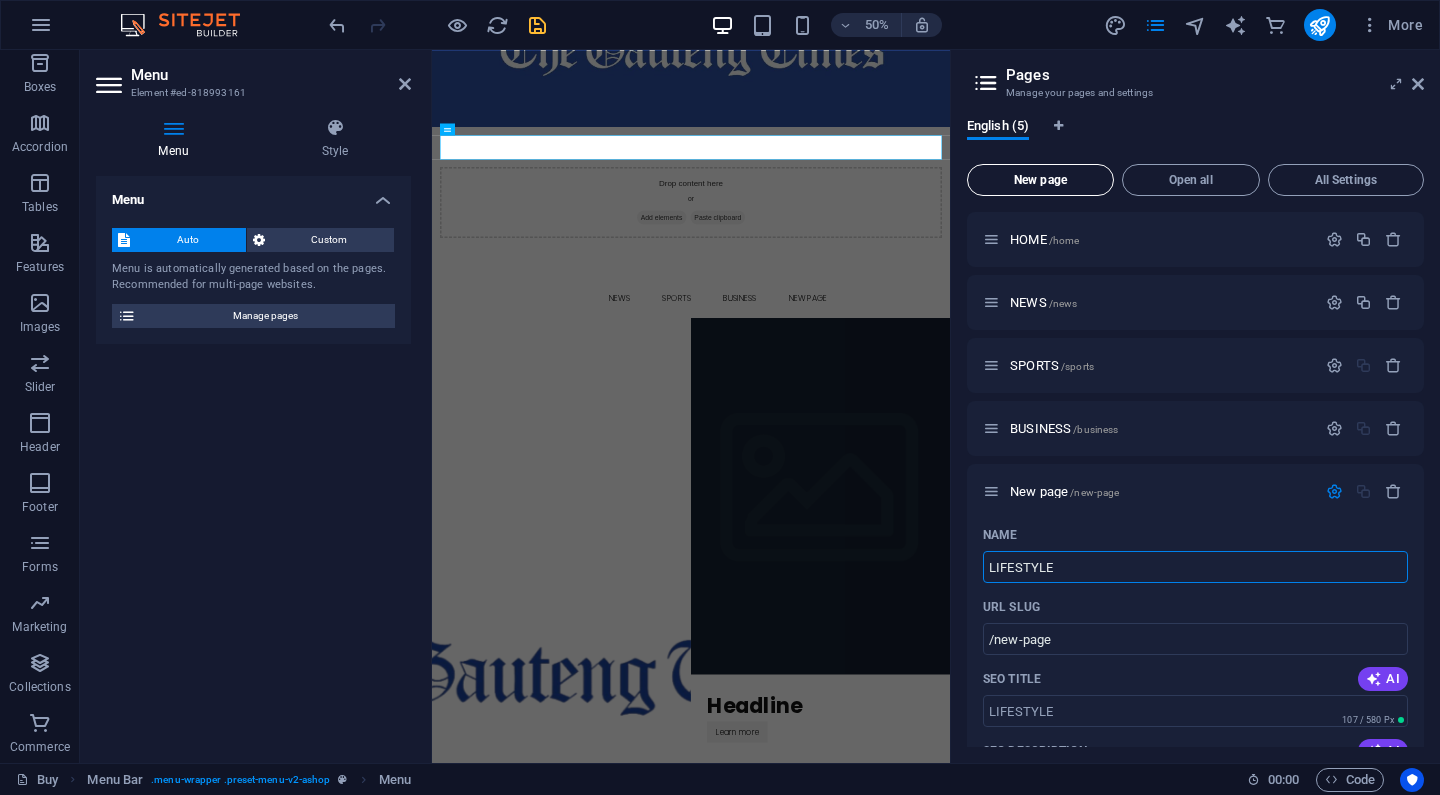 type on "LIFESTYLE" 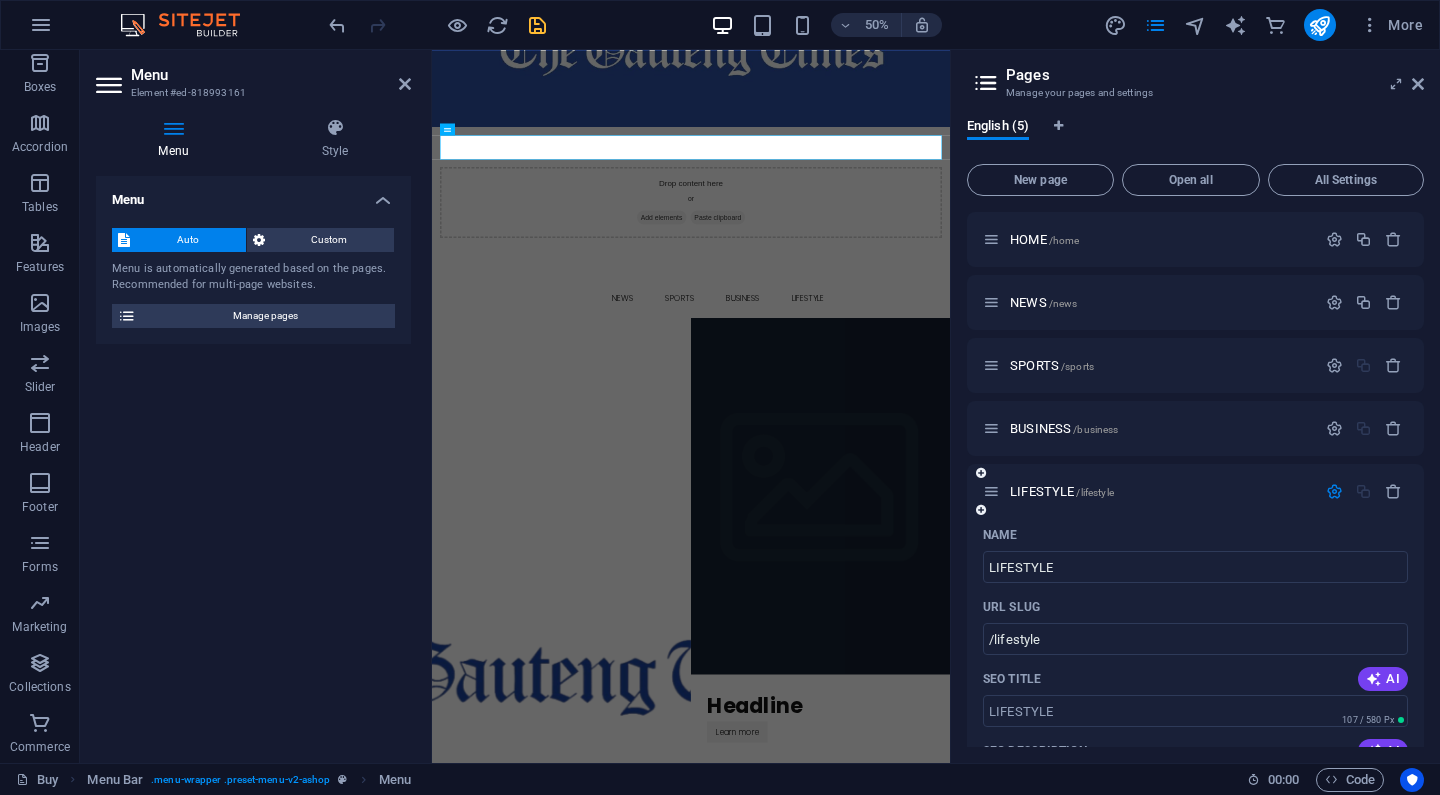 click at bounding box center (1334, 491) 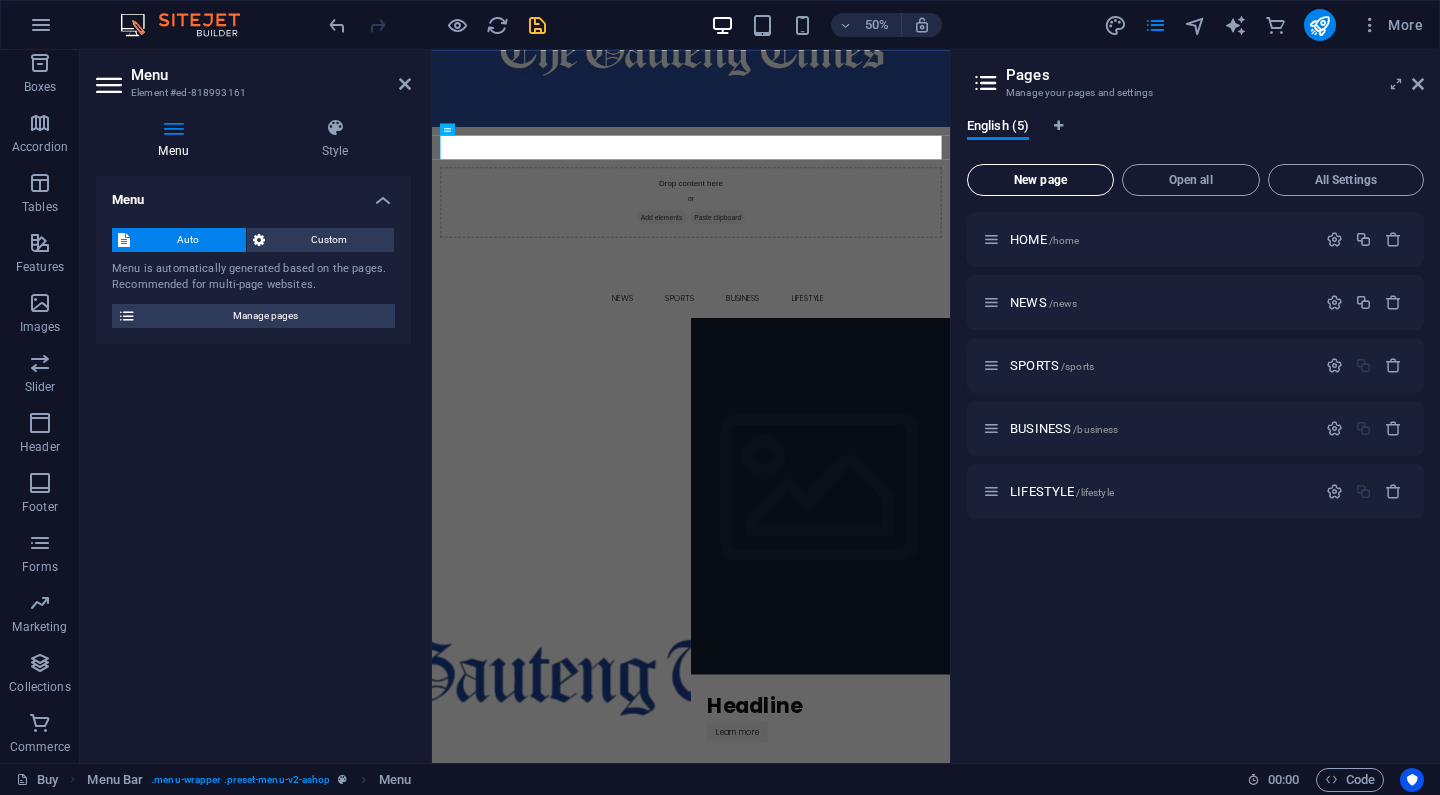 click on "New page" at bounding box center (1040, 180) 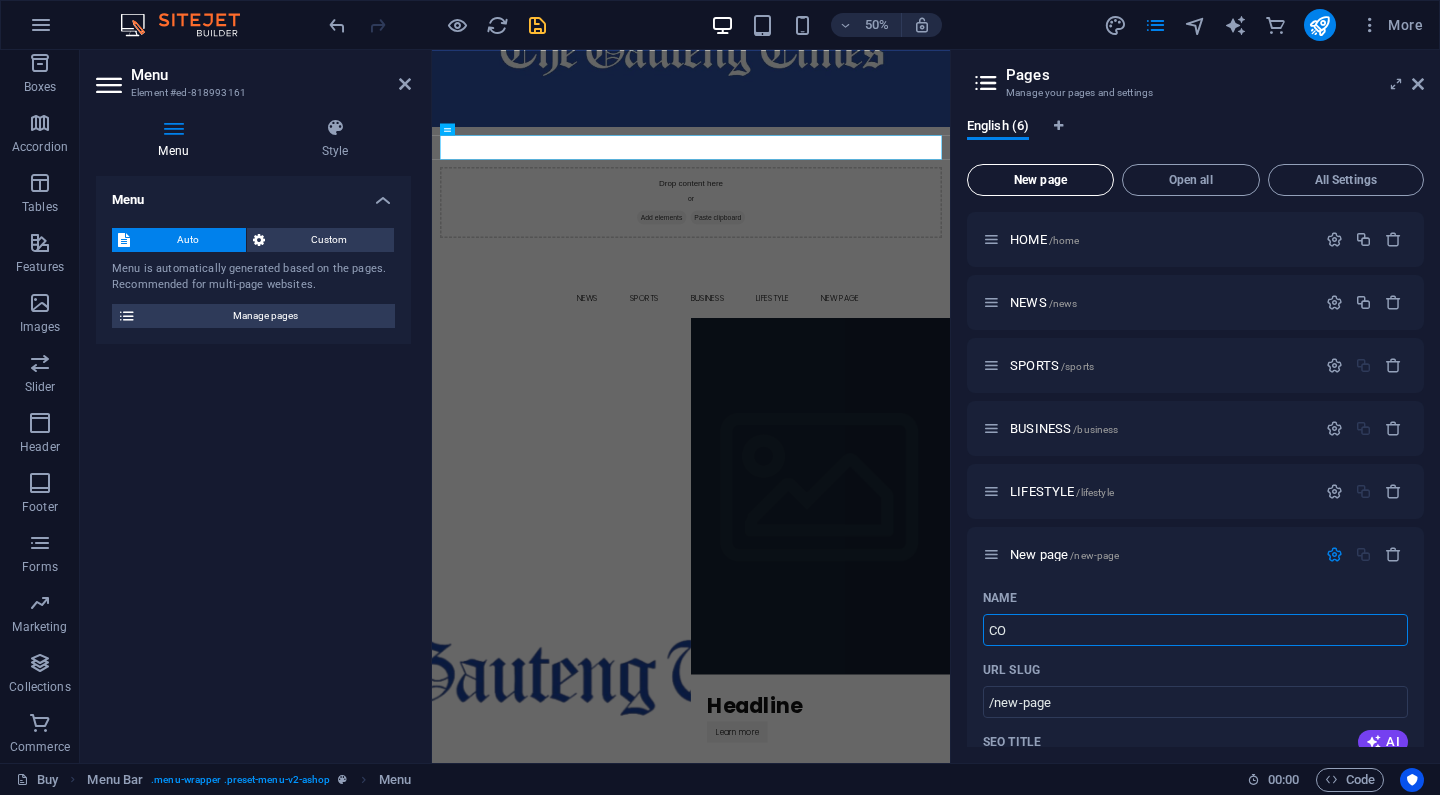 type on "CO" 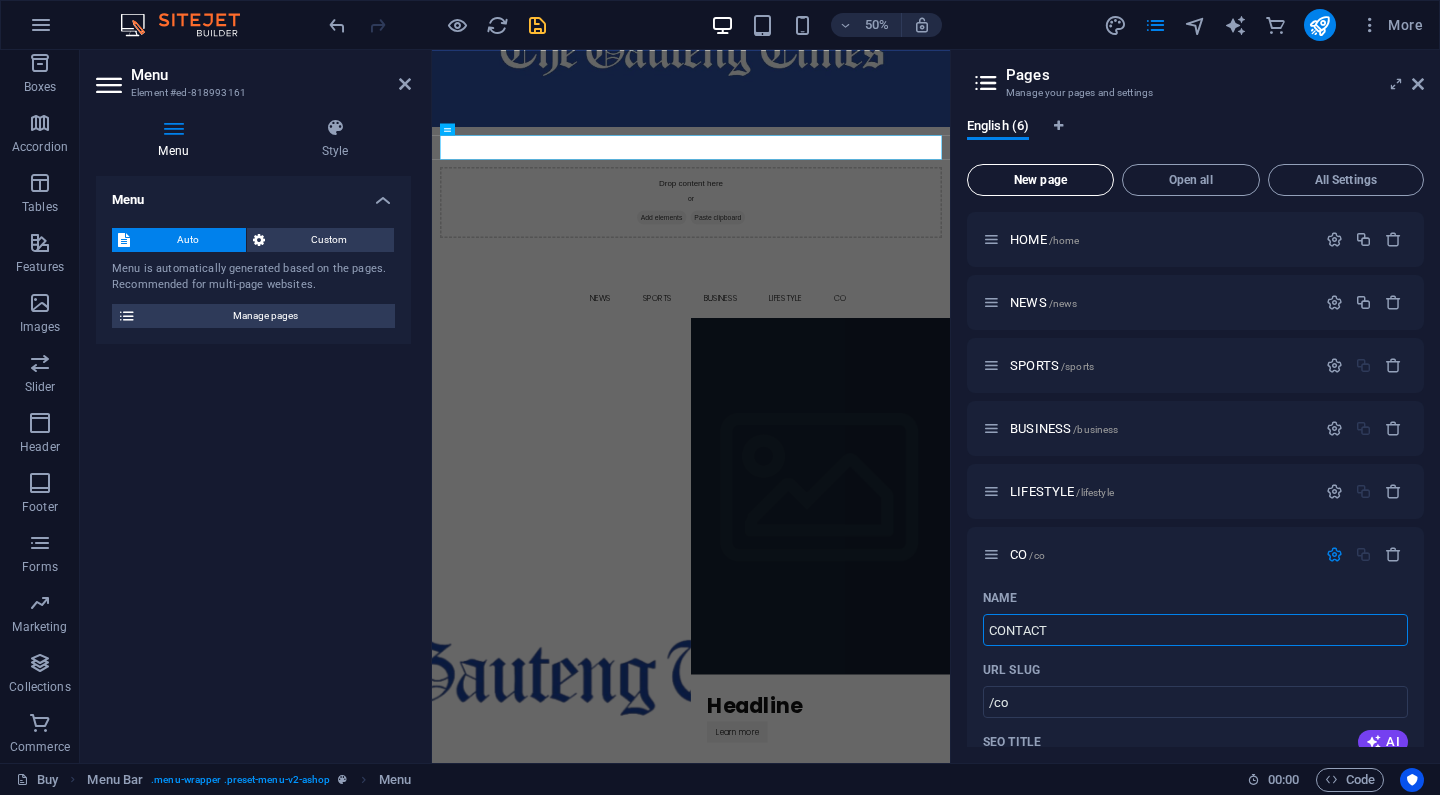 type on "CONTACT" 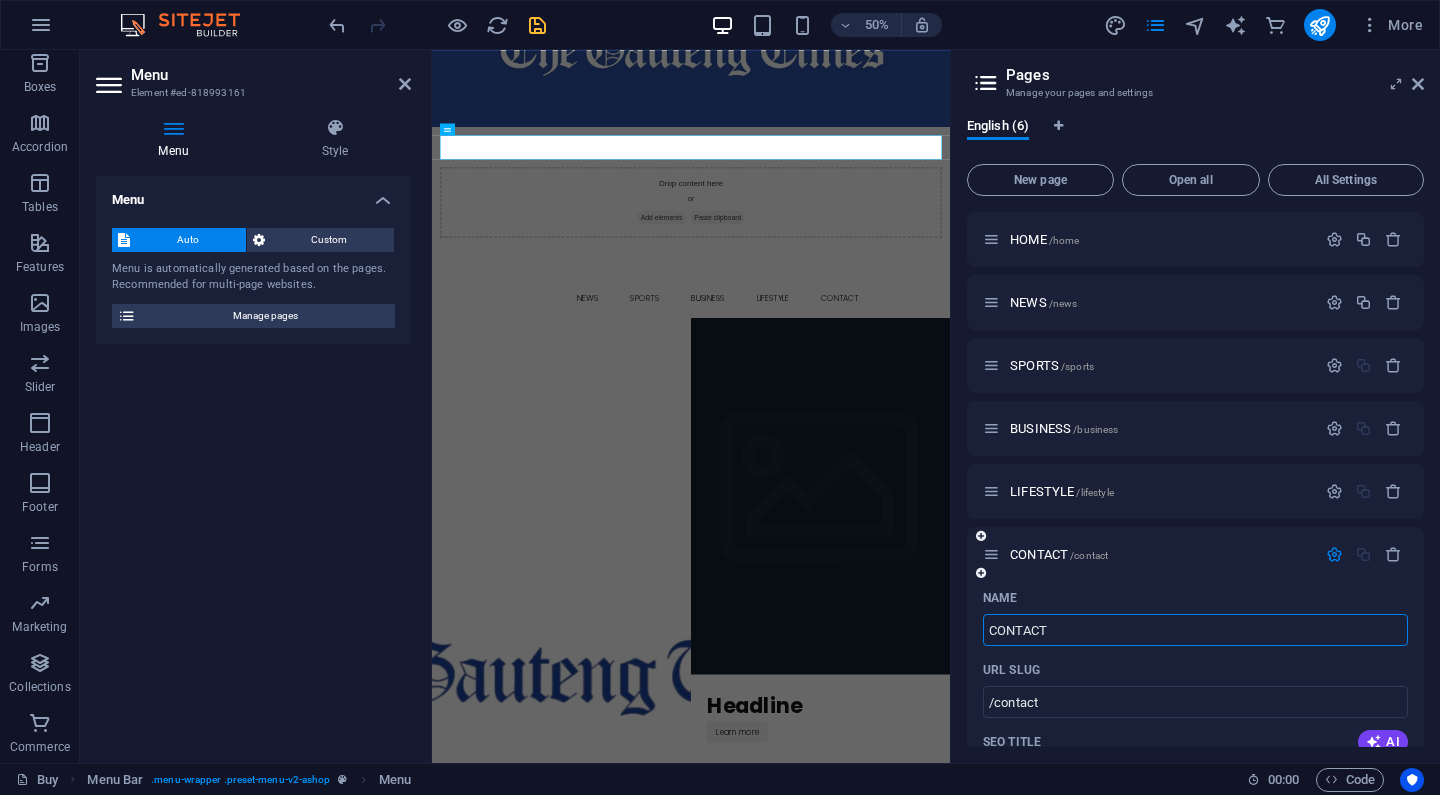 click at bounding box center (1334, 554) 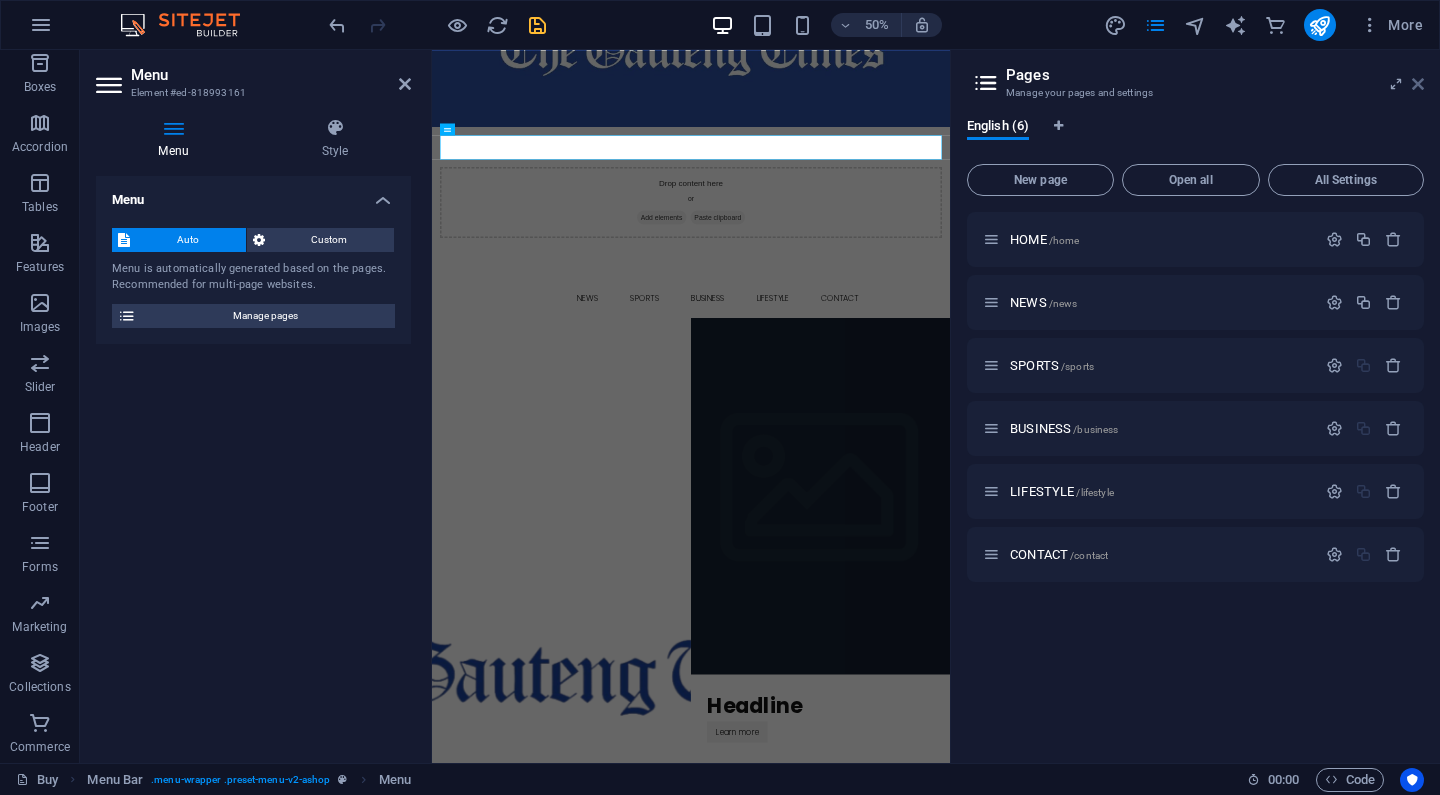 click at bounding box center [1418, 84] 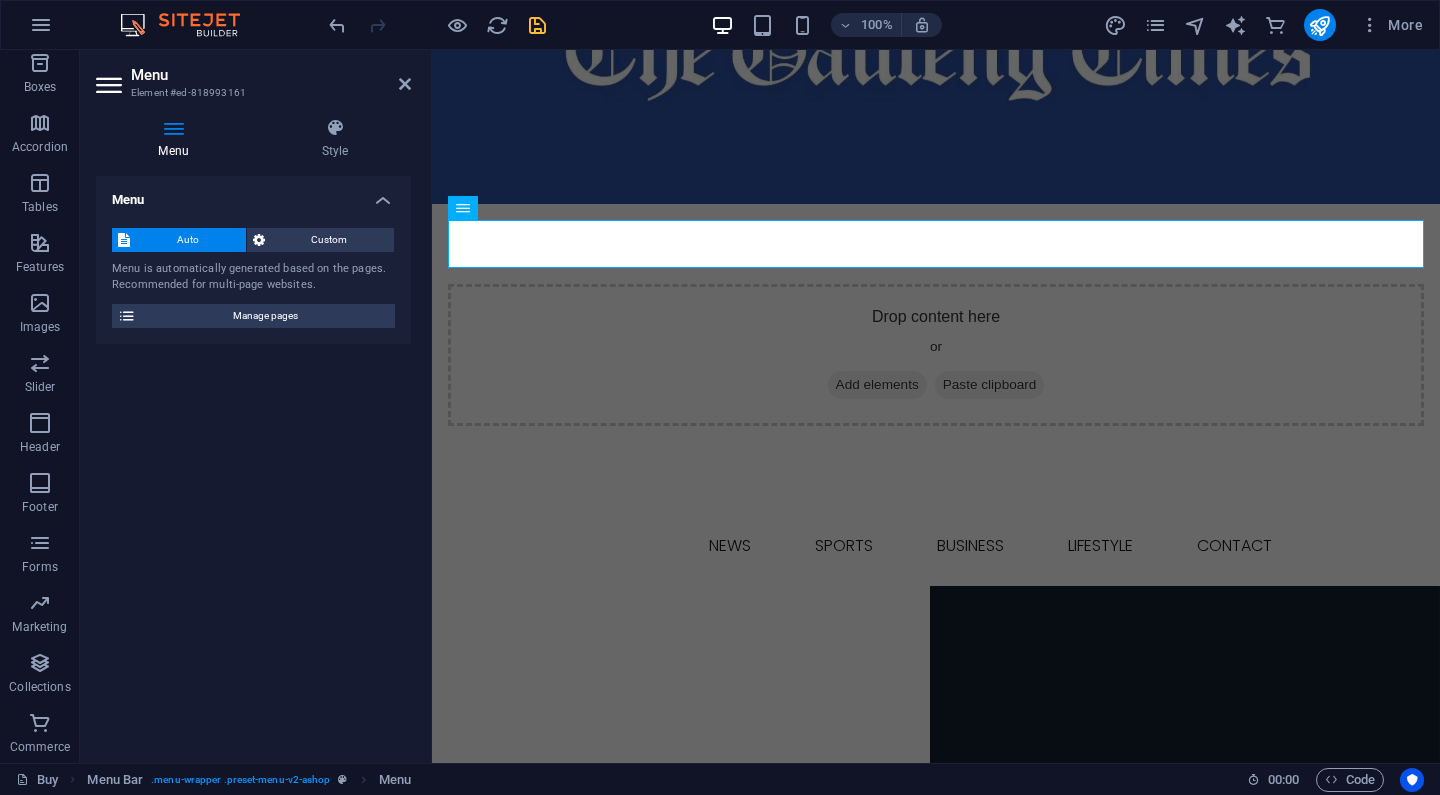 click on "Auto Custom Menu is automatically generated based on the pages. Recommended for multi-page websites. Manage pages" at bounding box center (253, 278) 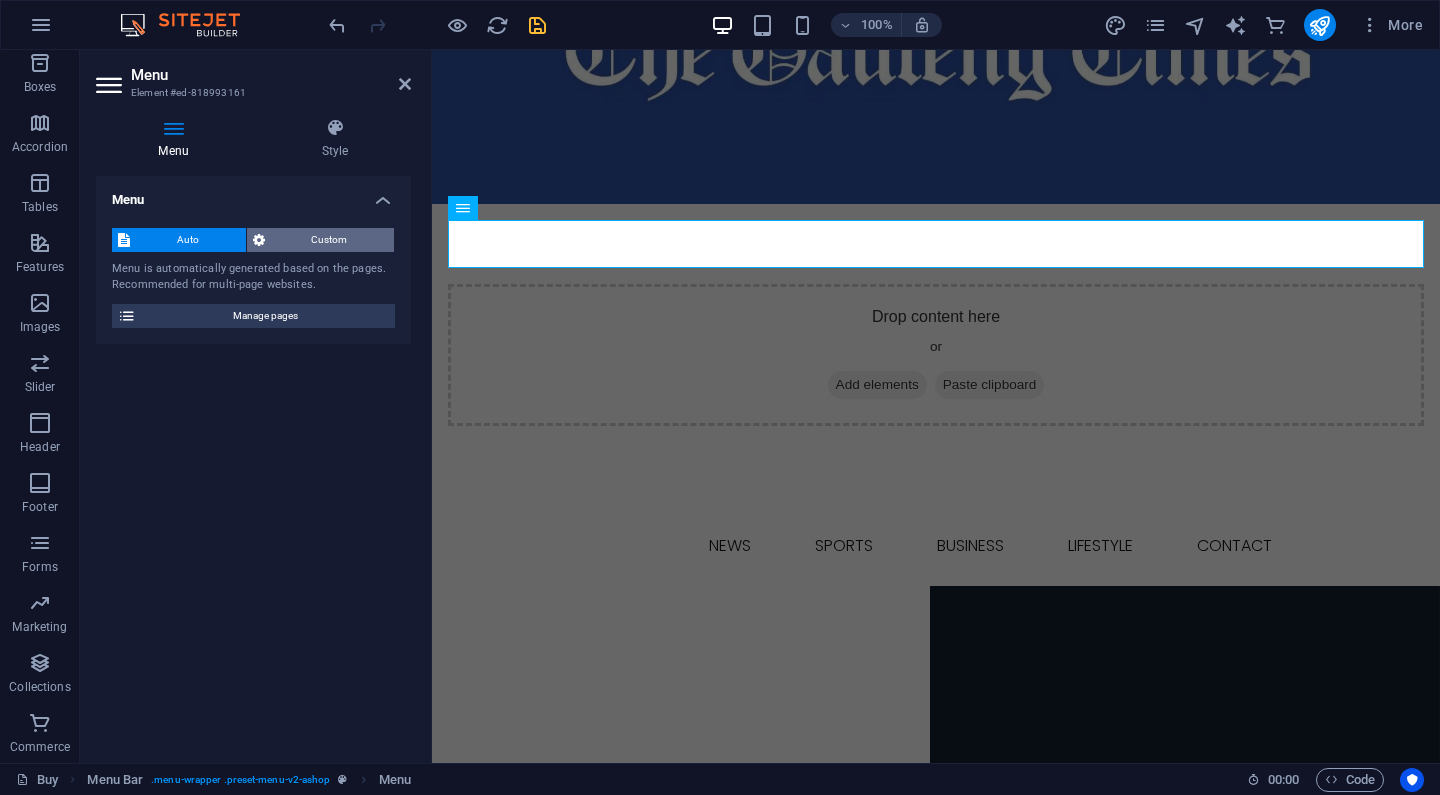 click on "Custom" at bounding box center [330, 240] 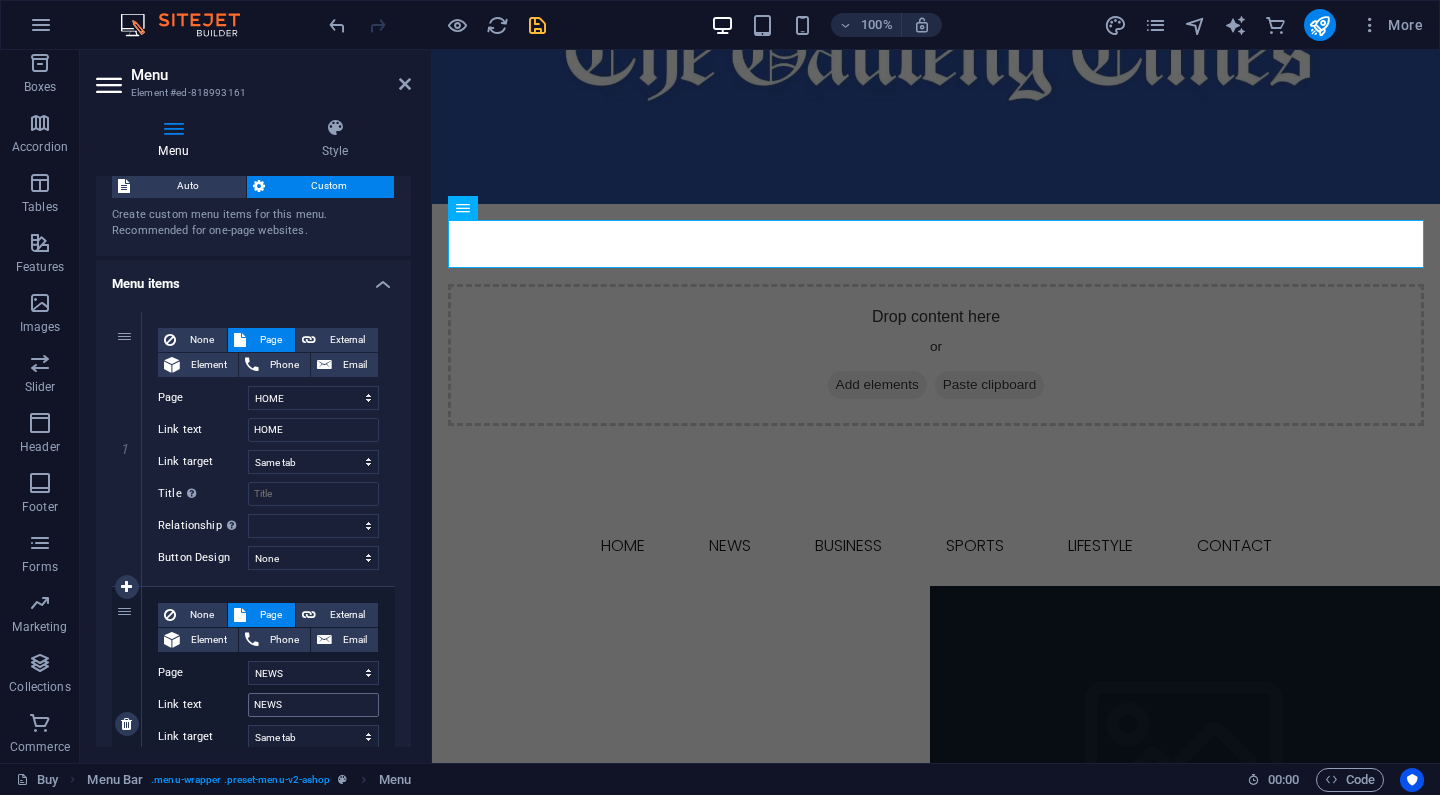 scroll, scrollTop: 28, scrollLeft: 0, axis: vertical 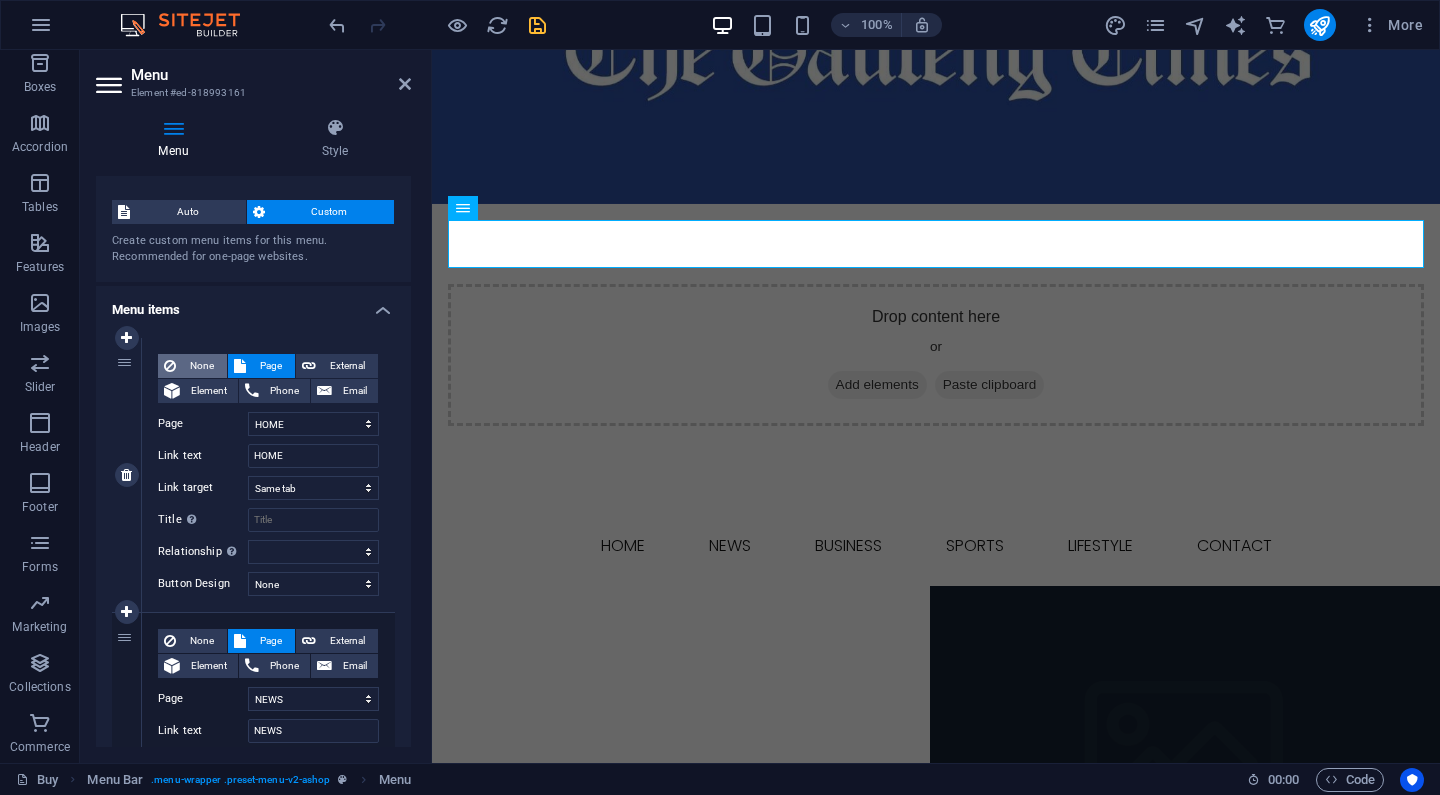click on "None" at bounding box center [201, 366] 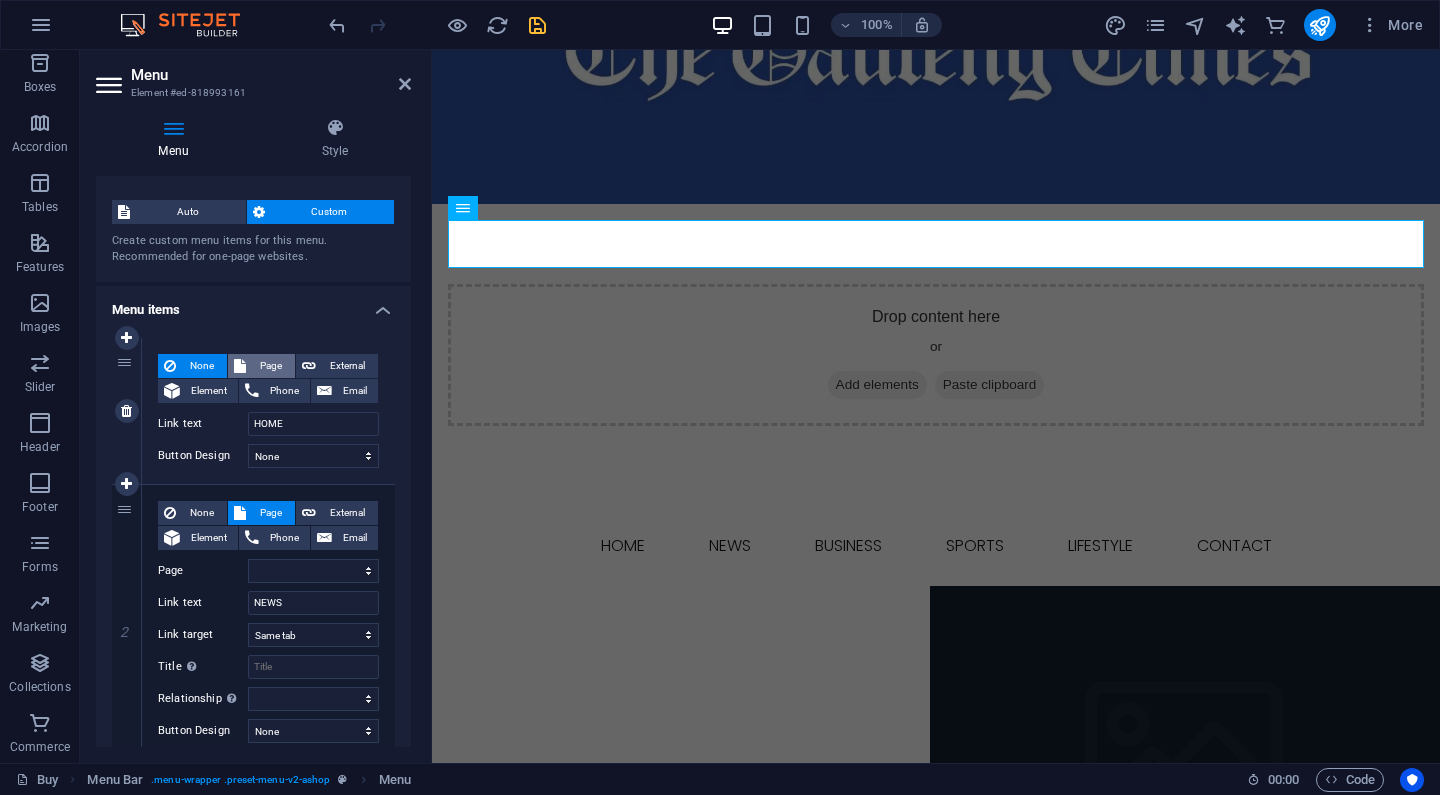 click on "Page" at bounding box center (270, 366) 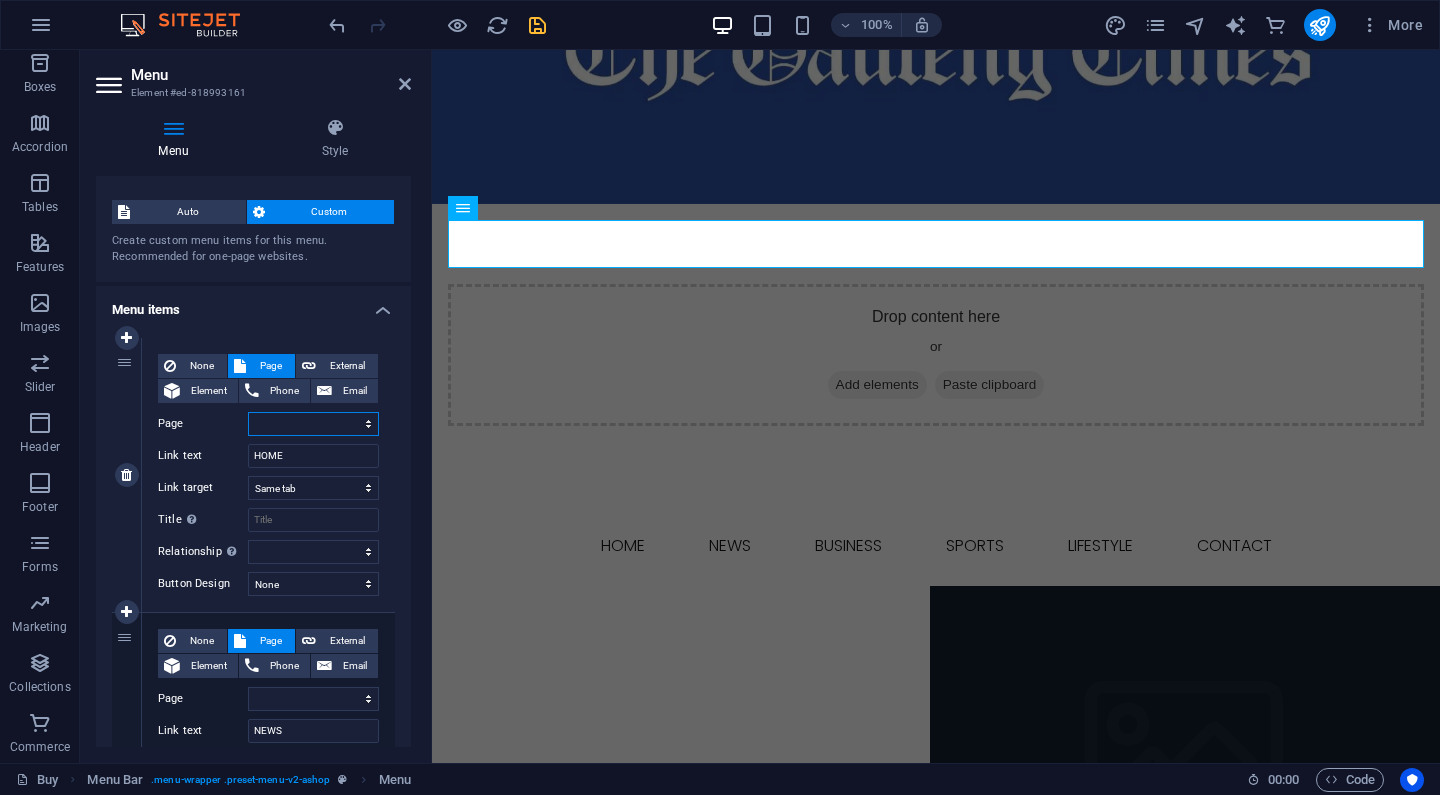 select on "0" 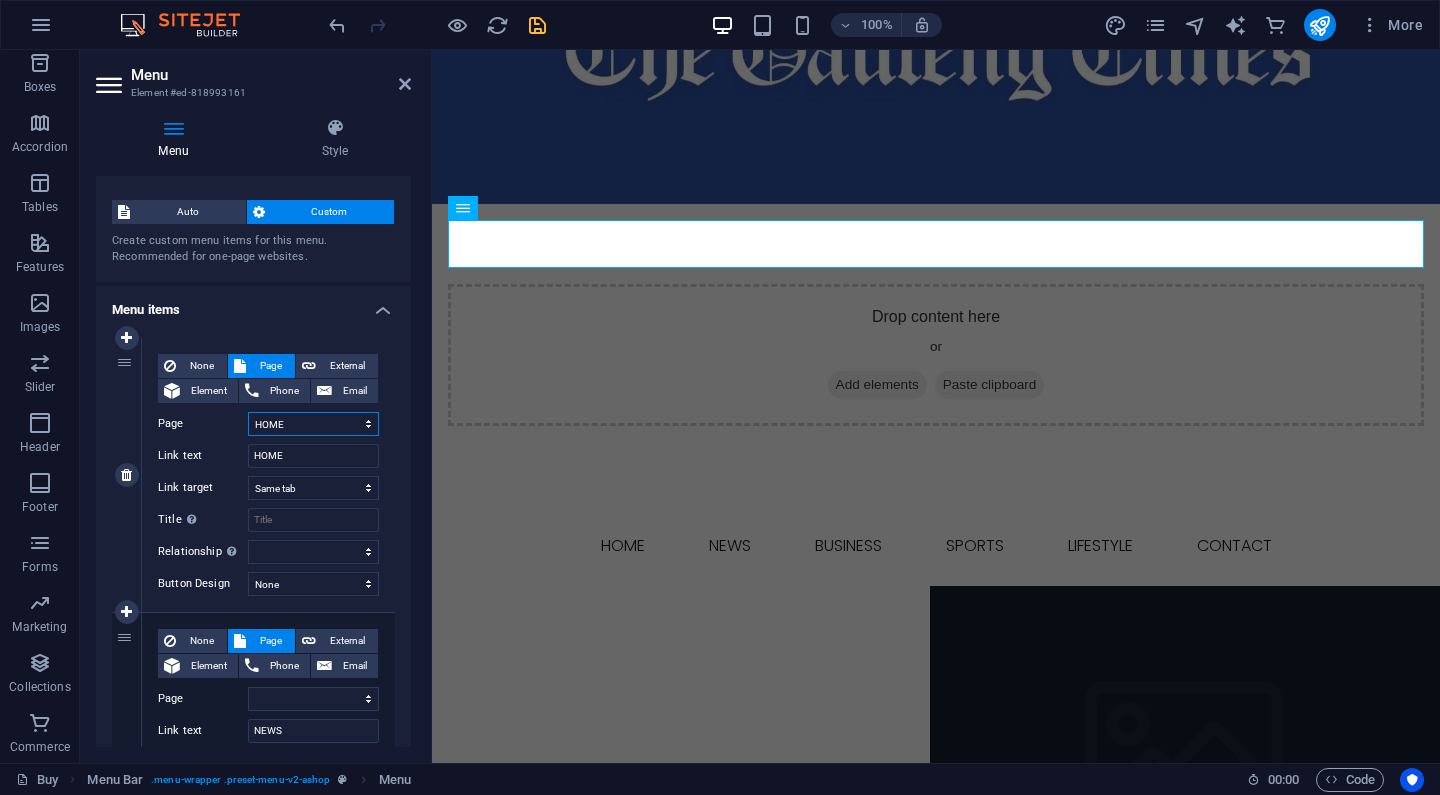 select 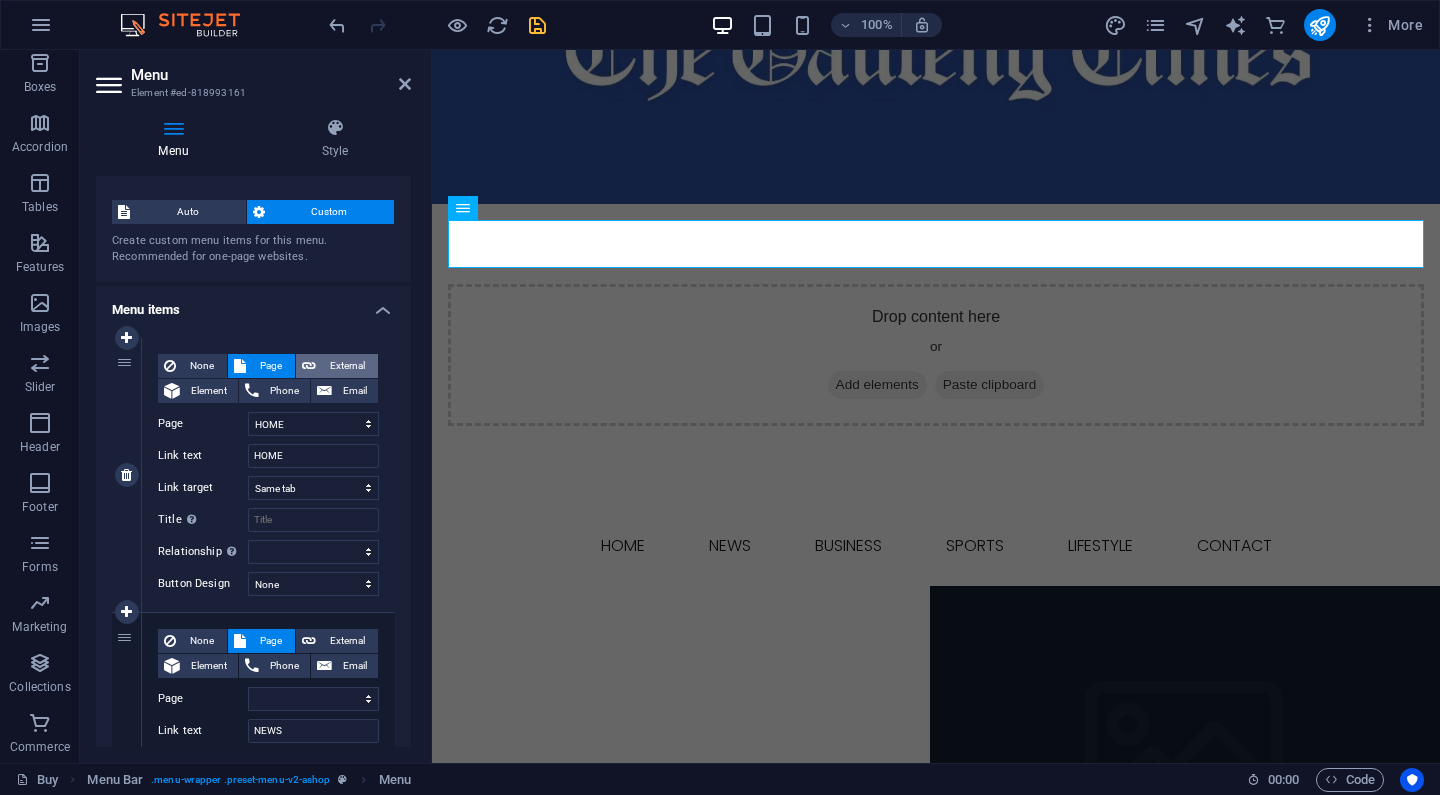 click on "External" at bounding box center (347, 366) 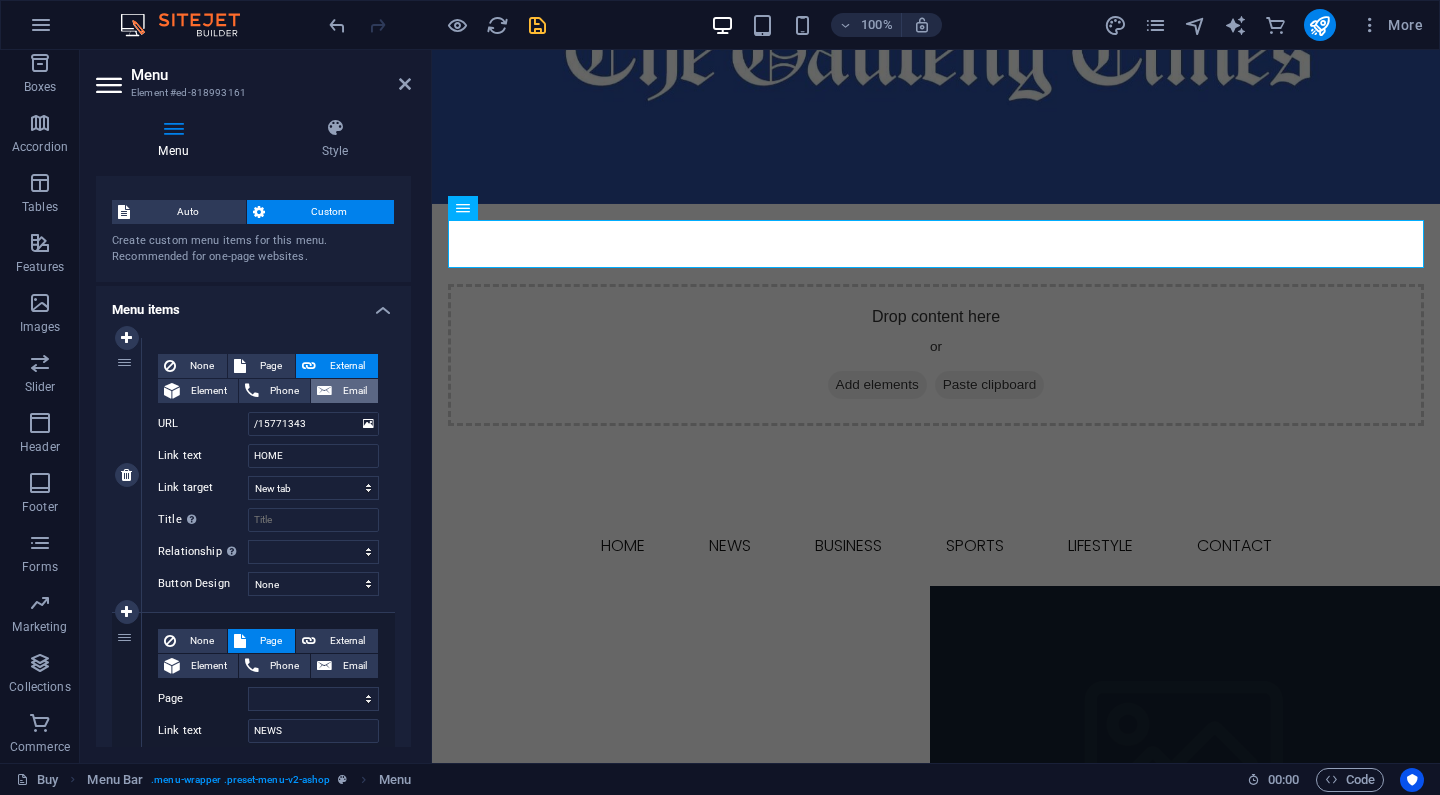 click on "Email" at bounding box center [355, 391] 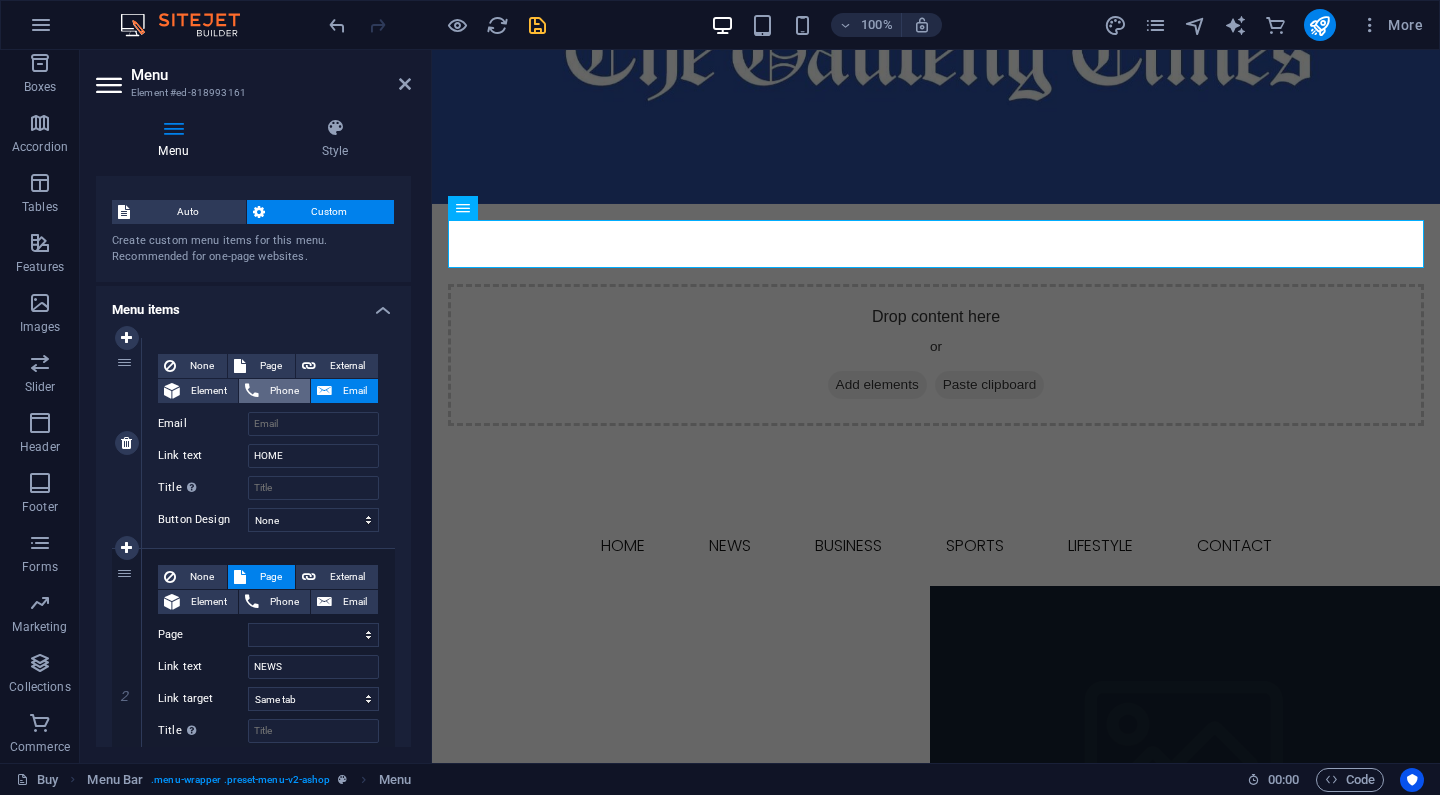 click on "Phone" at bounding box center [284, 391] 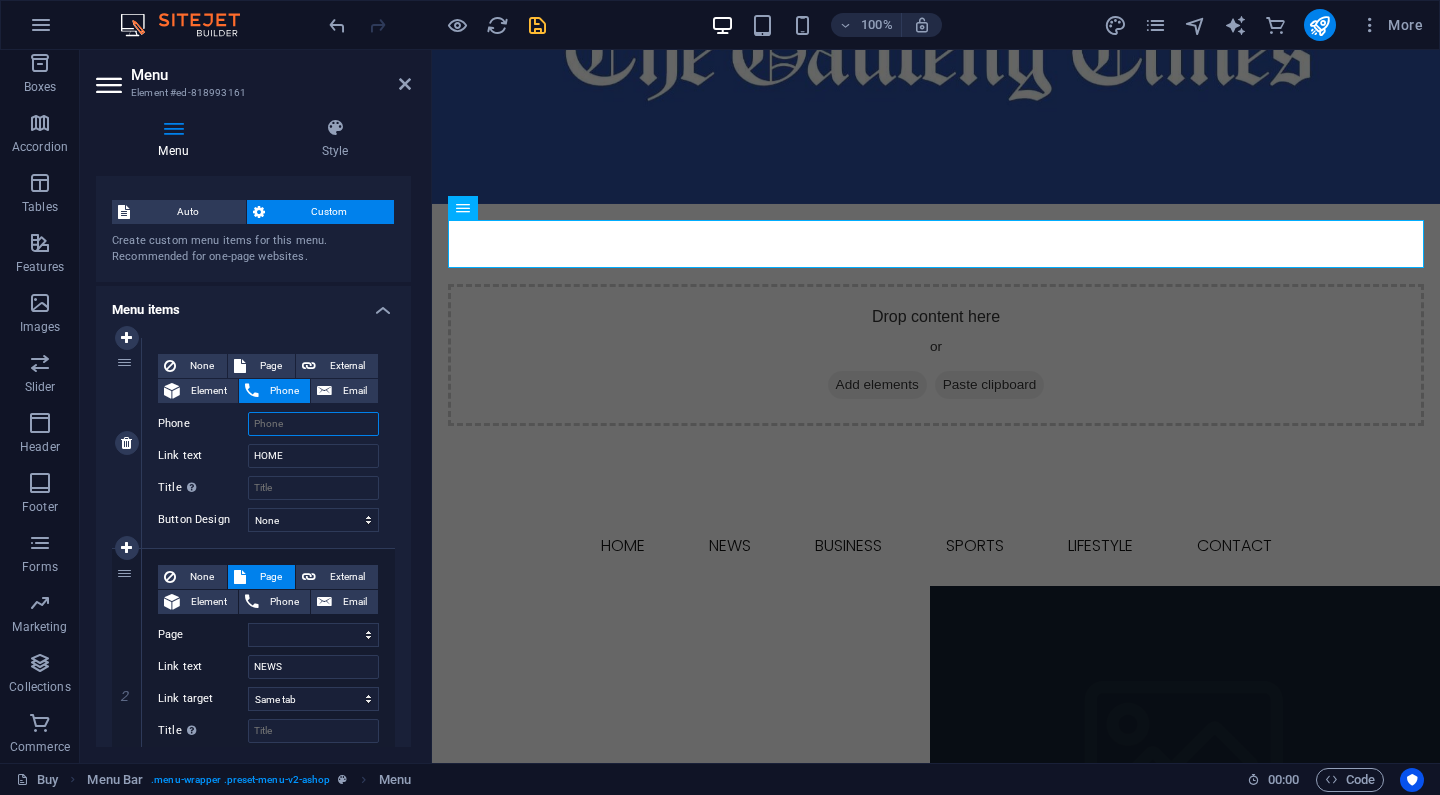 select 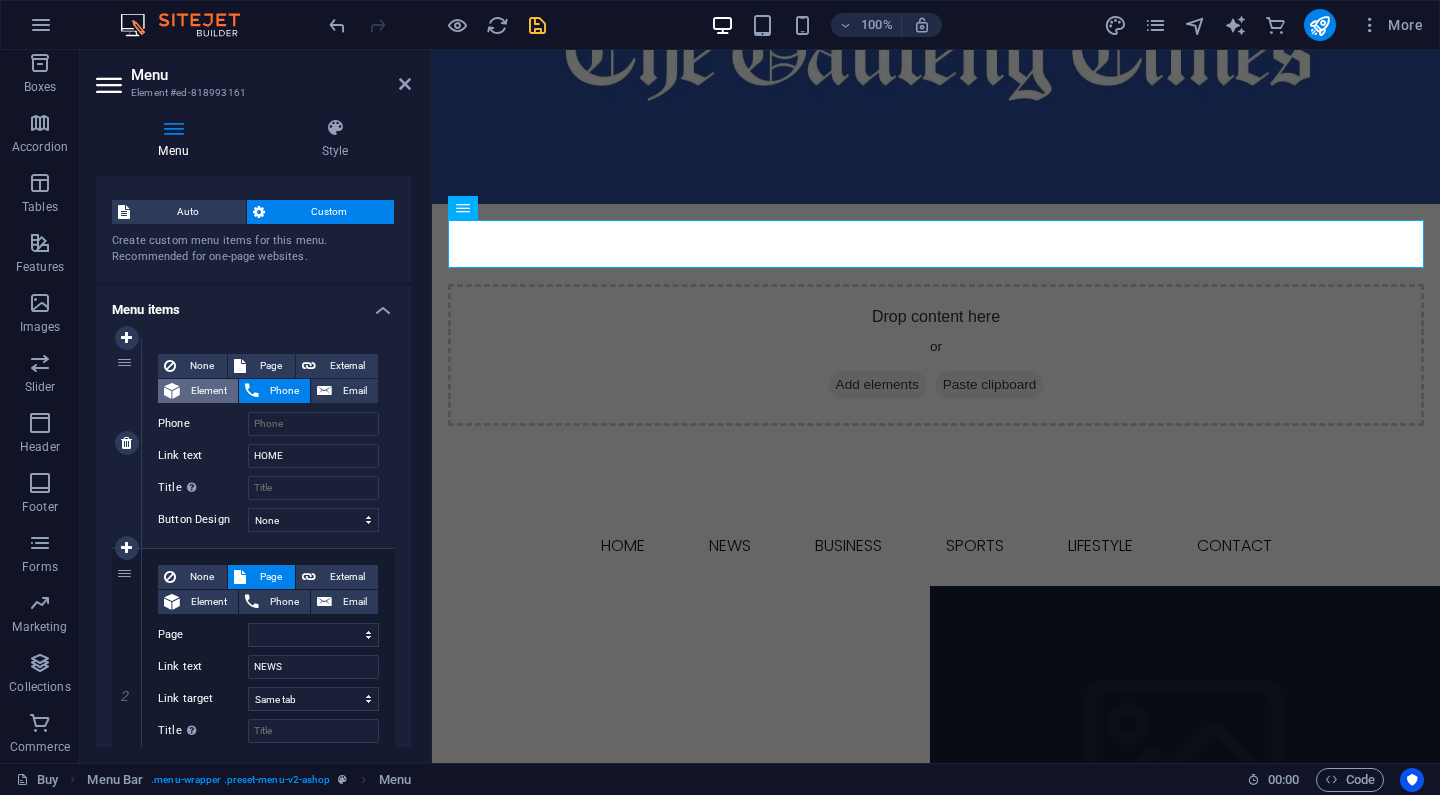 click on "Element" at bounding box center [209, 391] 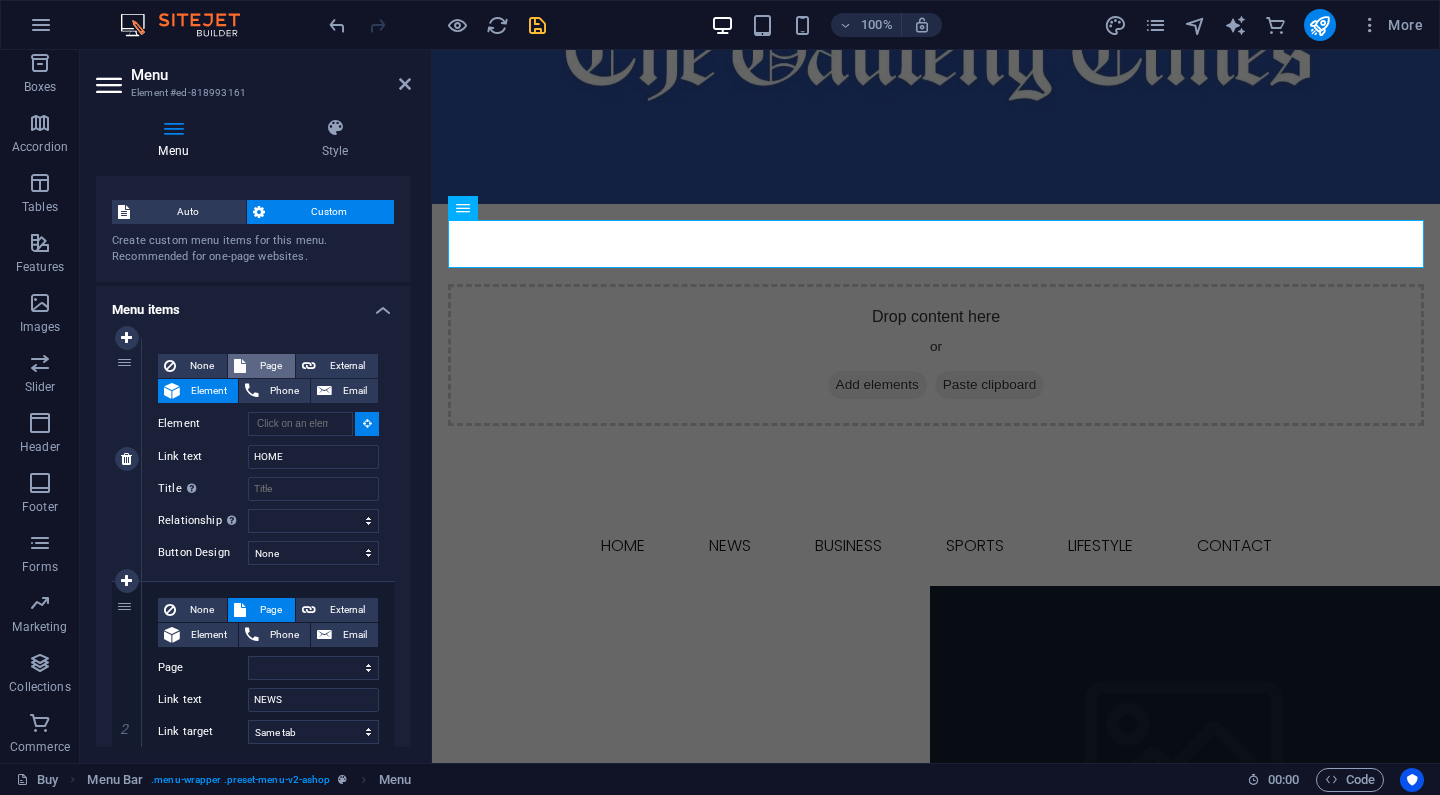 click on "Page" at bounding box center (270, 366) 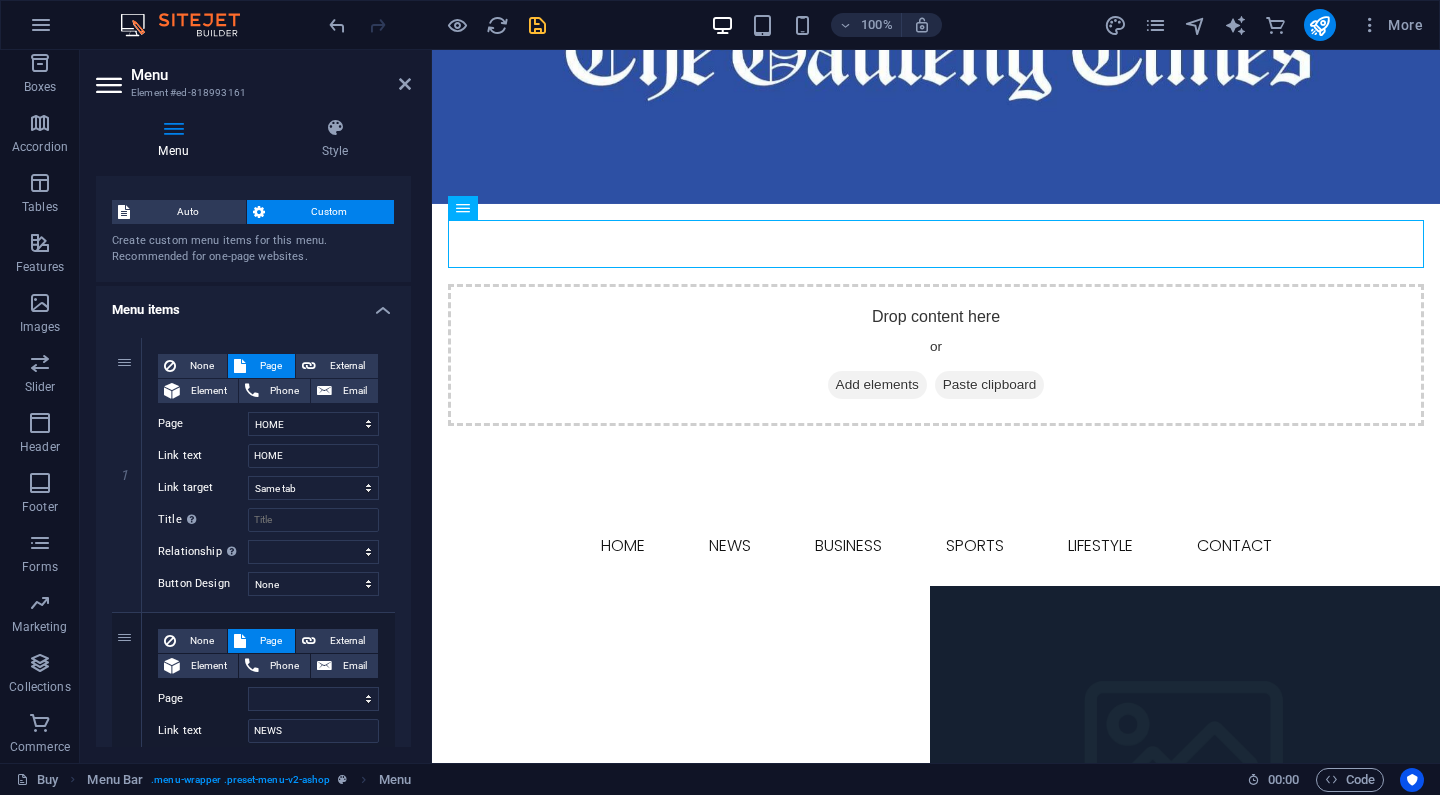 click on "Menu items" at bounding box center (253, 304) 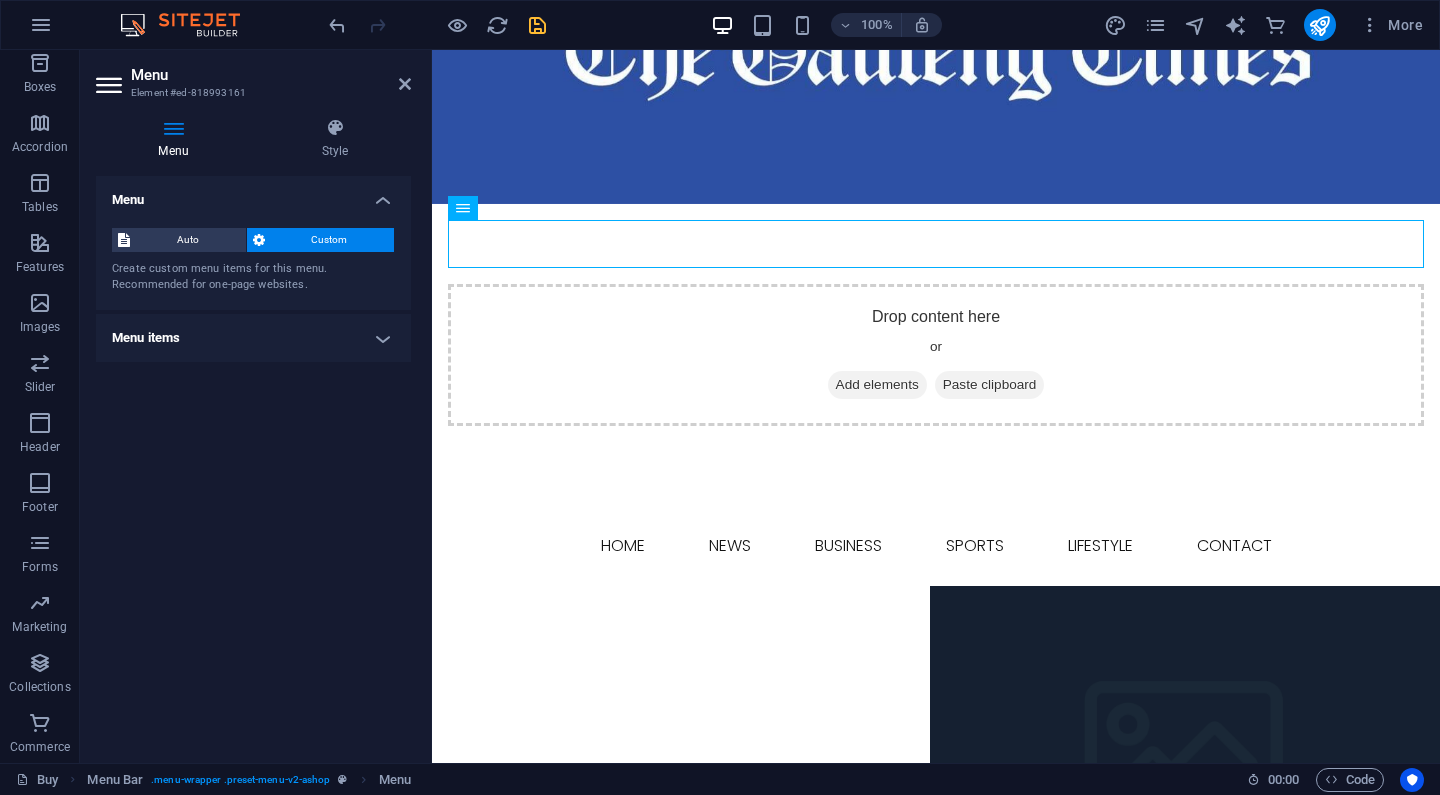 scroll, scrollTop: 0, scrollLeft: 0, axis: both 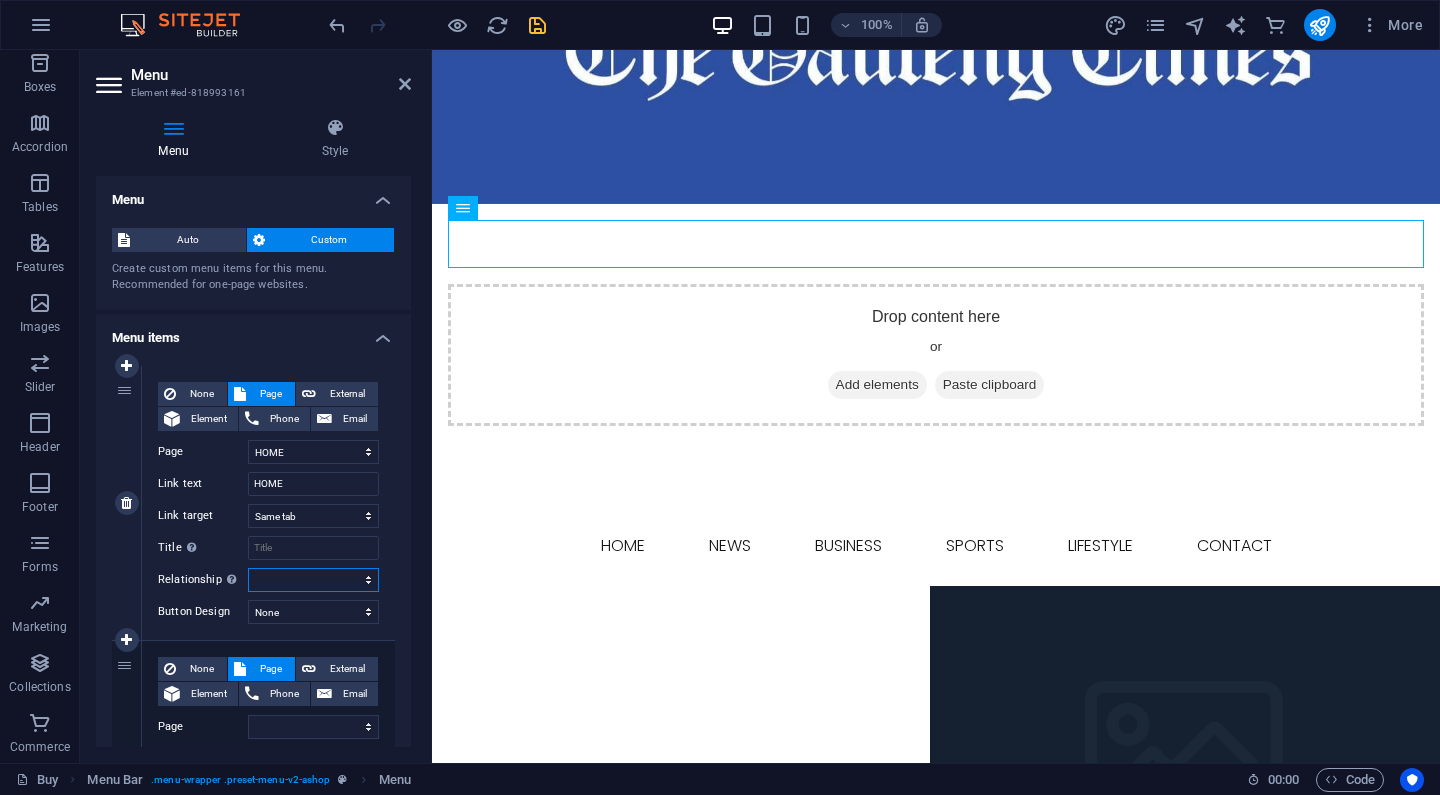 select 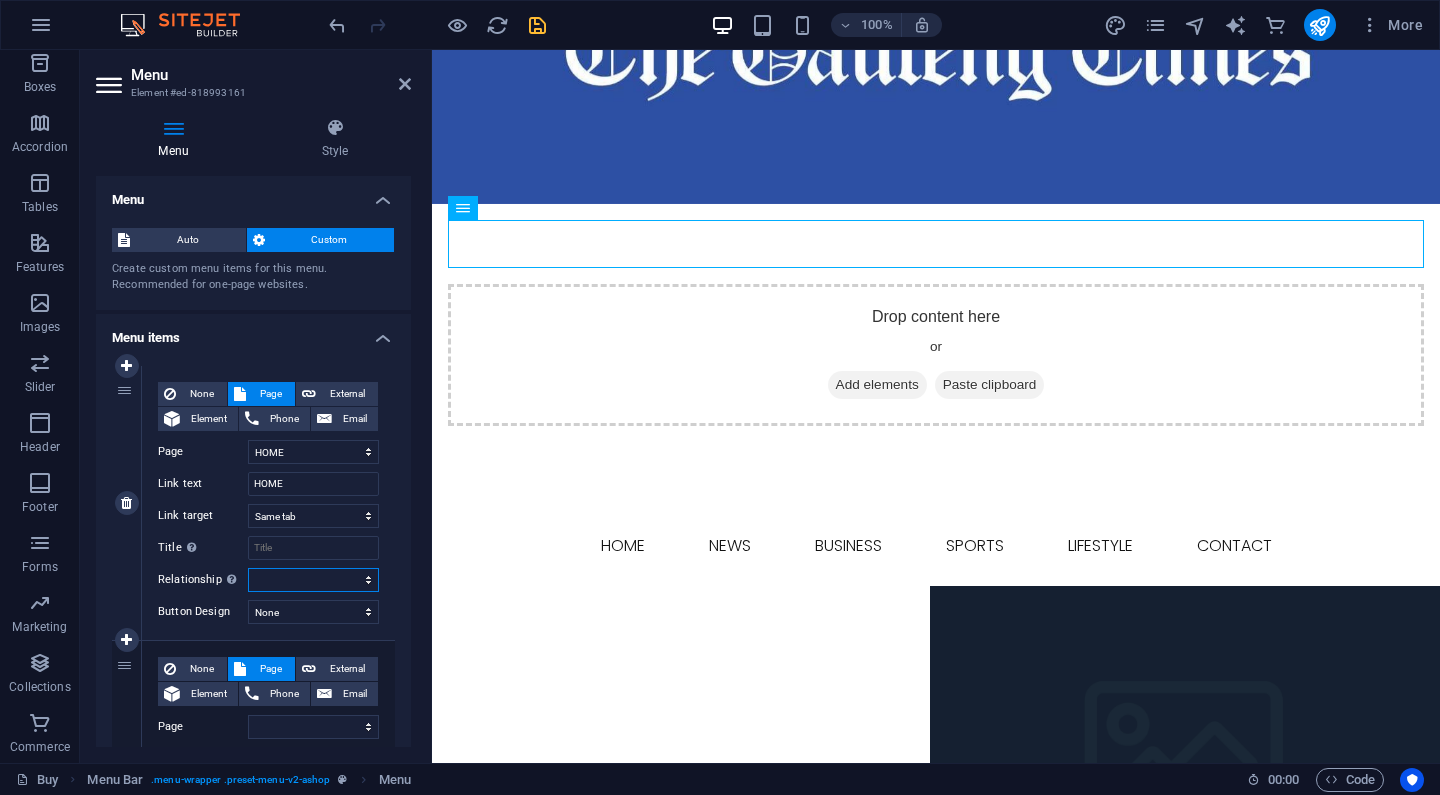 select 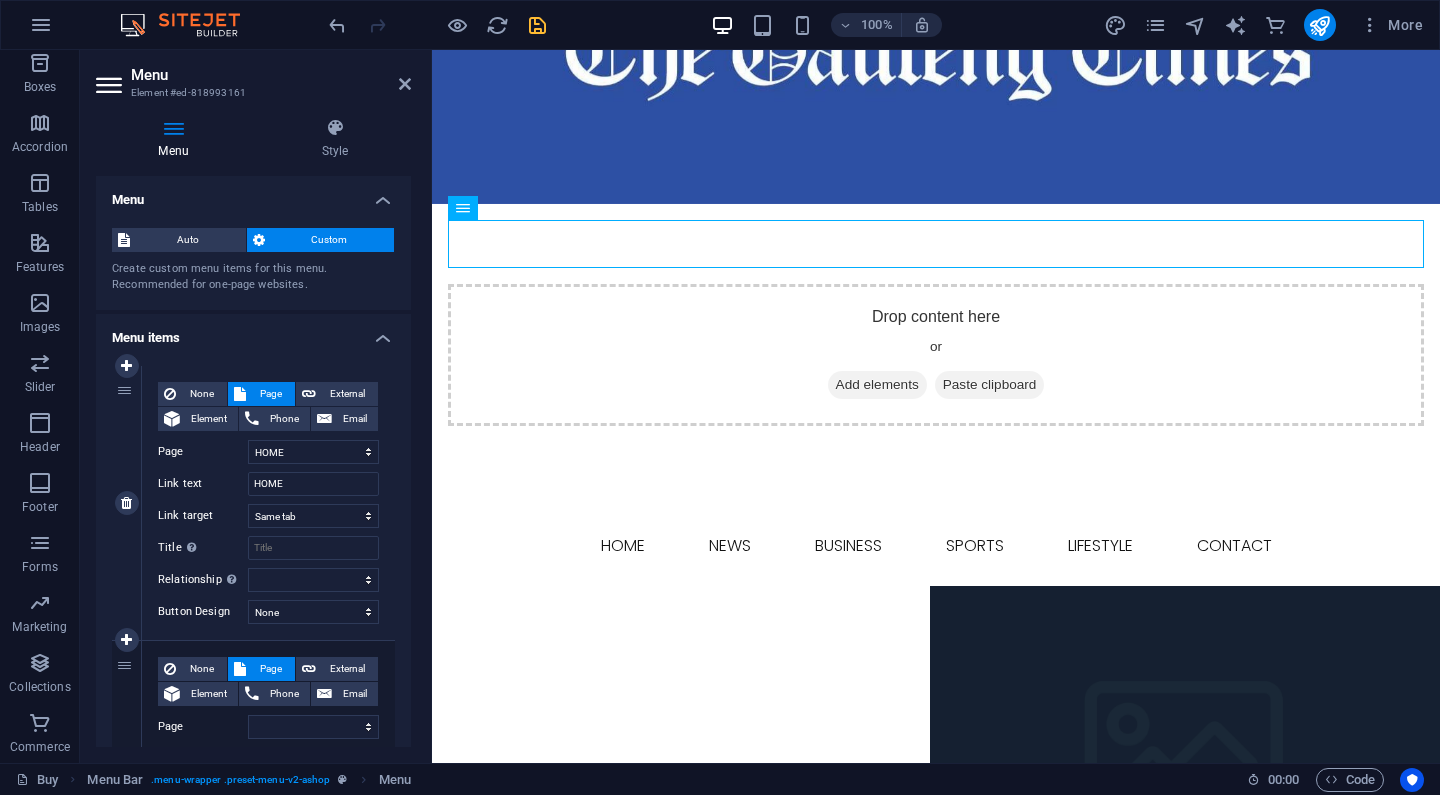 click on "None Page External Element Phone Email Page HOME NEWS SPORTS BUSINESS LIFESTYLE CONTACT Element
URL /15771343 Phone Email Link text HOME Link target New tab Same tab Overlay Title Additional link description, should not be the same as the link text. The title is most often shown as a tooltip text when the mouse moves over the element. Leave empty if uncertain. Relationship Sets the  relationship of this link to the link target . For example, the value "nofollow" instructs search engines not to follow the link. Can be left empty. alternate author bookmark external help license next nofollow noreferrer noopener prev search tag" at bounding box center (268, 487) 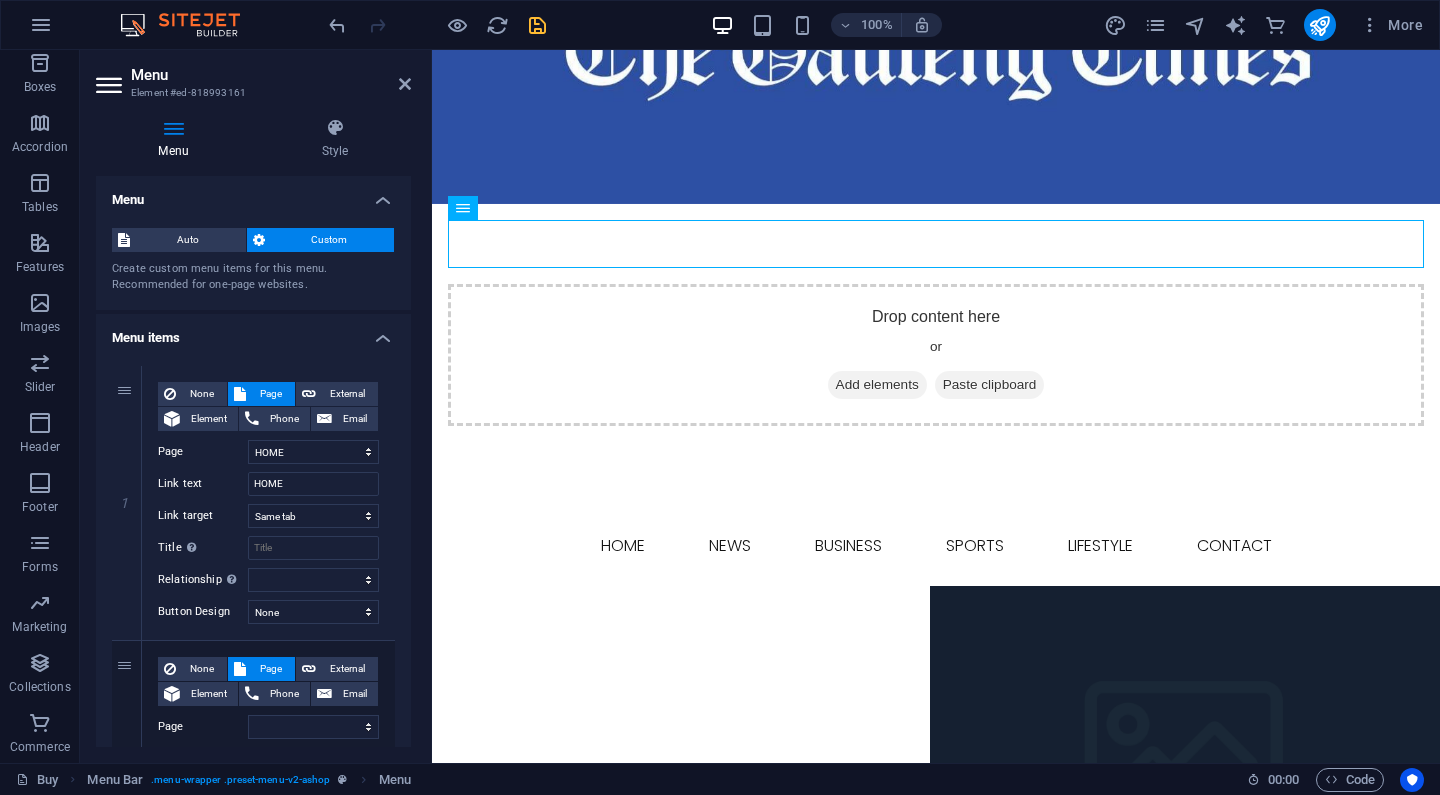 click on "Menu items" at bounding box center (253, 332) 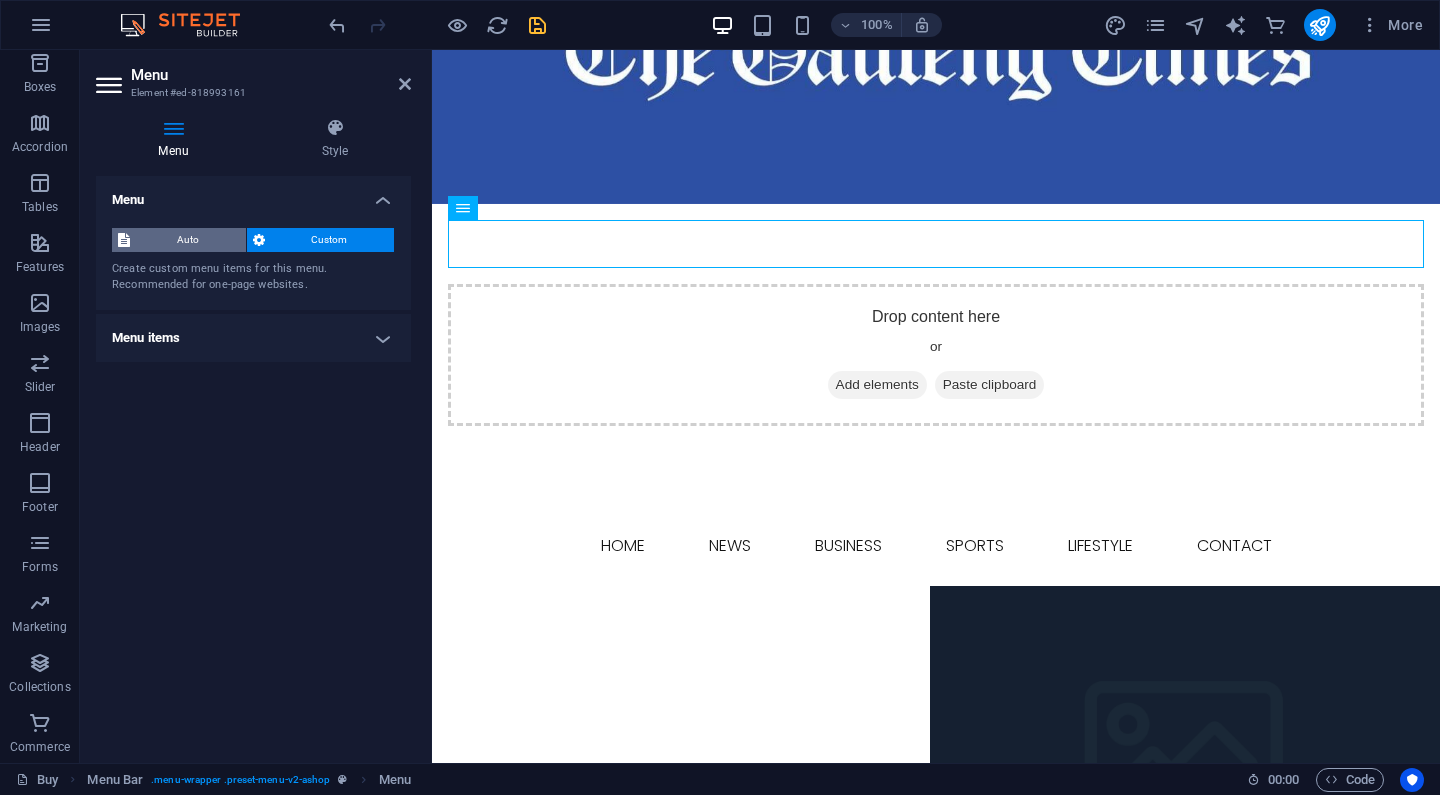 click on "Auto" at bounding box center [188, 240] 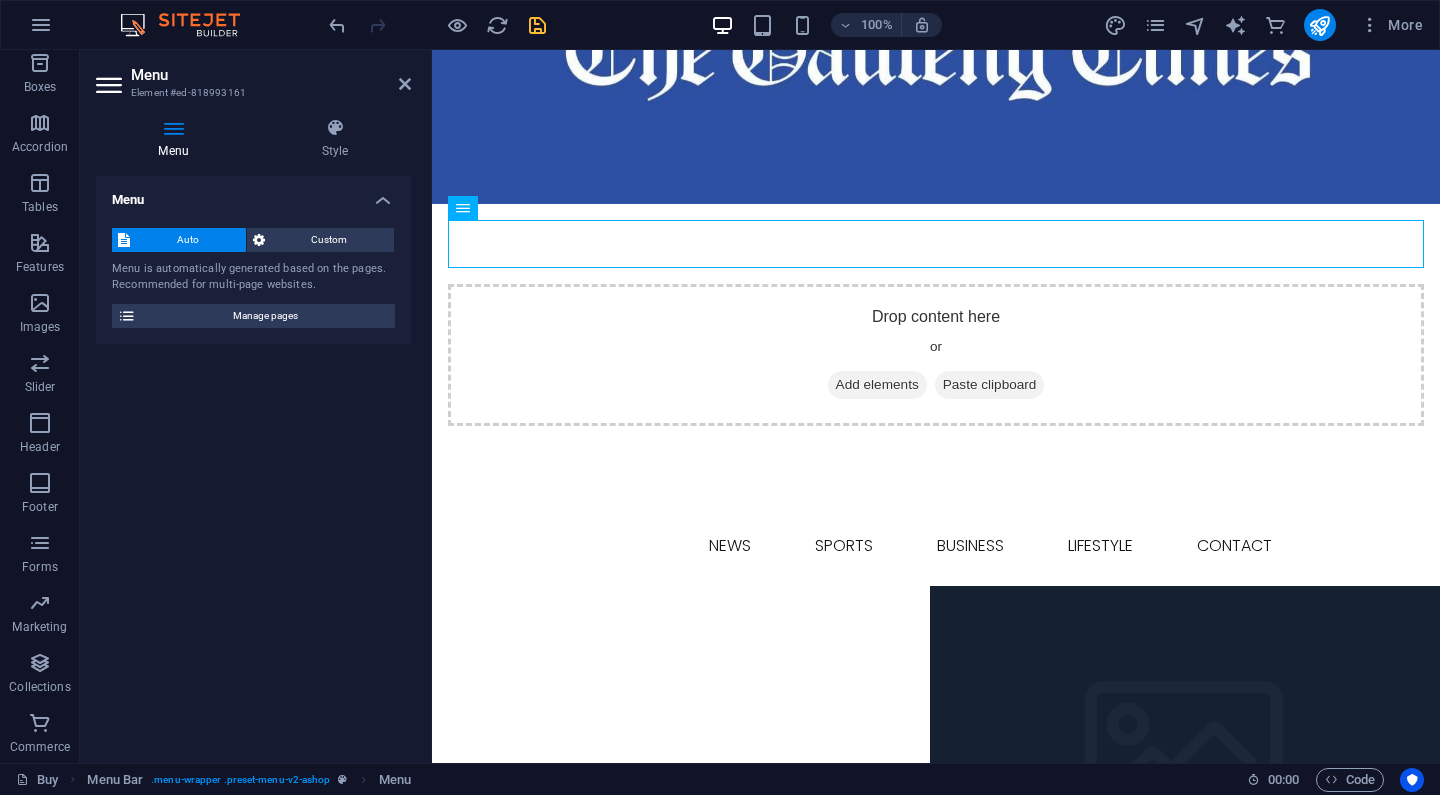 click on "Auto Custom Menu is automatically generated based on the pages. Recommended for multi-page websites. Manage pages" at bounding box center [253, 278] 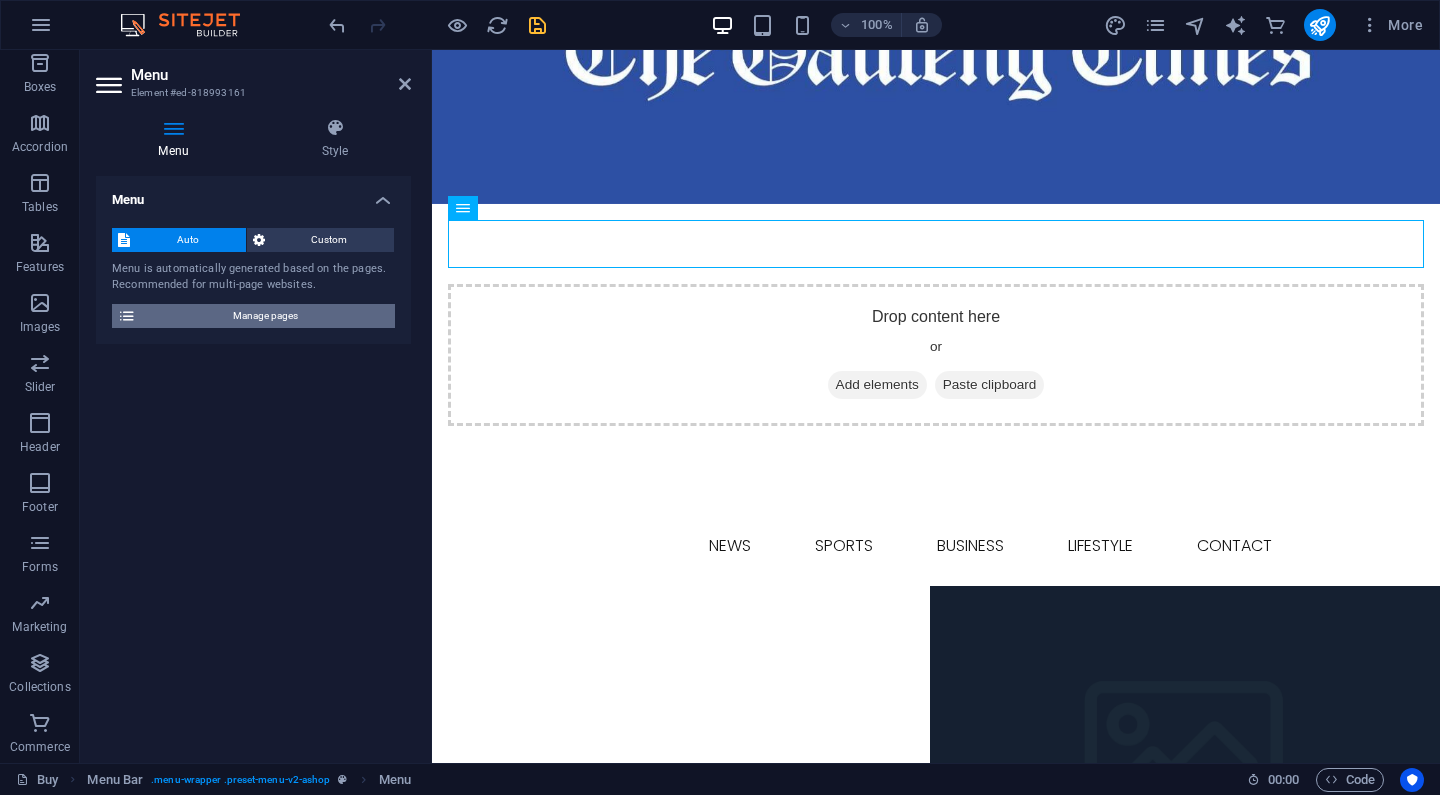 click on "Manage pages" at bounding box center (265, 316) 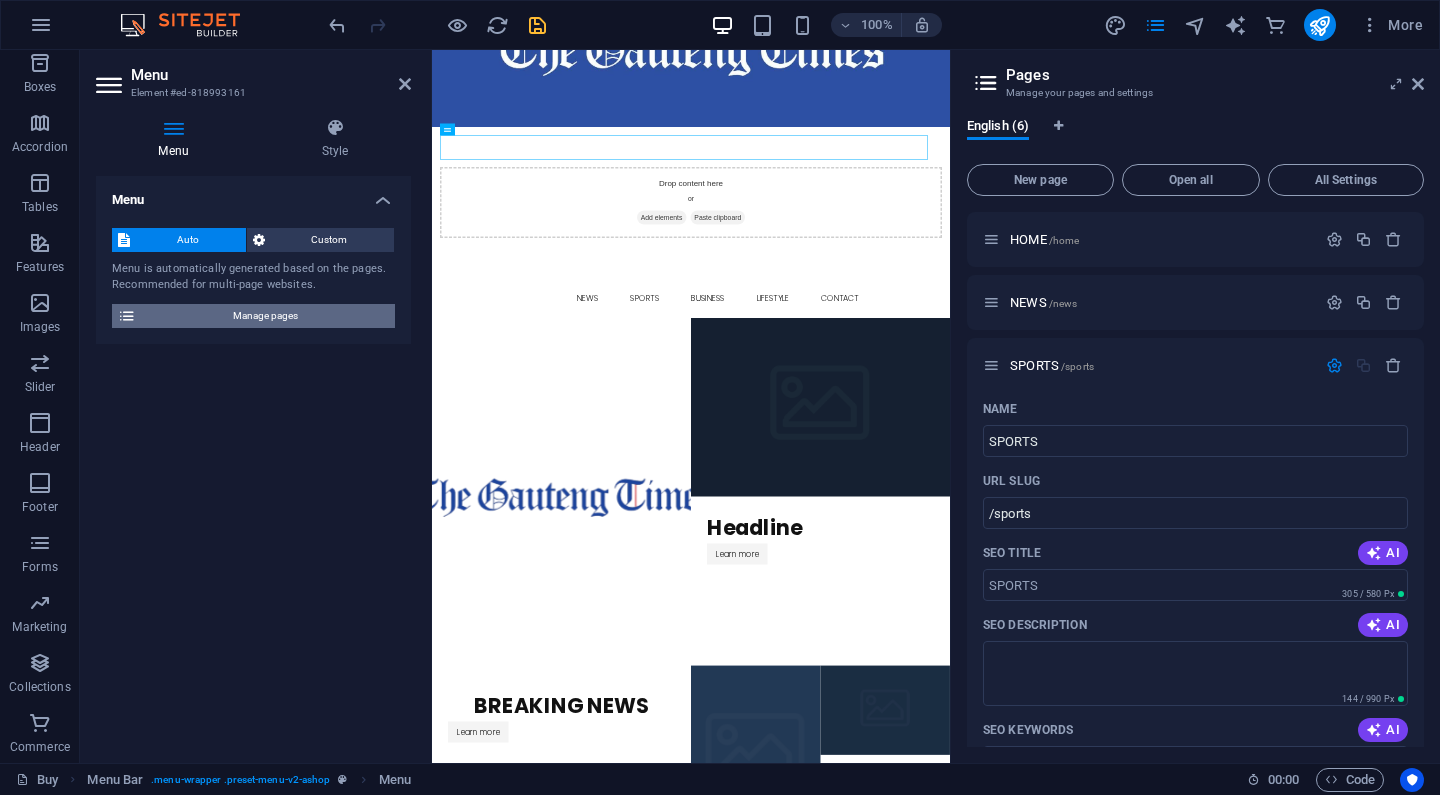 scroll, scrollTop: 2471, scrollLeft: 0, axis: vertical 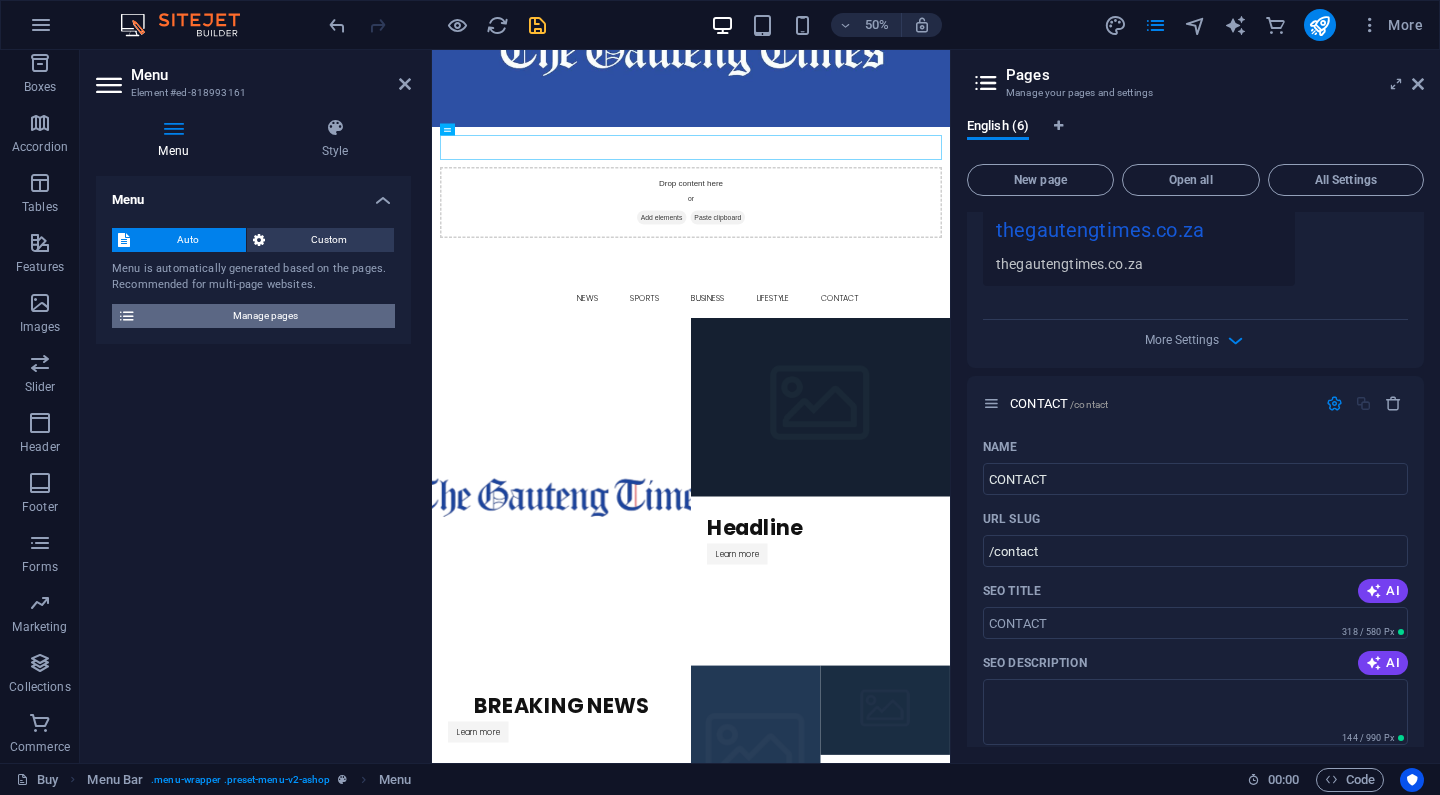 click on "Manage pages" at bounding box center (265, 316) 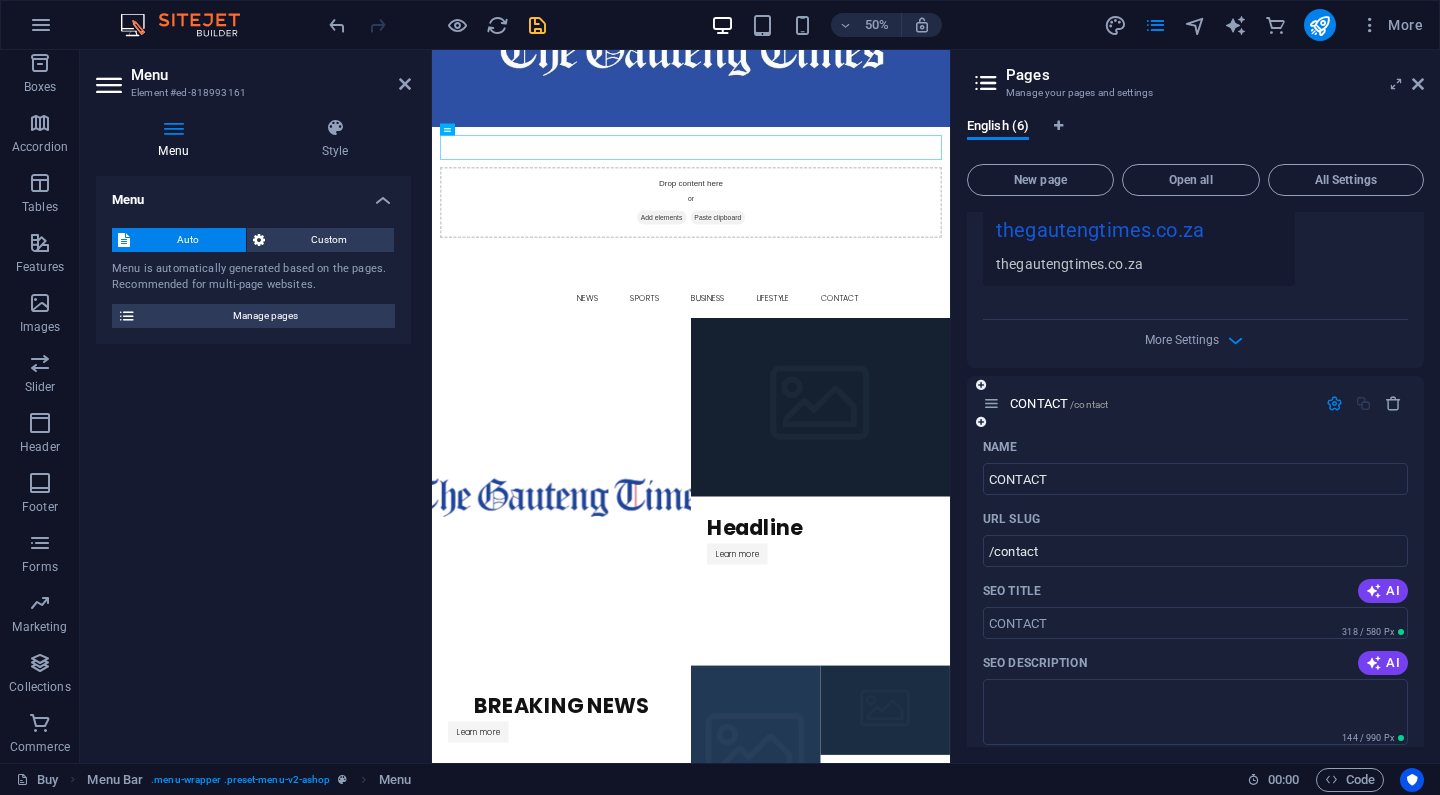 click at bounding box center (1334, 403) 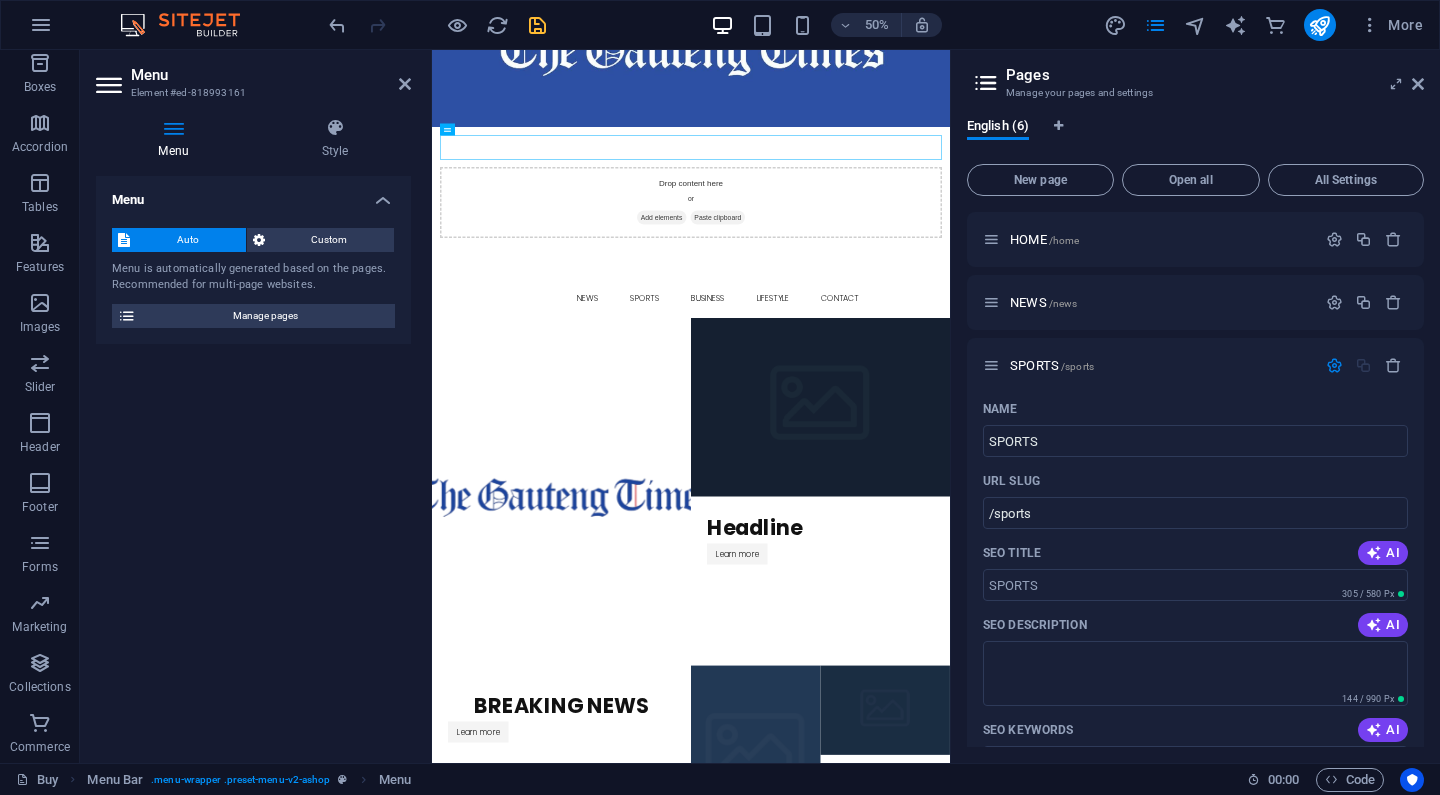 scroll, scrollTop: 0, scrollLeft: 0, axis: both 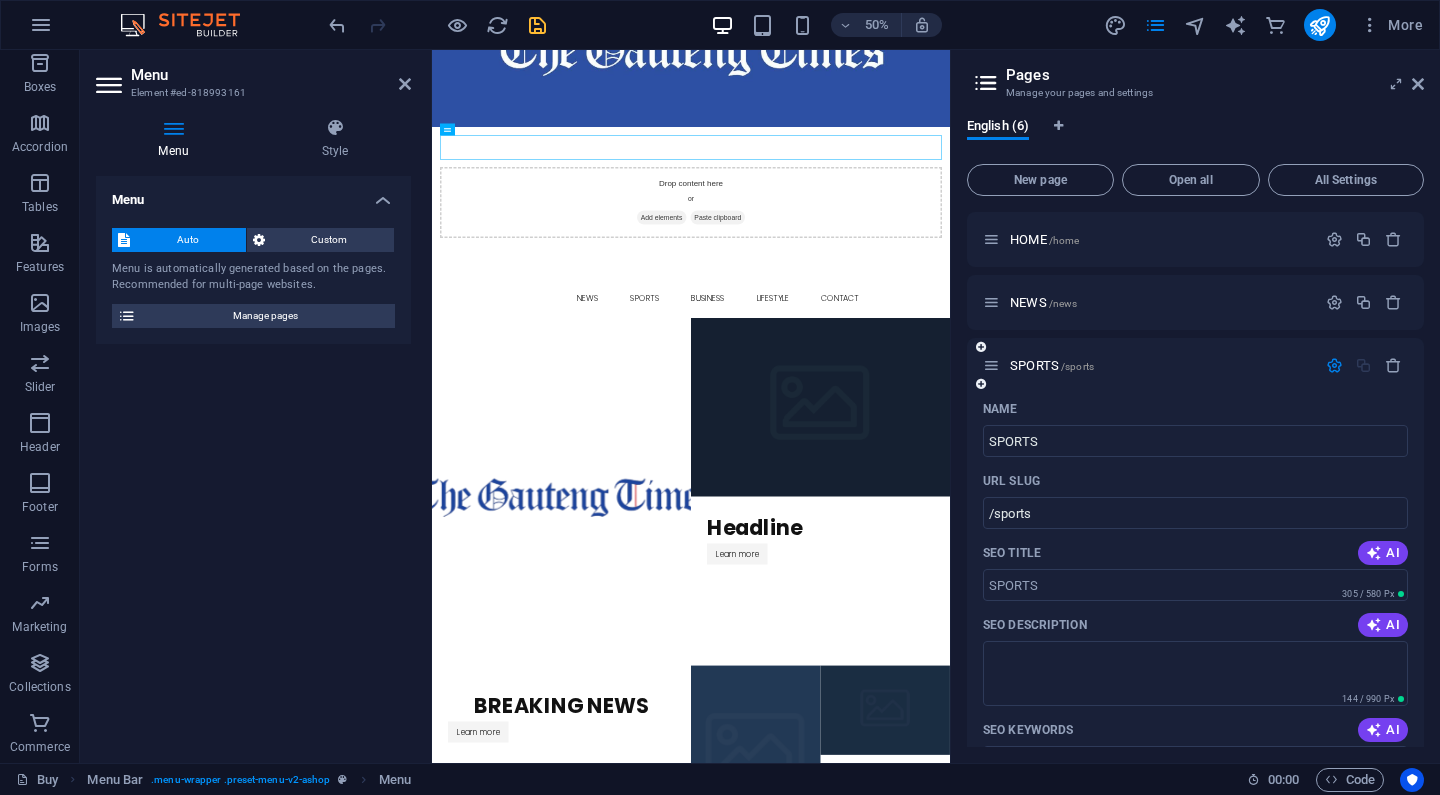 click at bounding box center (1334, 365) 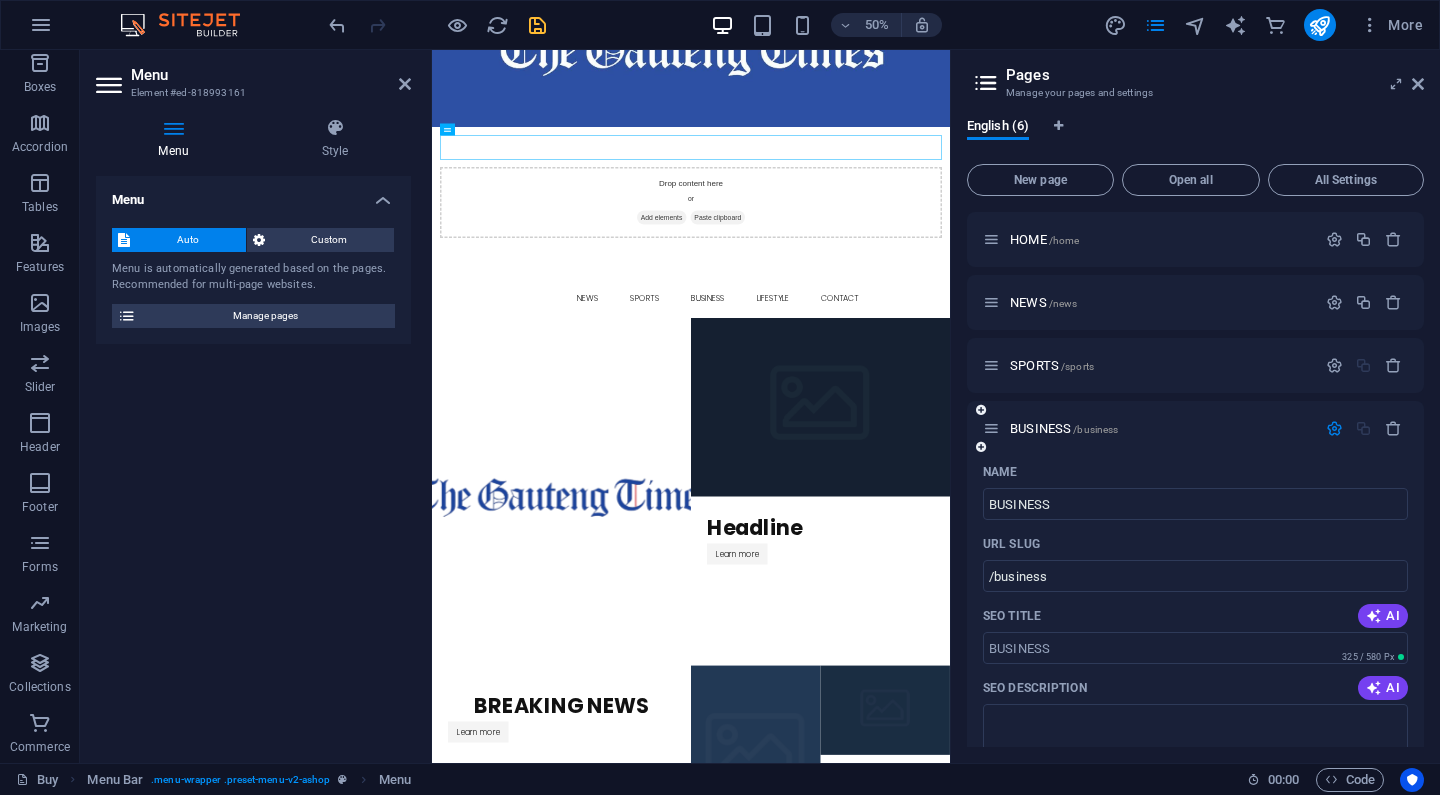 click at bounding box center (1334, 428) 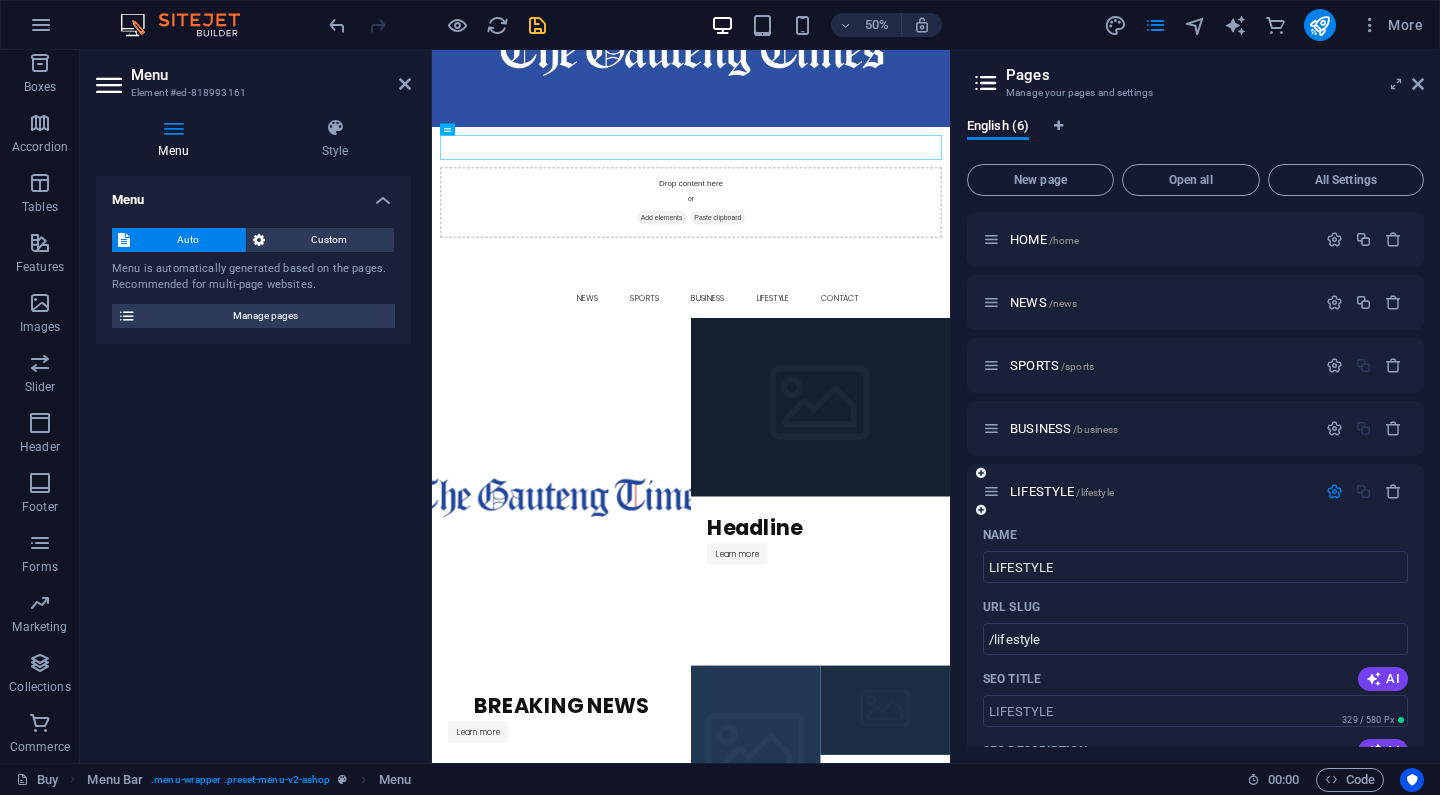 click at bounding box center (1334, 491) 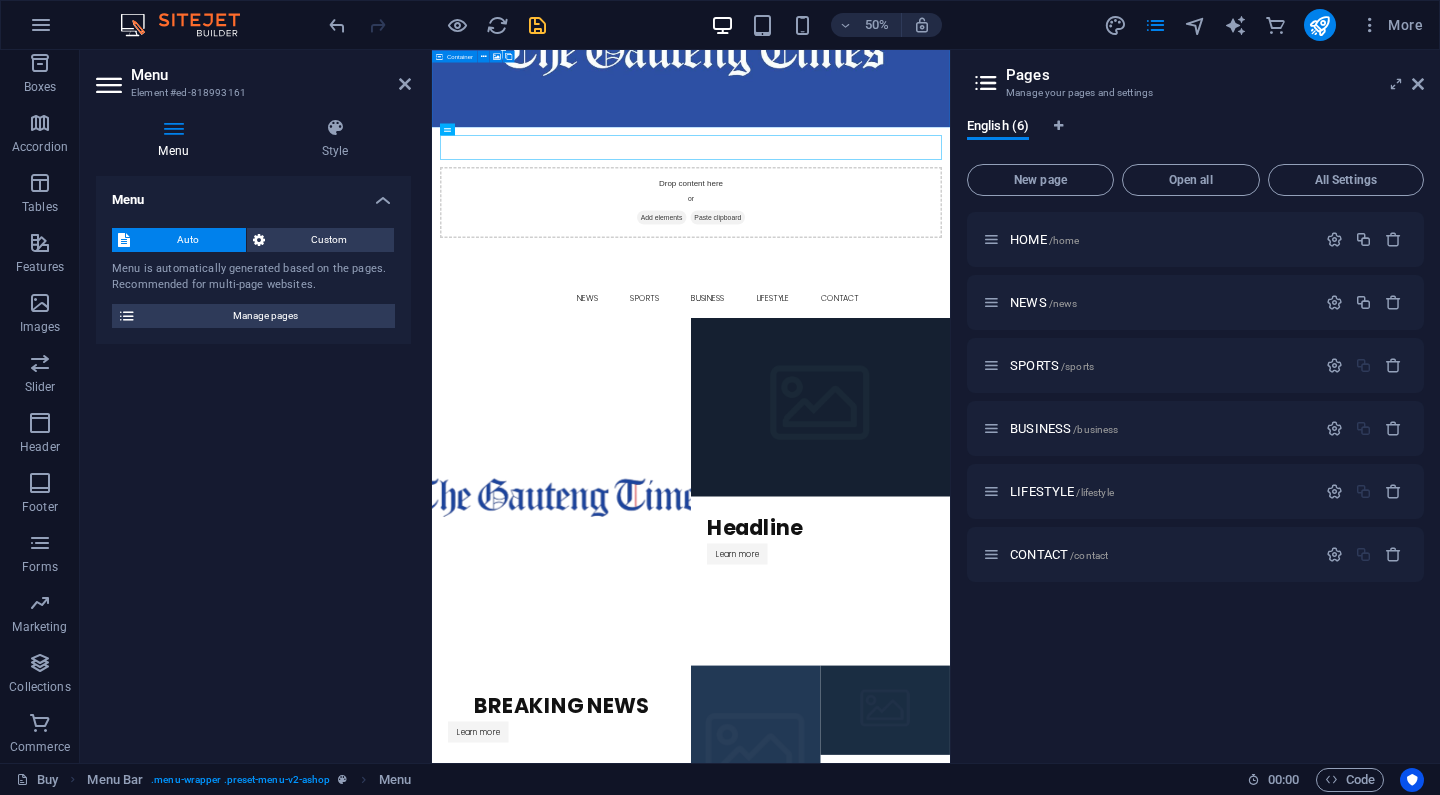 type 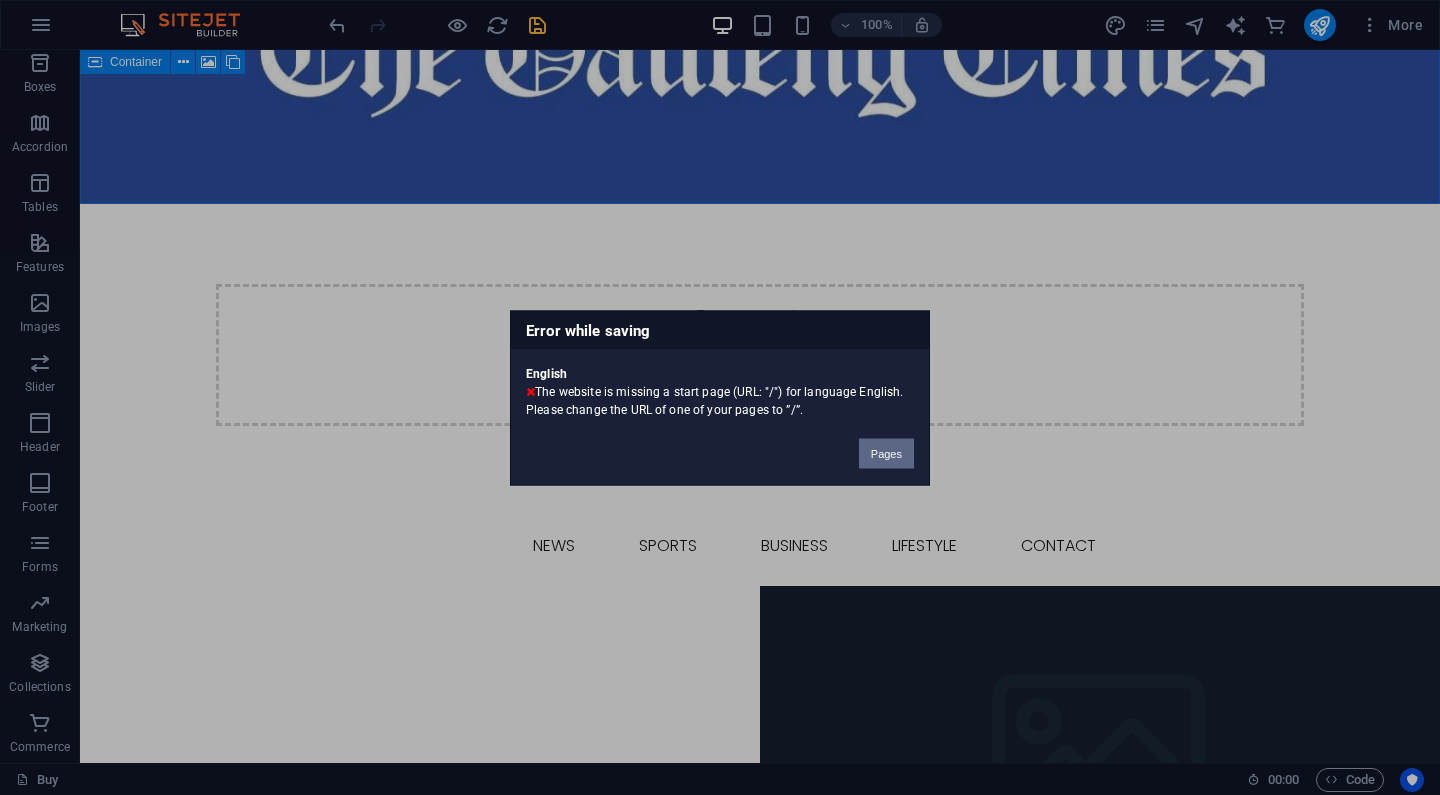 click on "Pages" at bounding box center (886, 453) 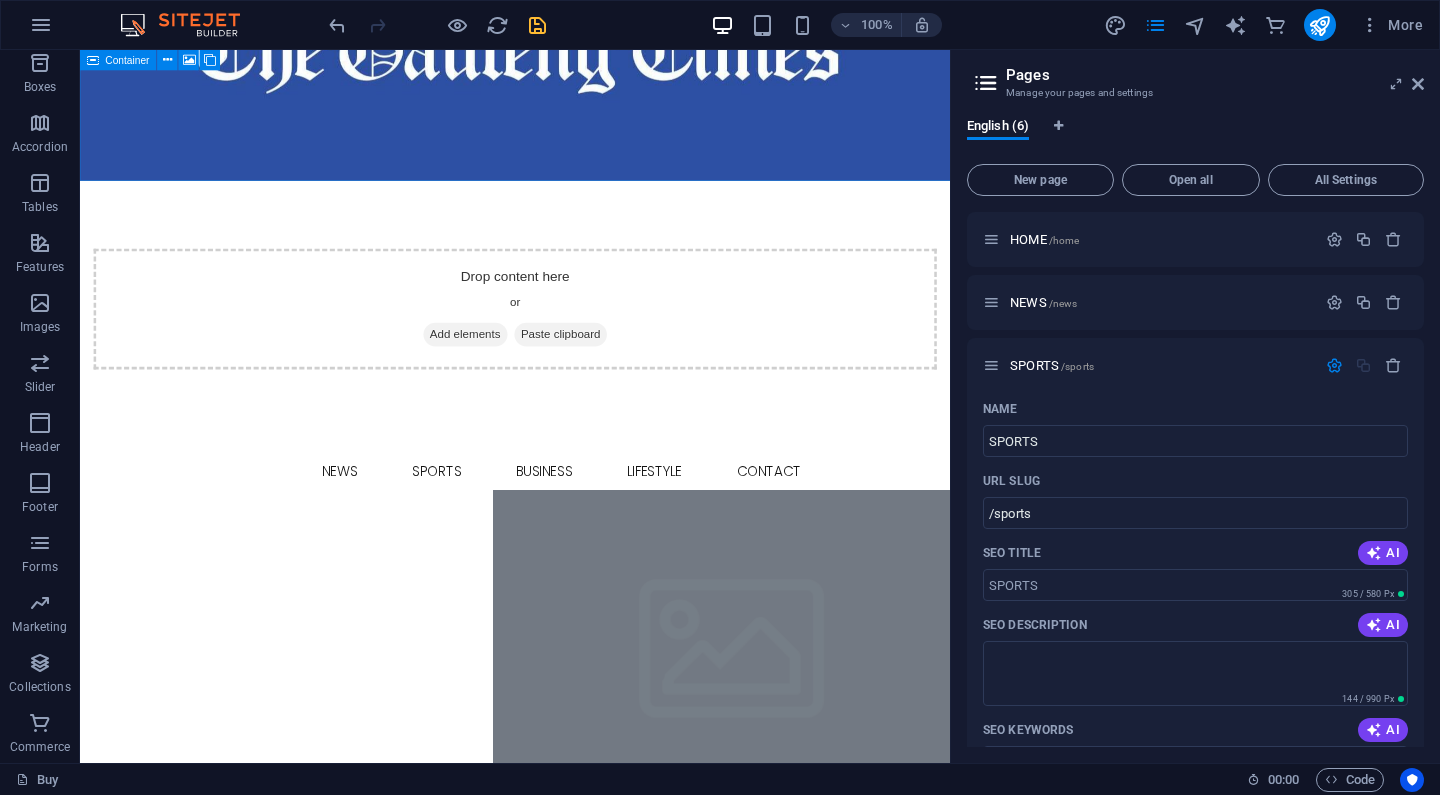 scroll, scrollTop: 2471, scrollLeft: 0, axis: vertical 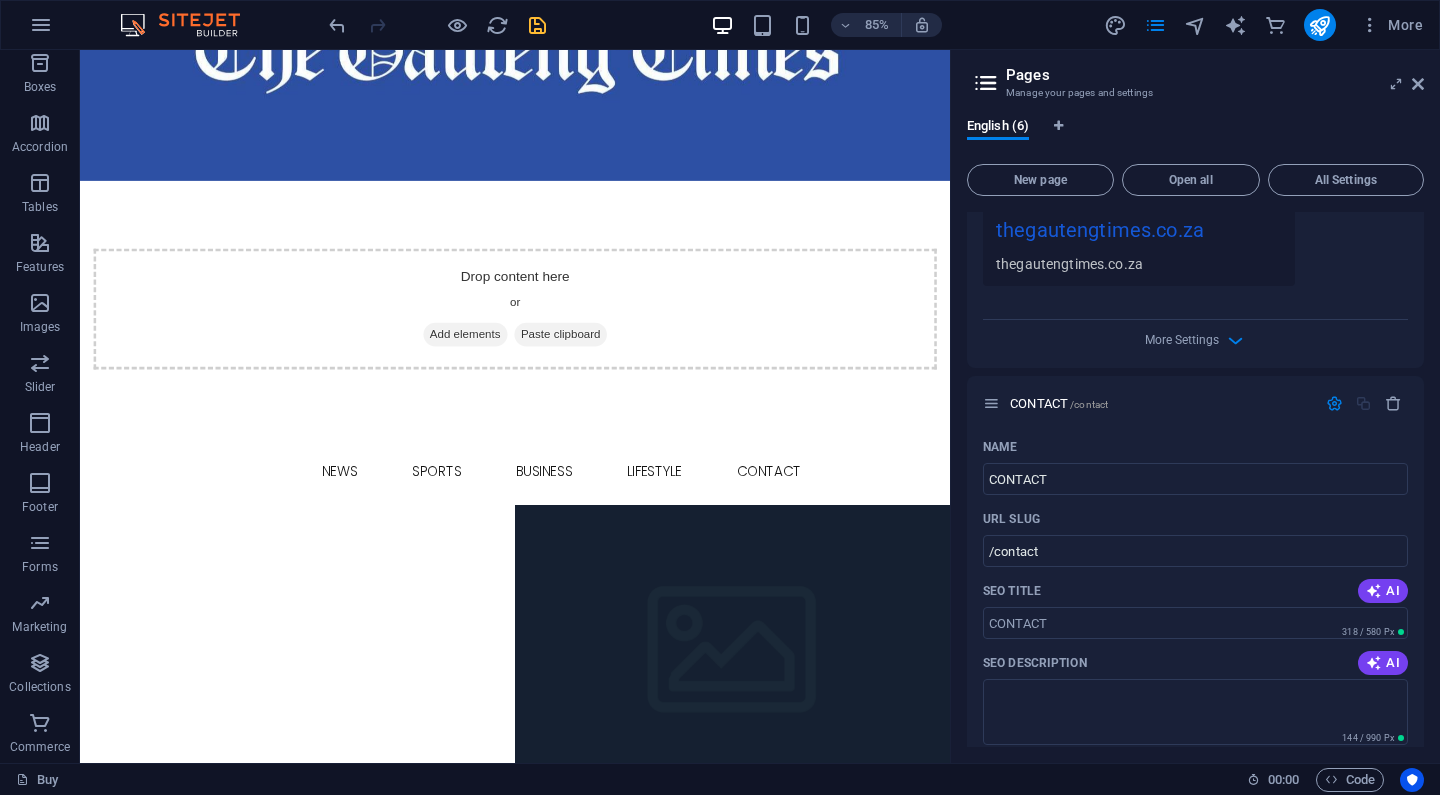 drag, startPoint x: 998, startPoint y: 233, endPoint x: 1204, endPoint y: 236, distance: 206.02185 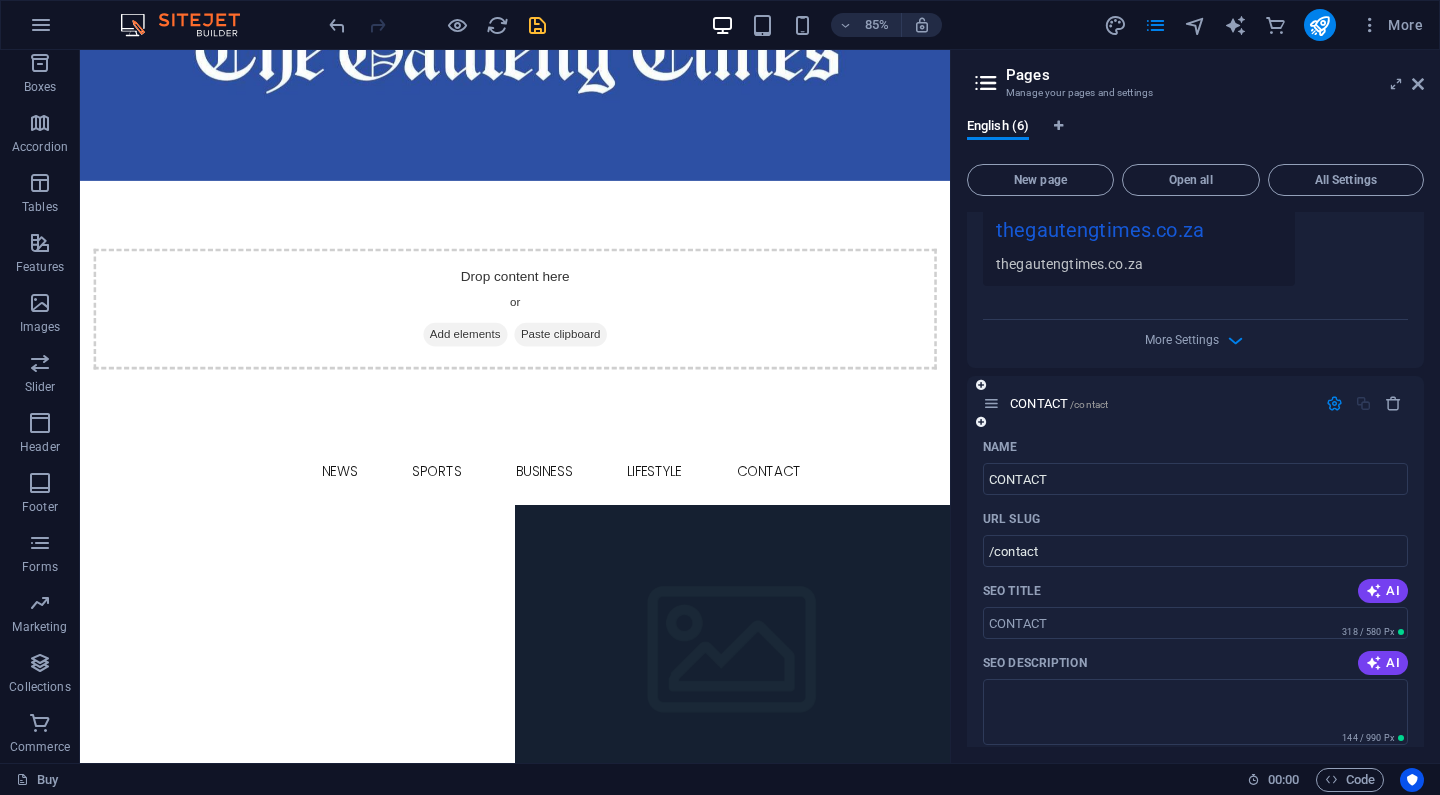click at bounding box center [1334, 403] 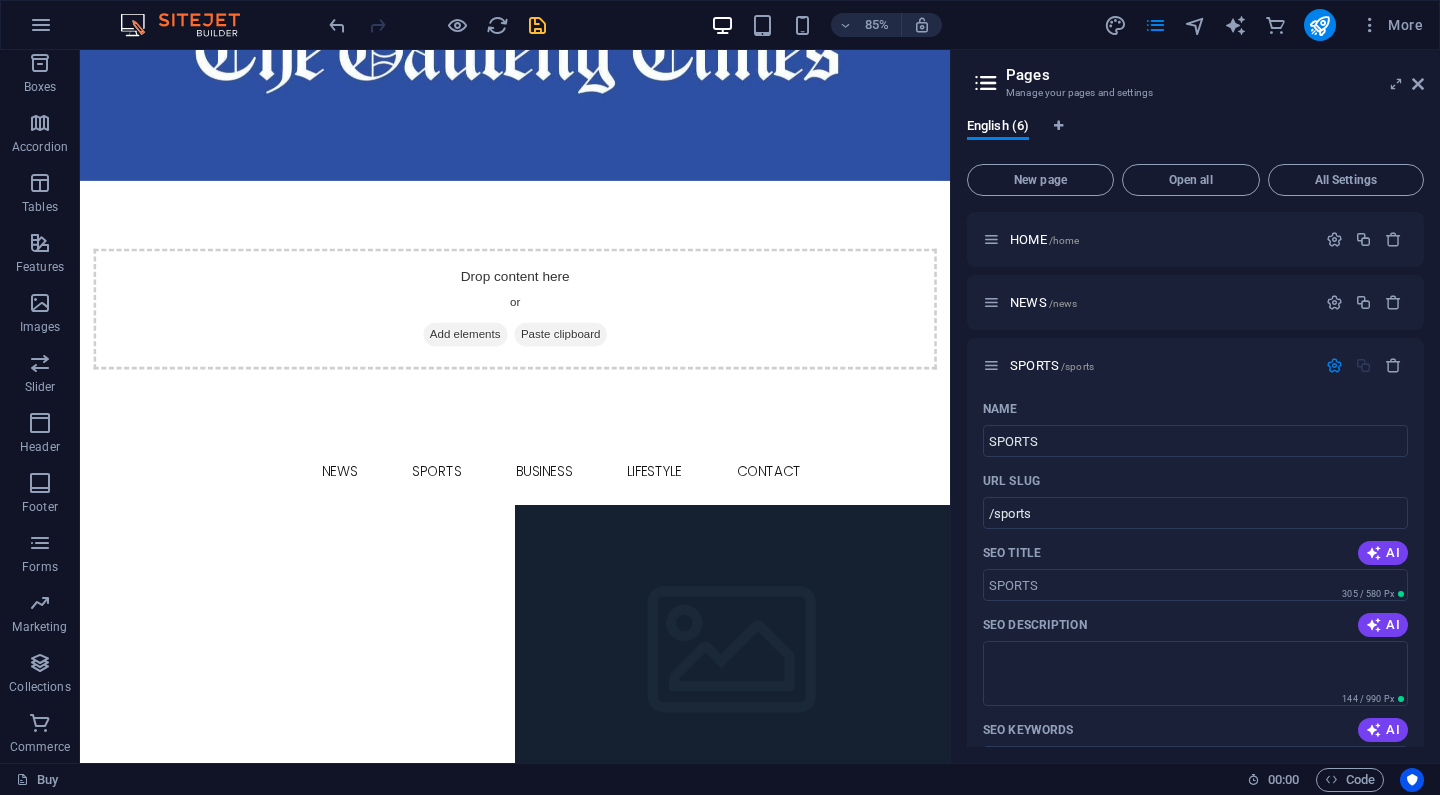 scroll, scrollTop: 0, scrollLeft: 0, axis: both 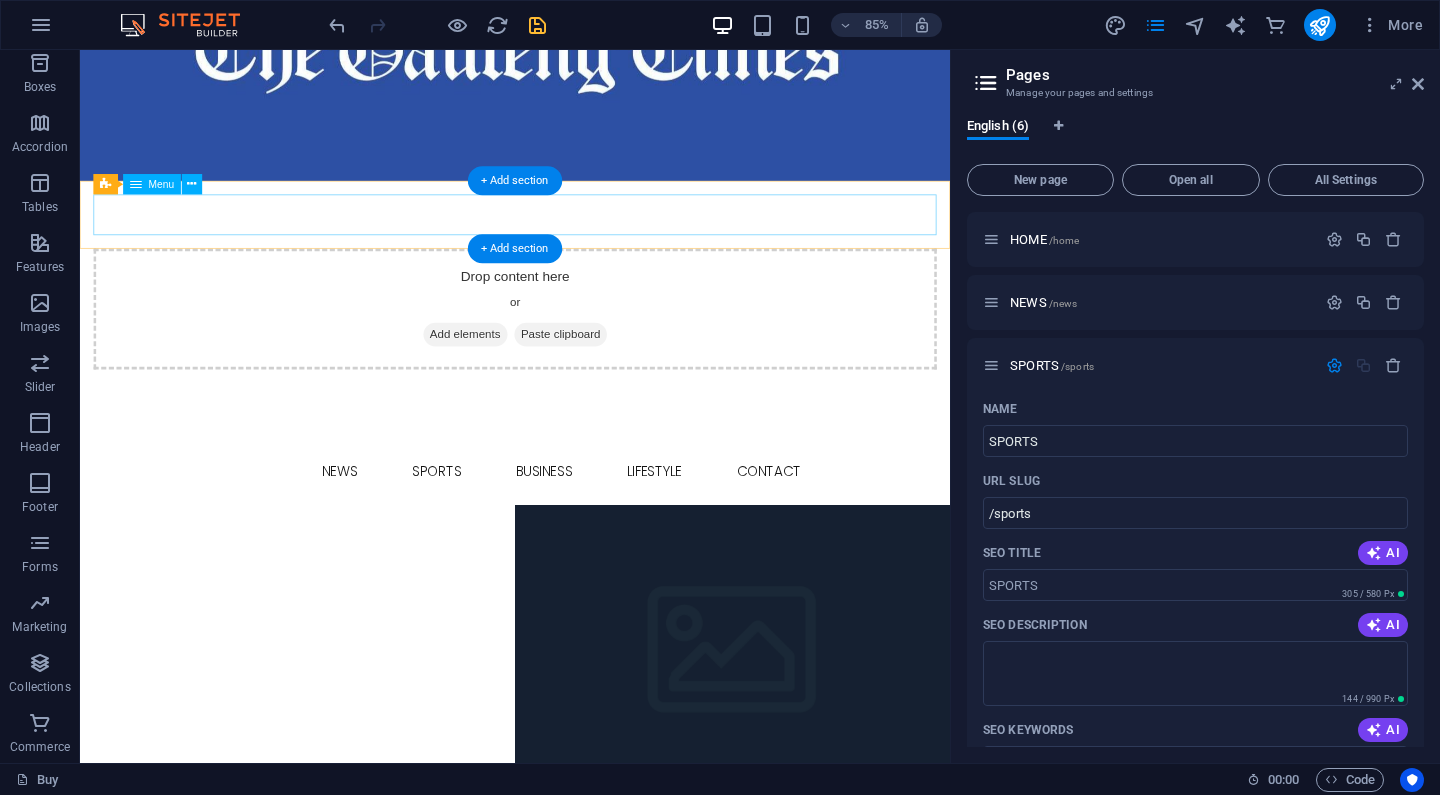 click on "HOME NEWS SPORTS BUSINESS LIFESTYLE CONTACT" at bounding box center (592, 546) 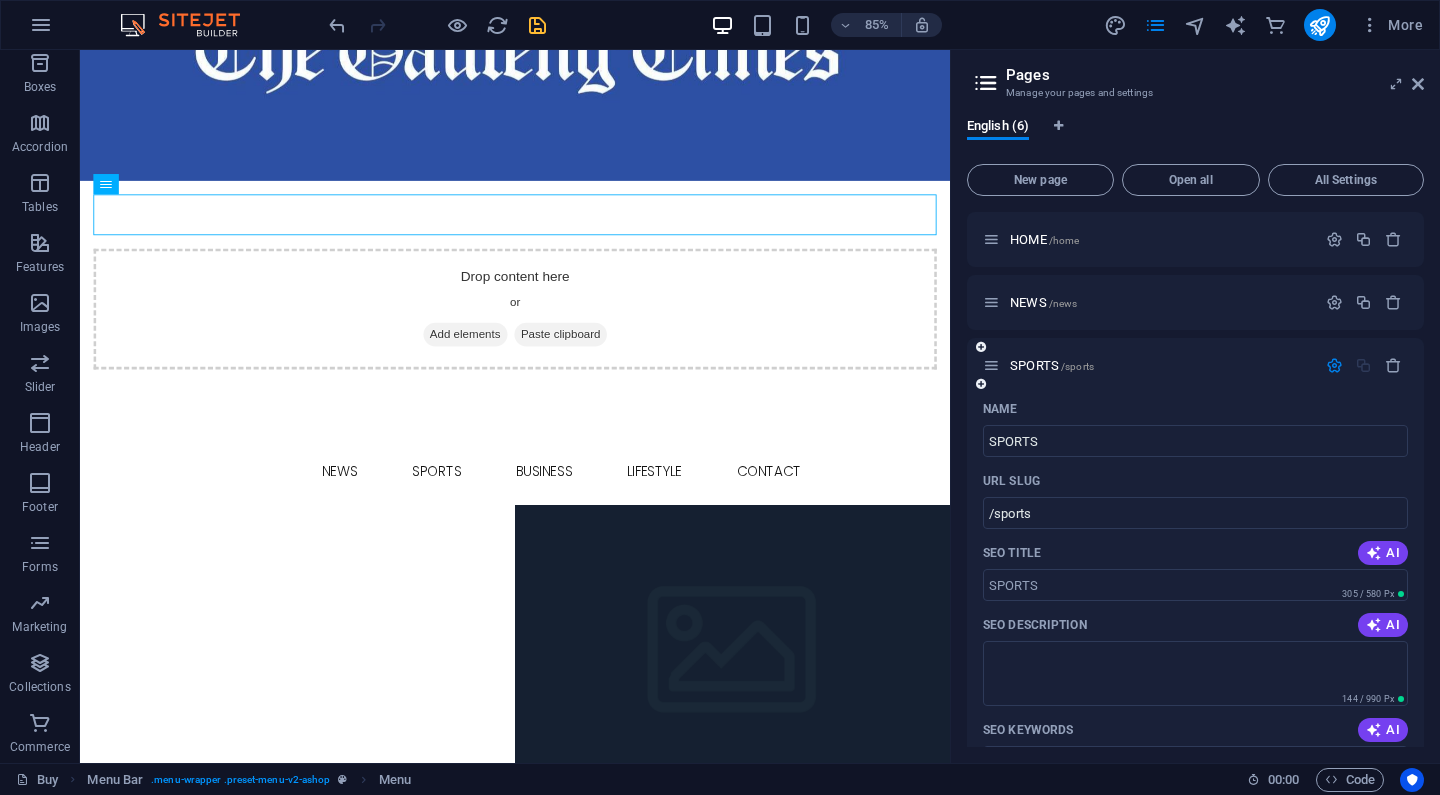 click at bounding box center [1334, 365] 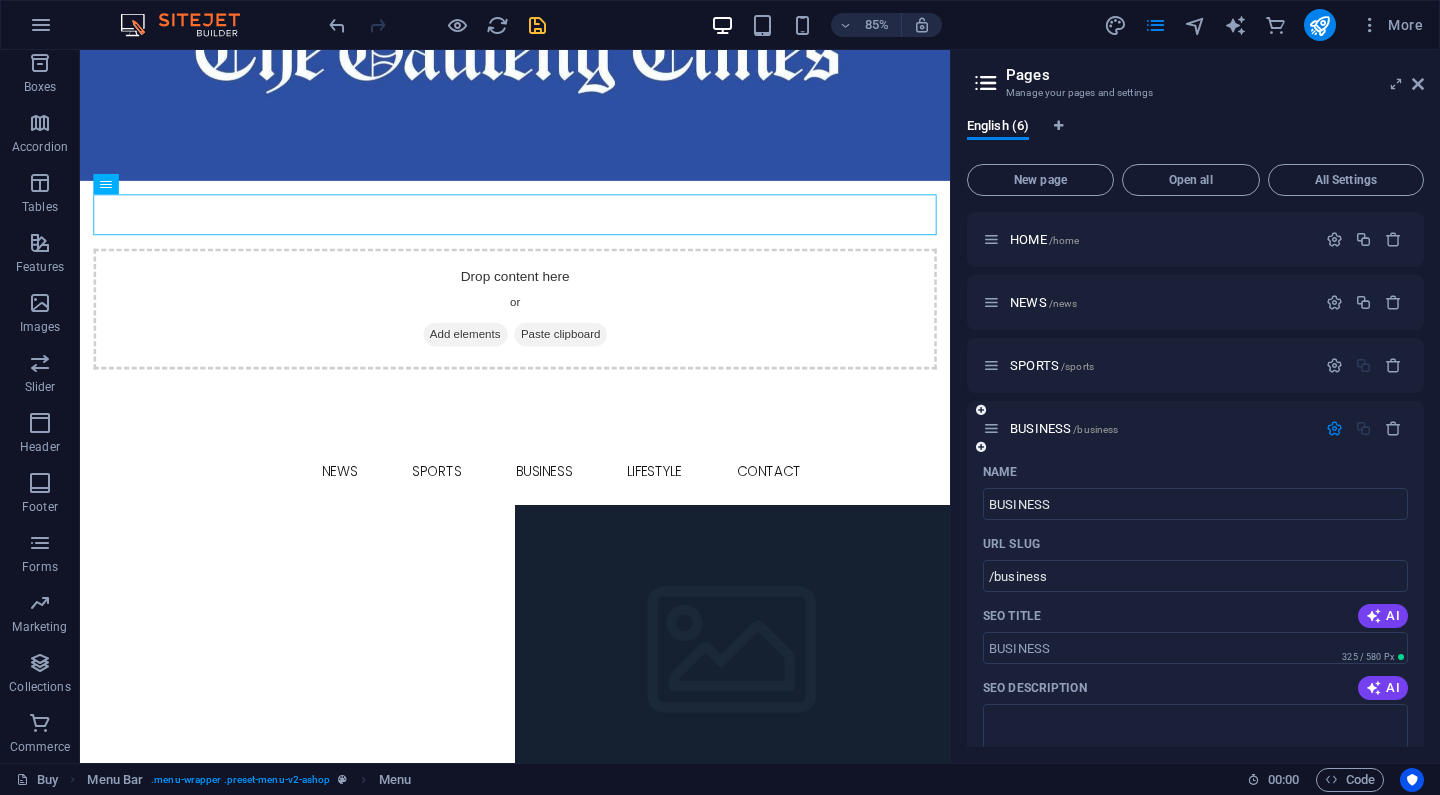 click at bounding box center [1334, 428] 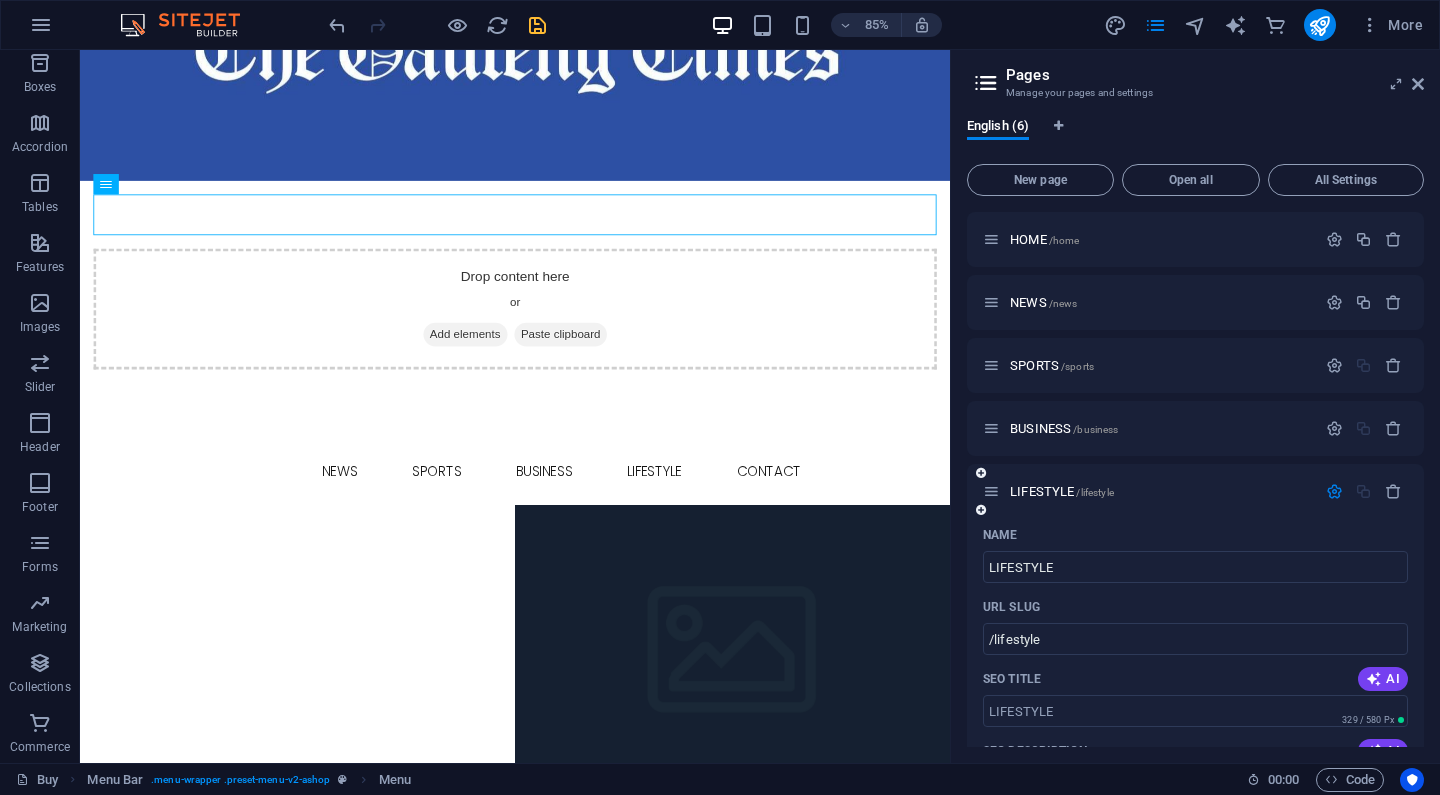 click at bounding box center (1334, 491) 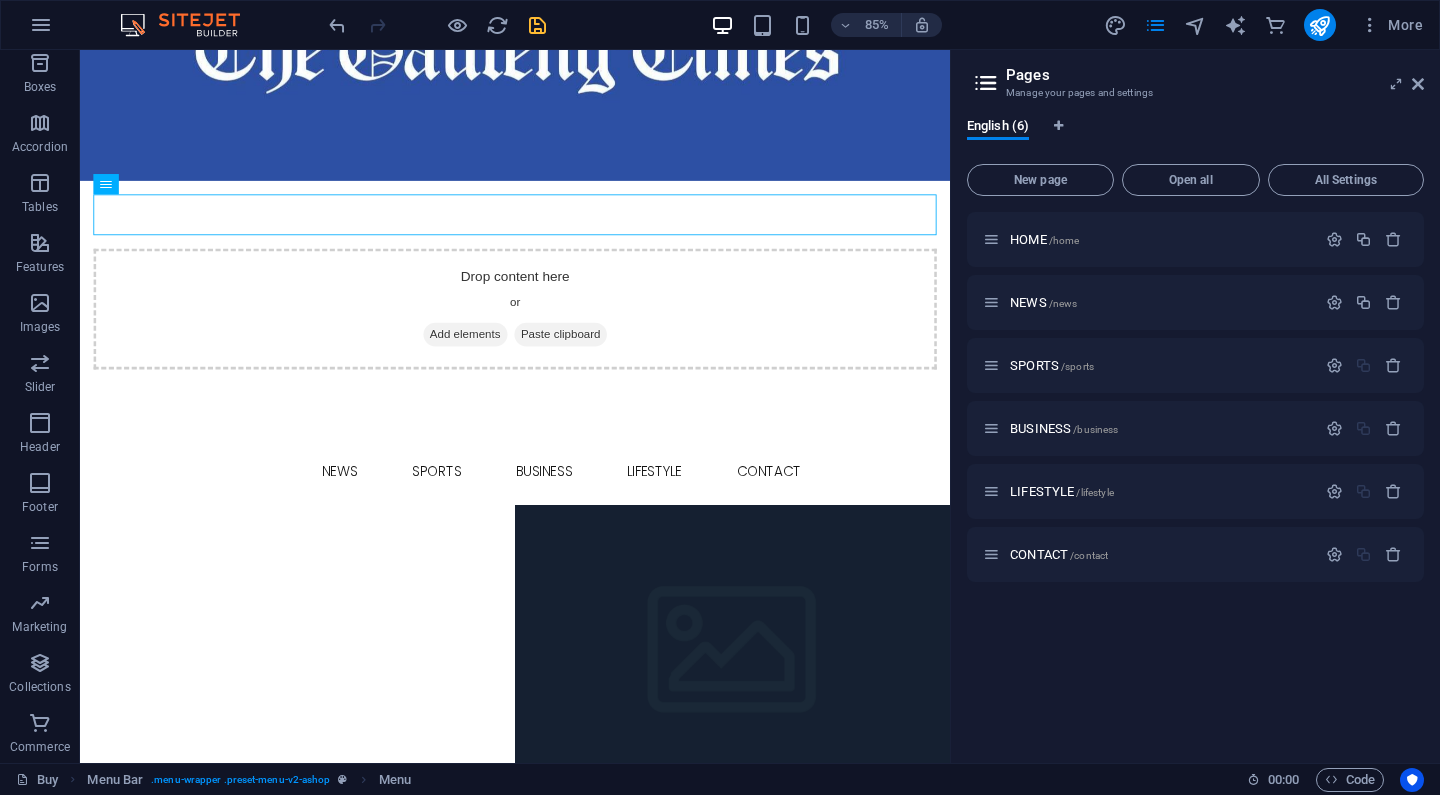 click on "Pages Manage your pages and settings English (6) New page Open all All Settings HOME /home NEWS /news SPORTS /sports BUSINESS /business LIFESTYLE /lifestyle CONTACT /contact" at bounding box center (1195, 406) 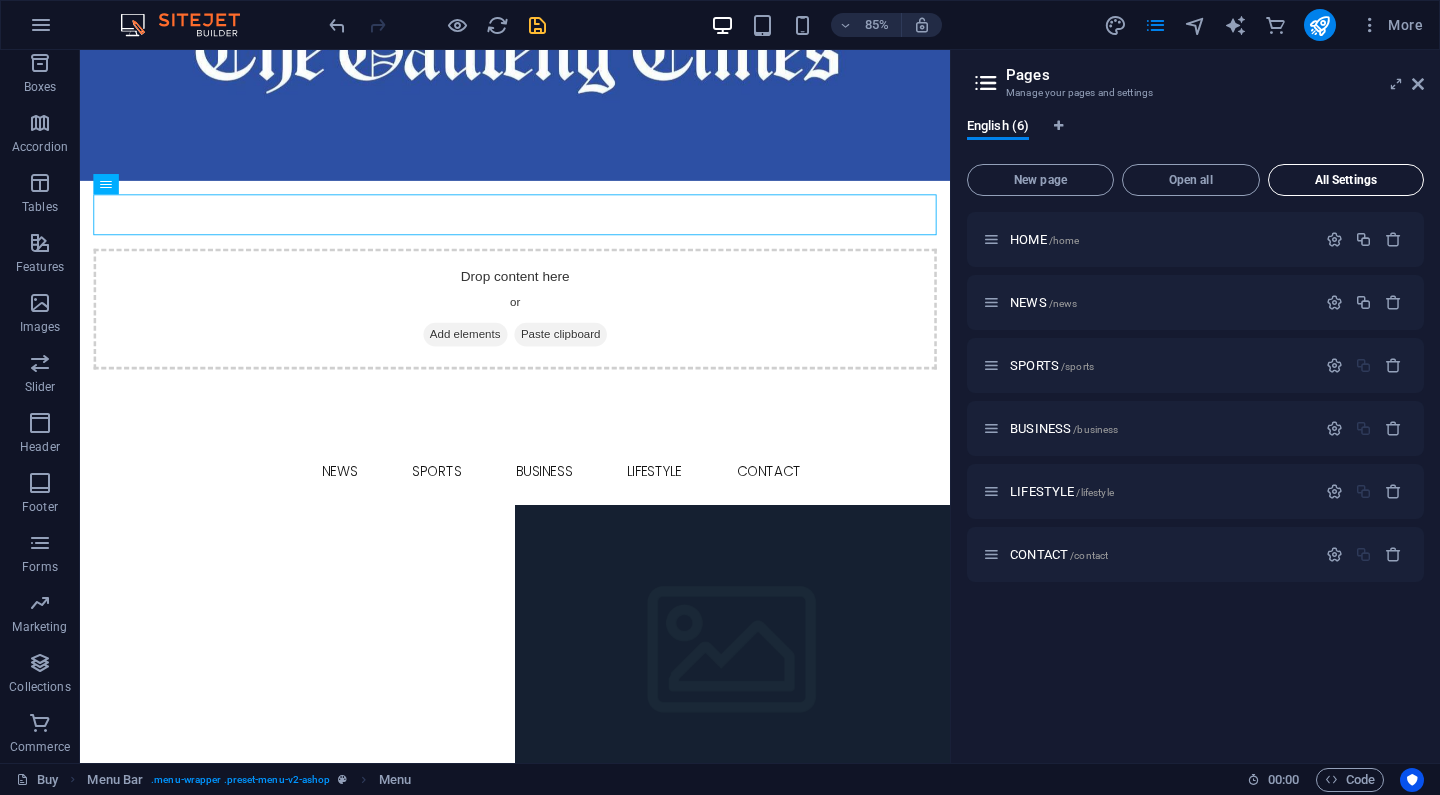 click on "All Settings" at bounding box center (1346, 180) 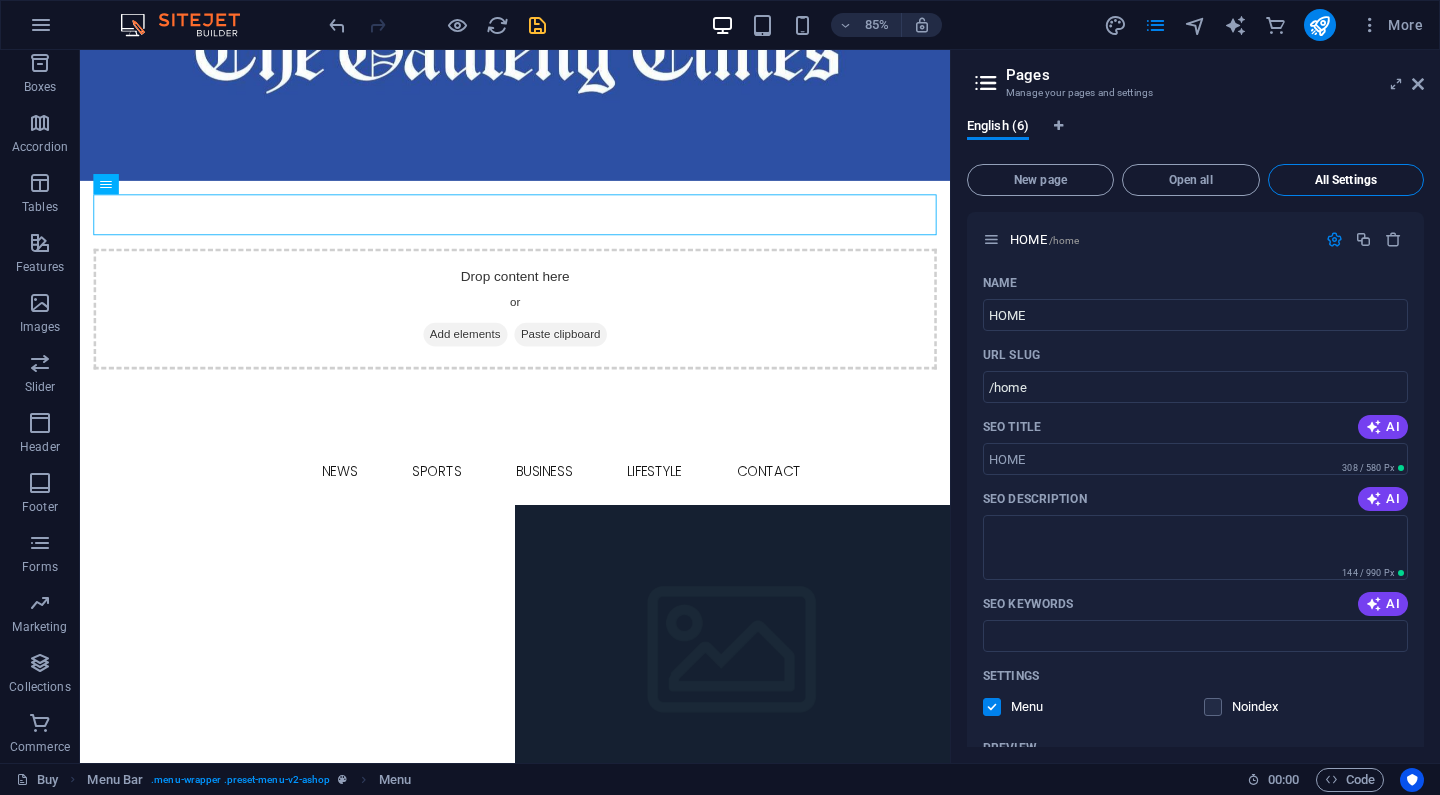 scroll, scrollTop: 672, scrollLeft: 0, axis: vertical 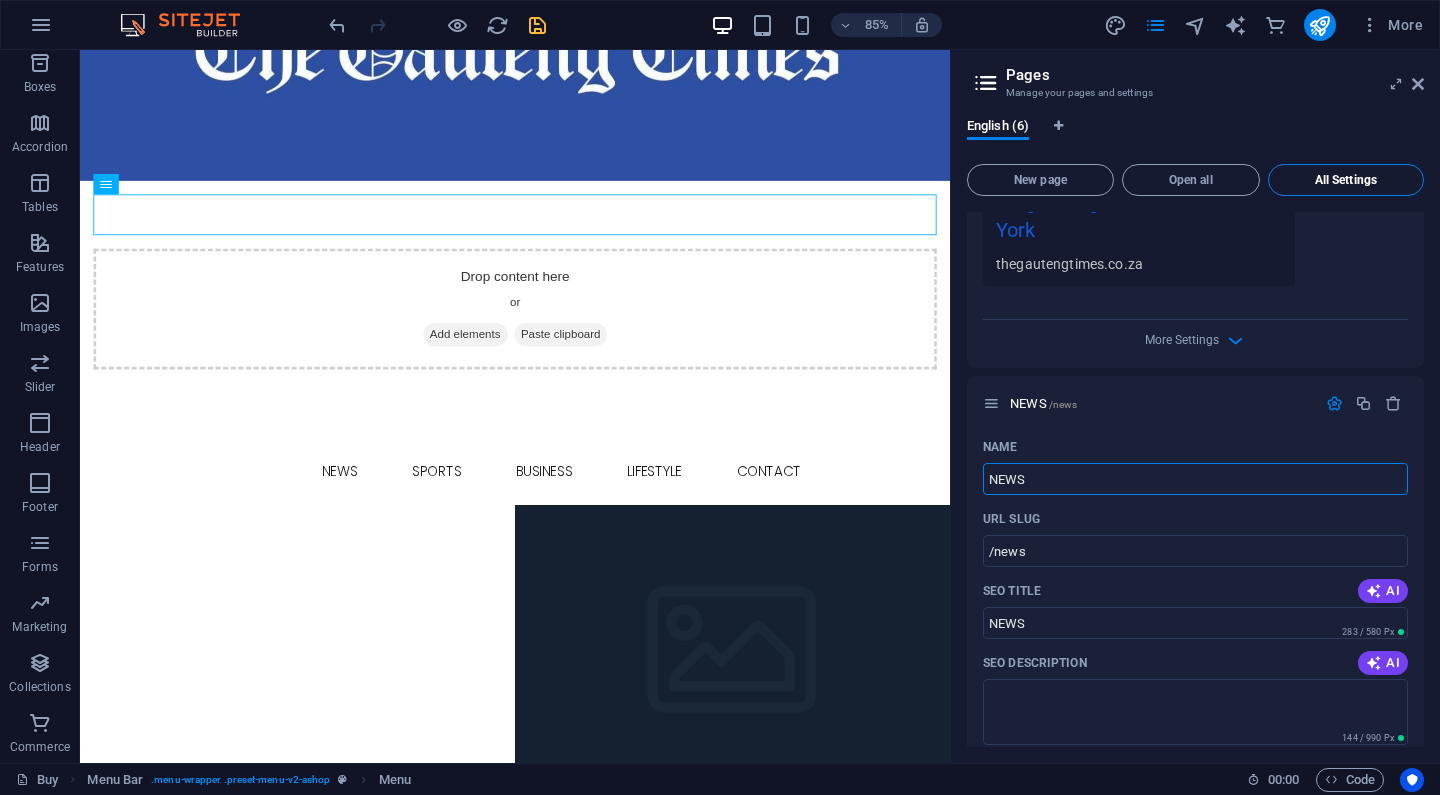 click on "All Settings" at bounding box center (1346, 180) 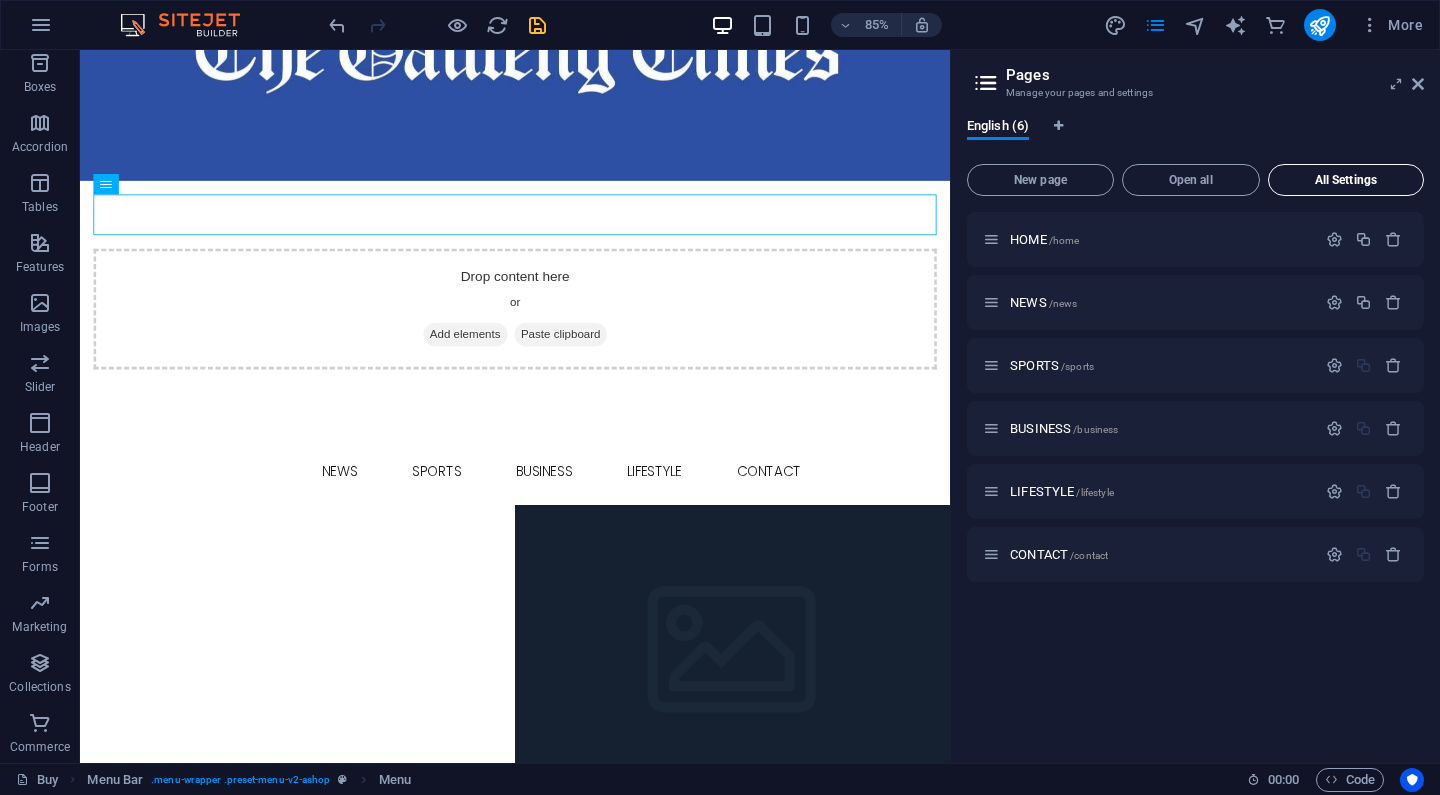 scroll, scrollTop: 0, scrollLeft: 0, axis: both 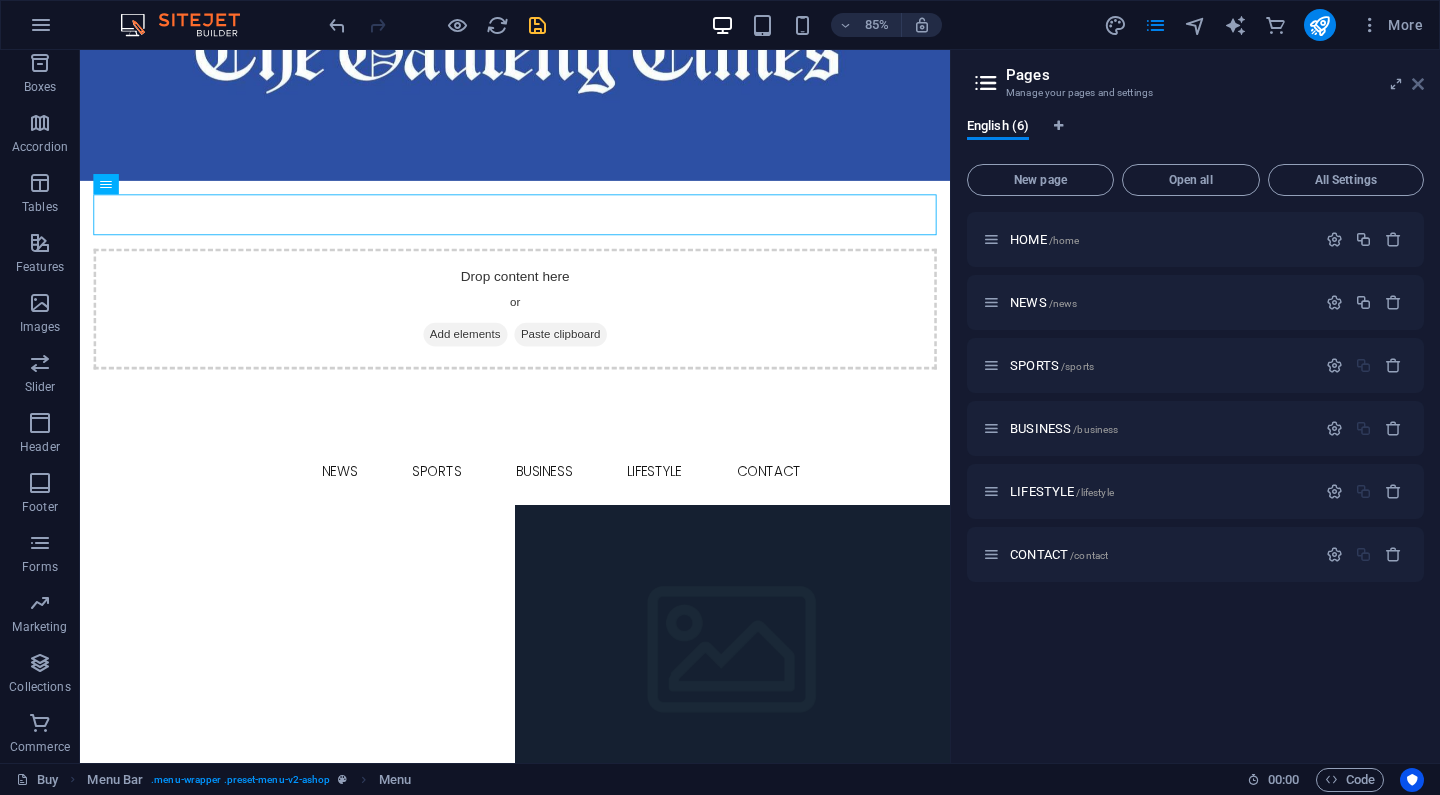 click at bounding box center [1418, 84] 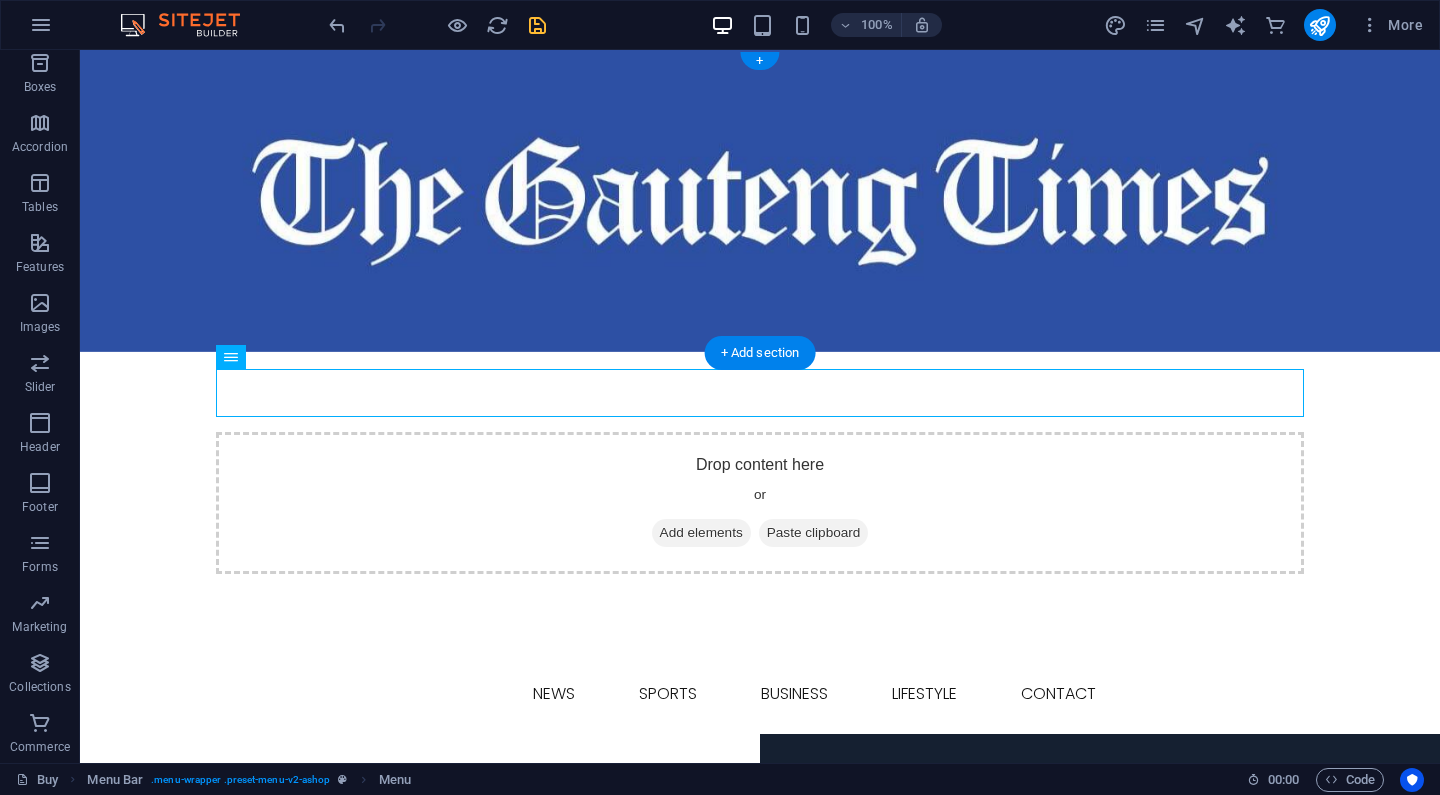 scroll, scrollTop: 0, scrollLeft: 0, axis: both 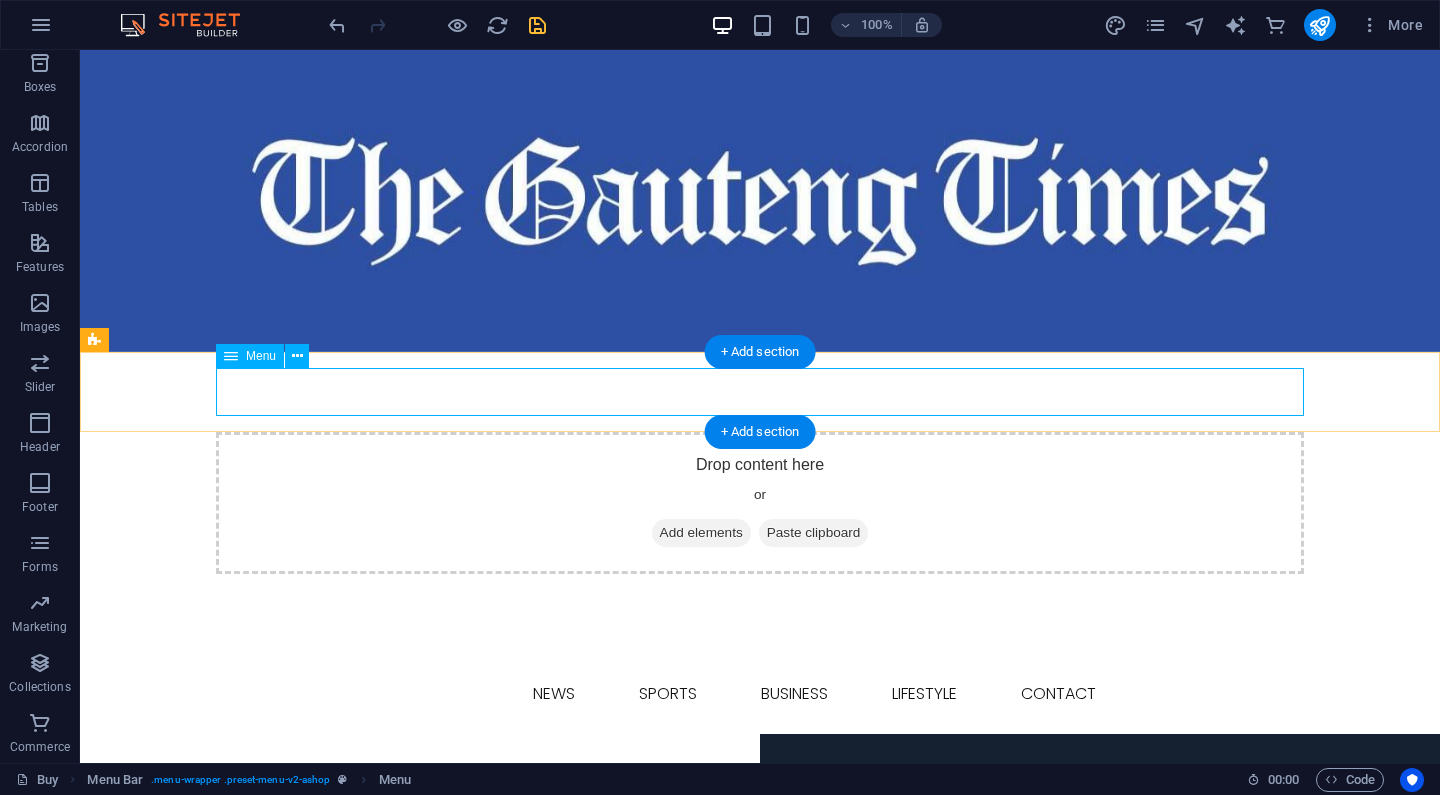 click on "HOME NEWS SPORTS BUSINESS LIFESTYLE CONTACT" at bounding box center (760, 694) 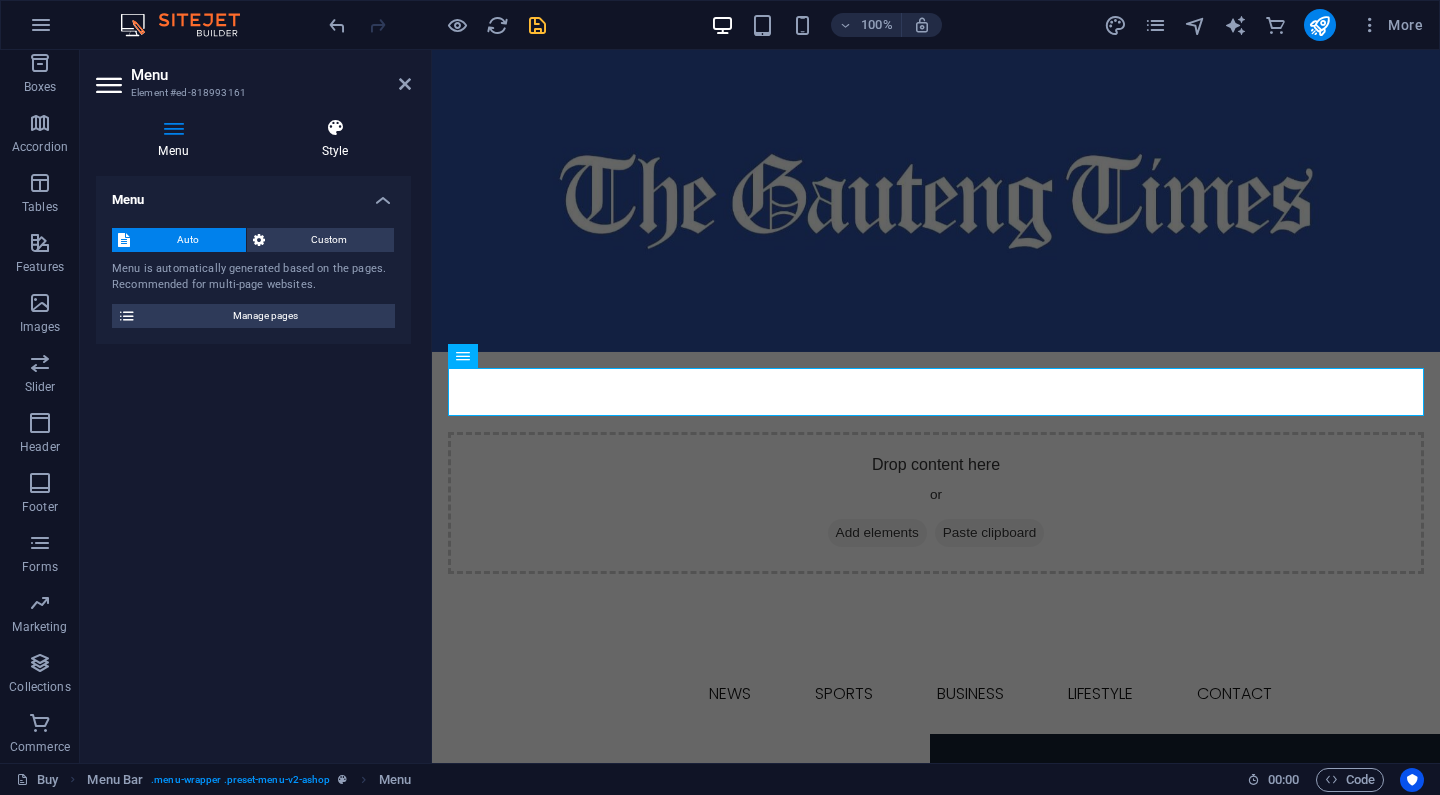 click on "Style" at bounding box center [335, 139] 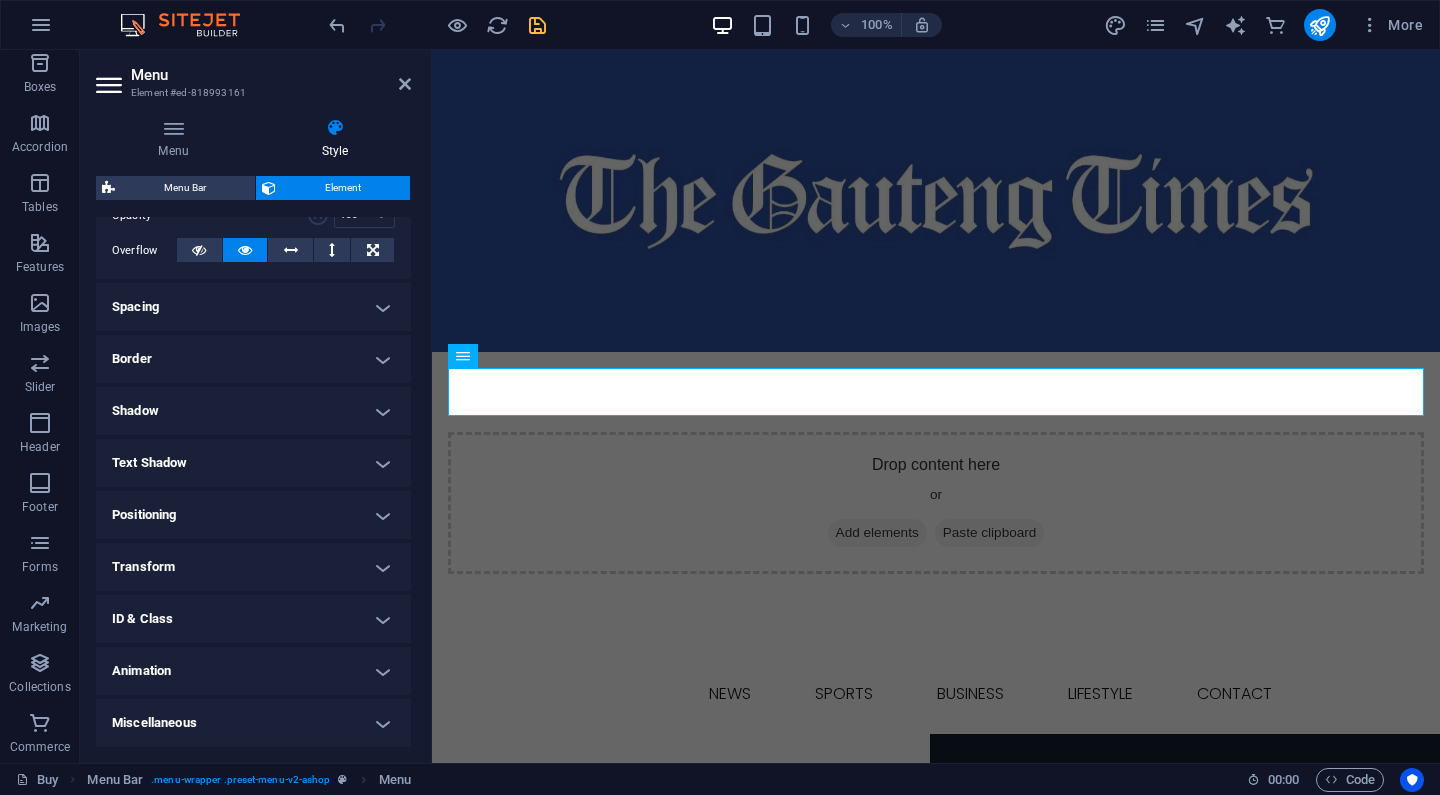 scroll, scrollTop: 314, scrollLeft: 0, axis: vertical 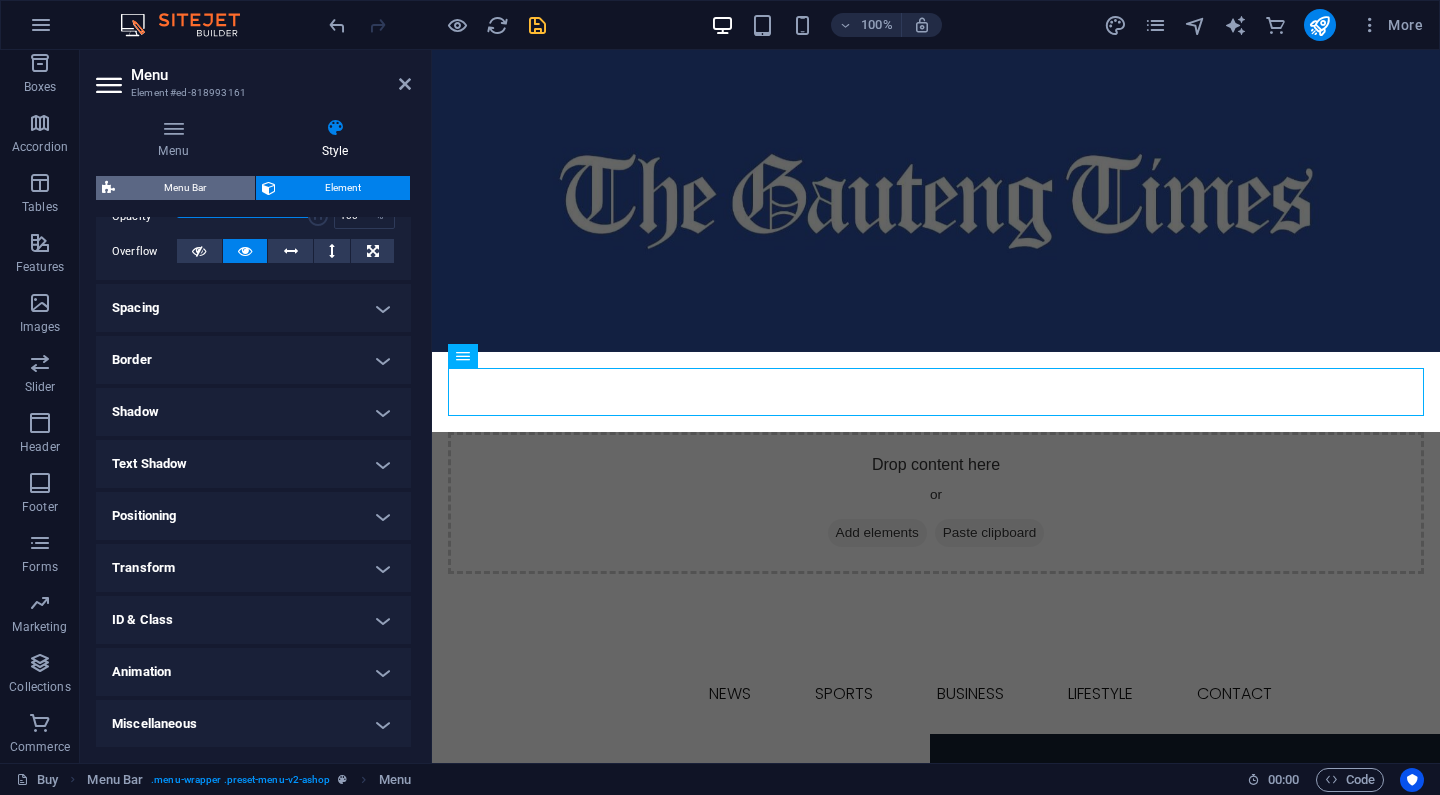 click on "Menu Bar" at bounding box center (185, 188) 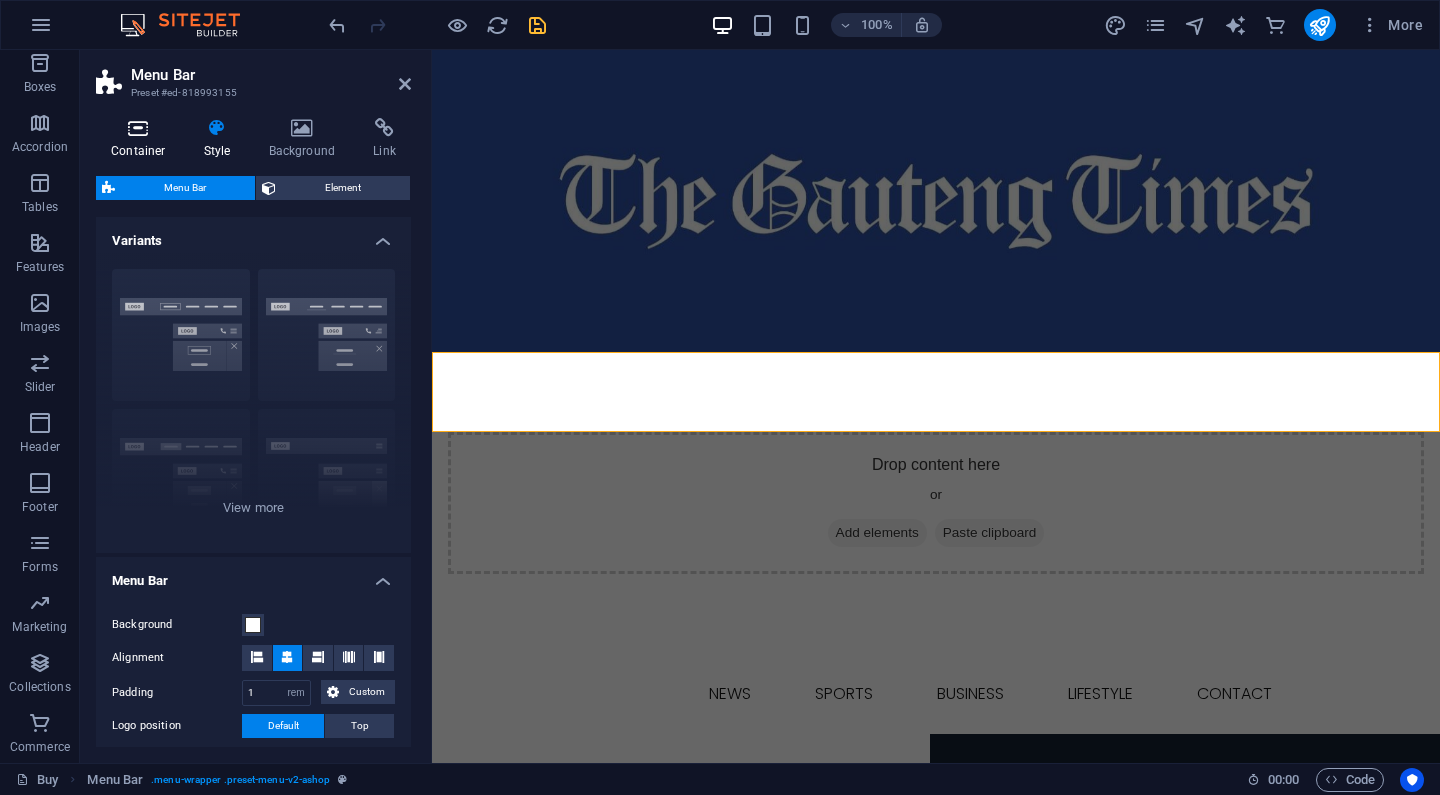 click on "Container" at bounding box center (142, 139) 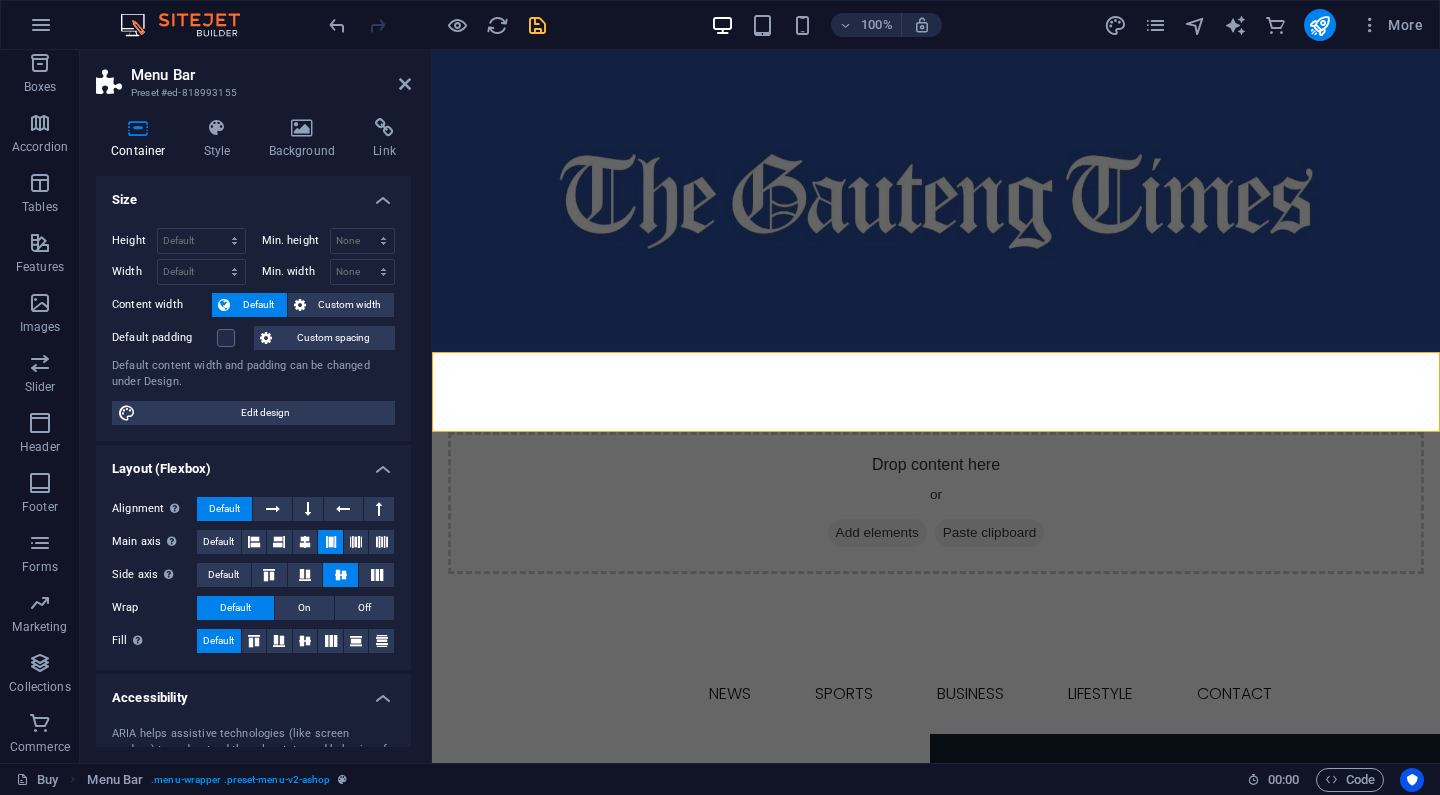 click on "Size" at bounding box center (253, 194) 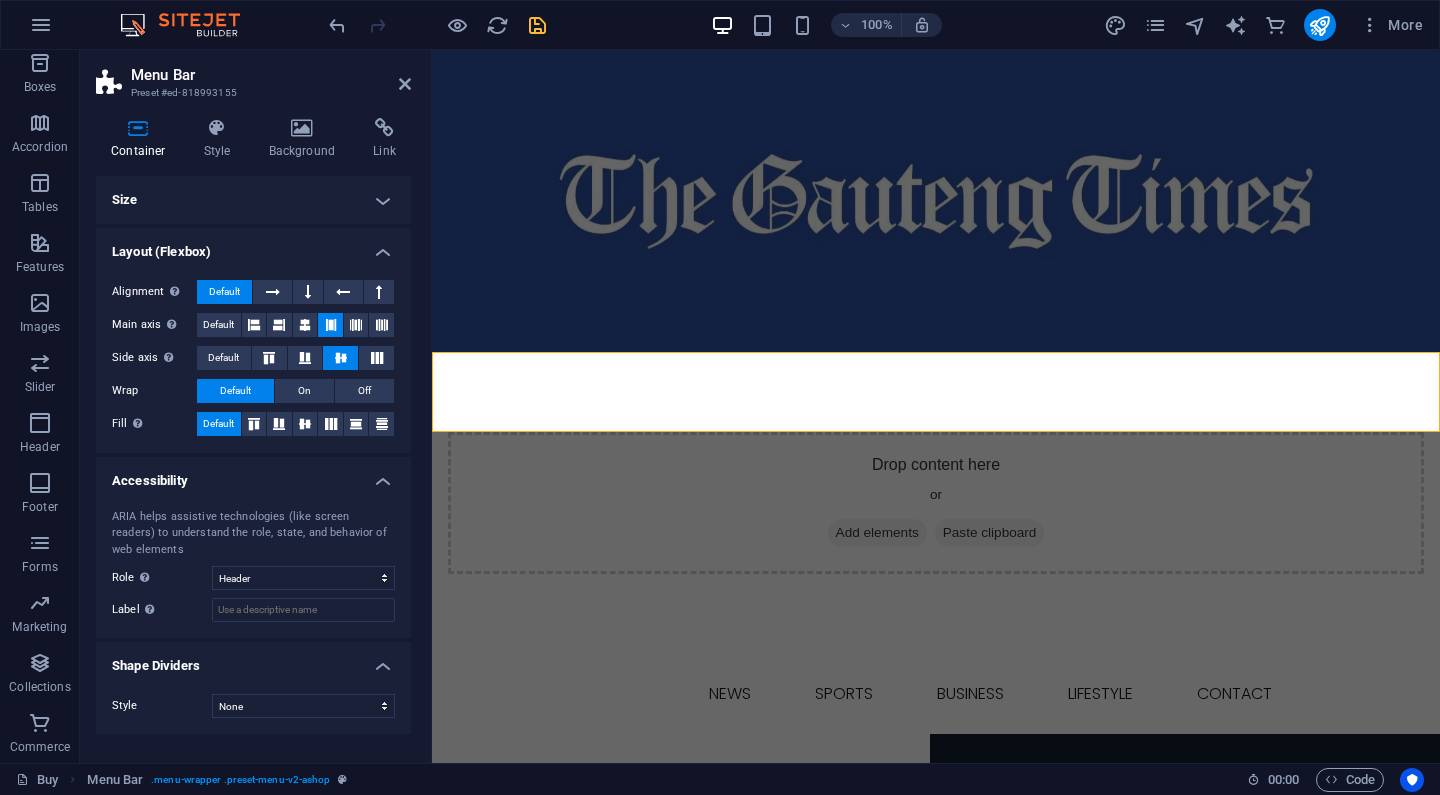 click on "Layout (Flexbox)" at bounding box center (253, 246) 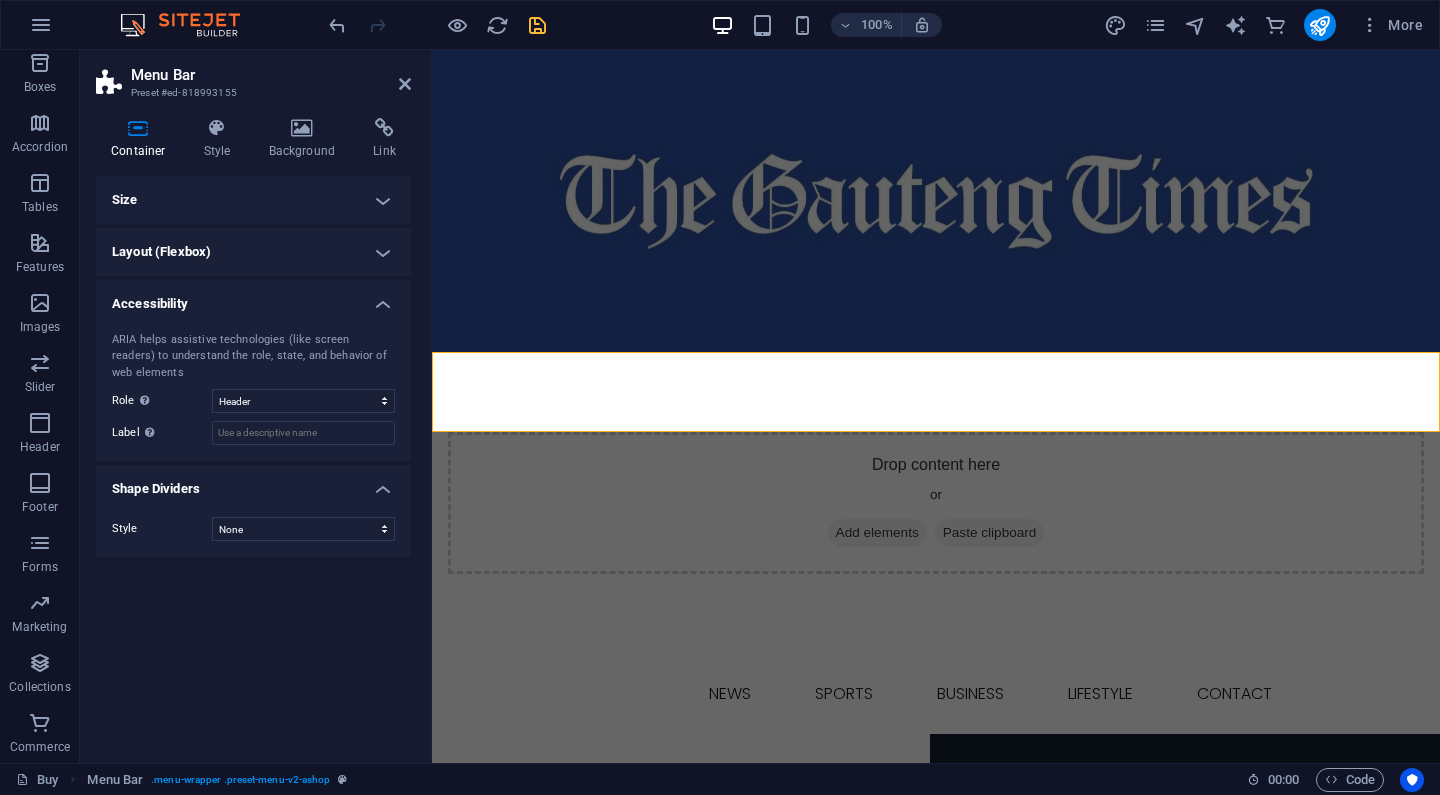 click on "Accessibility" at bounding box center (253, 298) 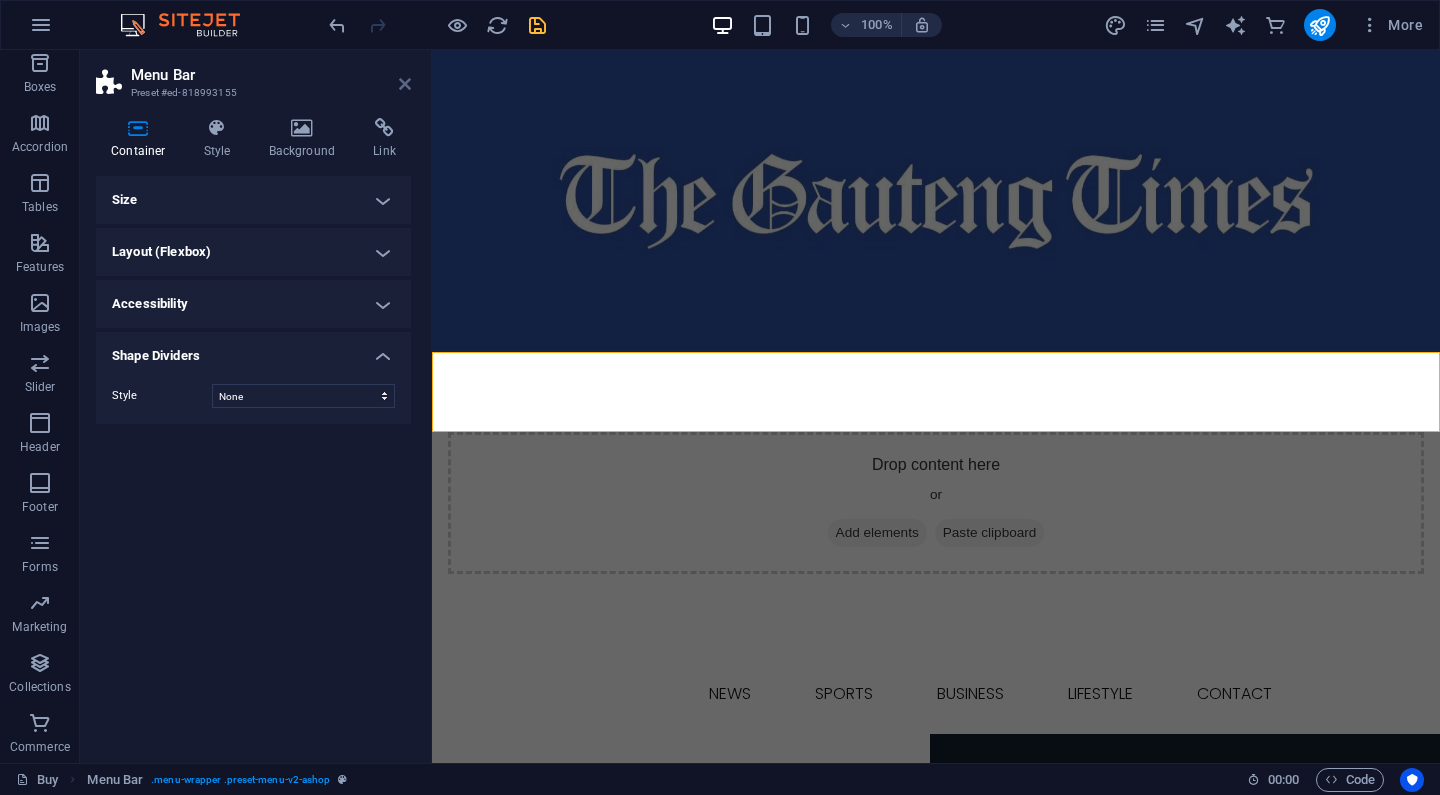 click at bounding box center (405, 84) 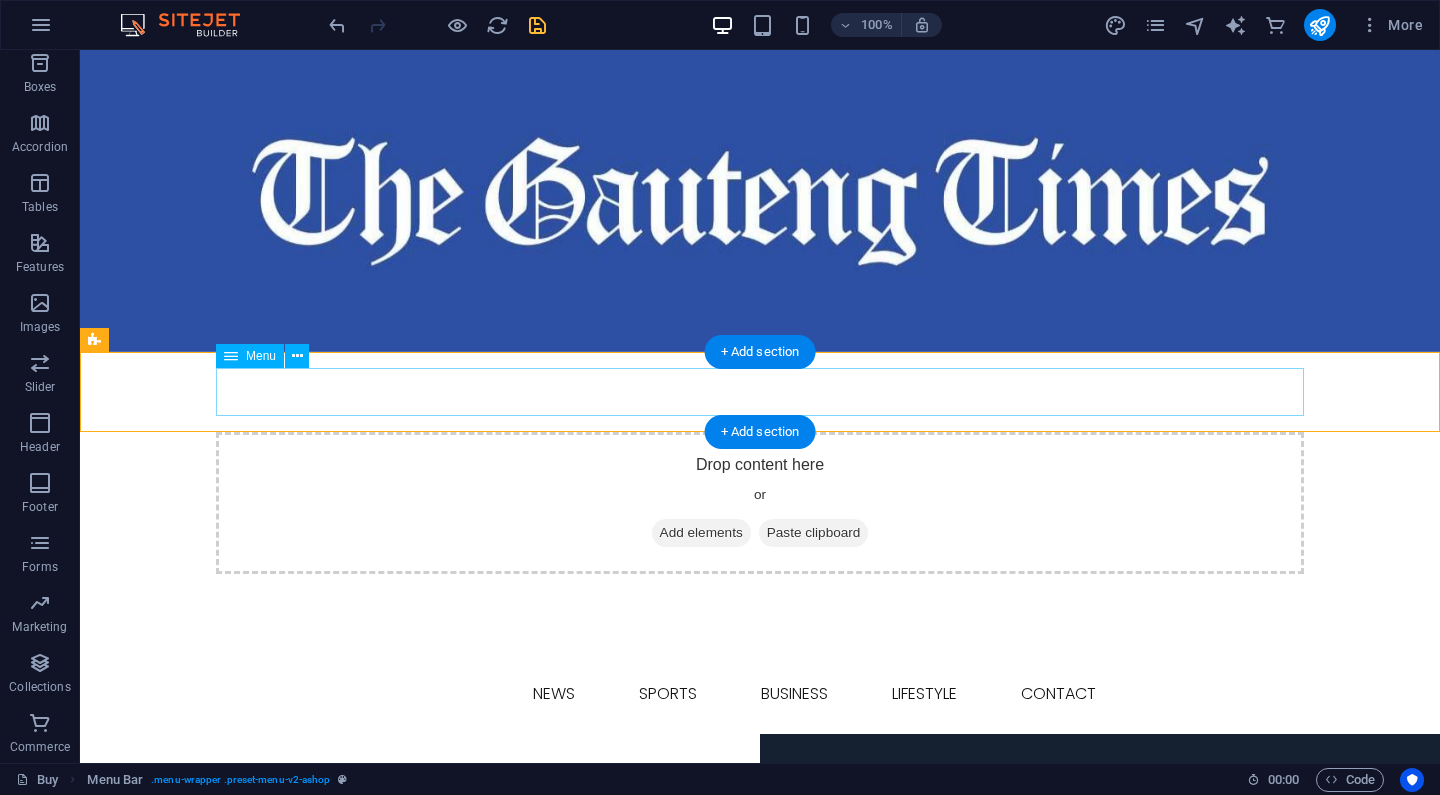 click on "HOME NEWS SPORTS BUSINESS LIFESTYLE CONTACT" at bounding box center [760, 694] 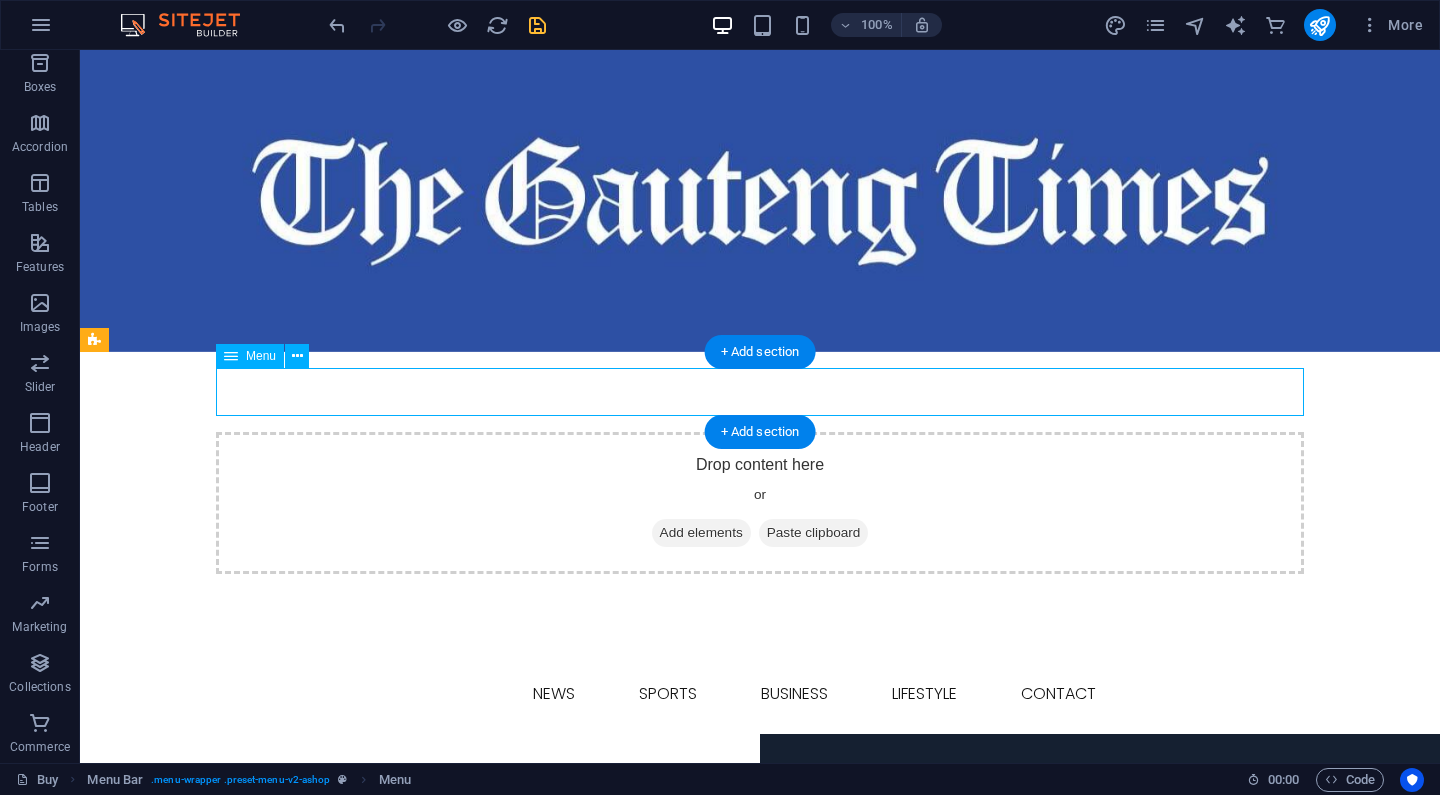 click on "HOME NEWS SPORTS BUSINESS LIFESTYLE CONTACT" at bounding box center (760, 694) 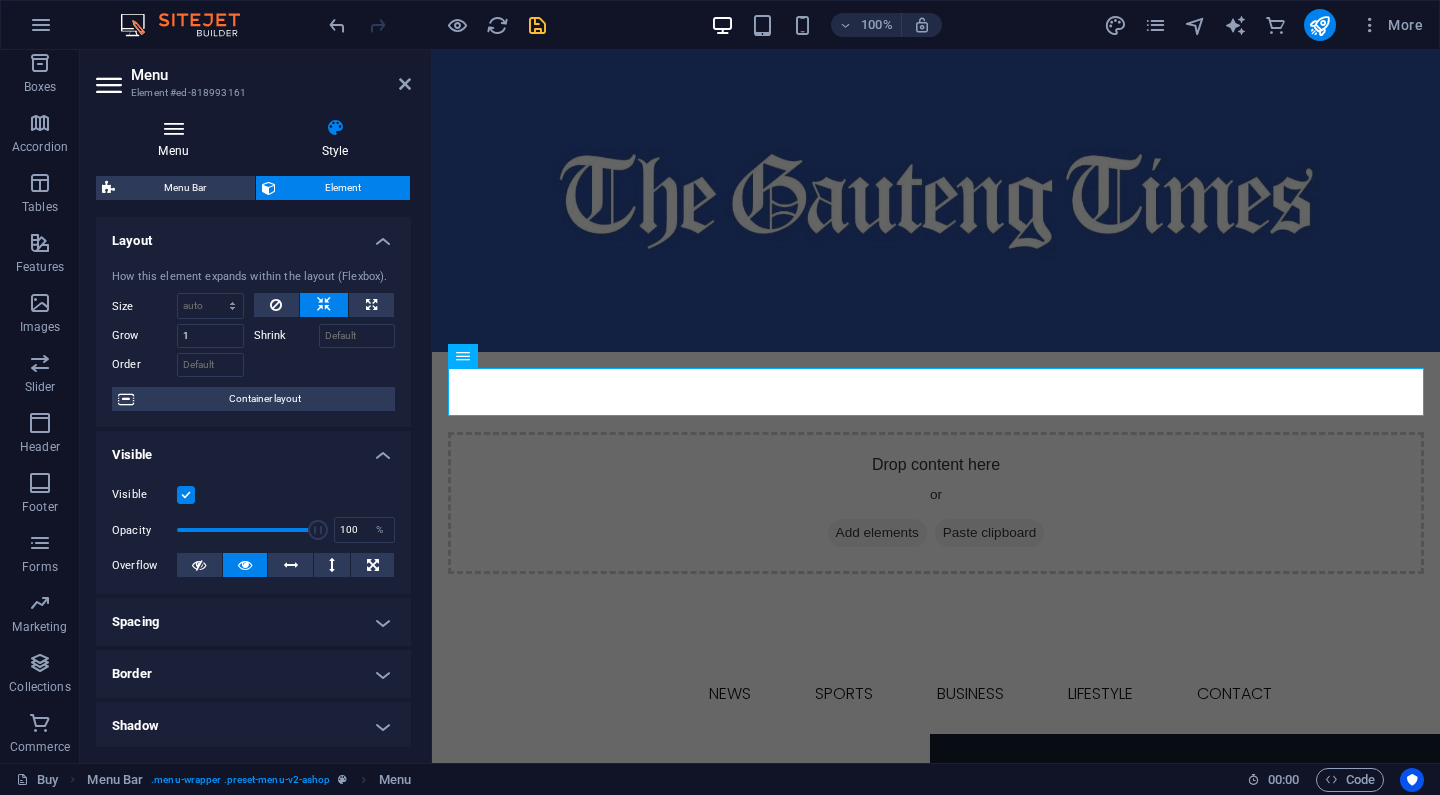 click on "Menu" at bounding box center [177, 139] 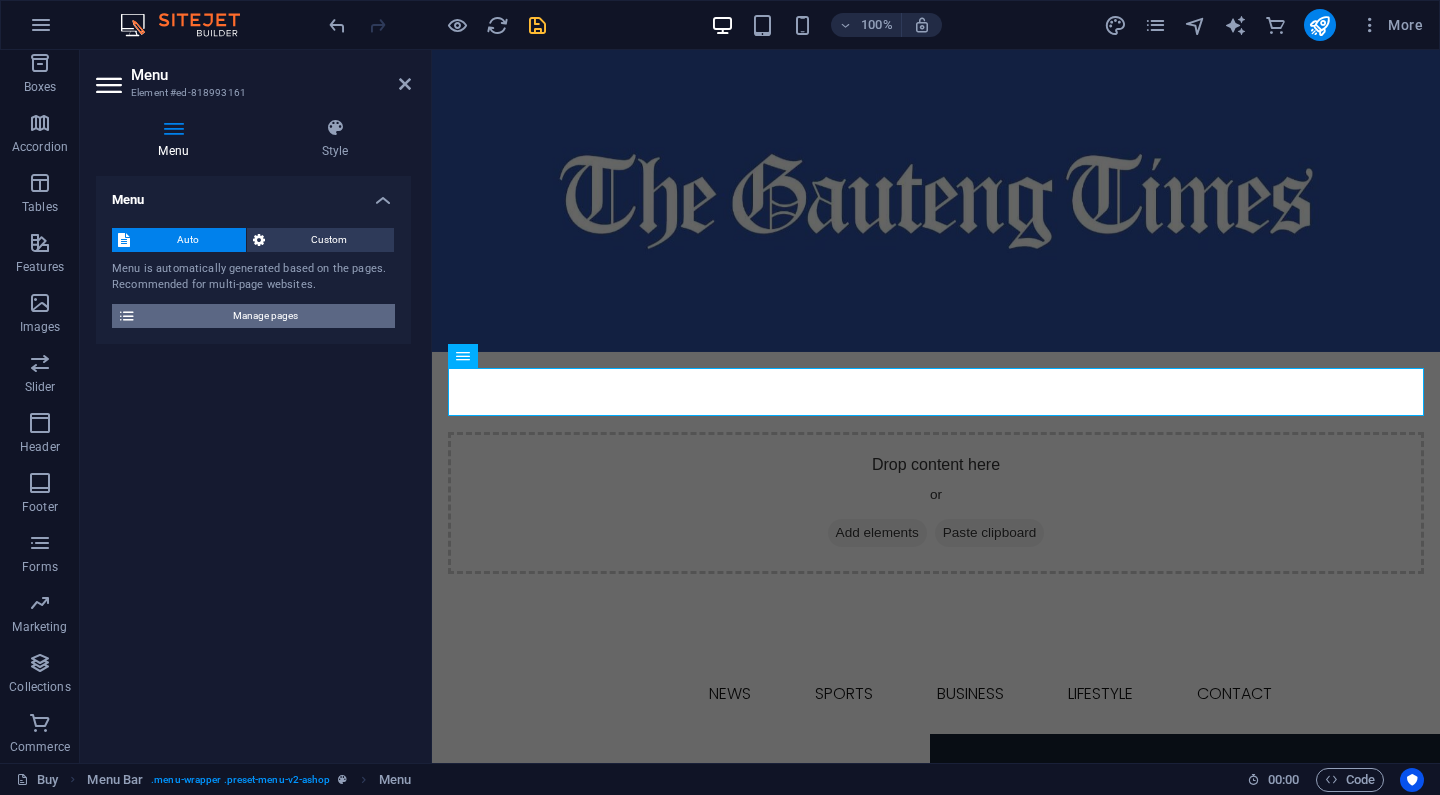 click at bounding box center (127, 316) 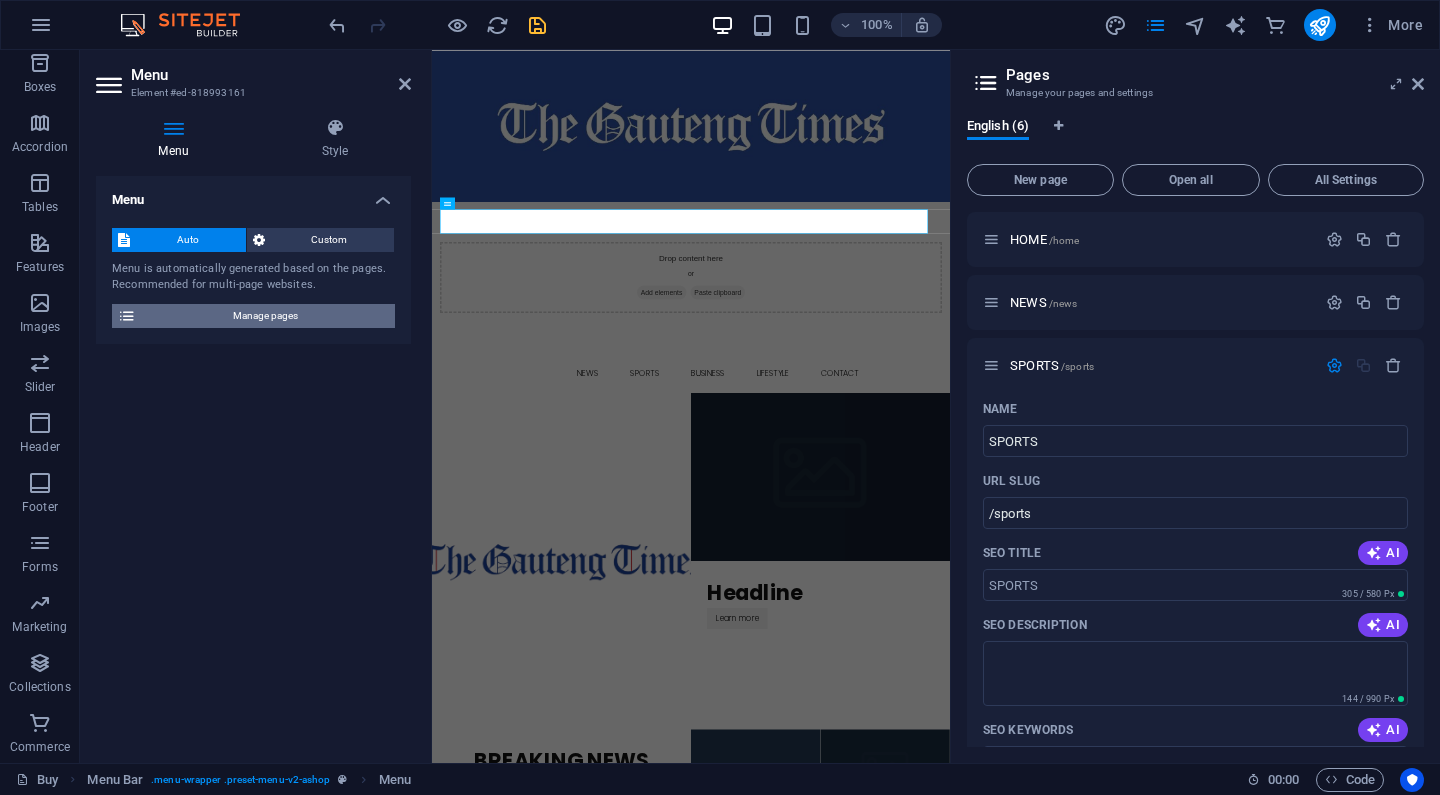 scroll, scrollTop: 2471, scrollLeft: 0, axis: vertical 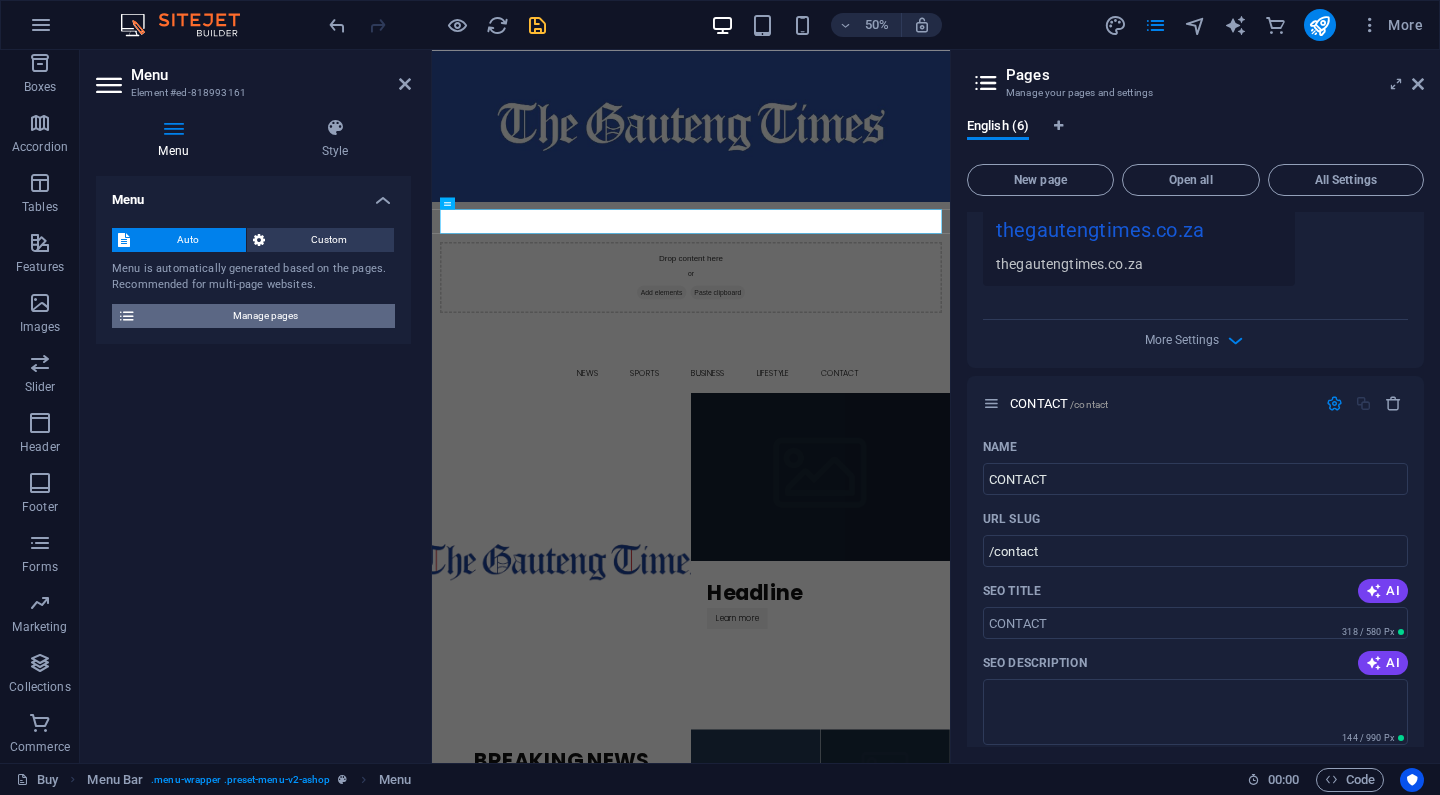 click at bounding box center [127, 316] 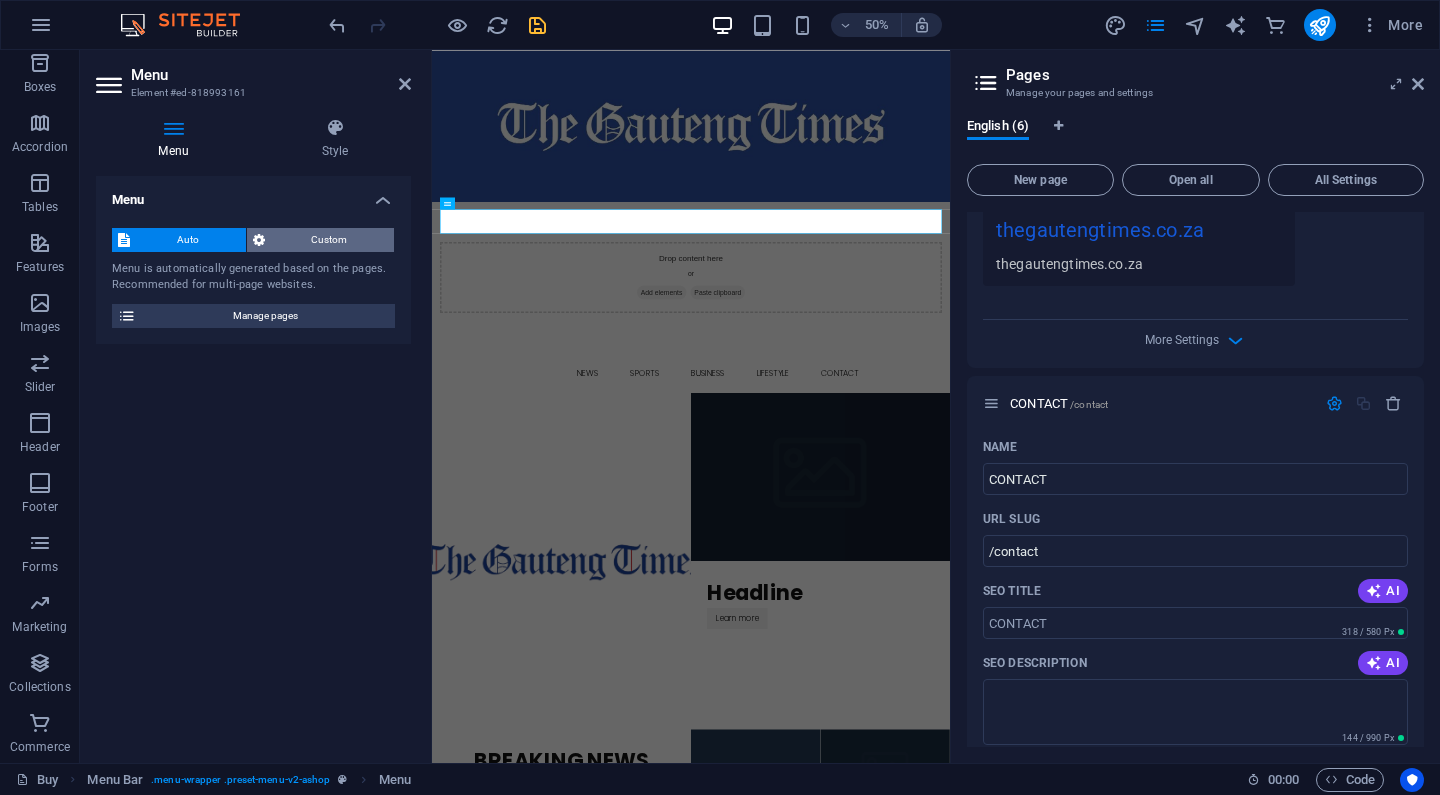 click on "Custom" at bounding box center [330, 240] 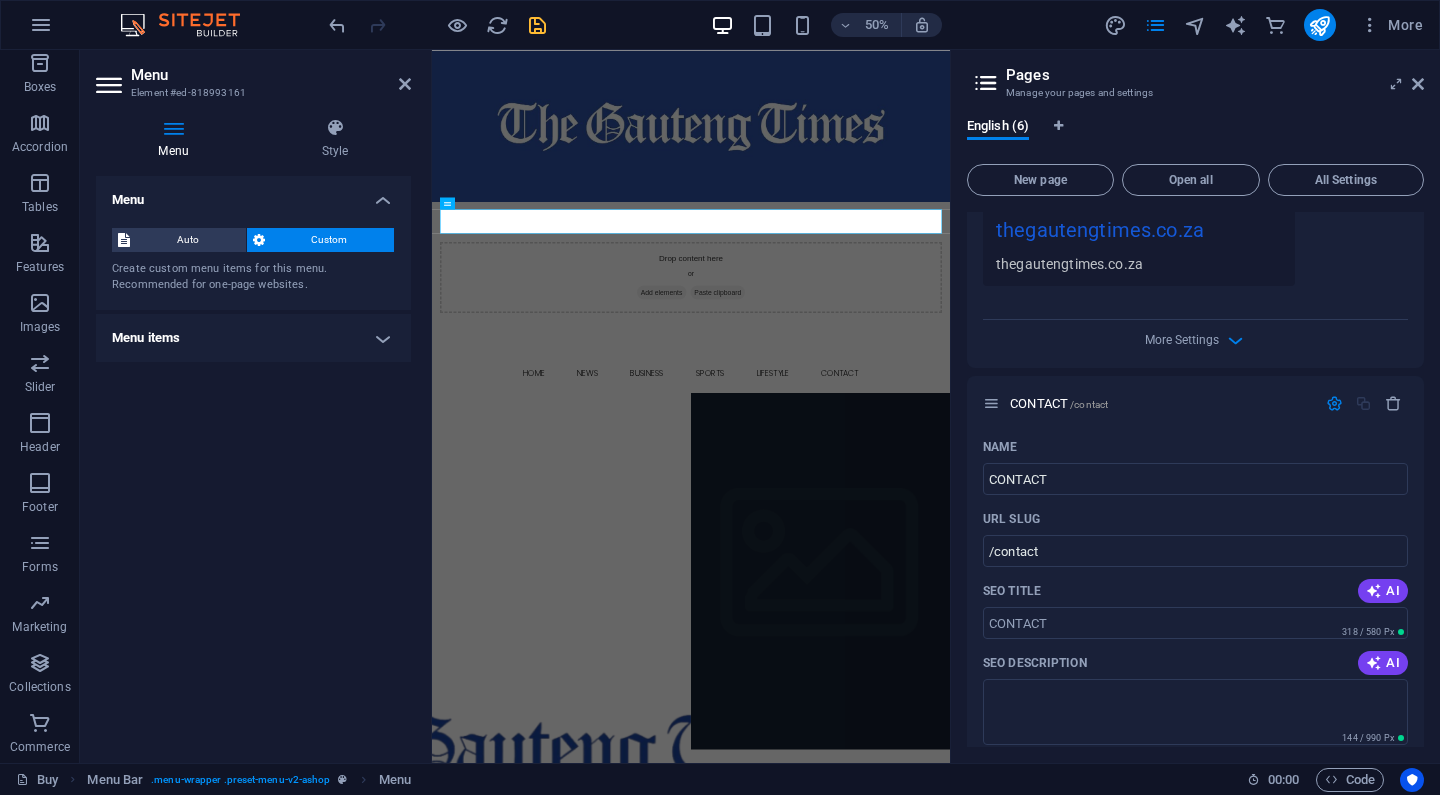 click on "Menu items" at bounding box center [253, 338] 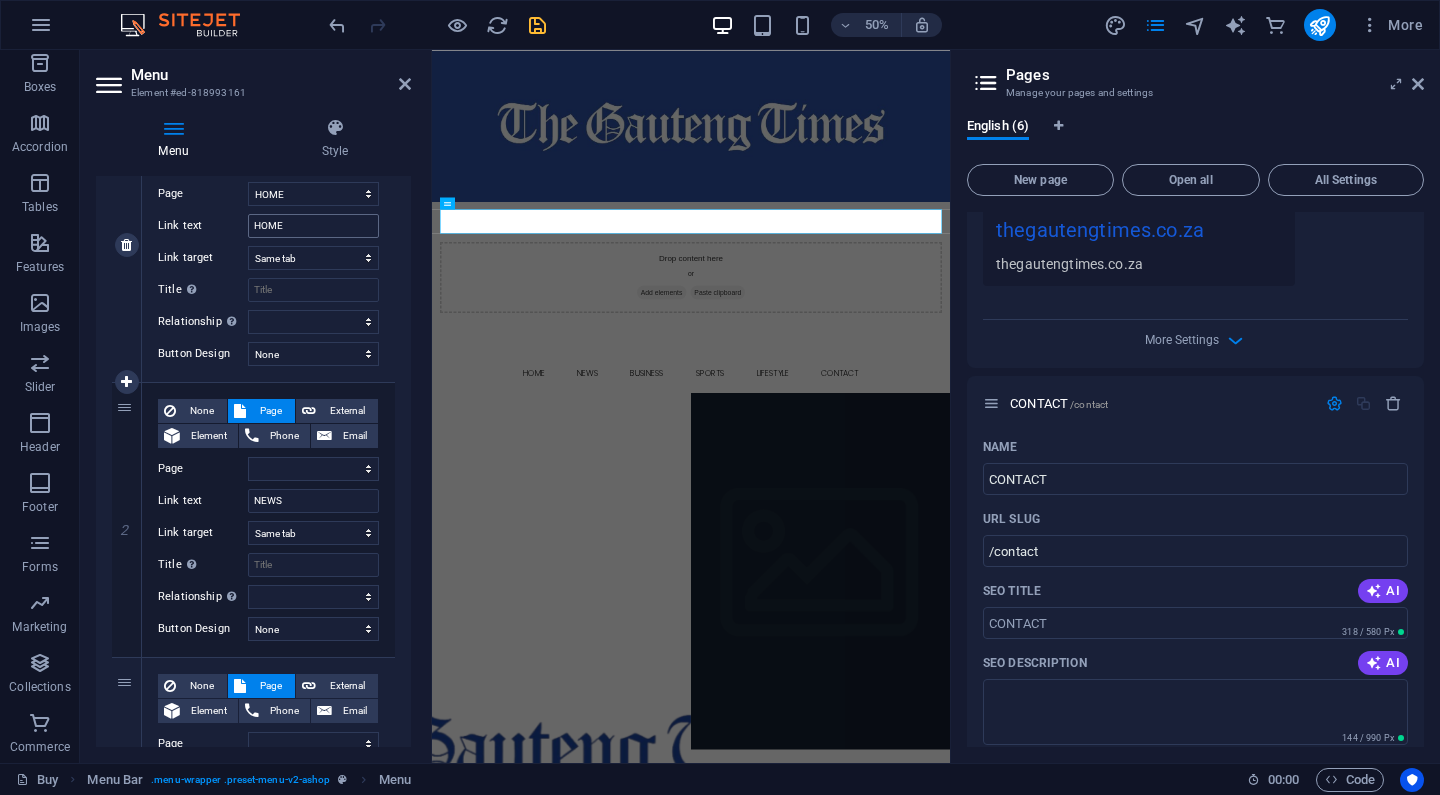 scroll, scrollTop: 266, scrollLeft: 0, axis: vertical 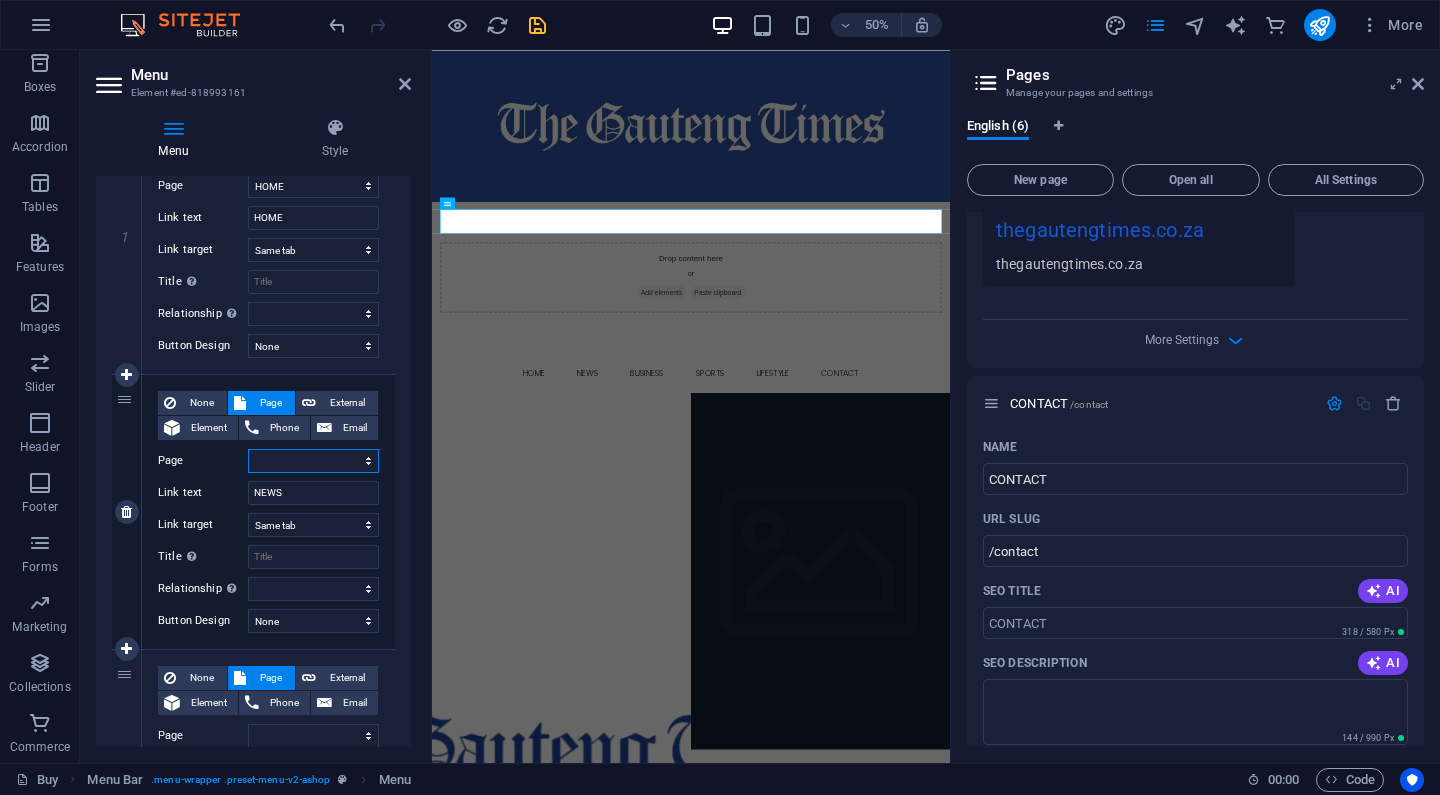 select on "1" 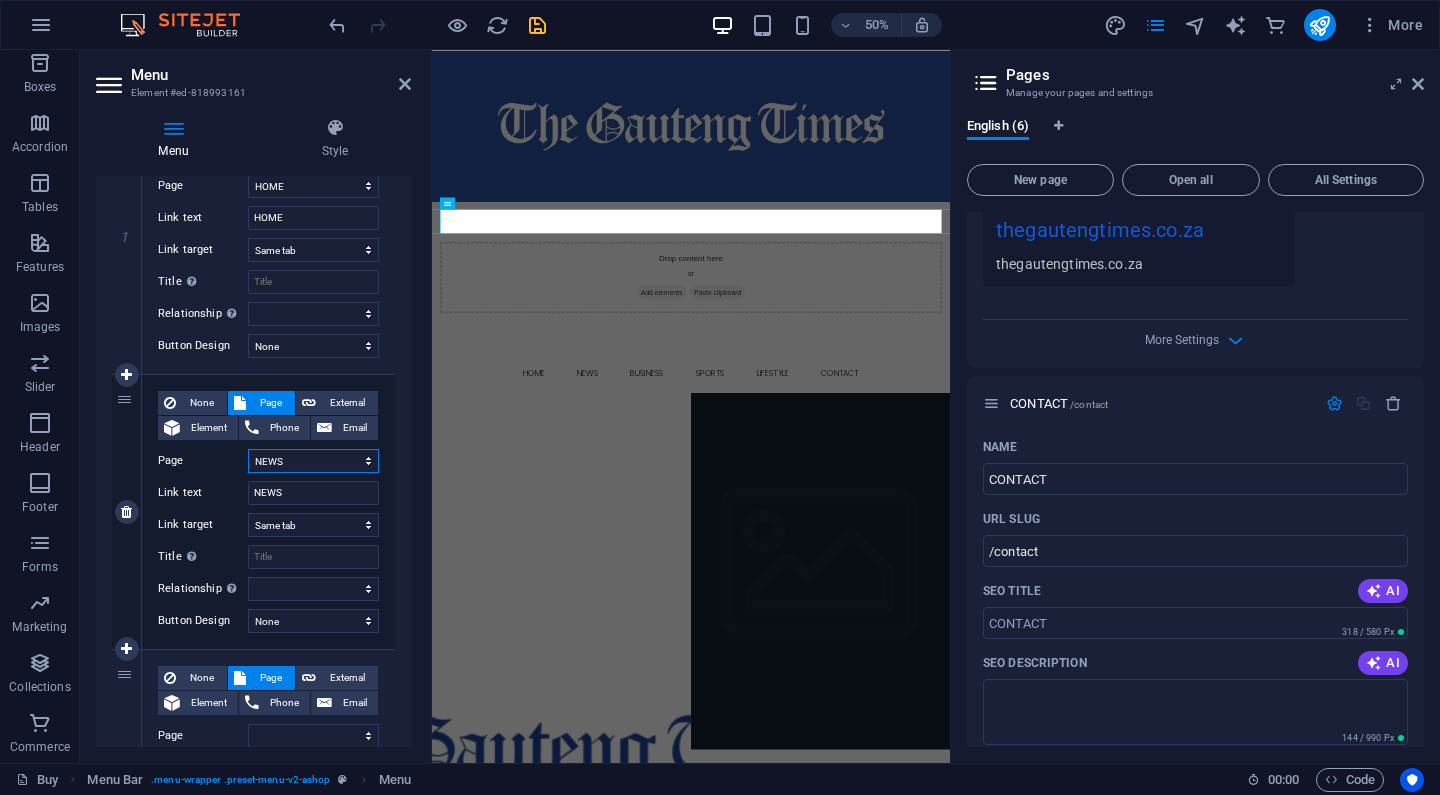 select 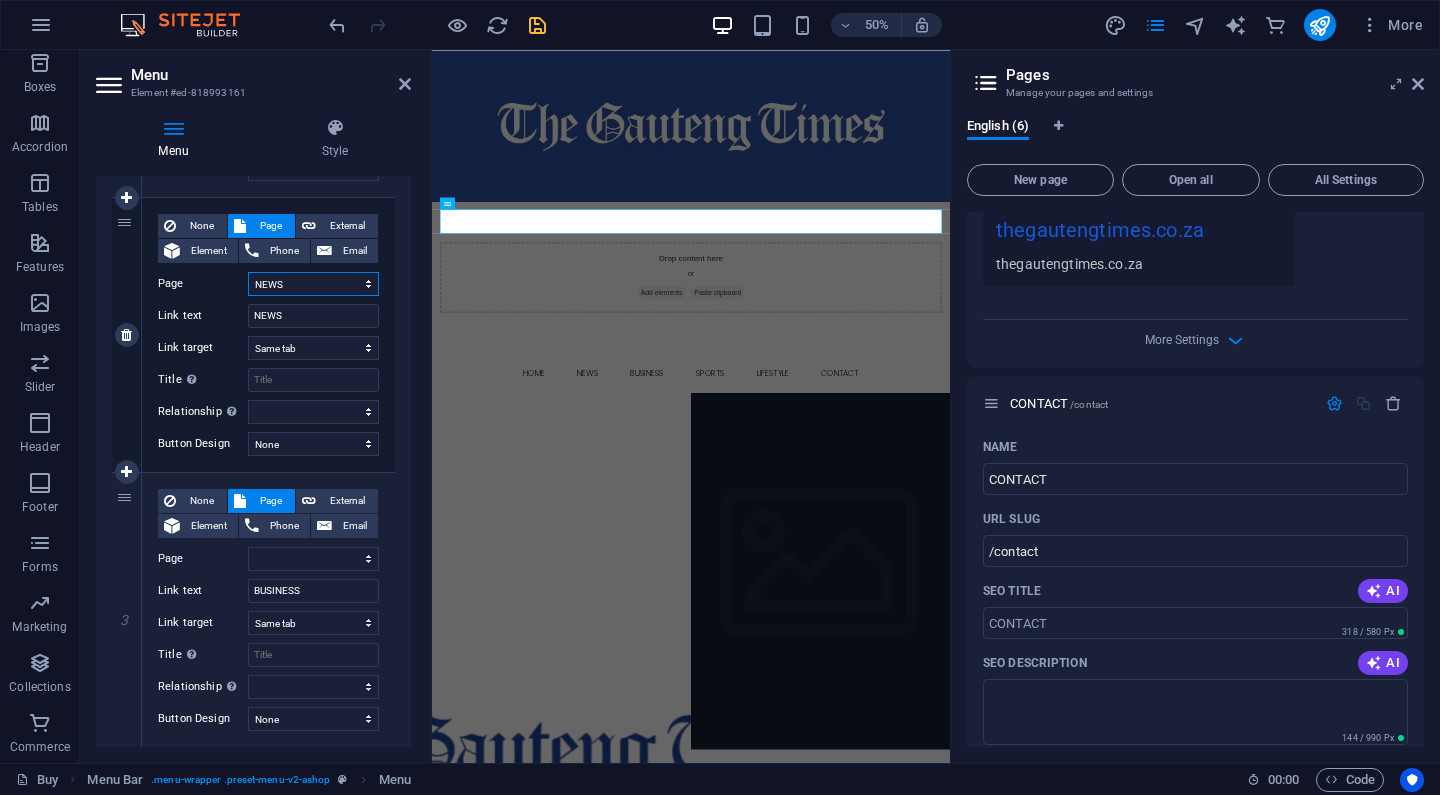 scroll, scrollTop: 458, scrollLeft: 0, axis: vertical 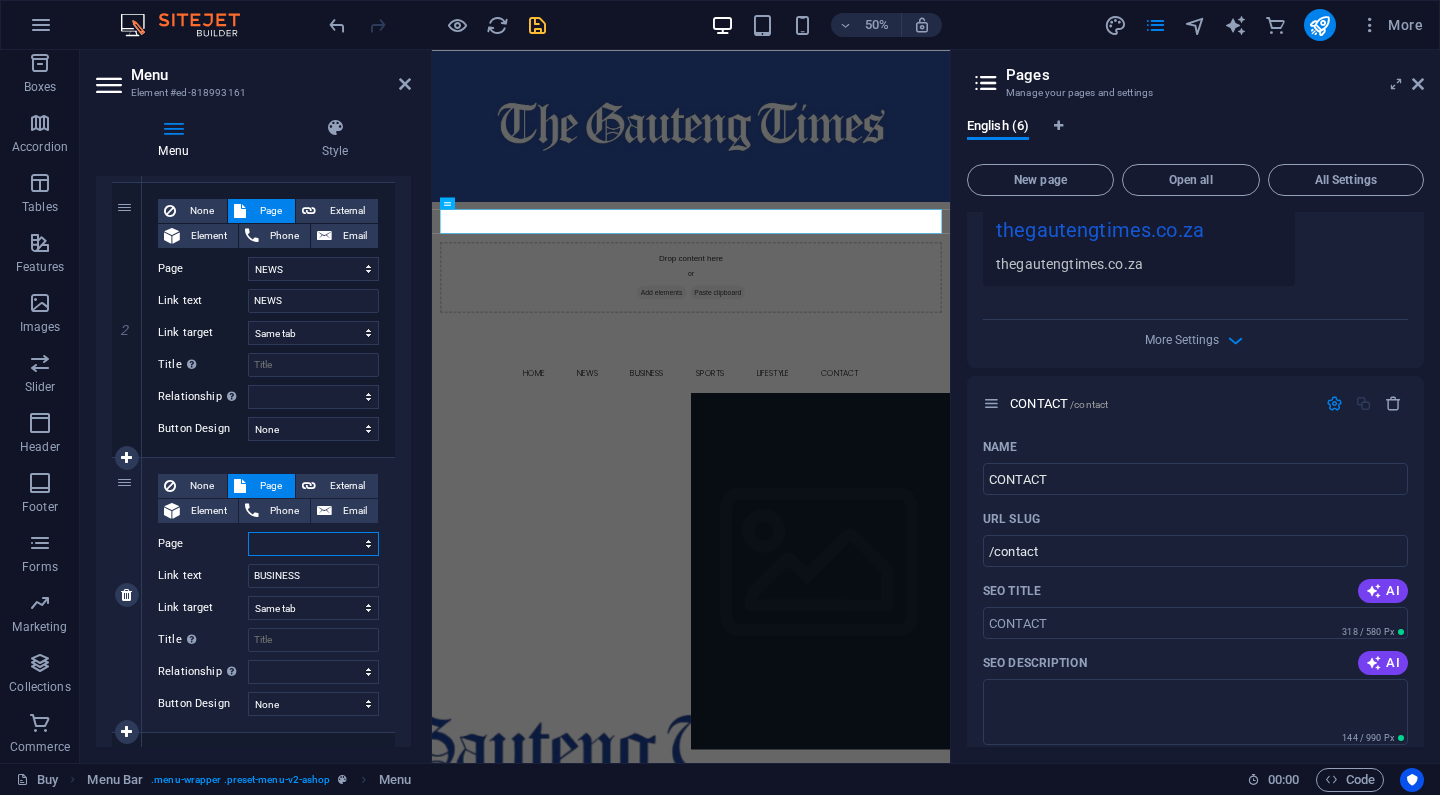 select on "3" 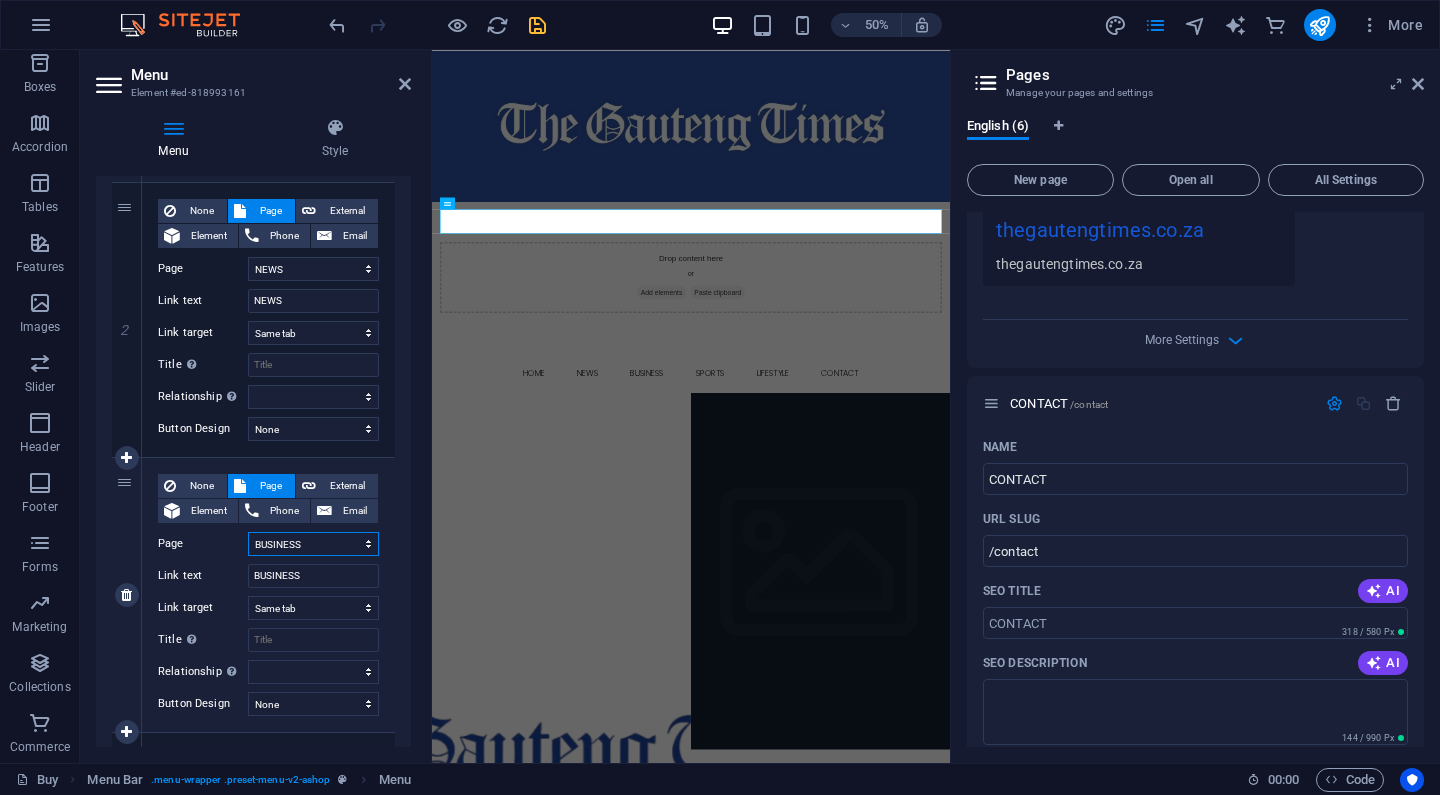 select 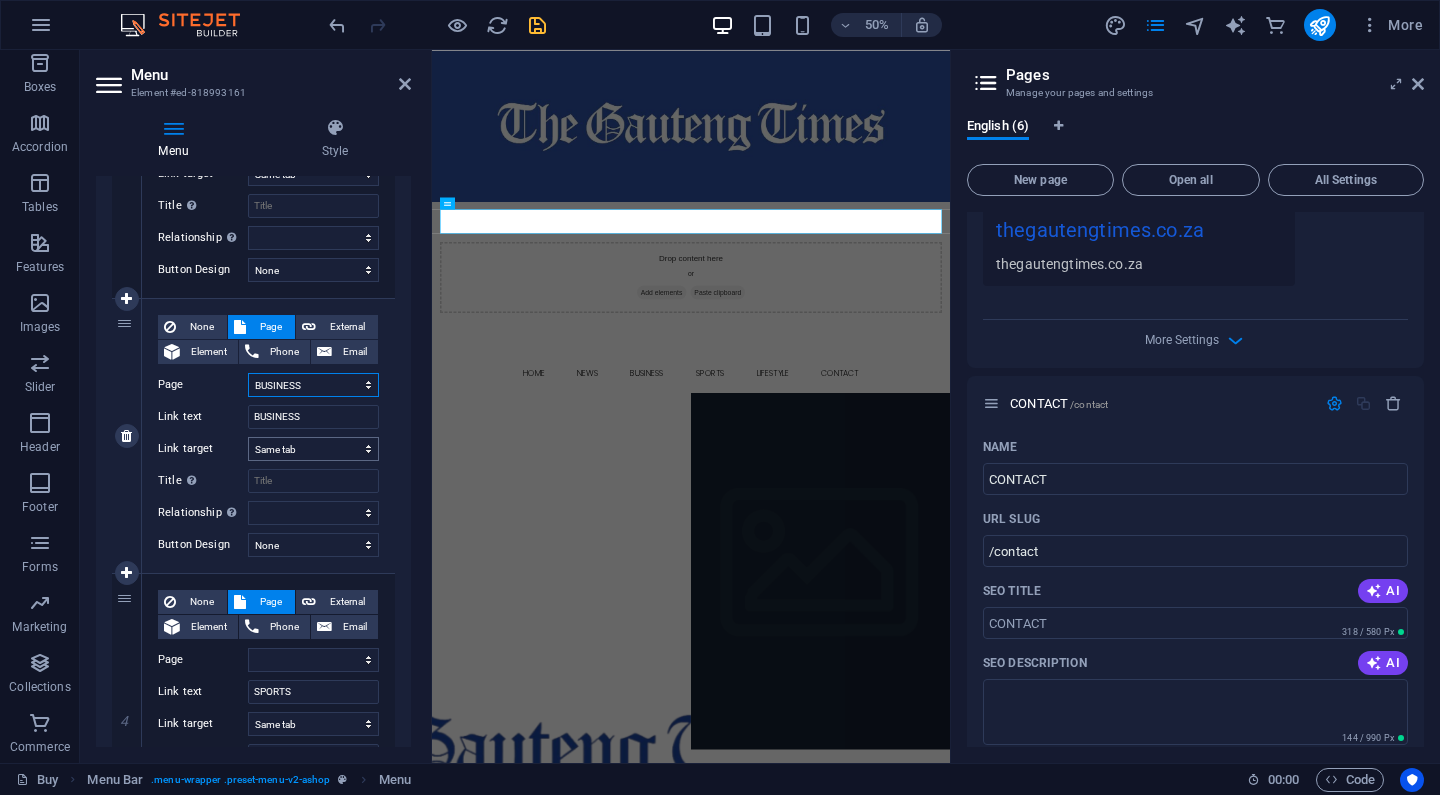 scroll, scrollTop: 615, scrollLeft: 0, axis: vertical 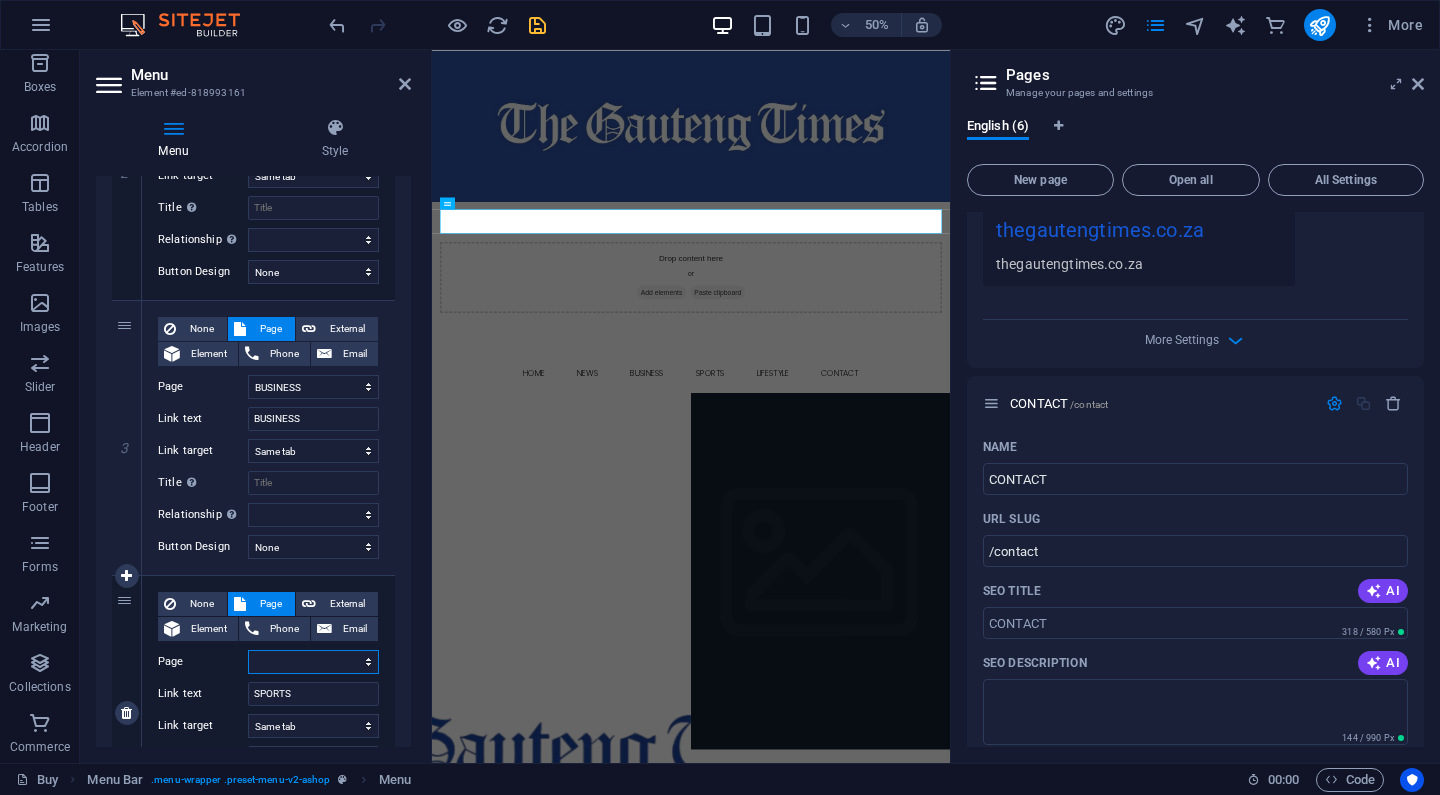 select on "2" 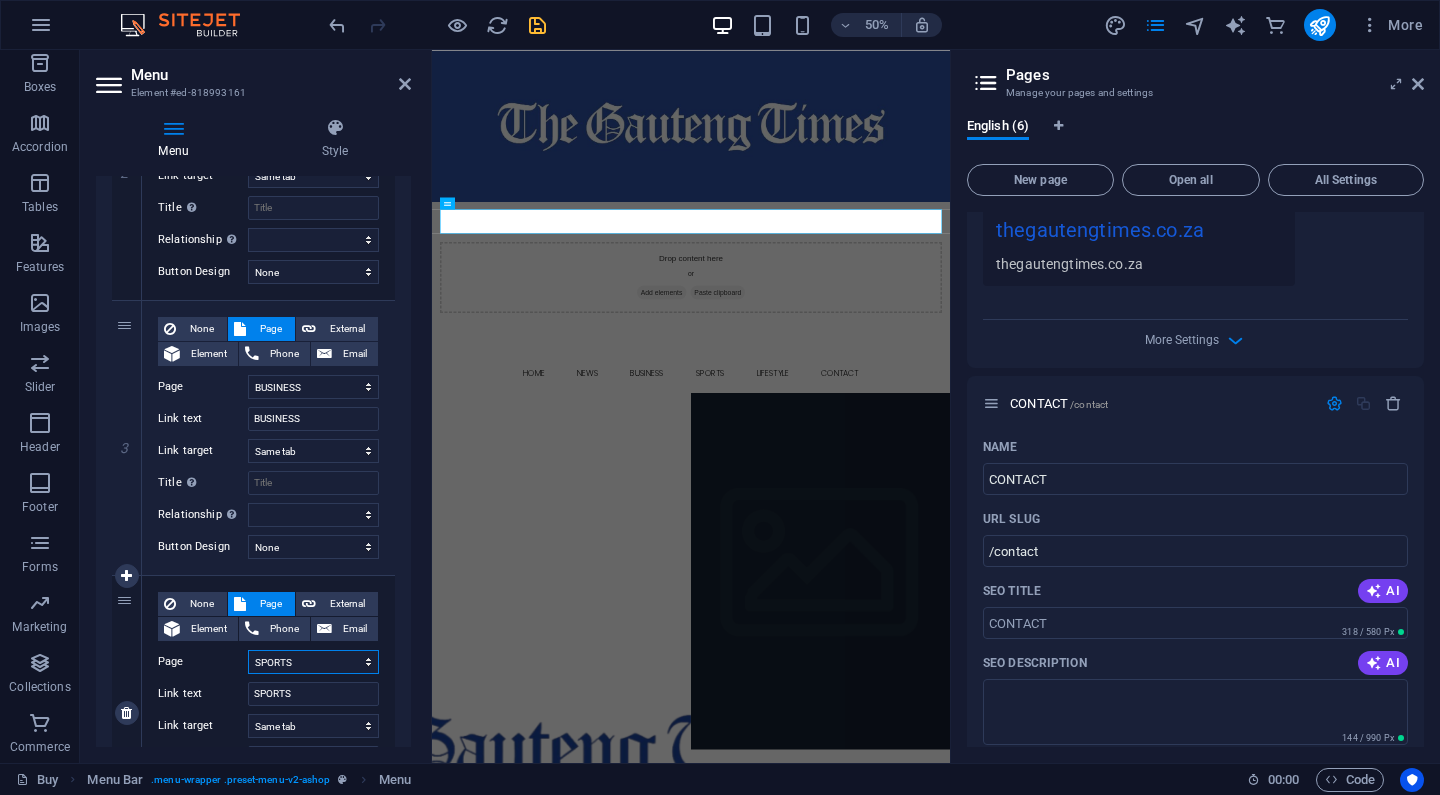 select 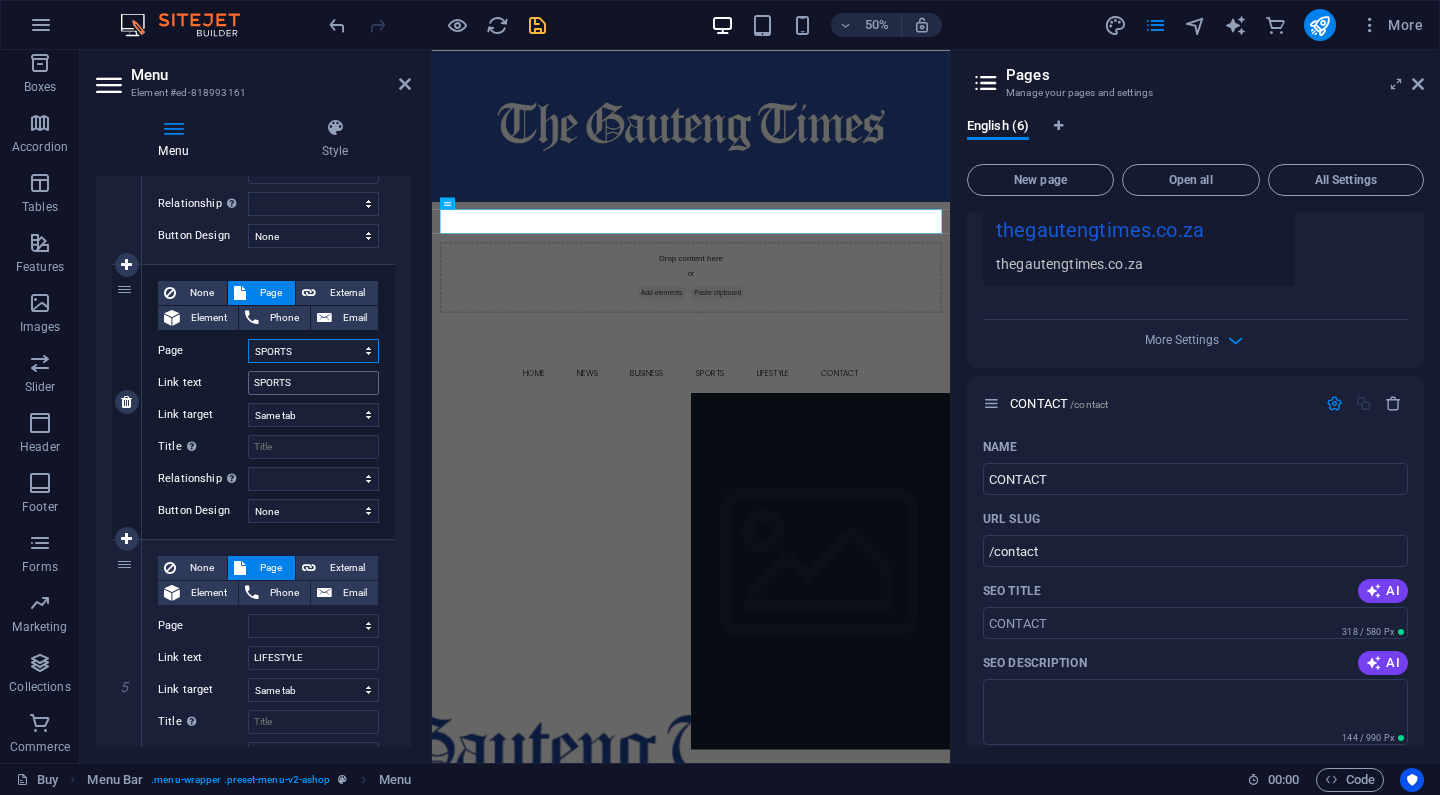 scroll, scrollTop: 928, scrollLeft: 0, axis: vertical 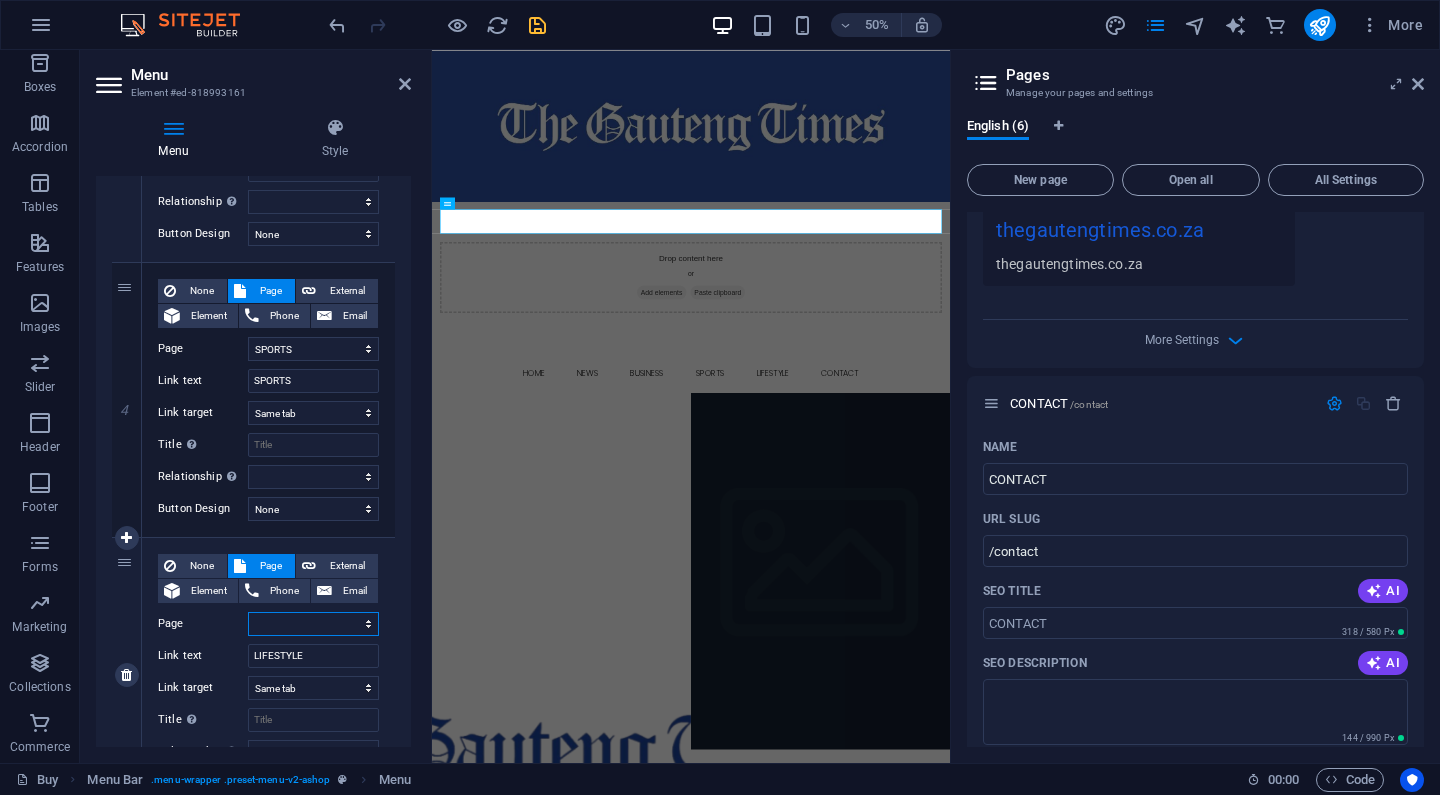 select on "4" 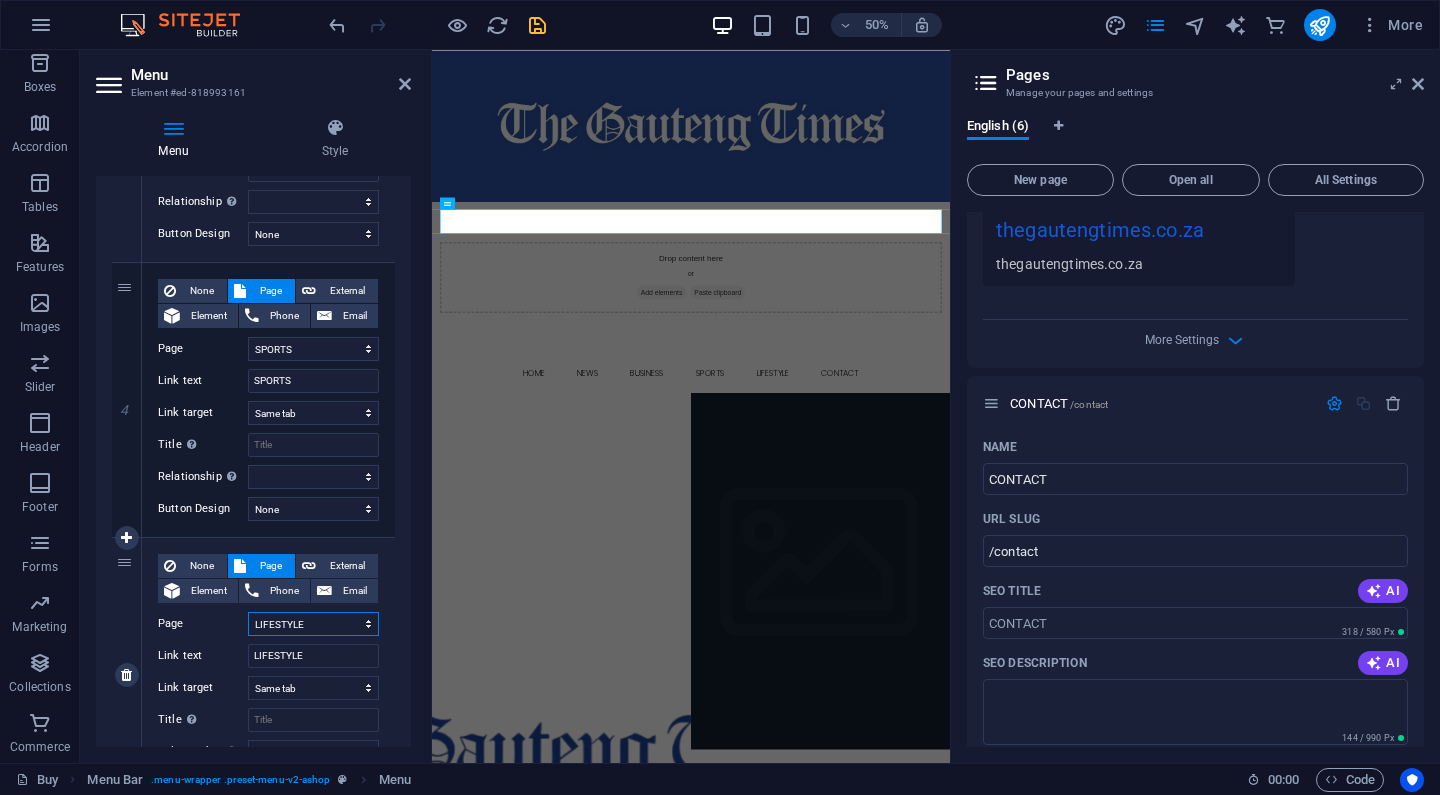 select 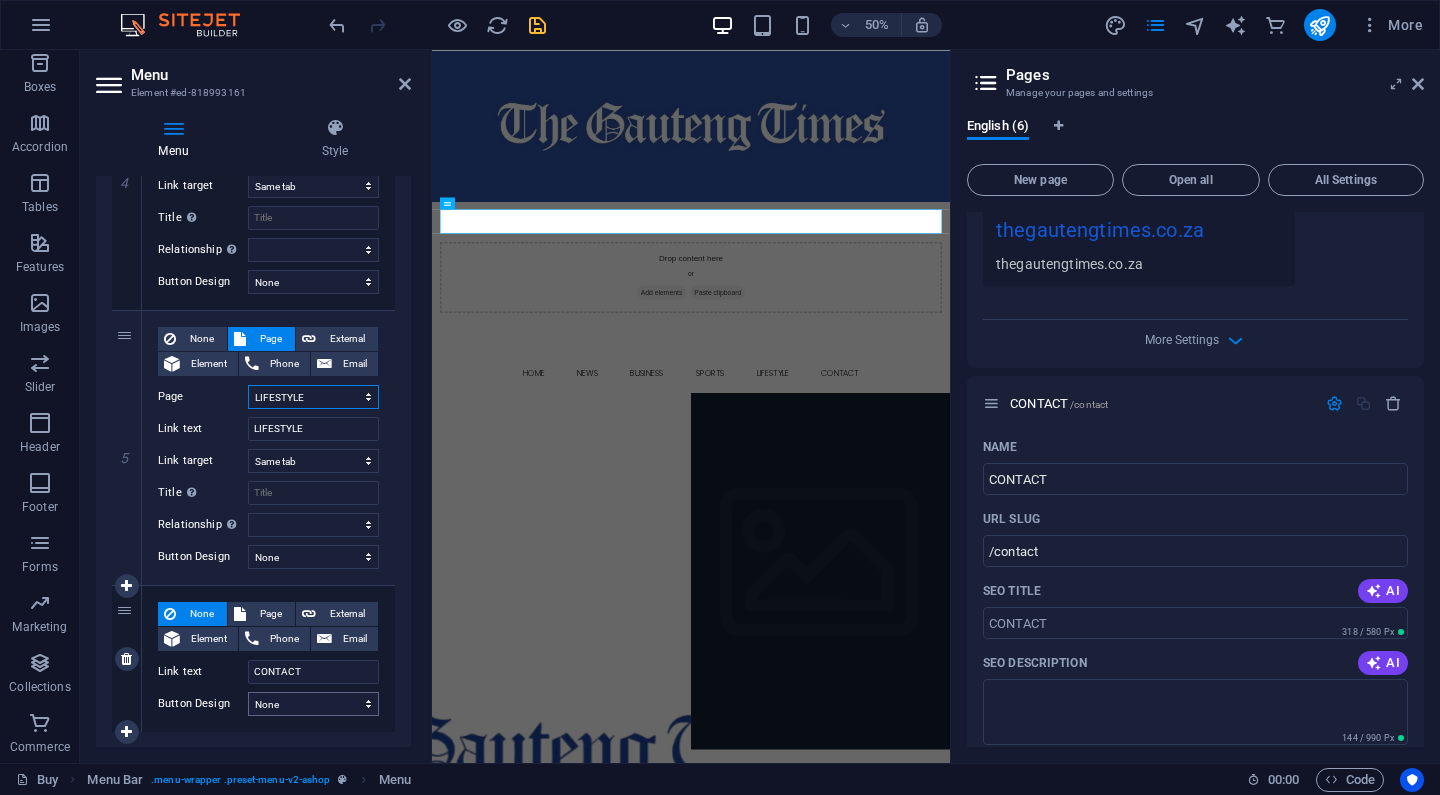 scroll, scrollTop: 1154, scrollLeft: 0, axis: vertical 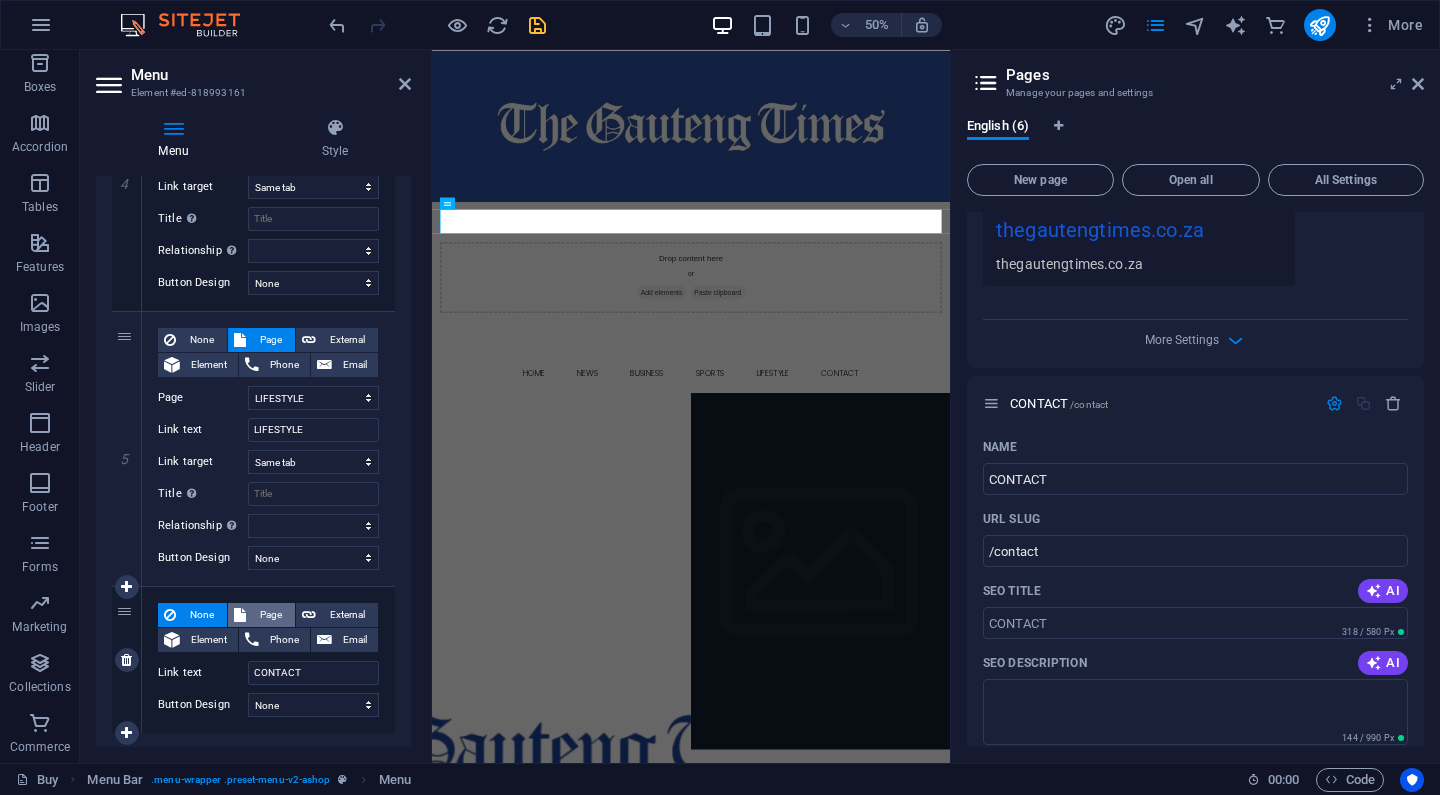 click on "Page" at bounding box center [270, 615] 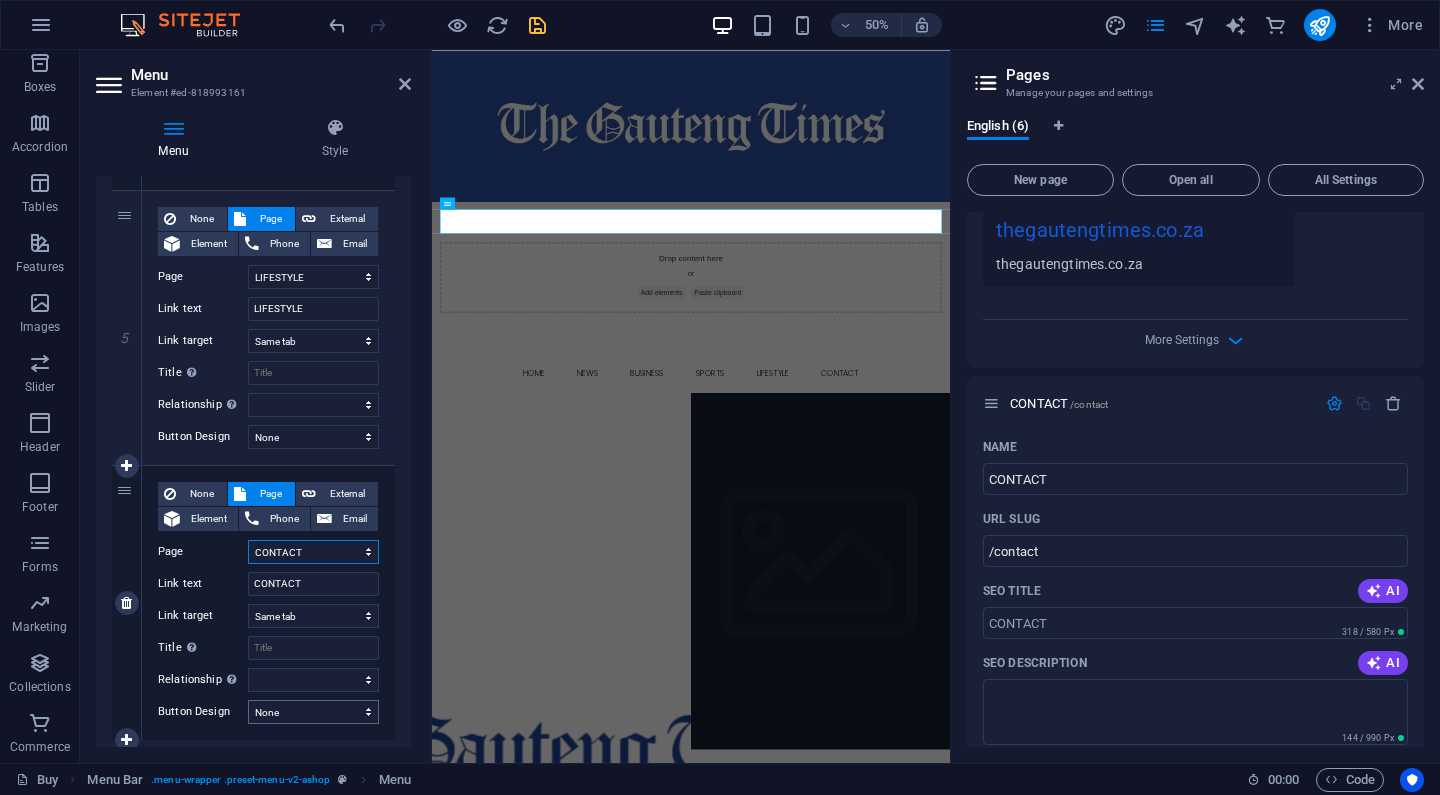 scroll, scrollTop: 1273, scrollLeft: 0, axis: vertical 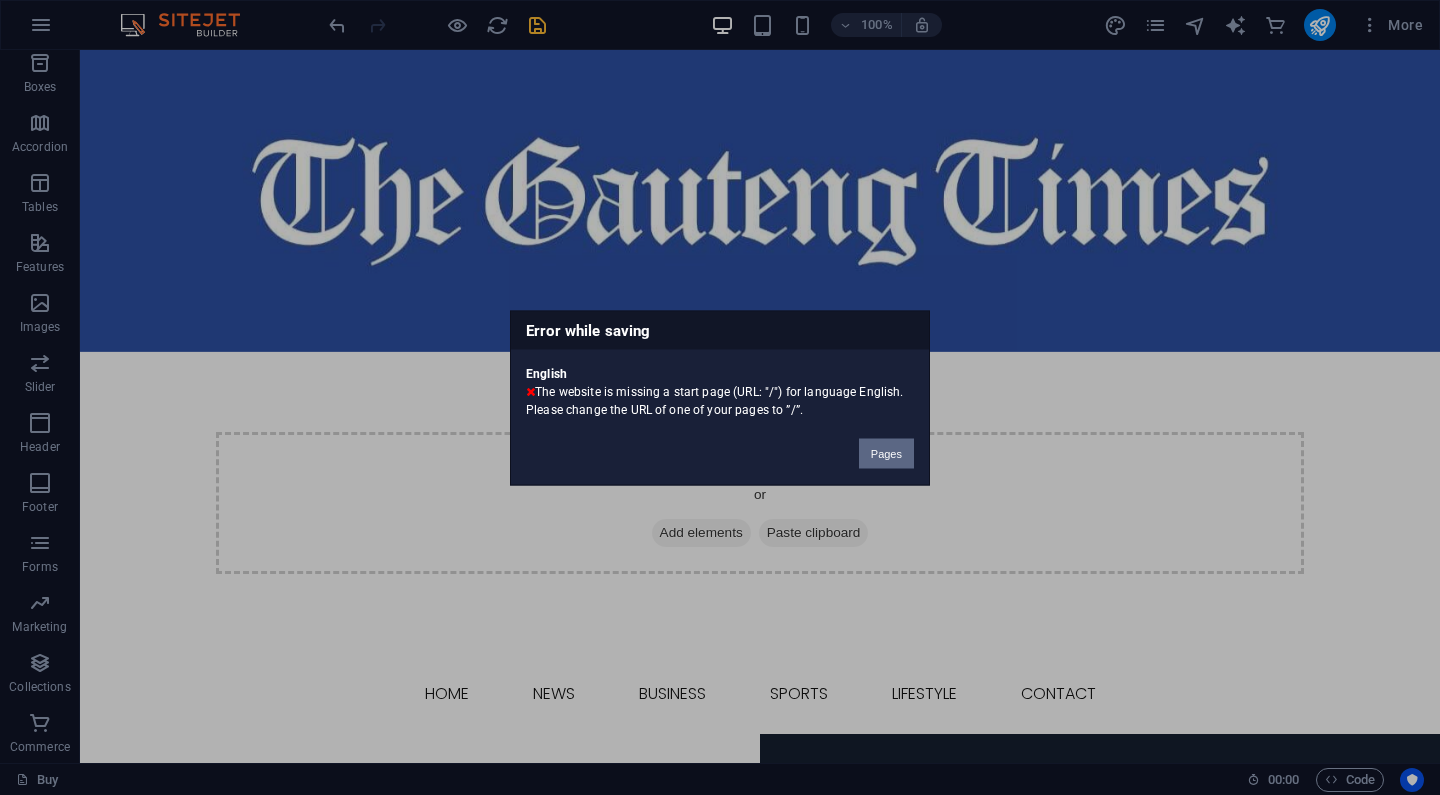 click on "Pages" at bounding box center [886, 453] 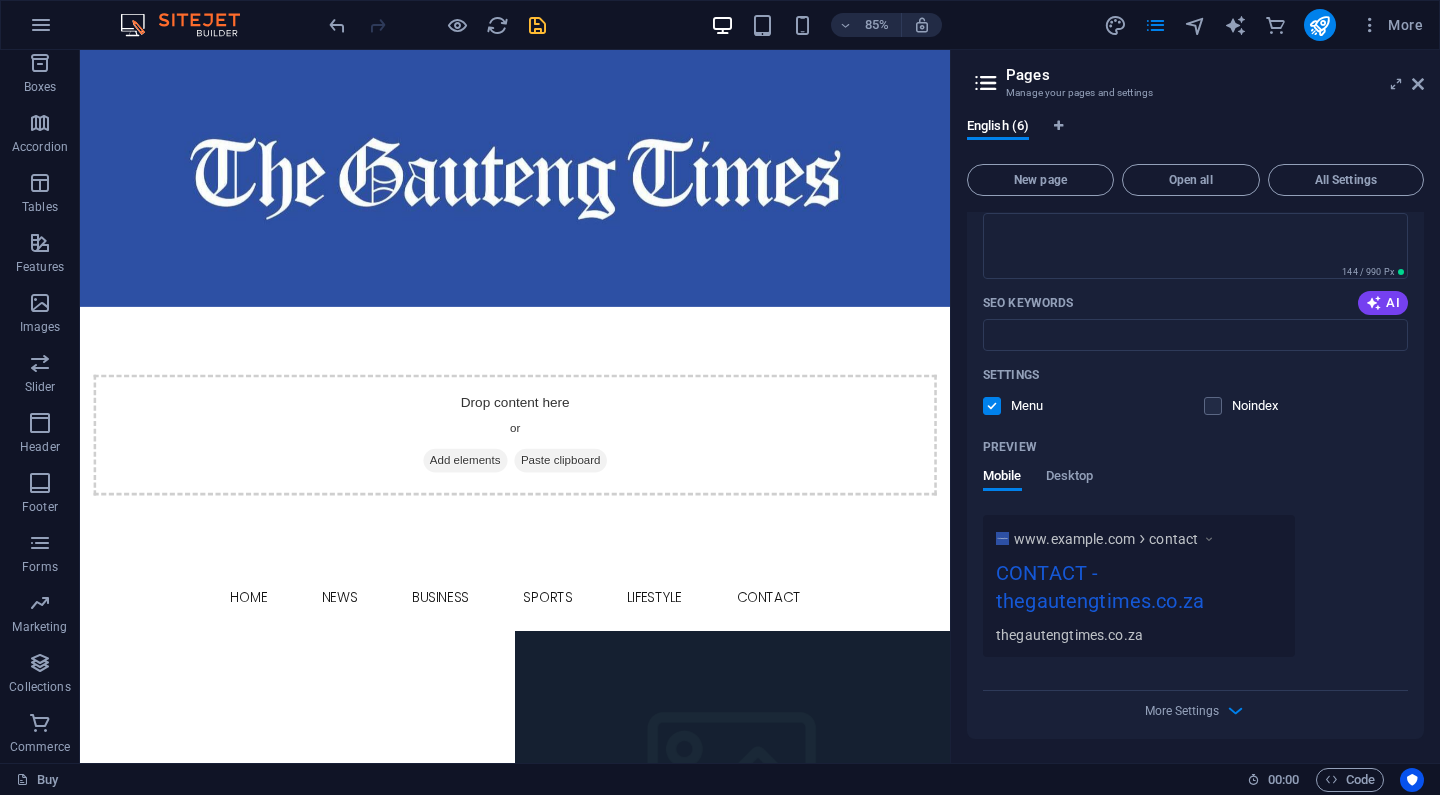 scroll, scrollTop: 2937, scrollLeft: 0, axis: vertical 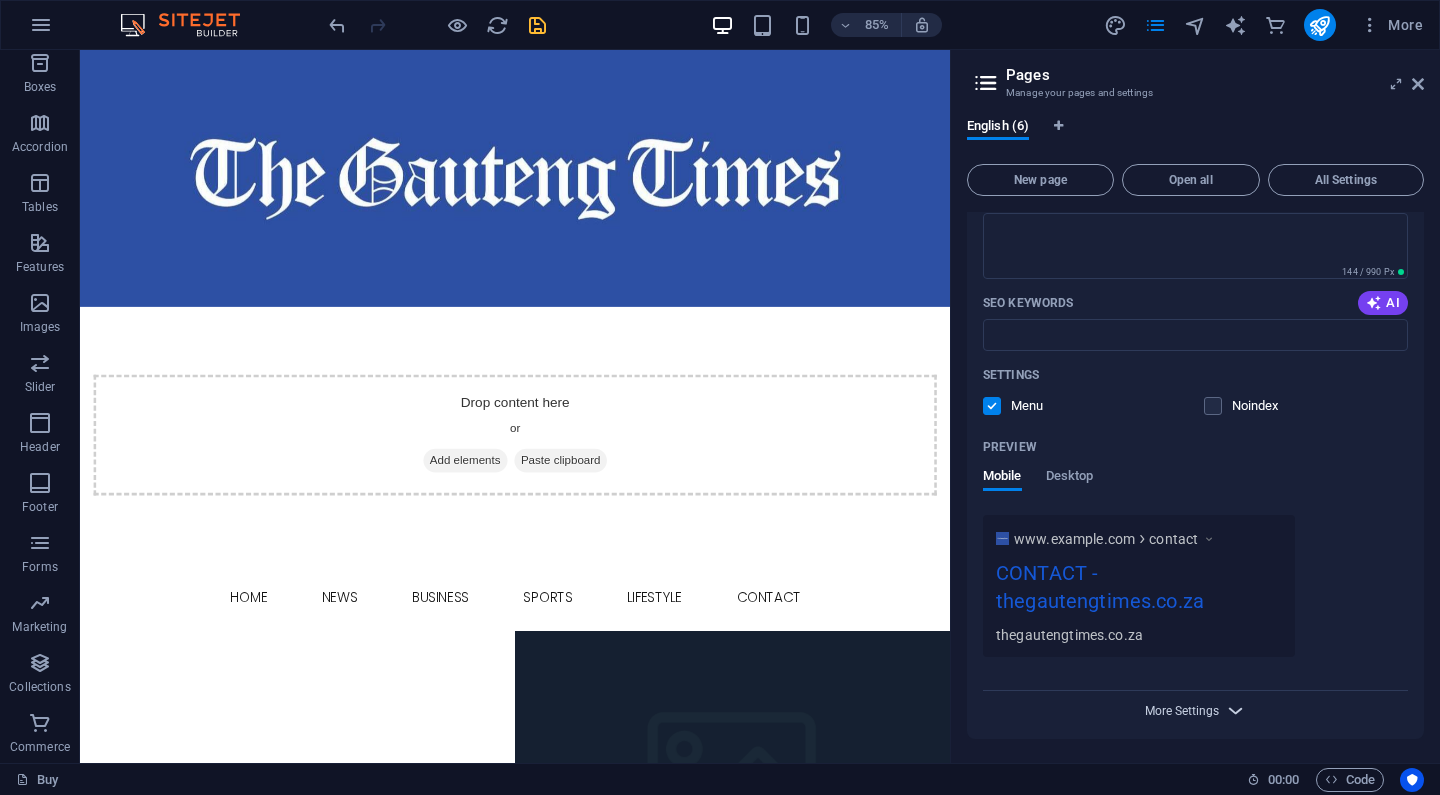 click on "More Settings" at bounding box center (1182, 711) 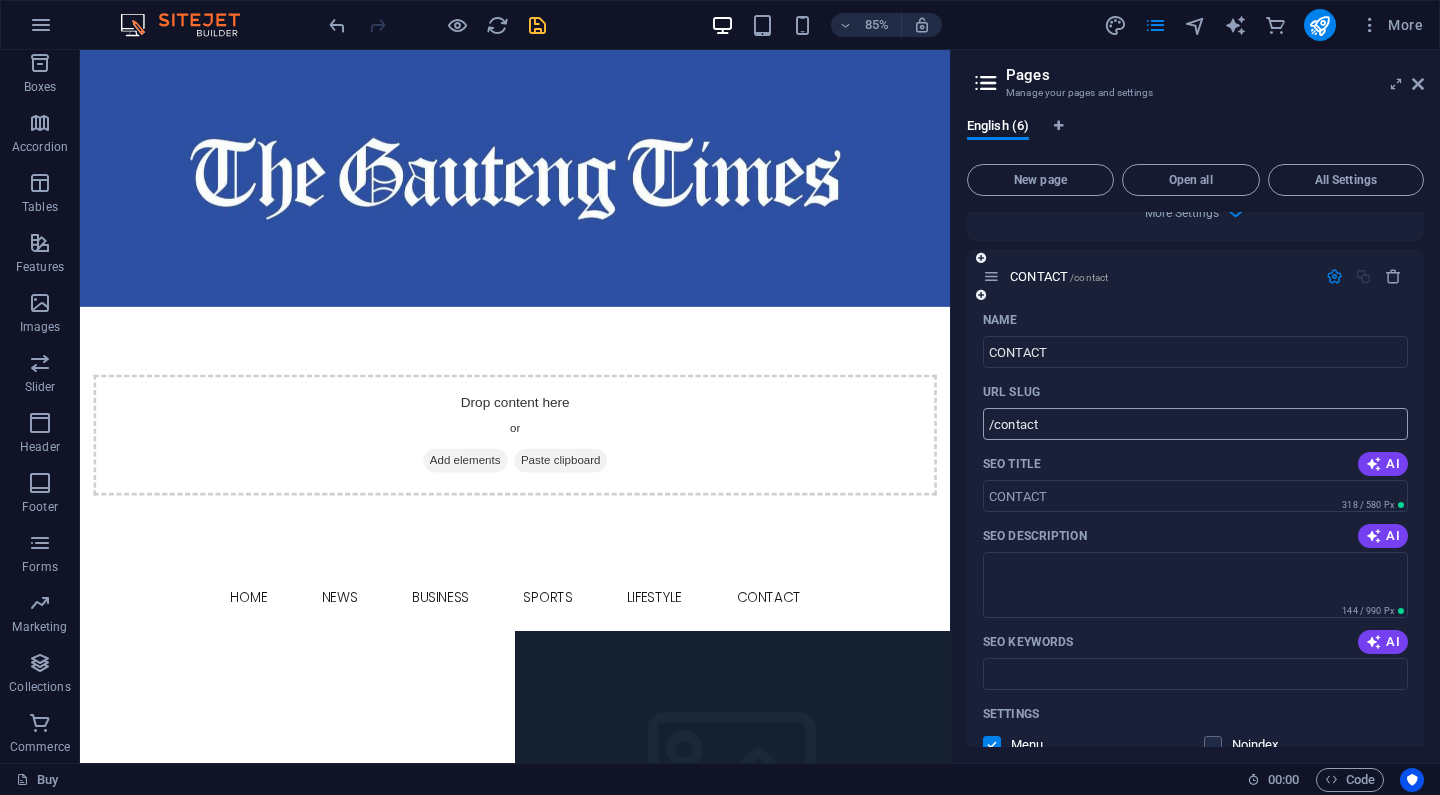 scroll, scrollTop: 2533, scrollLeft: 0, axis: vertical 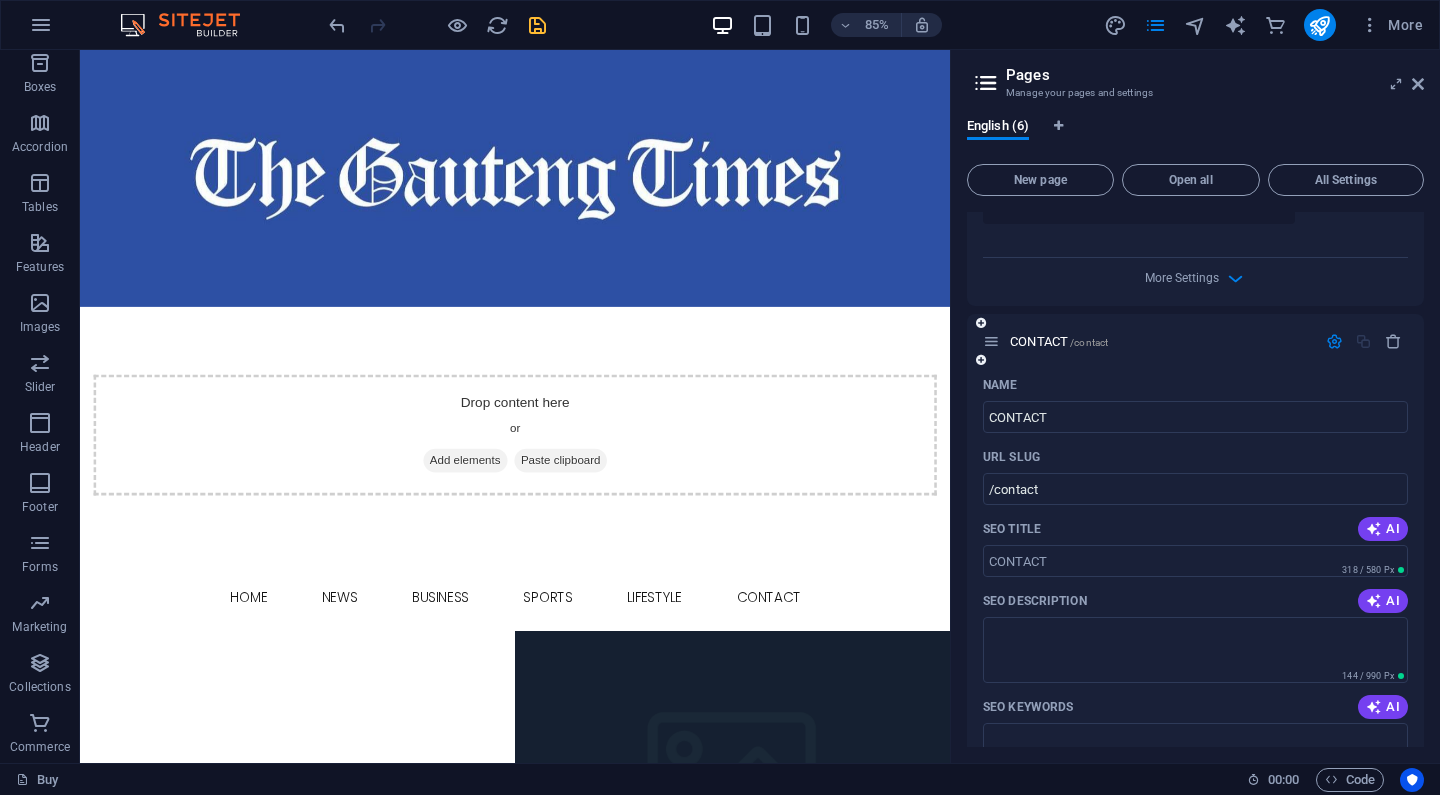 click at bounding box center (991, 341) 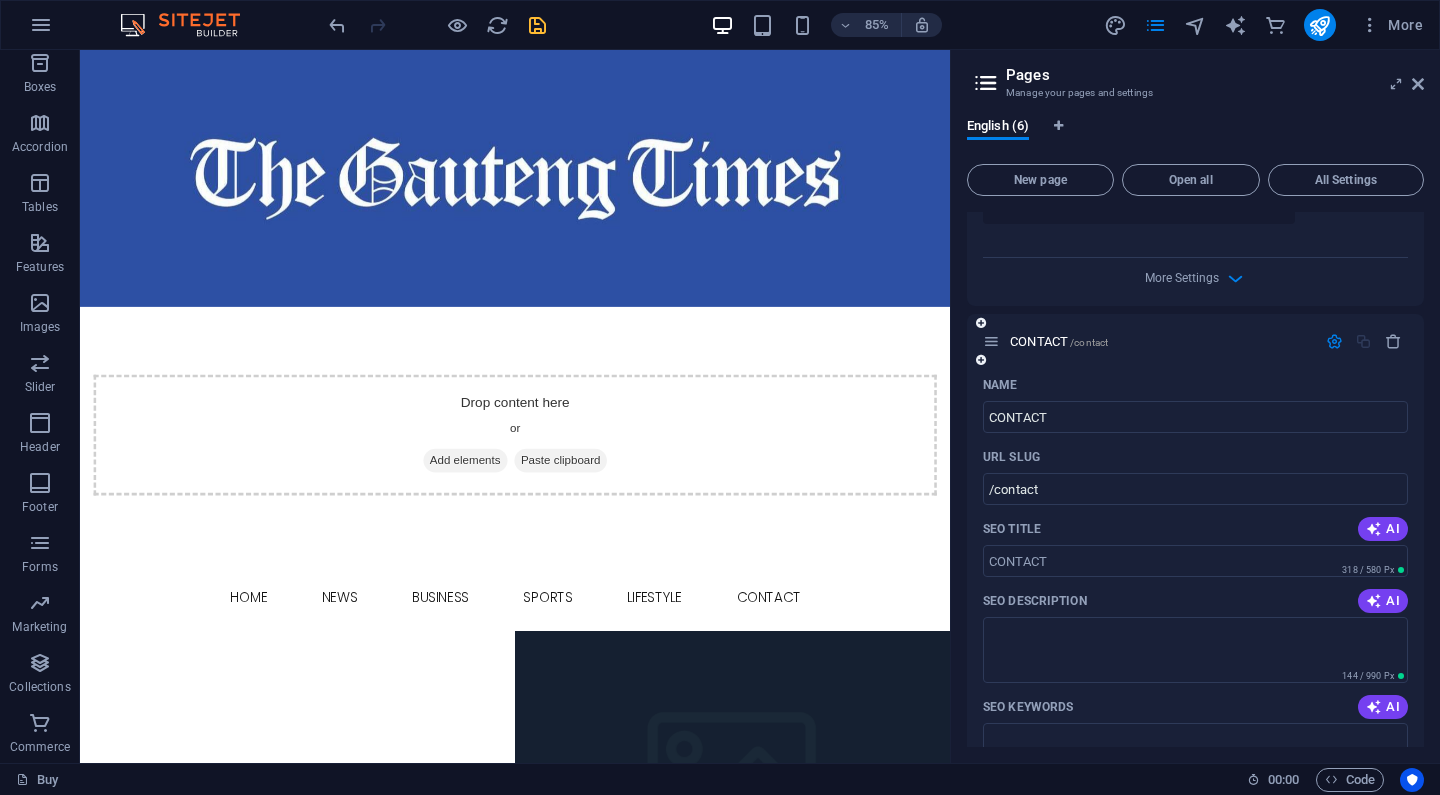 click at bounding box center [1334, 341] 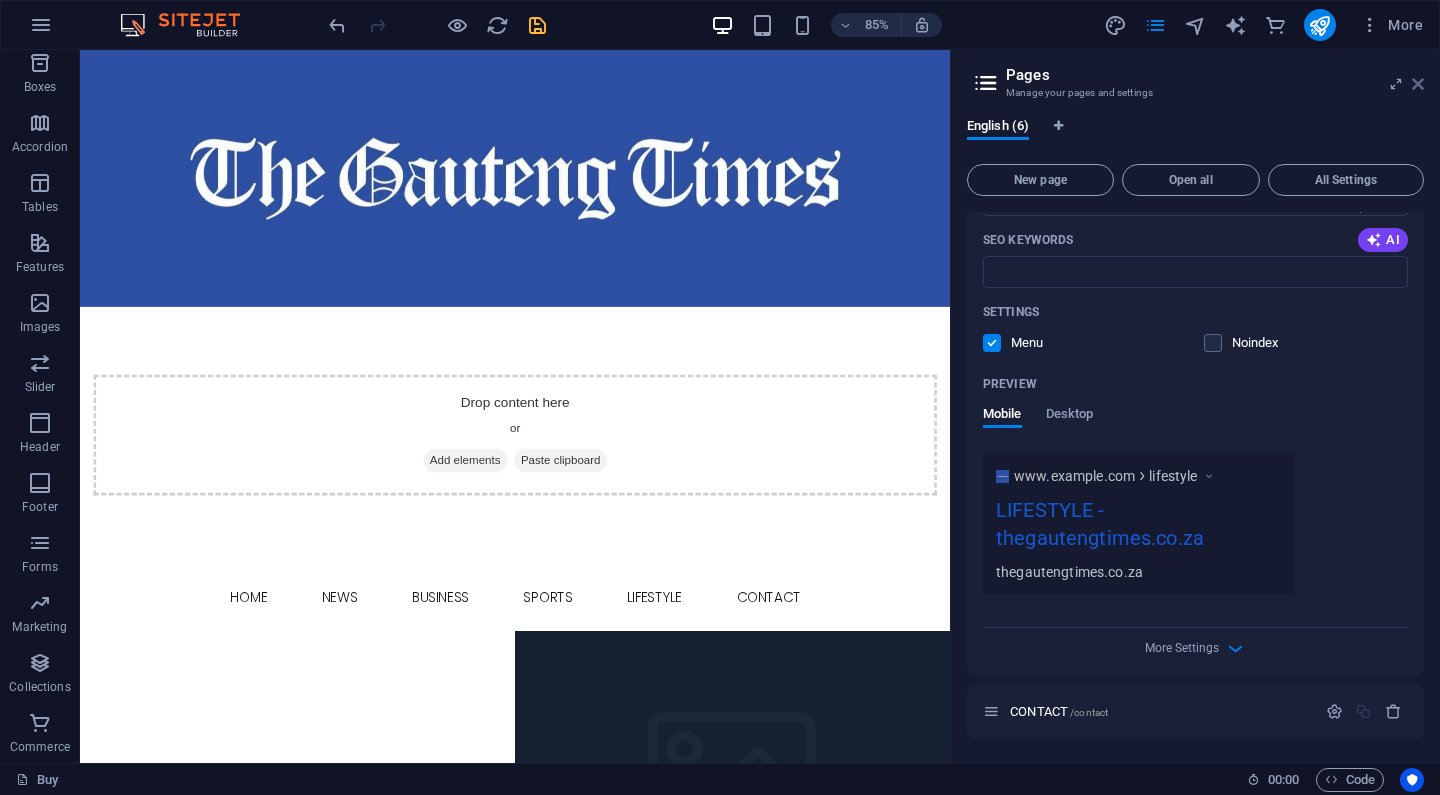 click at bounding box center (1418, 84) 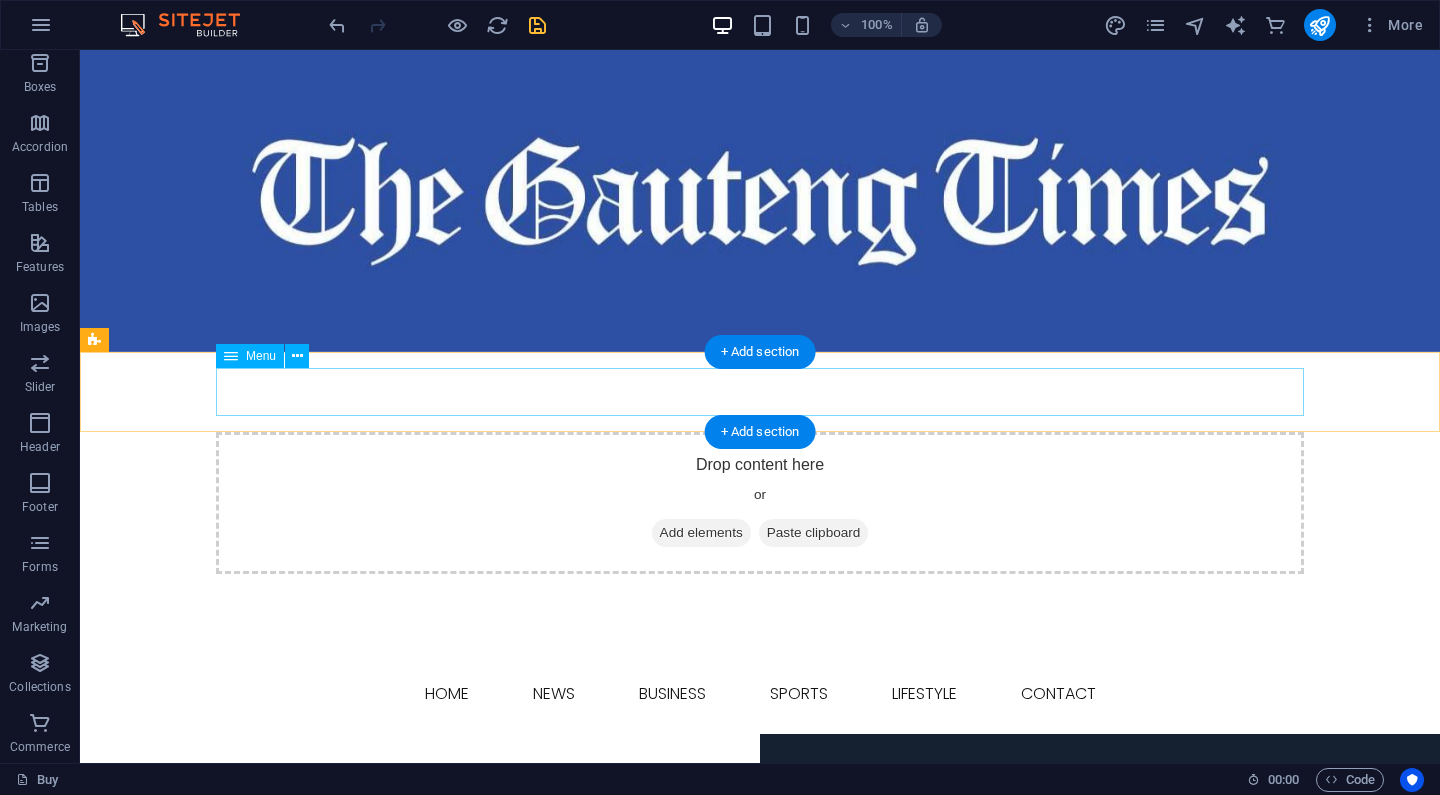 click on "HOME NEWS BUSINESS SPORTS LIFESTYLE CONTACT" at bounding box center (760, 694) 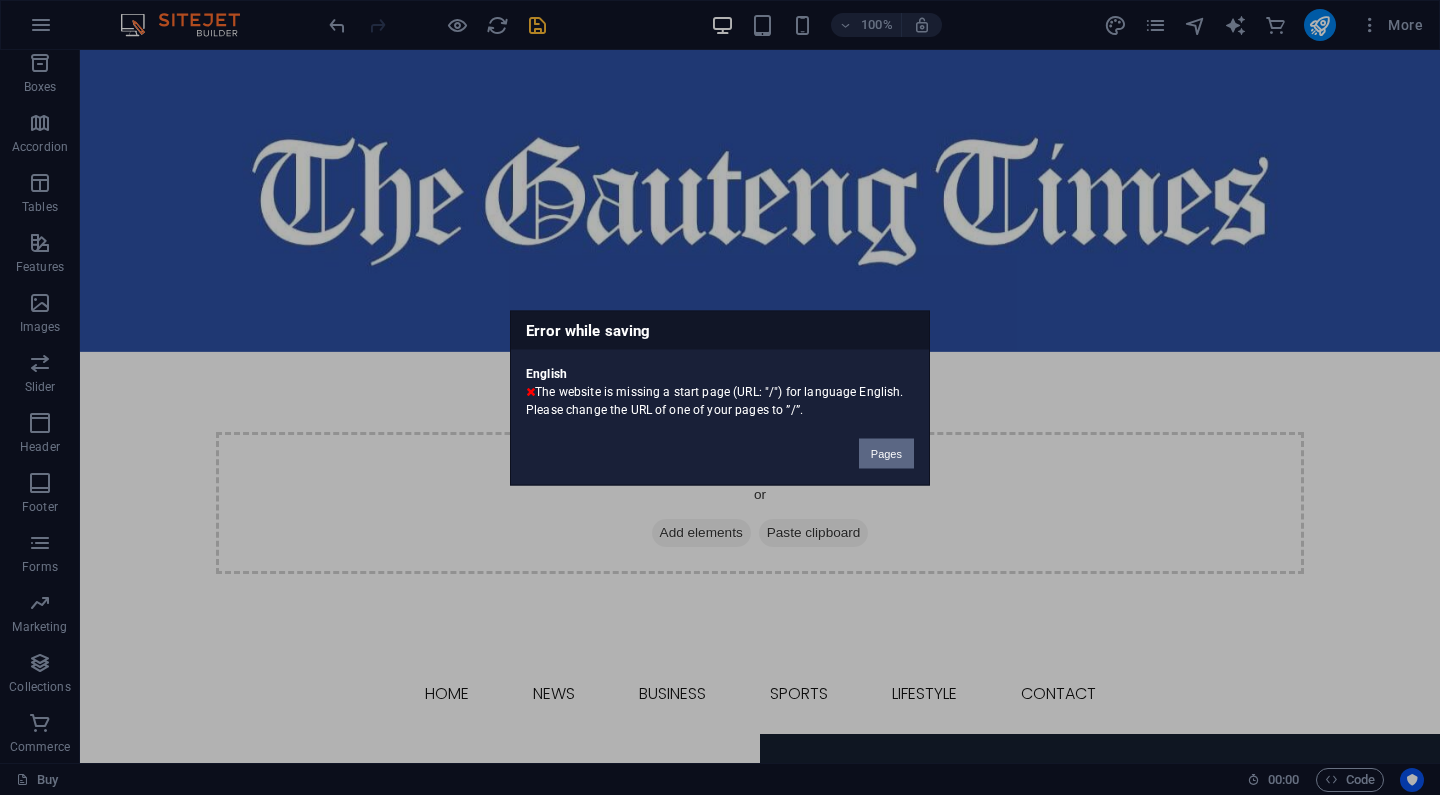 click on "Pages" at bounding box center [886, 453] 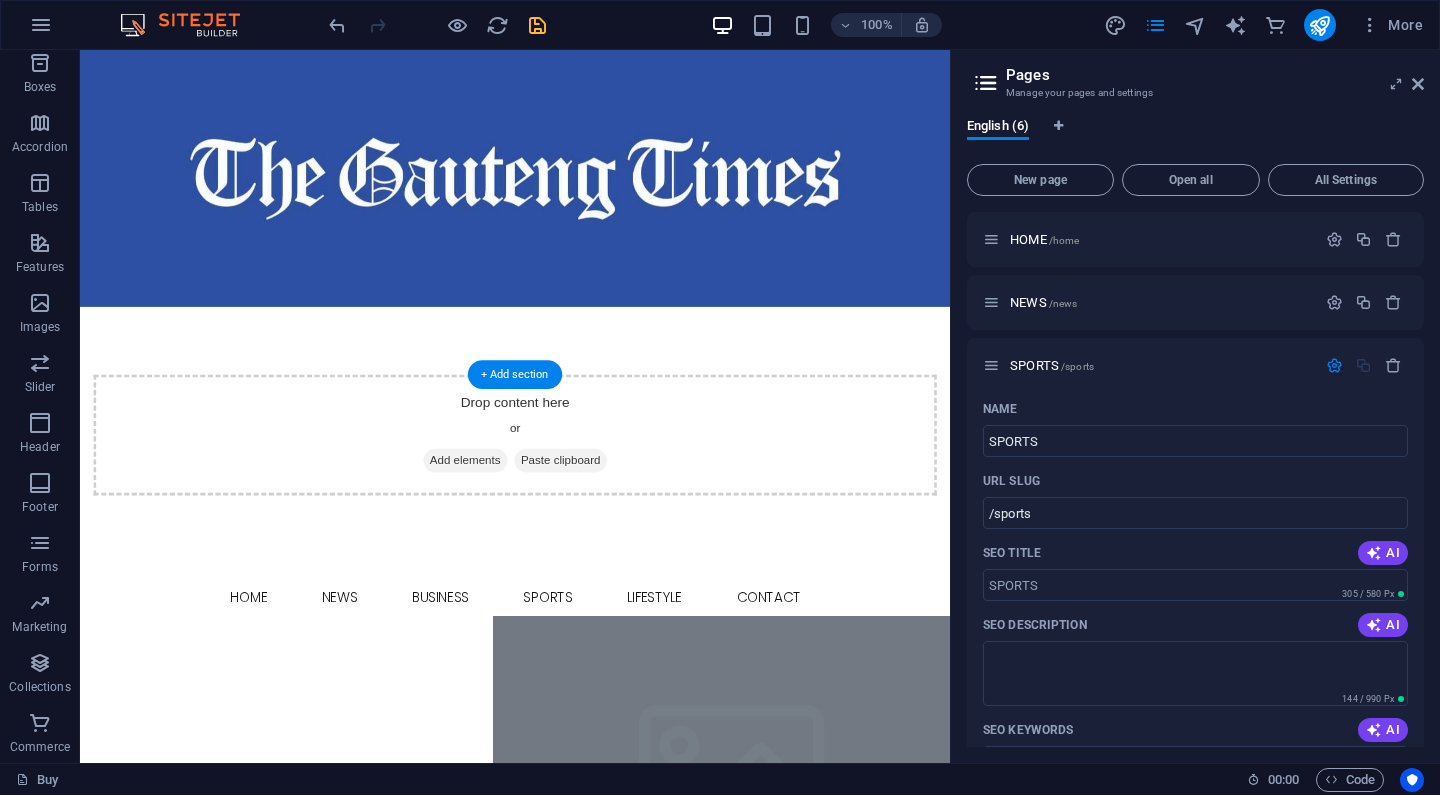 scroll, scrollTop: 2471, scrollLeft: 0, axis: vertical 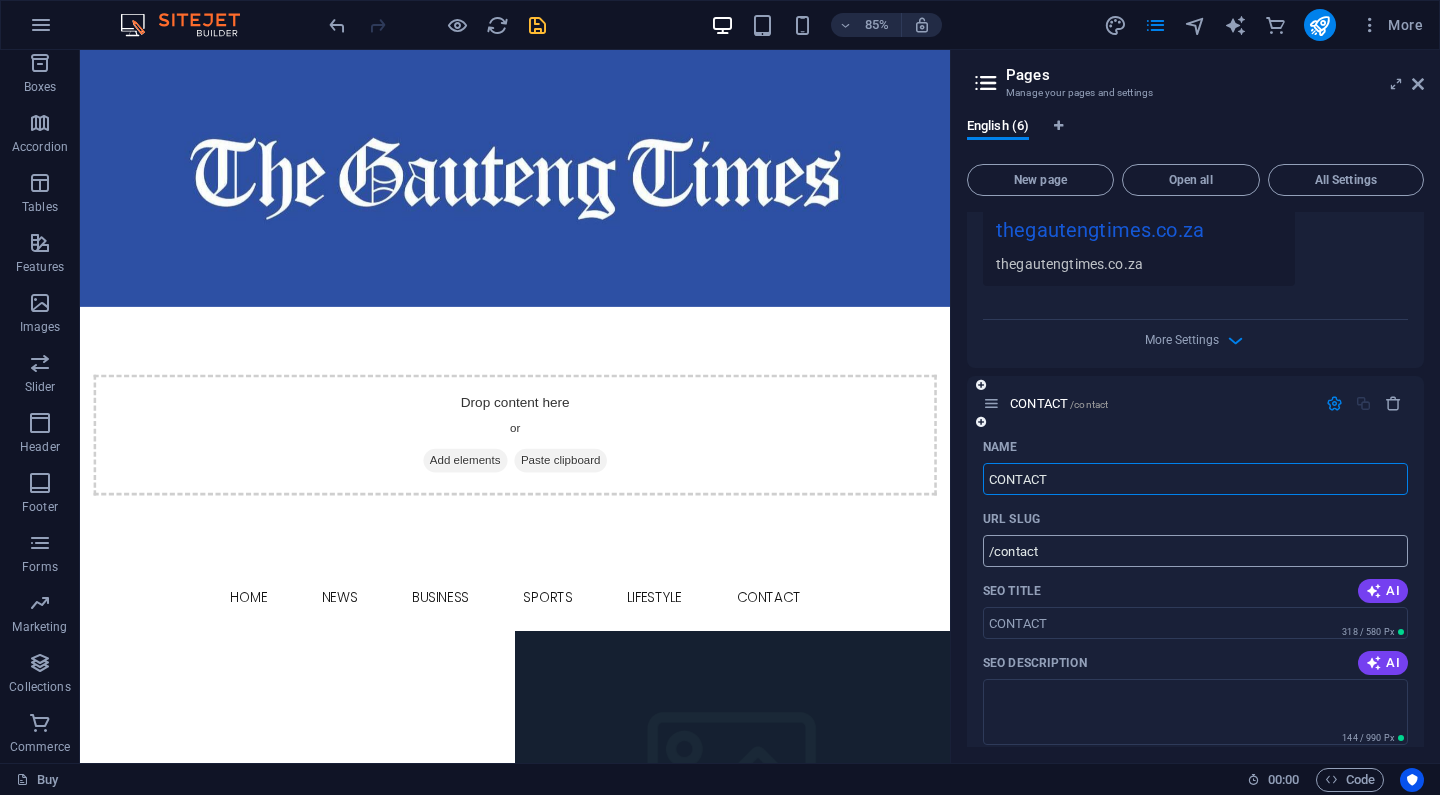 click on "/contact" at bounding box center [1195, -1958] 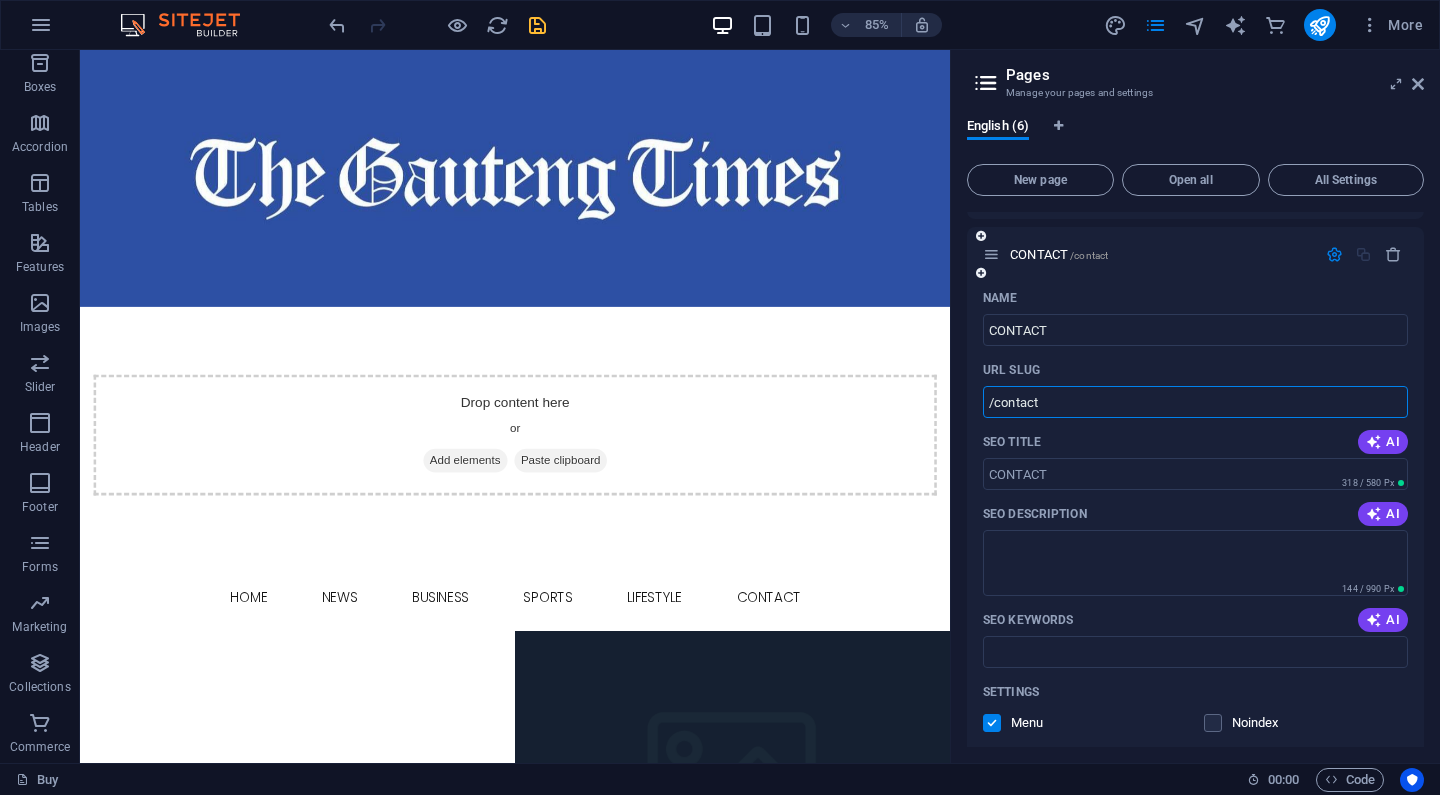 scroll, scrollTop: 2621, scrollLeft: 0, axis: vertical 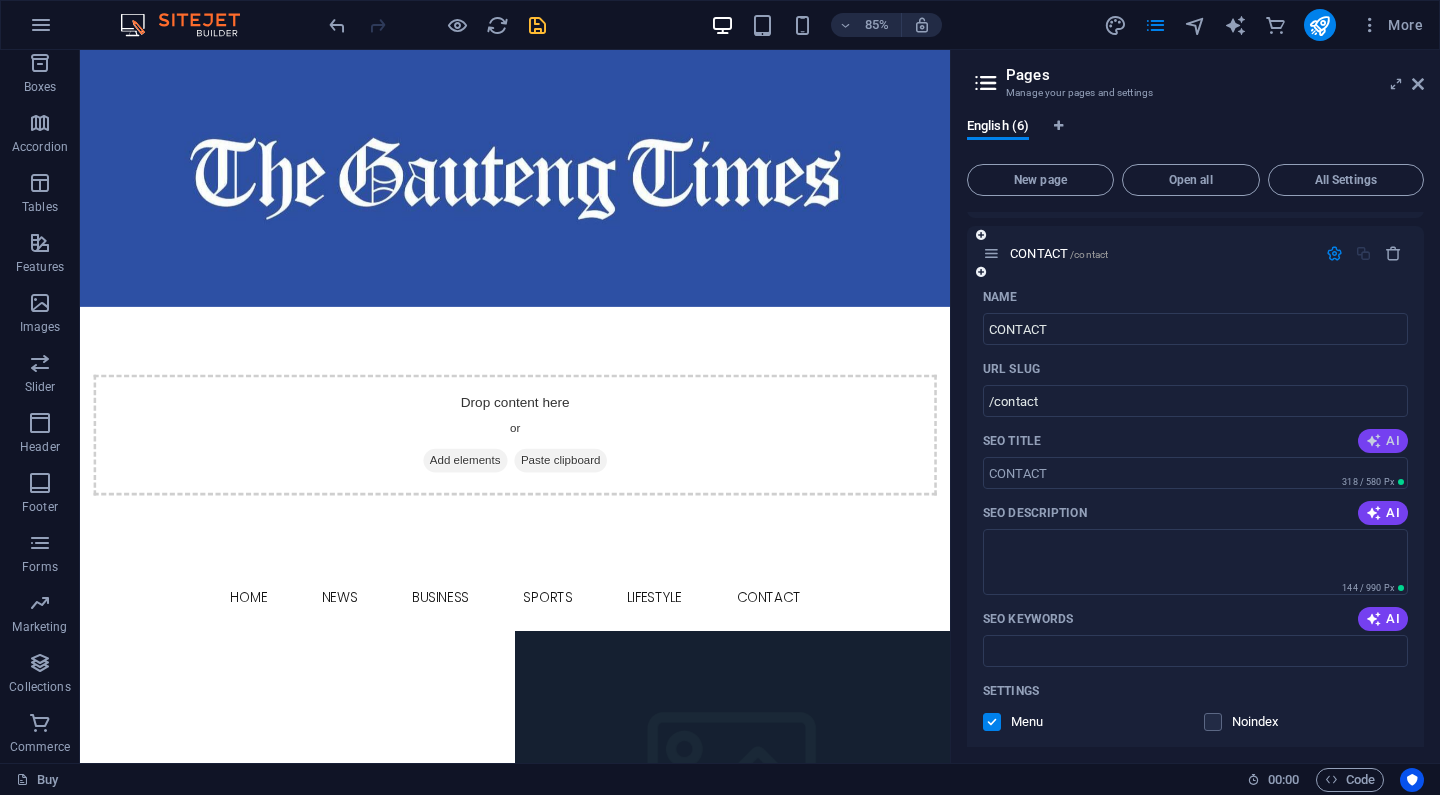 click at bounding box center [1374, 441] 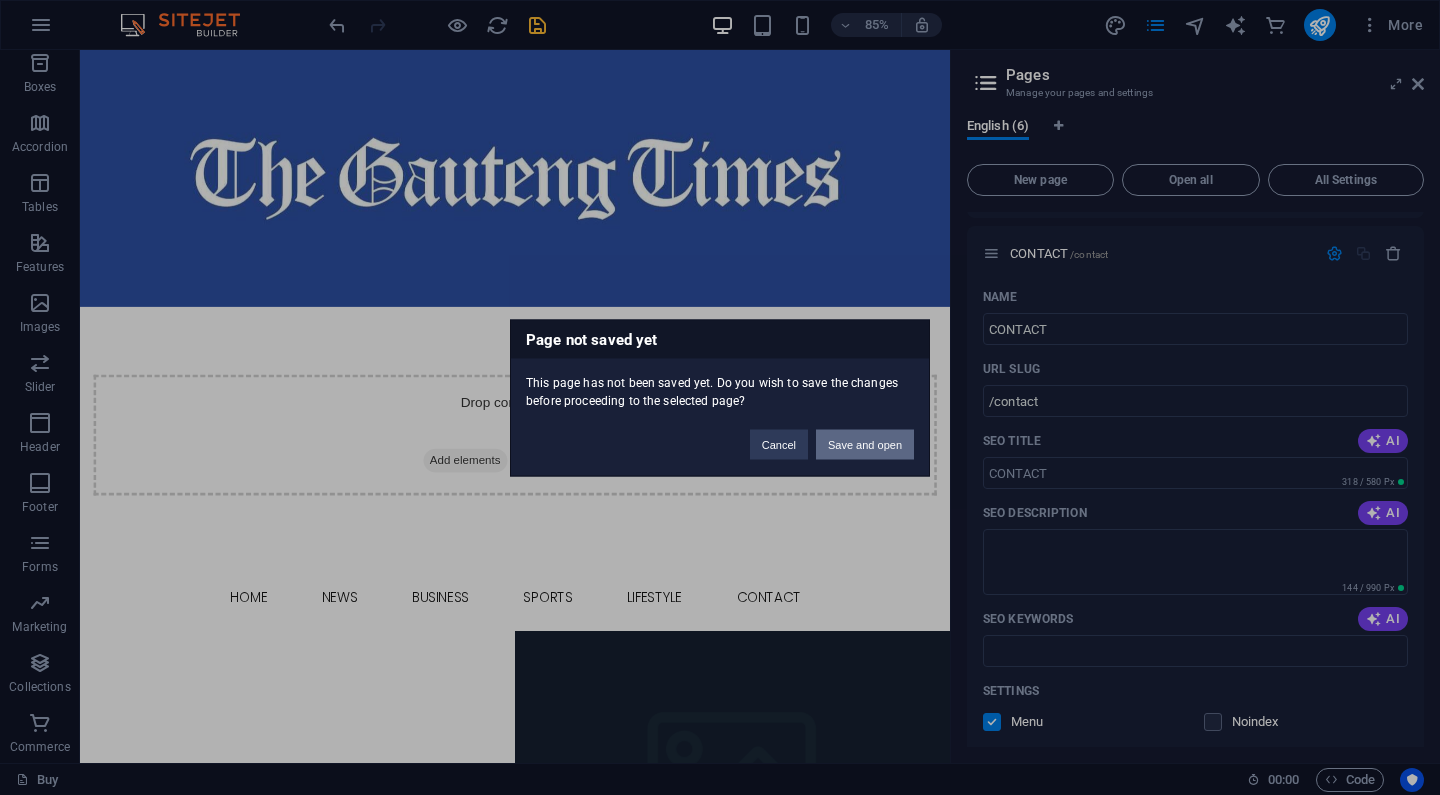 click on "Save and open" at bounding box center (865, 444) 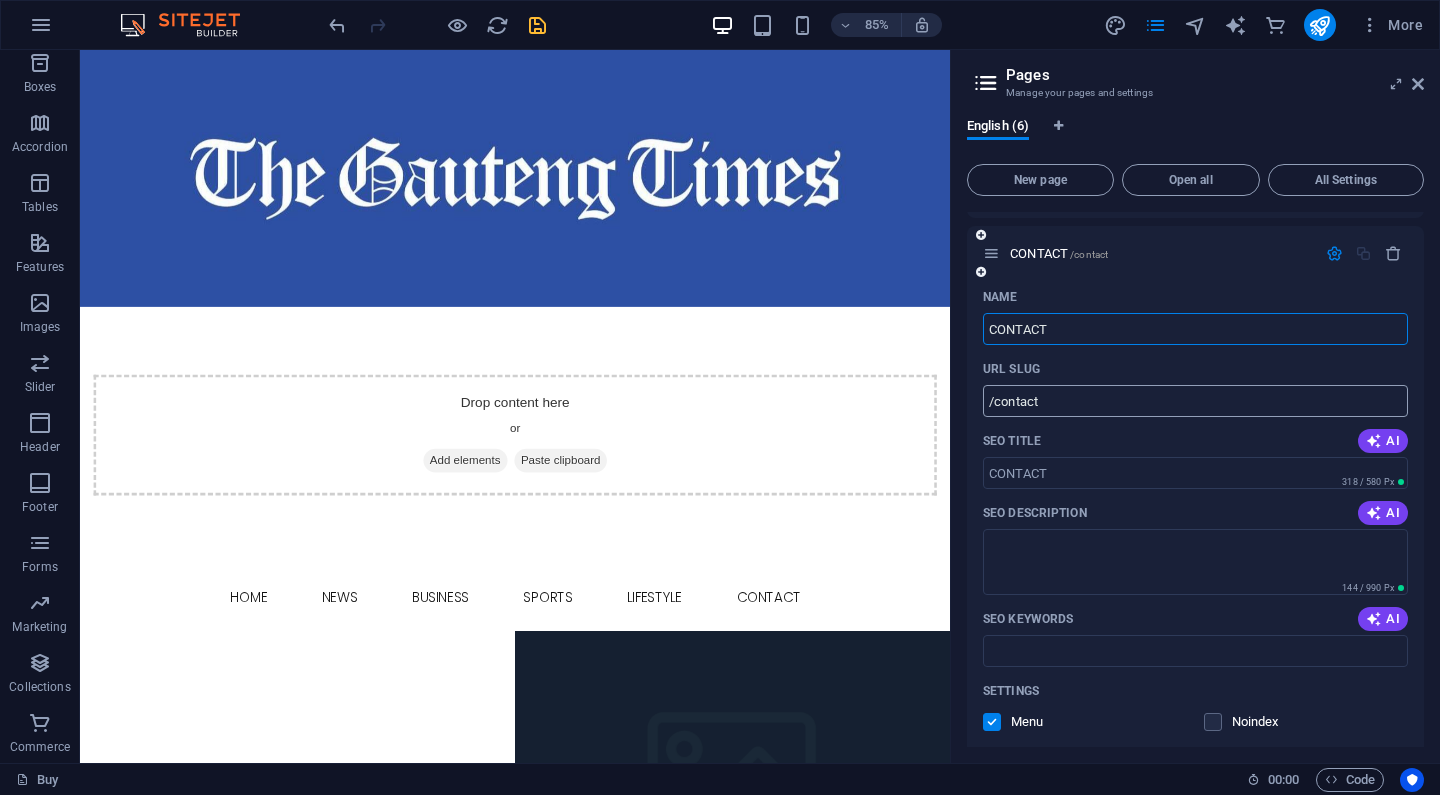 click on "/contact" at bounding box center (1195, -2108) 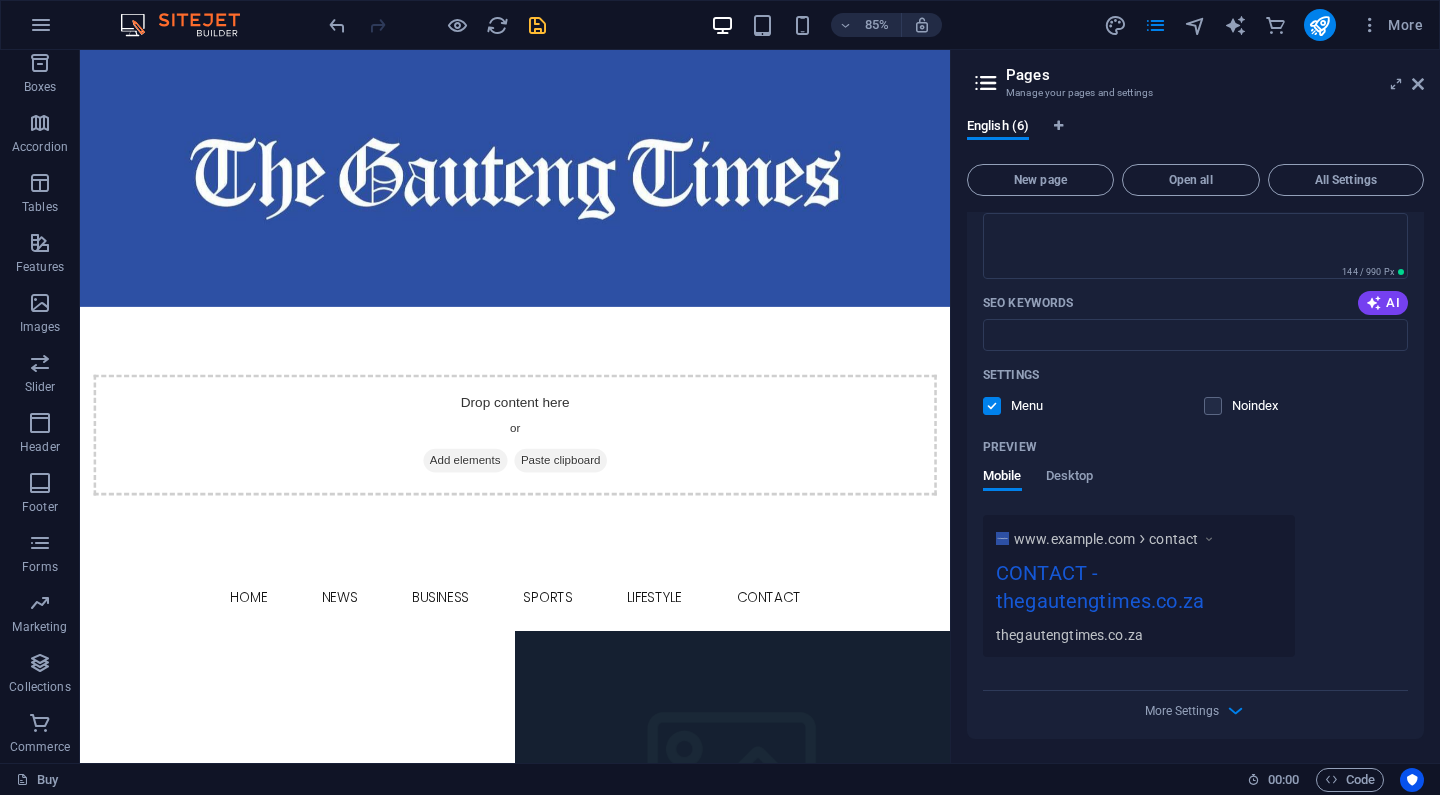scroll, scrollTop: 2937, scrollLeft: 0, axis: vertical 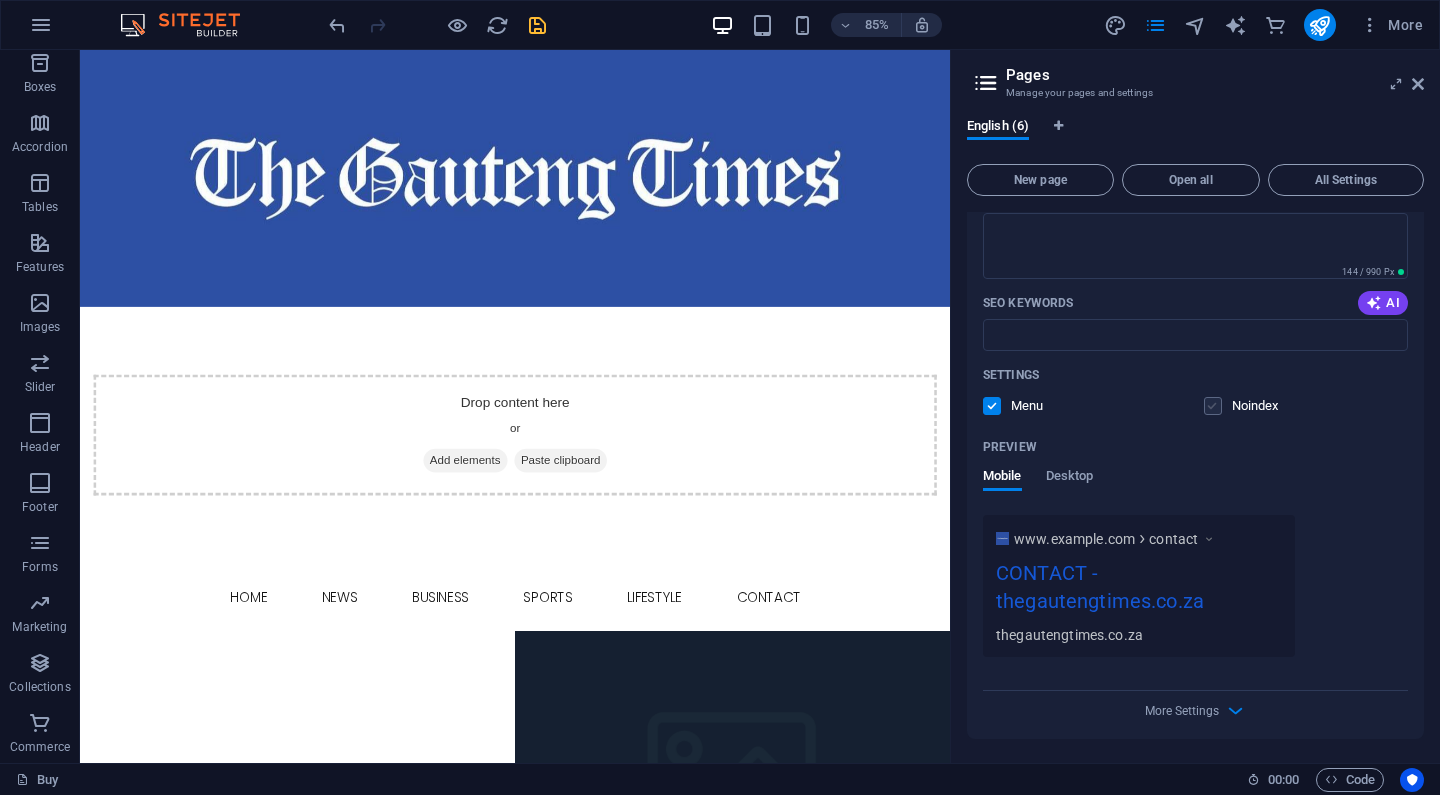 click at bounding box center [1213, 406] 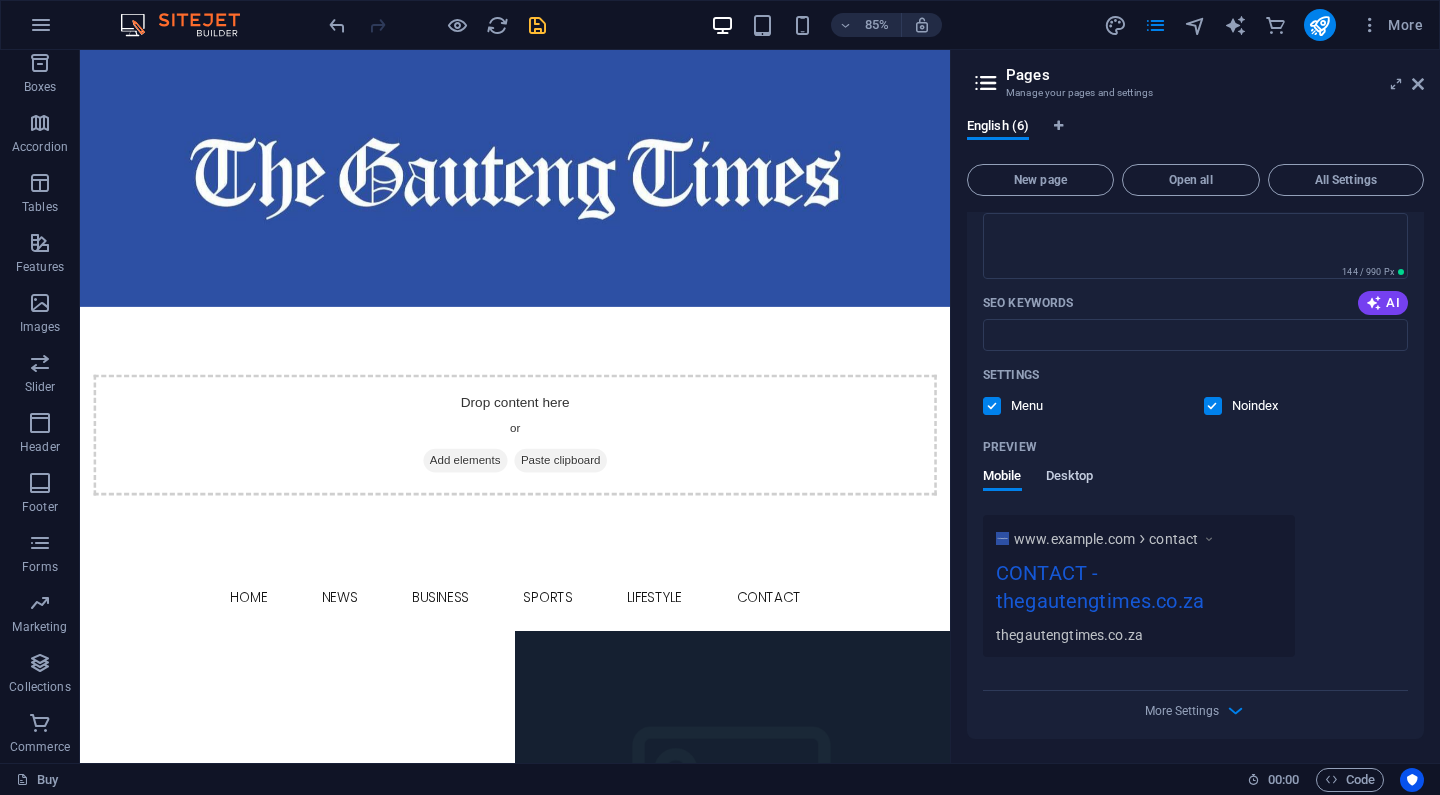 click on "Desktop" at bounding box center [1070, 478] 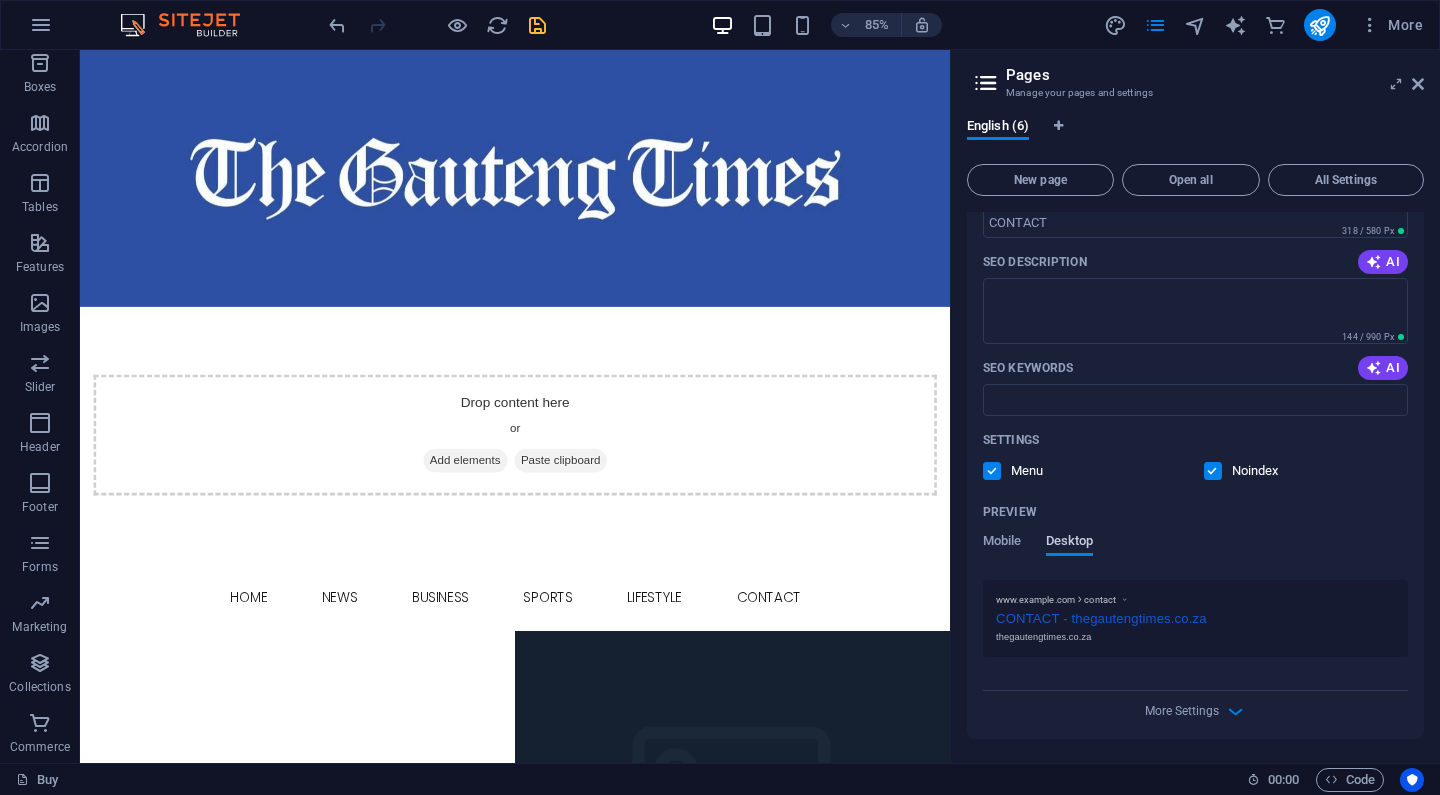 scroll, scrollTop: 2871, scrollLeft: 0, axis: vertical 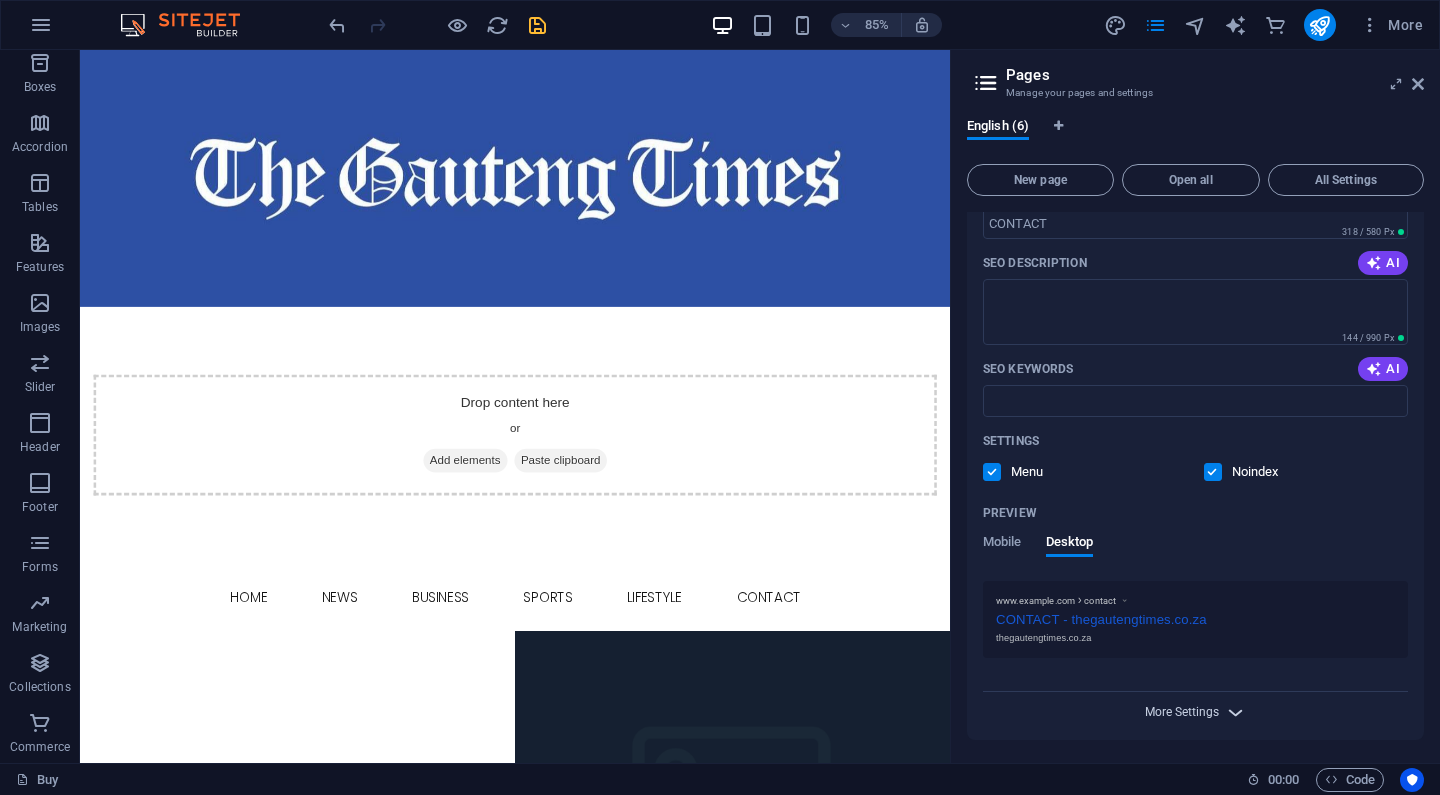 click on "More Settings" at bounding box center [1182, 712] 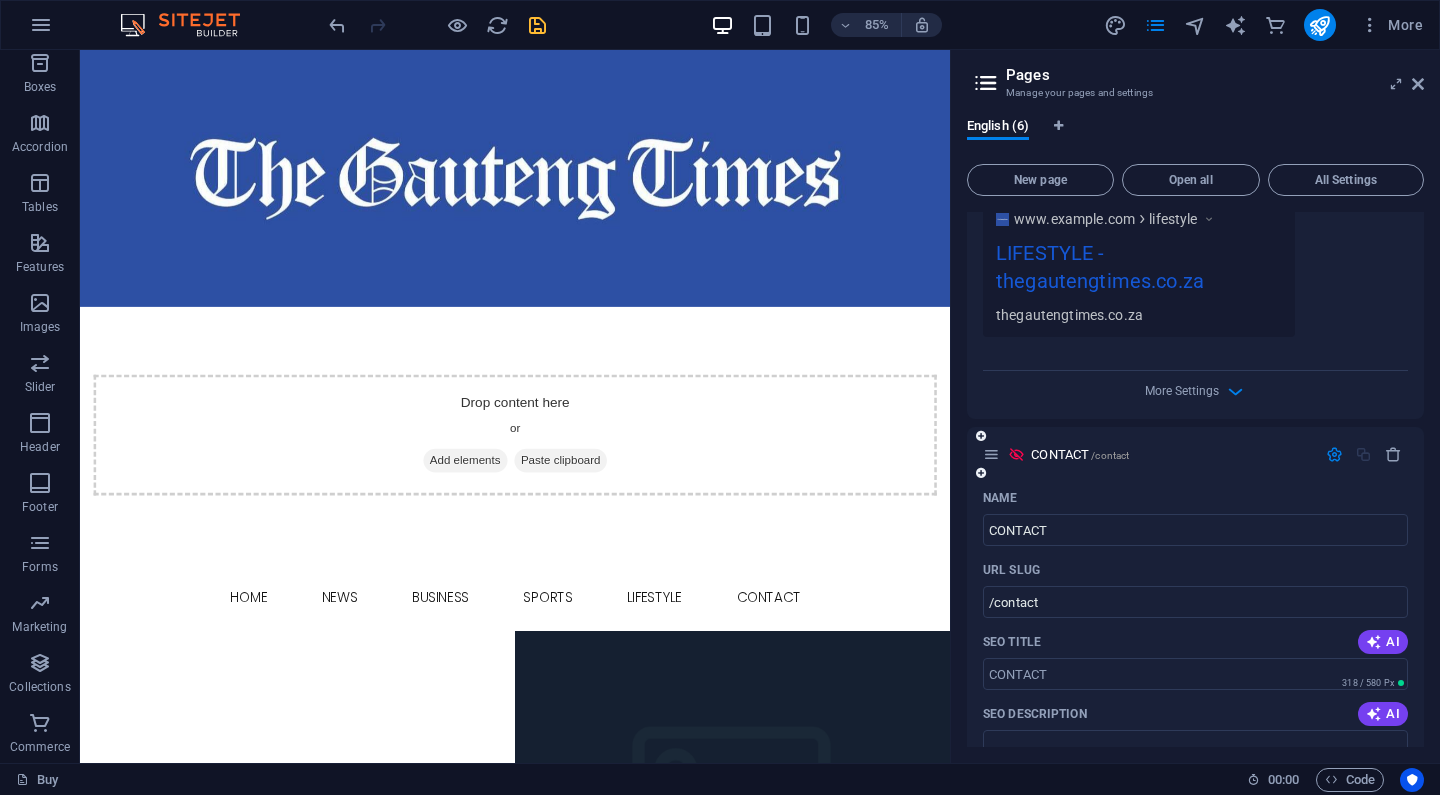 scroll, scrollTop: 2413, scrollLeft: 0, axis: vertical 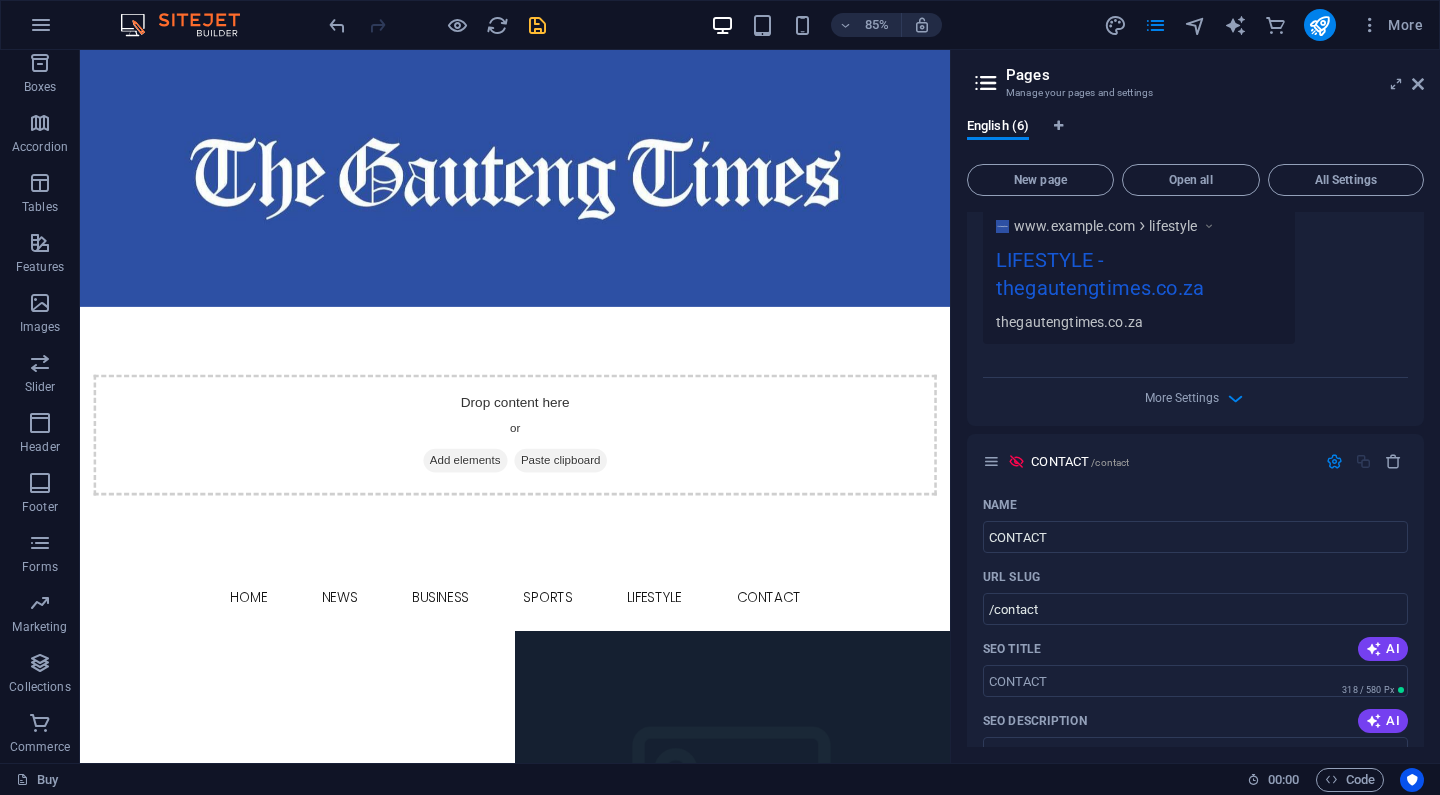 click on "New page Open all All Settings HOME /home NEWS /news SPORTS /sports Name SPORTS ​ URL SLUG /sports ​ SEO Title AI ​ 305 / 580 Px SEO Description AI ​ 144 / 990 Px SEO Keywords AI ​ Settings Menu Noindex Preview Mobile Desktop www.example.com sports SPORTS - thegautengtimes.co.za thegautengtimes.co.za Meta tags ​ Preview Image (Open Graph) Drag files here, click to choose files or select files from Files or our free stock photos & videos More Settings BUSINESS /business Name BUSINESS ​ URL SLUG /business ​ SEO Title AI ​ 325 / 580 Px SEO Description AI ​ 144 / 990 Px SEO Keywords AI ​ Settings Menu Noindex Preview Mobile Desktop www.example.com business BUSINESS - thegautengtimes.co.za thegautengtimes.co.za Meta tags ​ Preview Image (Open Graph) Drag files here, click to choose files or select files from Files or our free stock photos & videos More Settings LIFESTYLE /lifestyle Name LIFESTYLE ​ URL SLUG /lifestyle ​ SEO Title AI ​ 329 / 580 Px SEO Description AI ​ 144 / 990 Px" at bounding box center (1195, 451) 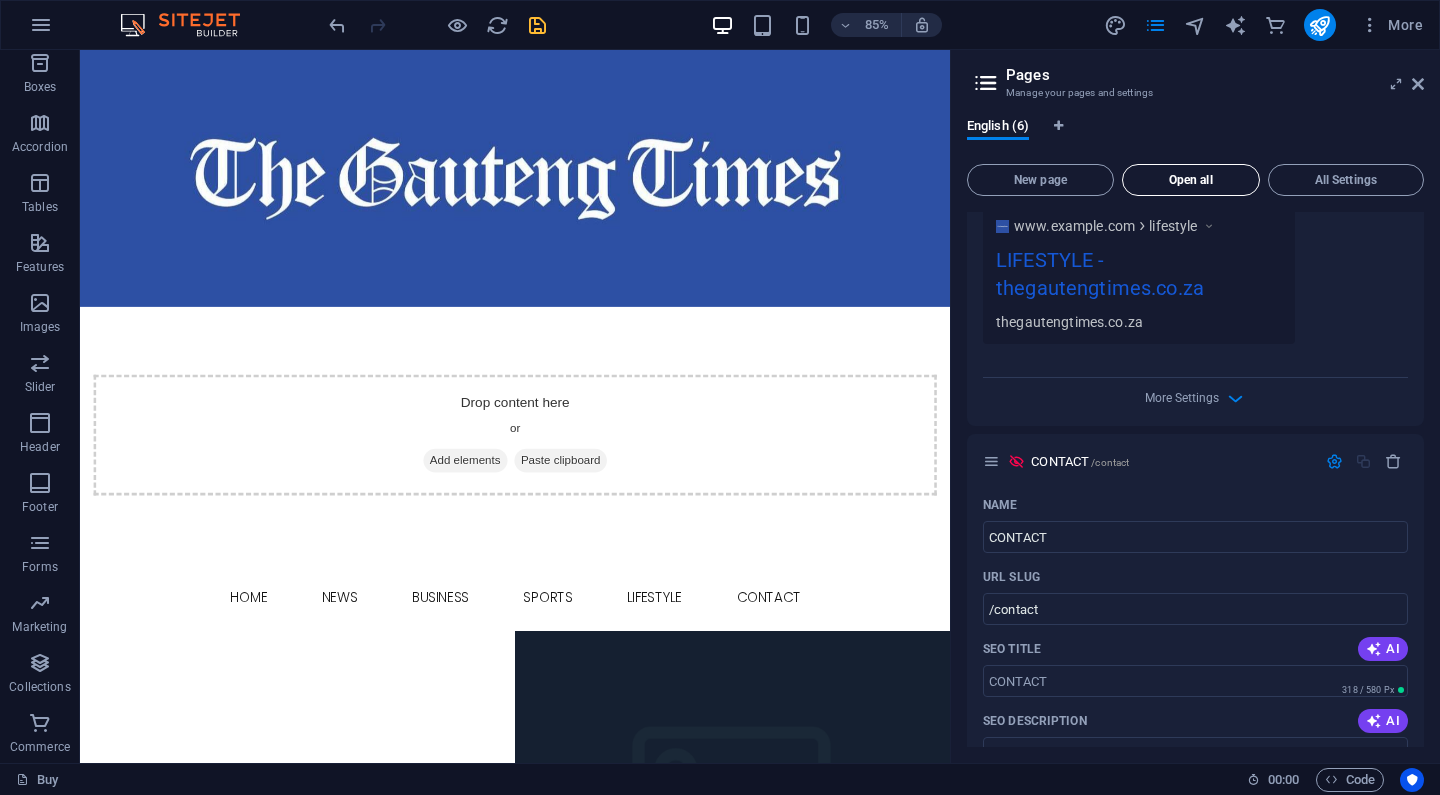 click on "Open all" at bounding box center (1191, 180) 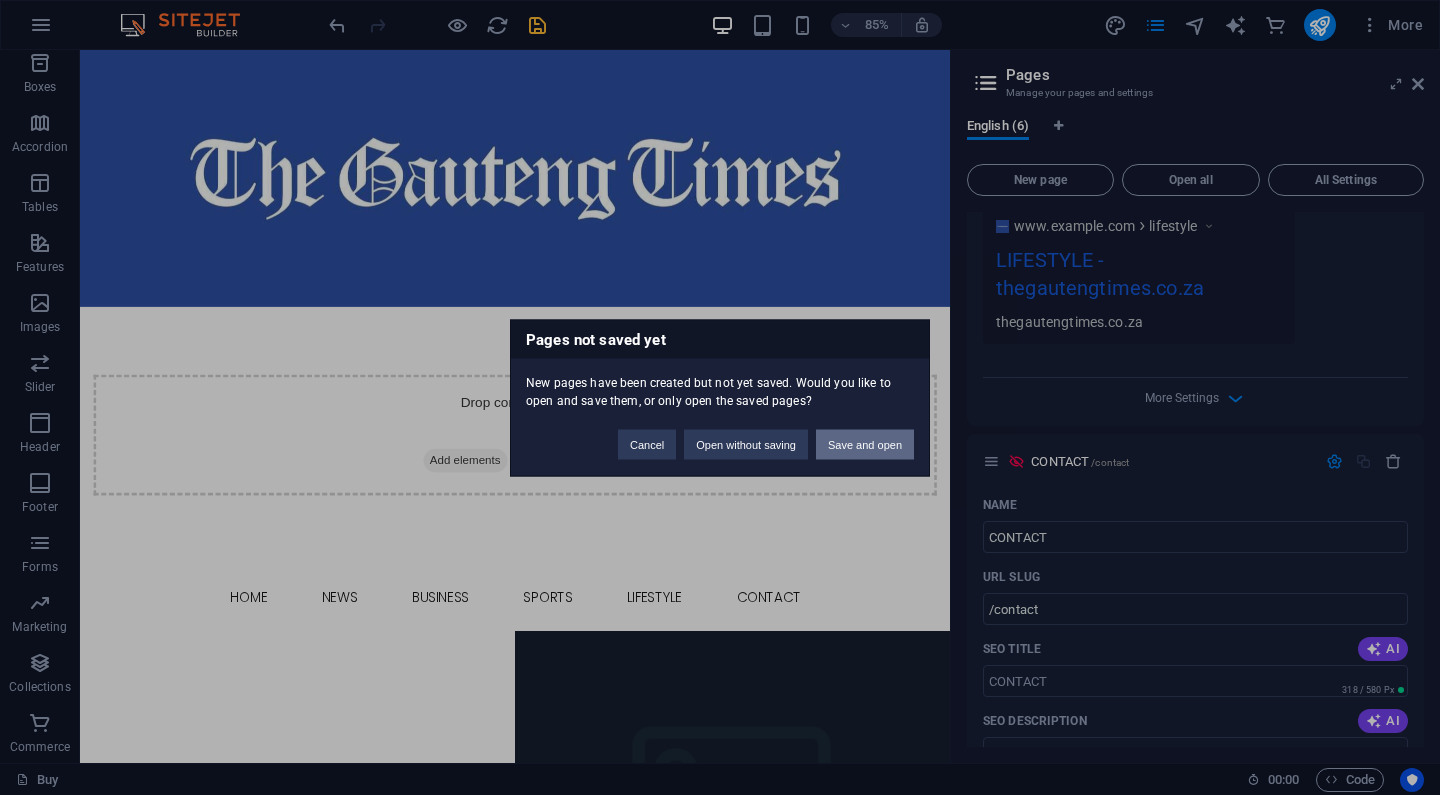 click on "Save and open" at bounding box center [865, 444] 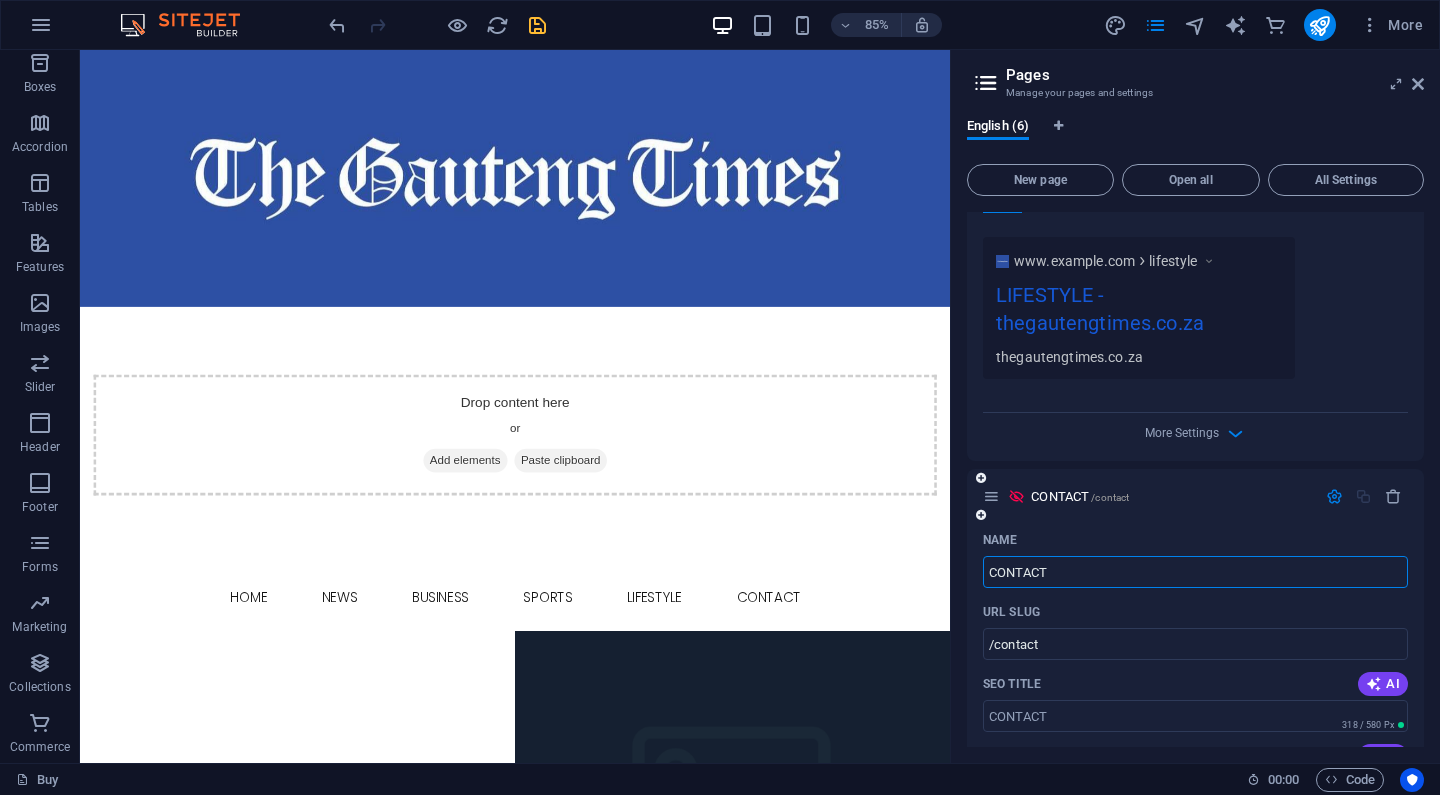 scroll, scrollTop: 2374, scrollLeft: 0, axis: vertical 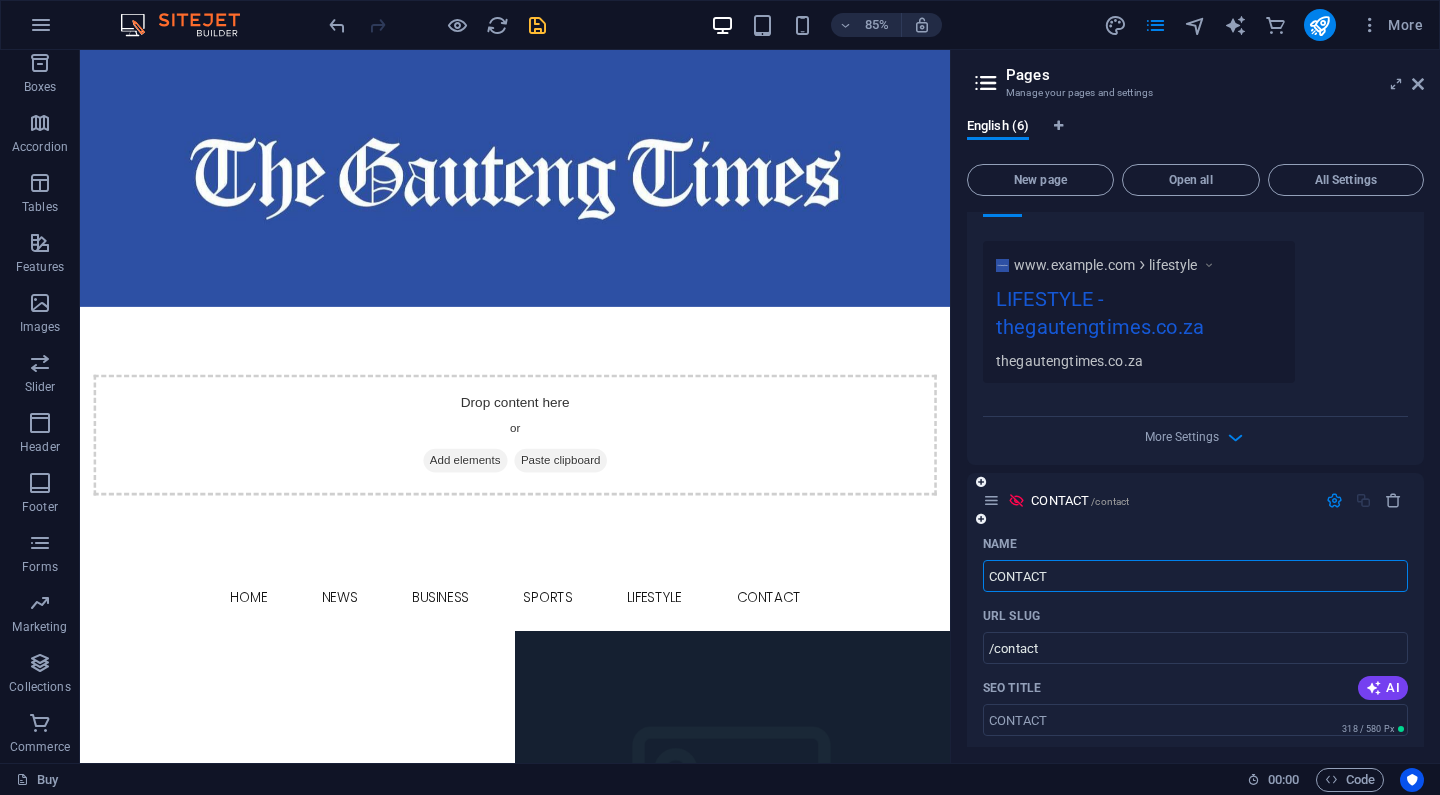 click at bounding box center (1016, 500) 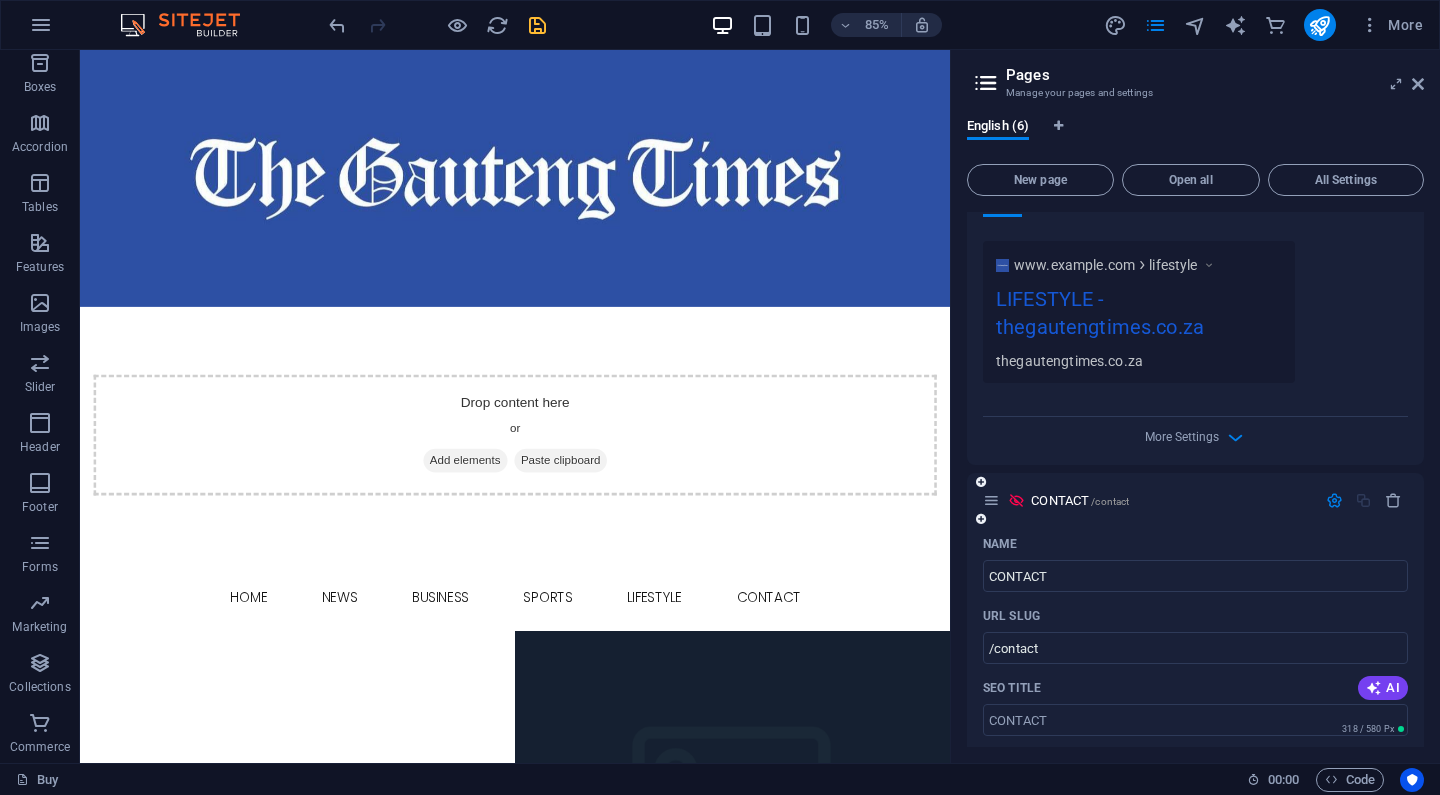 click at bounding box center [1334, 500] 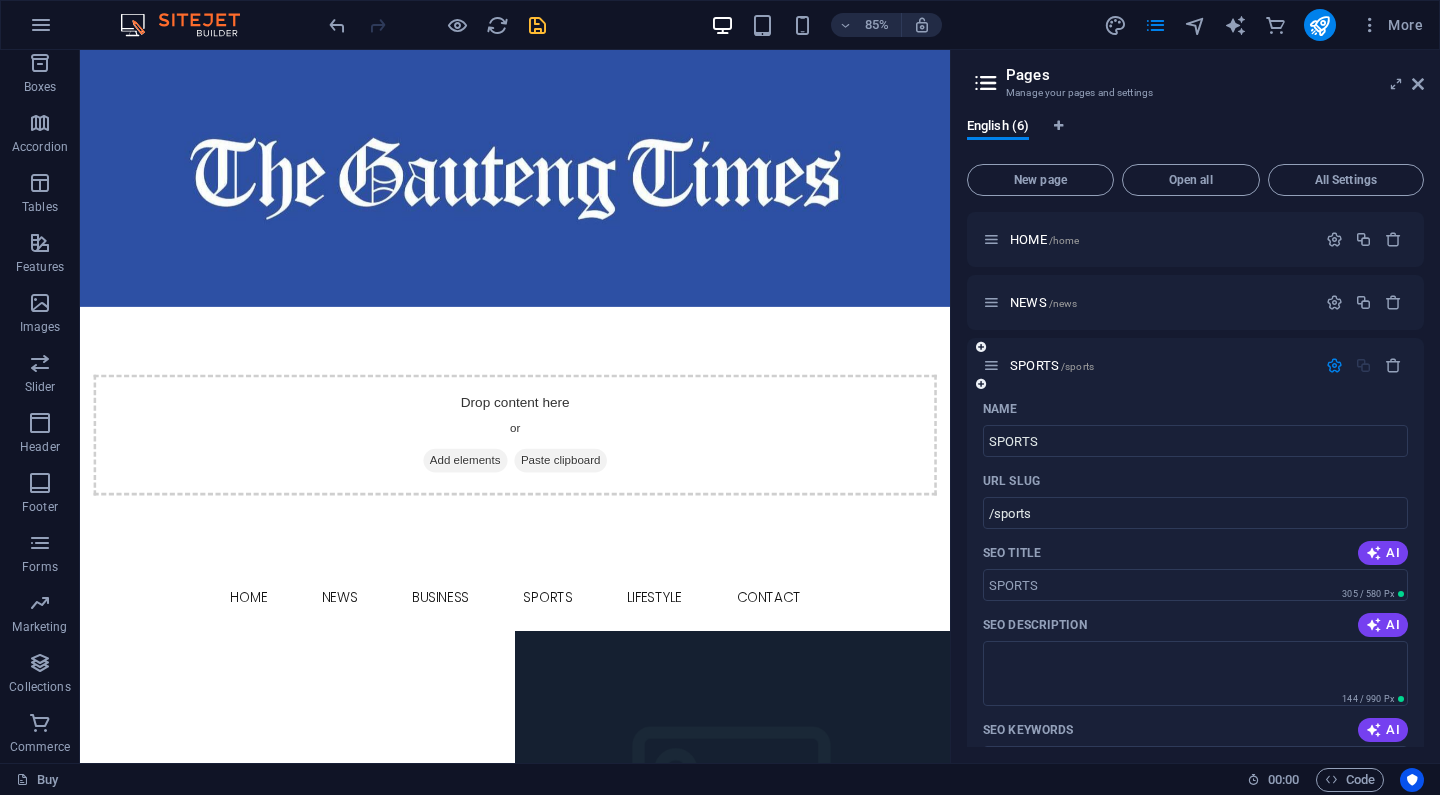 scroll, scrollTop: 0, scrollLeft: 0, axis: both 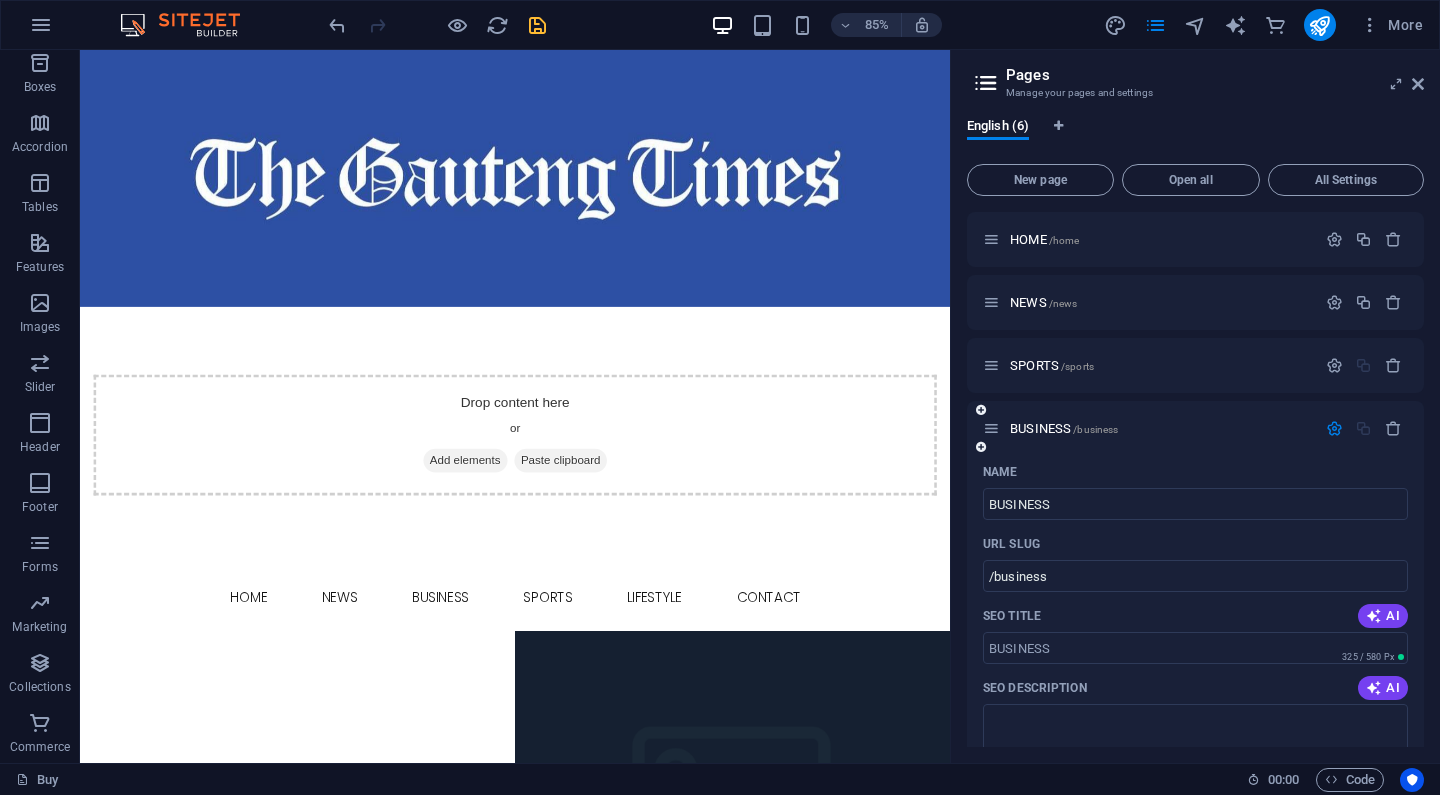 click at bounding box center [1334, 428] 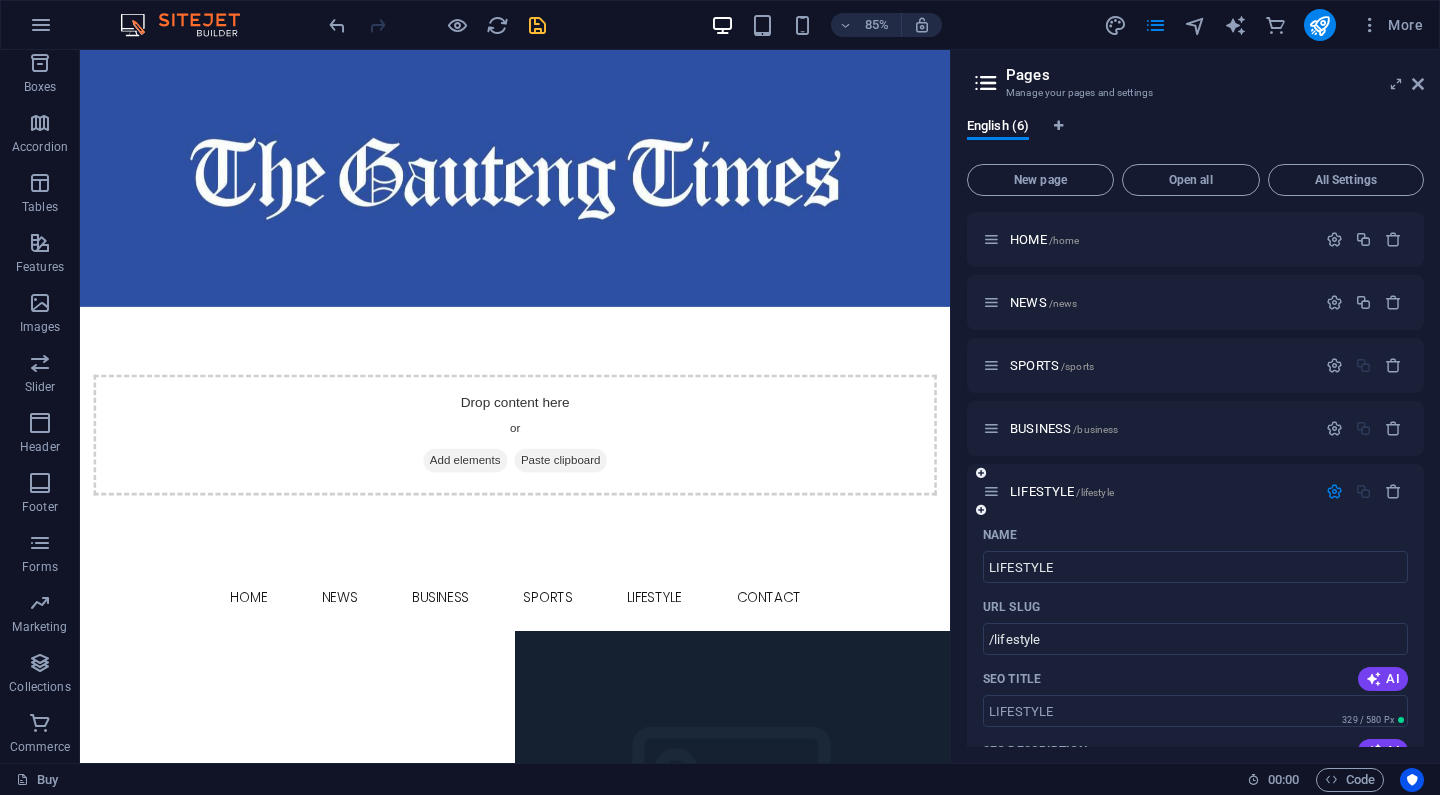 click at bounding box center (1334, 491) 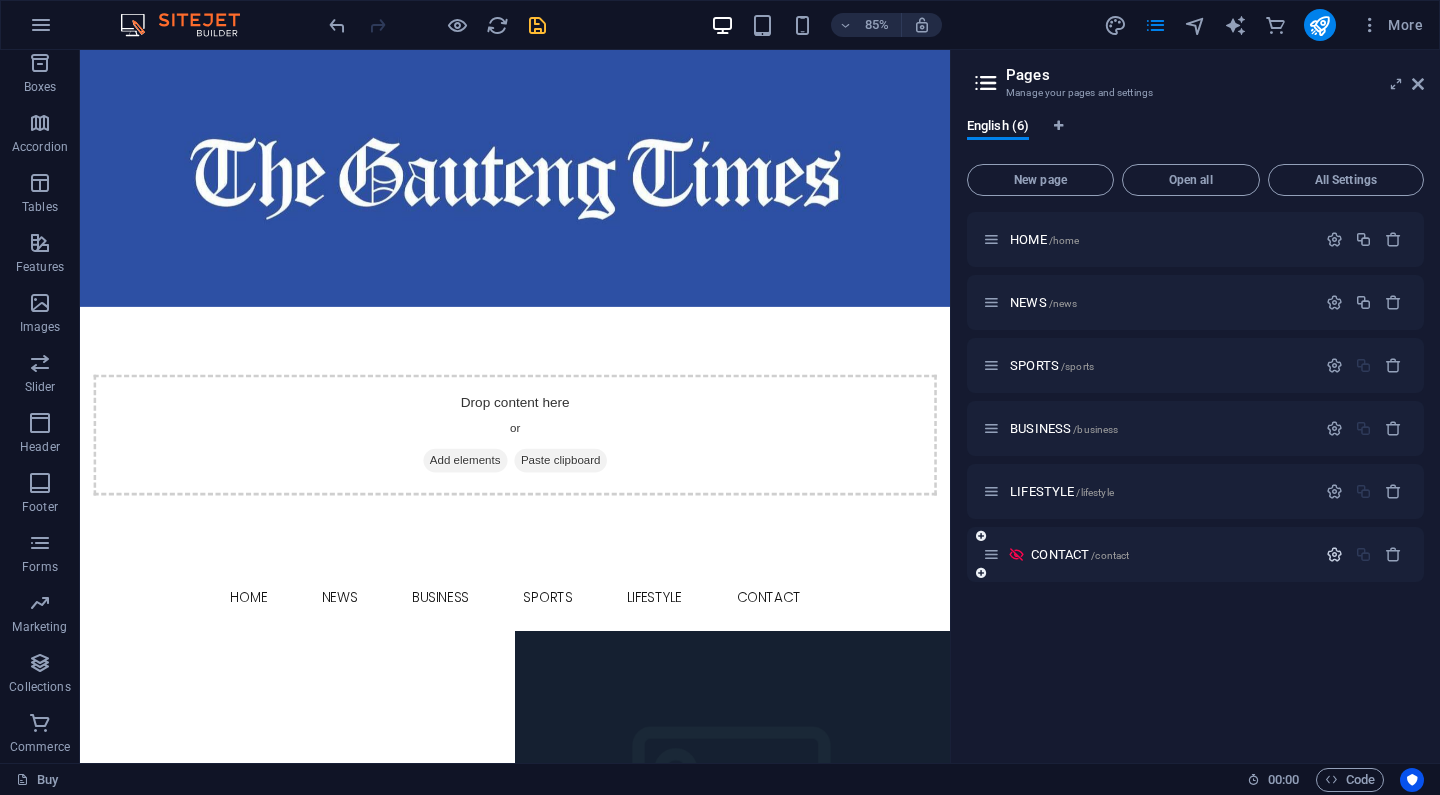 click at bounding box center (1334, 554) 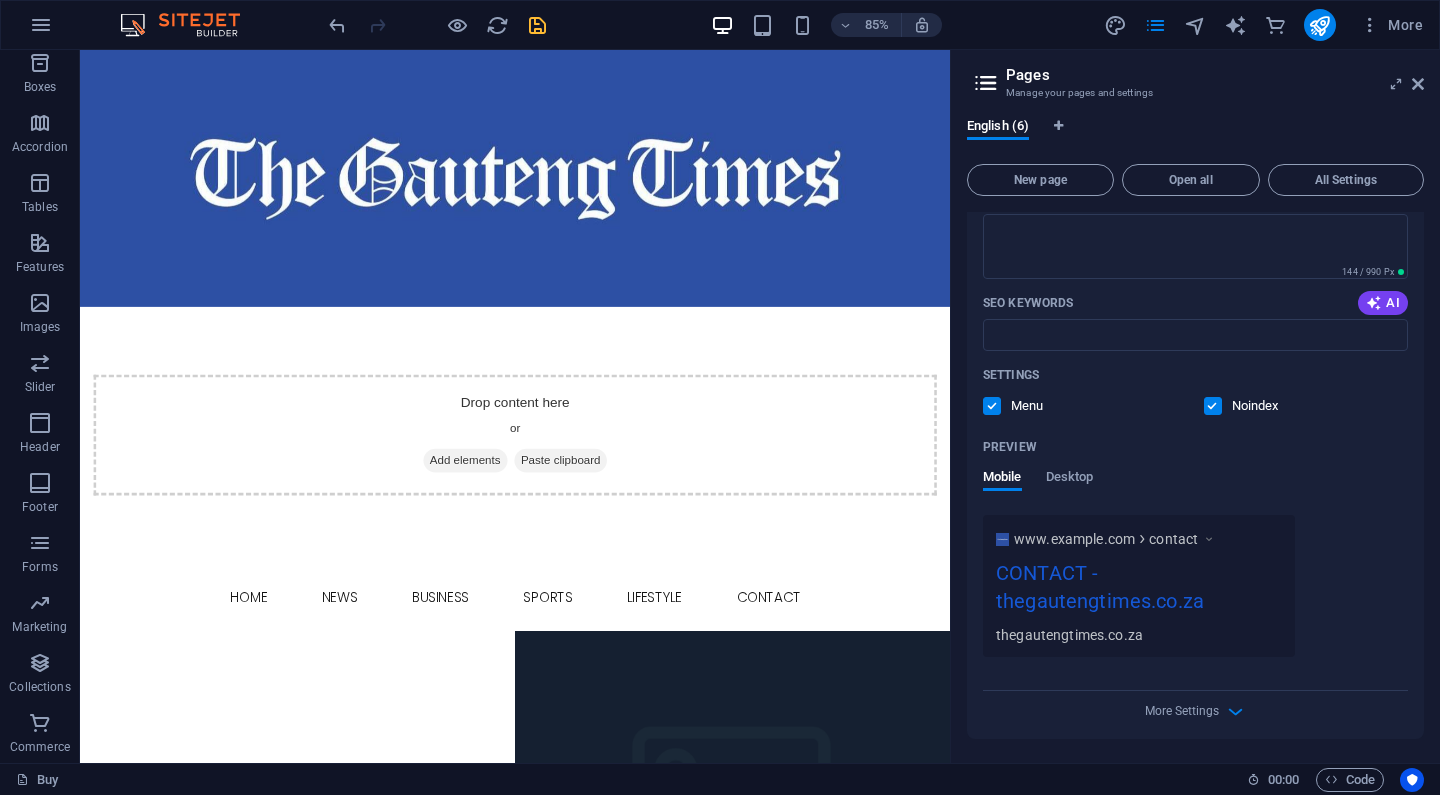 scroll, scrollTop: 616, scrollLeft: 0, axis: vertical 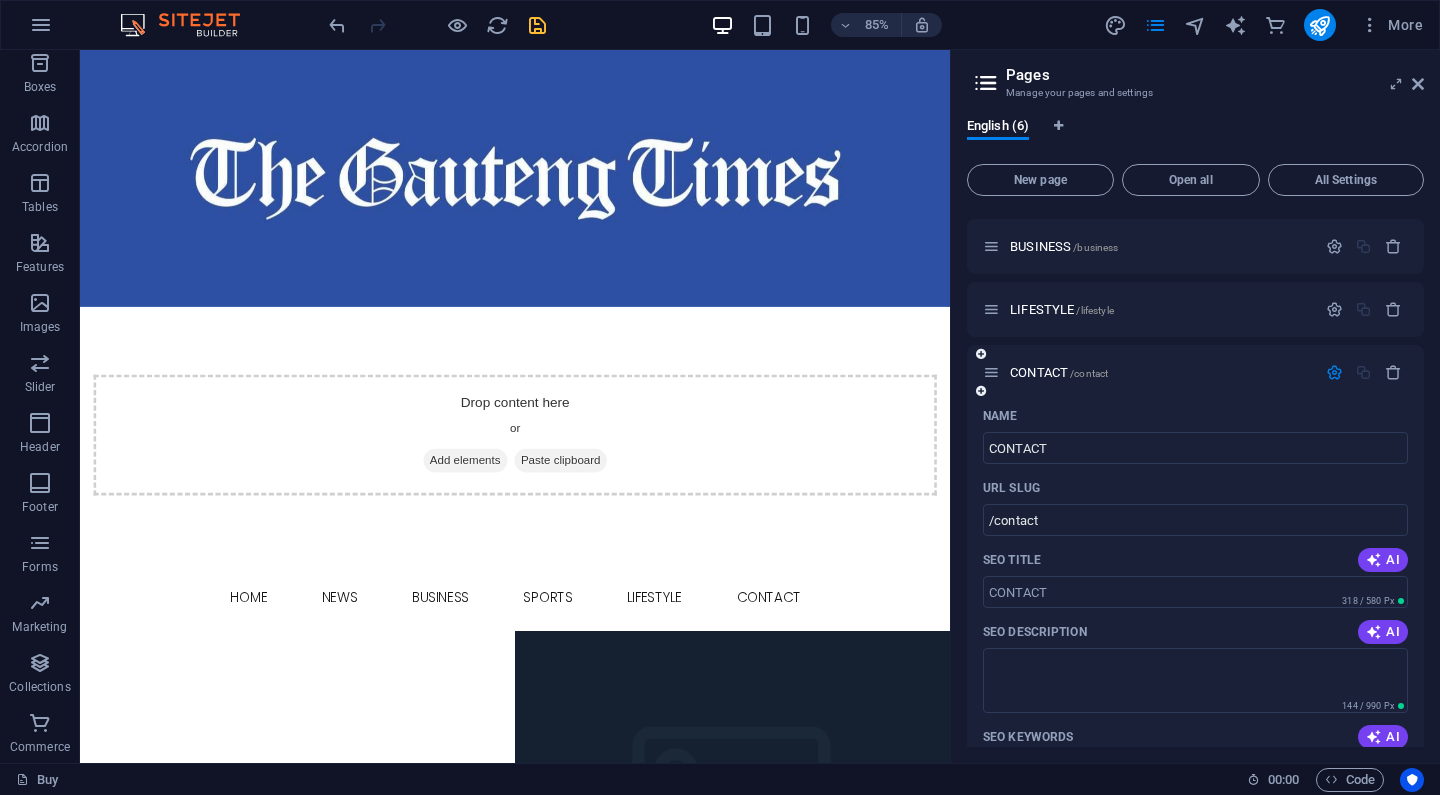 click at bounding box center (1334, 372) 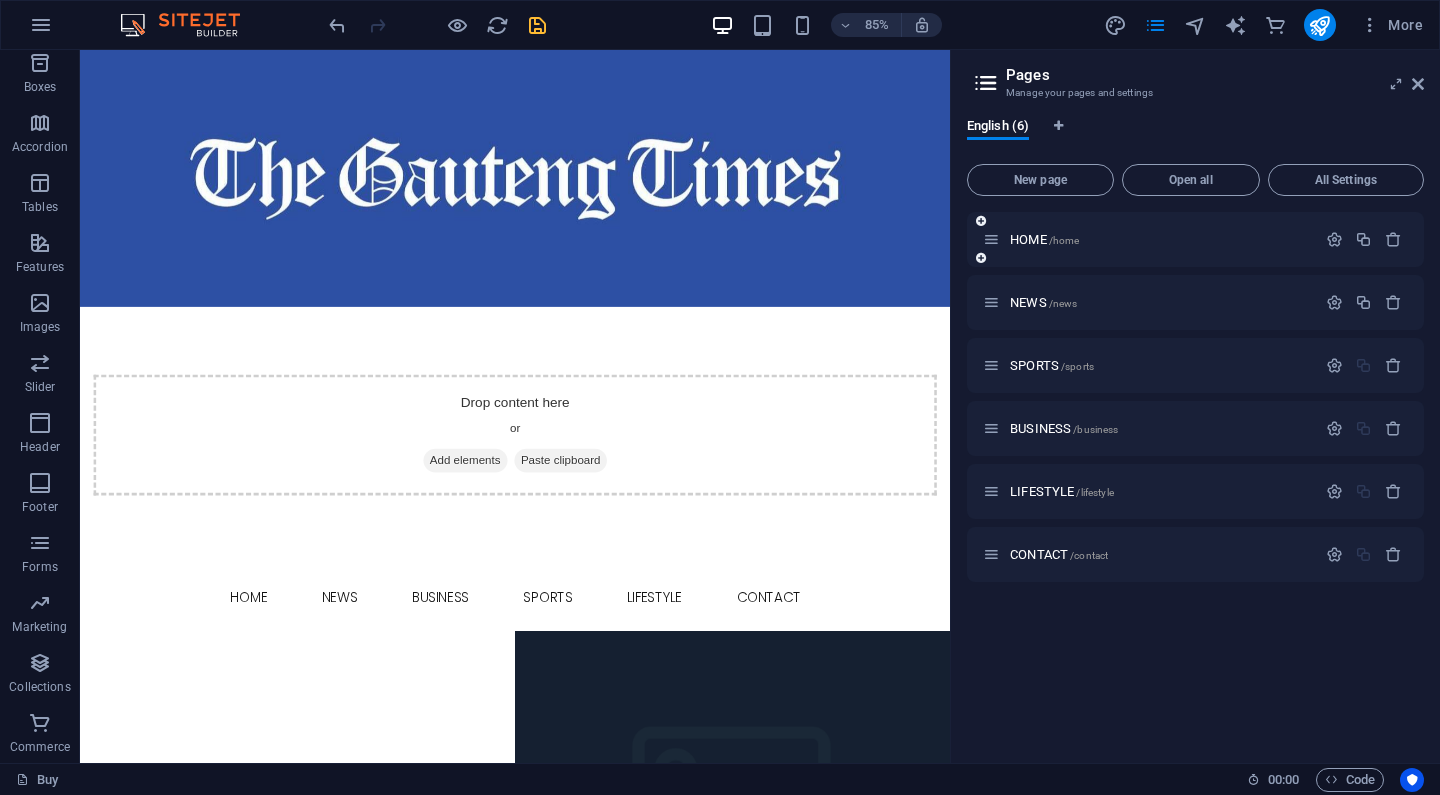 click at bounding box center (1364, 240) 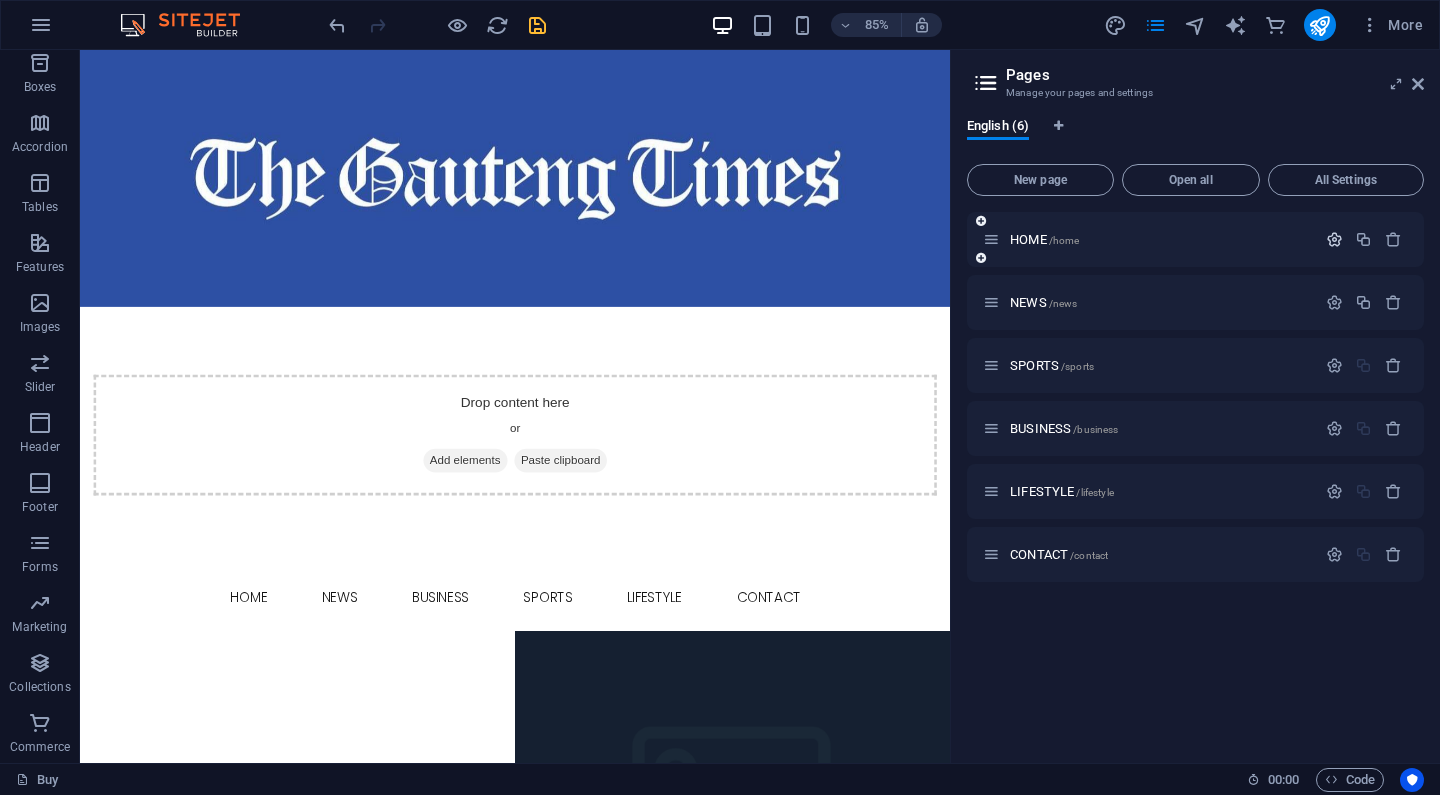 click at bounding box center (1334, 239) 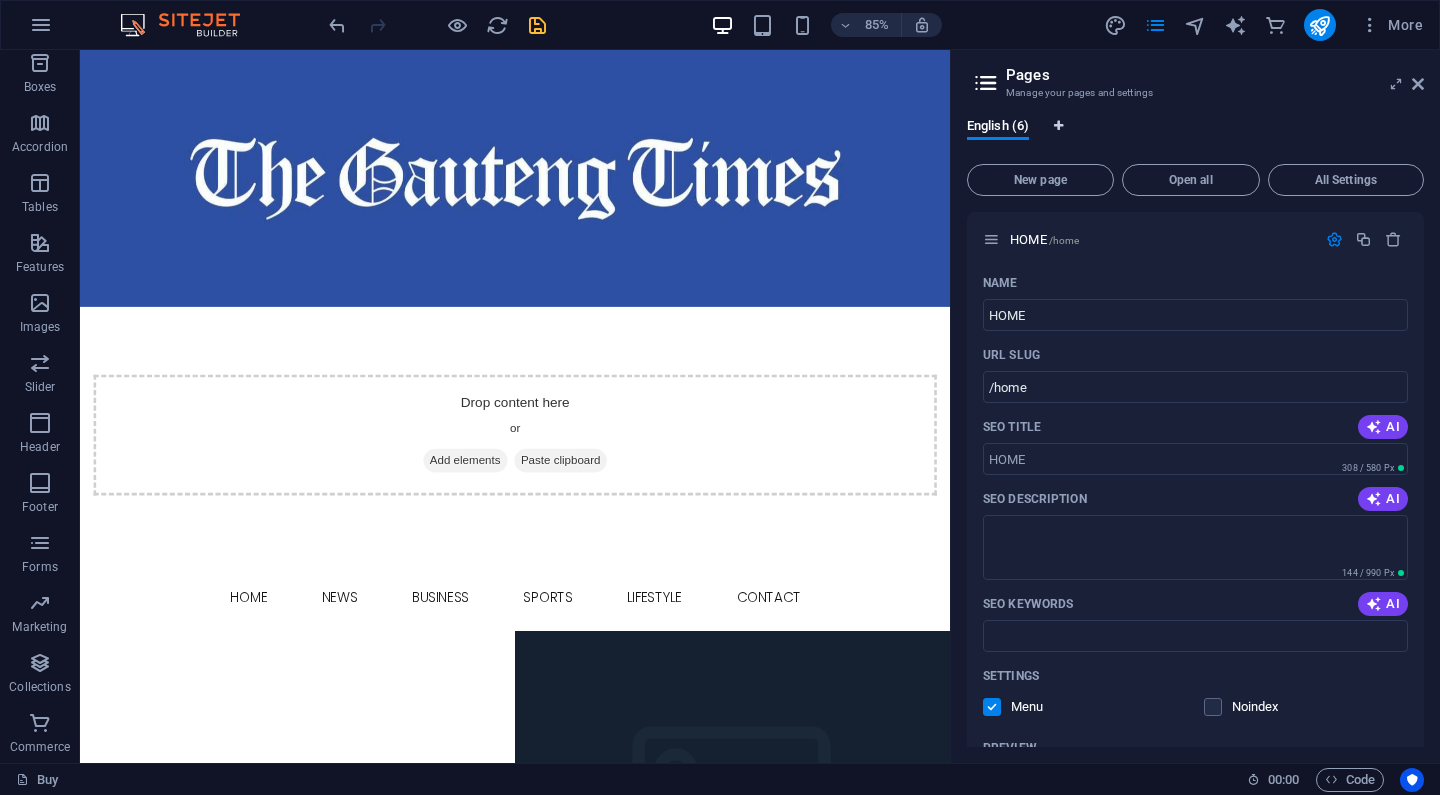 click at bounding box center [1059, 128] 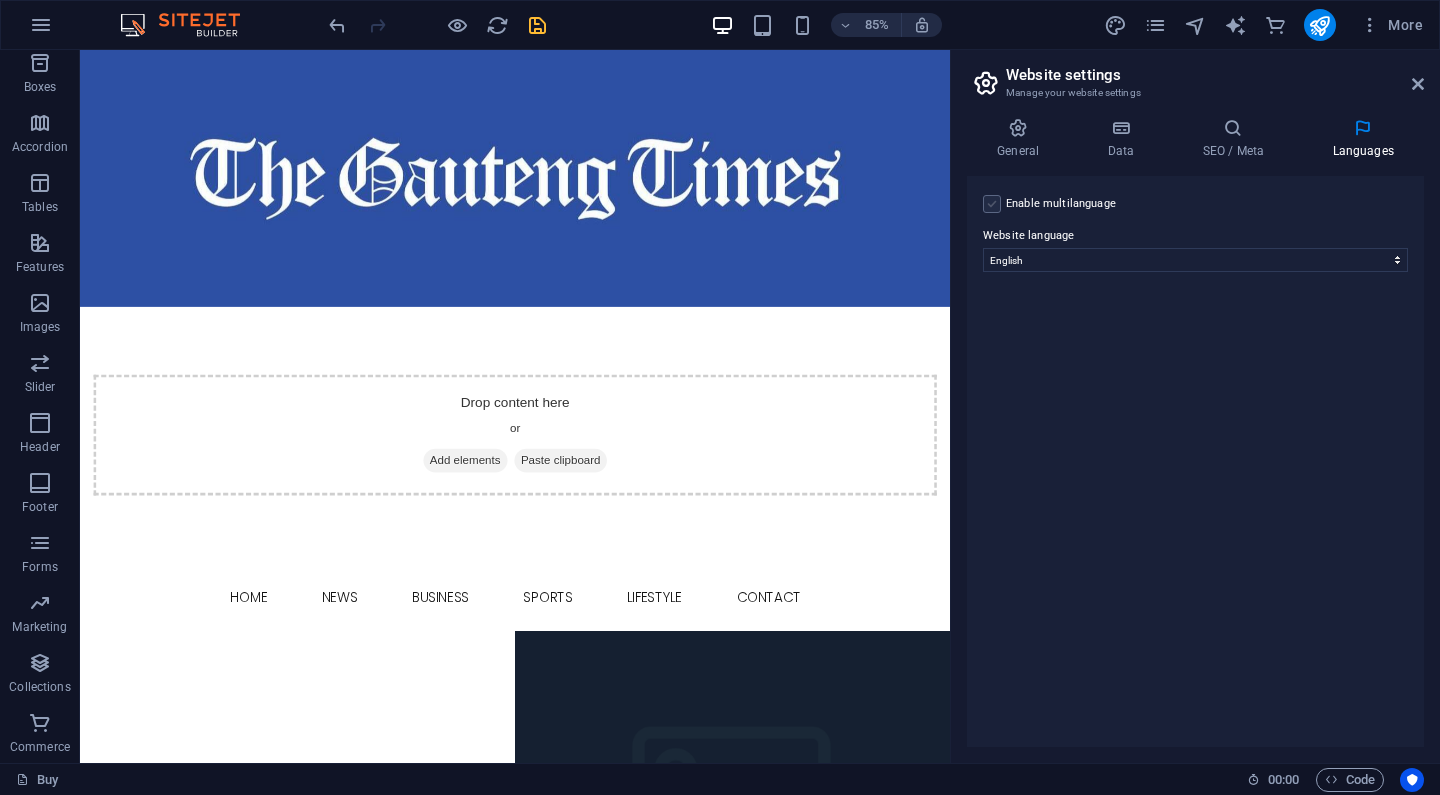 click at bounding box center (992, 204) 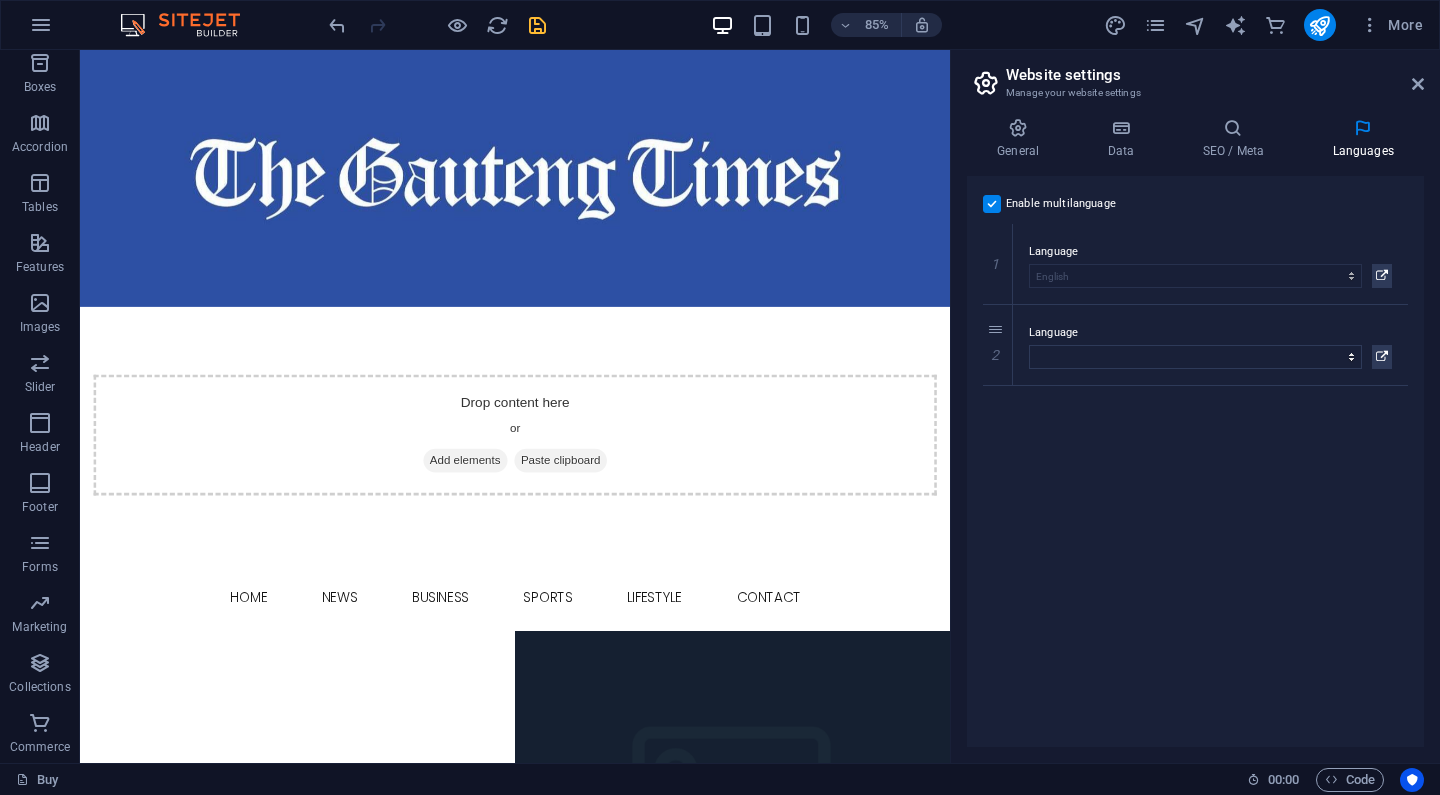 click at bounding box center [992, 204] 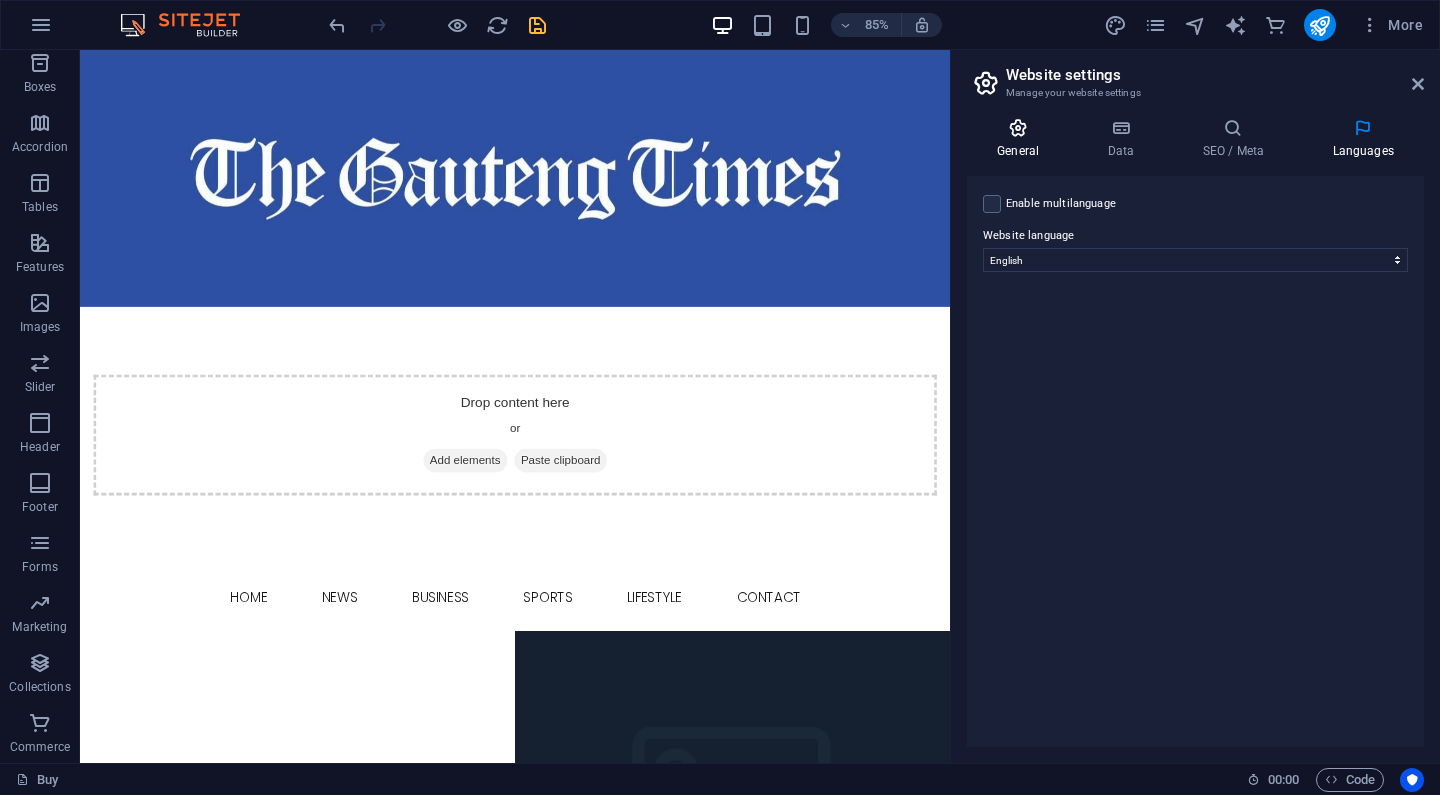 click at bounding box center (1018, 128) 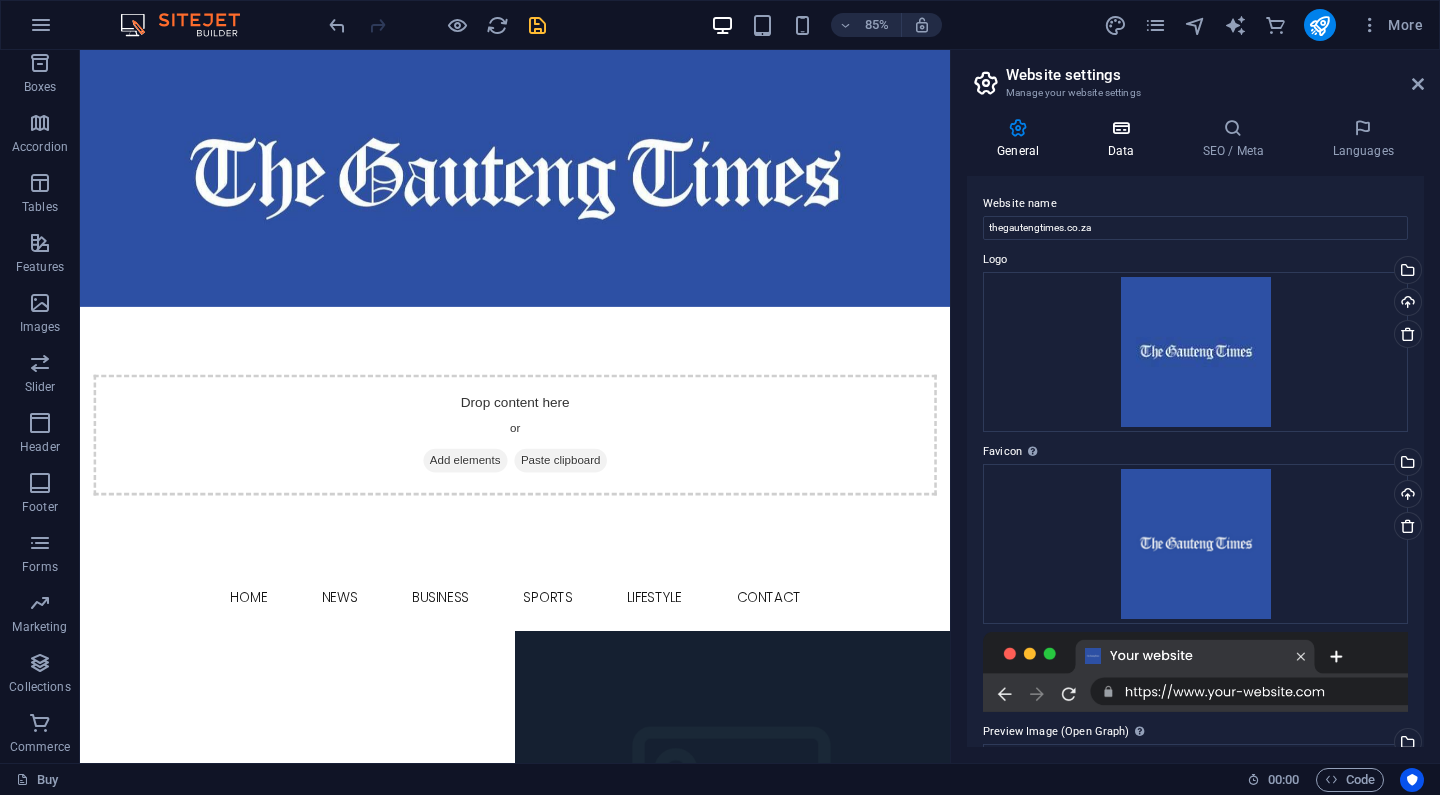 click on "Data" at bounding box center (1124, 139) 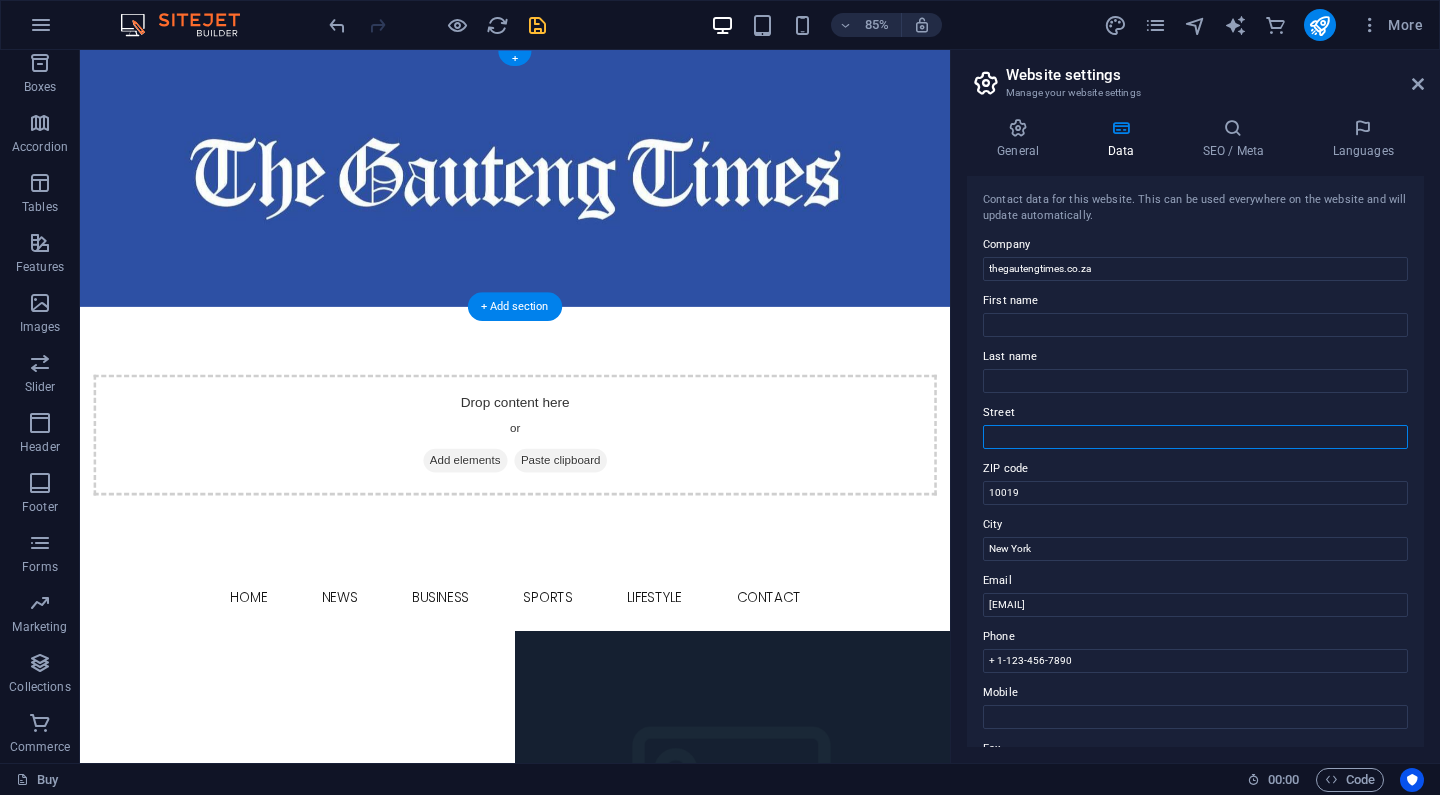 paste on "[NUMBER] [STREET]" 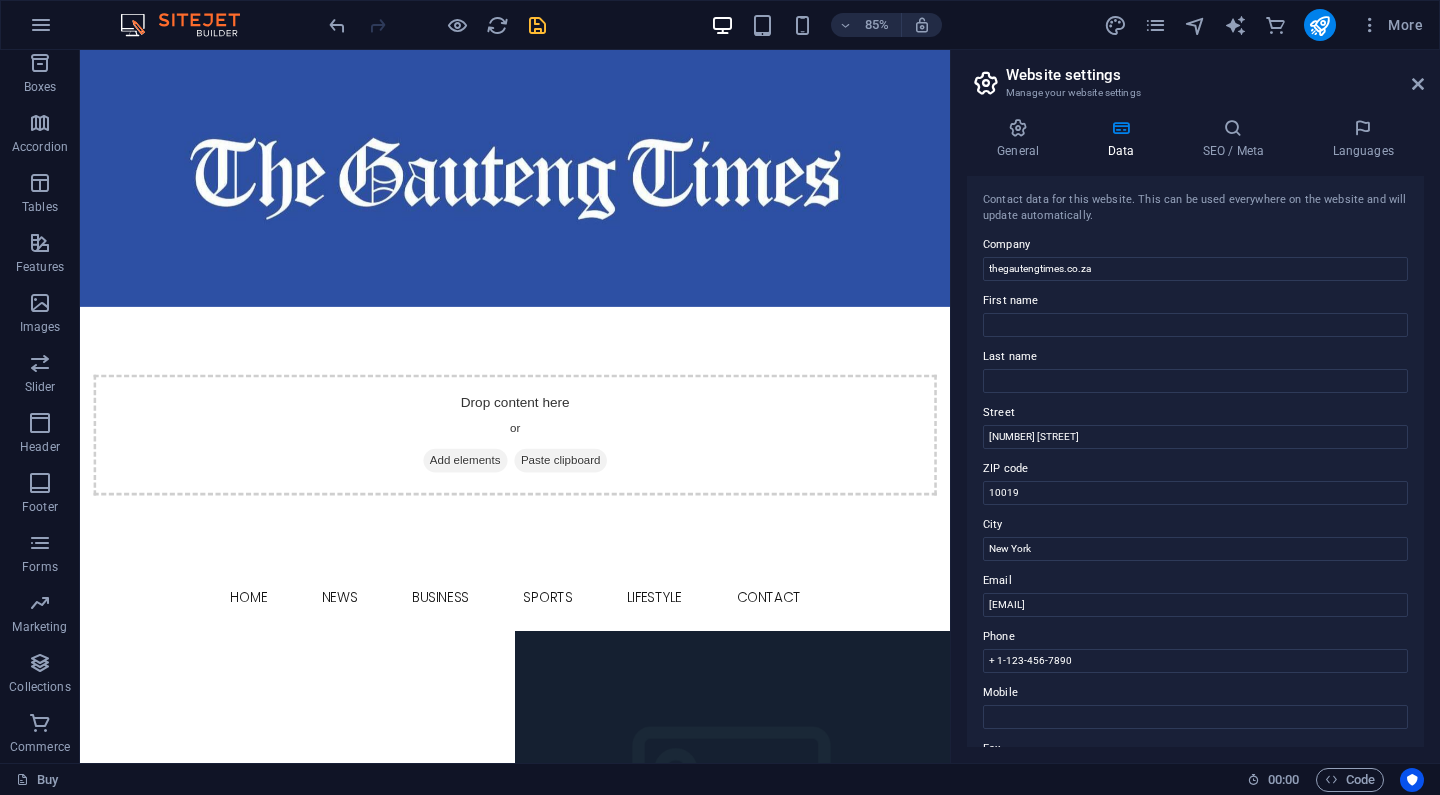 click on "ZIP code" at bounding box center [1195, 469] 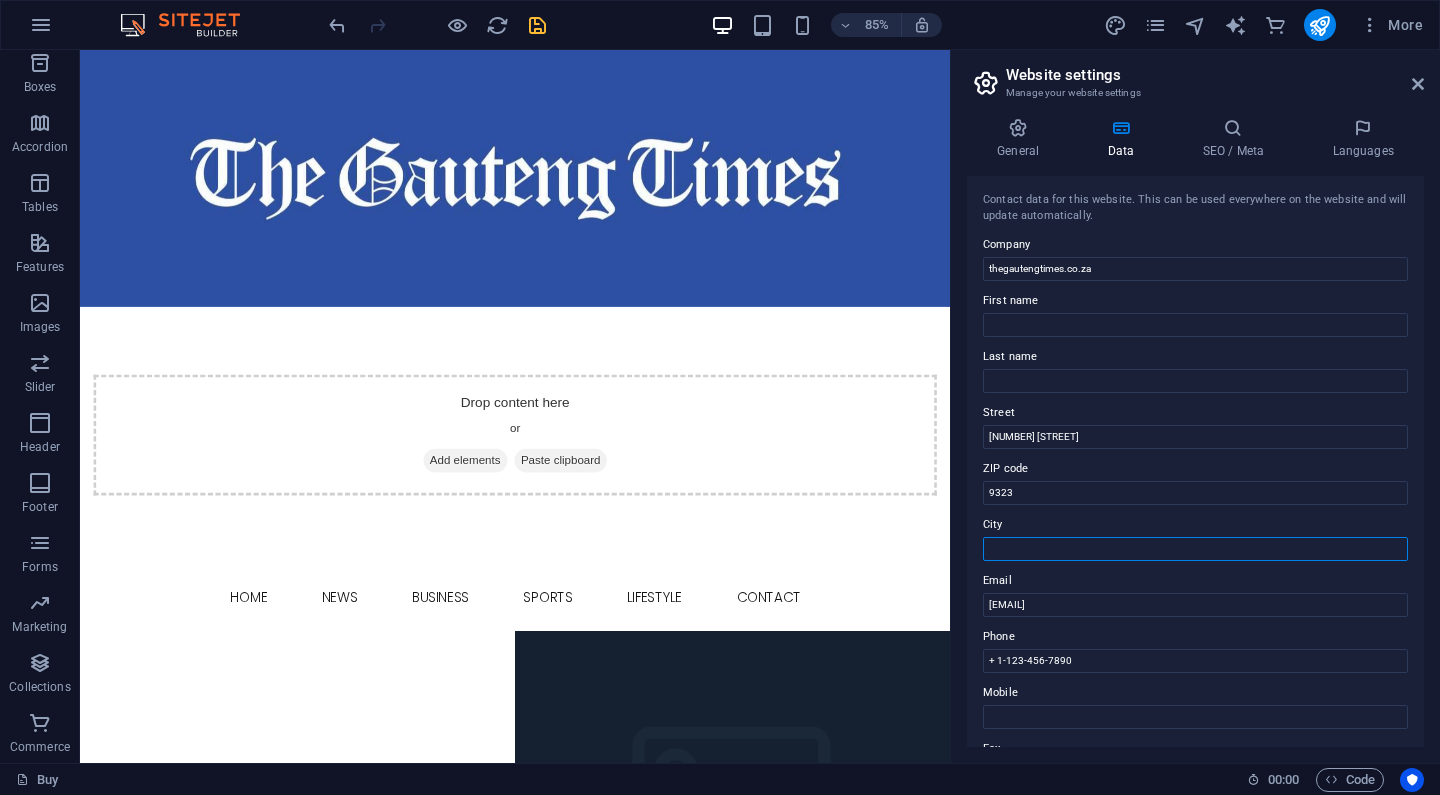 paste on "[CITY]" 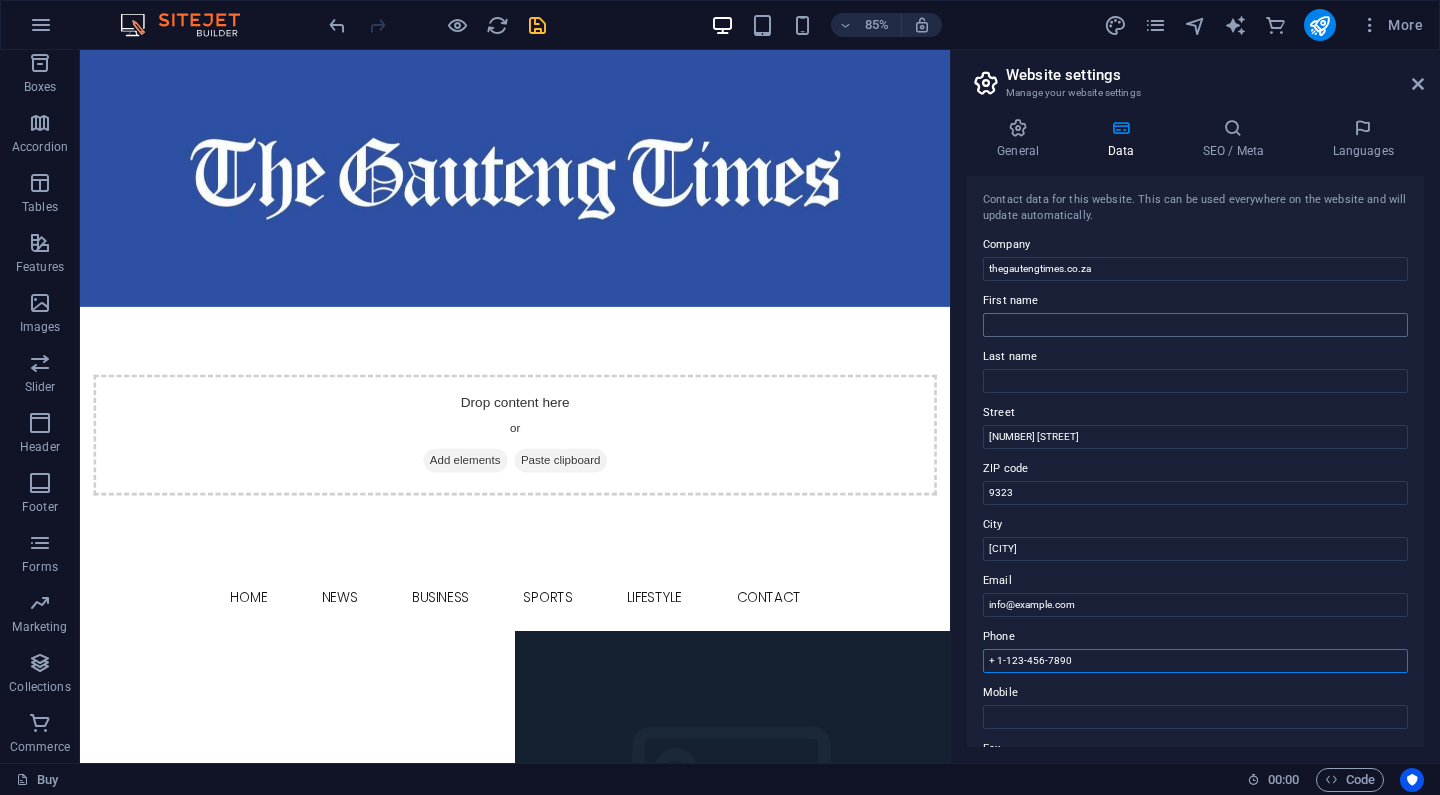 paste on "‪(+27) 51 430 0129‬" 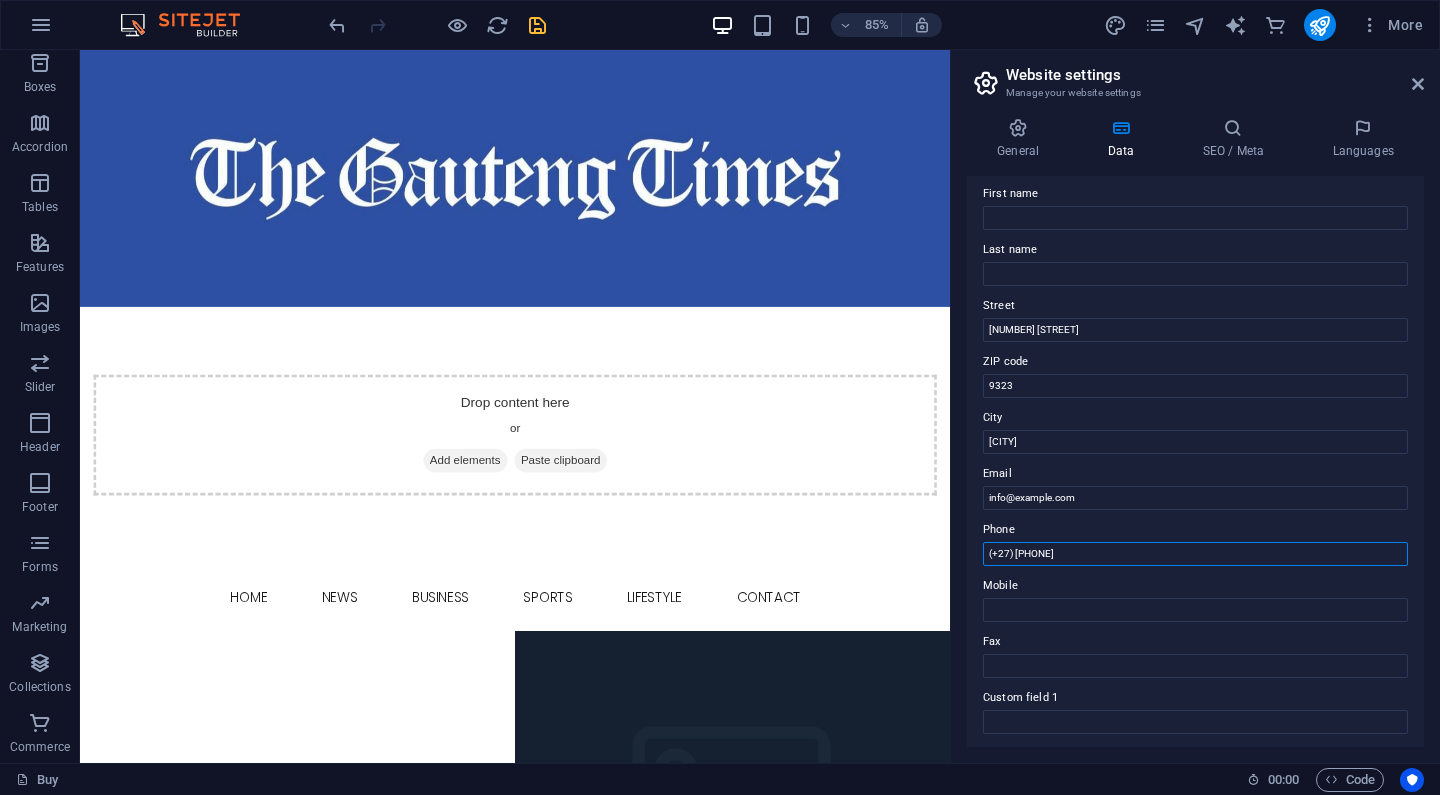 scroll, scrollTop: 192, scrollLeft: 0, axis: vertical 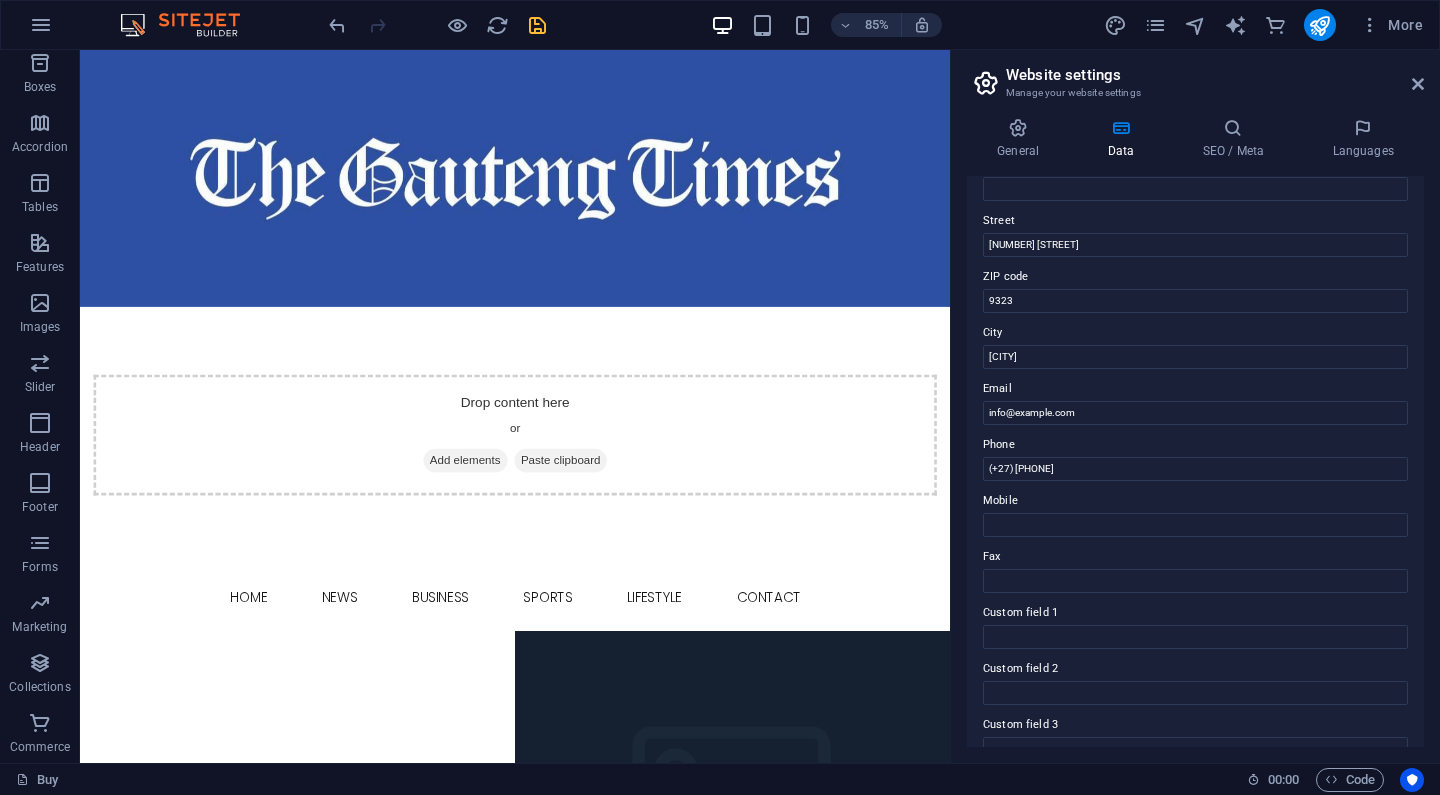 click on "Mobile" at bounding box center (1195, 501) 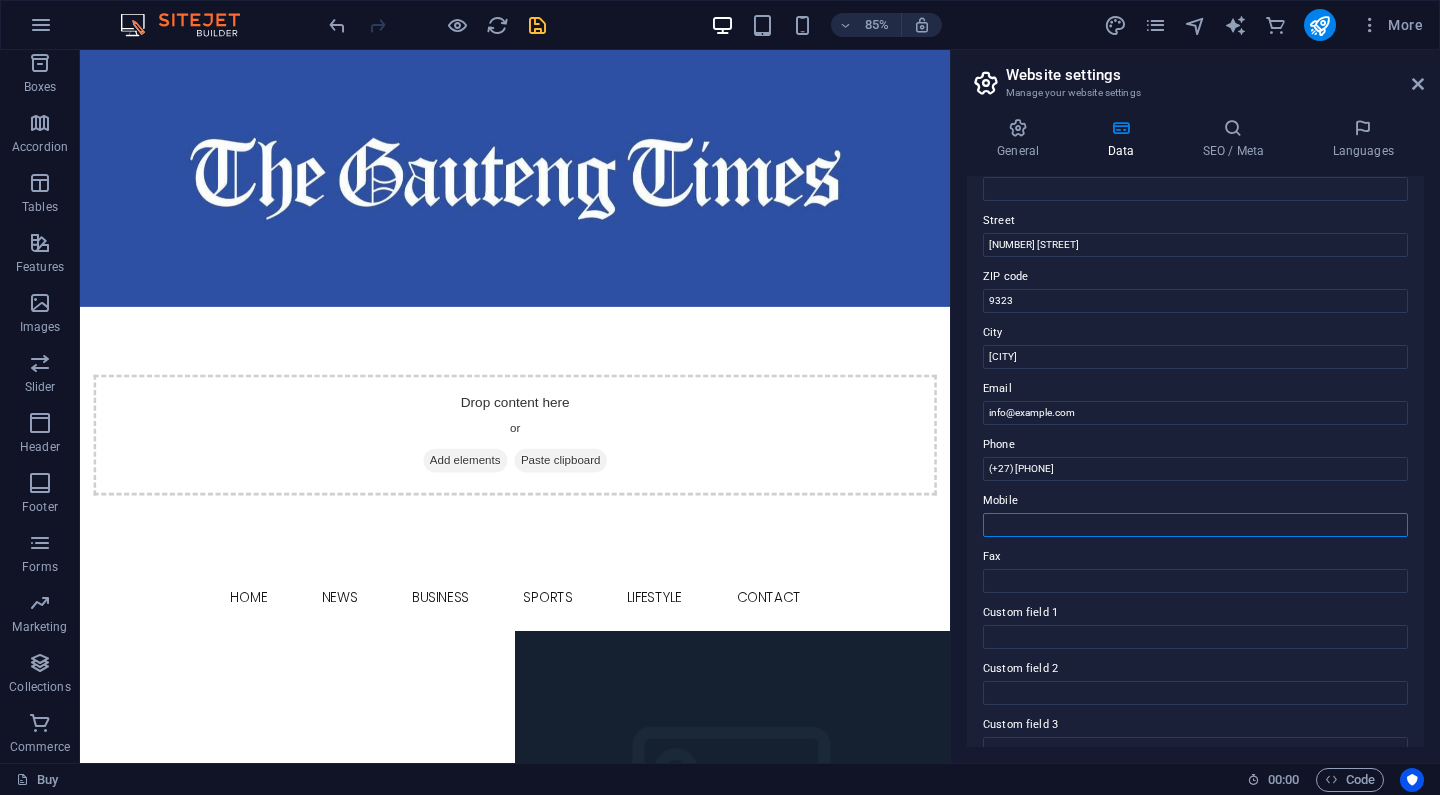click on "Mobile" at bounding box center [1195, 525] 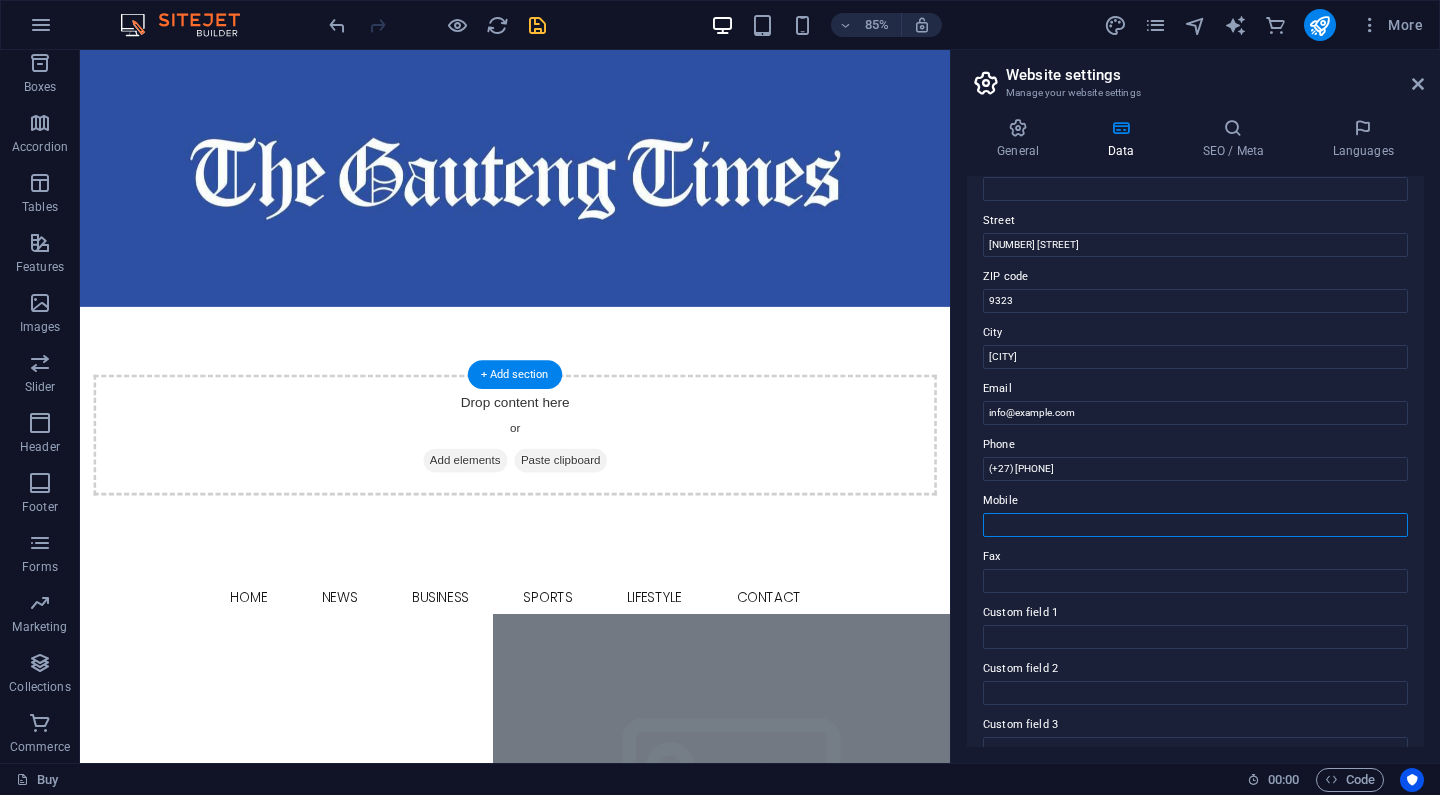 paste on "(+27) 83 943 9879‬" 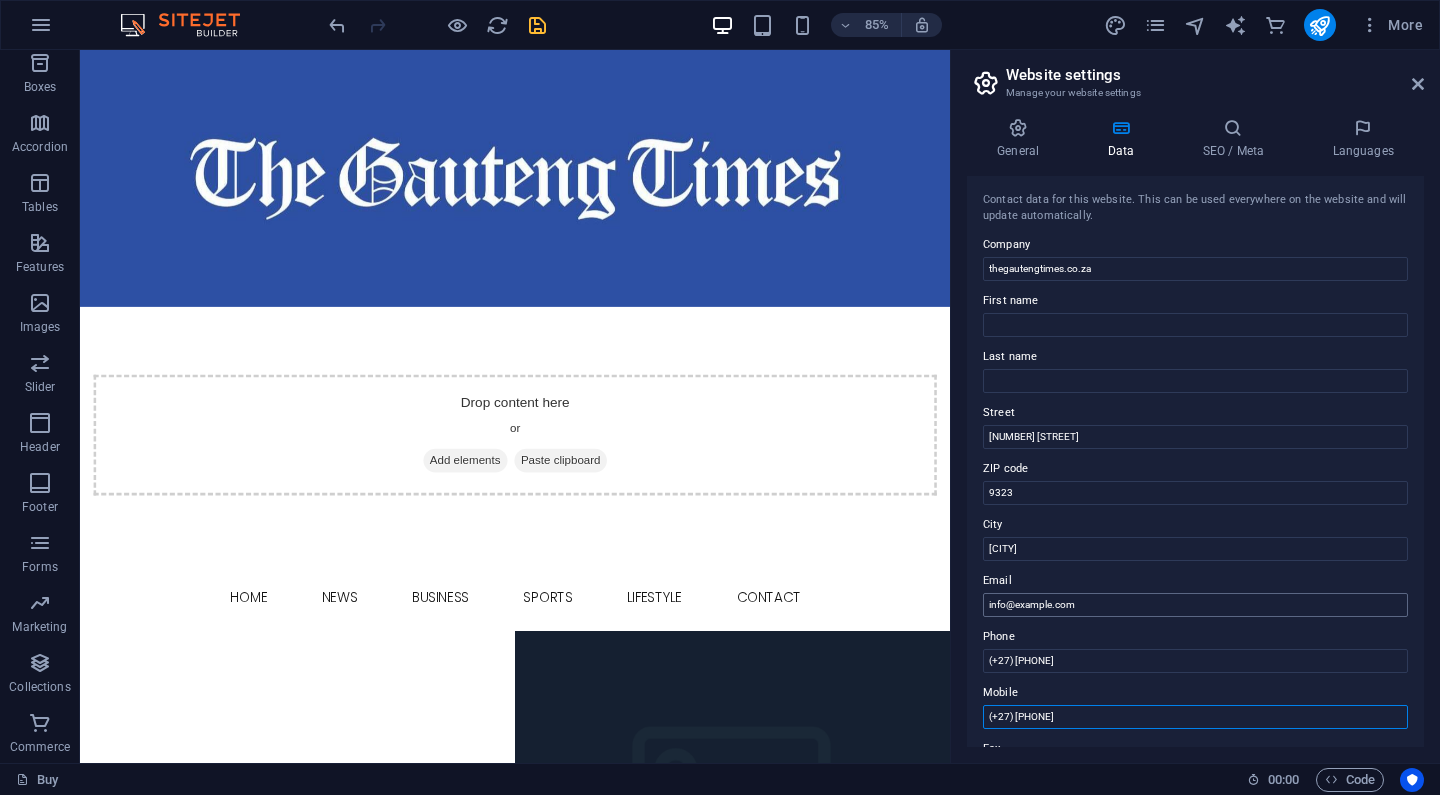 scroll, scrollTop: 0, scrollLeft: 0, axis: both 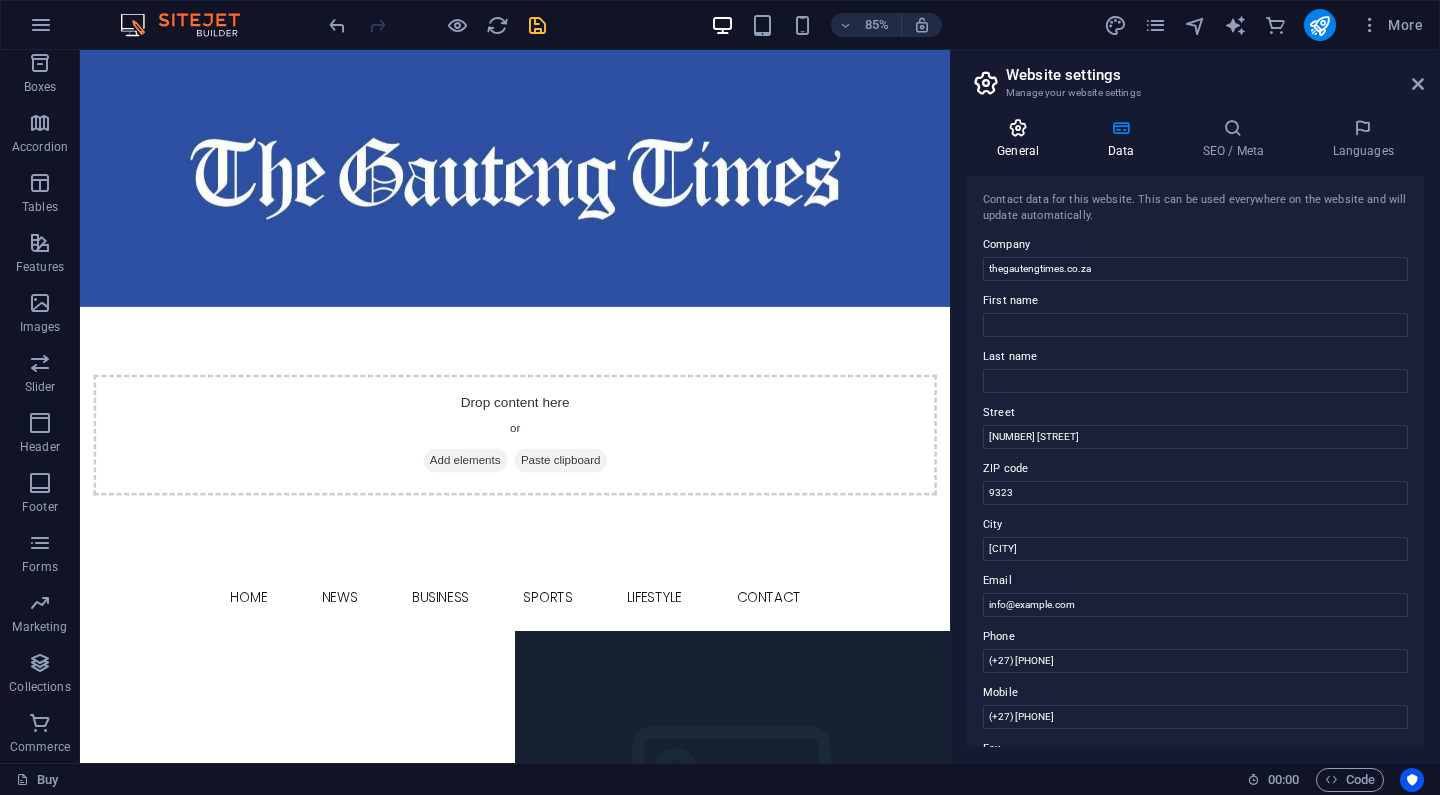 click at bounding box center (1018, 128) 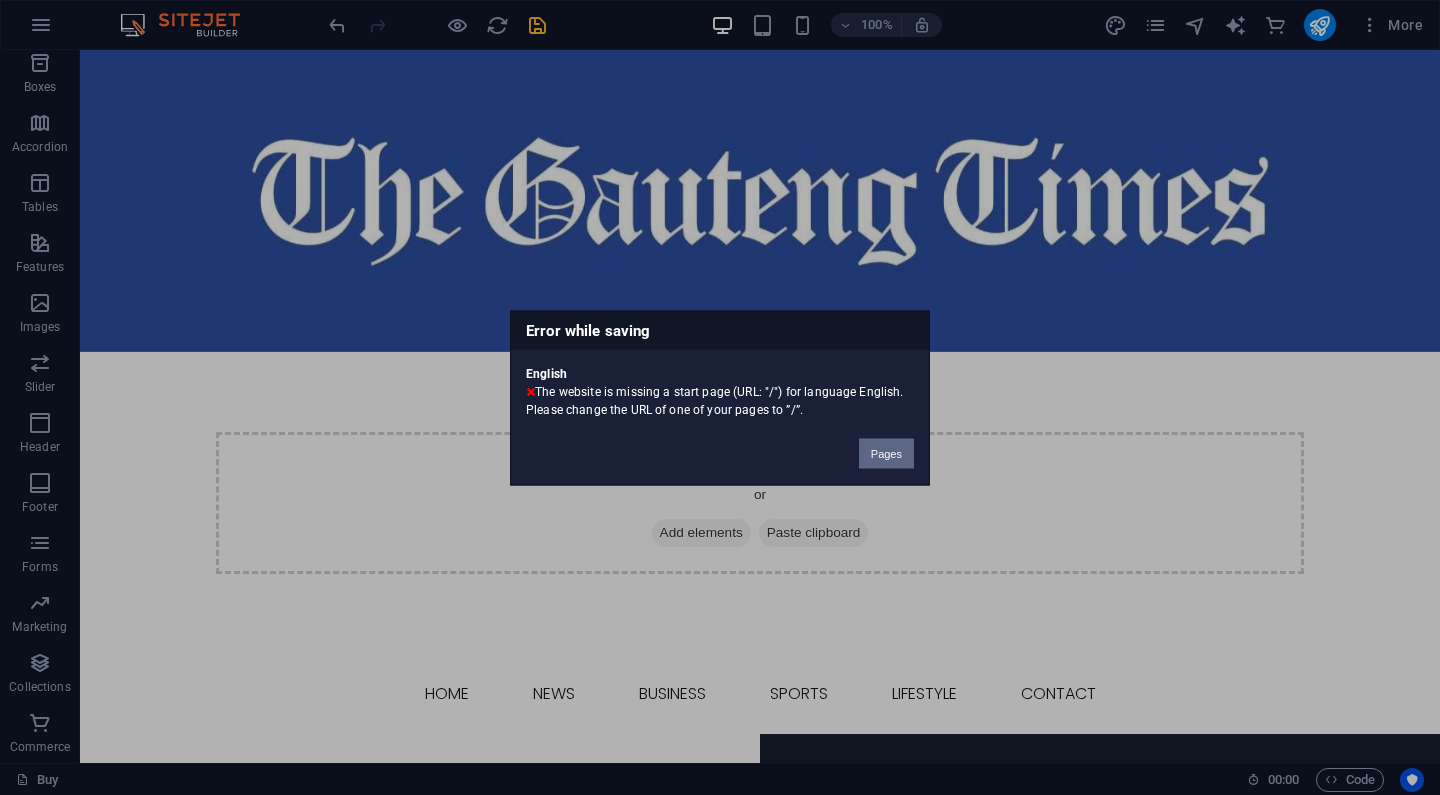 click on "Pages" at bounding box center (886, 453) 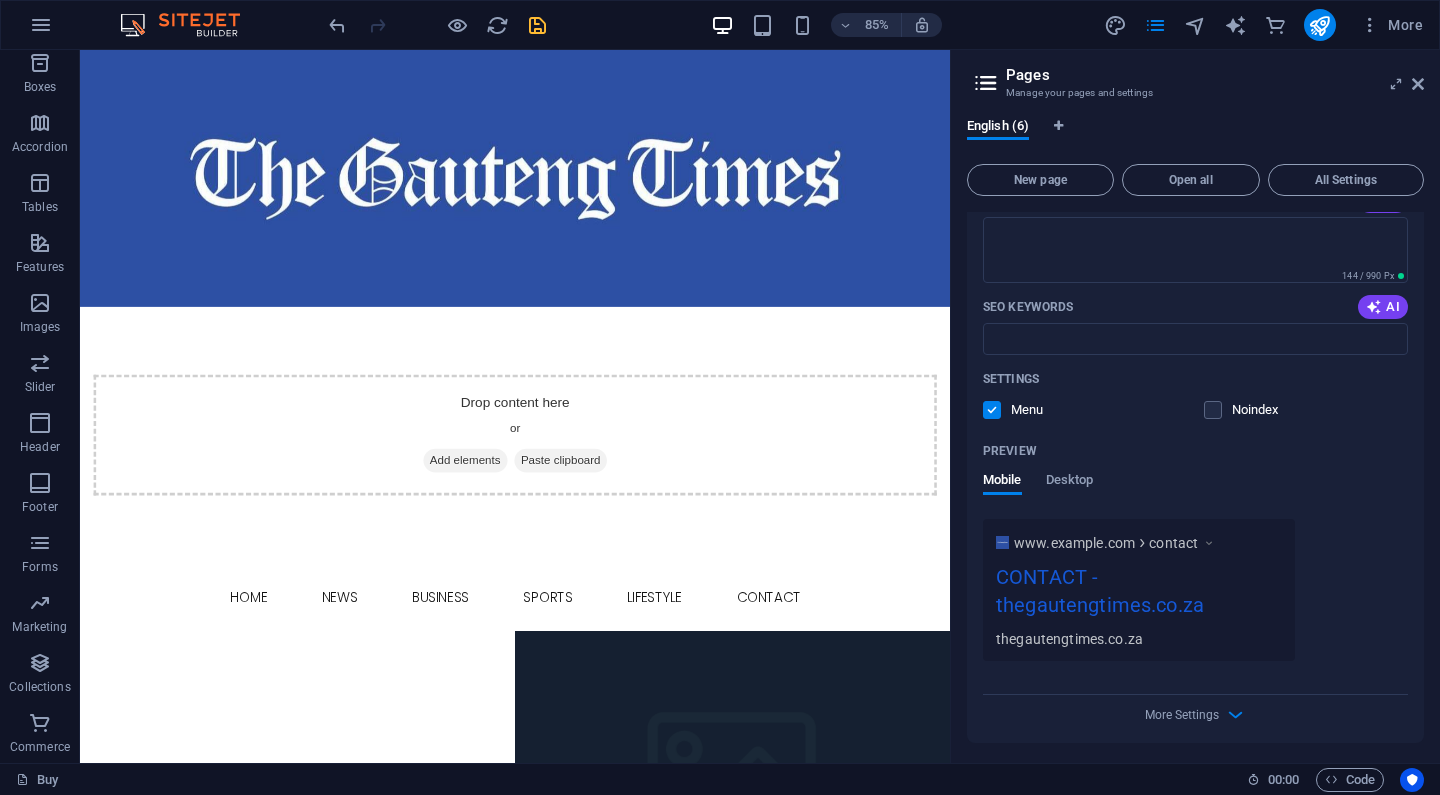 scroll, scrollTop: 2934, scrollLeft: 0, axis: vertical 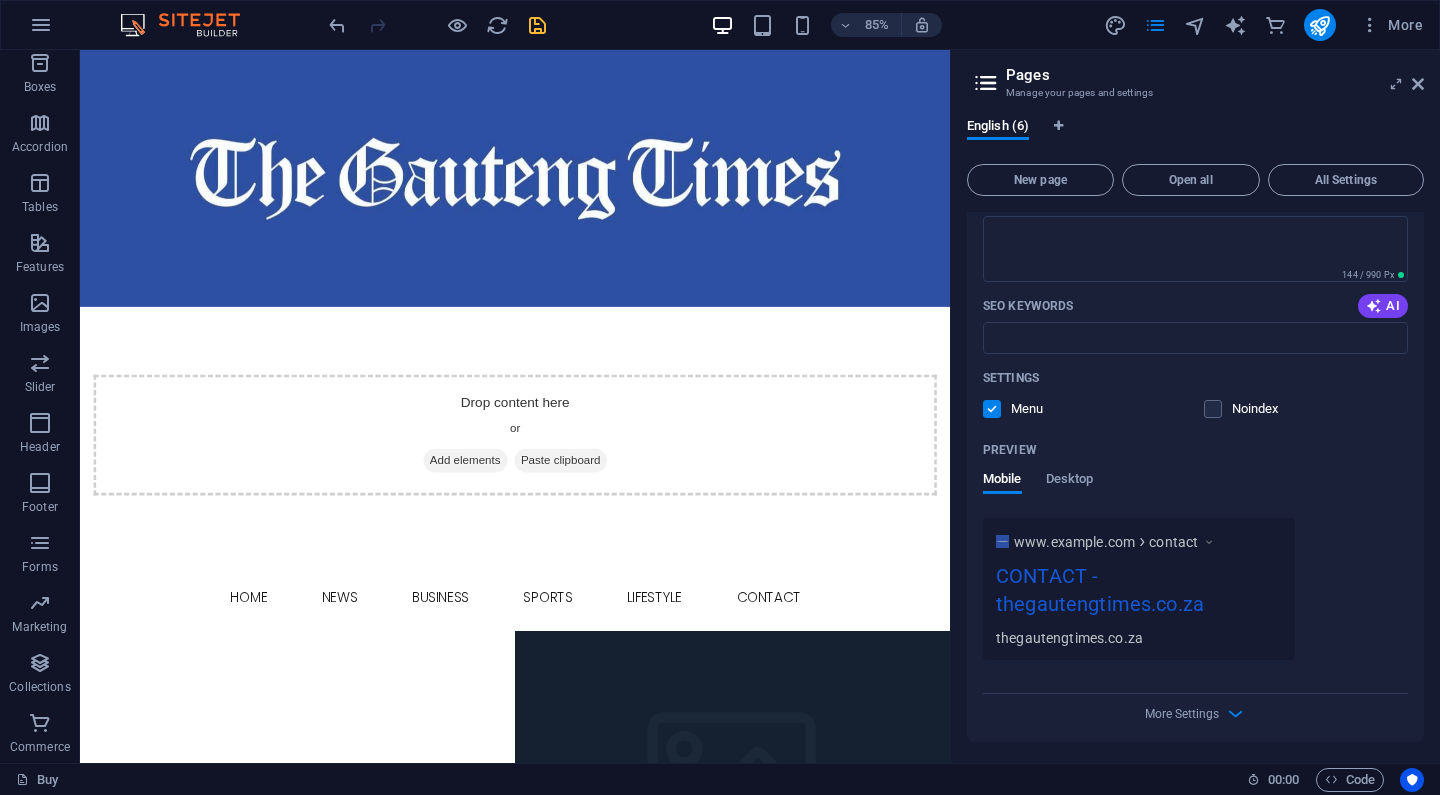 drag, startPoint x: 1005, startPoint y: 609, endPoint x: 1076, endPoint y: 613, distance: 71.11259 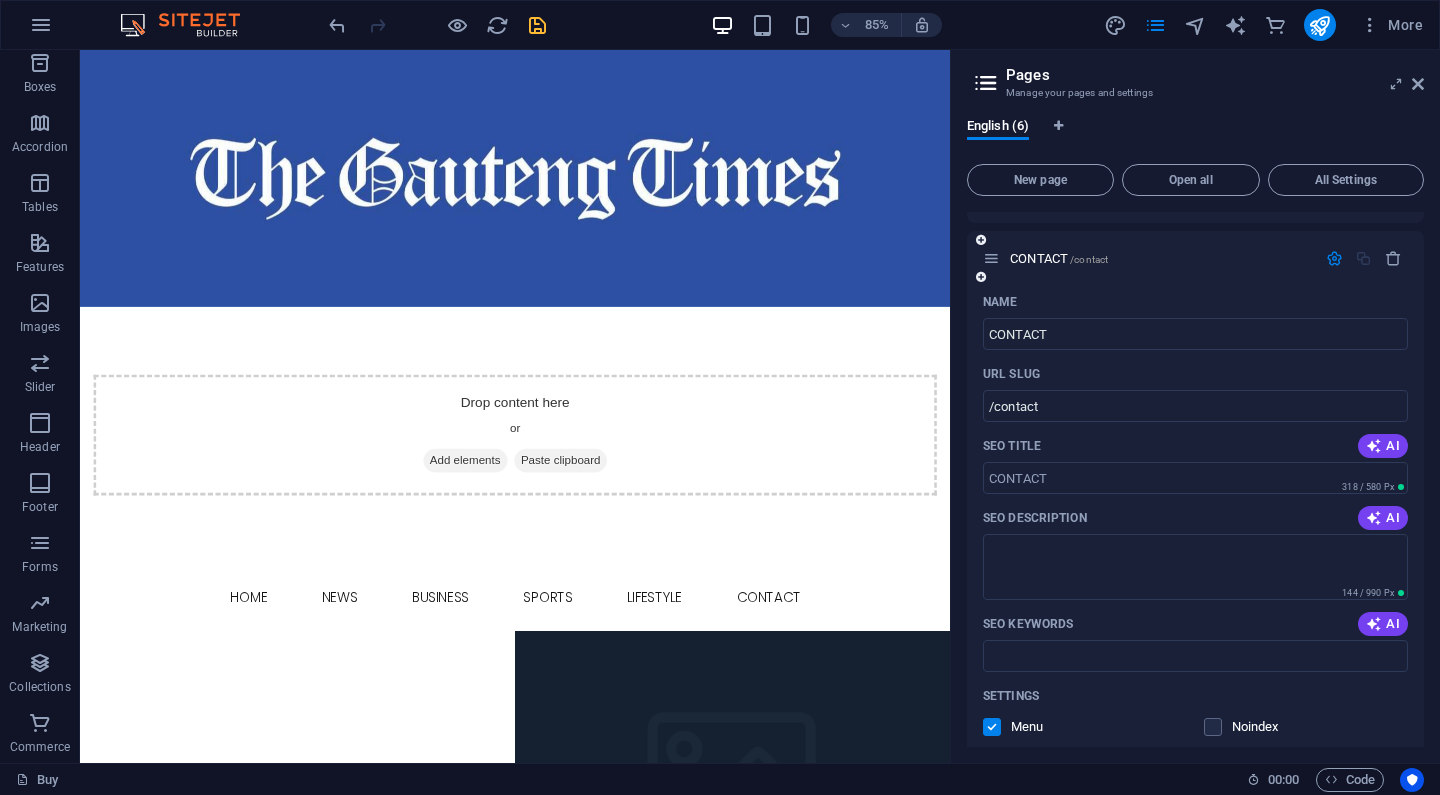 scroll, scrollTop: 2613, scrollLeft: 0, axis: vertical 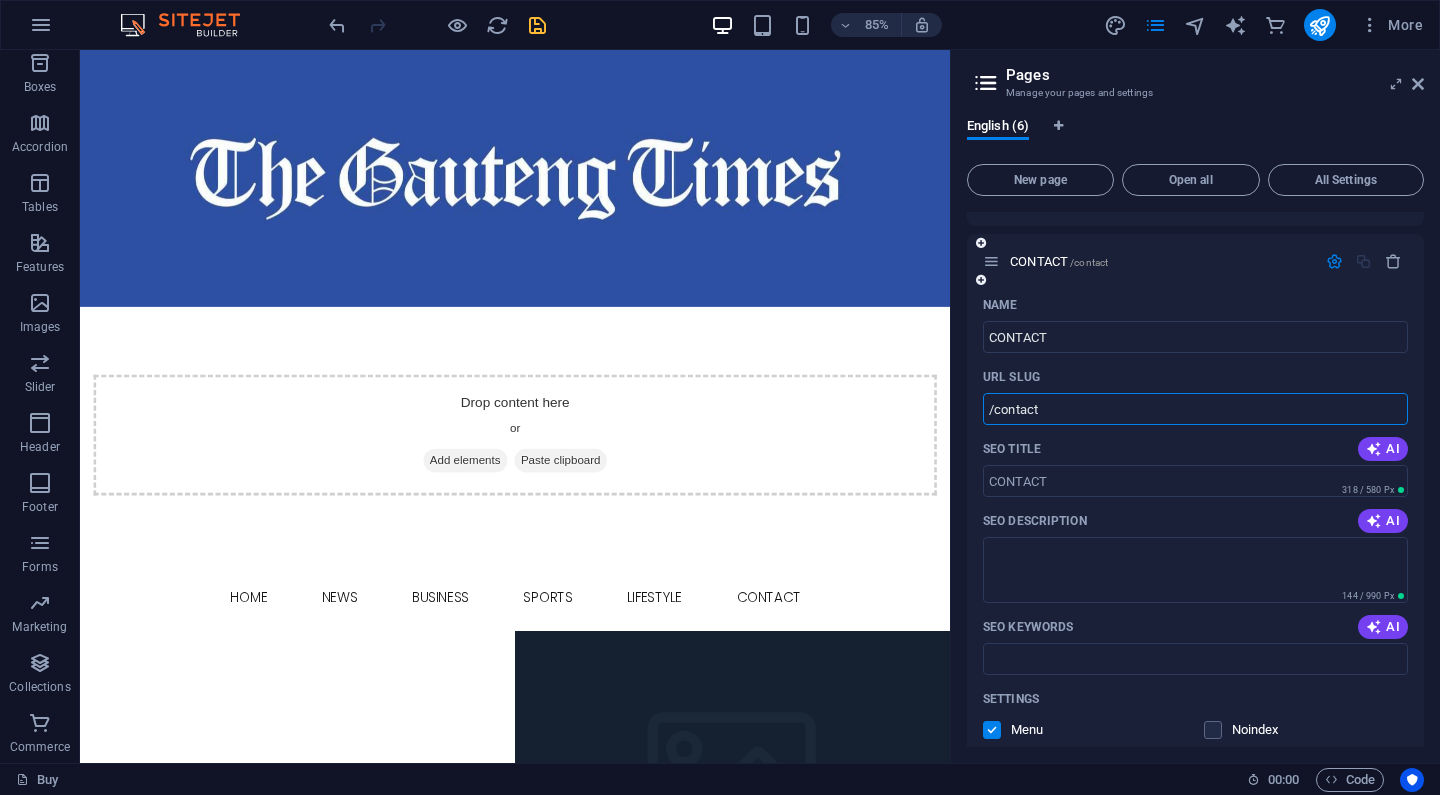 click on "/contact" at bounding box center [1195, 409] 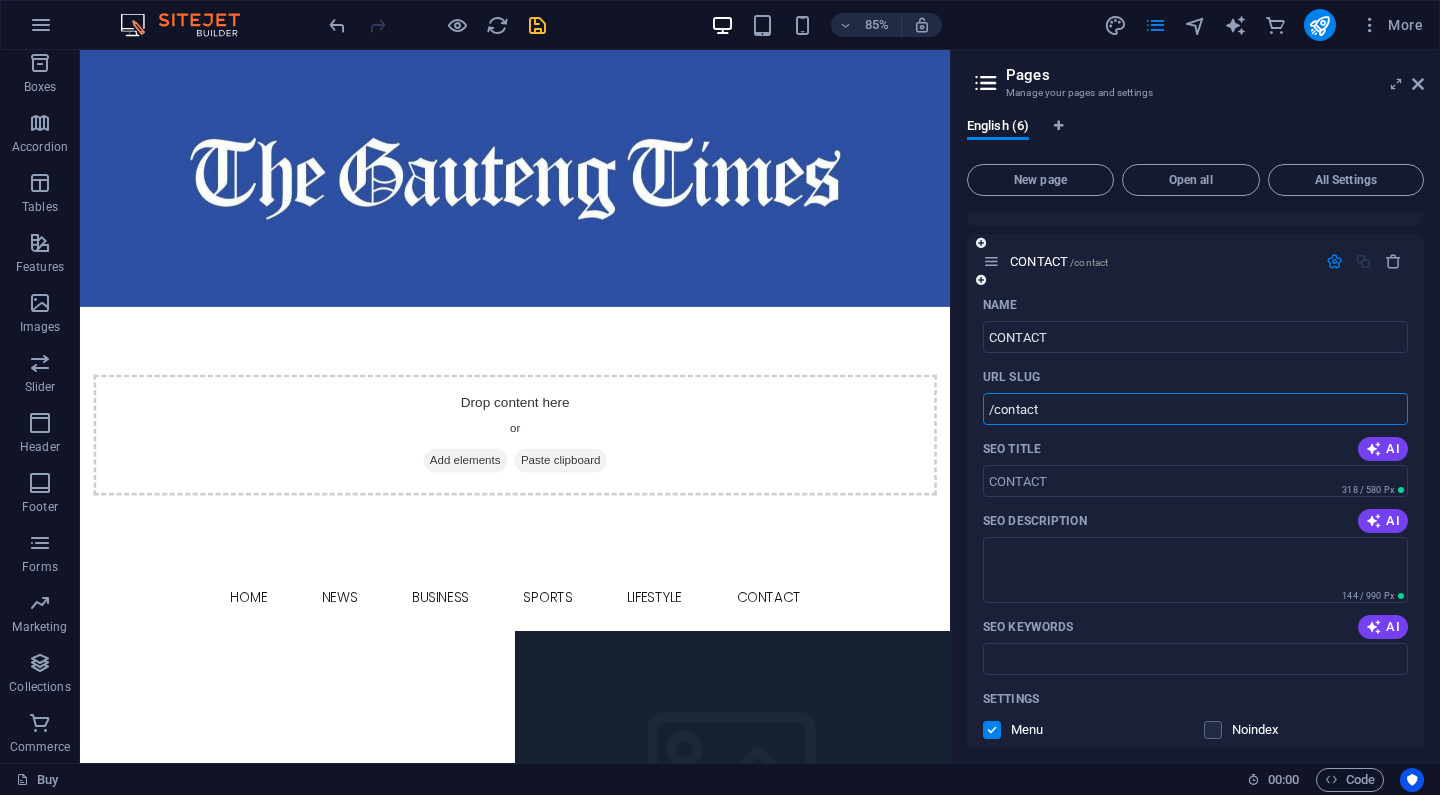 paste 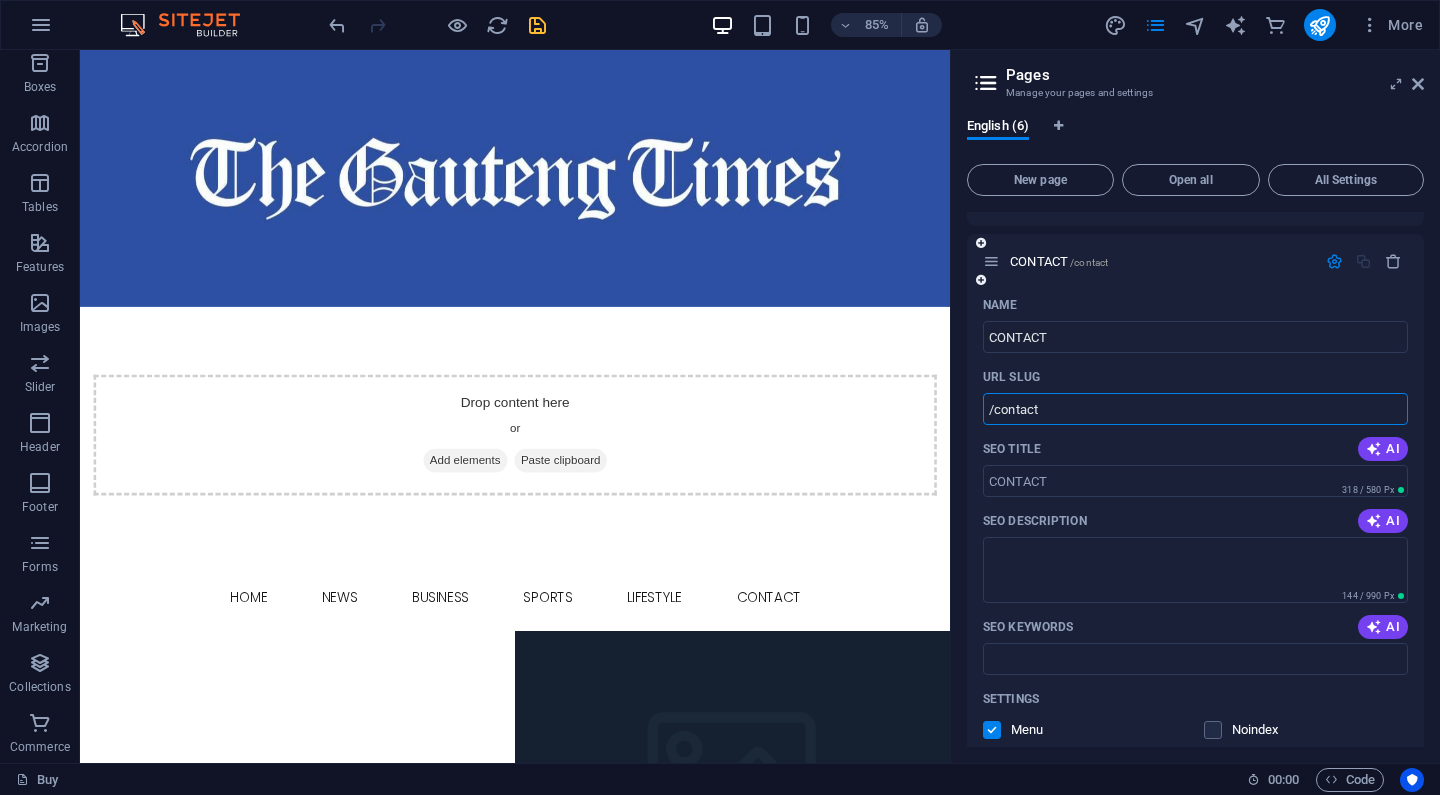 paste 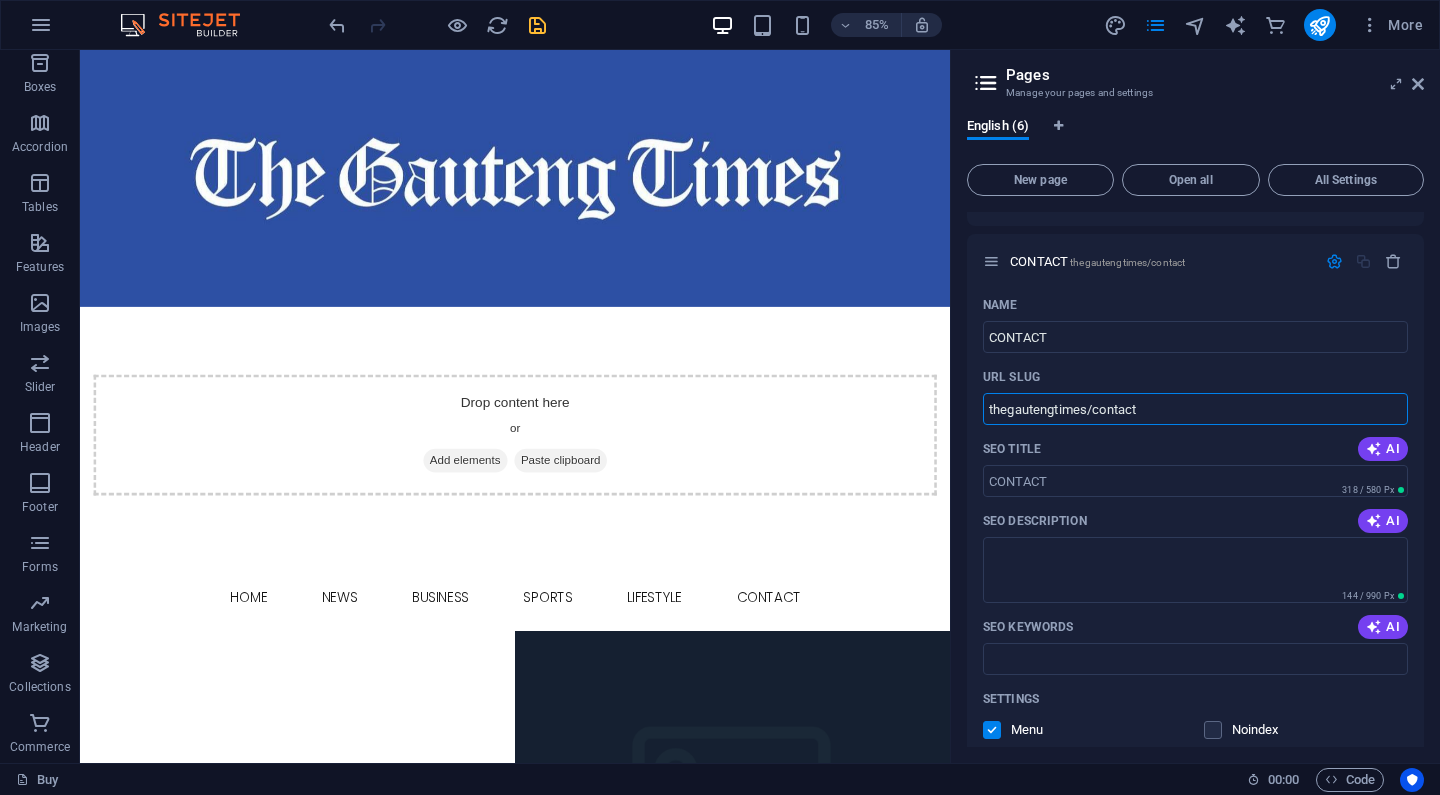 paste 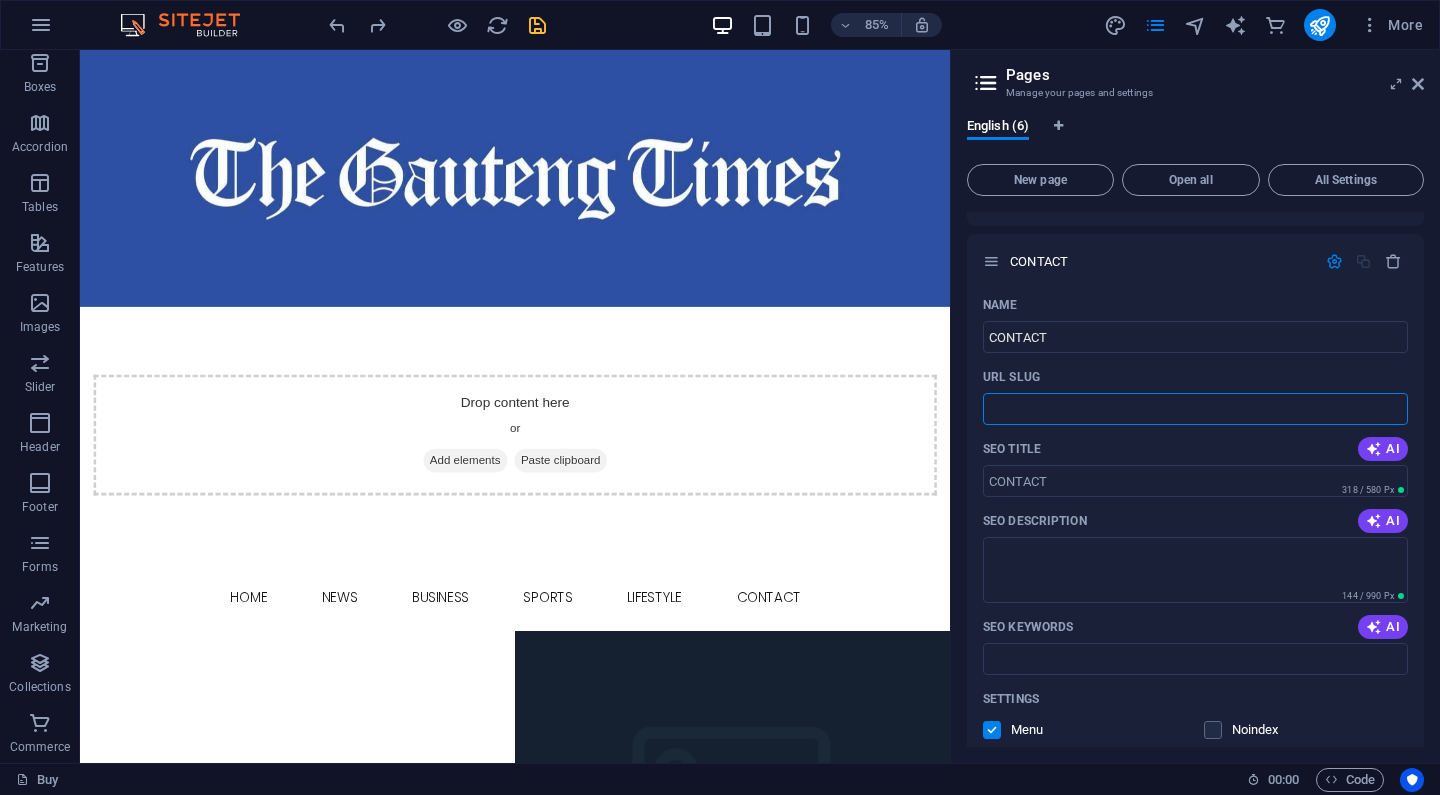 paste 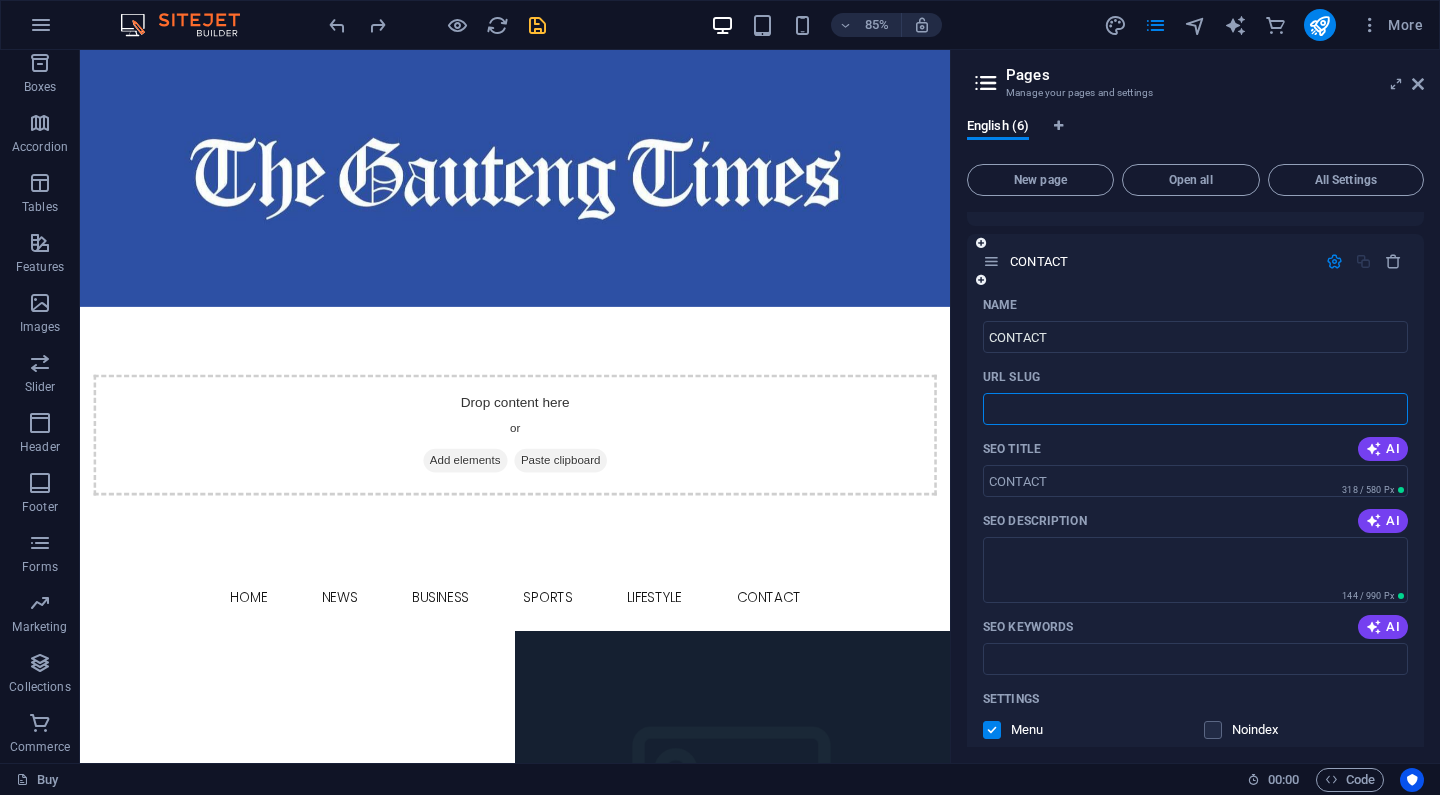 click on "URL SLUG" at bounding box center (1195, 409) 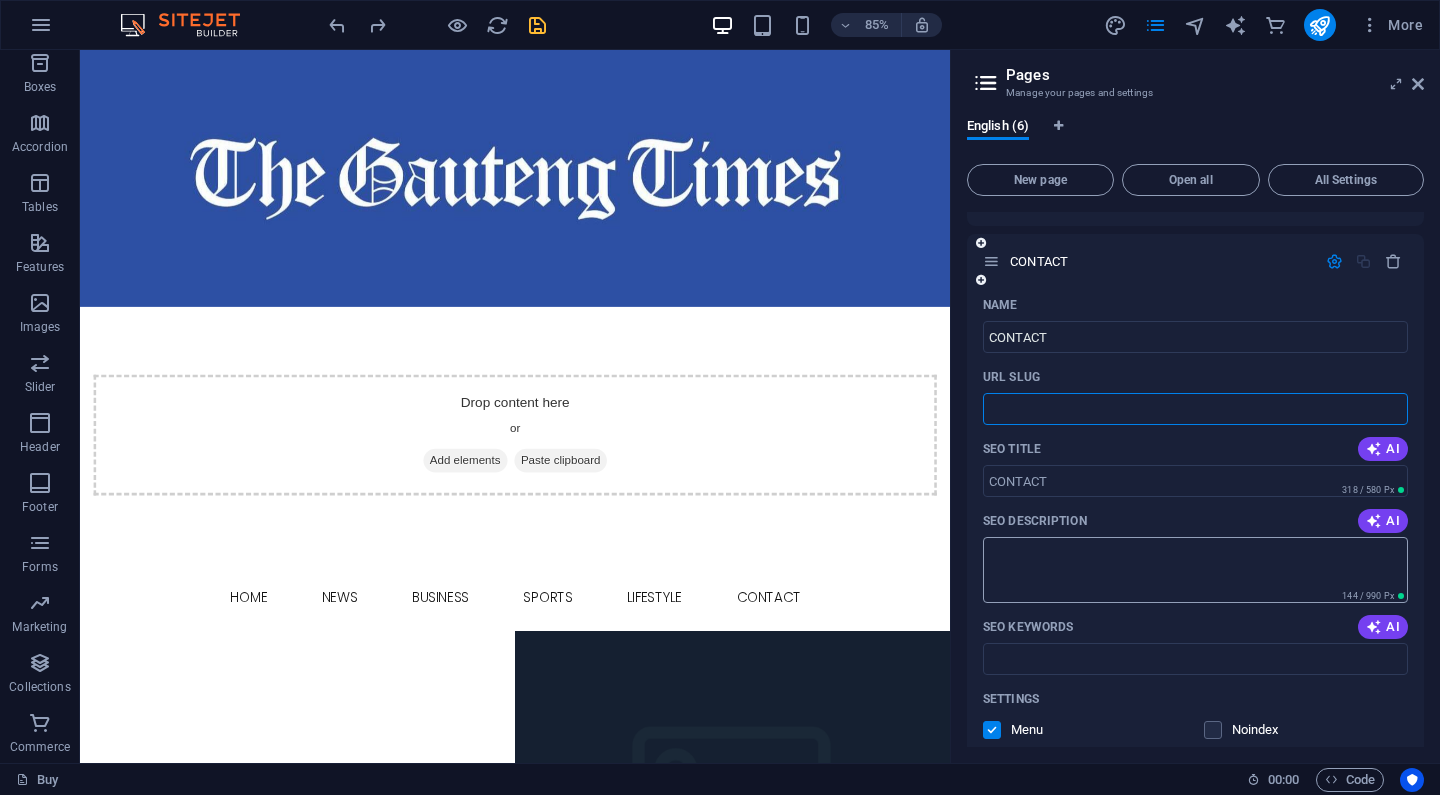 click on "SEO Description" at bounding box center [1195, -1940] 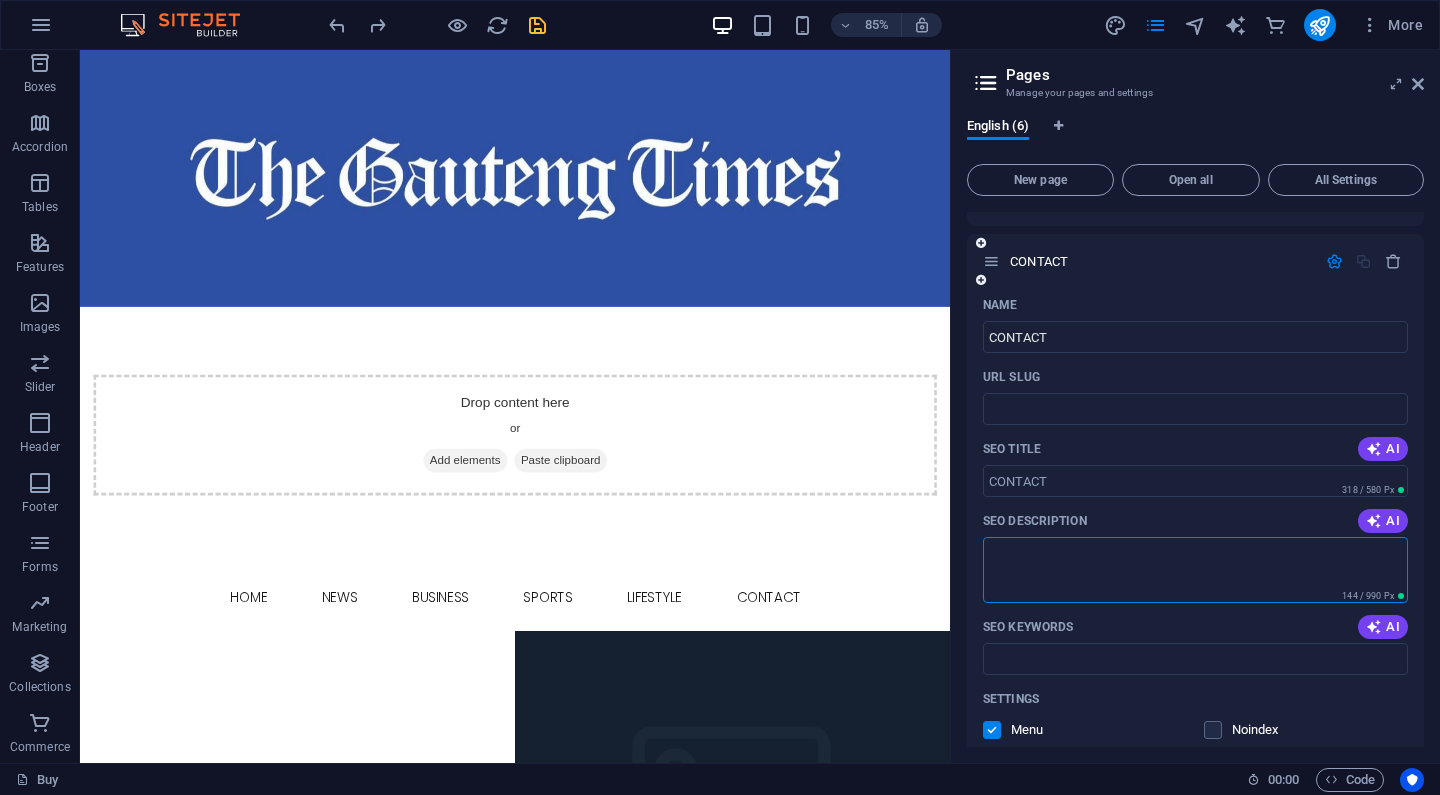 paste on "https://thegautengtimes.co.za/contact/" 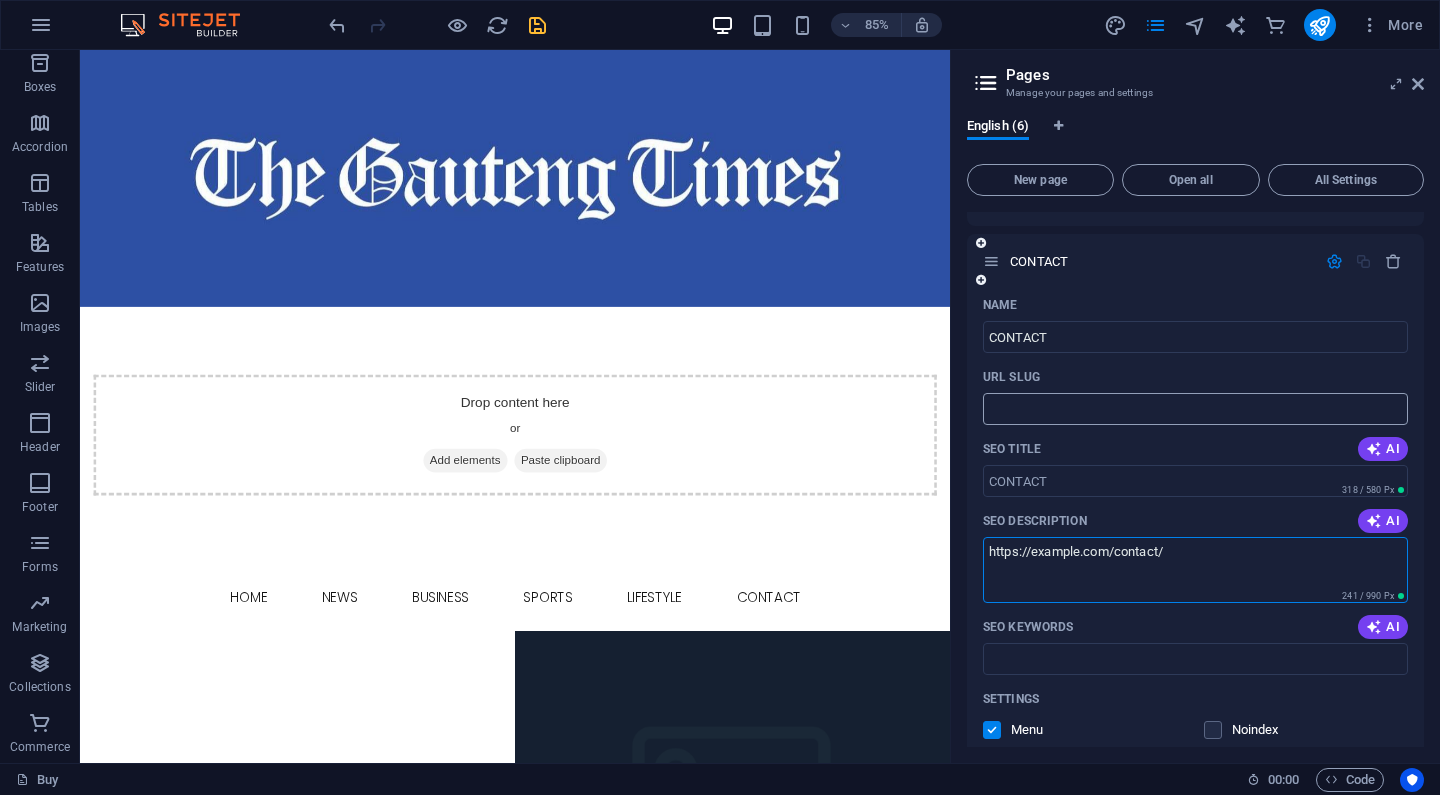 click on "URL SLUG" at bounding box center (1195, -2100) 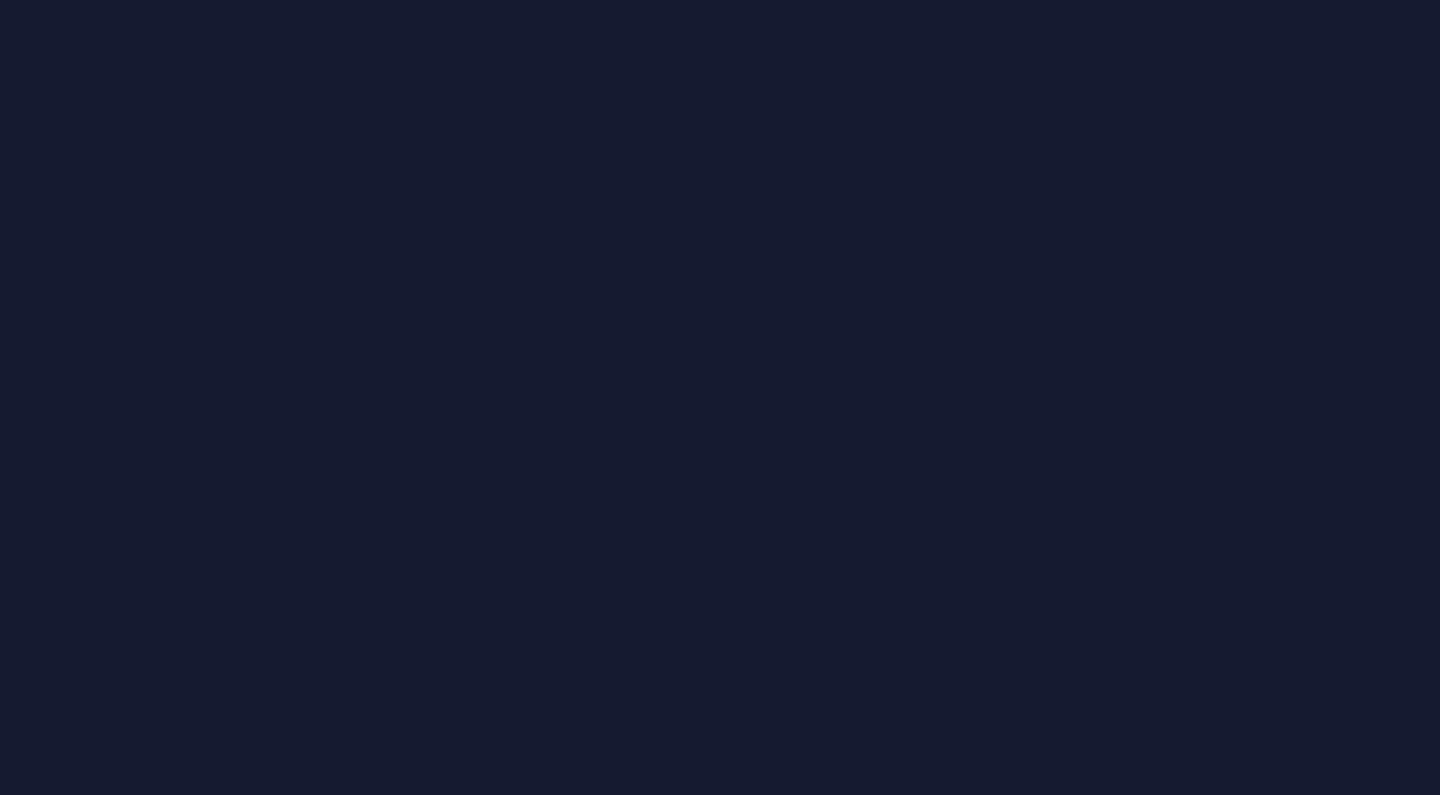 scroll, scrollTop: 0, scrollLeft: 0, axis: both 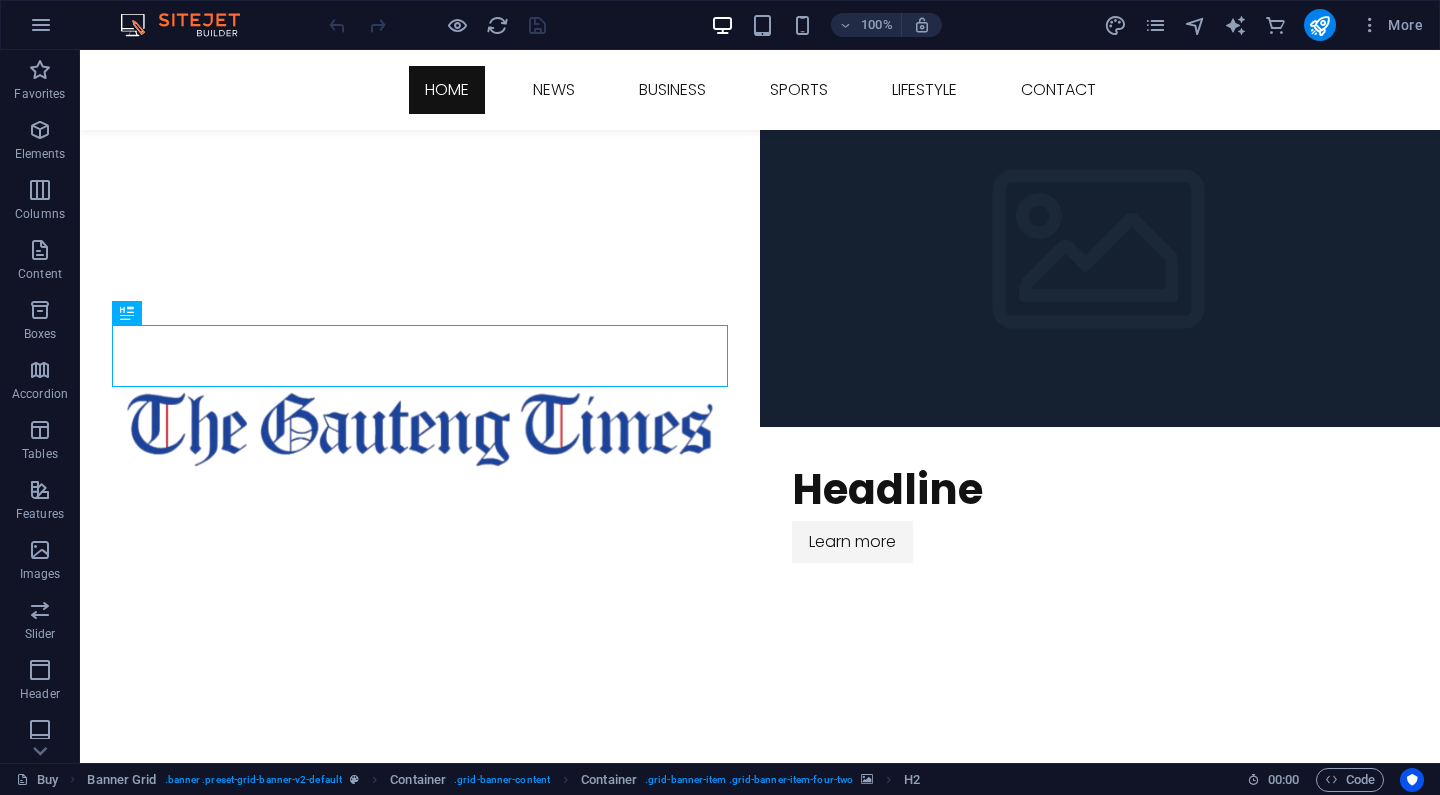 click on "100% More" at bounding box center [720, 25] 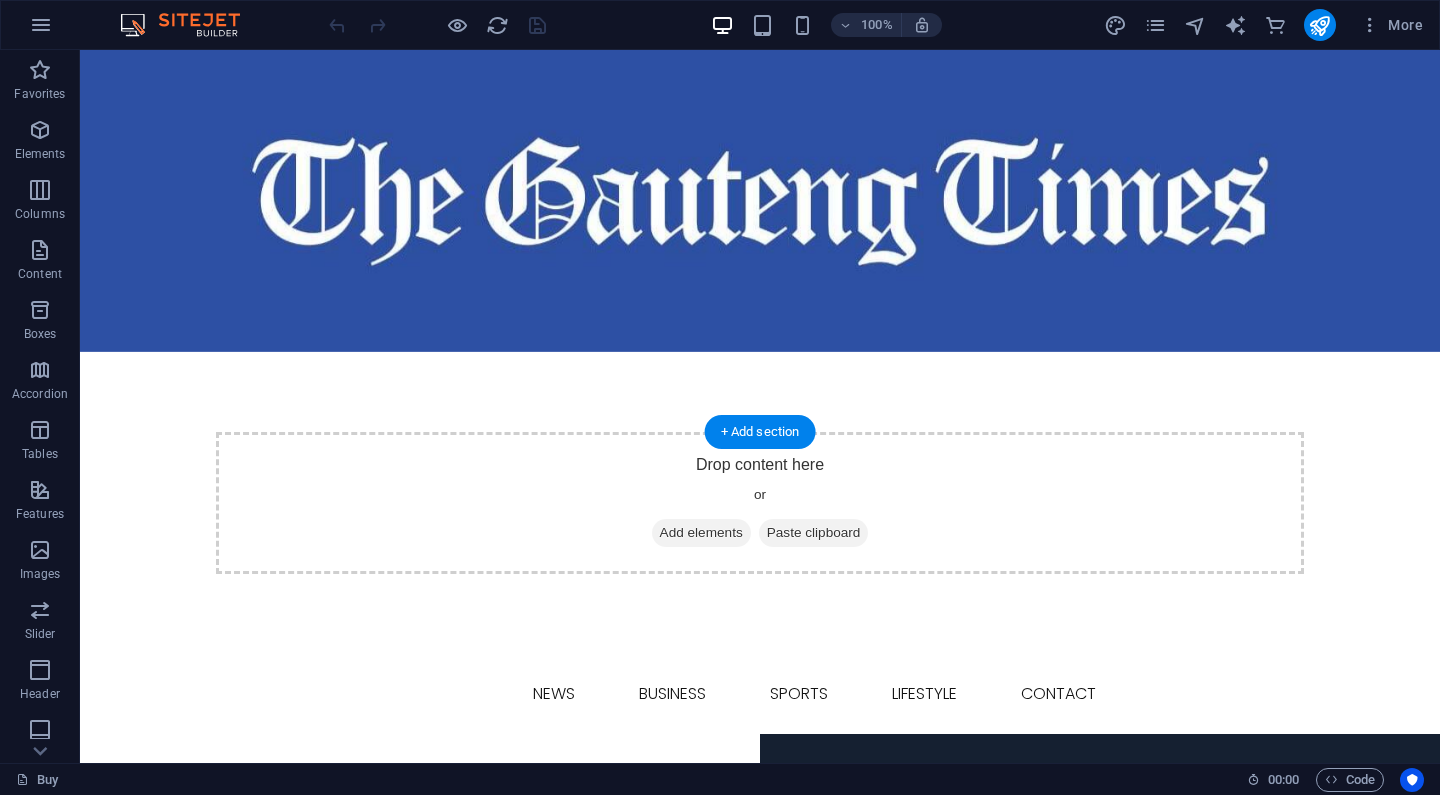scroll, scrollTop: 0, scrollLeft: 0, axis: both 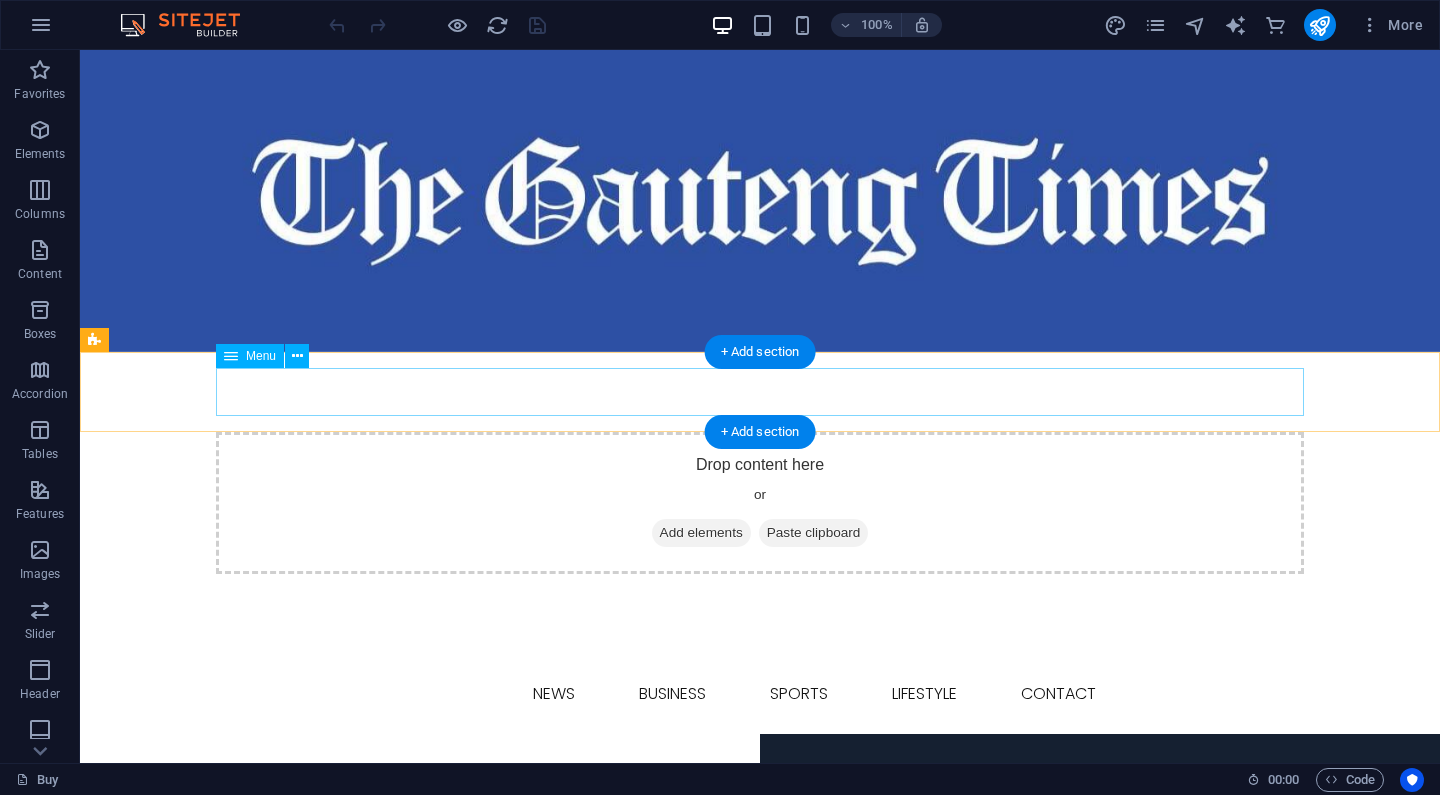 click on "HOME NEWS BUSINESS SPORTS LIFESTYLE CONTACT" at bounding box center (760, 694) 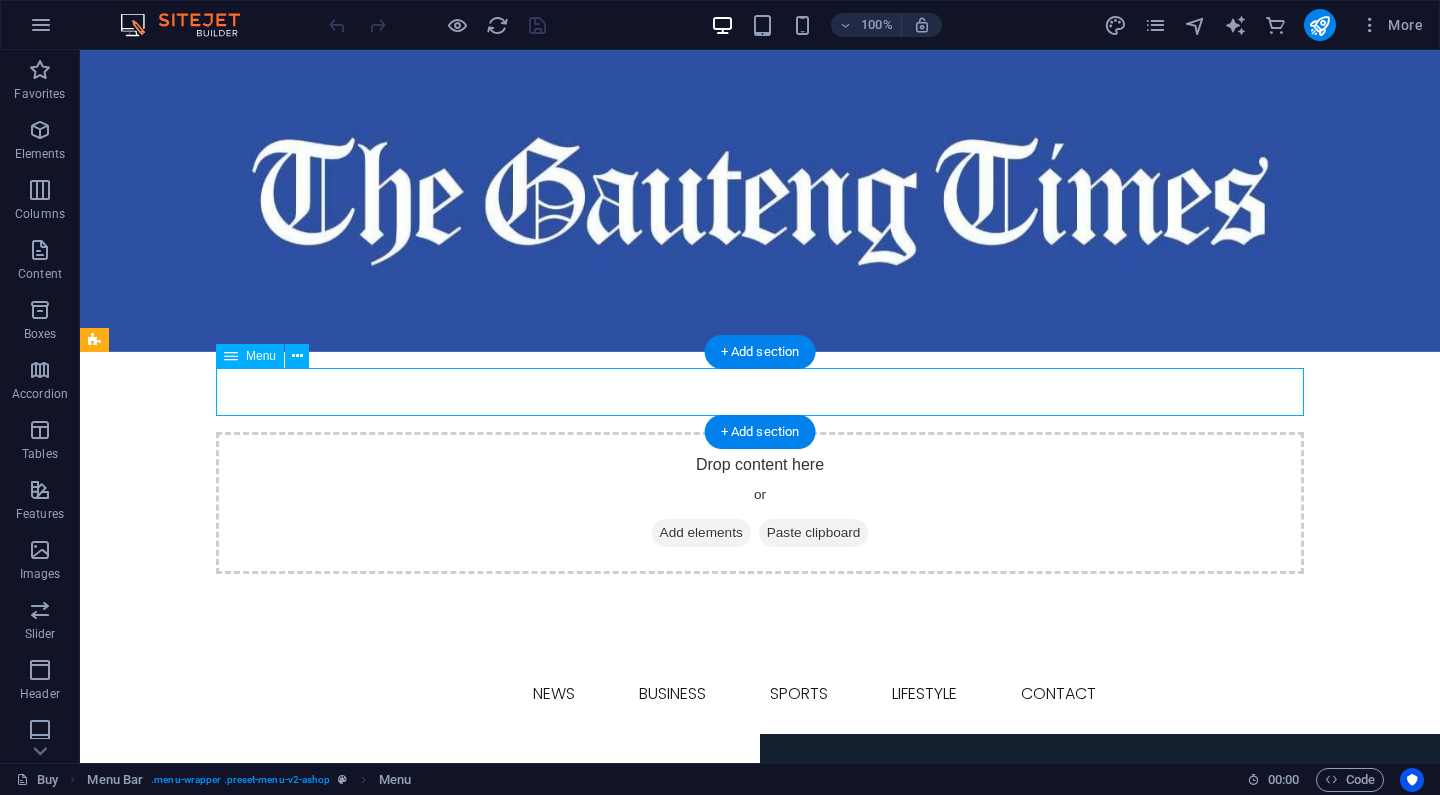 click on "HOME NEWS BUSINESS SPORTS LIFESTYLE CONTACT" at bounding box center [760, 694] 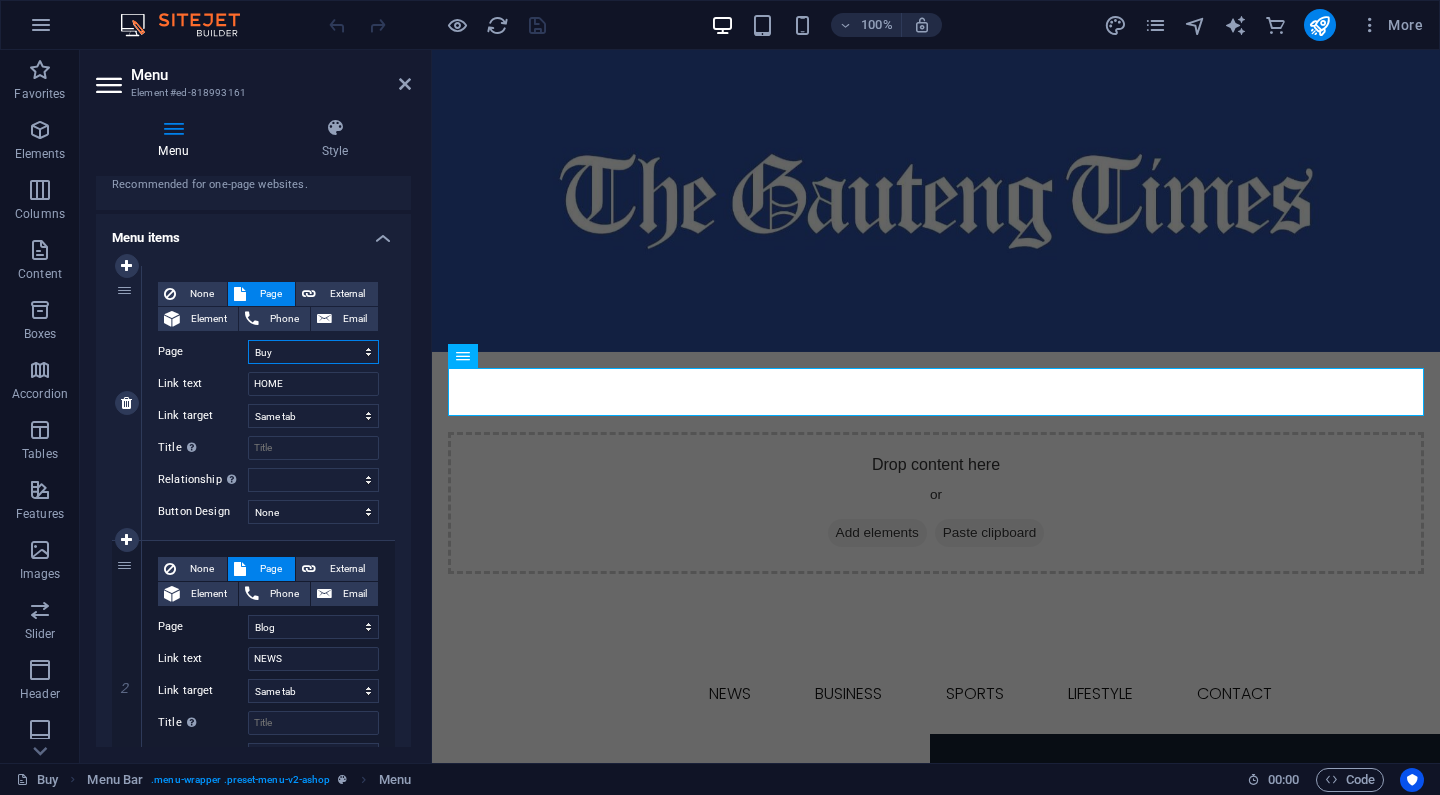 scroll, scrollTop: 101, scrollLeft: 0, axis: vertical 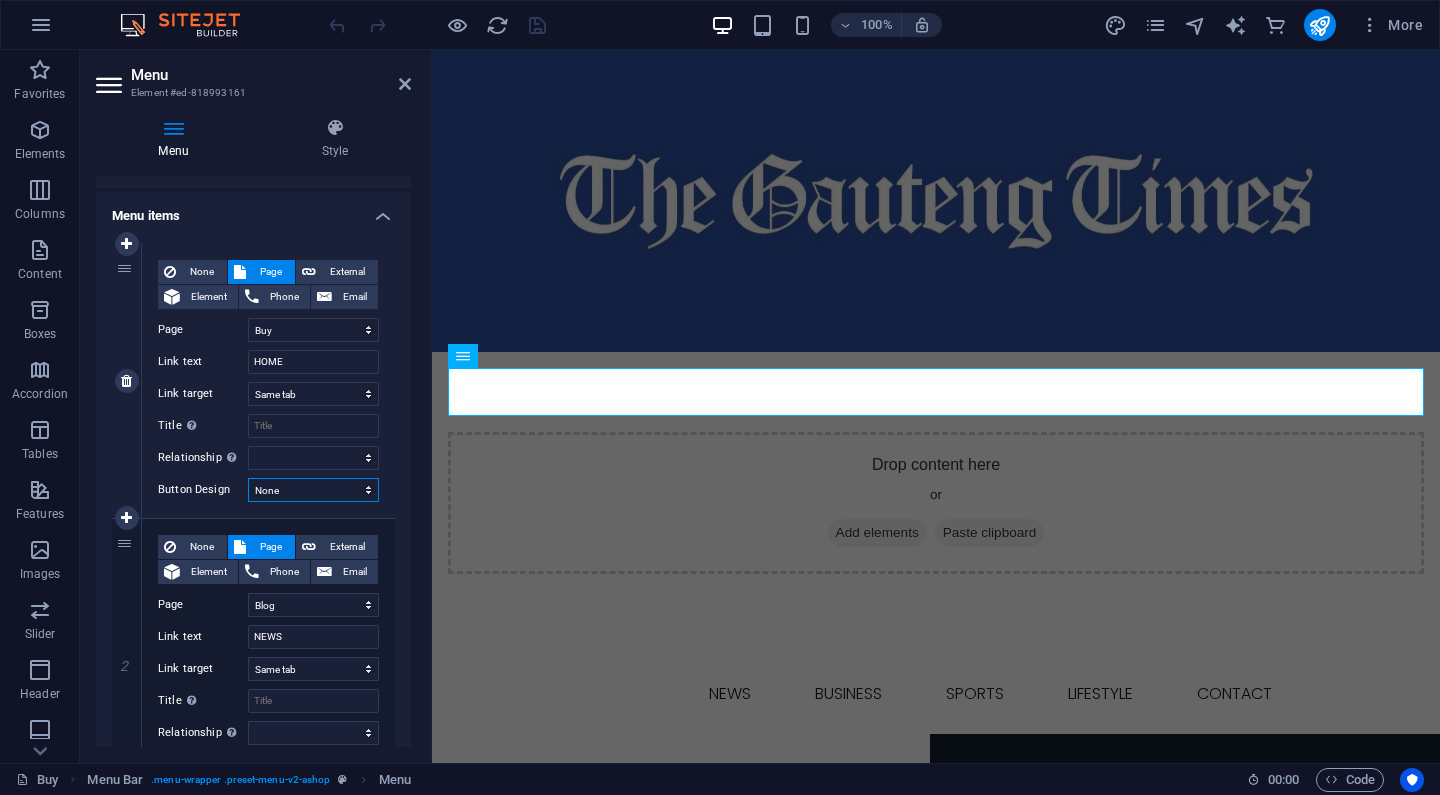 select on "primary" 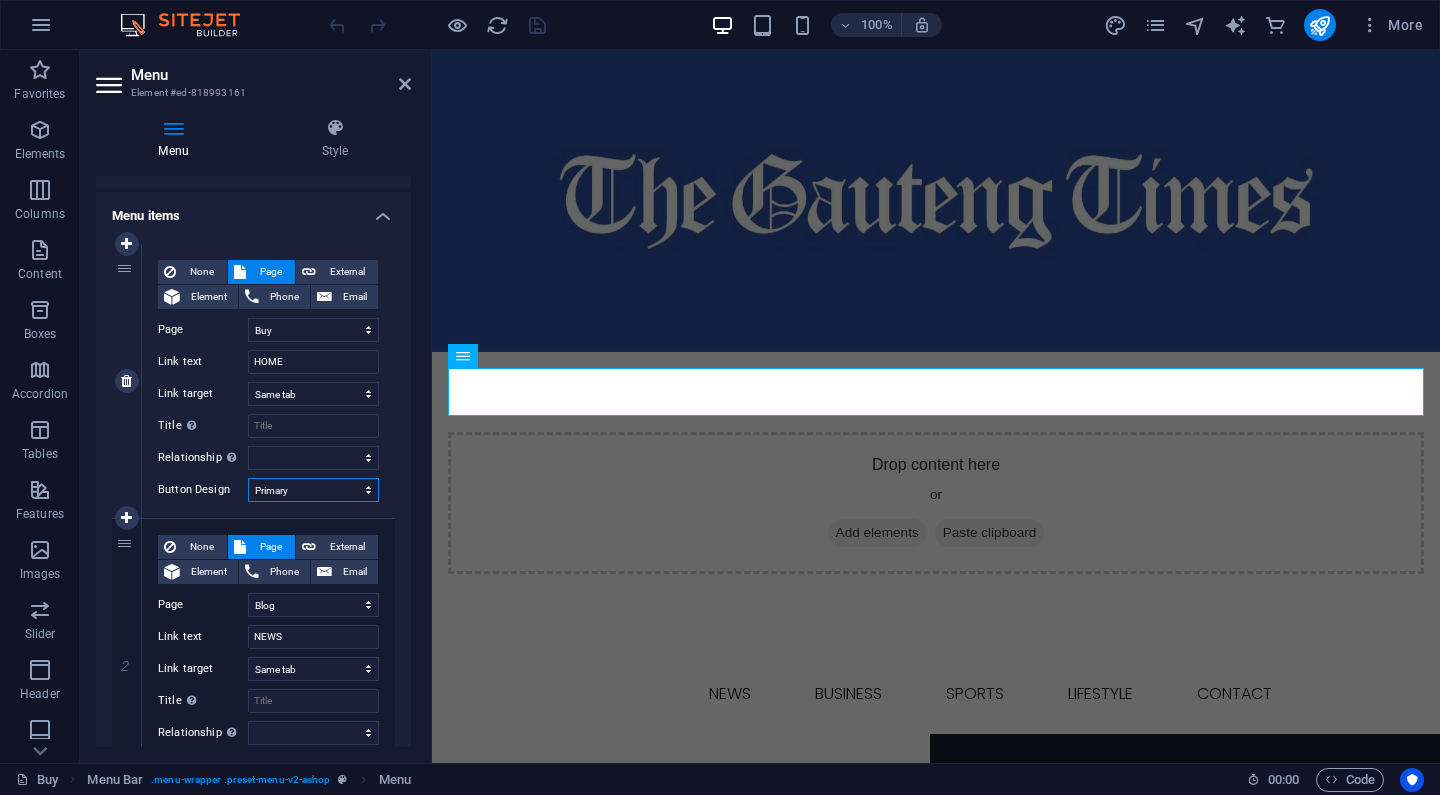 select 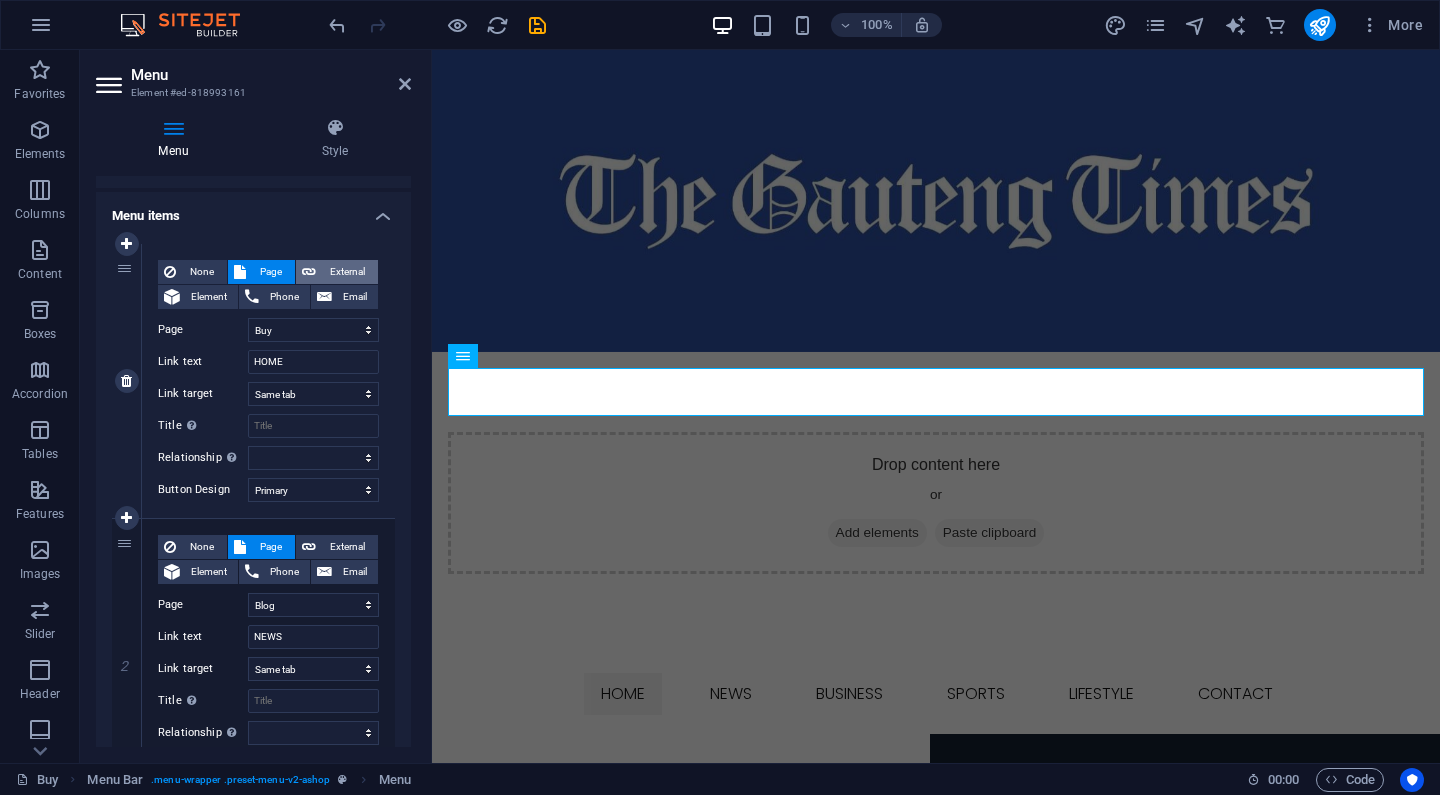 click on "External" at bounding box center [347, 272] 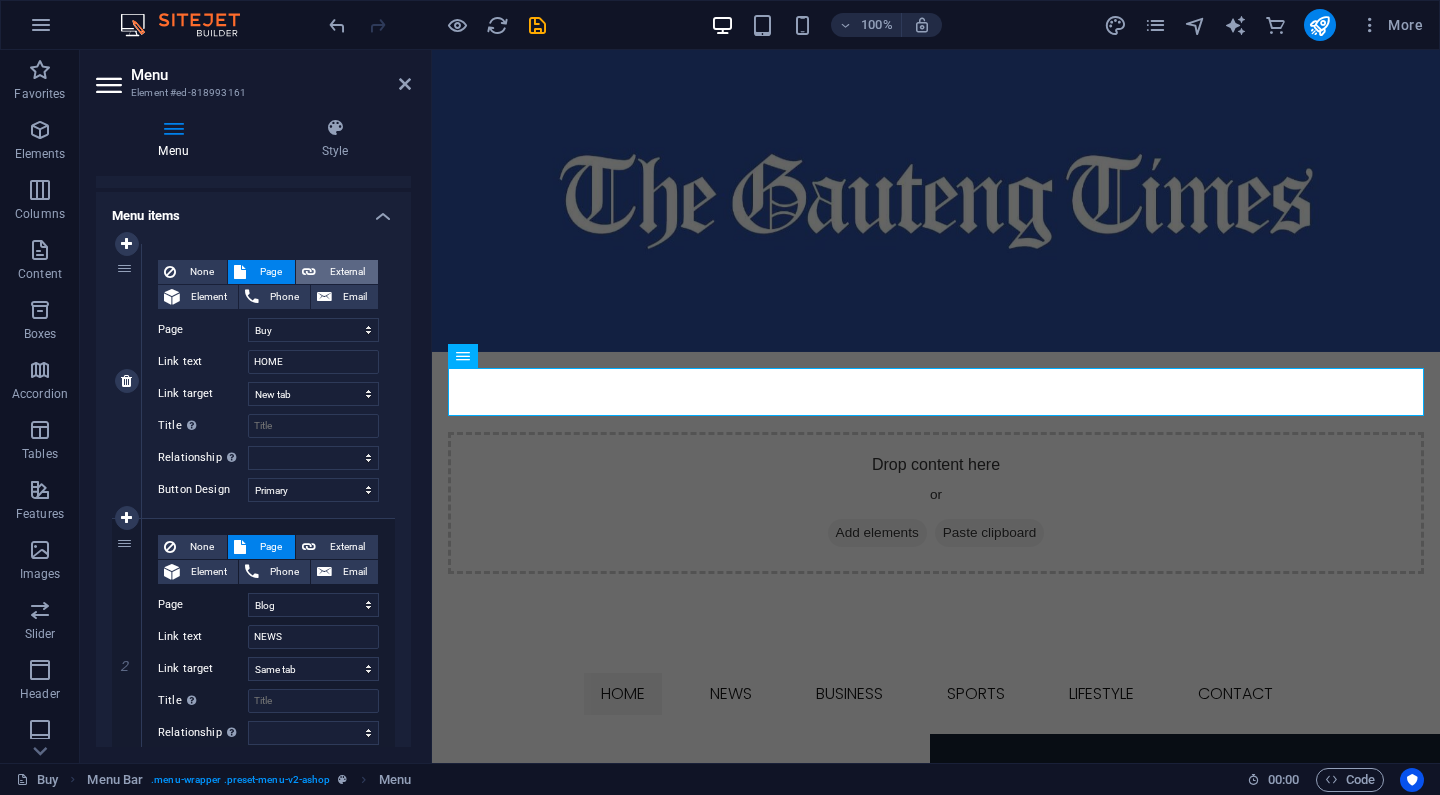 select 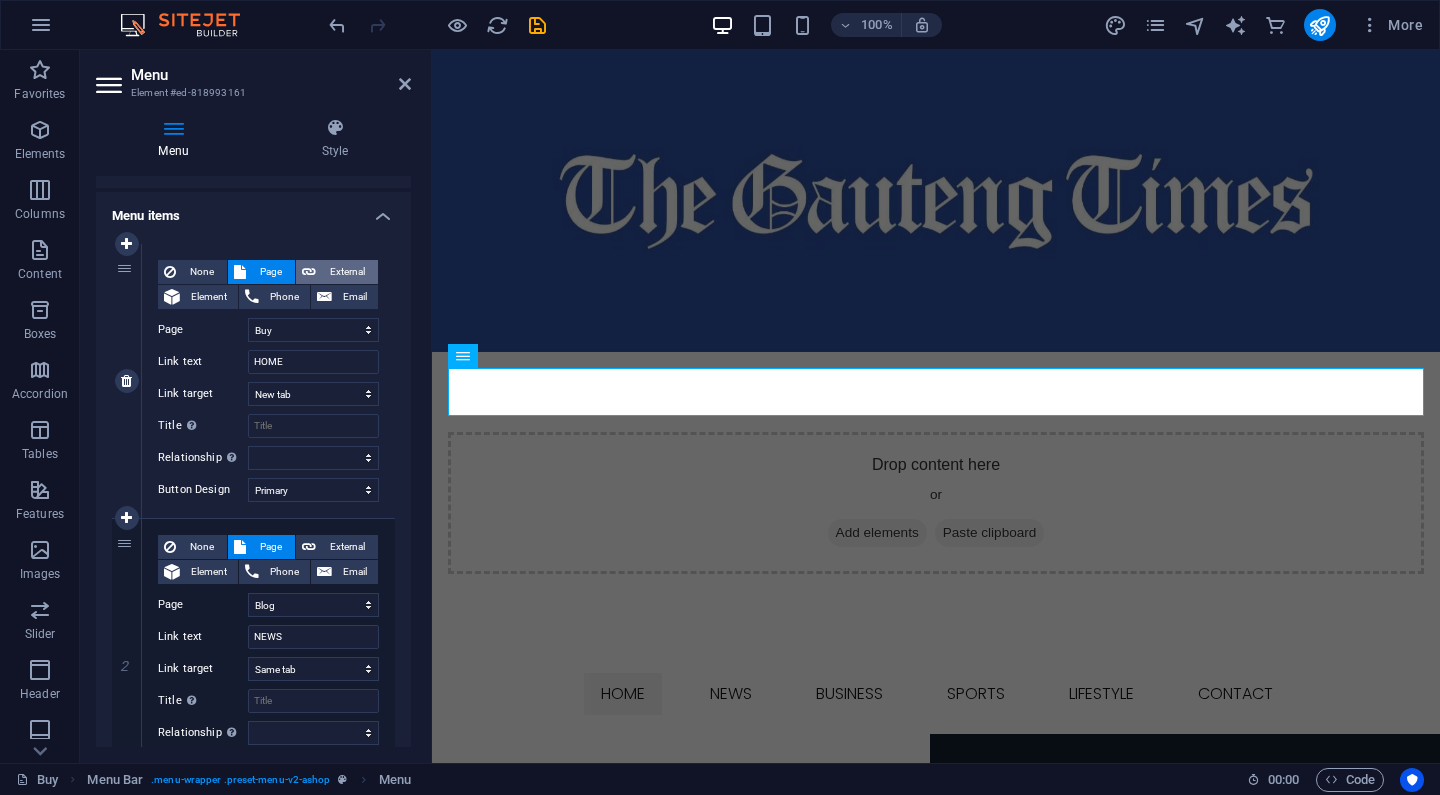 select 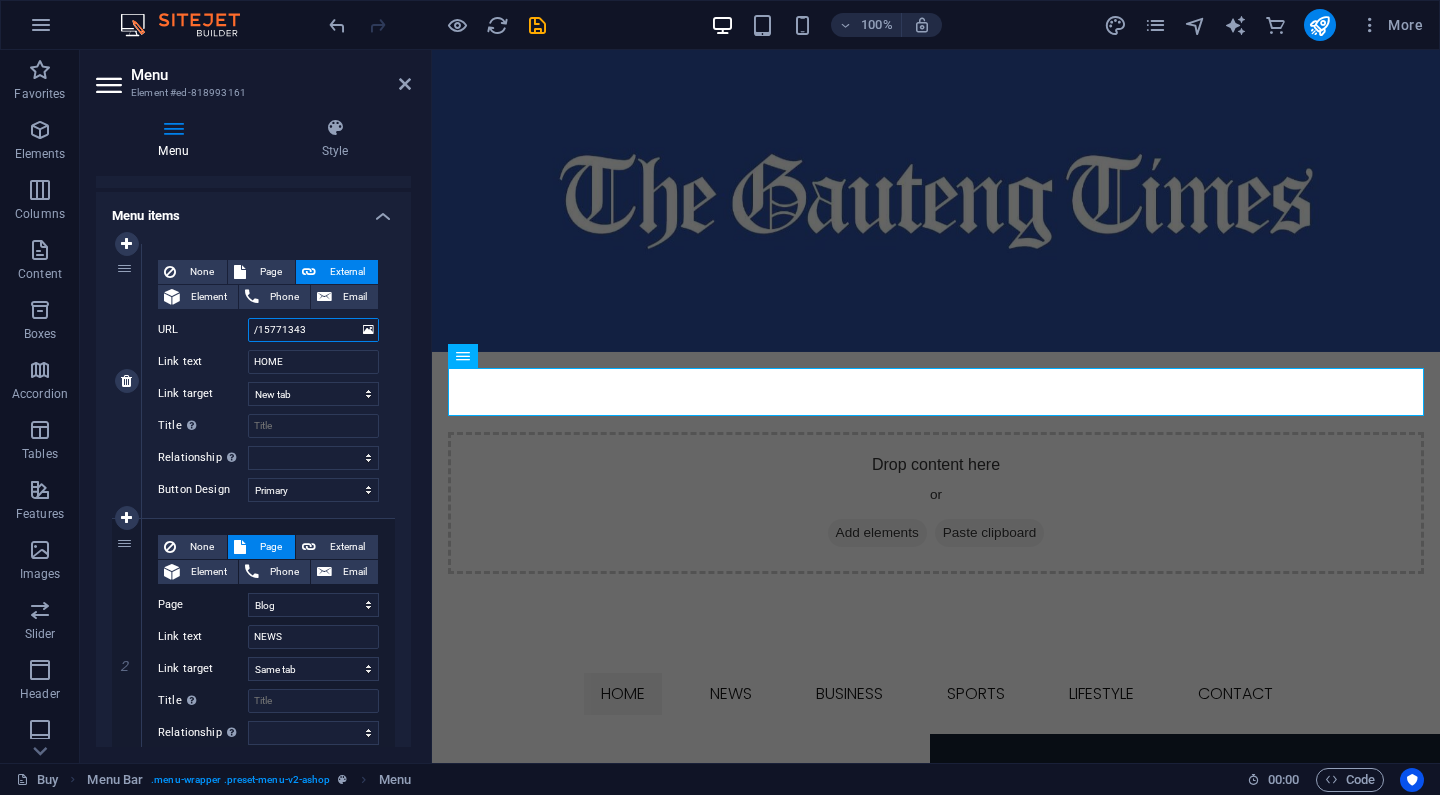 type on "." 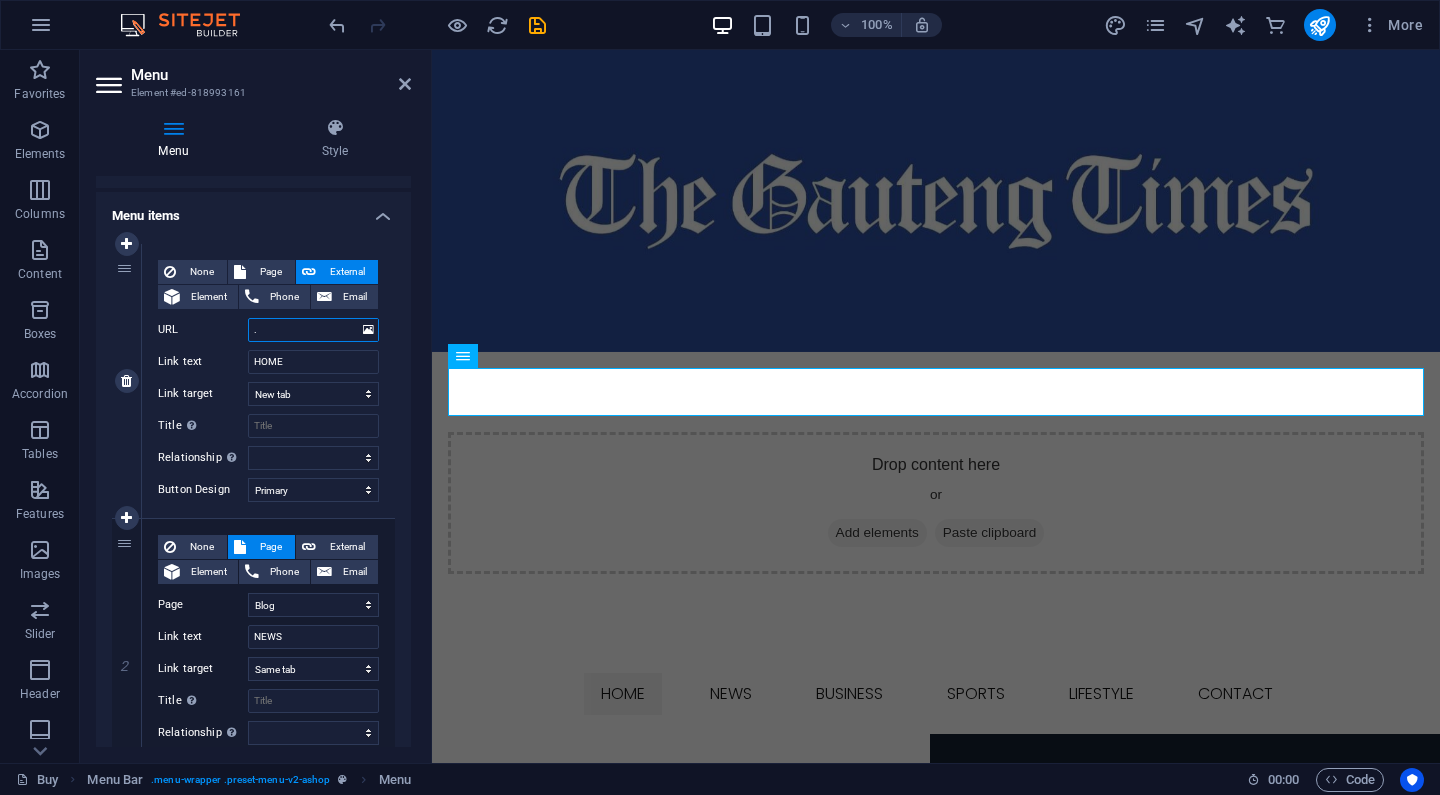select 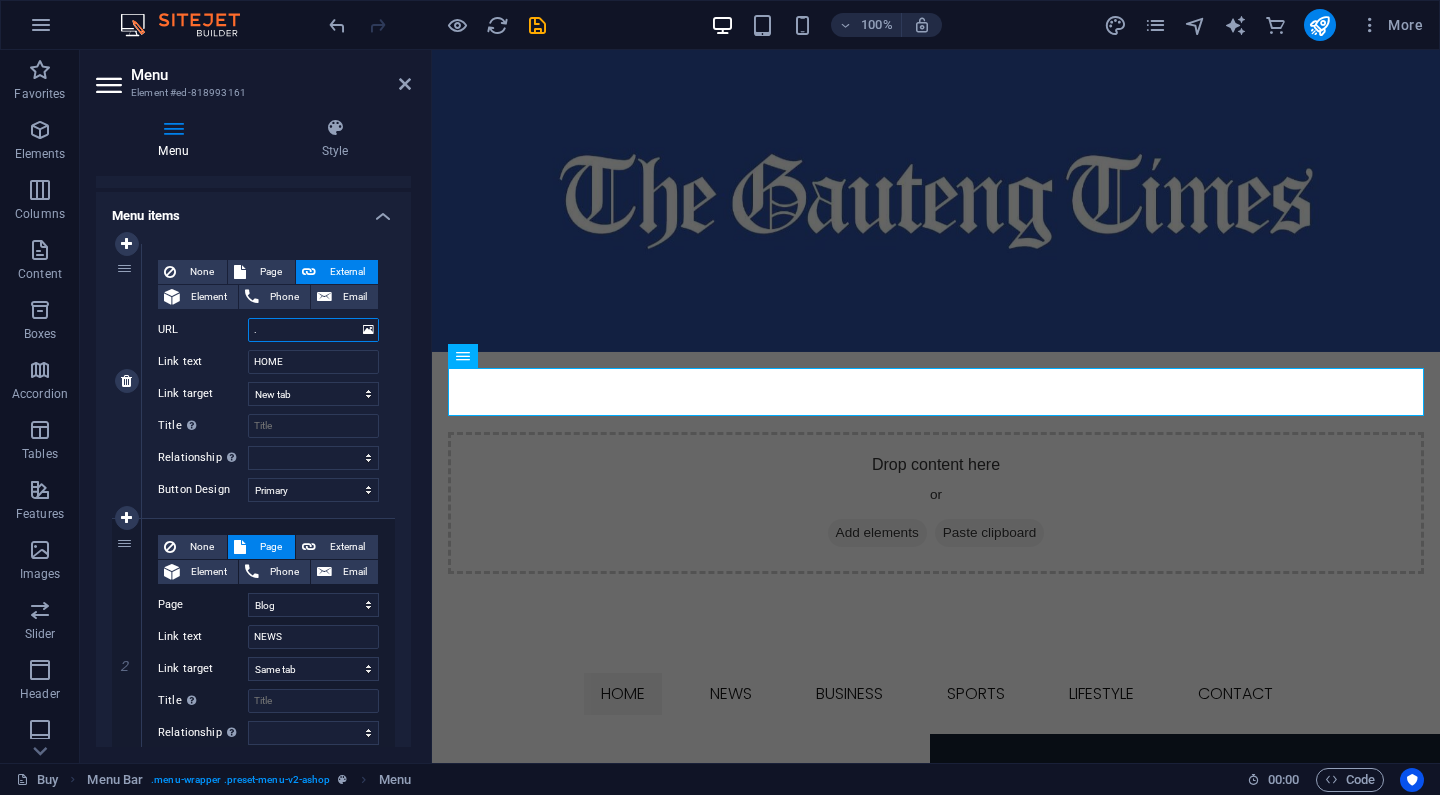 type 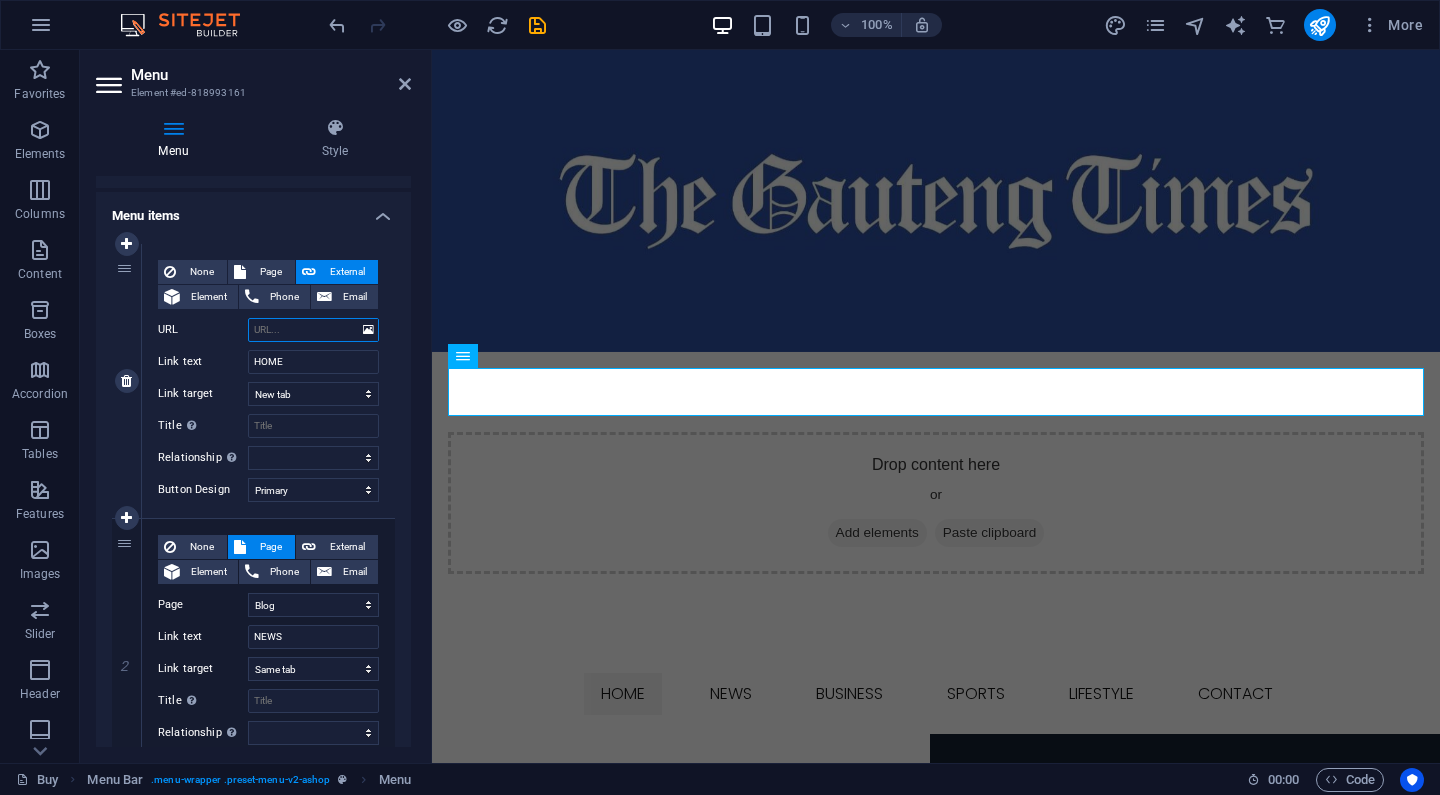 select 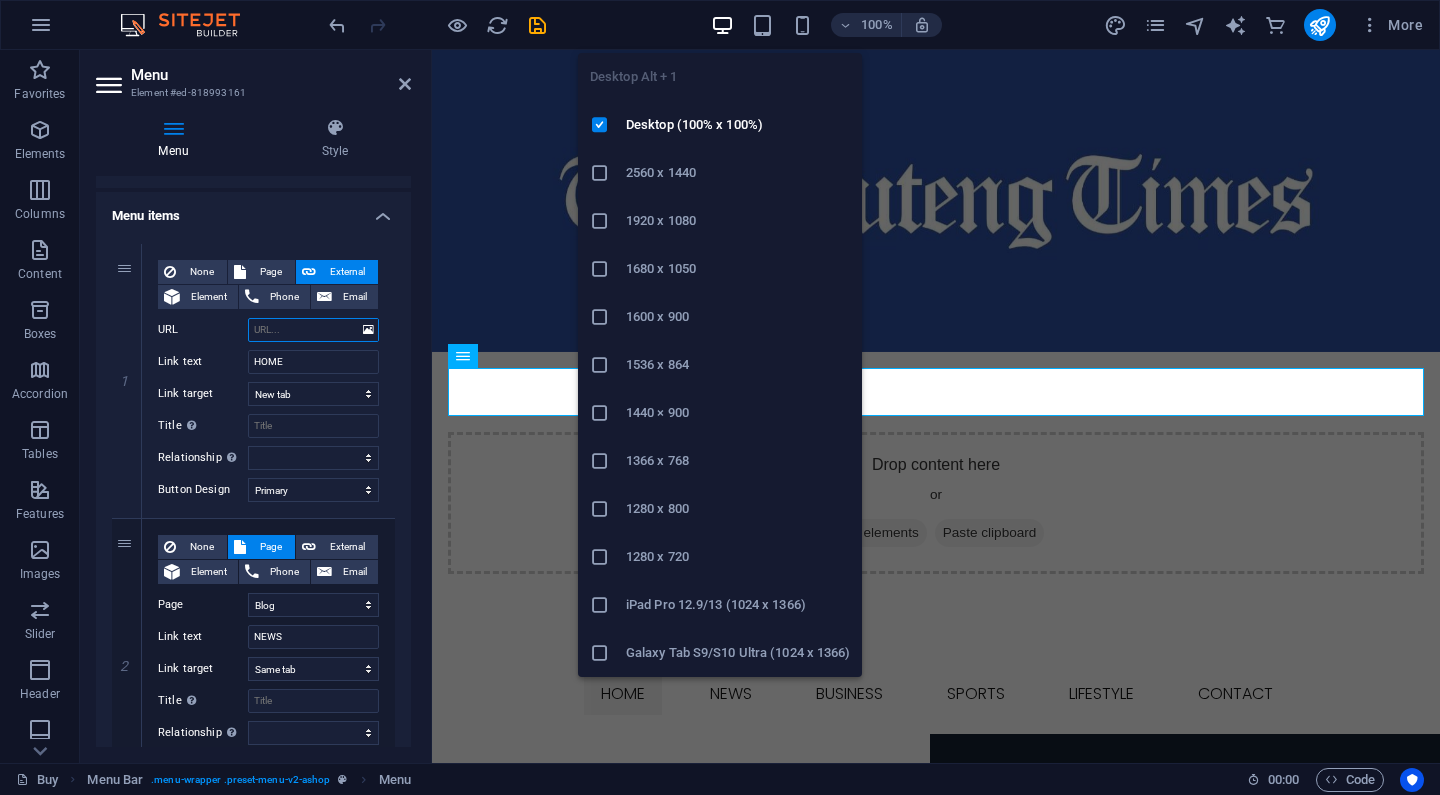 paste on "https://thegautengtimes.co.za" 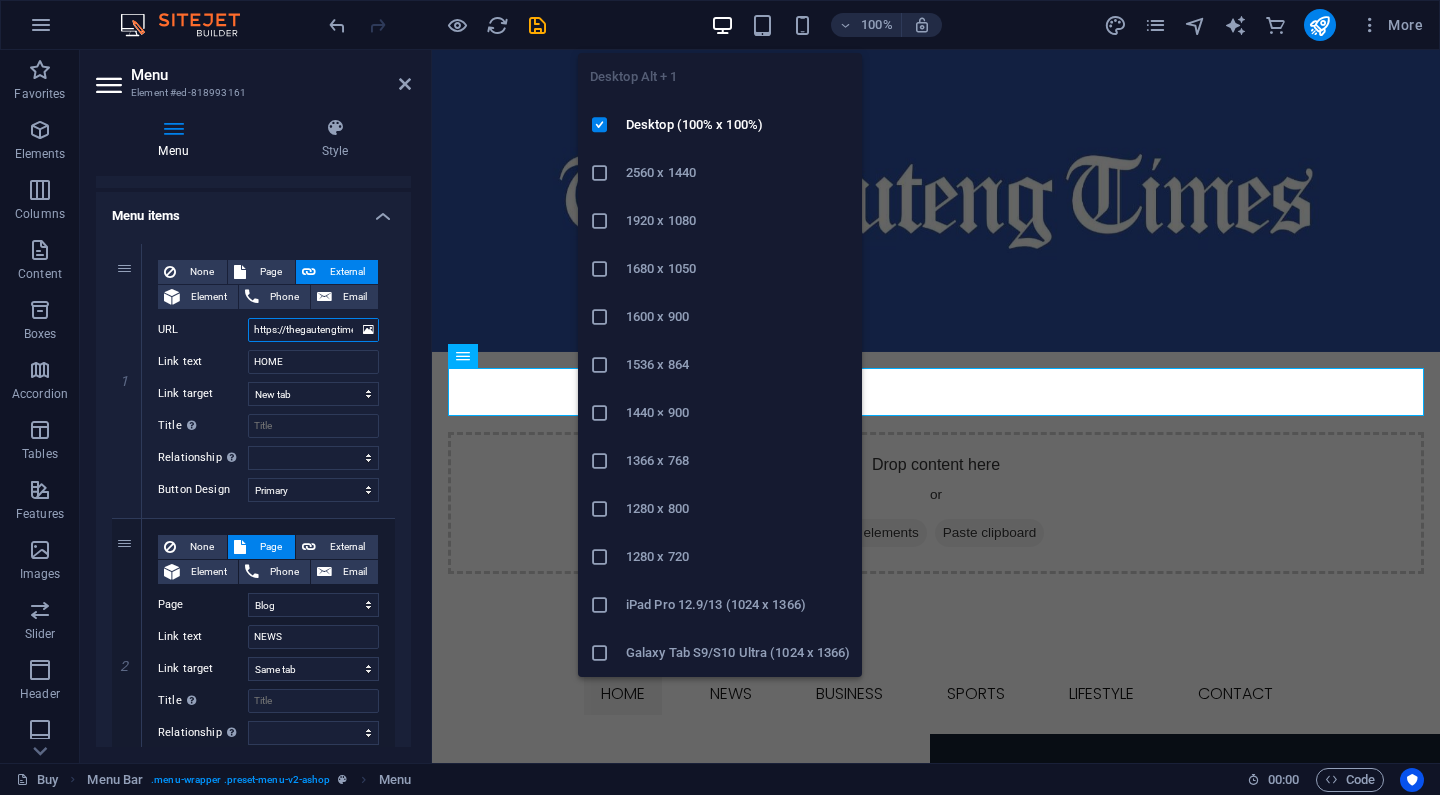 select 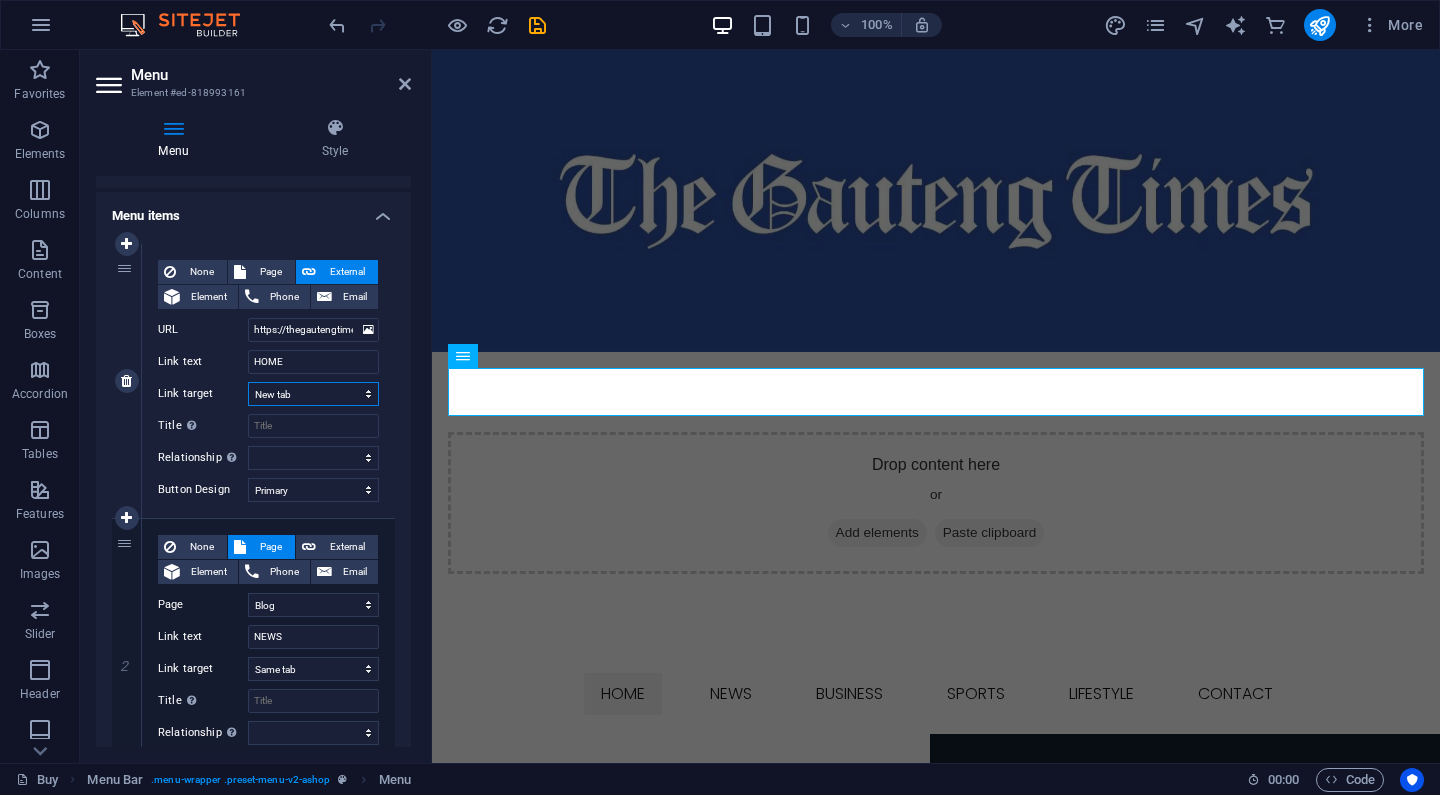 select 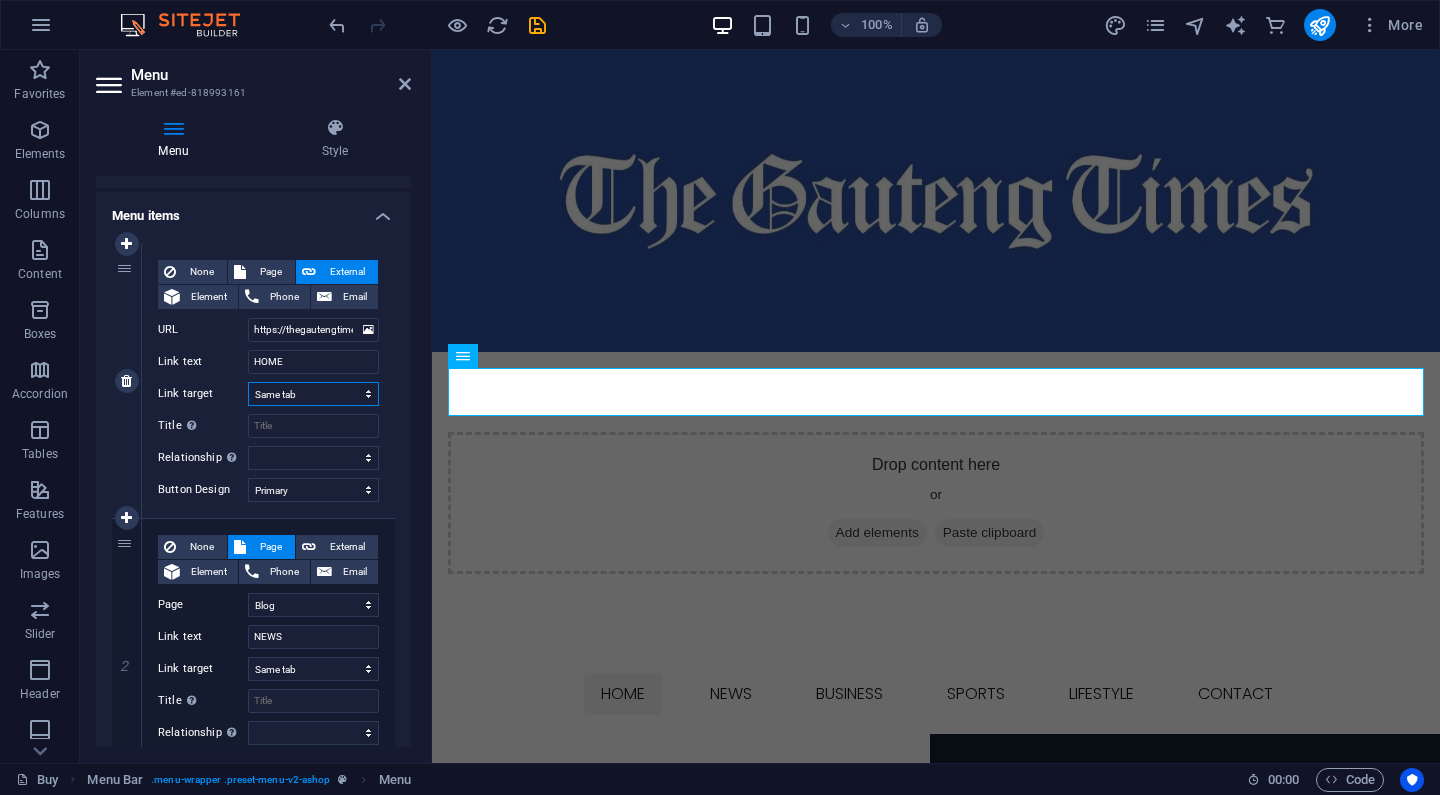 select 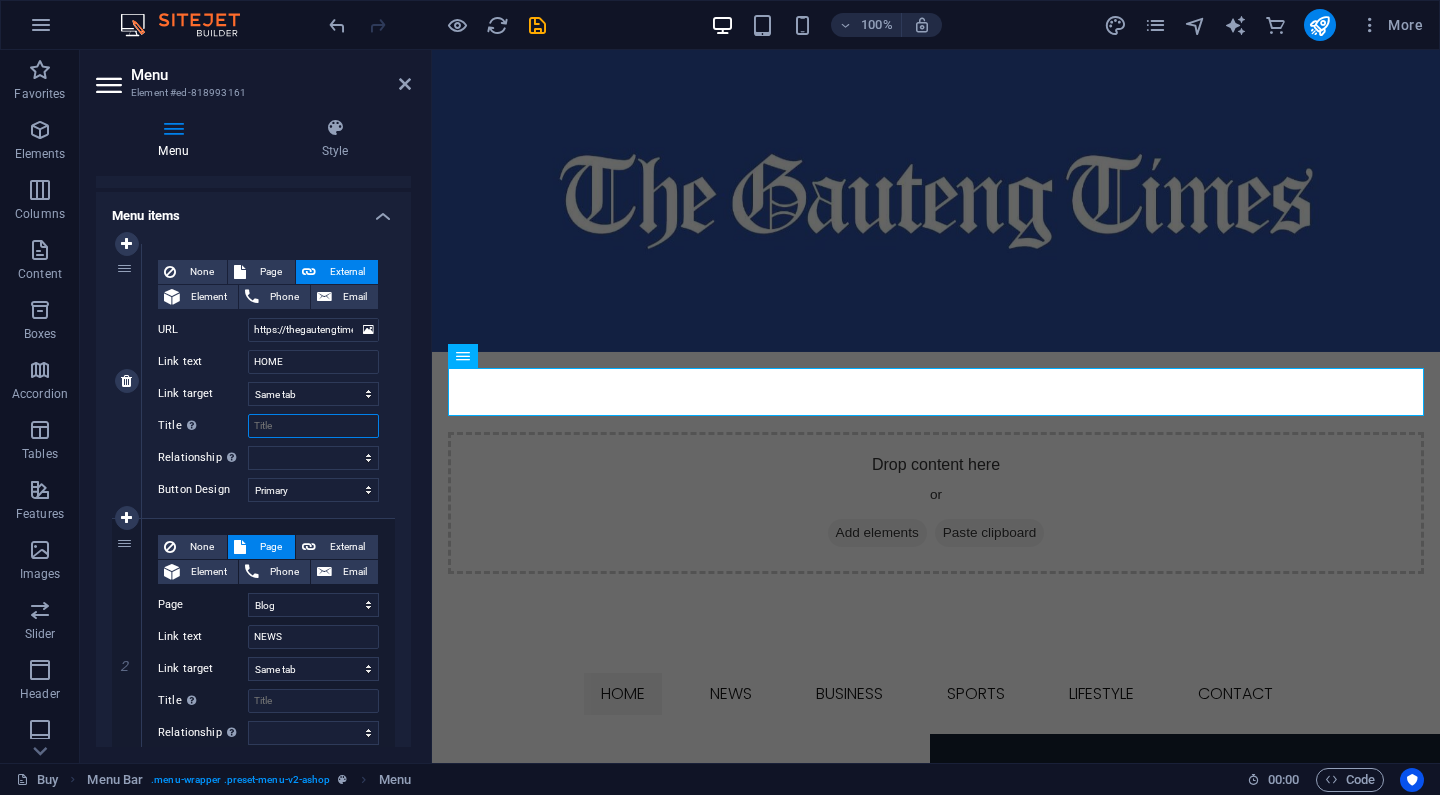 click on "Title Additional link description, should not be the same as the link text. The title is most often shown as a tooltip text when the mouse moves over the element. Leave empty if uncertain." at bounding box center (313, 426) 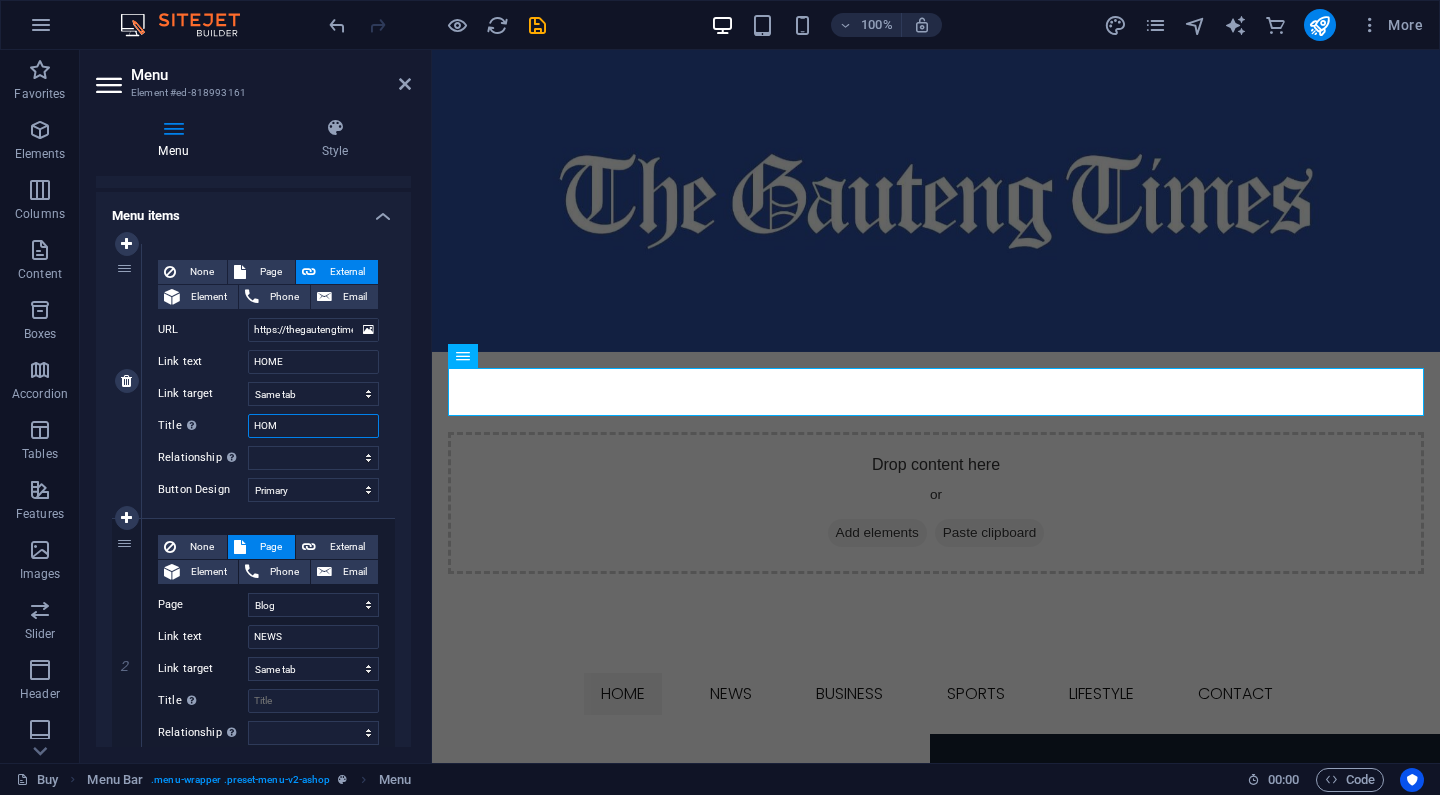 type on "HOME" 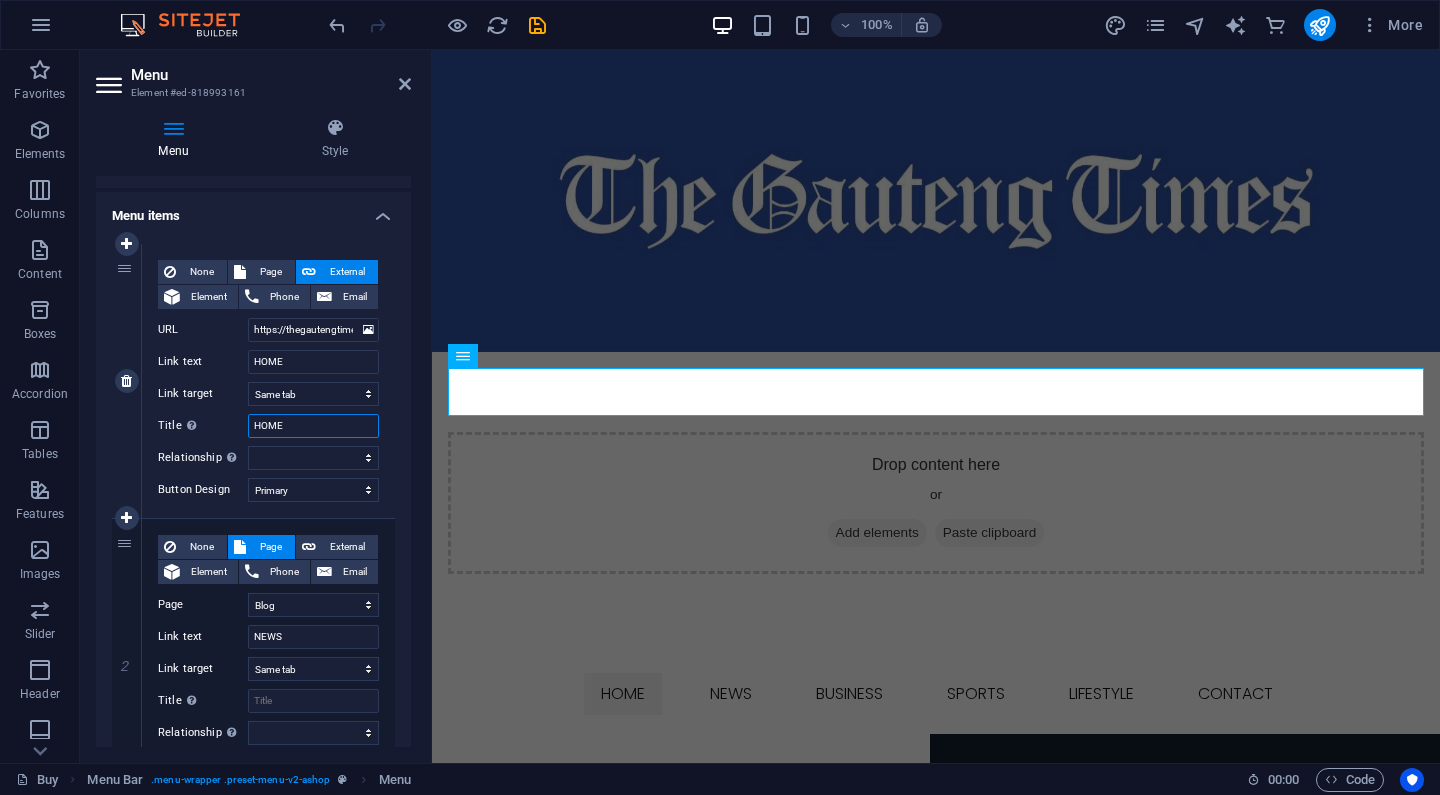 select 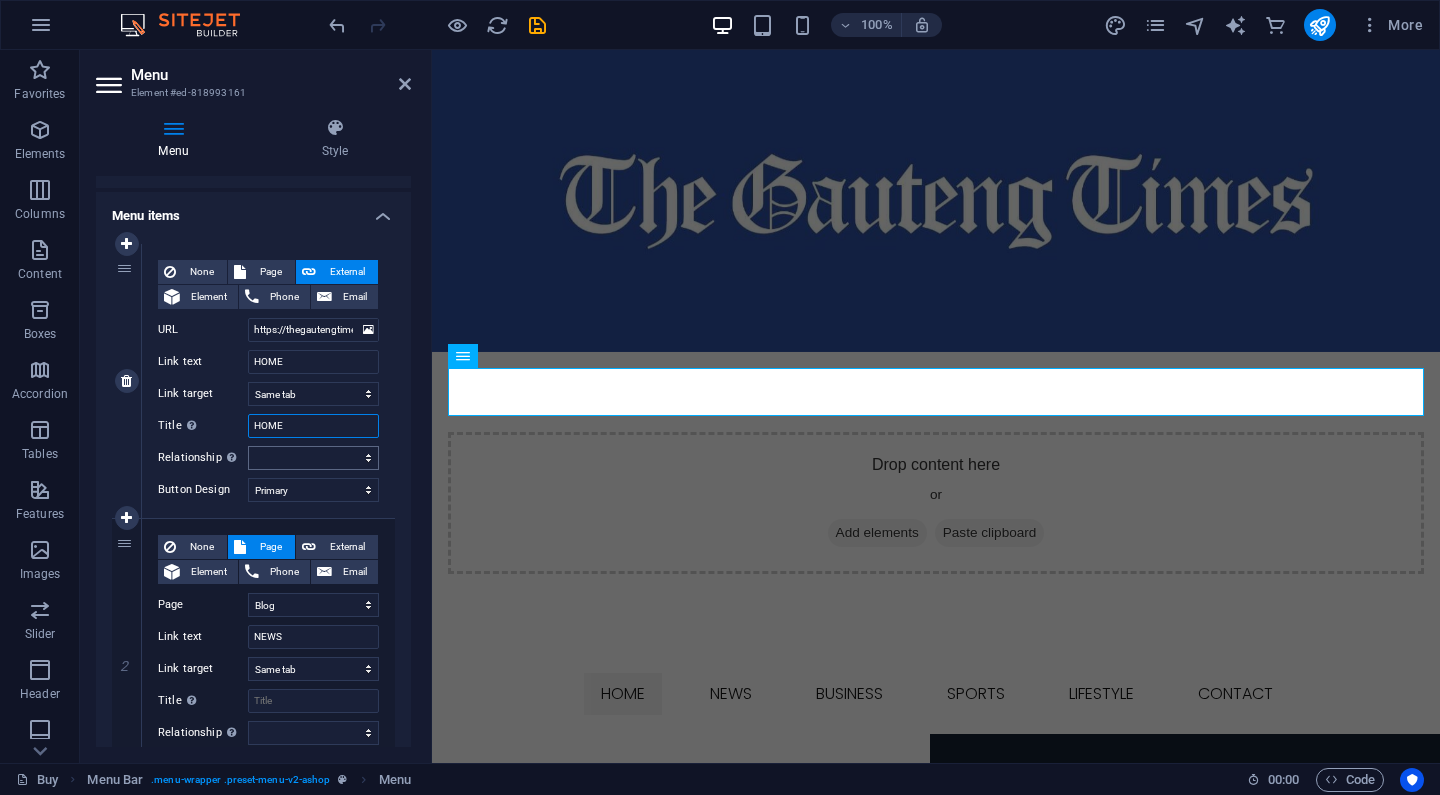 type on "HOME" 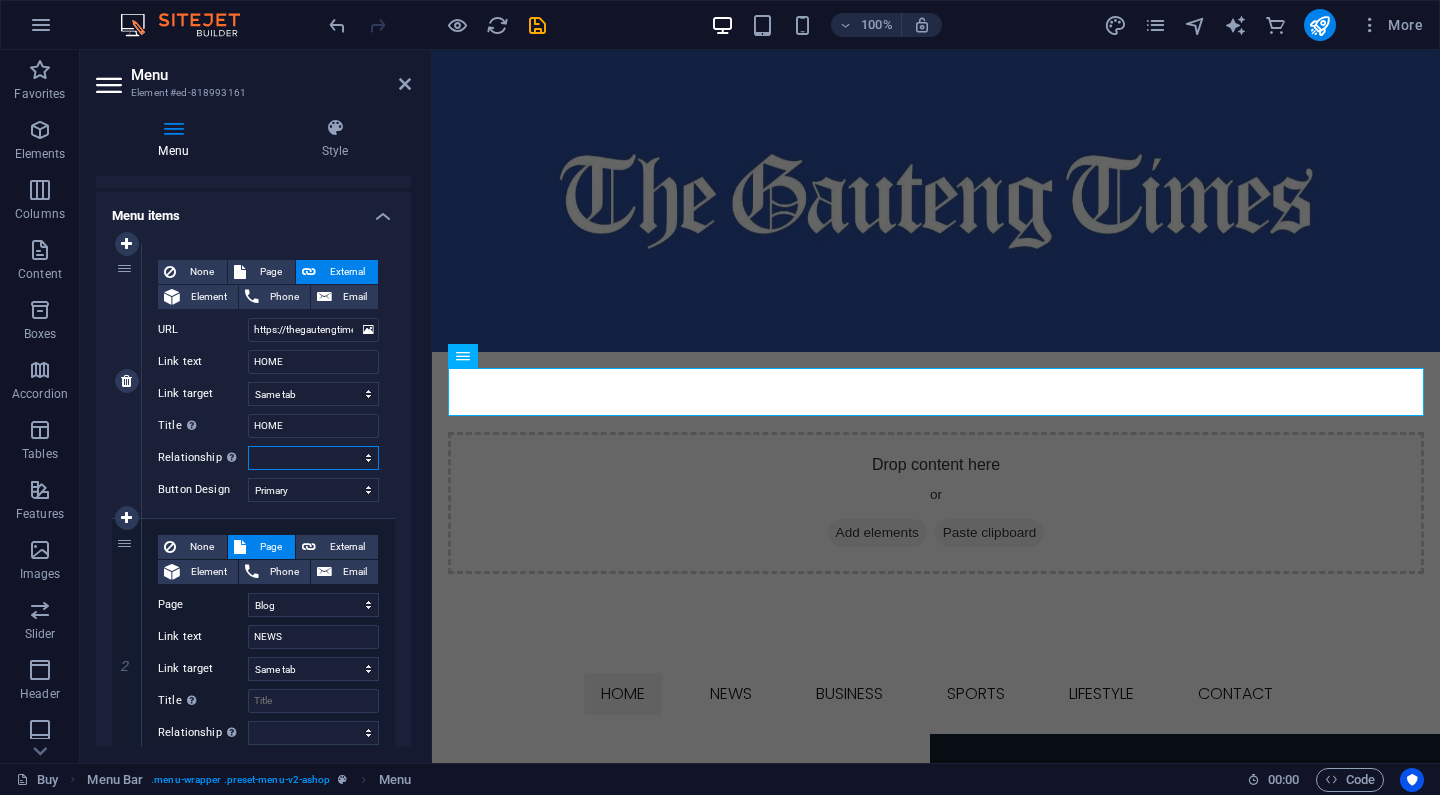 select 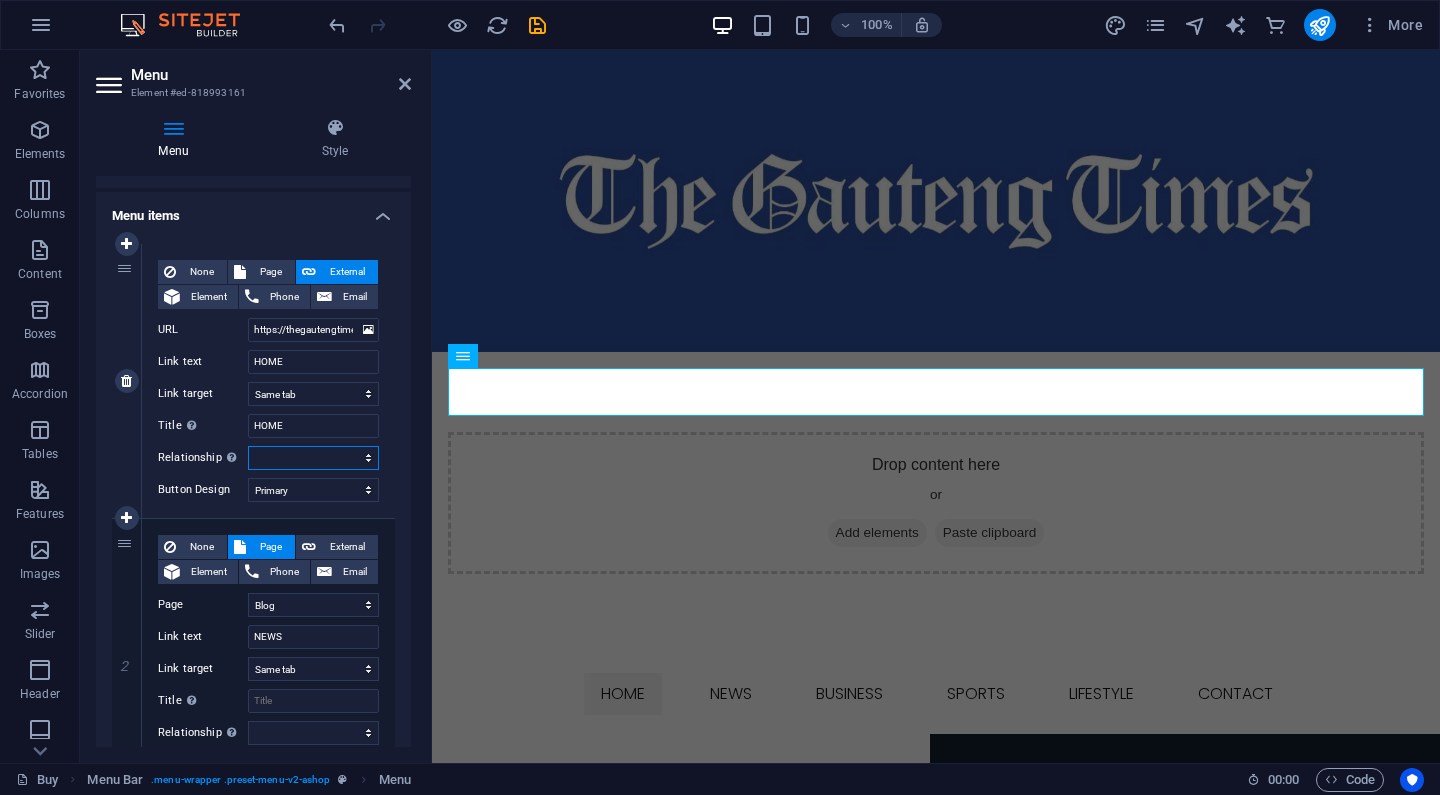 select 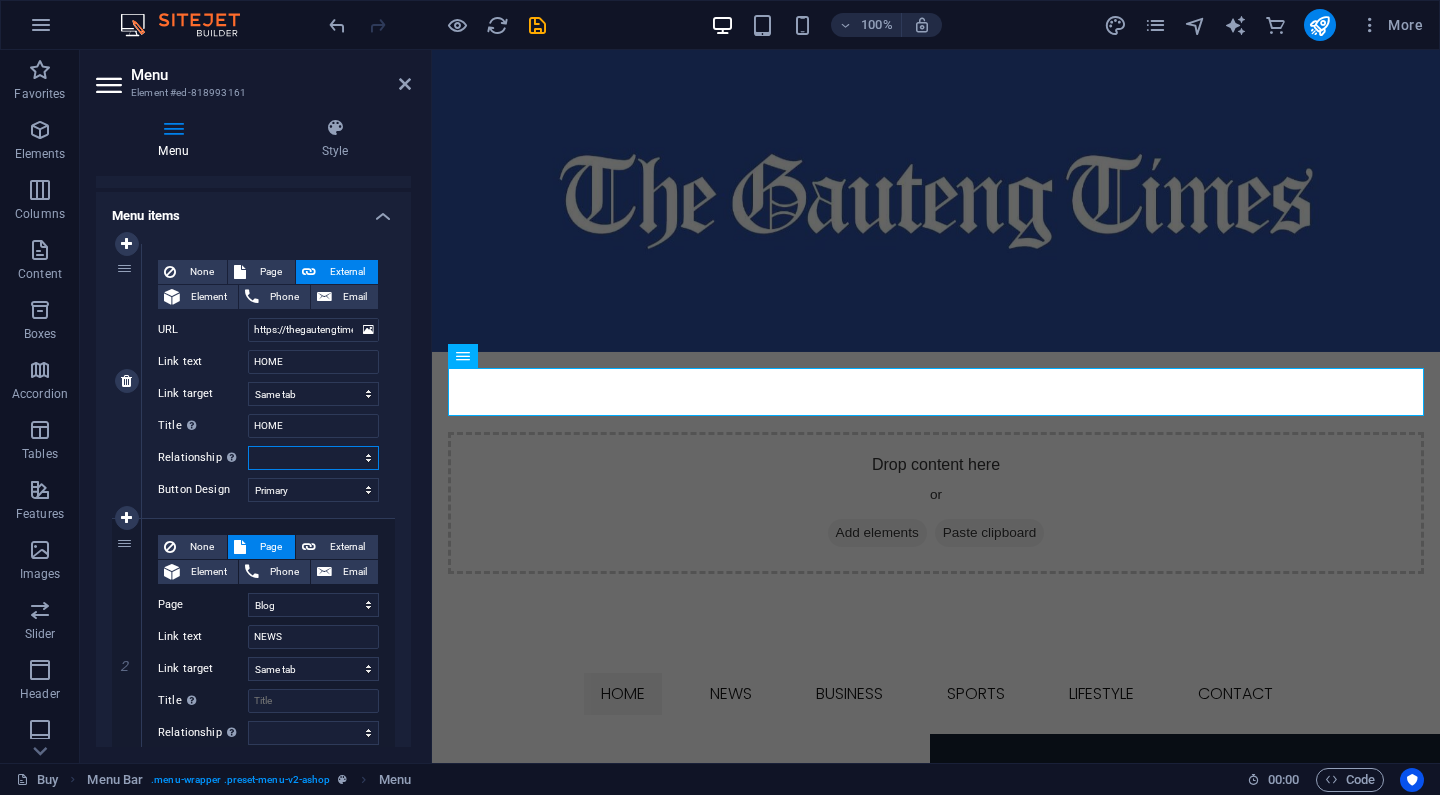 select 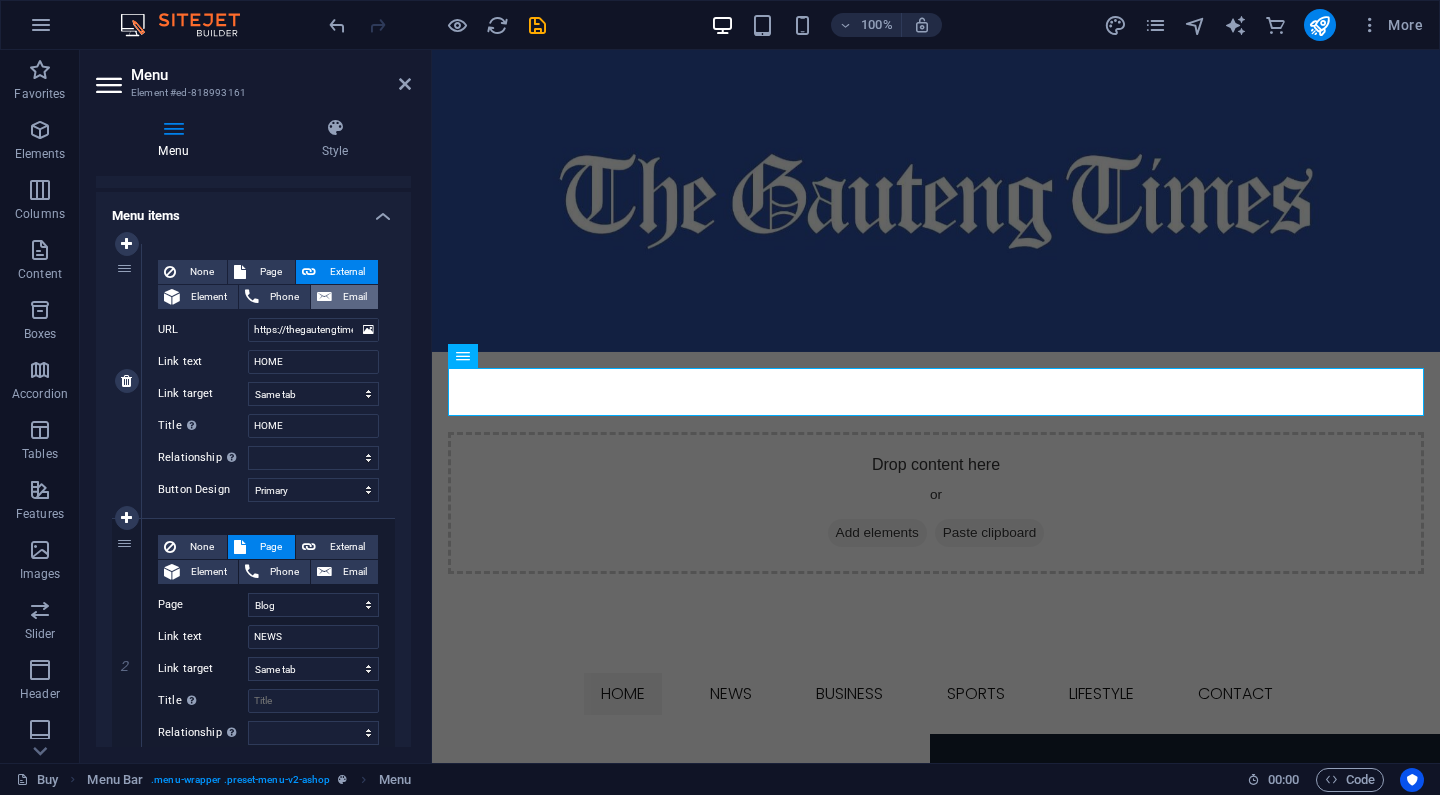click on "Email" at bounding box center (355, 297) 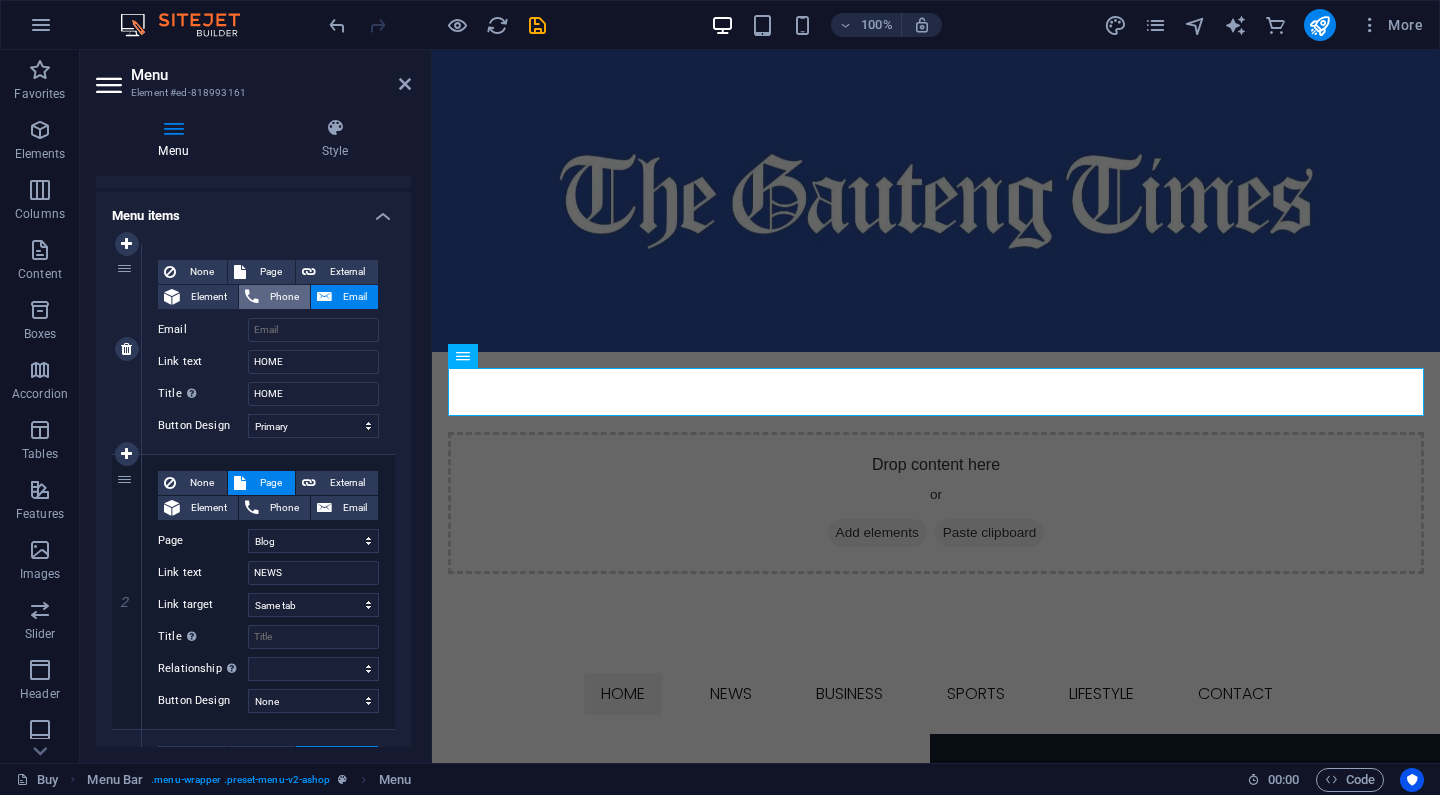 click on "Phone" at bounding box center (284, 297) 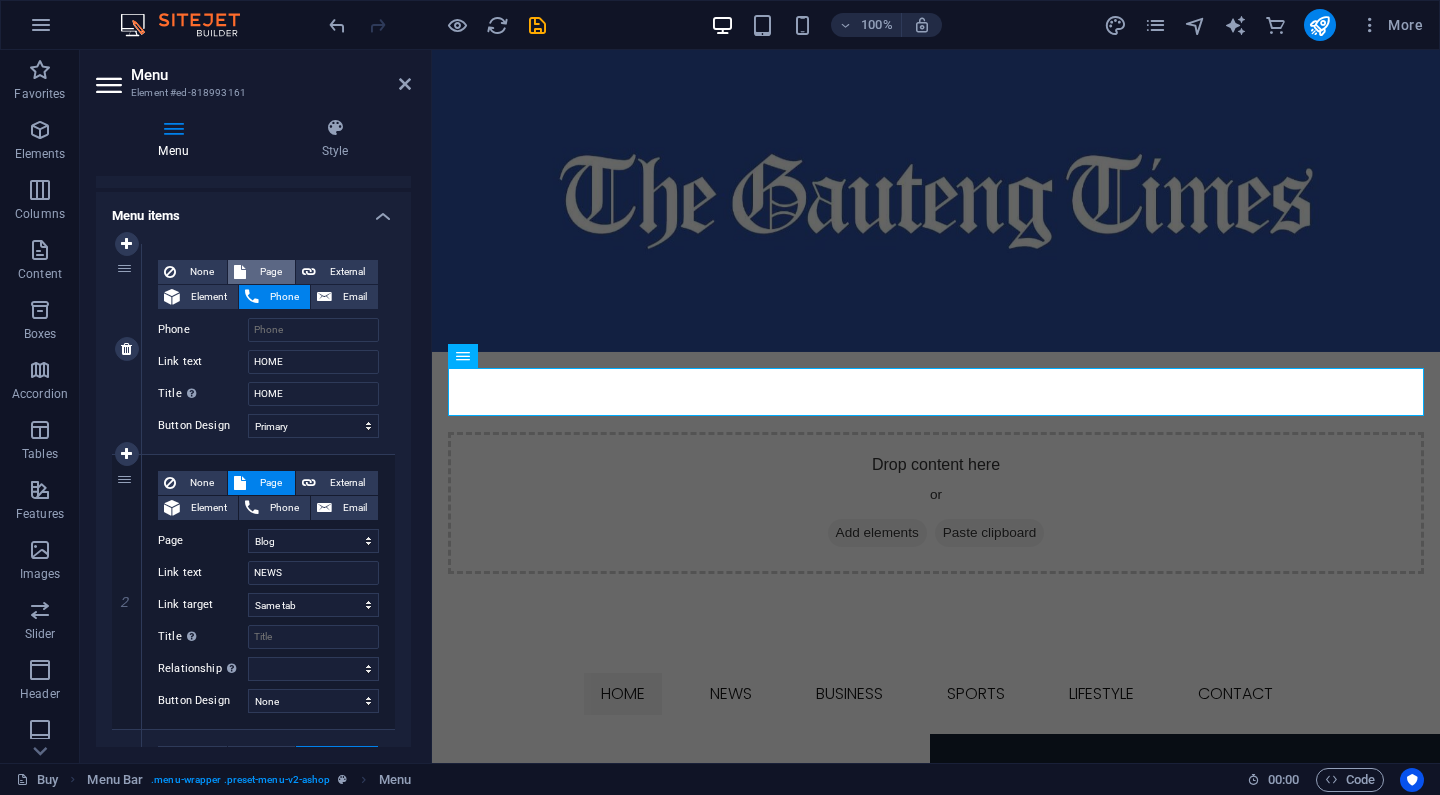 click on "Page" at bounding box center (270, 272) 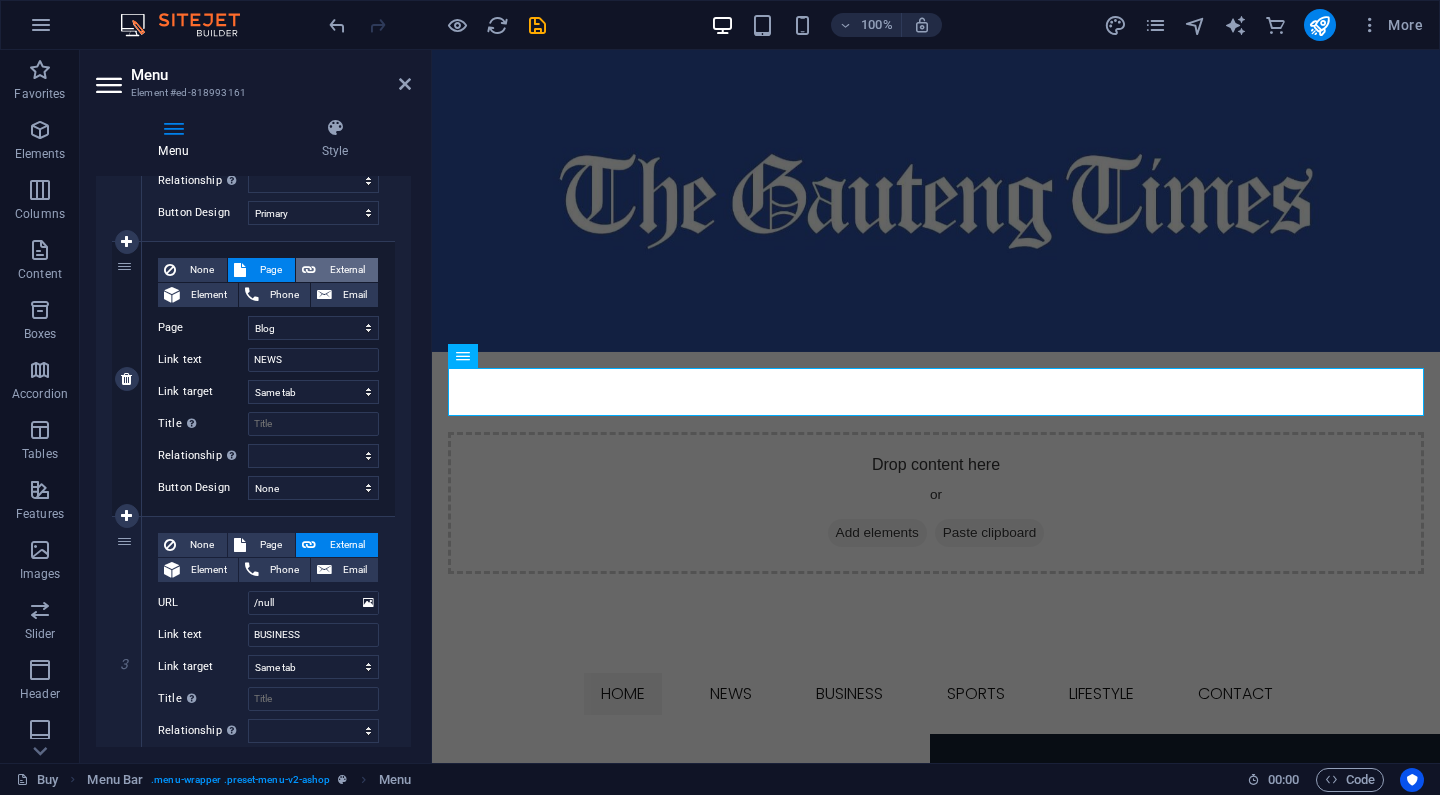 scroll, scrollTop: 461, scrollLeft: 0, axis: vertical 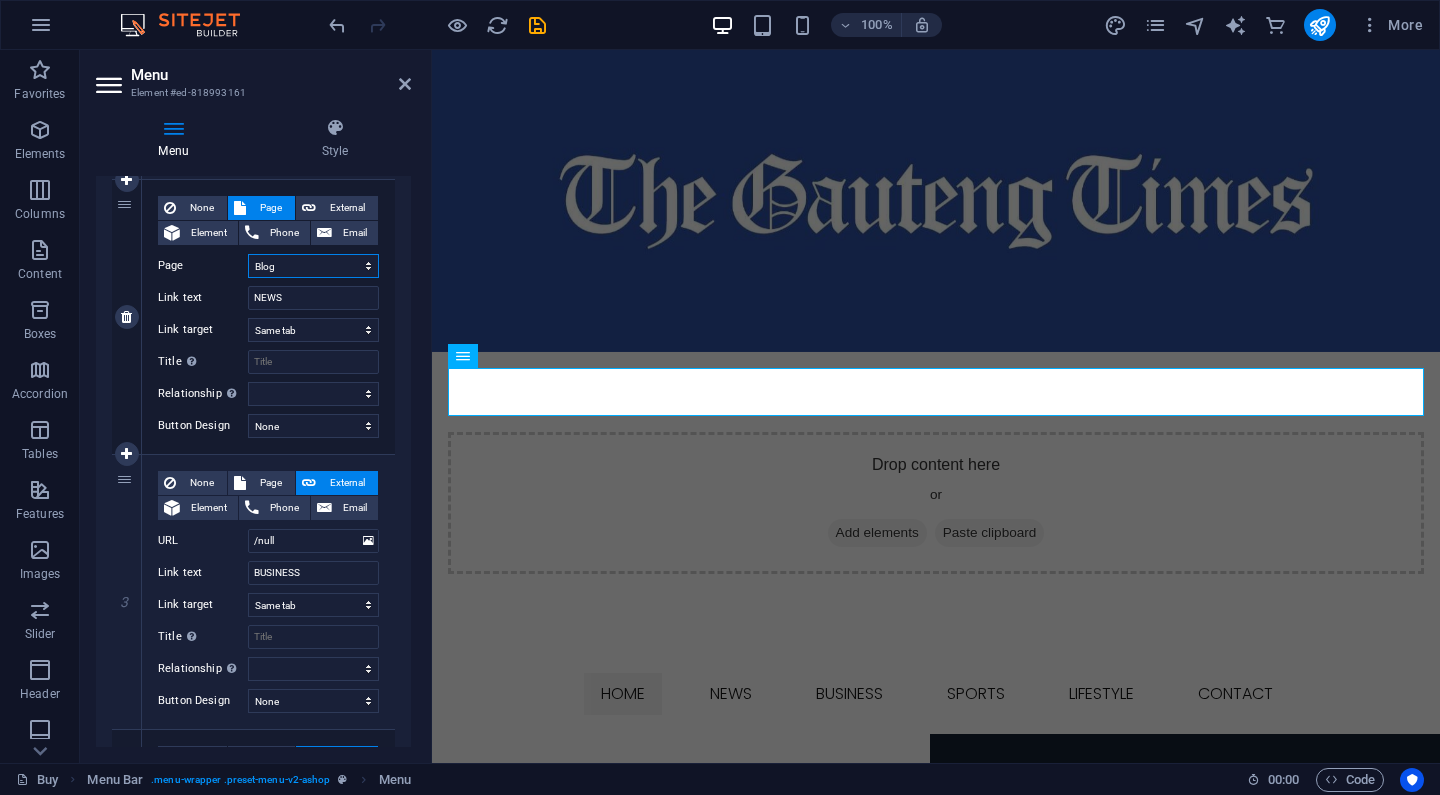select on "1" 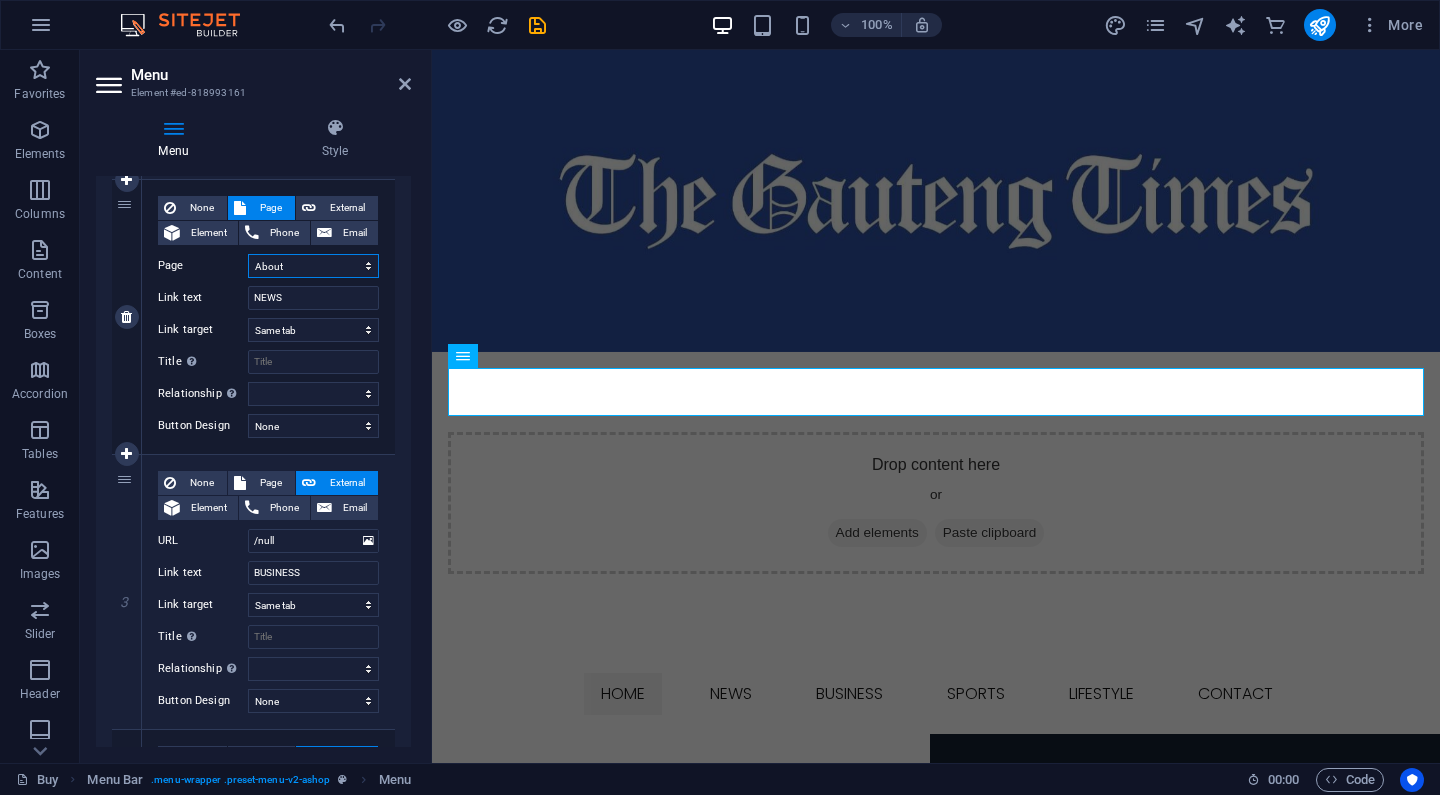 select 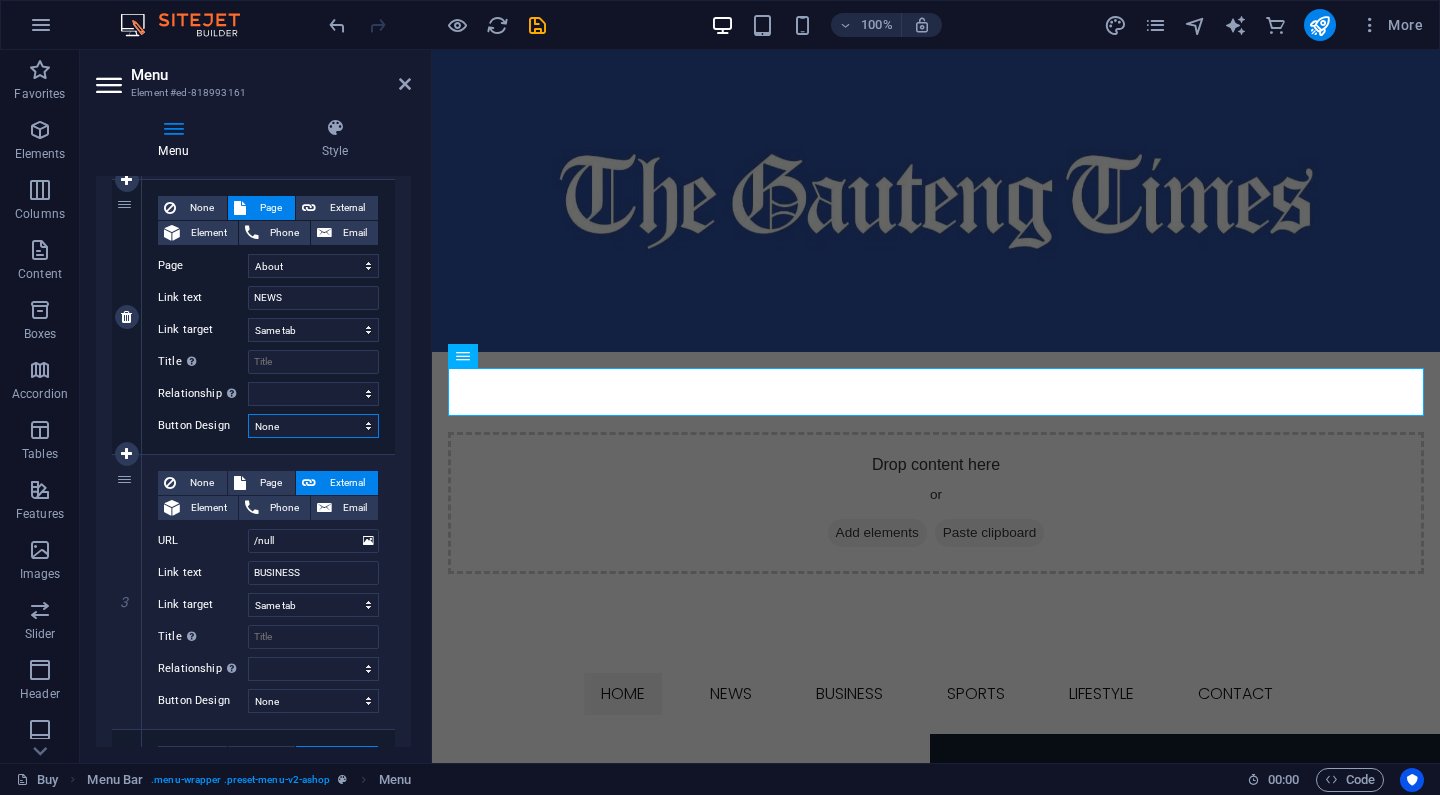 select on "default" 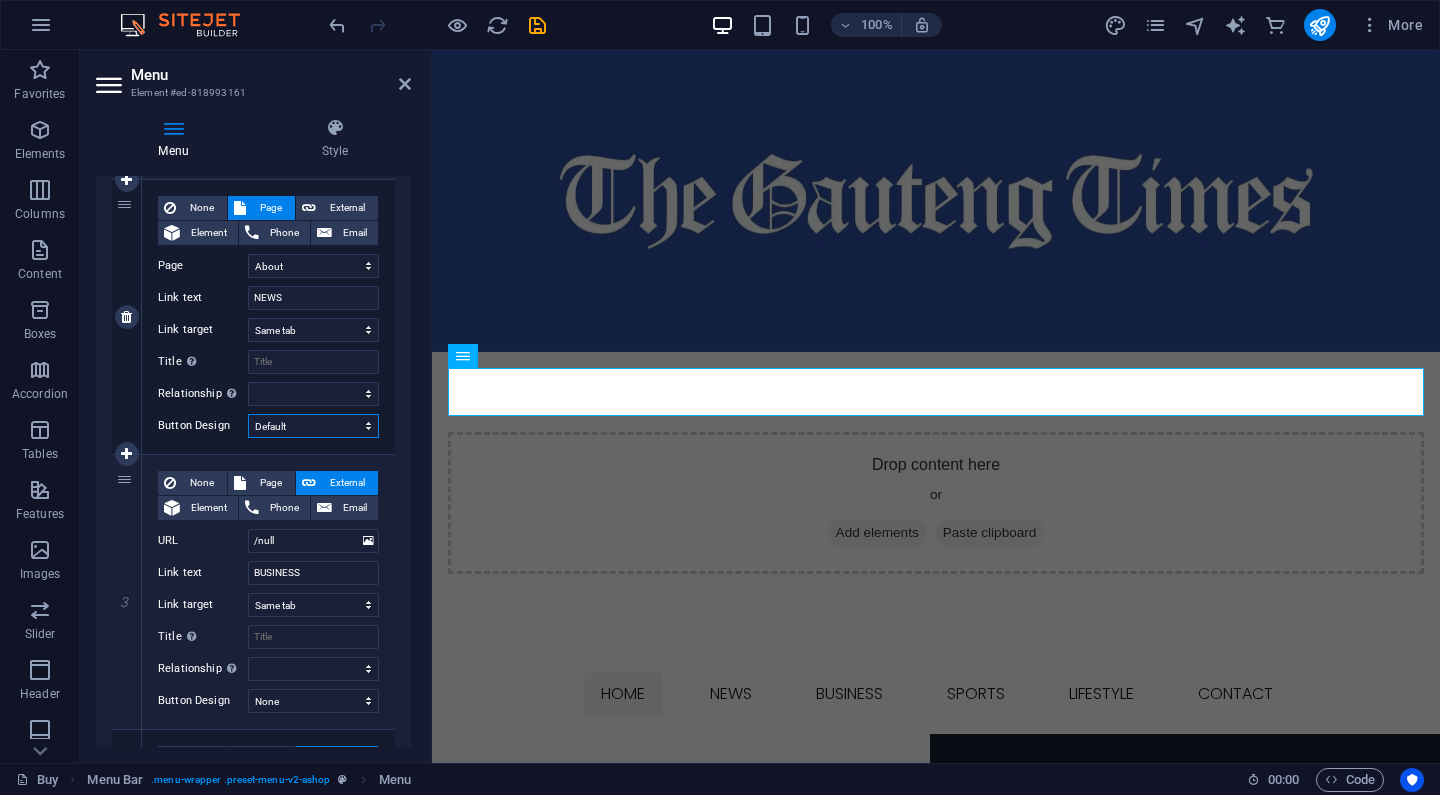 select 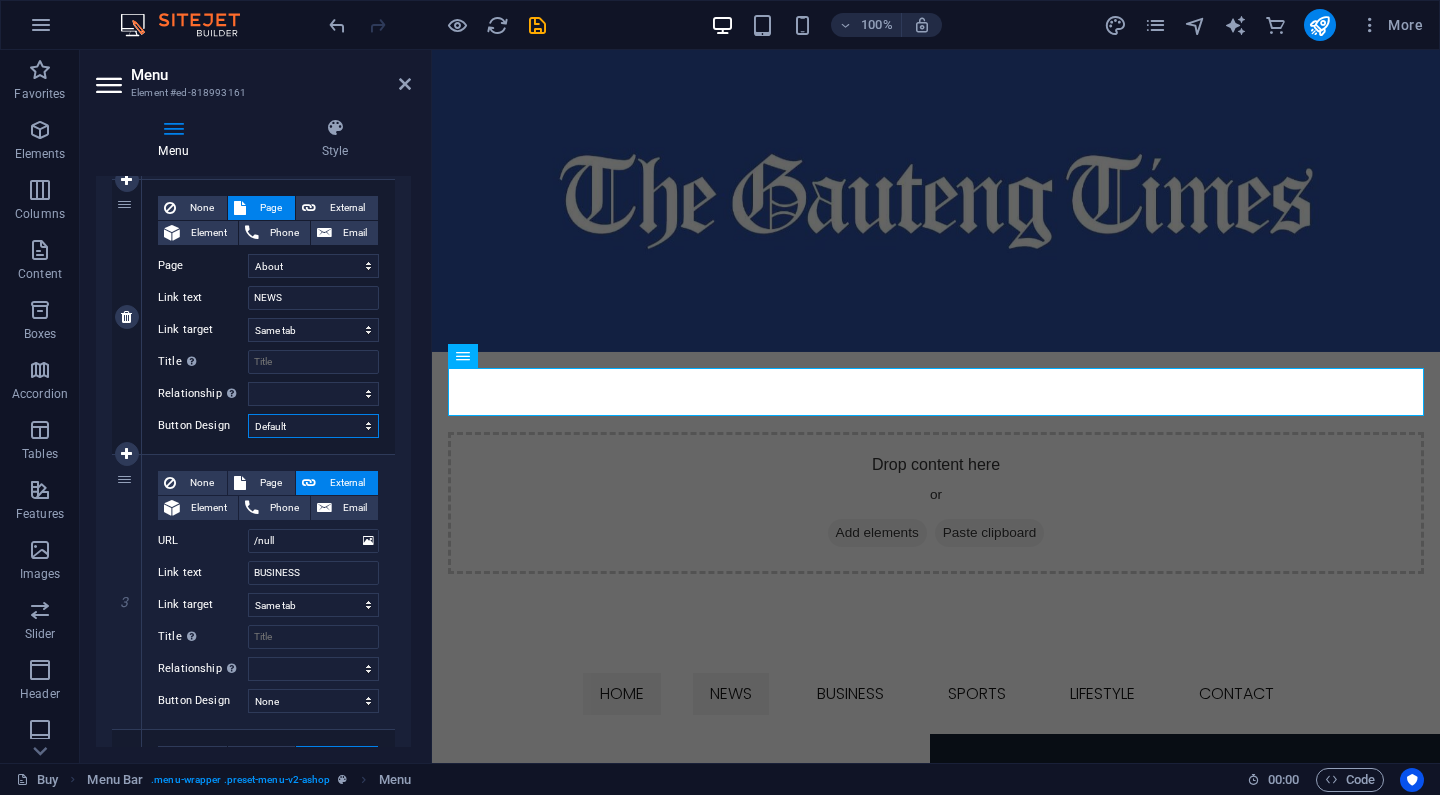 scroll, scrollTop: 482, scrollLeft: 0, axis: vertical 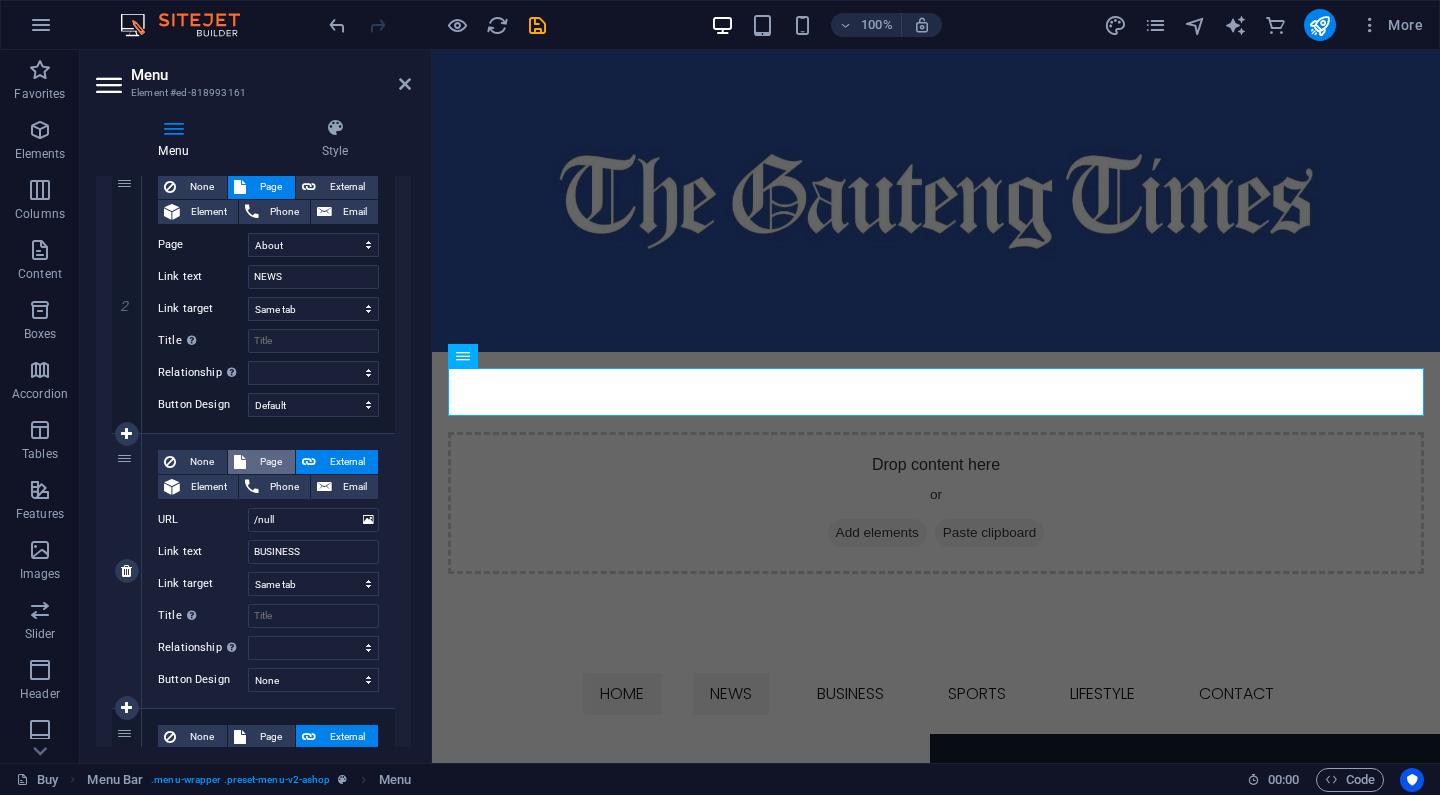 click on "Page" at bounding box center (270, 462) 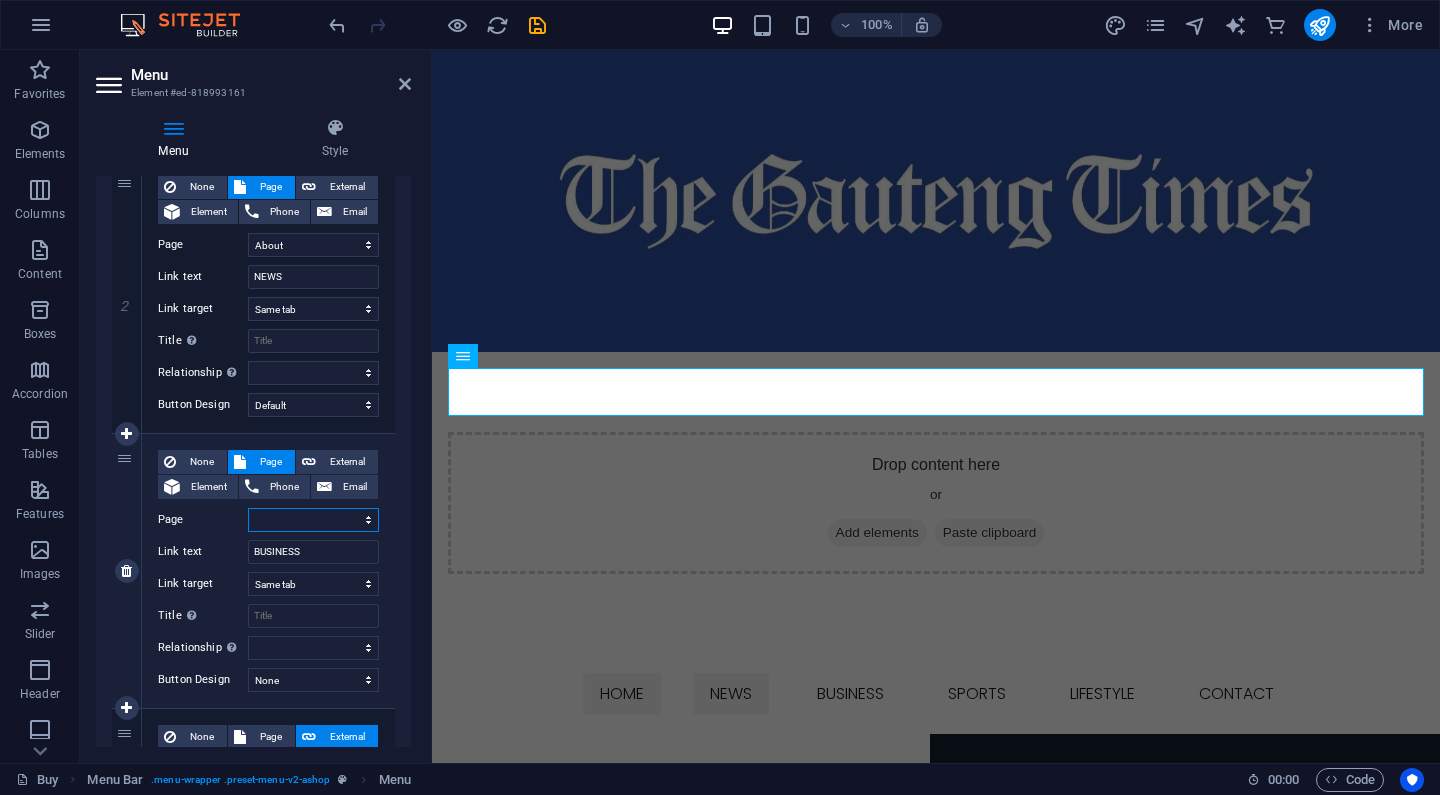 select on "0" 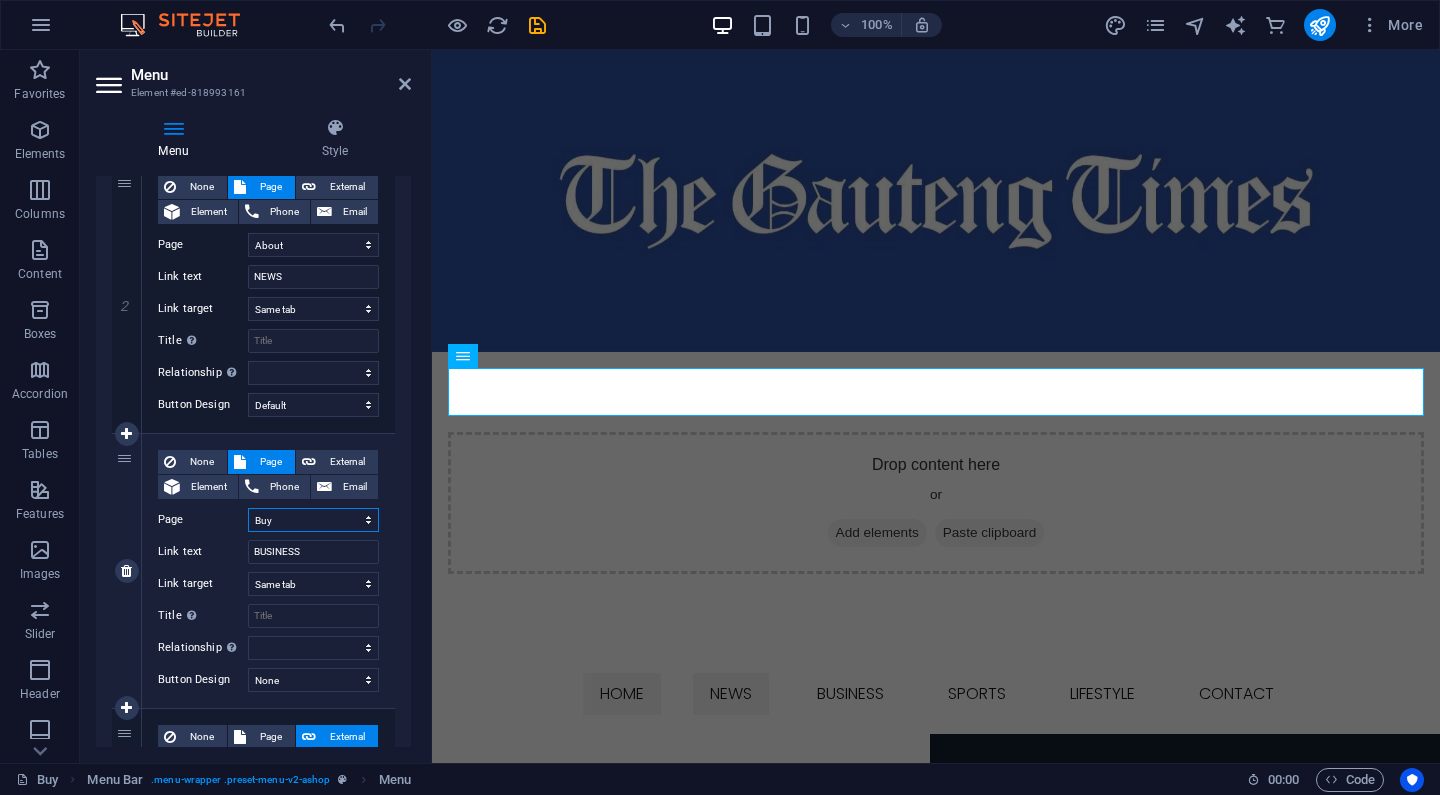 select 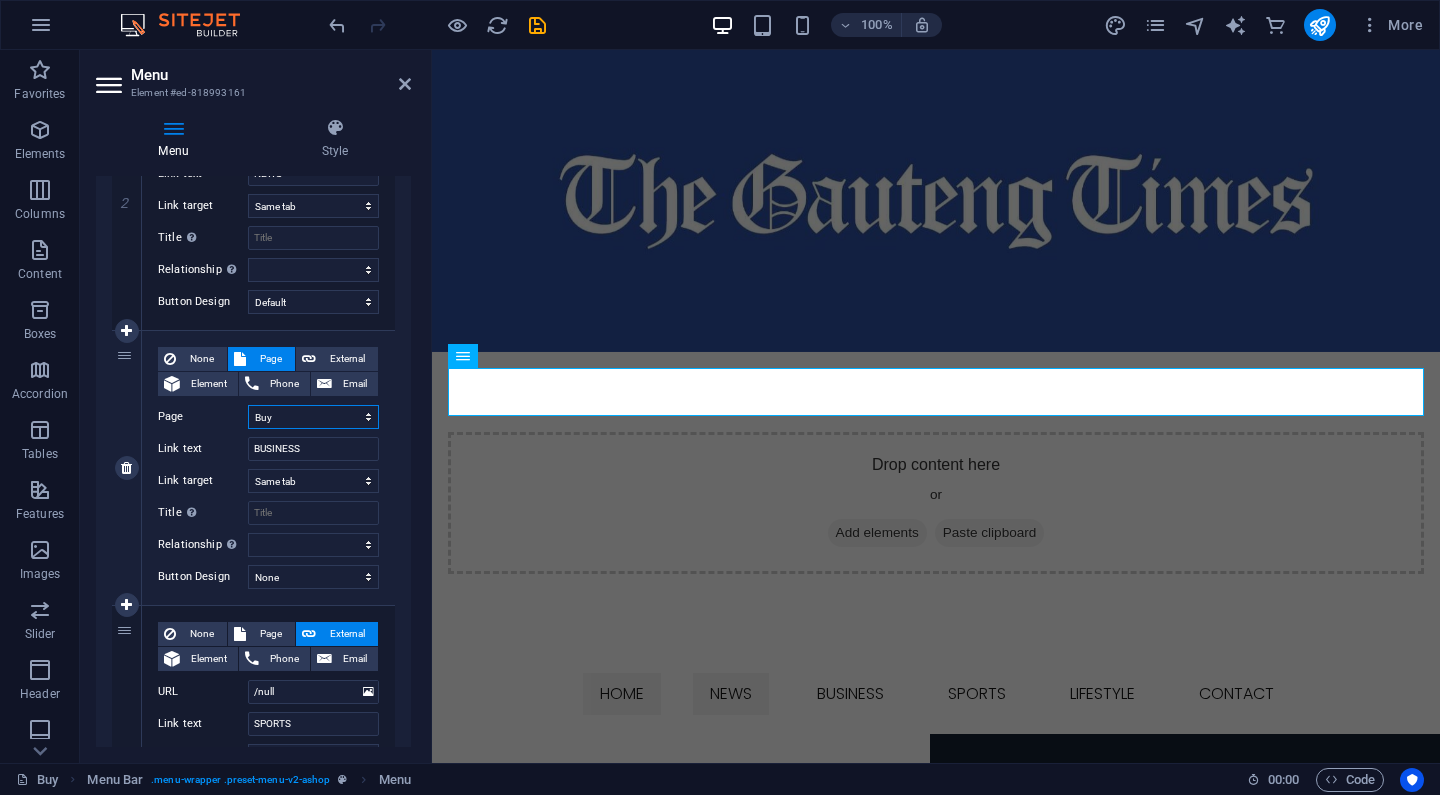 scroll, scrollTop: 590, scrollLeft: 0, axis: vertical 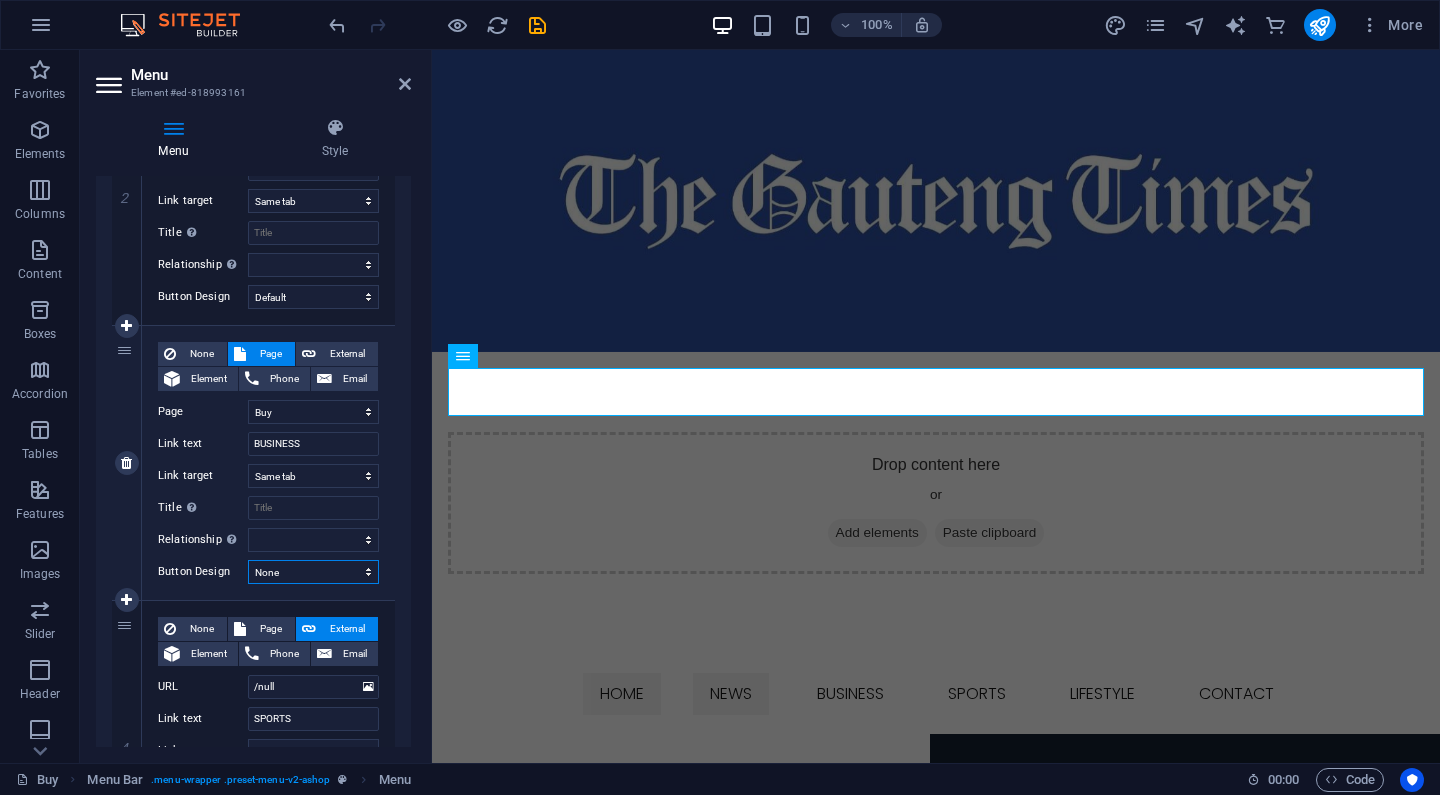 select on "default" 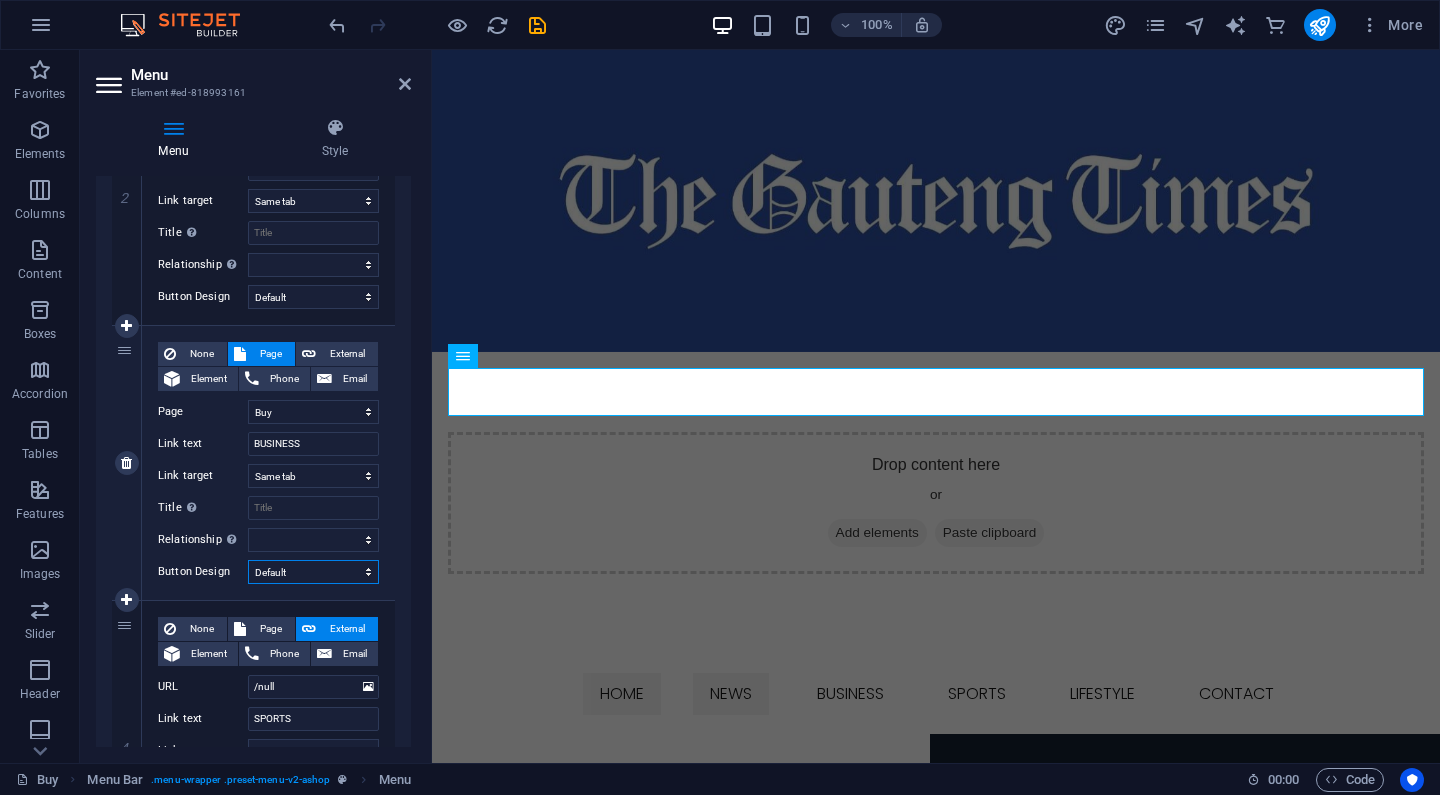 select 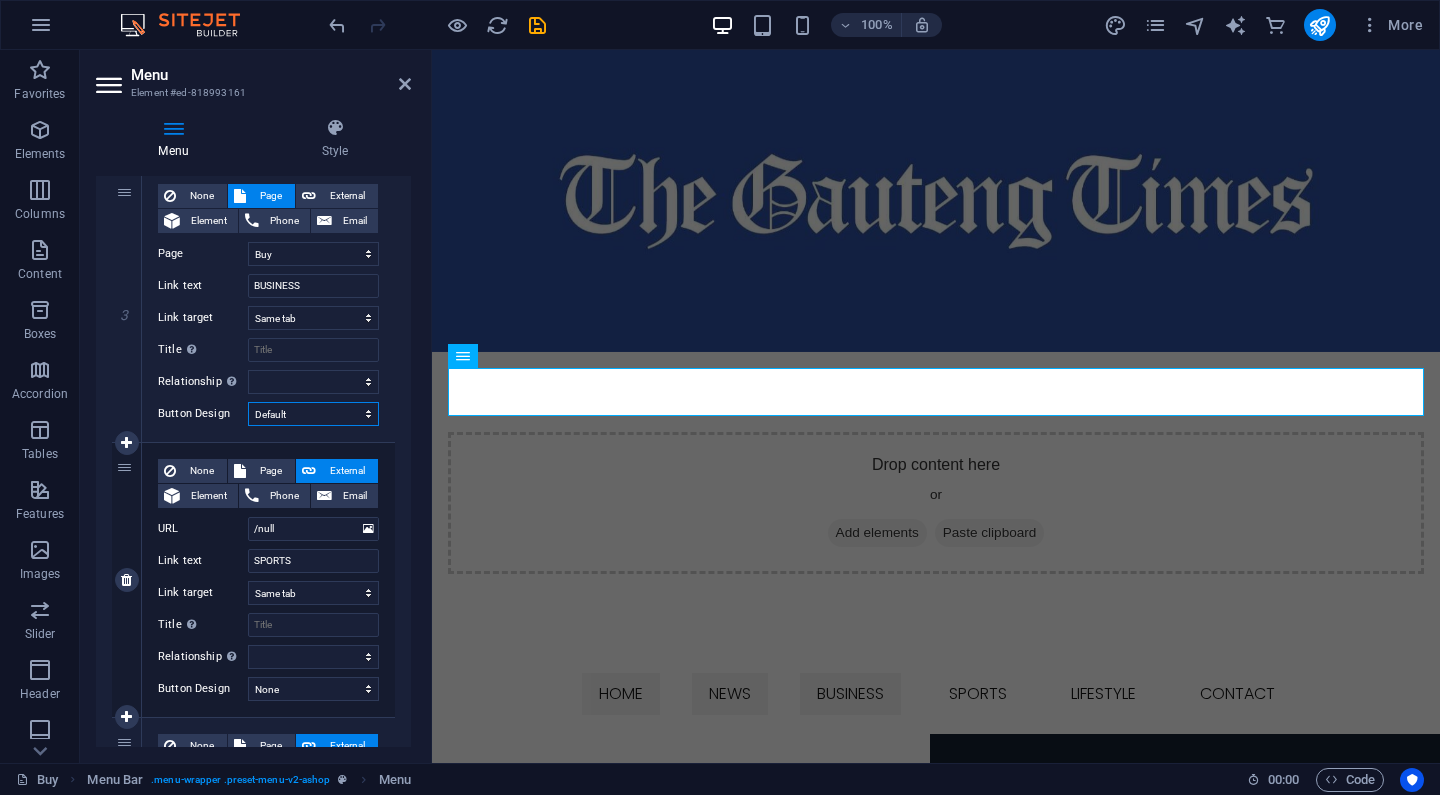 scroll, scrollTop: 752, scrollLeft: 0, axis: vertical 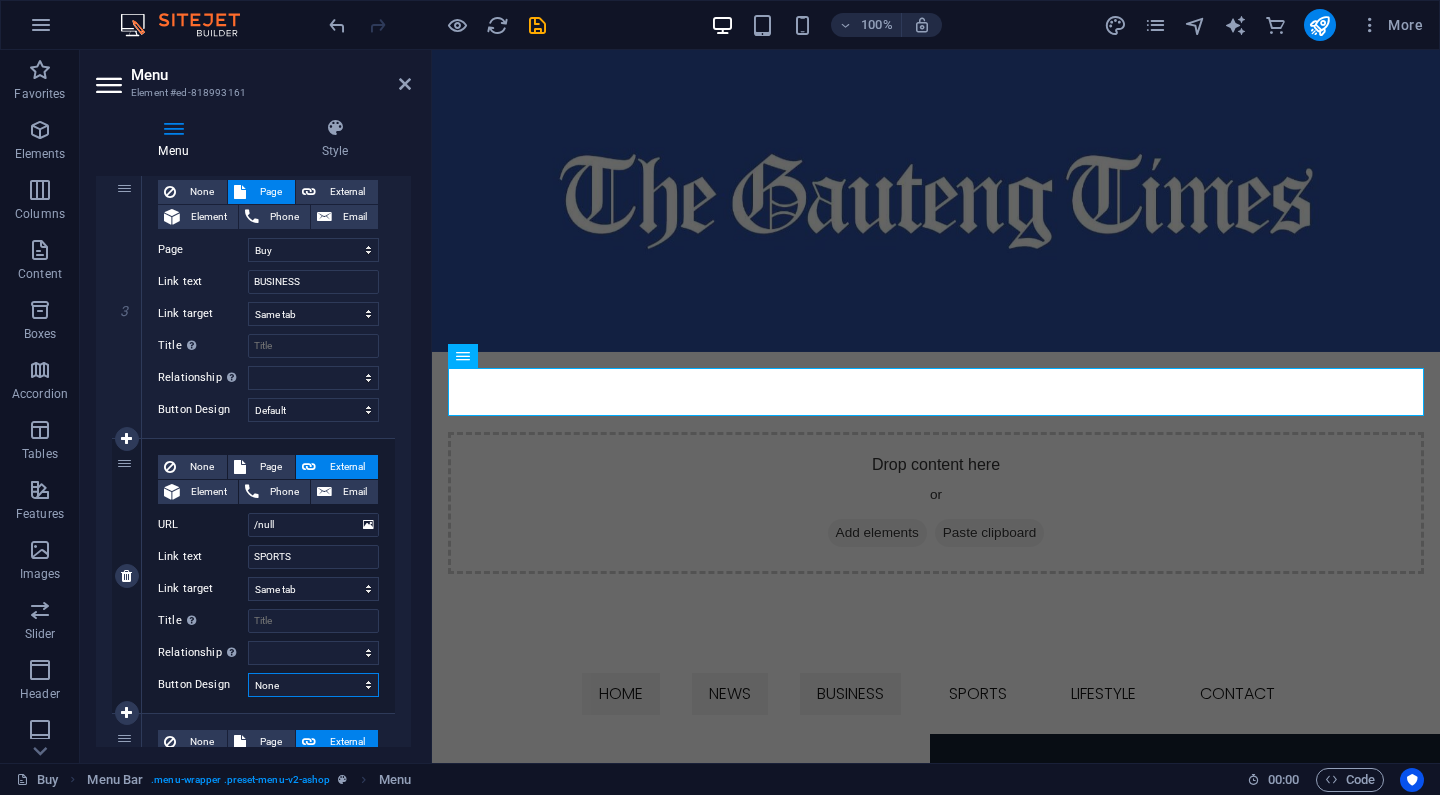 select on "primary" 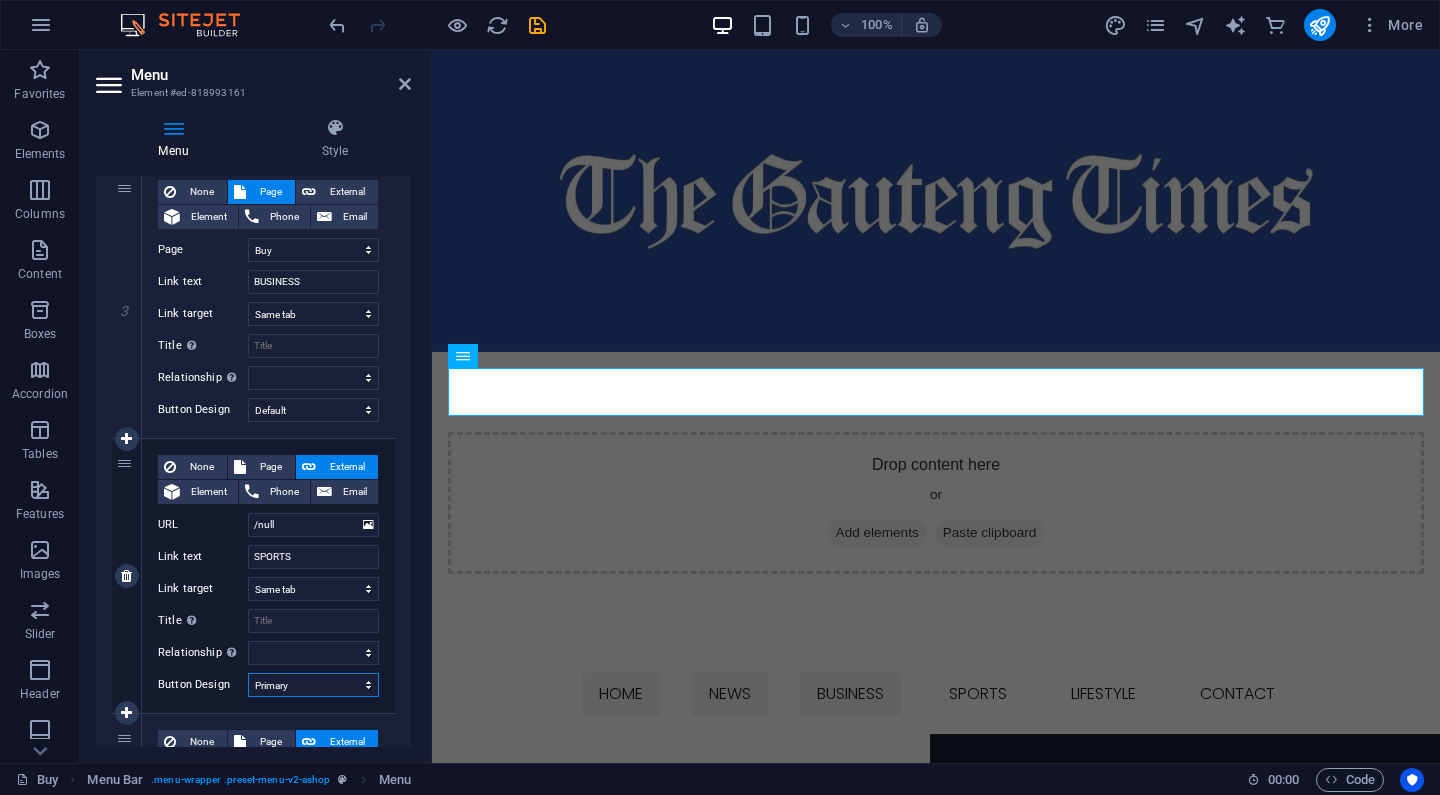 select 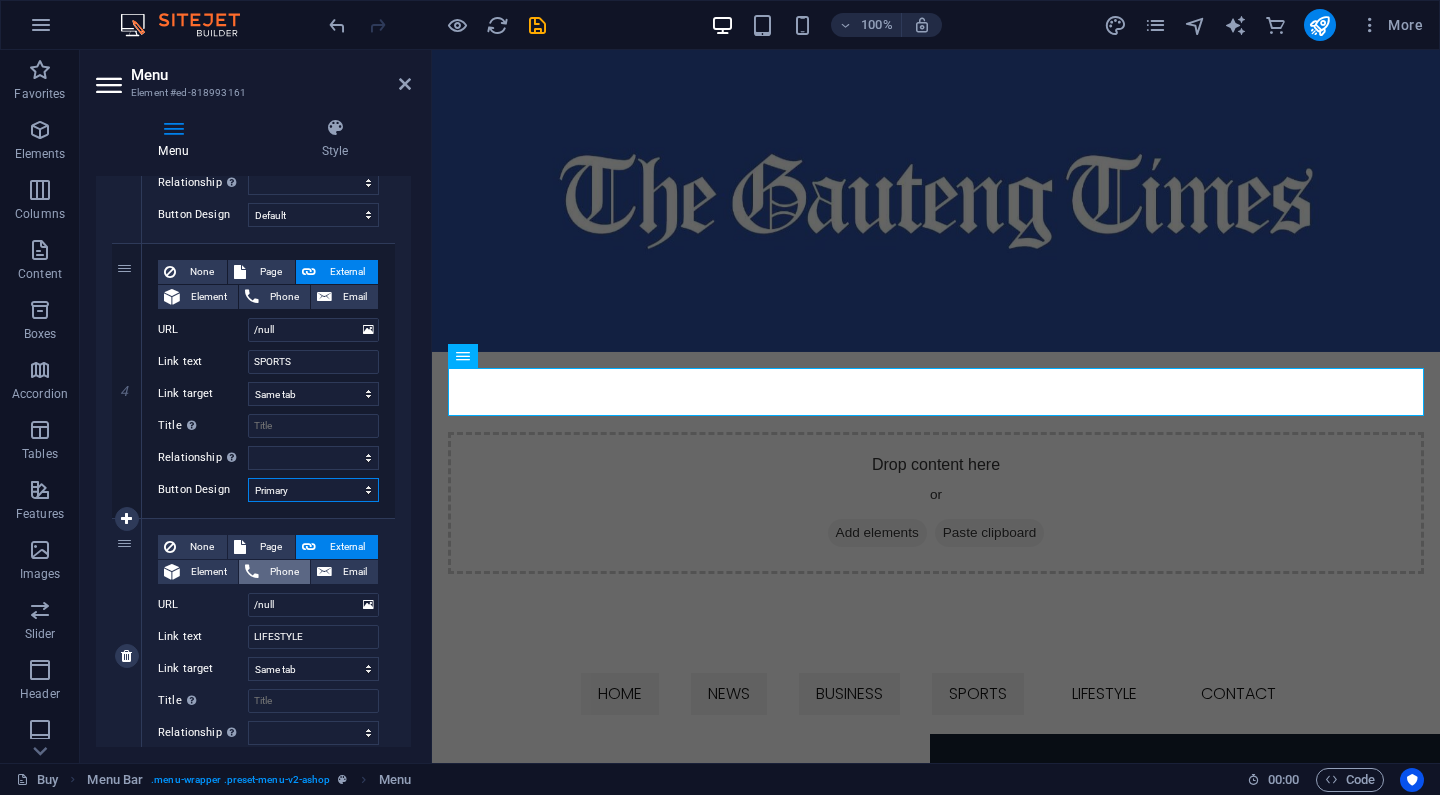 scroll, scrollTop: 1117, scrollLeft: 0, axis: vertical 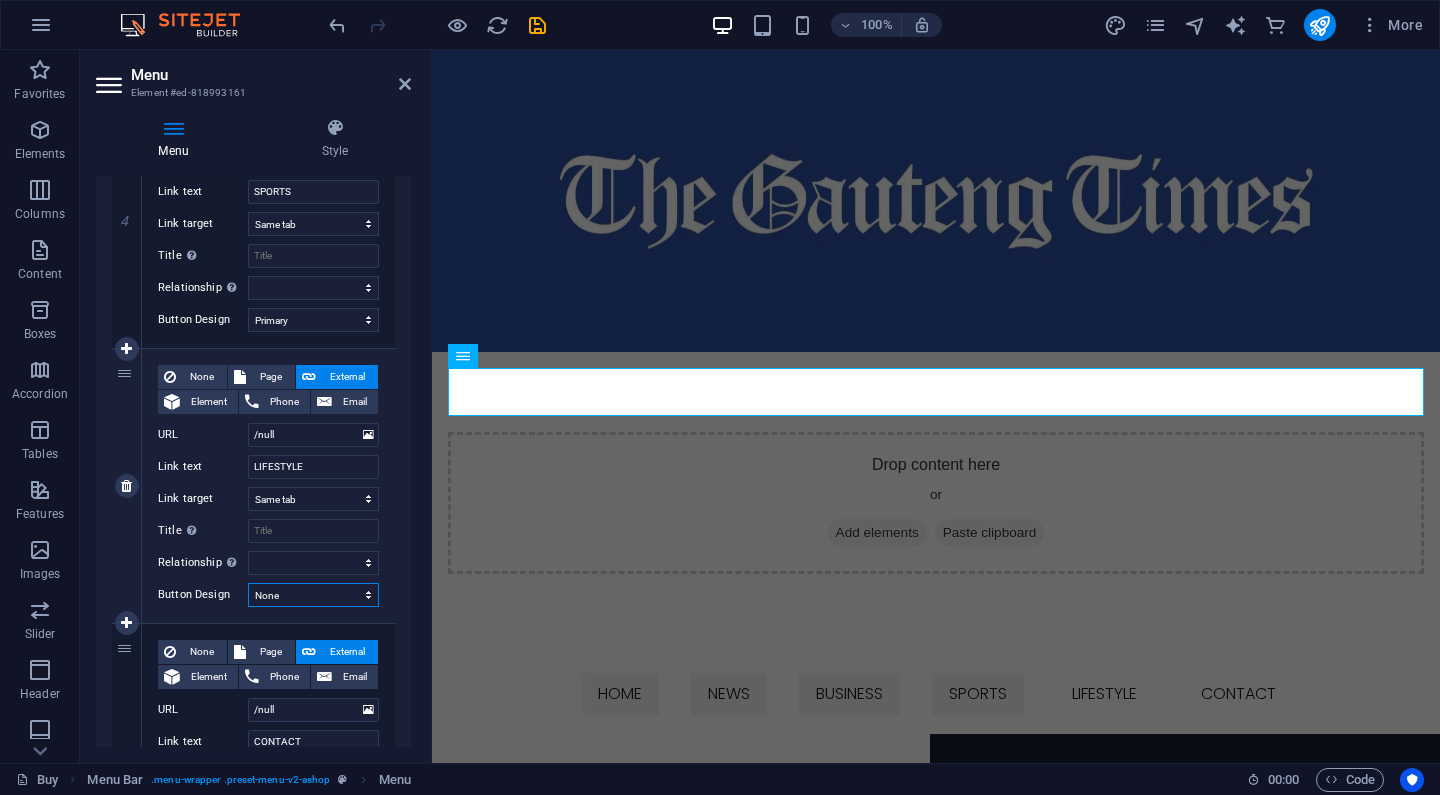 select on "default" 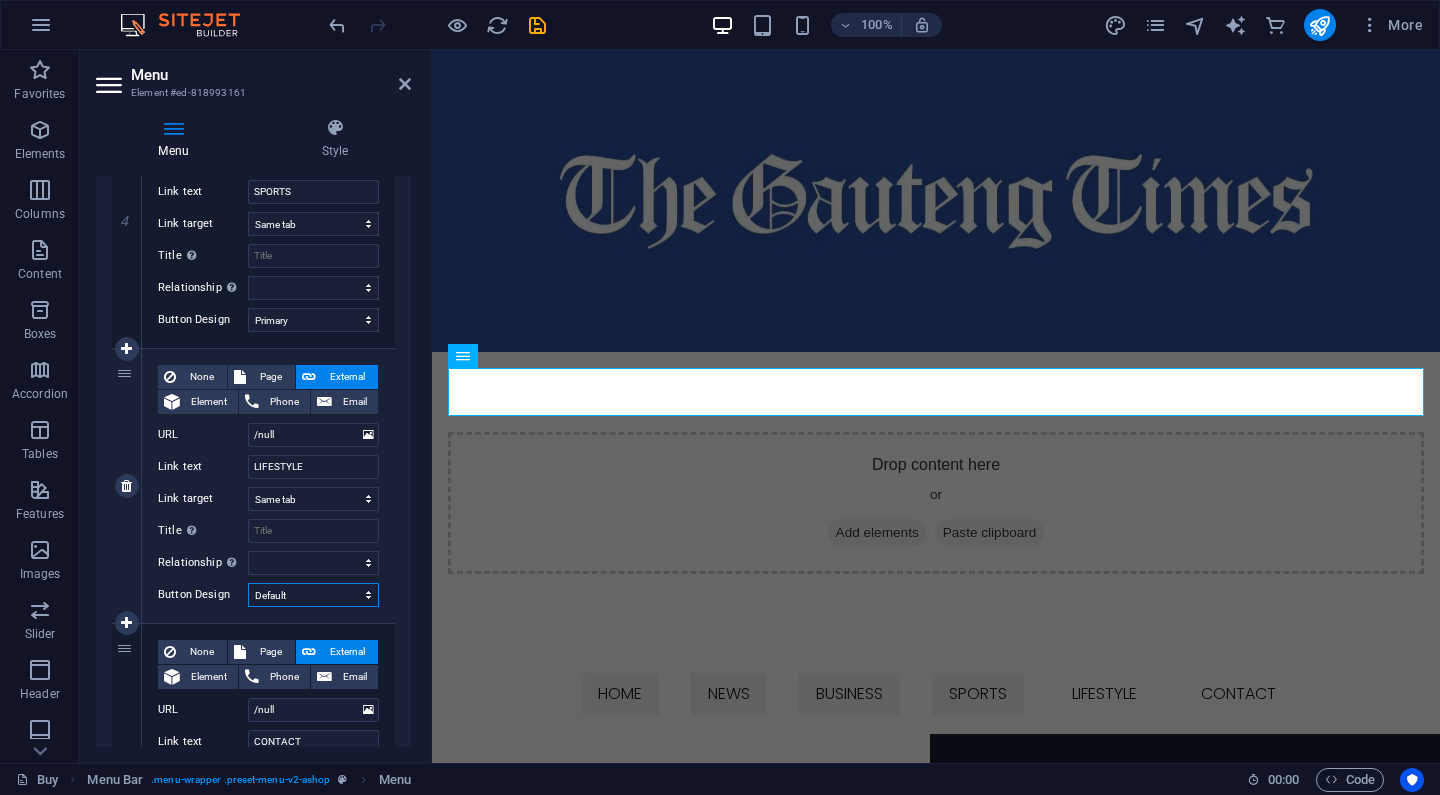 select 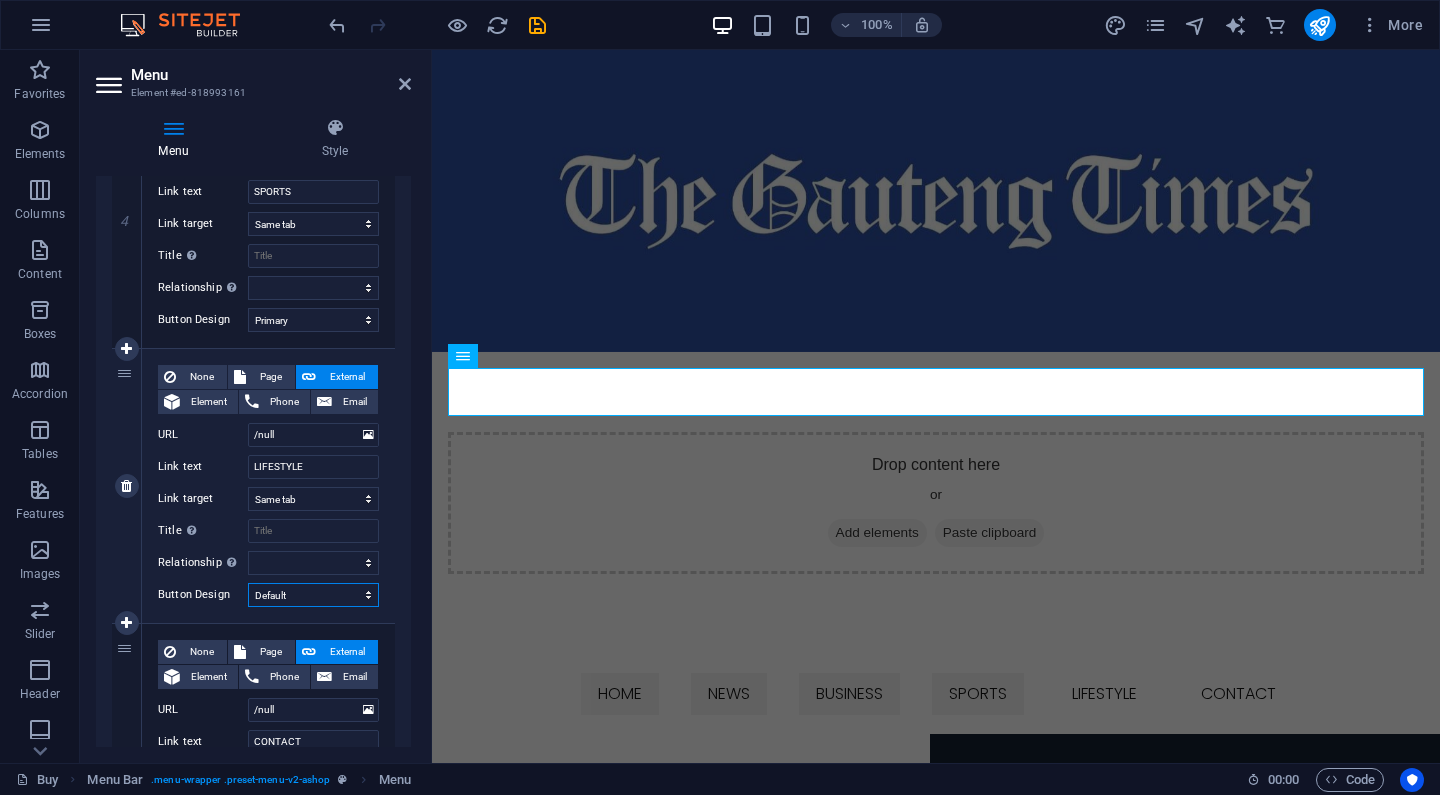 select 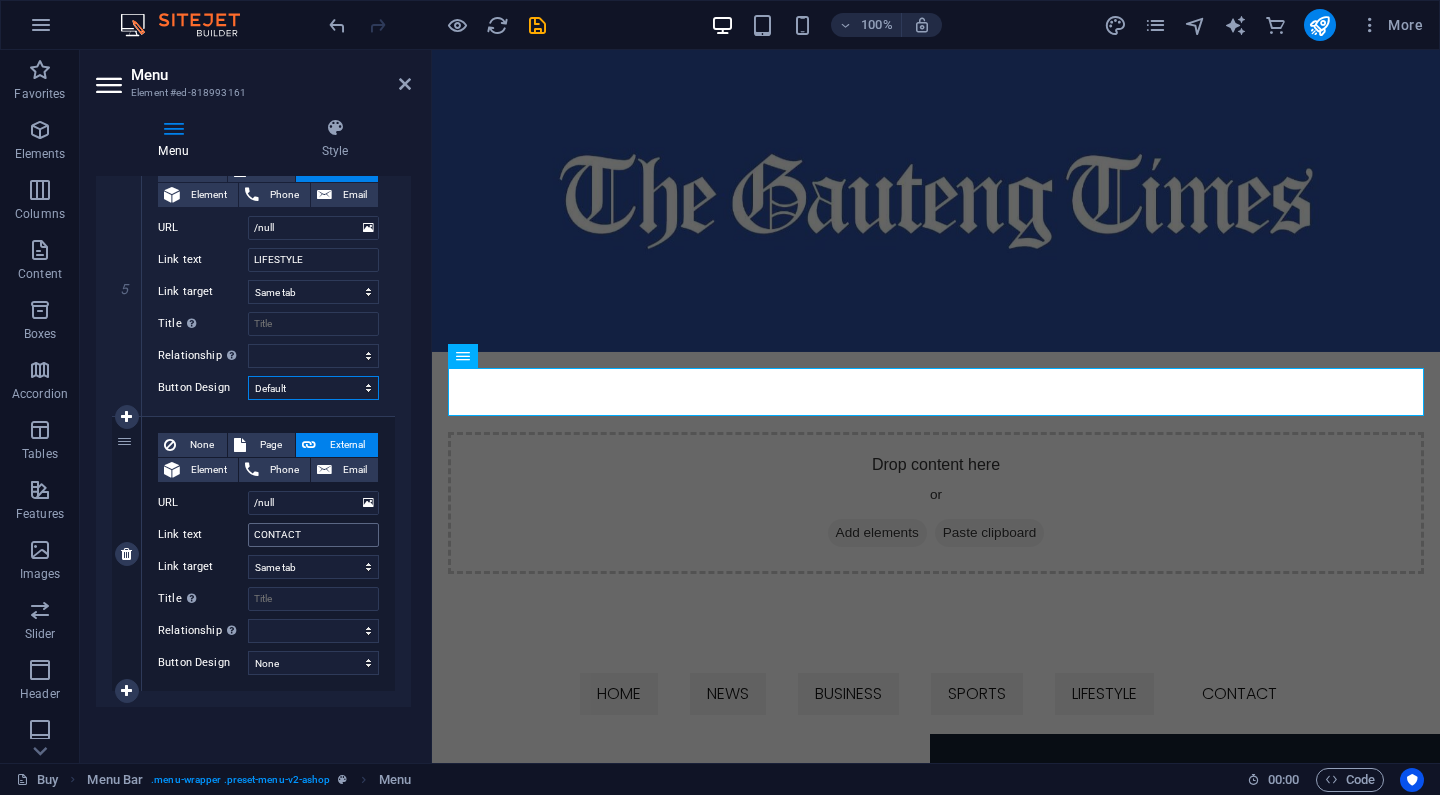 scroll, scrollTop: 1324, scrollLeft: 0, axis: vertical 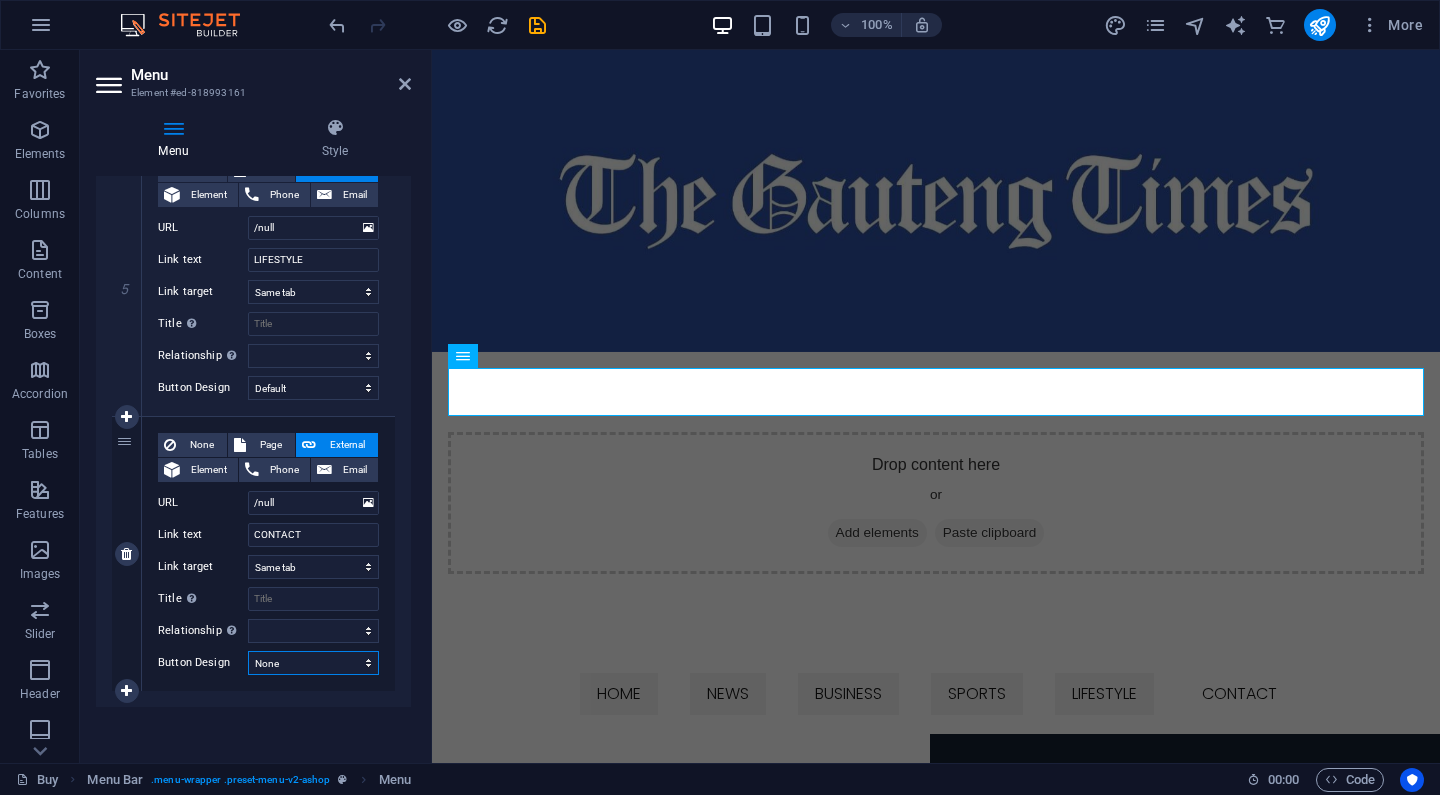 select on "default" 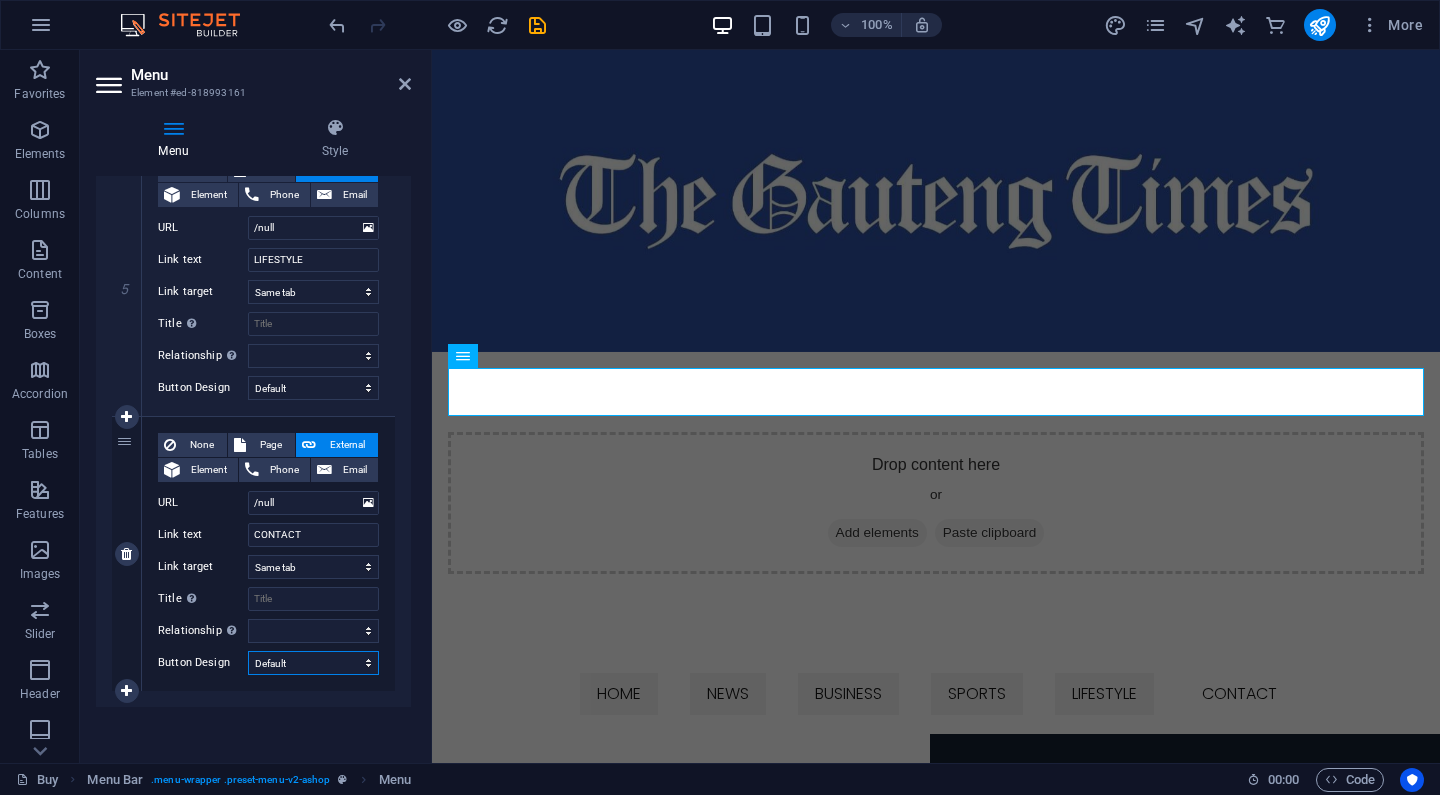 select 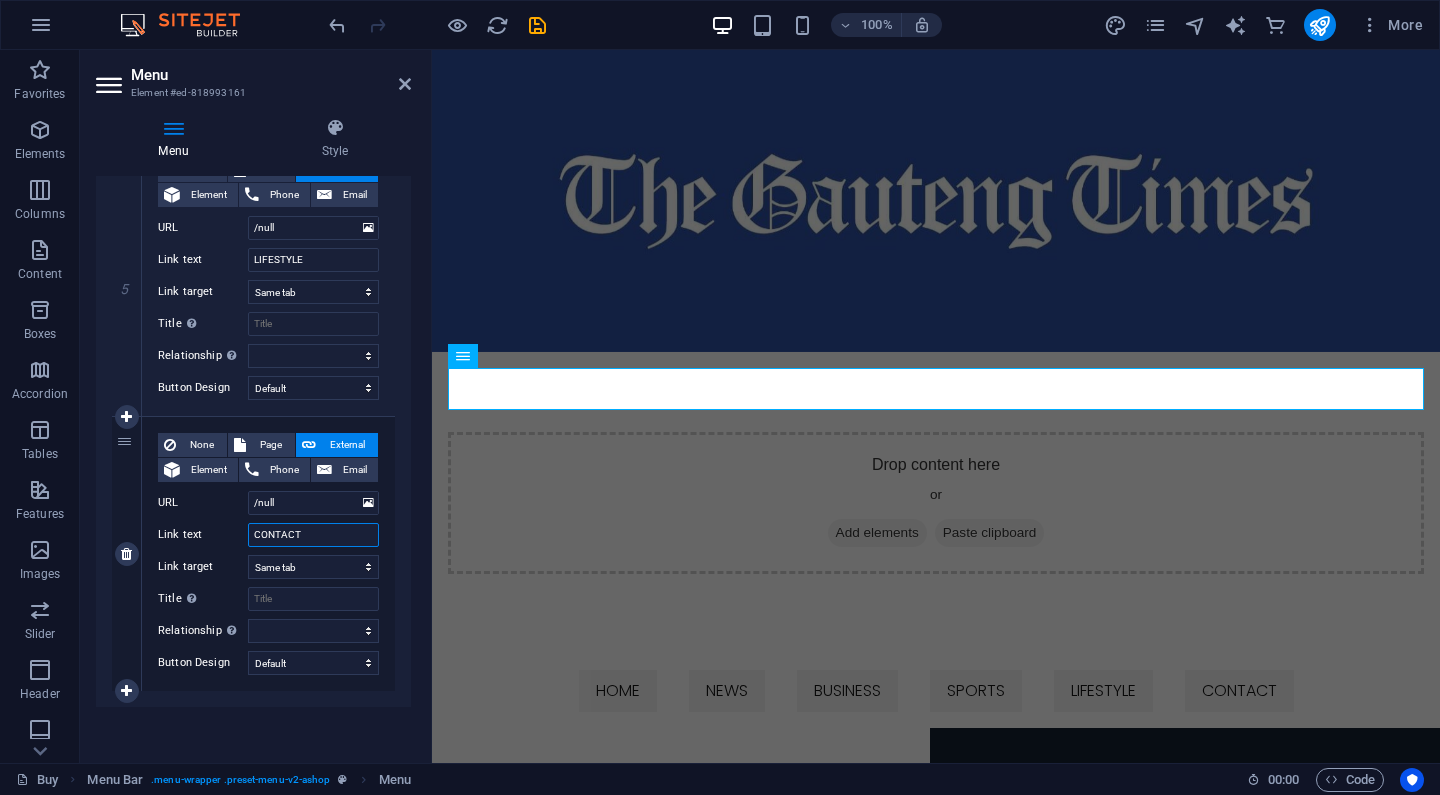 click on "CONTACT" at bounding box center [313, 535] 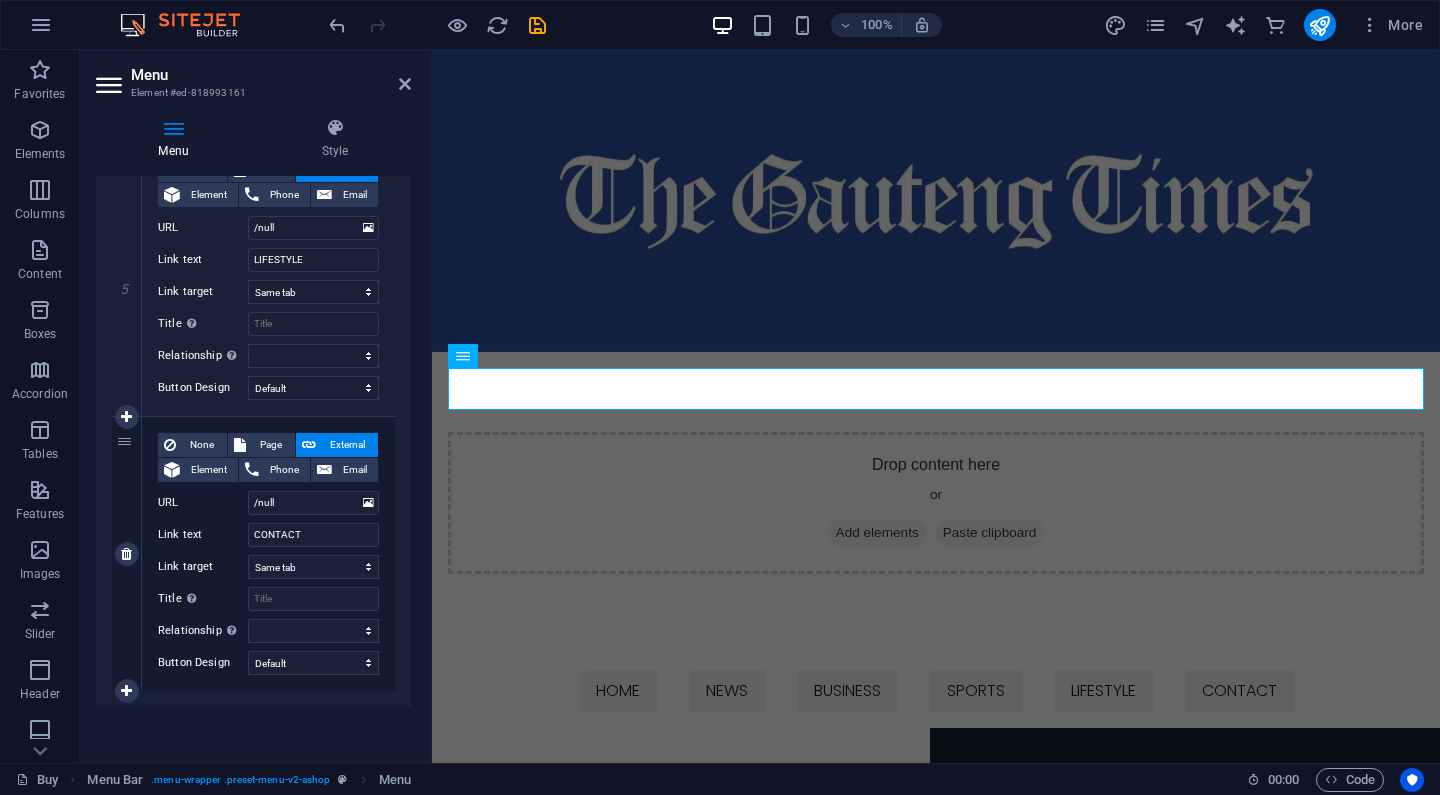 click on "None Page External Element Phone Email Page Buy About Blog FAQ Contact Legal notice Privacy Element
URL /null Phone Email Link text CONTACT Link target New tab Same tab Overlay Title Additional link description, should not be the same as the link text. The title is most often shown as a tooltip text when the mouse moves over the element. Leave empty if uncertain. Relationship Sets the  relationship of this link to the link target . For example, the value "nofollow" instructs search engines not to follow the link. Can be left empty. alternate author bookmark external help license next nofollow noreferrer noopener prev search tag" at bounding box center [268, 538] 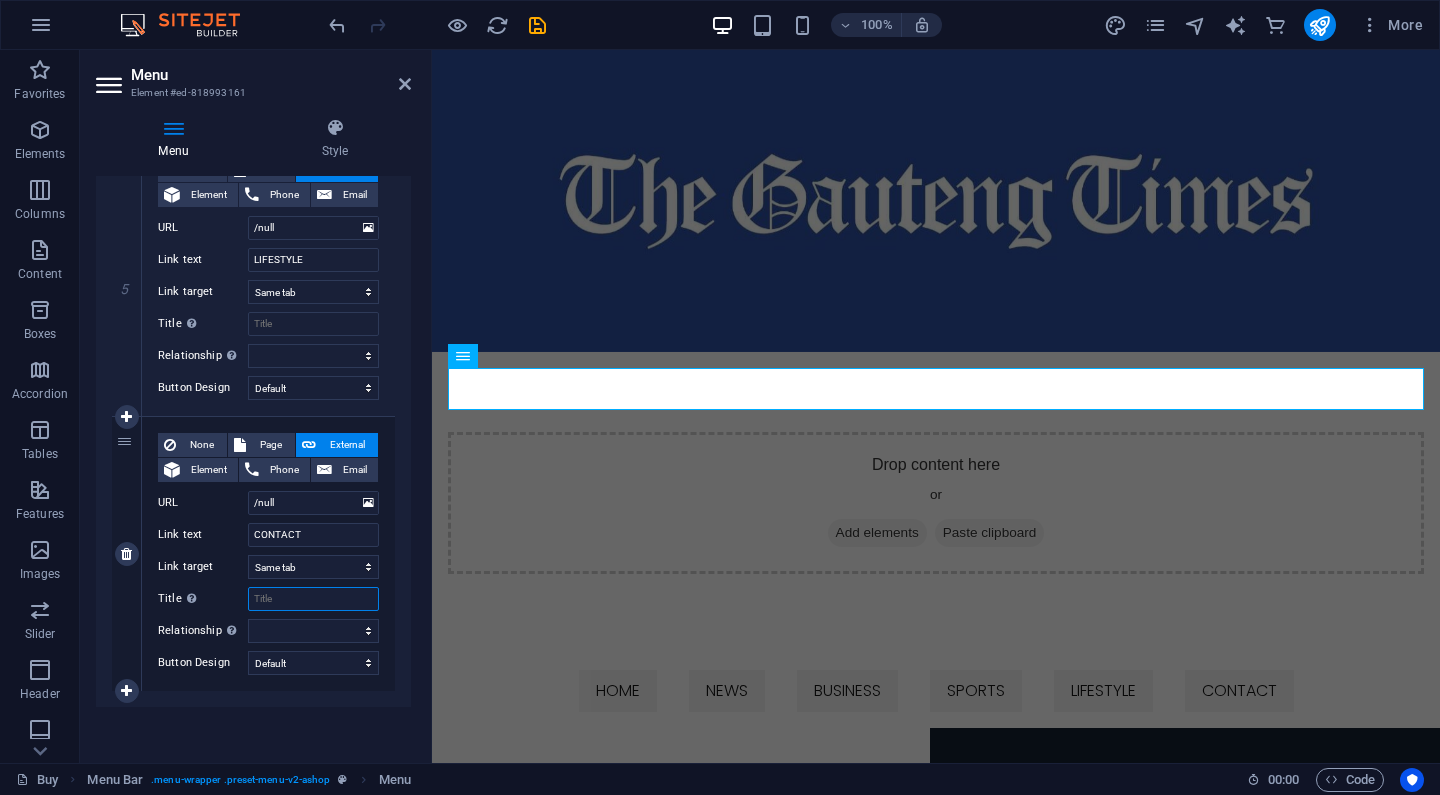 click on "Title Additional link description, should not be the same as the link text. The title is most often shown as a tooltip text when the mouse moves over the element. Leave empty if uncertain." at bounding box center (313, 599) 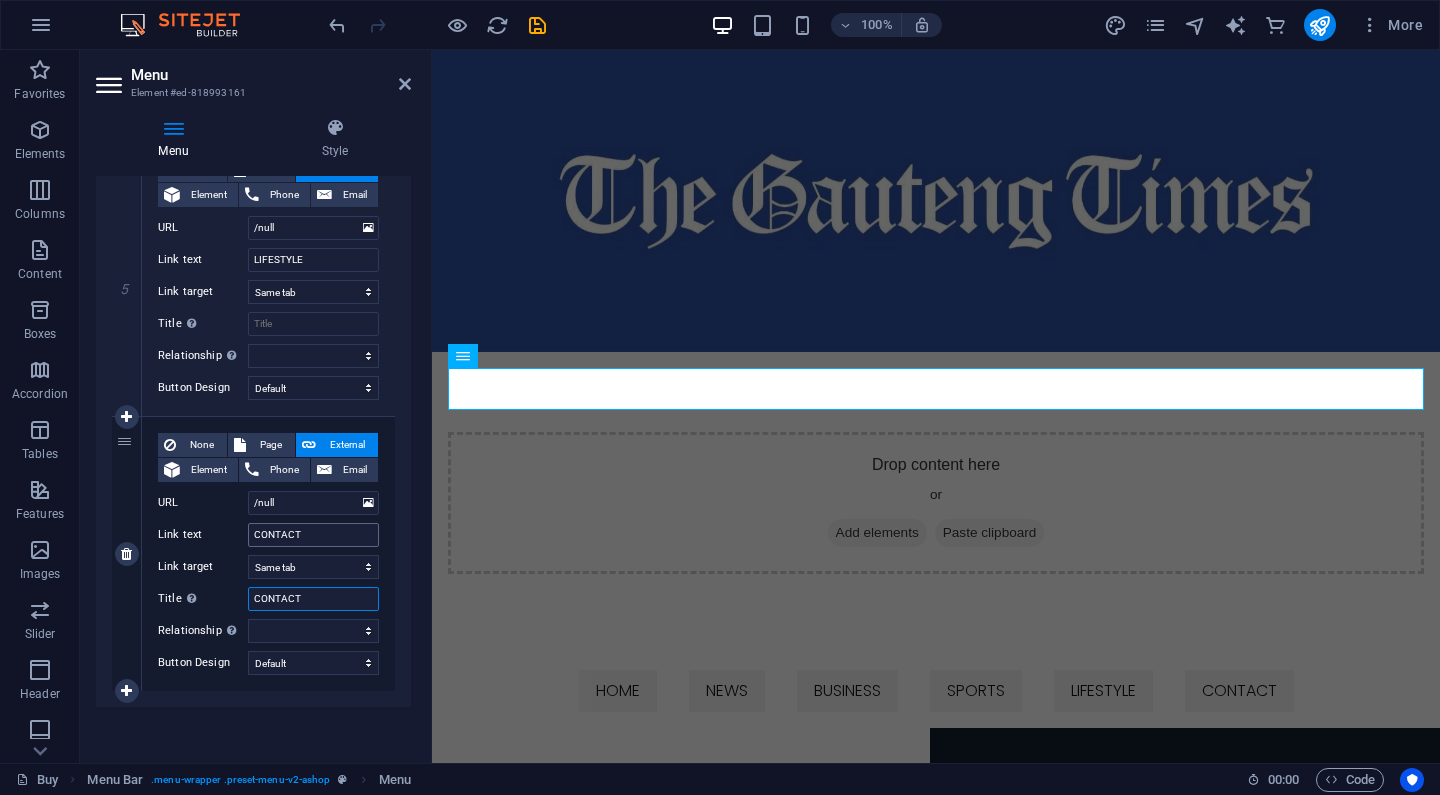 select 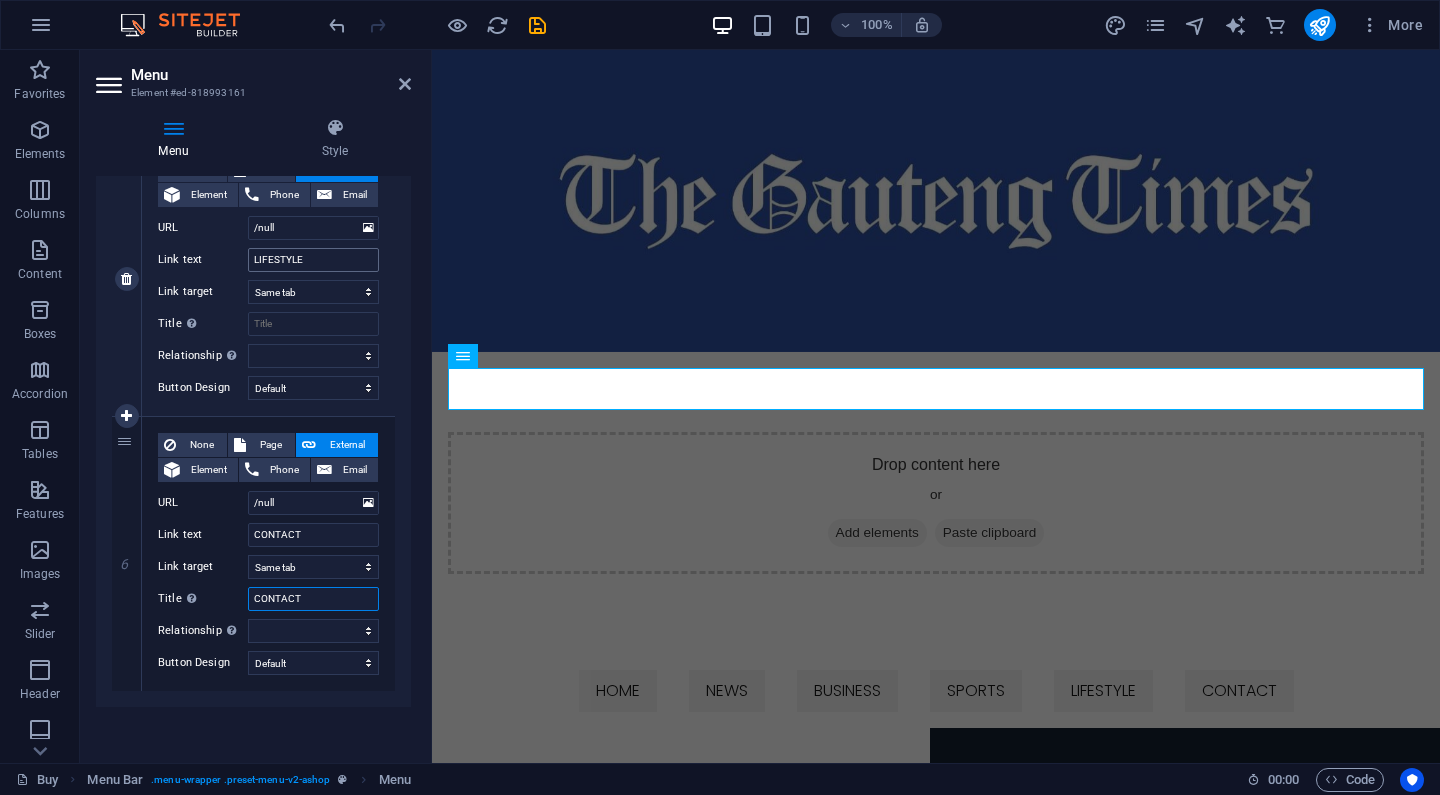 type on "CONTACT" 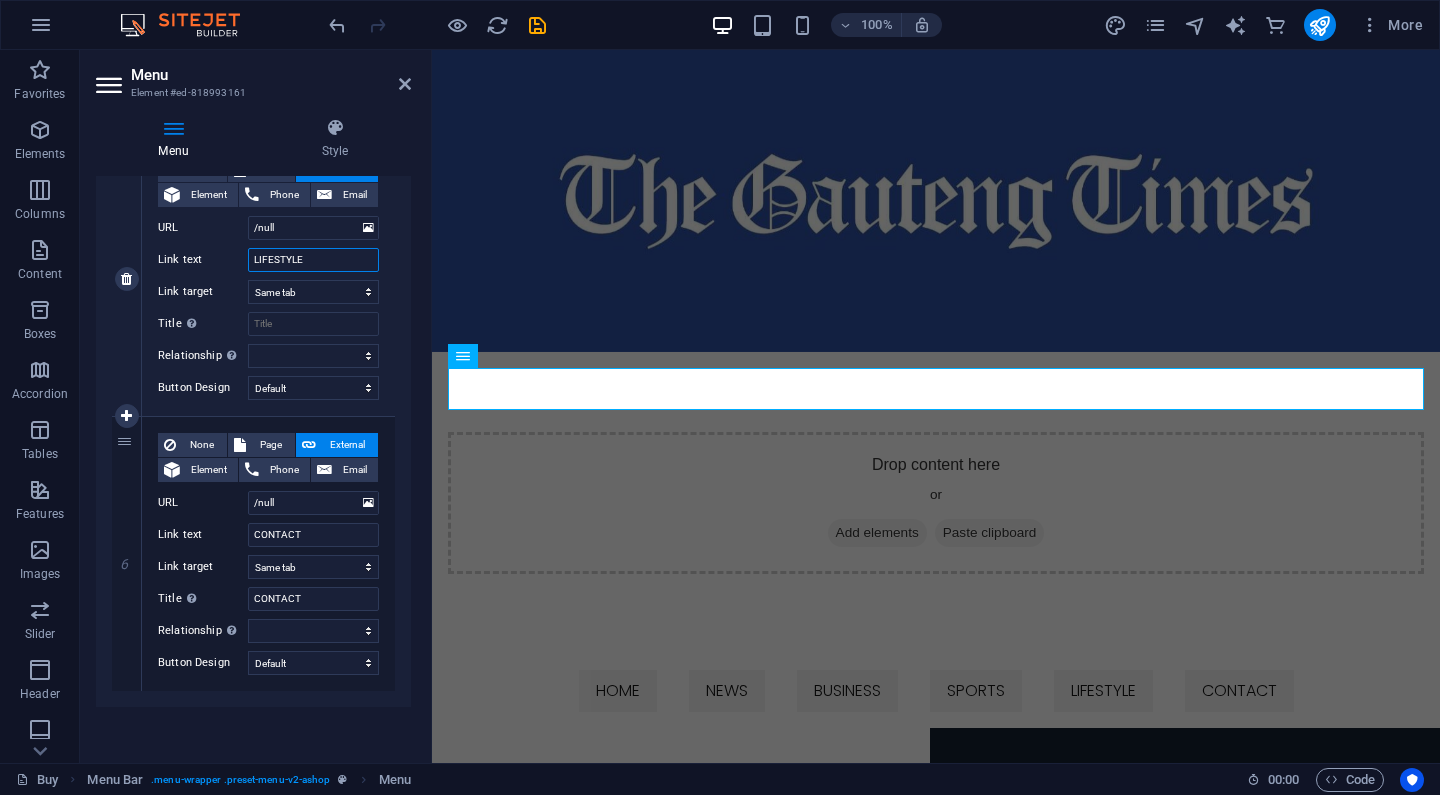 click on "LIFESTYLE" at bounding box center (313, 260) 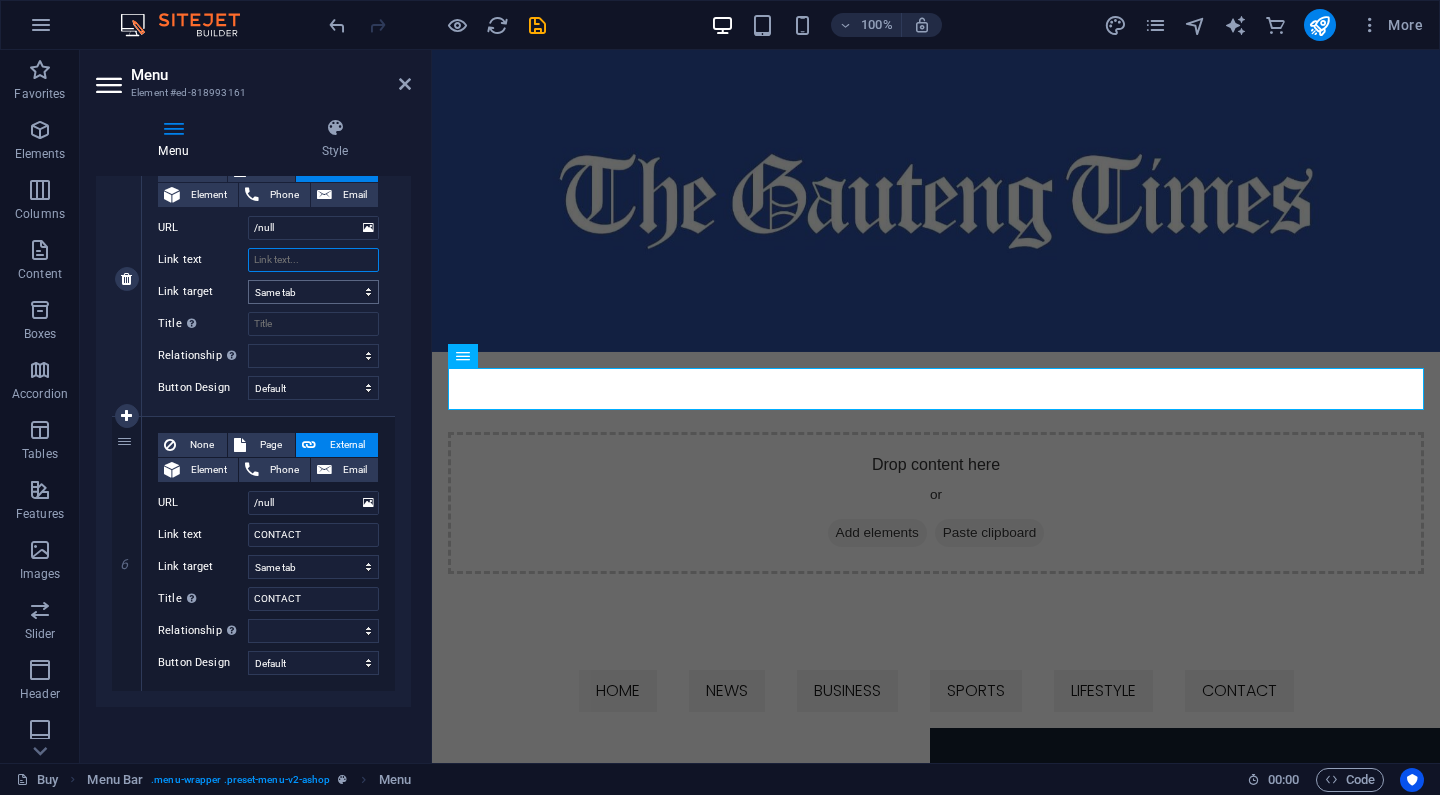 select 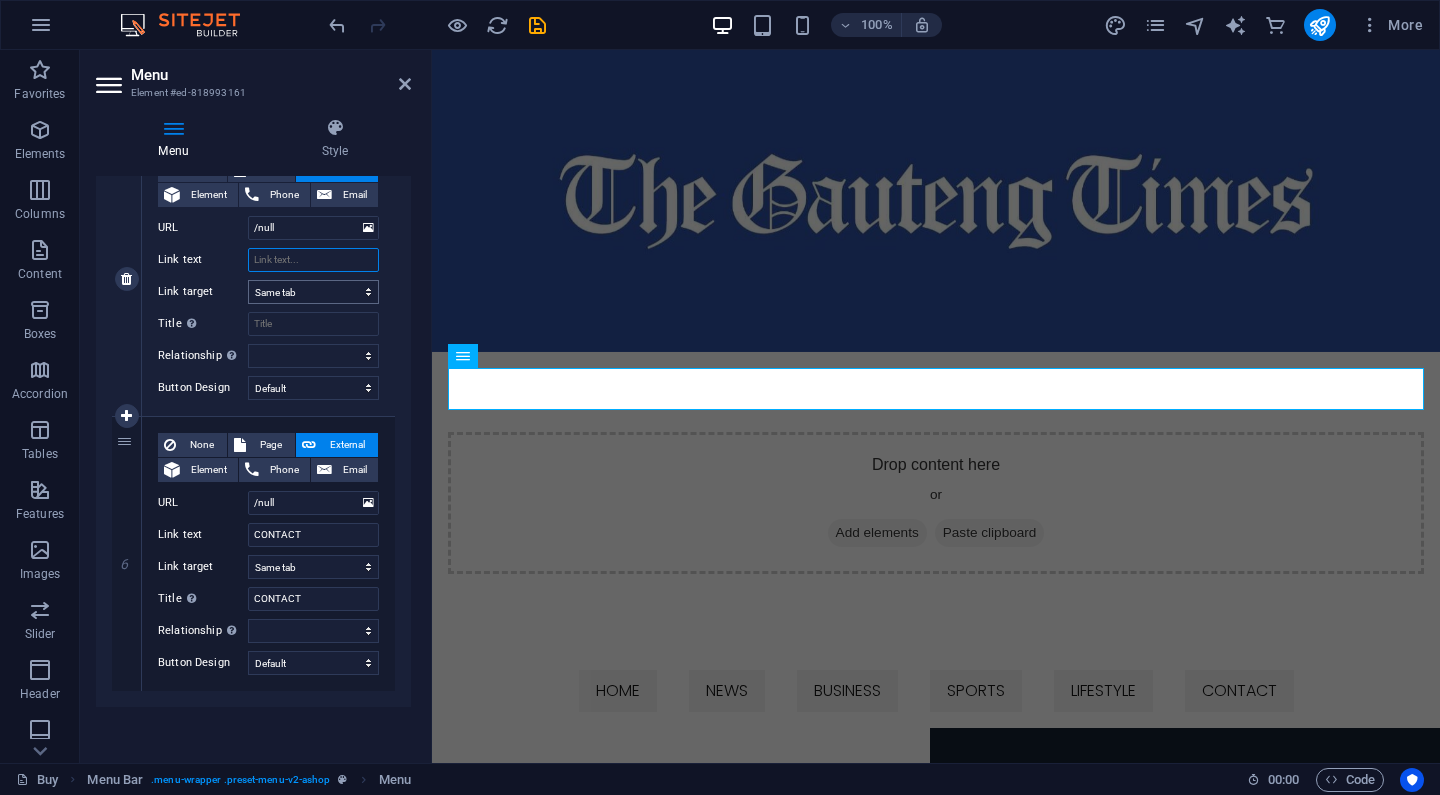 select 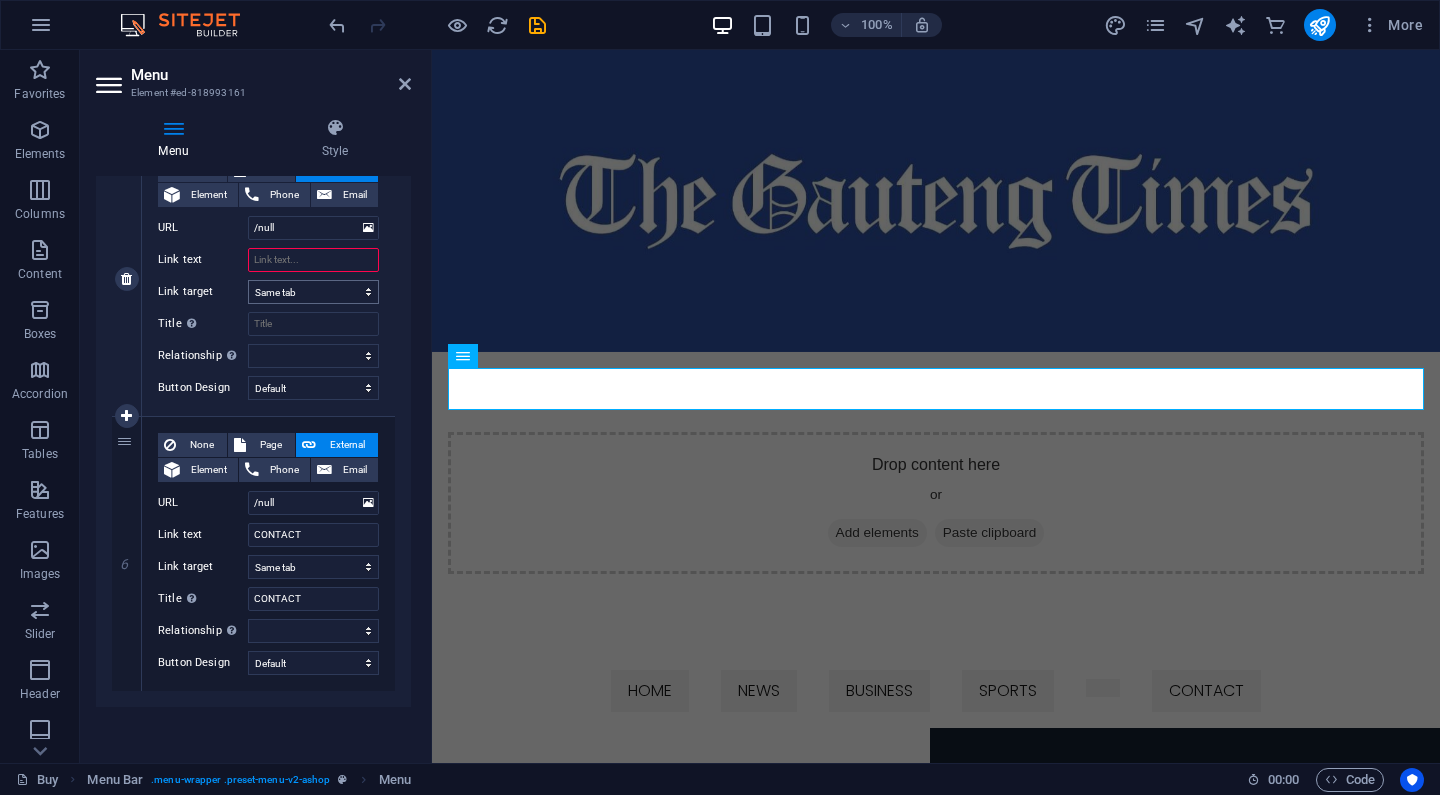 paste on "LIFESTYLE" 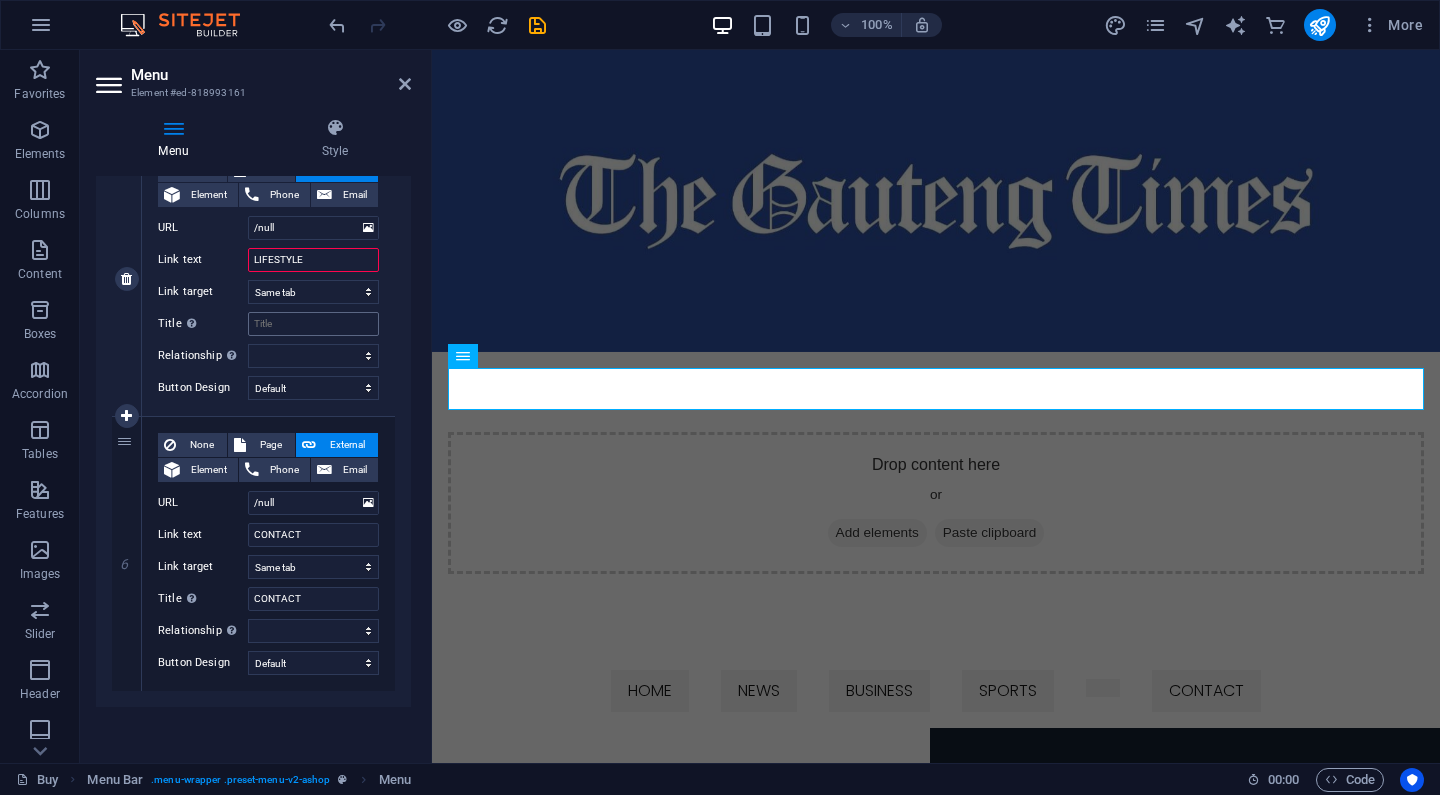 select 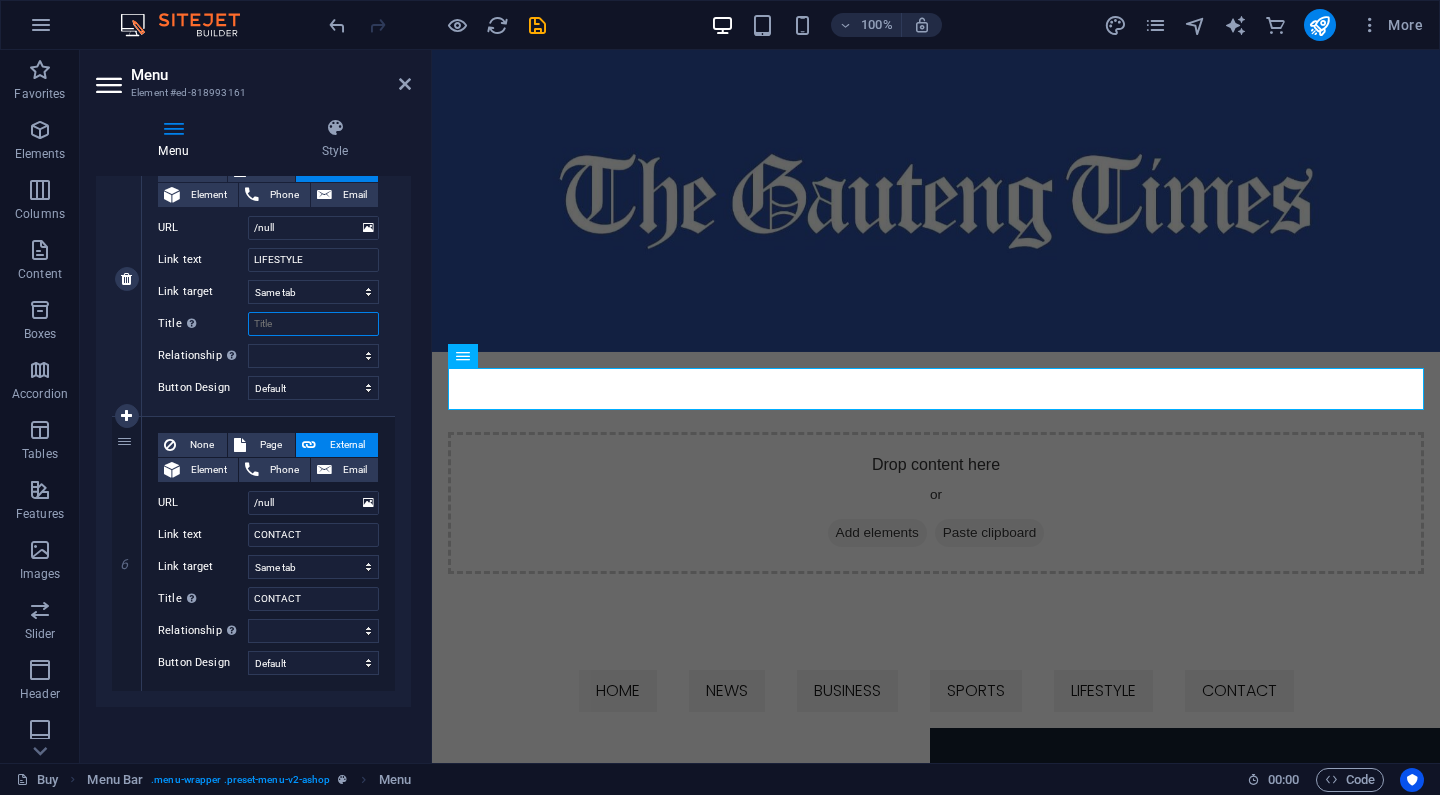 click on "Title Additional link description, should not be the same as the link text. The title is most often shown as a tooltip text when the mouse moves over the element. Leave empty if uncertain." at bounding box center [313, 324] 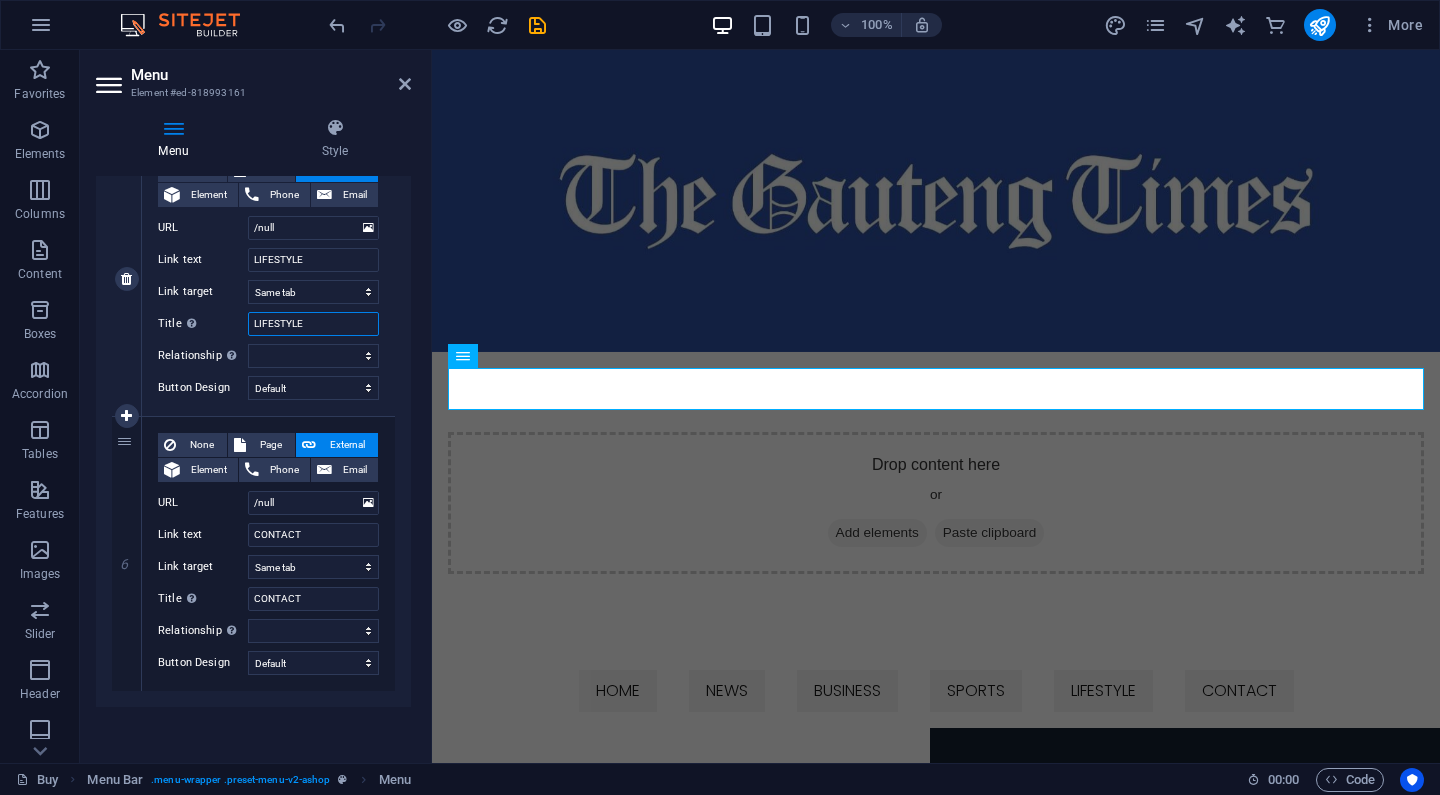 select 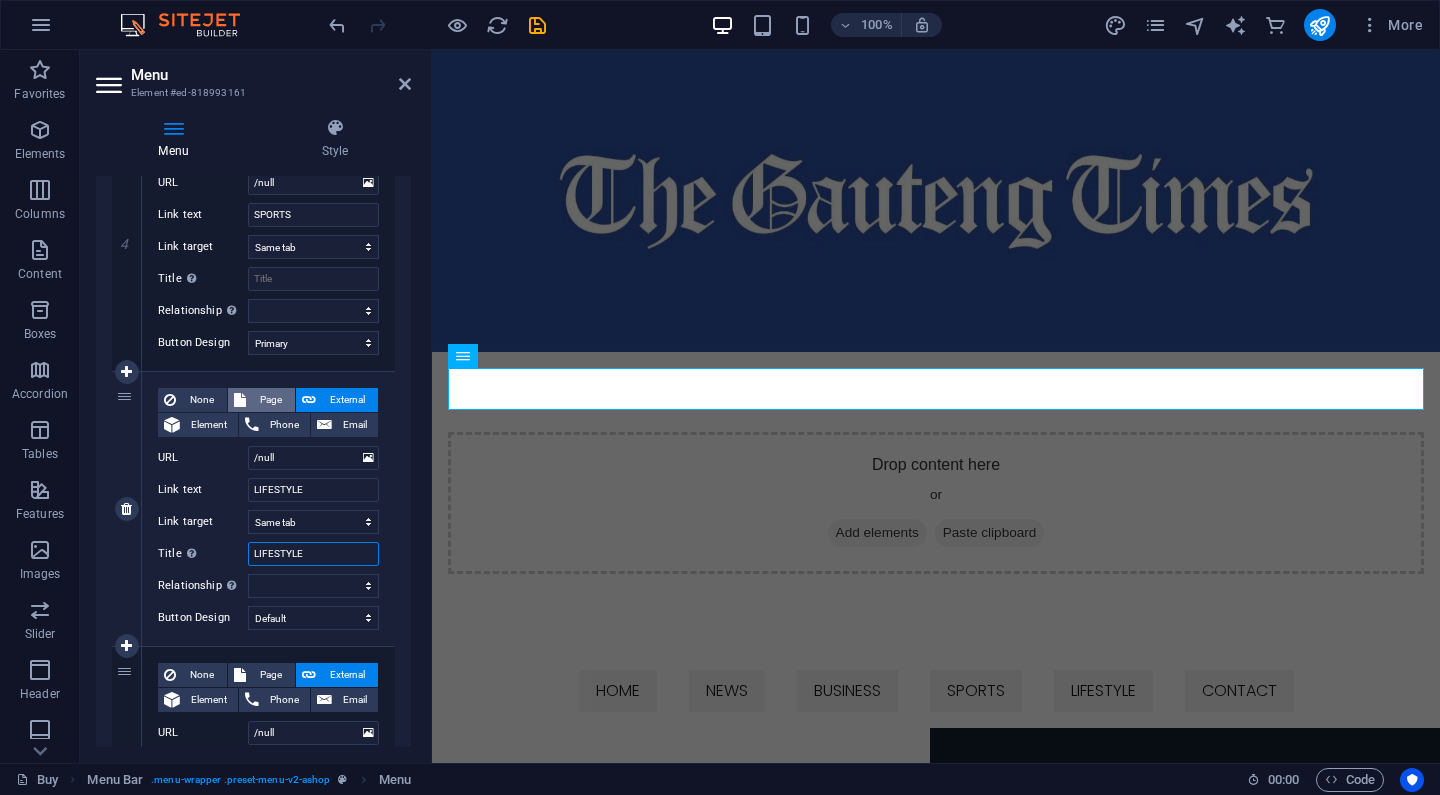 scroll, scrollTop: 1091, scrollLeft: 0, axis: vertical 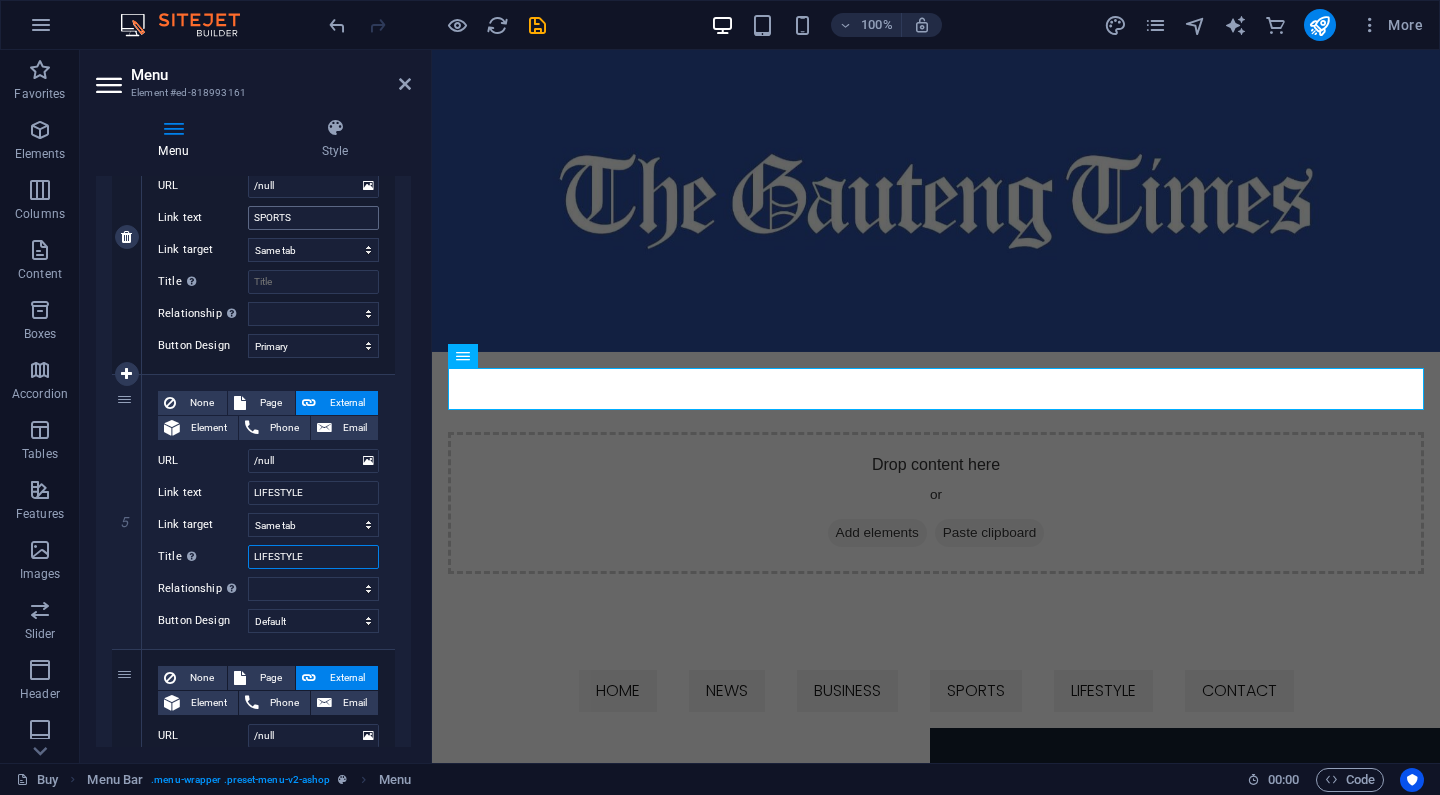 type on "LIFESTYLE" 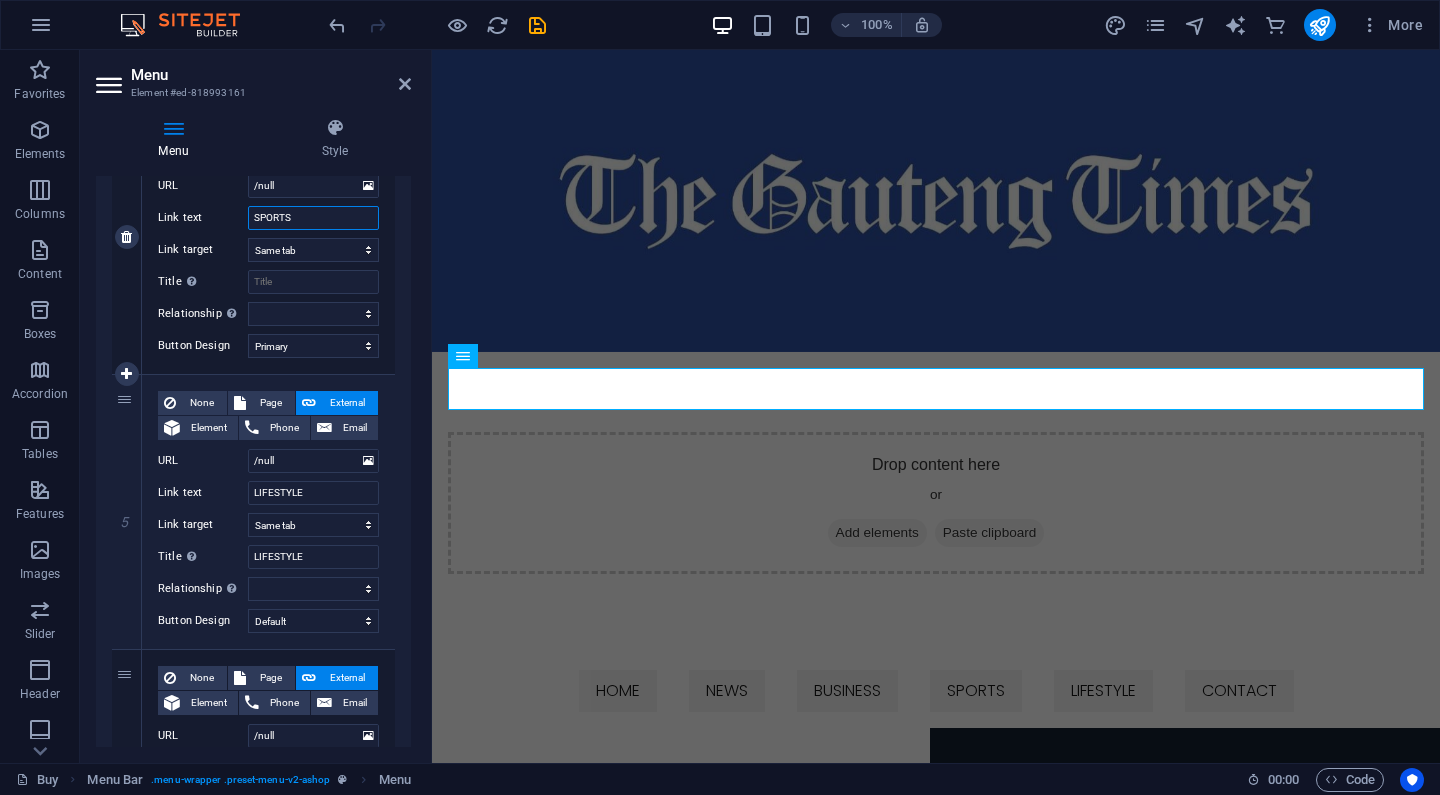 click on "SPORTS" at bounding box center (313, 218) 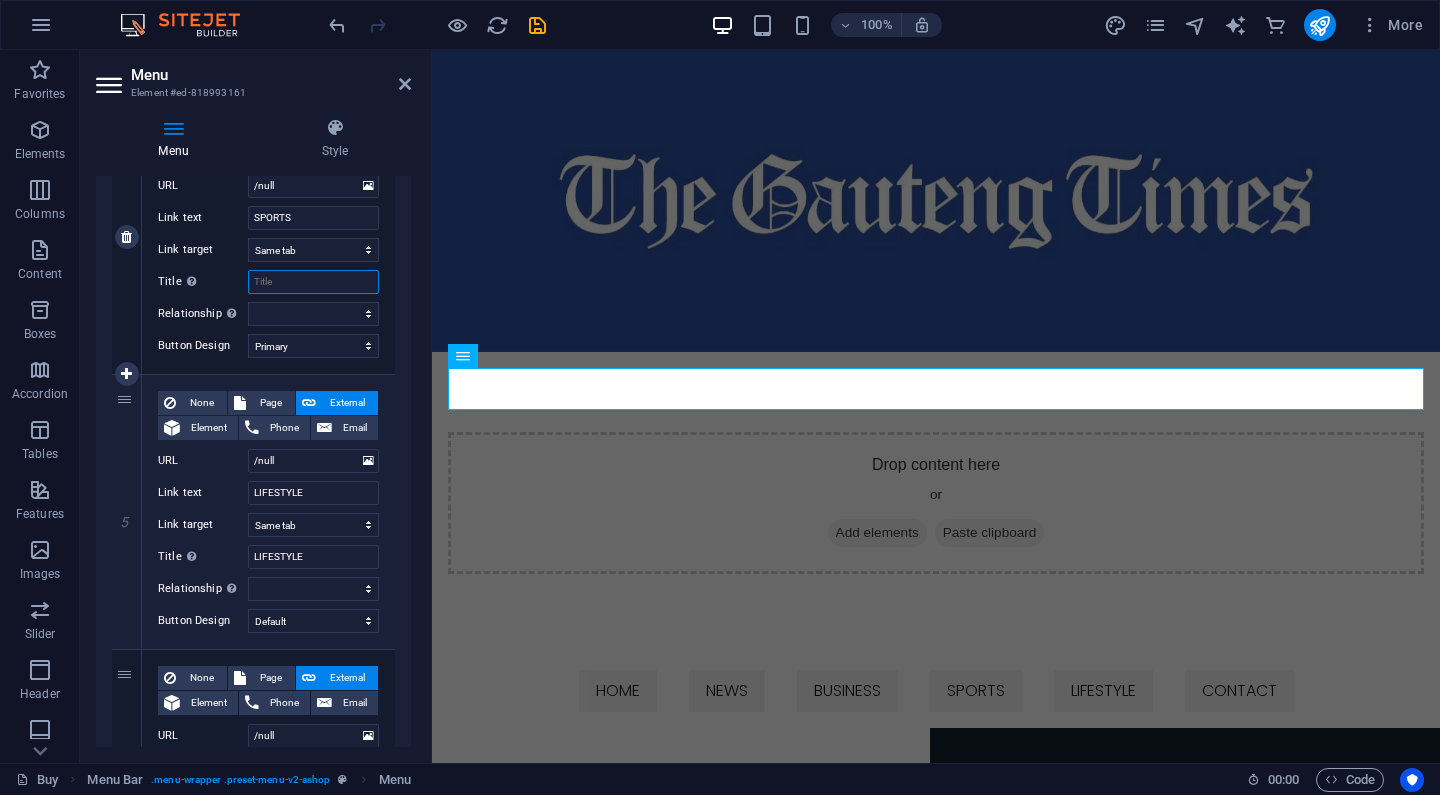 click on "Title Additional link description, should not be the same as the link text. The title is most often shown as a tooltip text when the mouse moves over the element. Leave empty if uncertain." at bounding box center (313, 282) 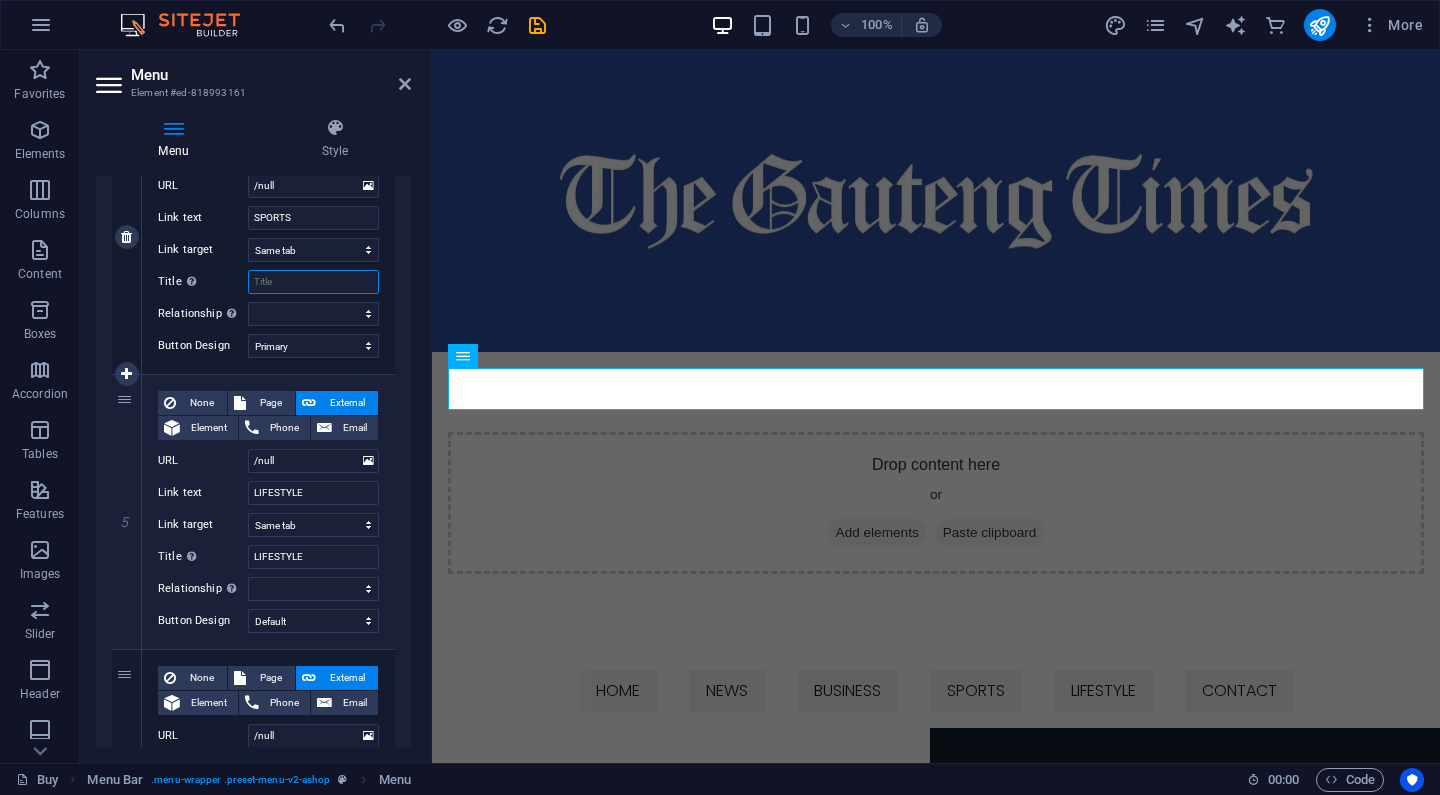select 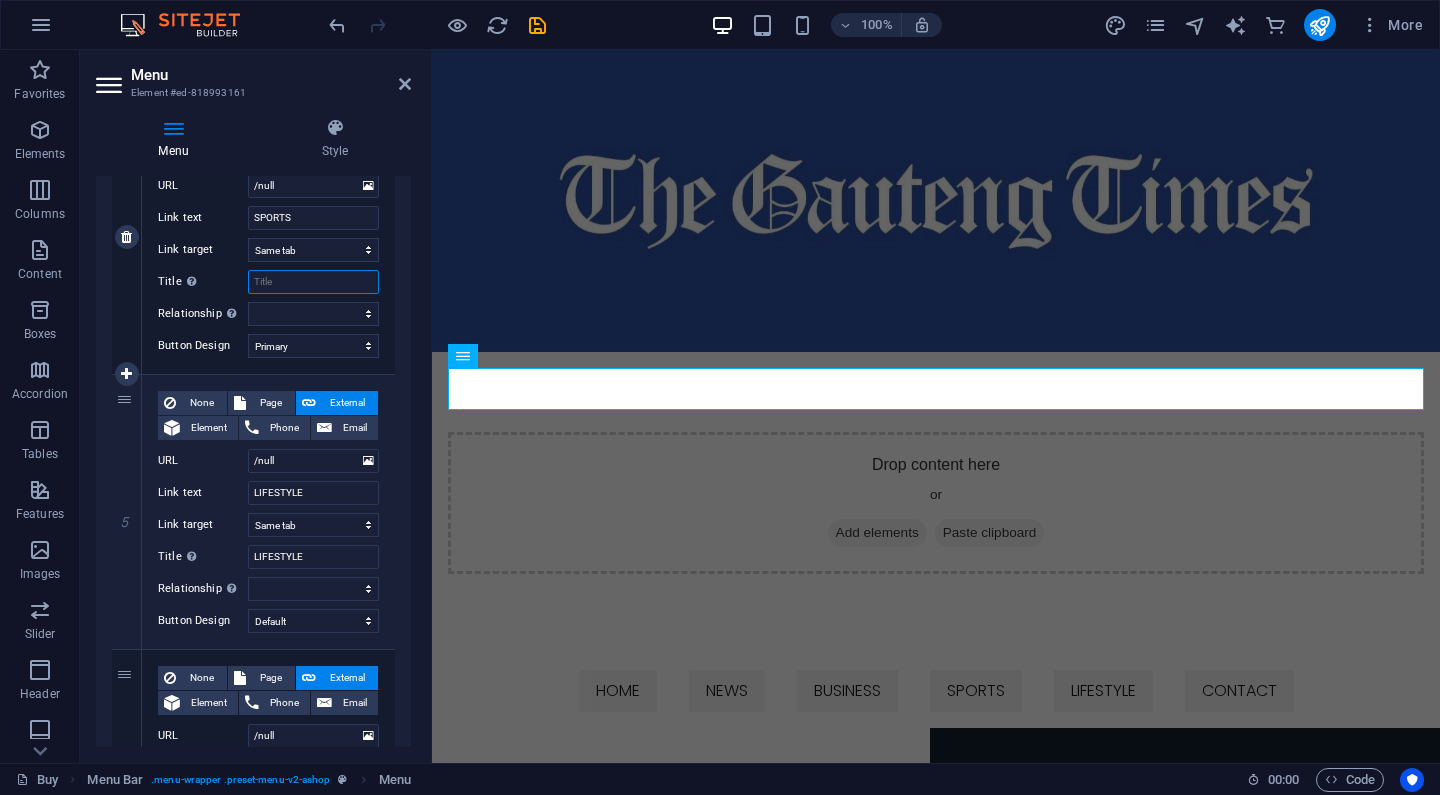select 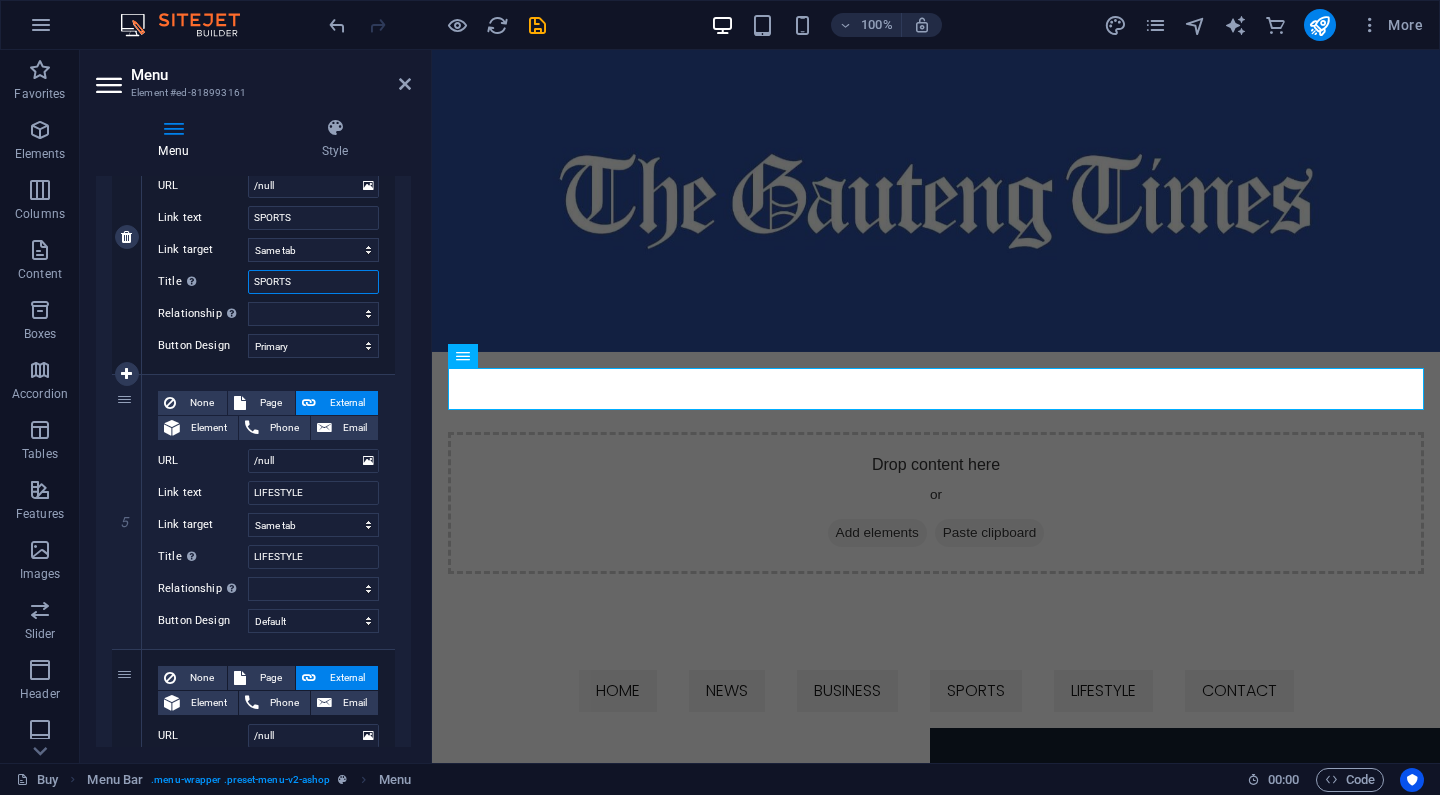select 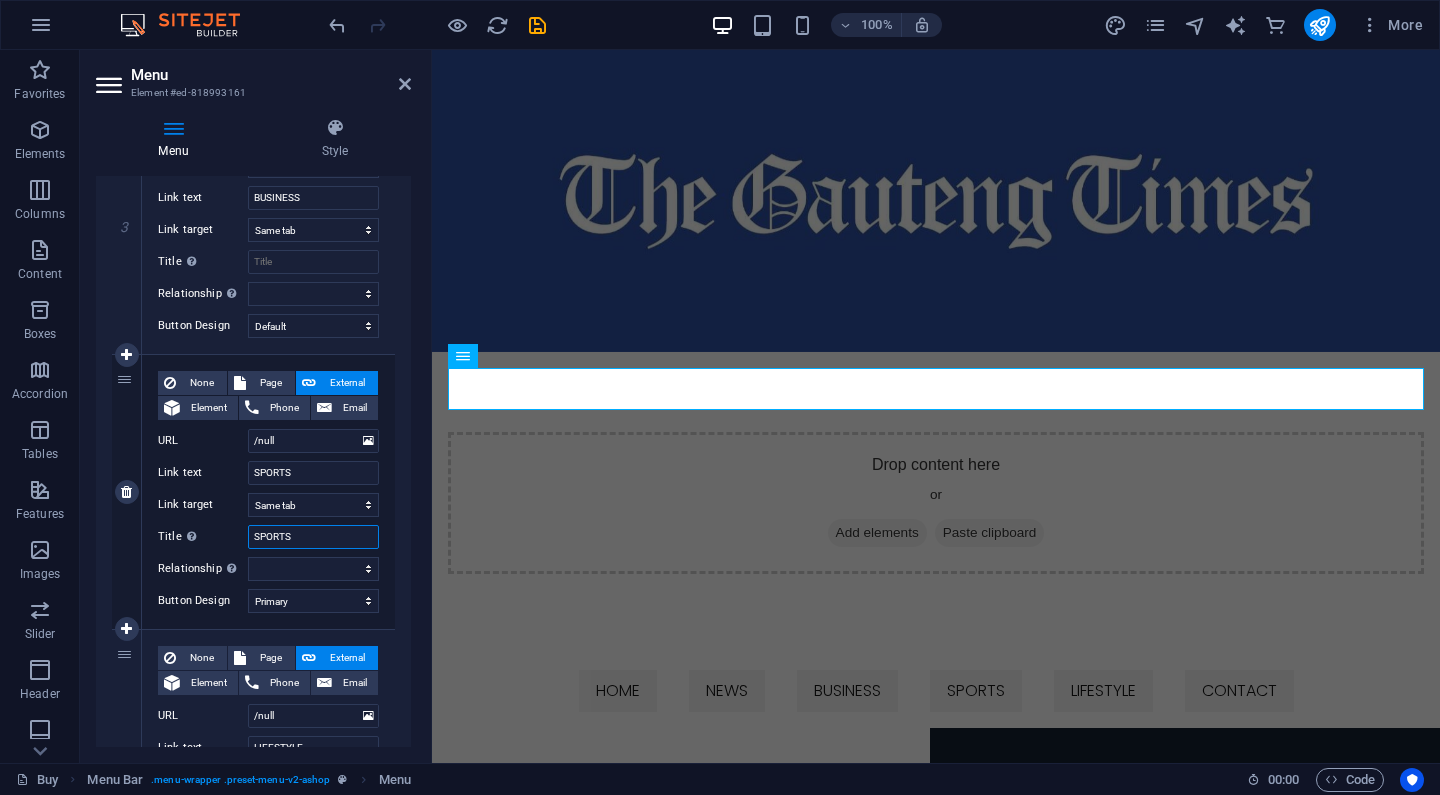 scroll, scrollTop: 829, scrollLeft: 0, axis: vertical 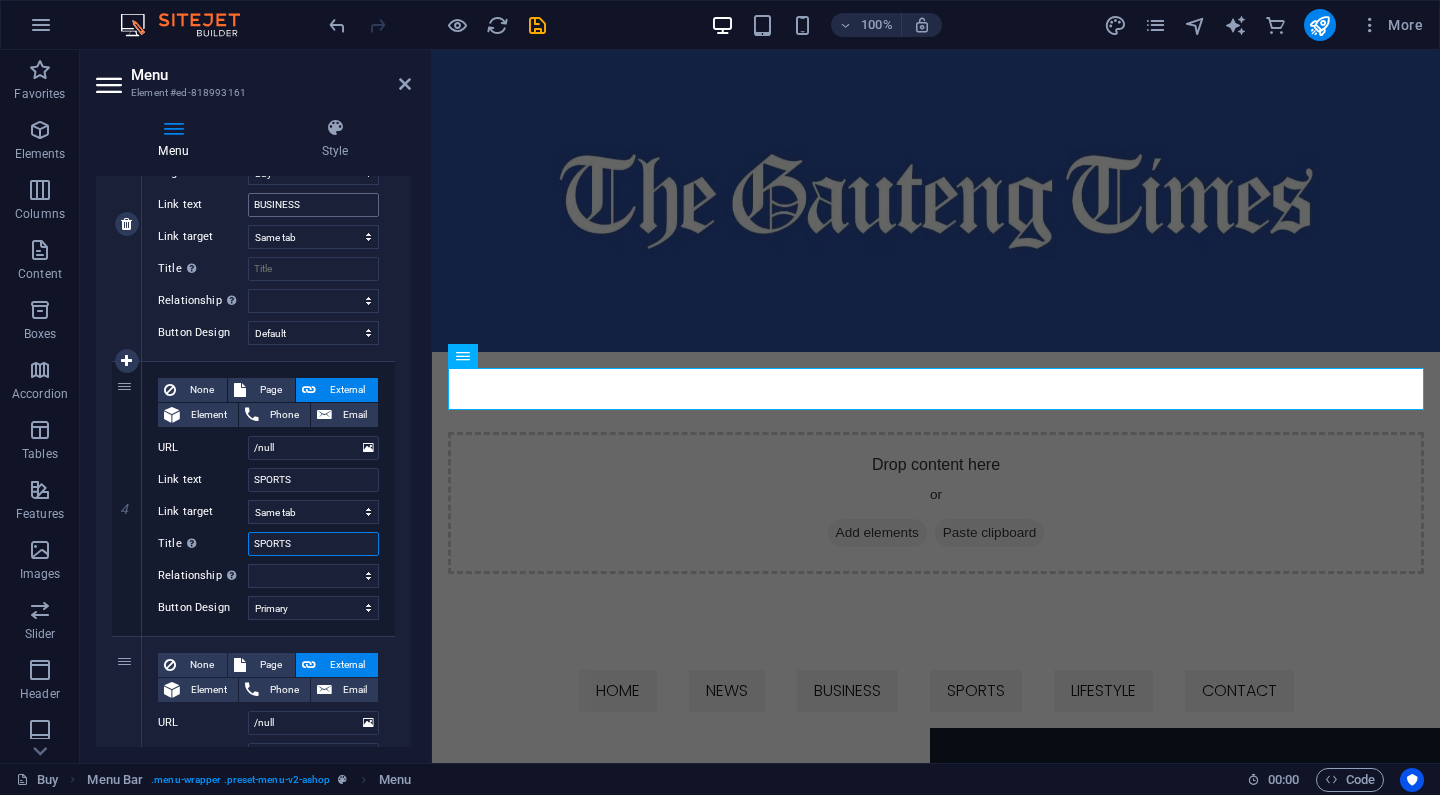 type on "SPORTS" 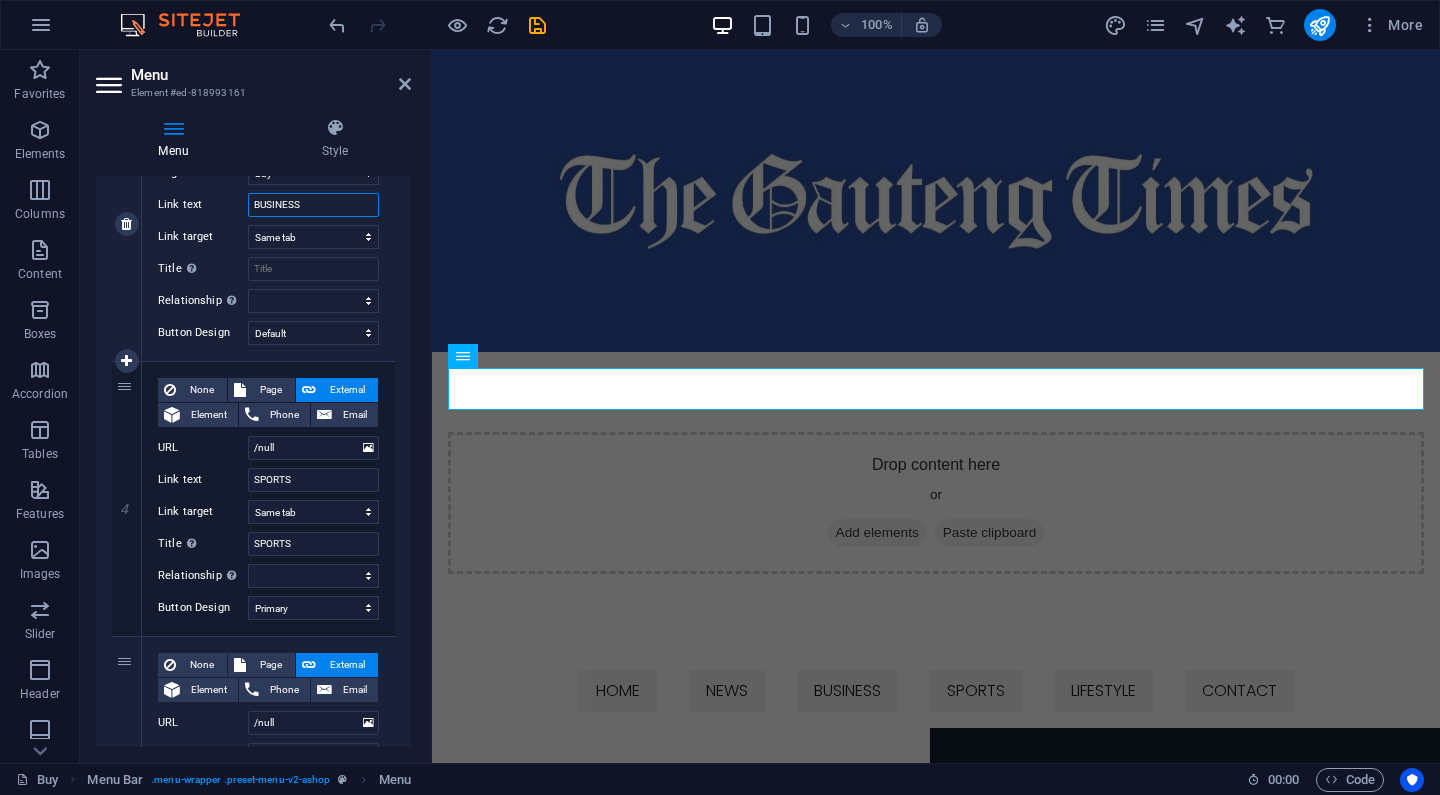 click on "BUSINESS" at bounding box center (313, 205) 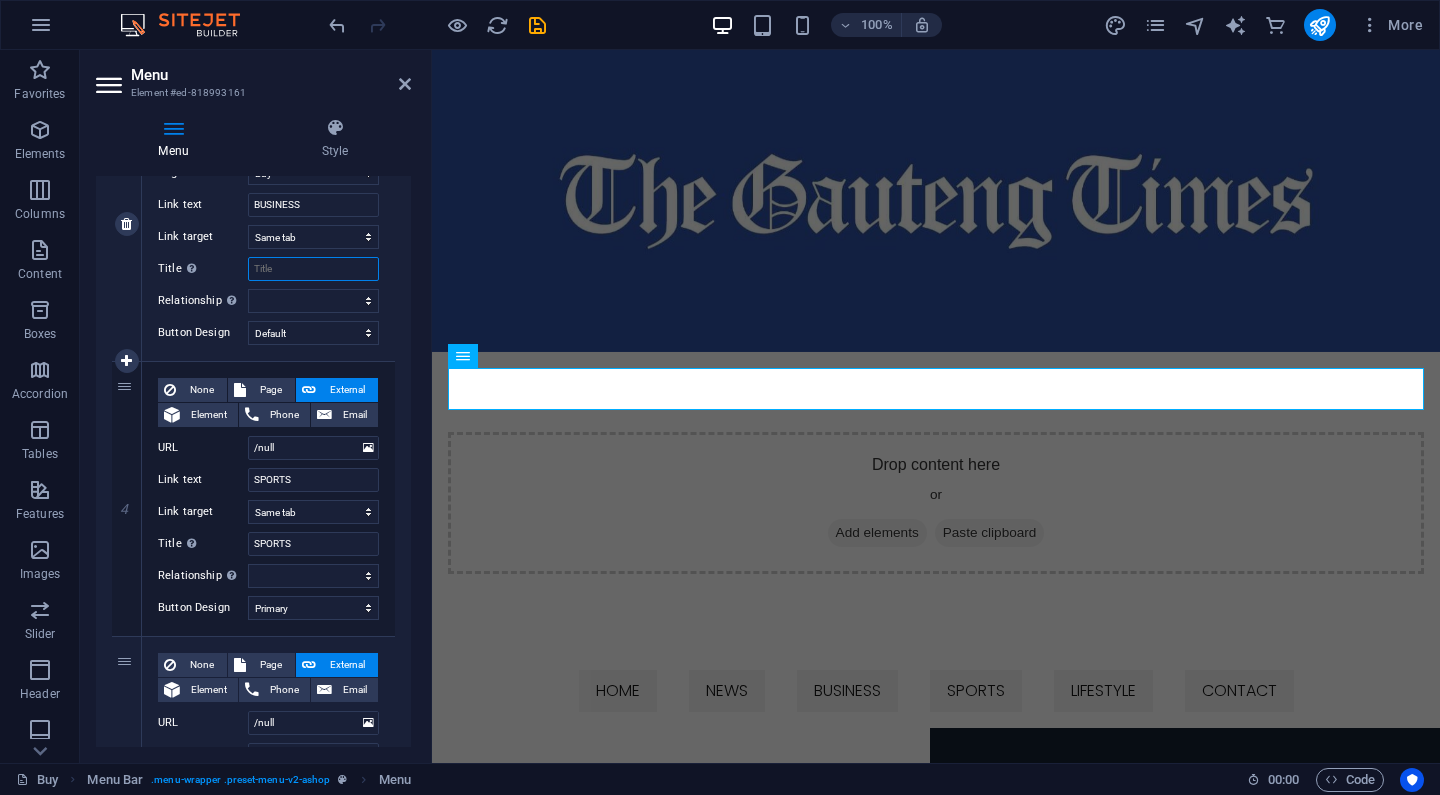 click on "Title Additional link description, should not be the same as the link text. The title is most often shown as a tooltip text when the mouse moves over the element. Leave empty if uncertain." at bounding box center [313, 269] 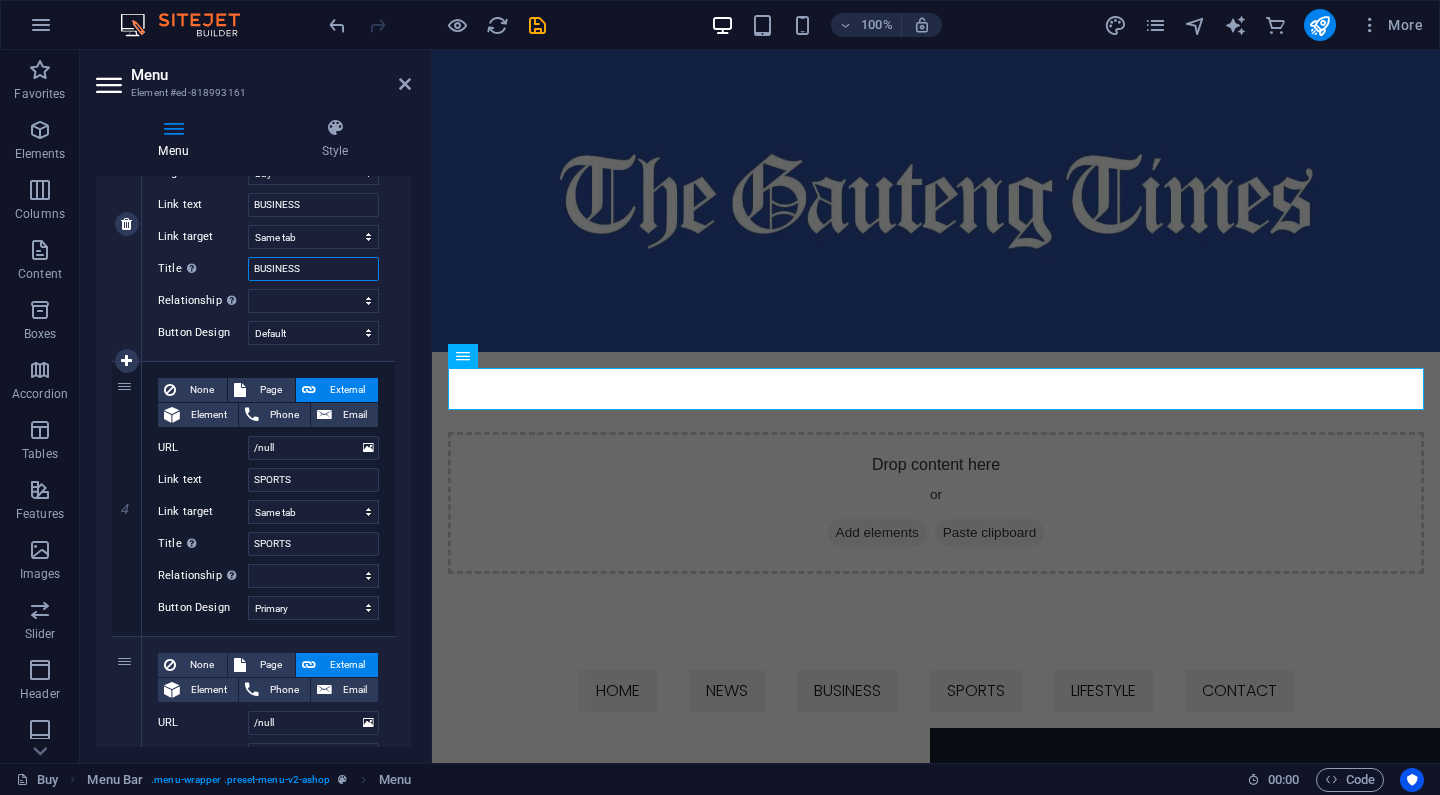 select 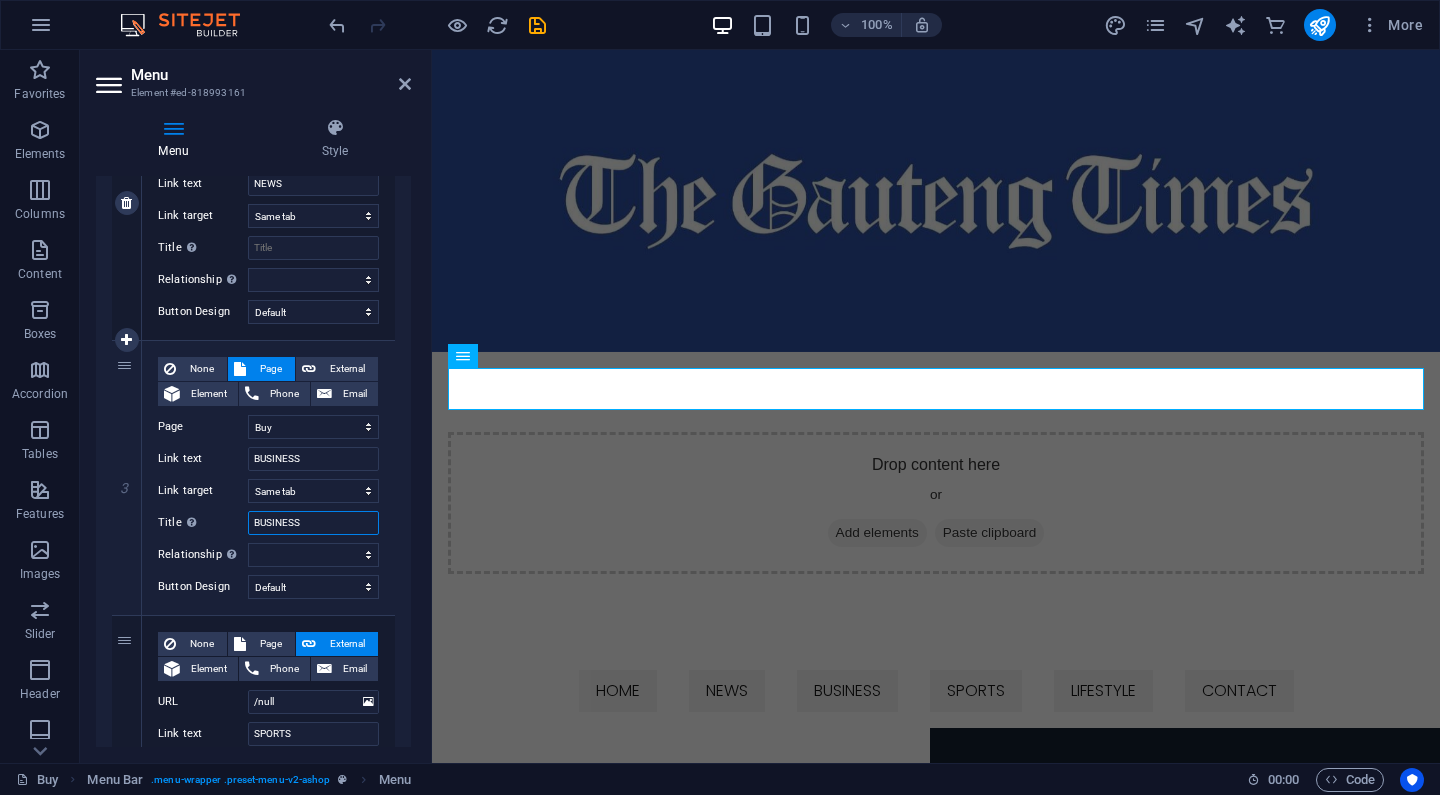 scroll, scrollTop: 545, scrollLeft: 0, axis: vertical 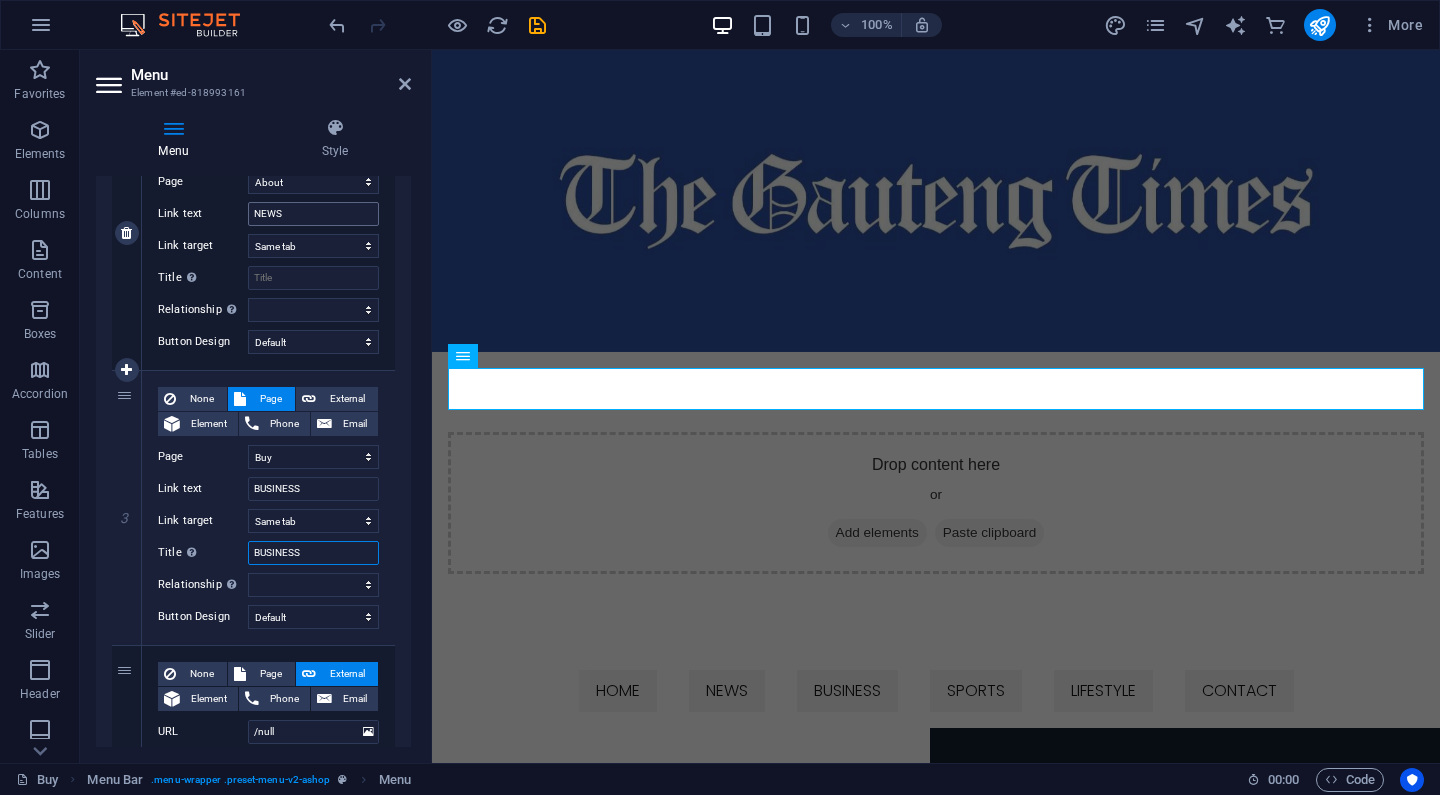 type on "BUSINESS" 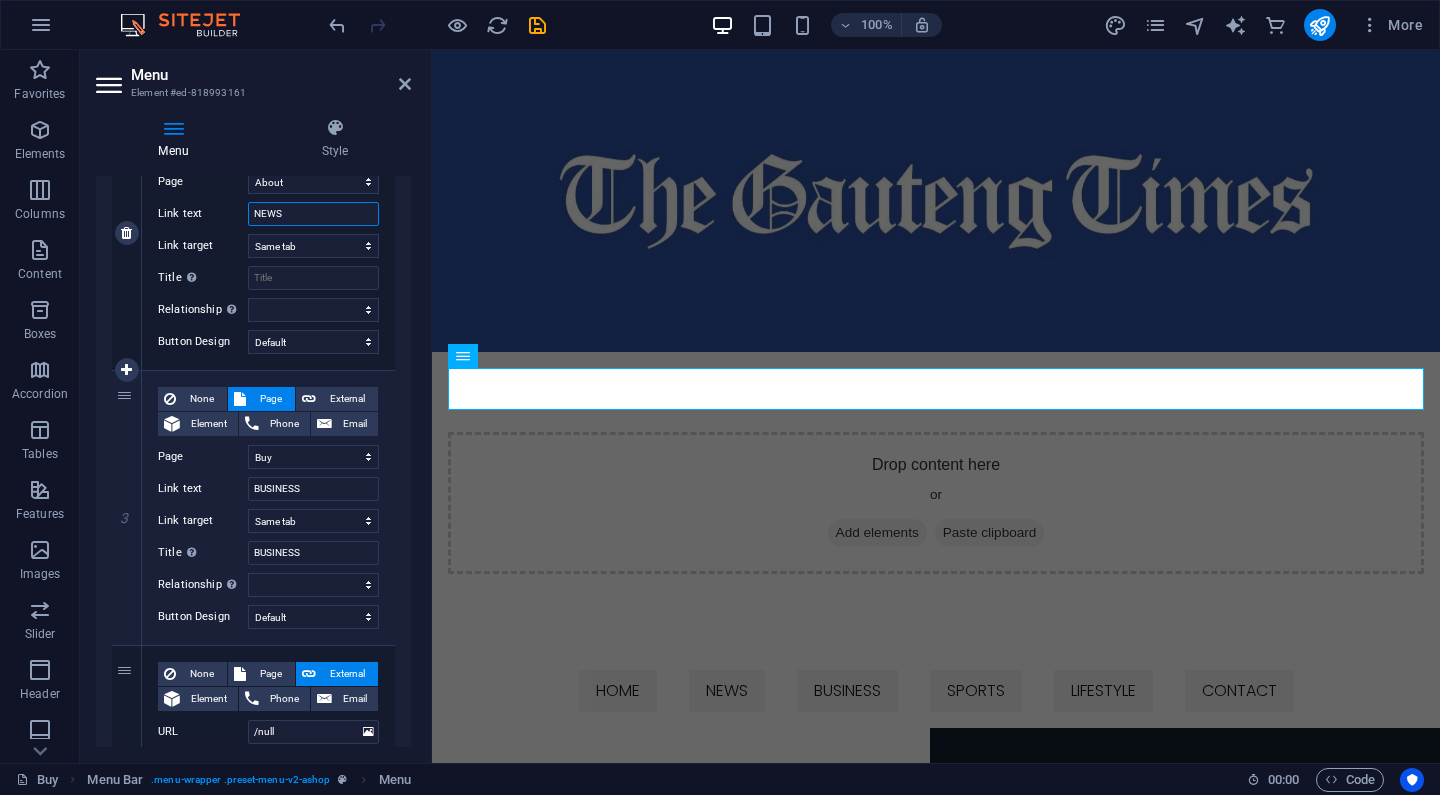 click on "NEWS" at bounding box center (313, 214) 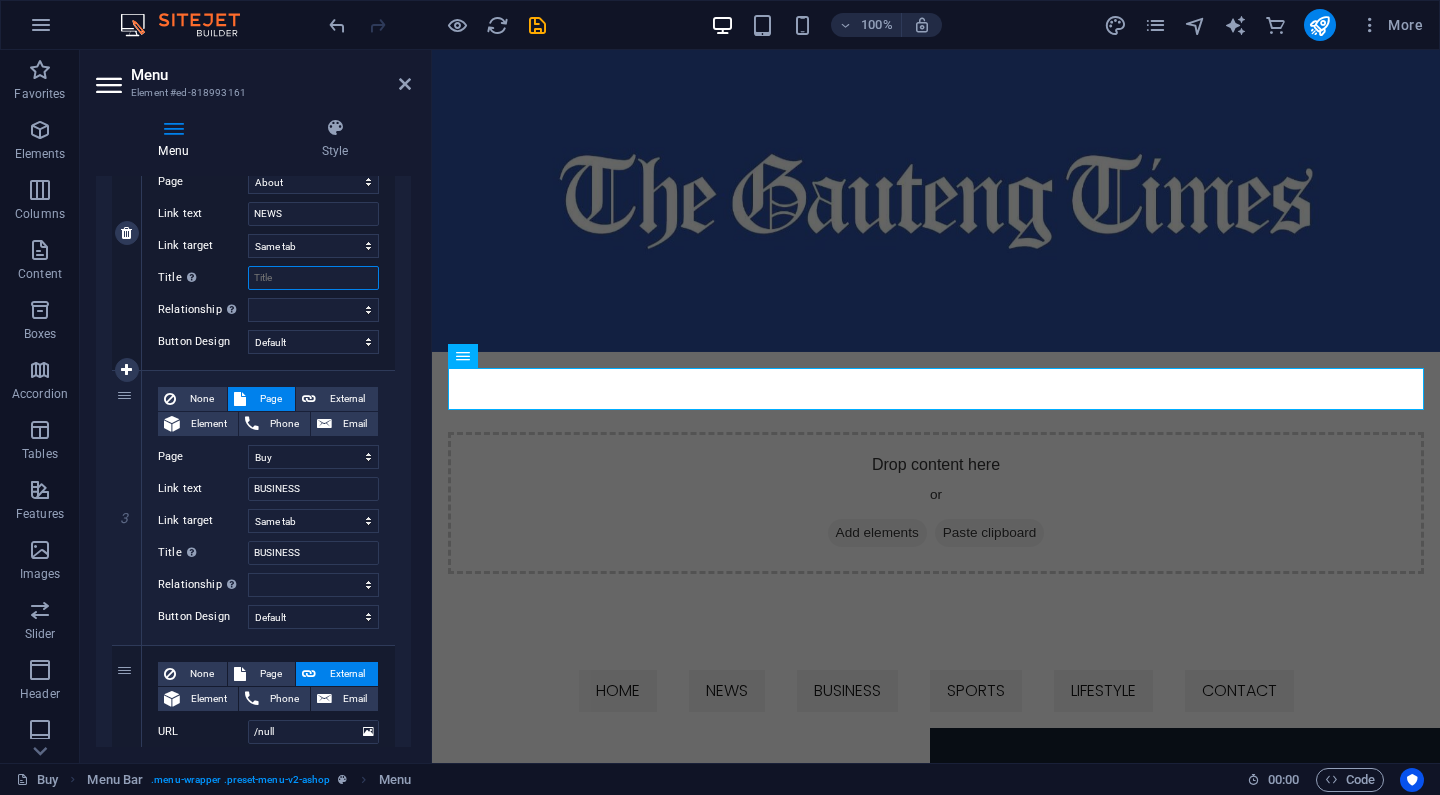 click on "Title Additional link description, should not be the same as the link text. The title is most often shown as a tooltip text when the mouse moves over the element. Leave empty if uncertain." at bounding box center (313, 278) 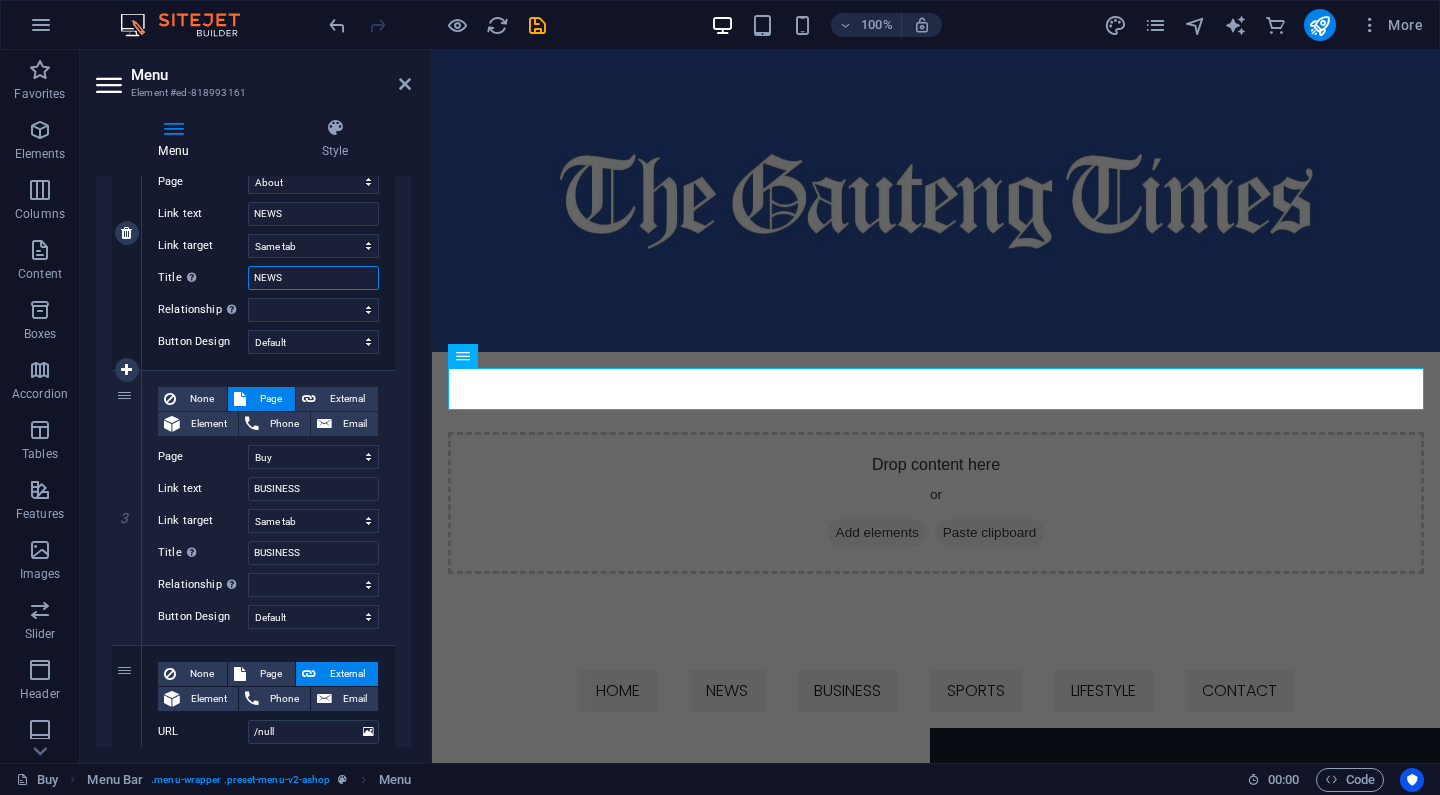 select 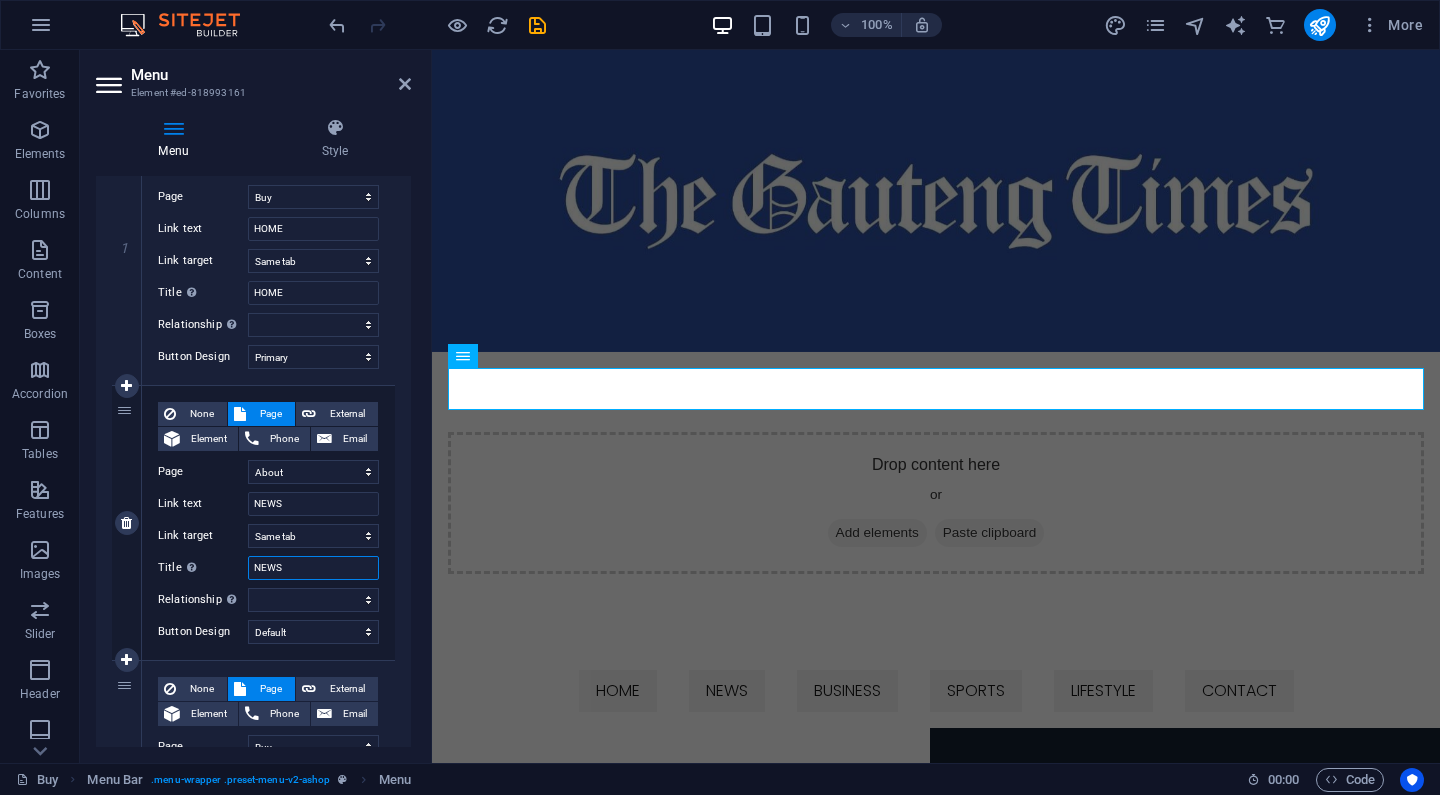 scroll, scrollTop: 237, scrollLeft: 0, axis: vertical 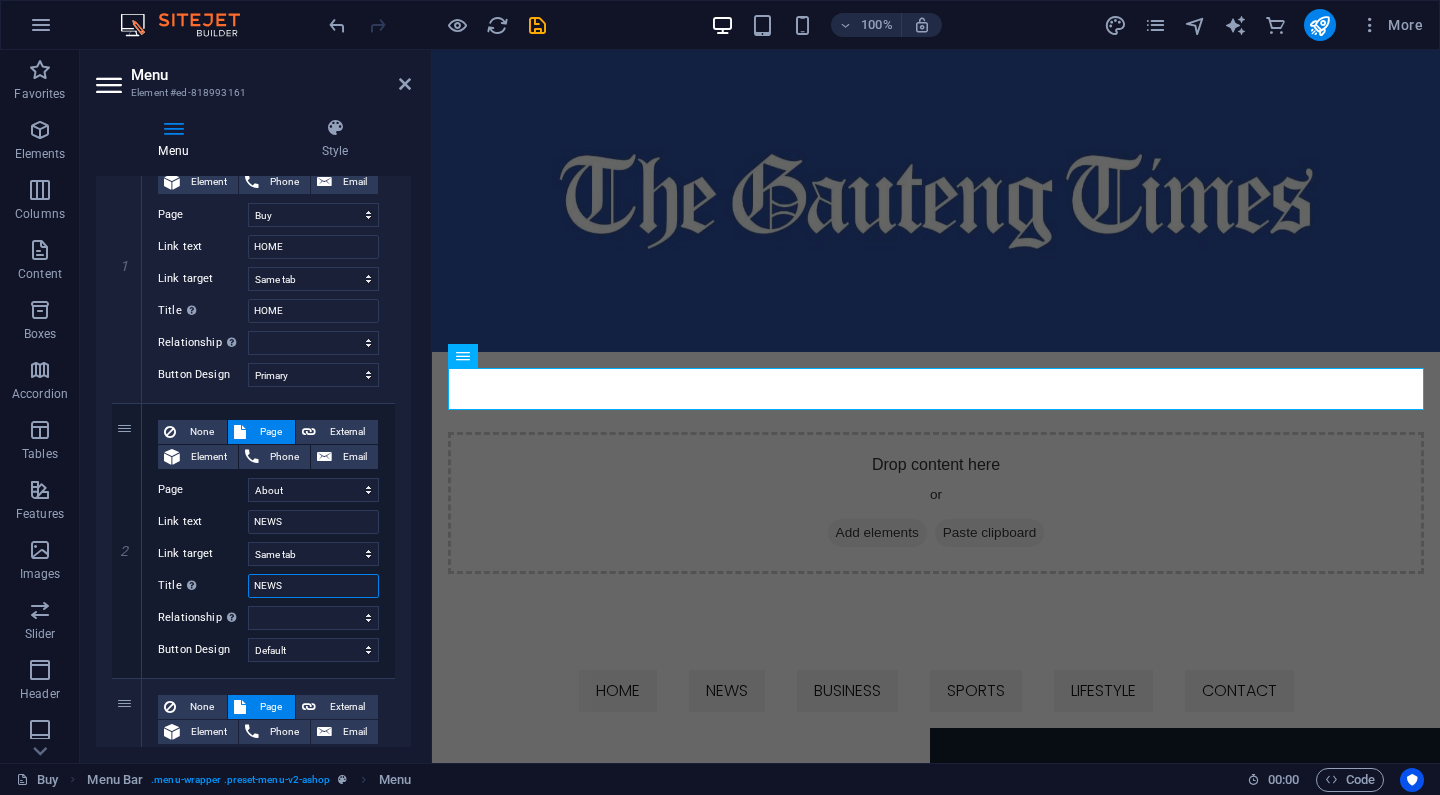 type on "NEWS" 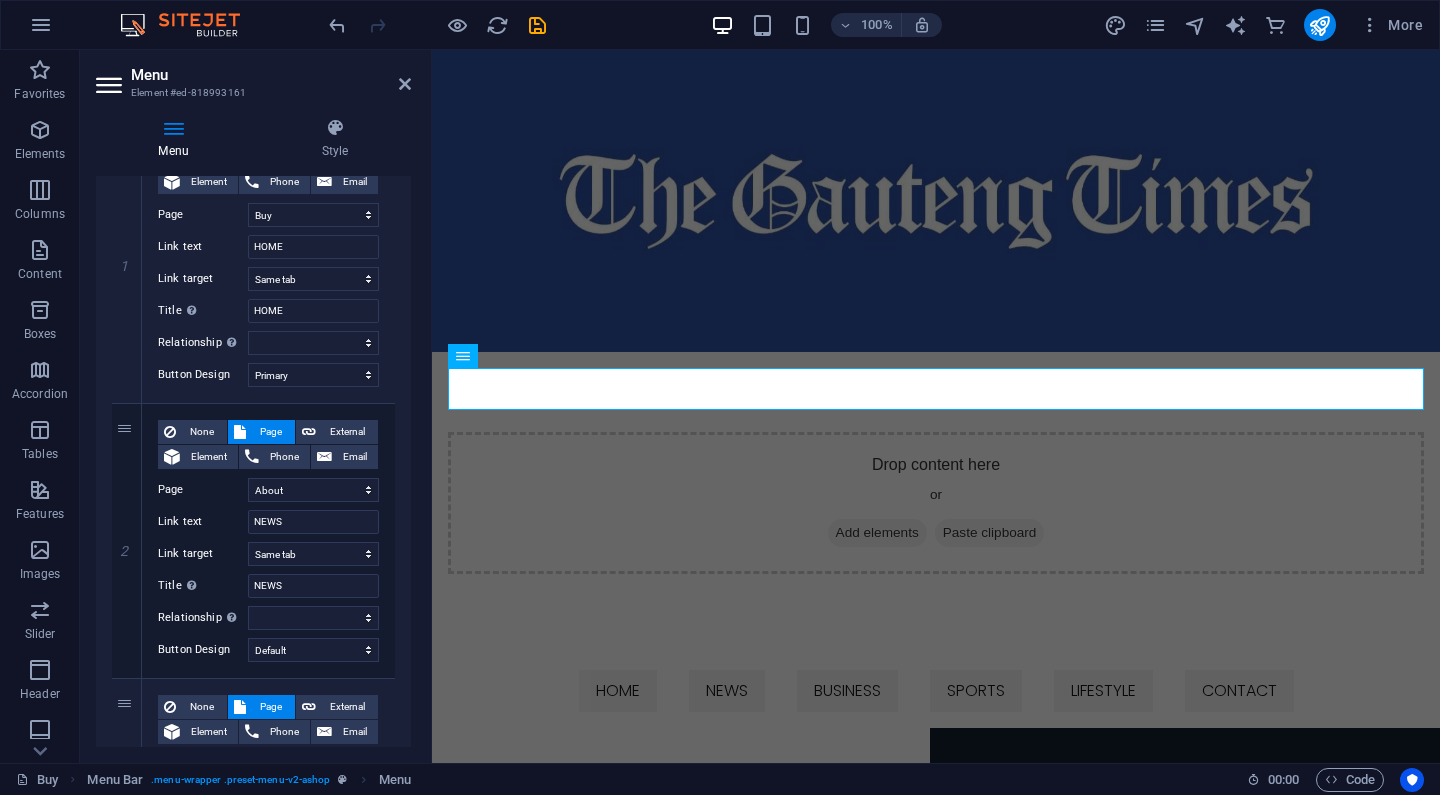 click at bounding box center [173, 128] 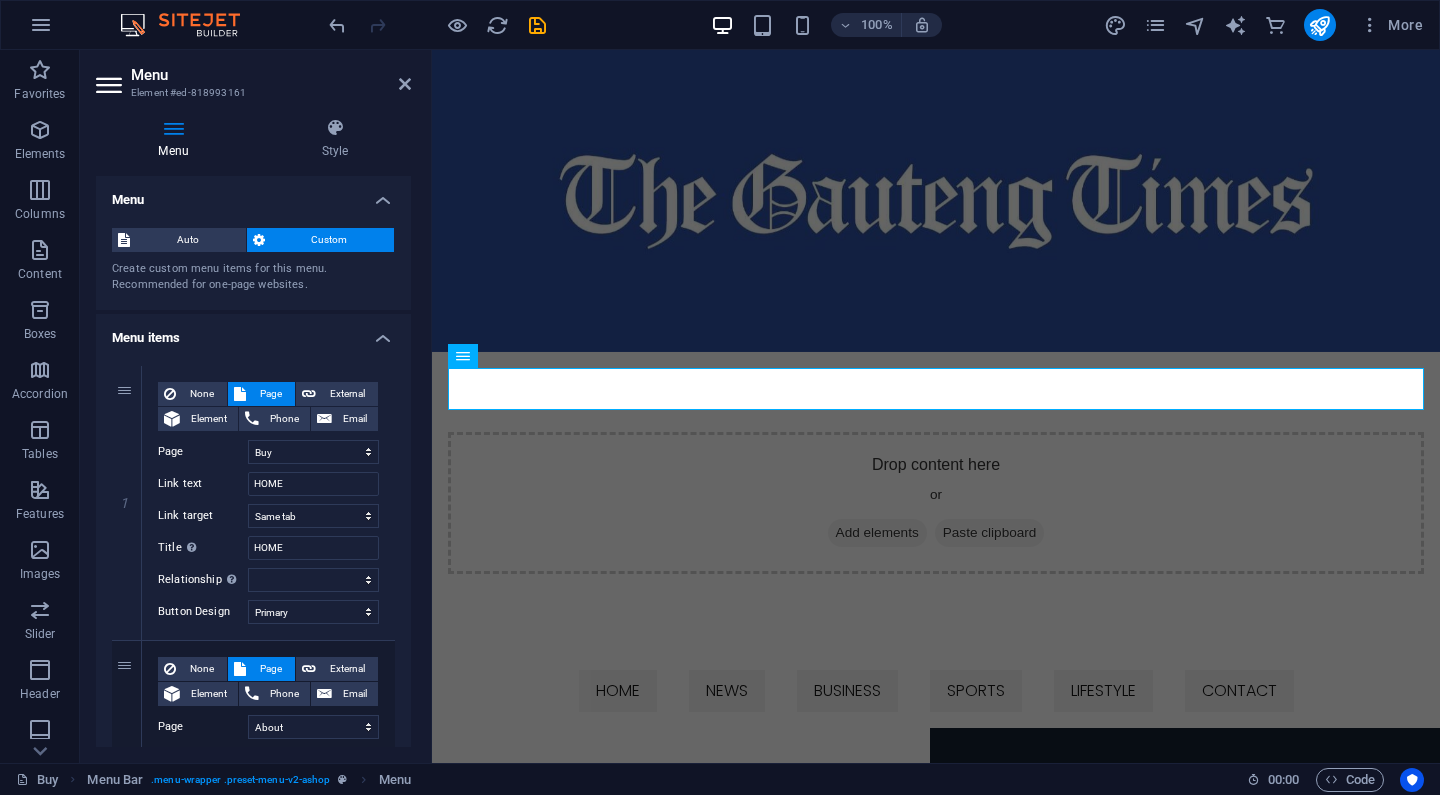 scroll, scrollTop: 0, scrollLeft: 0, axis: both 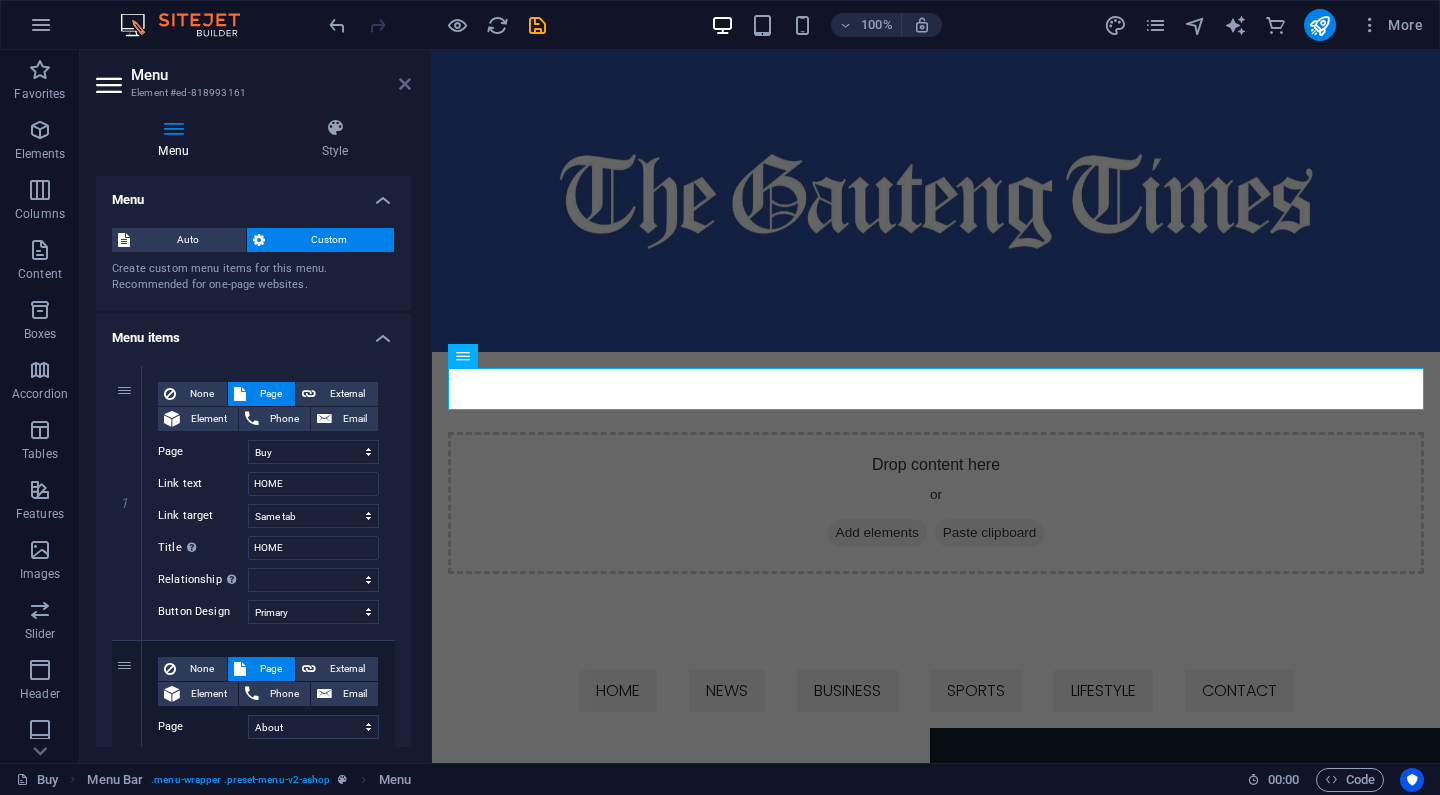 click at bounding box center [405, 84] 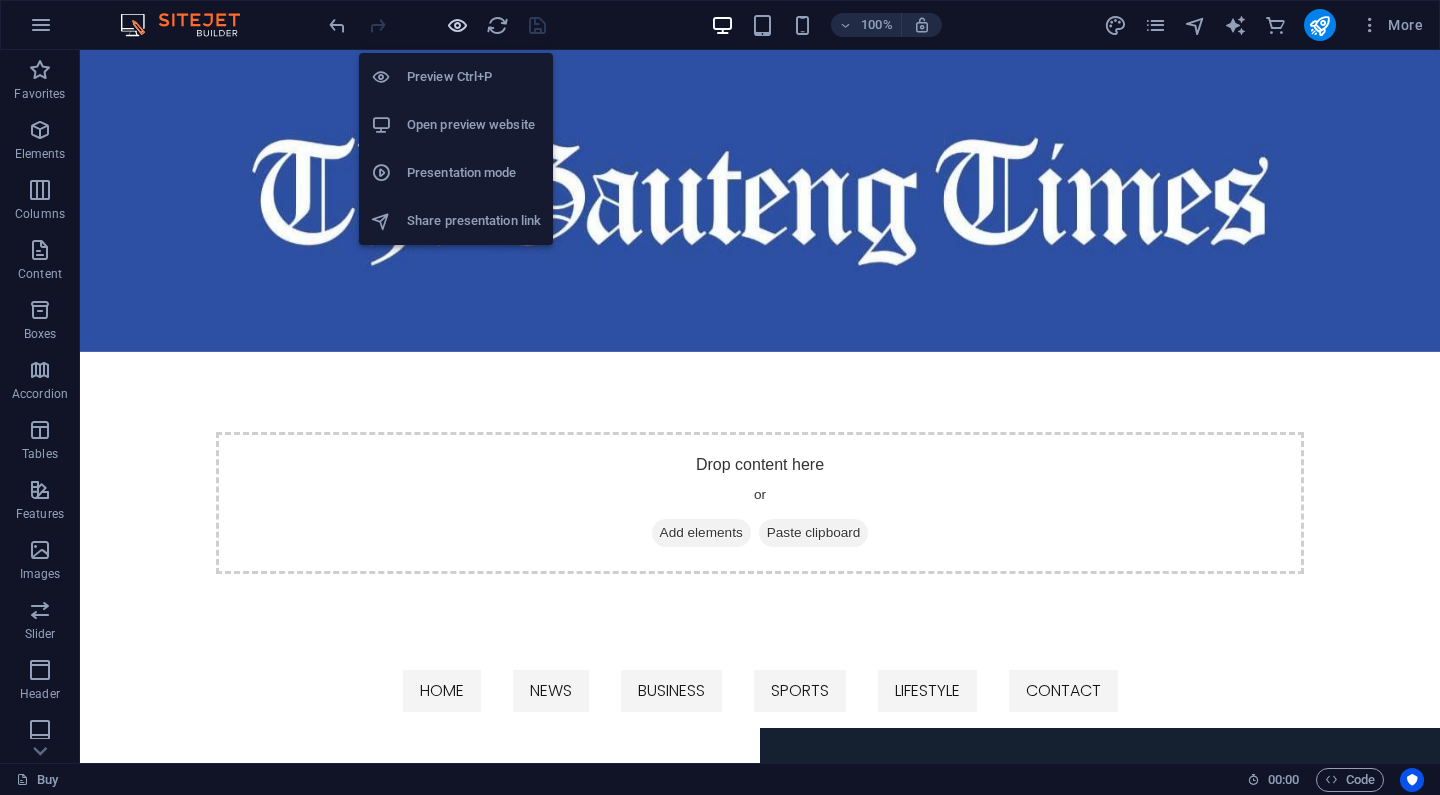 click at bounding box center (457, 25) 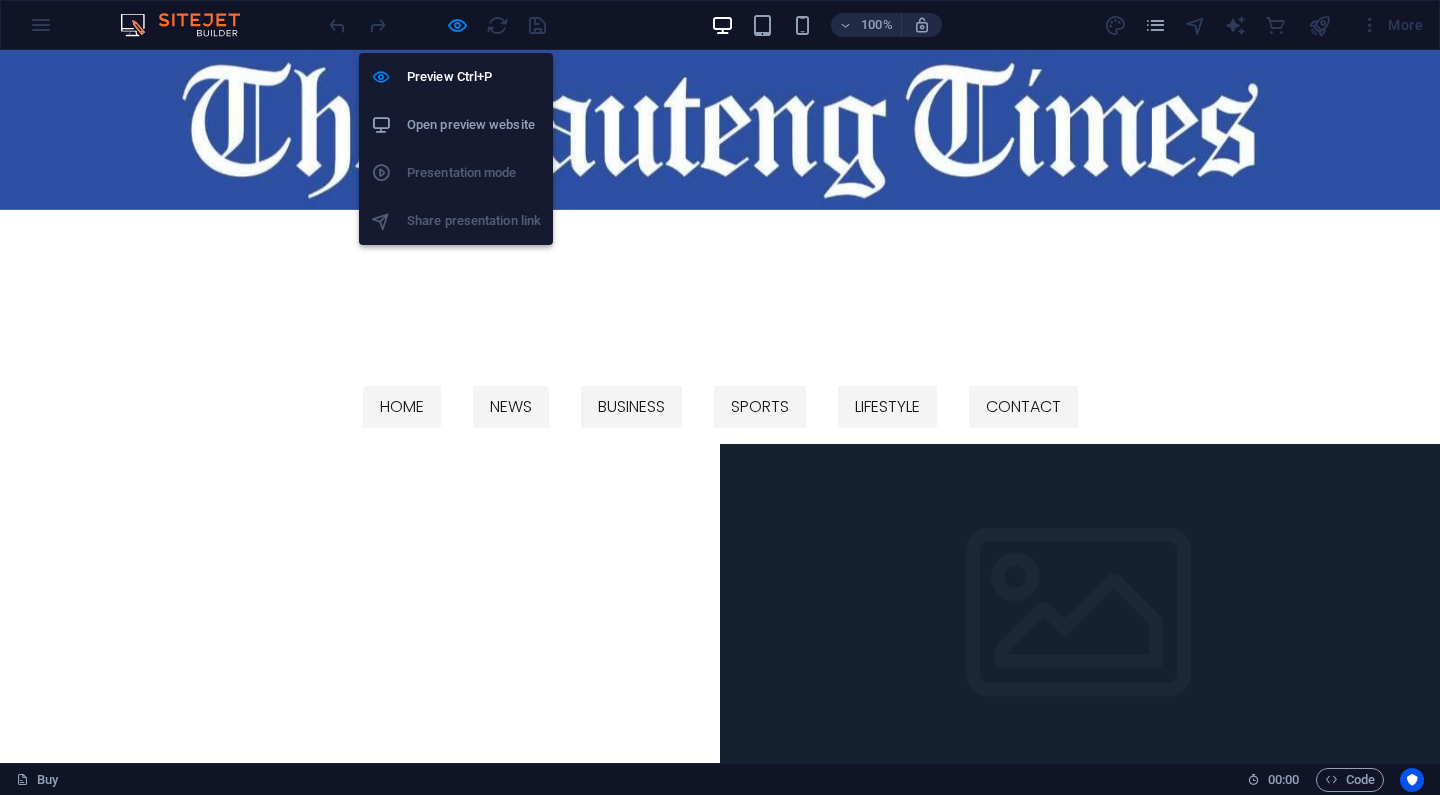click on "Open preview website" at bounding box center (474, 125) 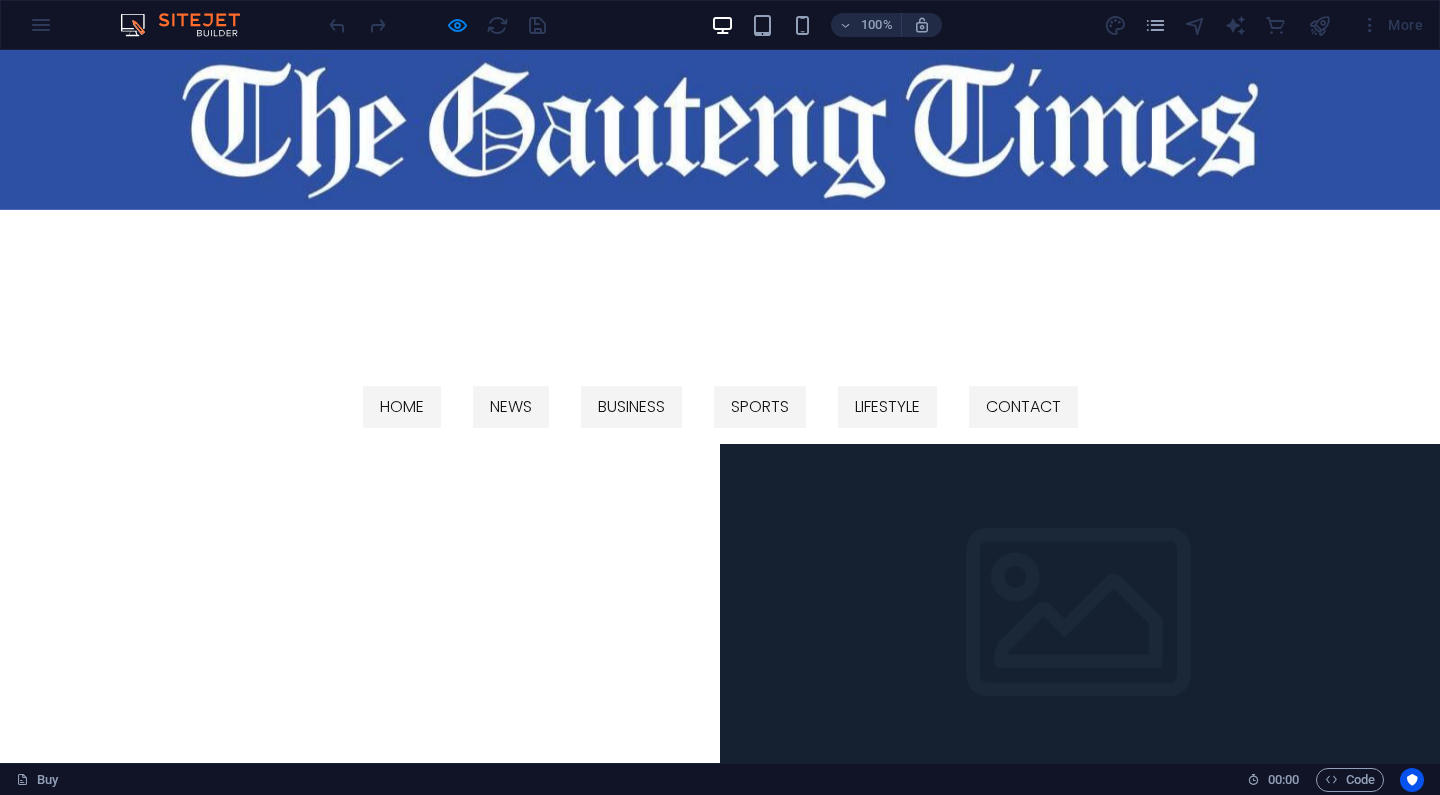 scroll, scrollTop: 0, scrollLeft: 0, axis: both 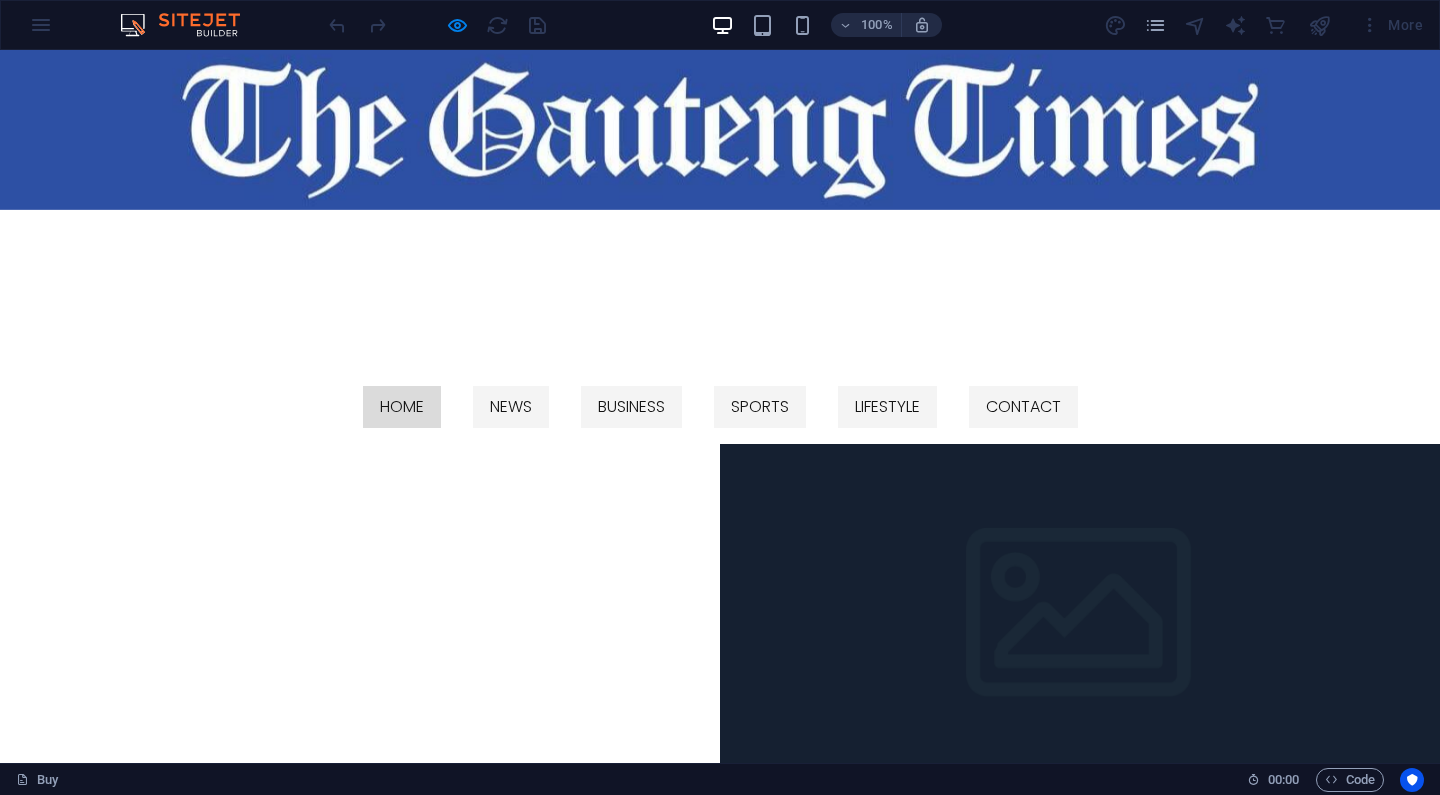 click on "HOME" at bounding box center (402, 407) 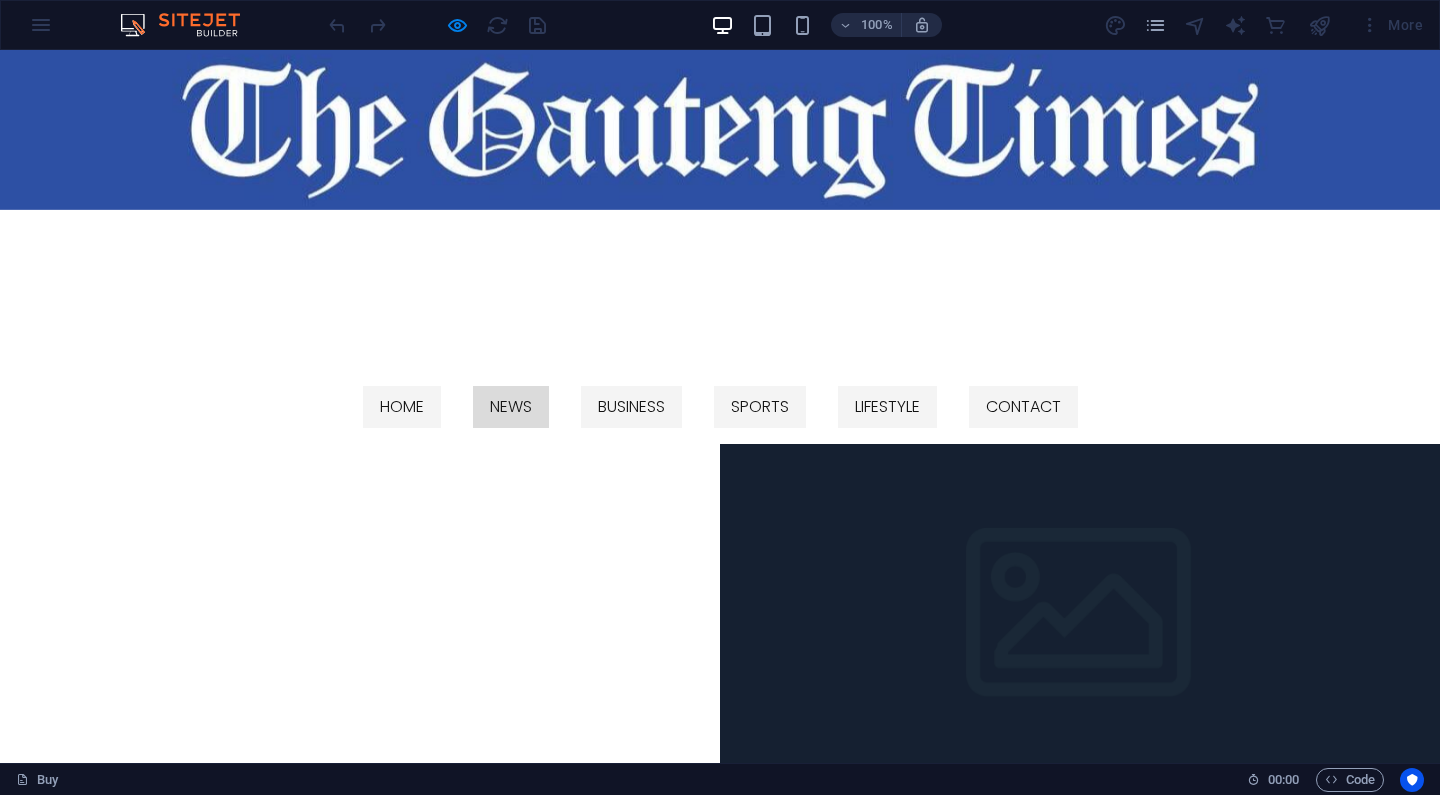 click on "NEWS" at bounding box center [511, 407] 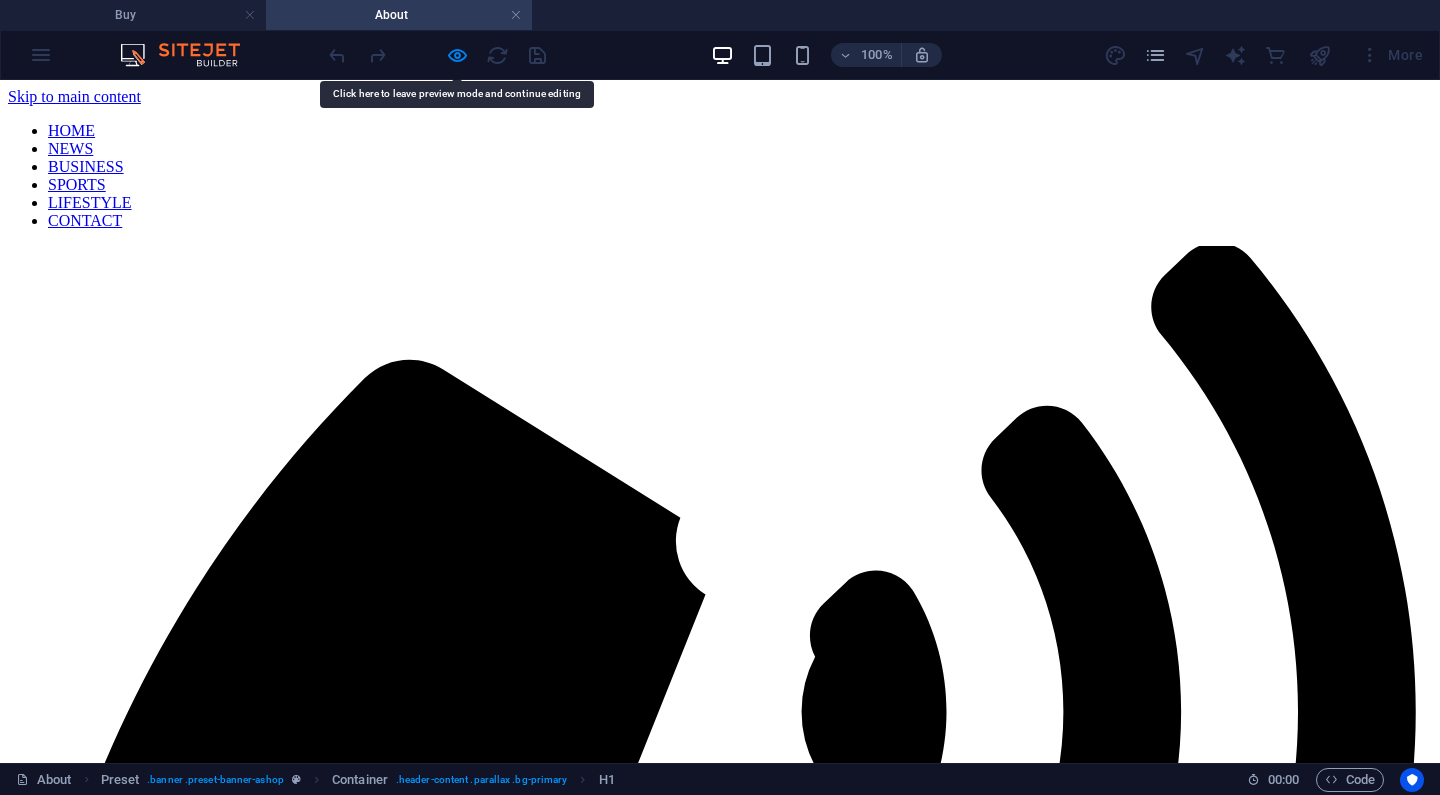 scroll, scrollTop: 0, scrollLeft: 0, axis: both 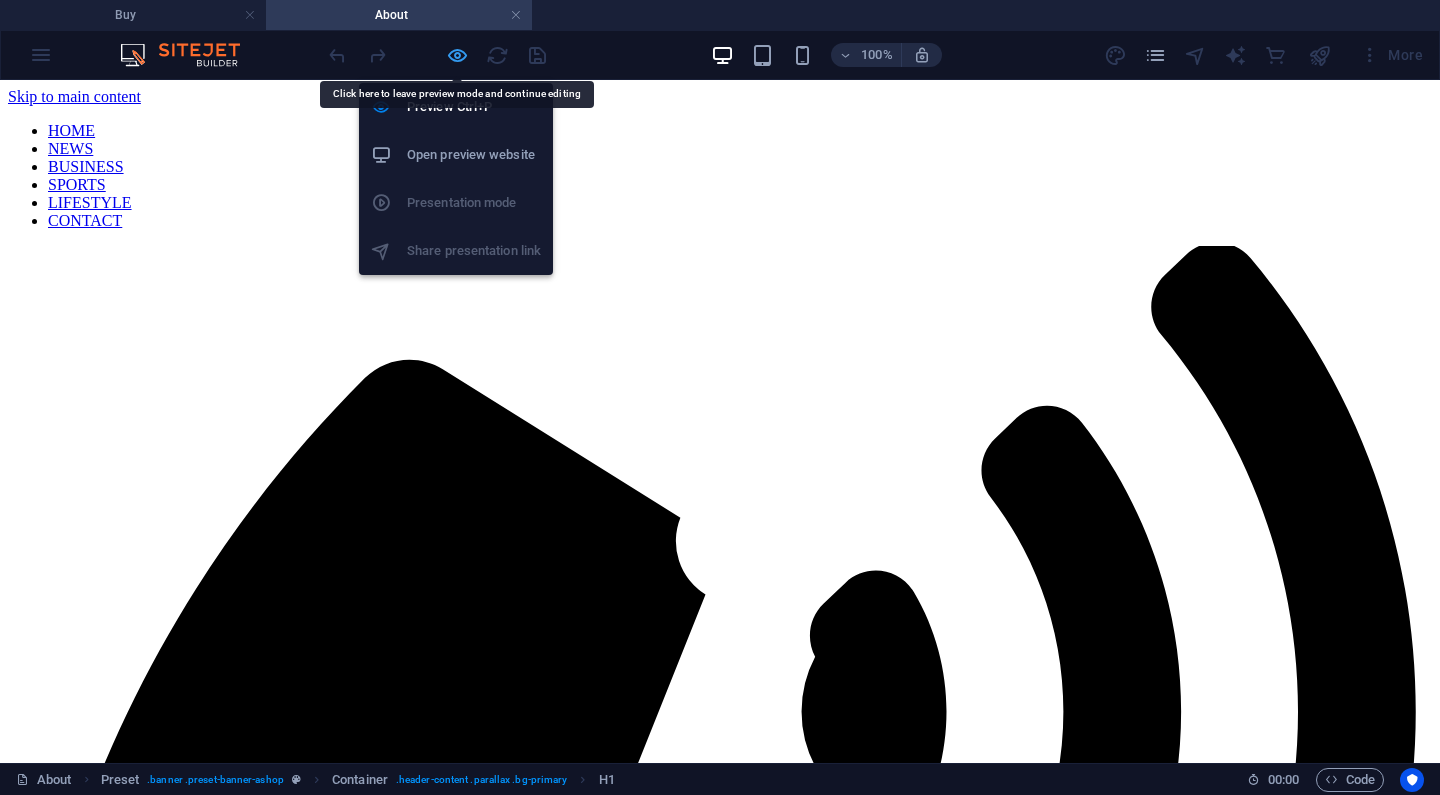 click at bounding box center (457, 55) 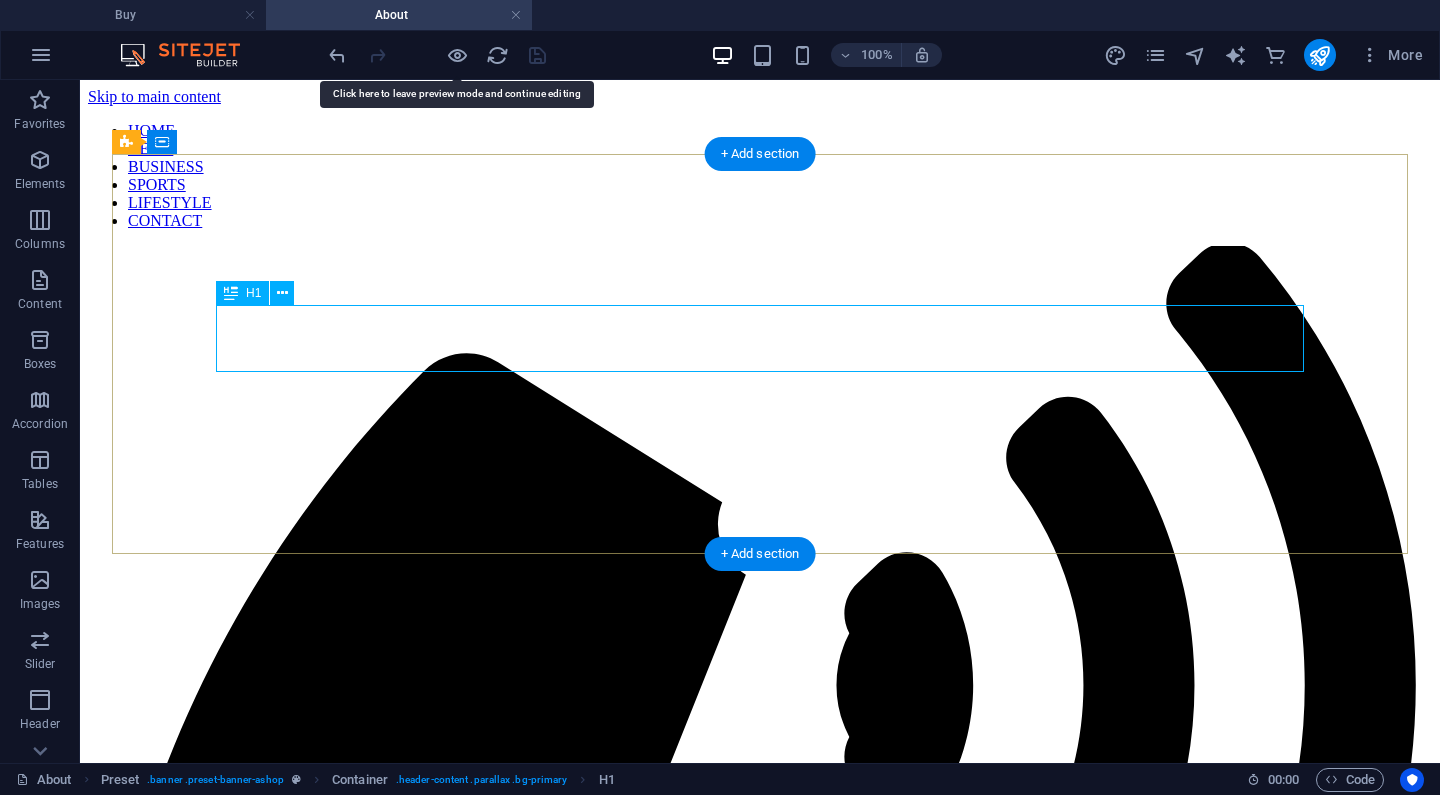 click on "About us" at bounding box center (760, 2068) 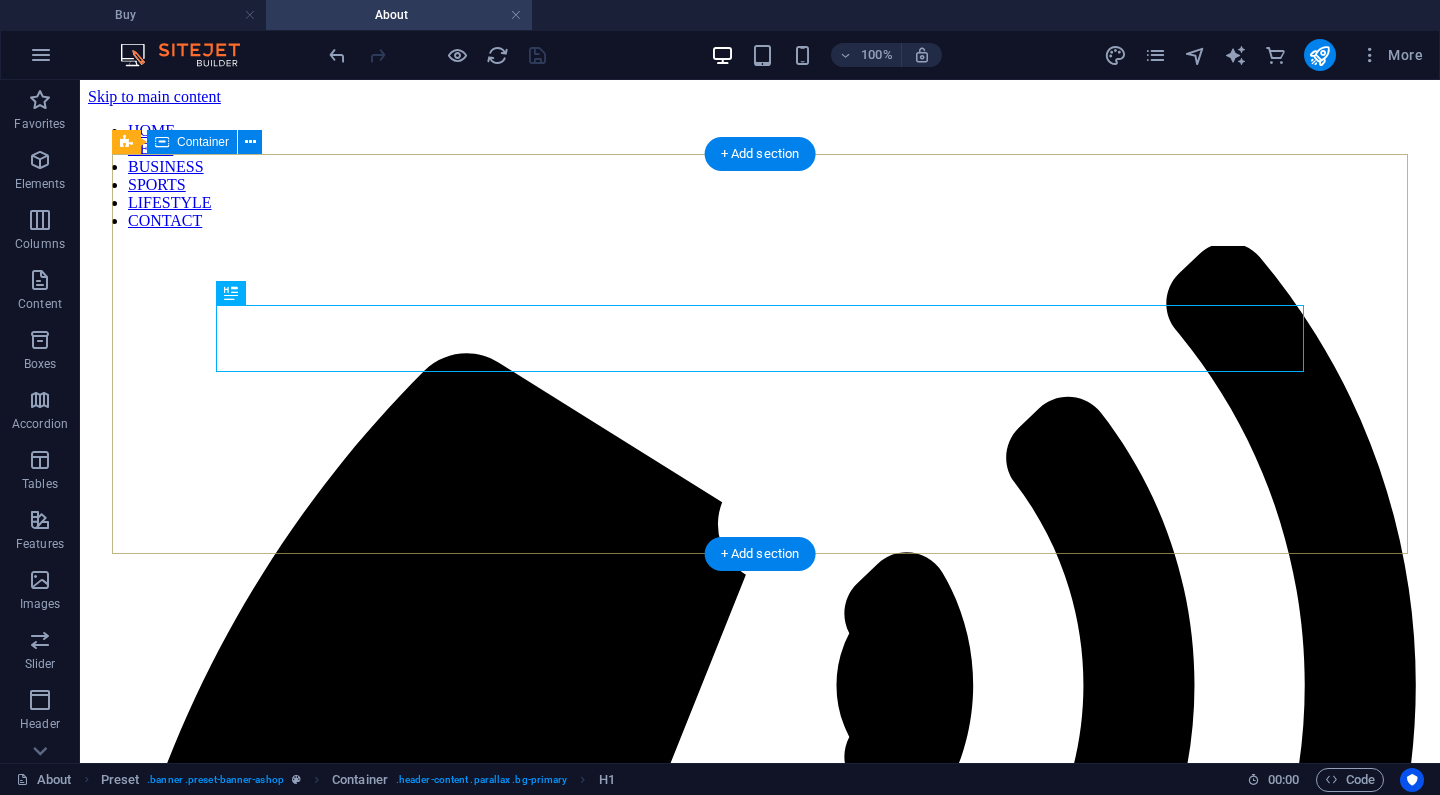 click on "About us Lorem ipsum sed diam nonumy." at bounding box center [760, 2090] 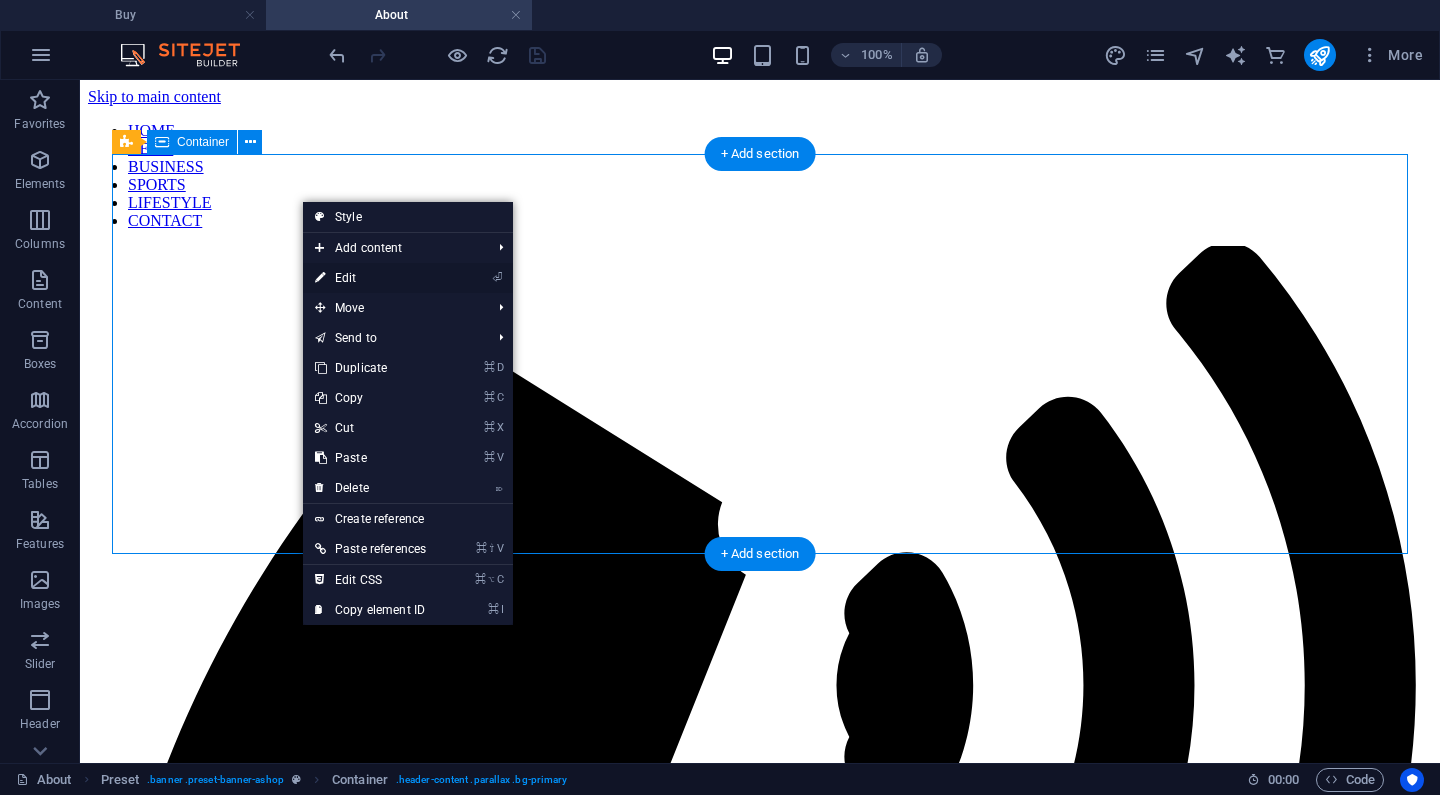 click on "⏎  Edit" at bounding box center [370, 278] 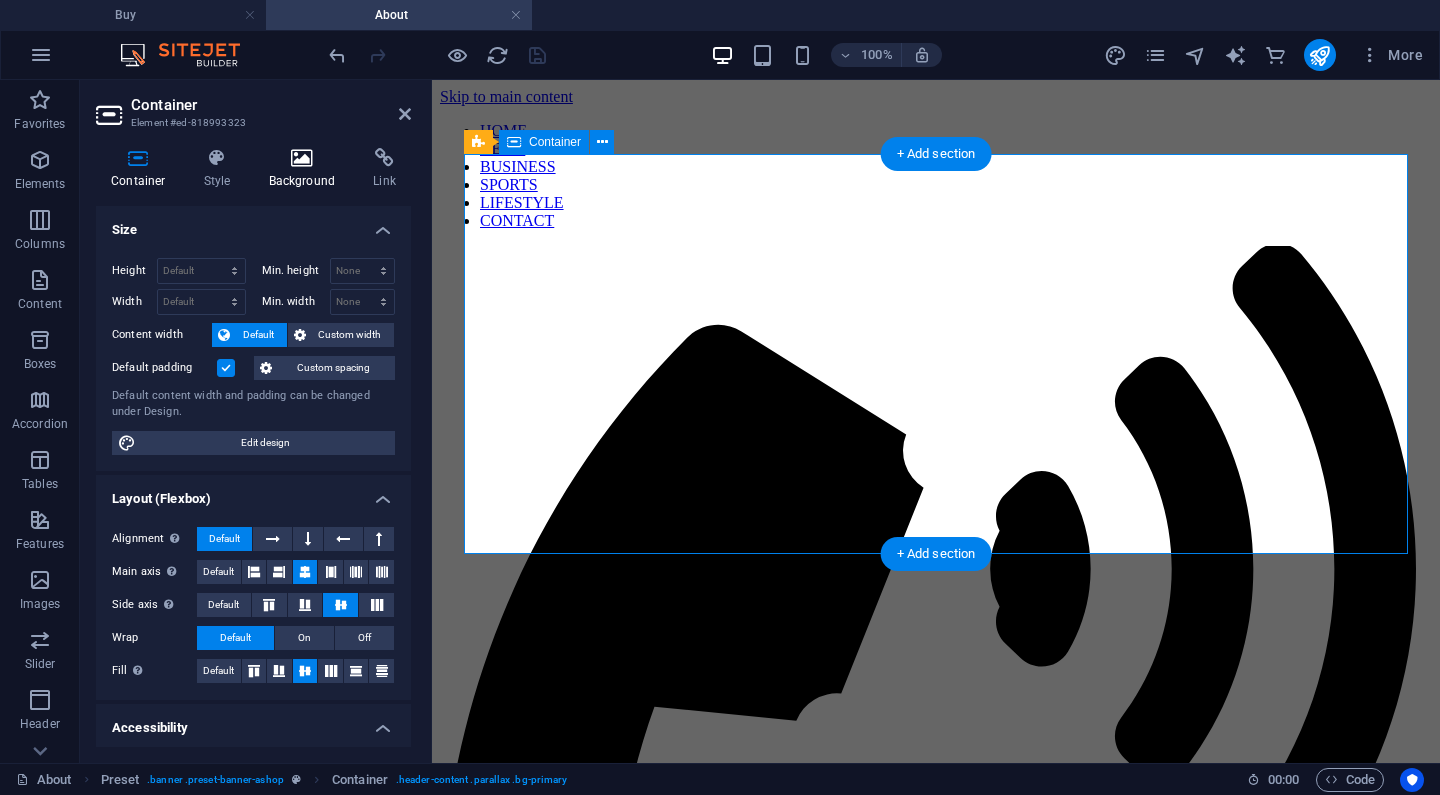 click at bounding box center [302, 158] 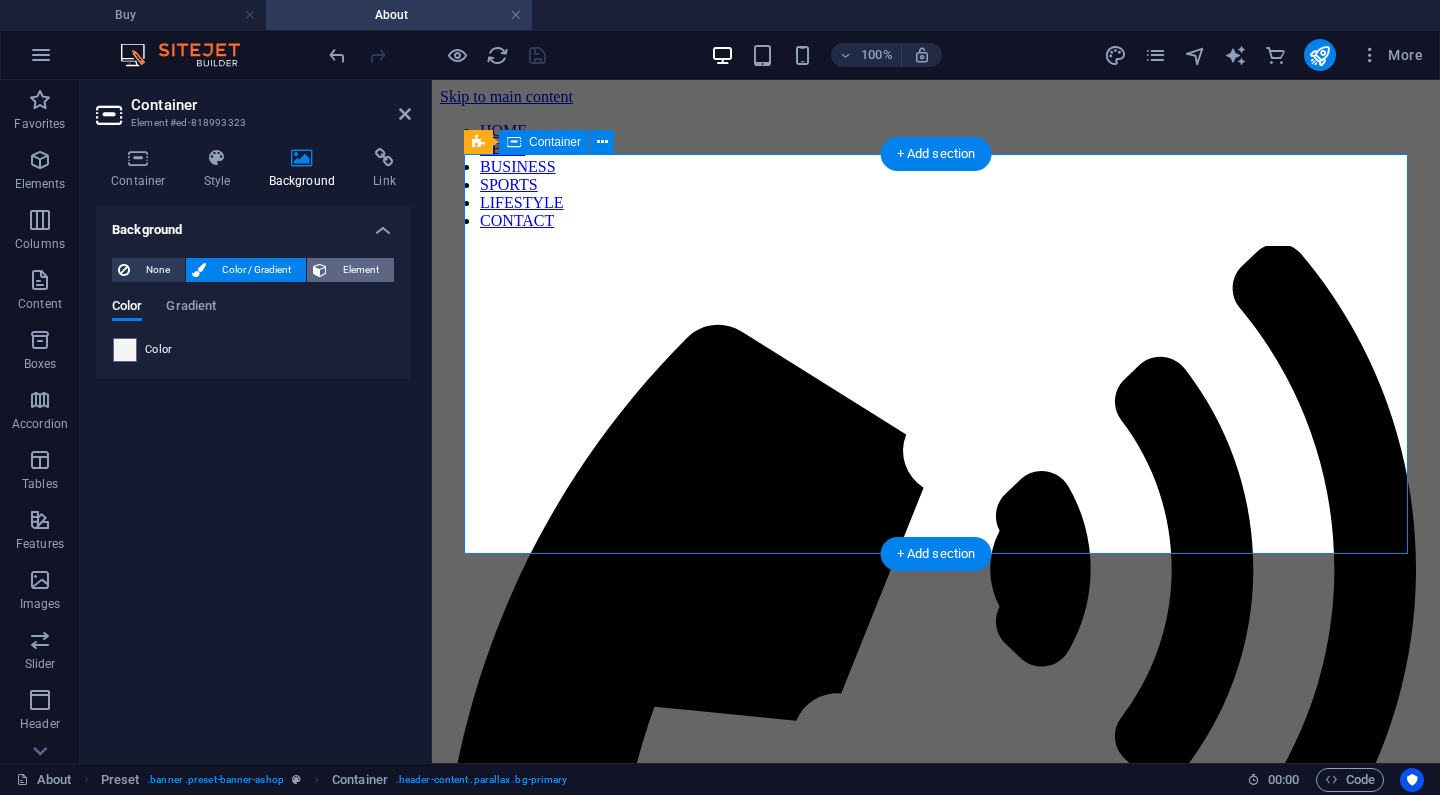 click on "Element" at bounding box center (360, 270) 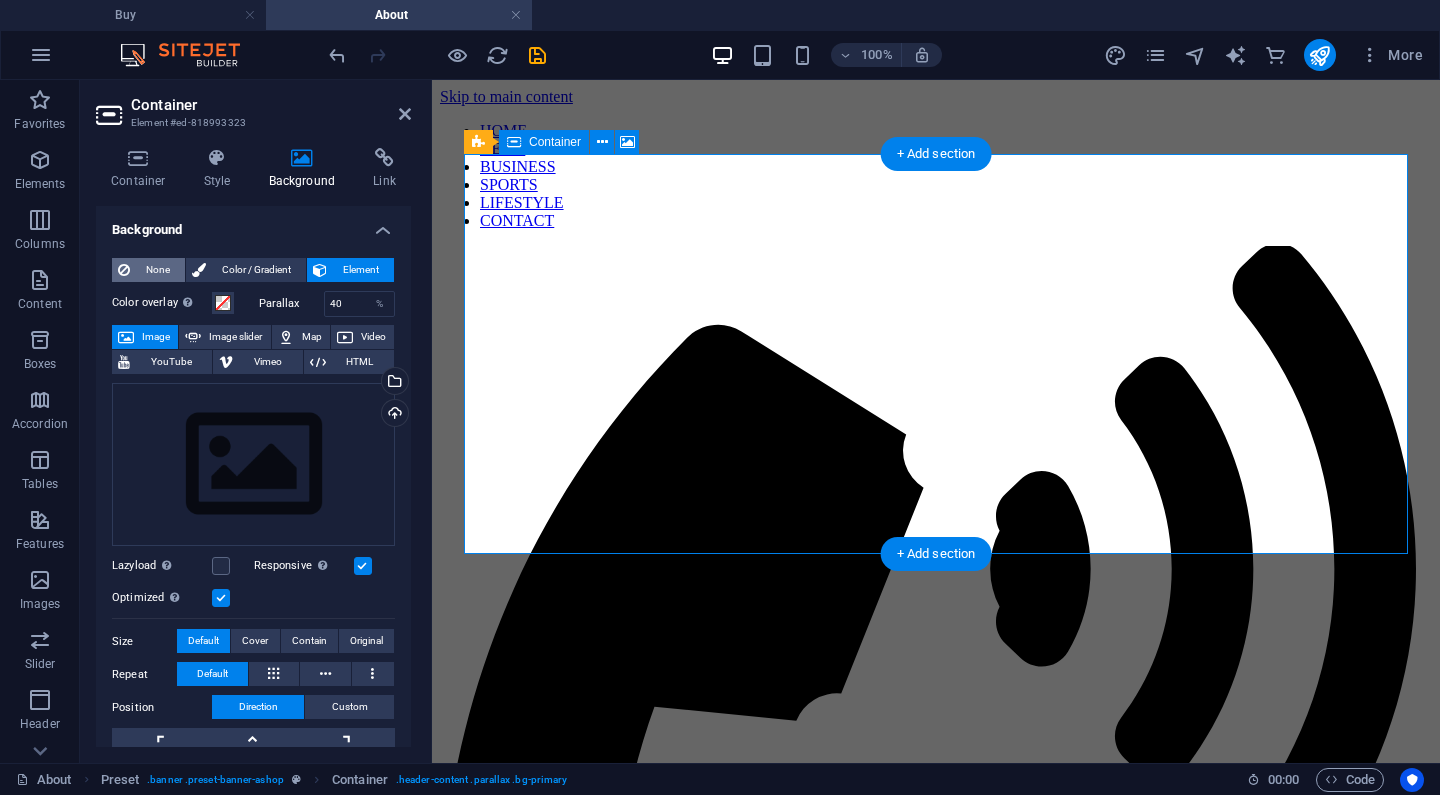click on "None" at bounding box center (157, 270) 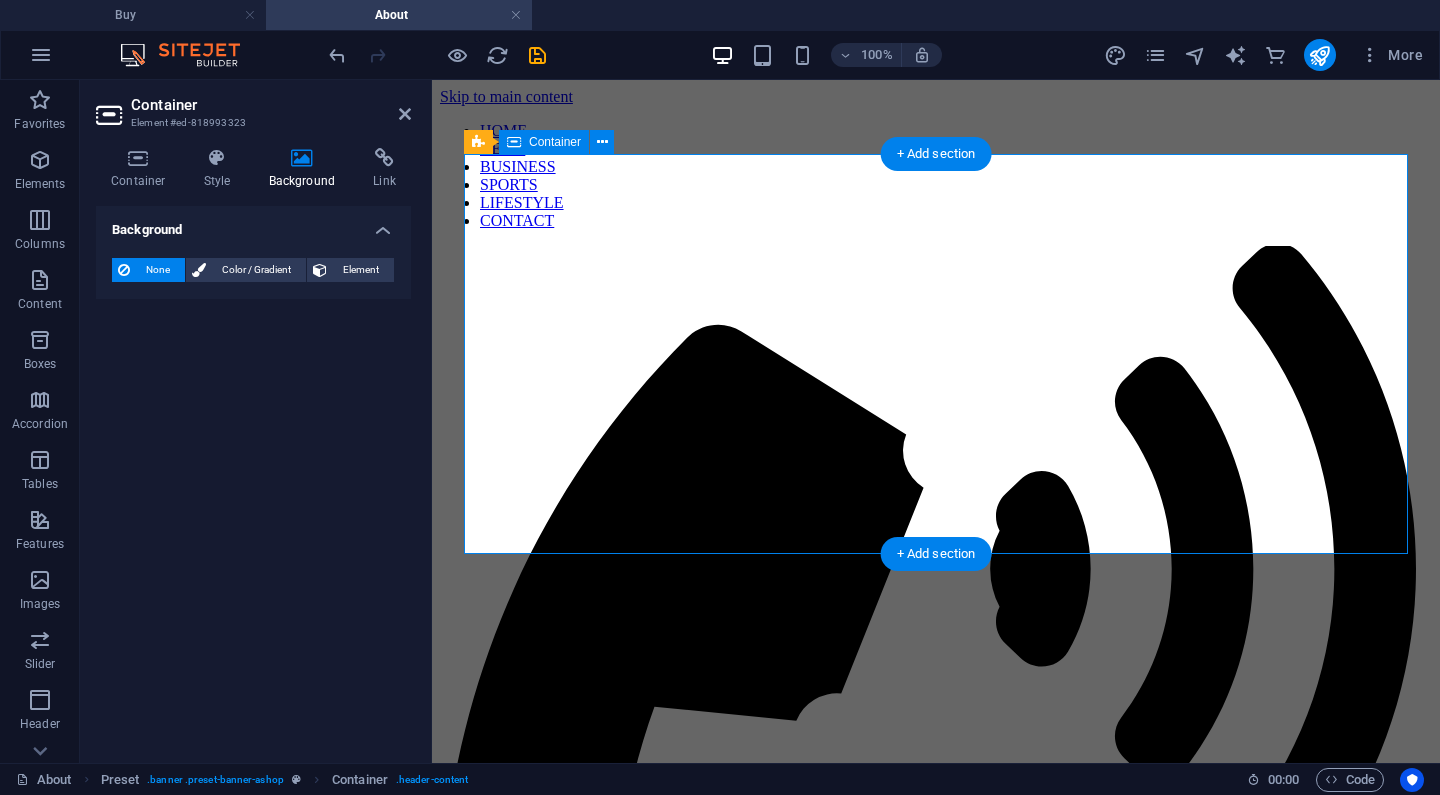 click on "None Color / Gradient Element Stretch background to full-width Color overlay Places an overlay over the background to colorize it Parallax 40 % Image Image slider Map Video YouTube Vimeo HTML Drag files here, click to choose files or select files from Files or our free stock photos & videos Select files from the file manager, stock photos, or upload file(s) Upload Lazyload Loading images after the page loads improves page speed. Responsive Automatically load retina image and smartphone optimized sizes. Optimized Images are compressed to improve page speed. Size Default Cover Contain Original Repeat Default Position Direction Custom X offset 50 px rem % vh vw Y offset 50 px rem % vh vw Alternative text The alternative text is used by devices that cannot display images (e.g. image search engines) and should be added to every image to improve website accessibility. Image caption Paragraph Format Normal Heading 1 Heading 2 Heading 3 Heading 4 Heading 5 Heading 6 Code Font Family Arial Georgia Impact Tahoma 8 9 10" at bounding box center [253, 270] 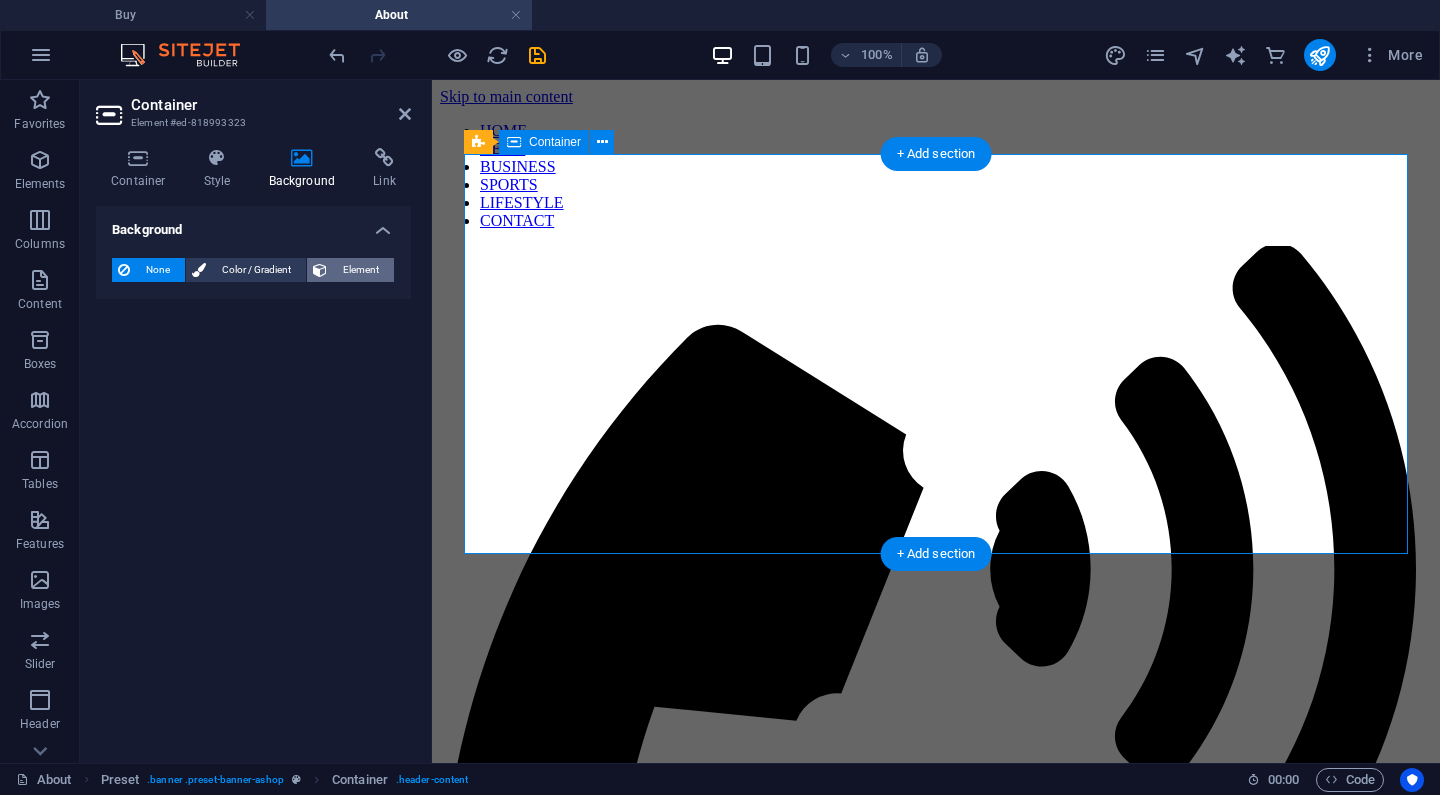 click on "Element" at bounding box center [350, 270] 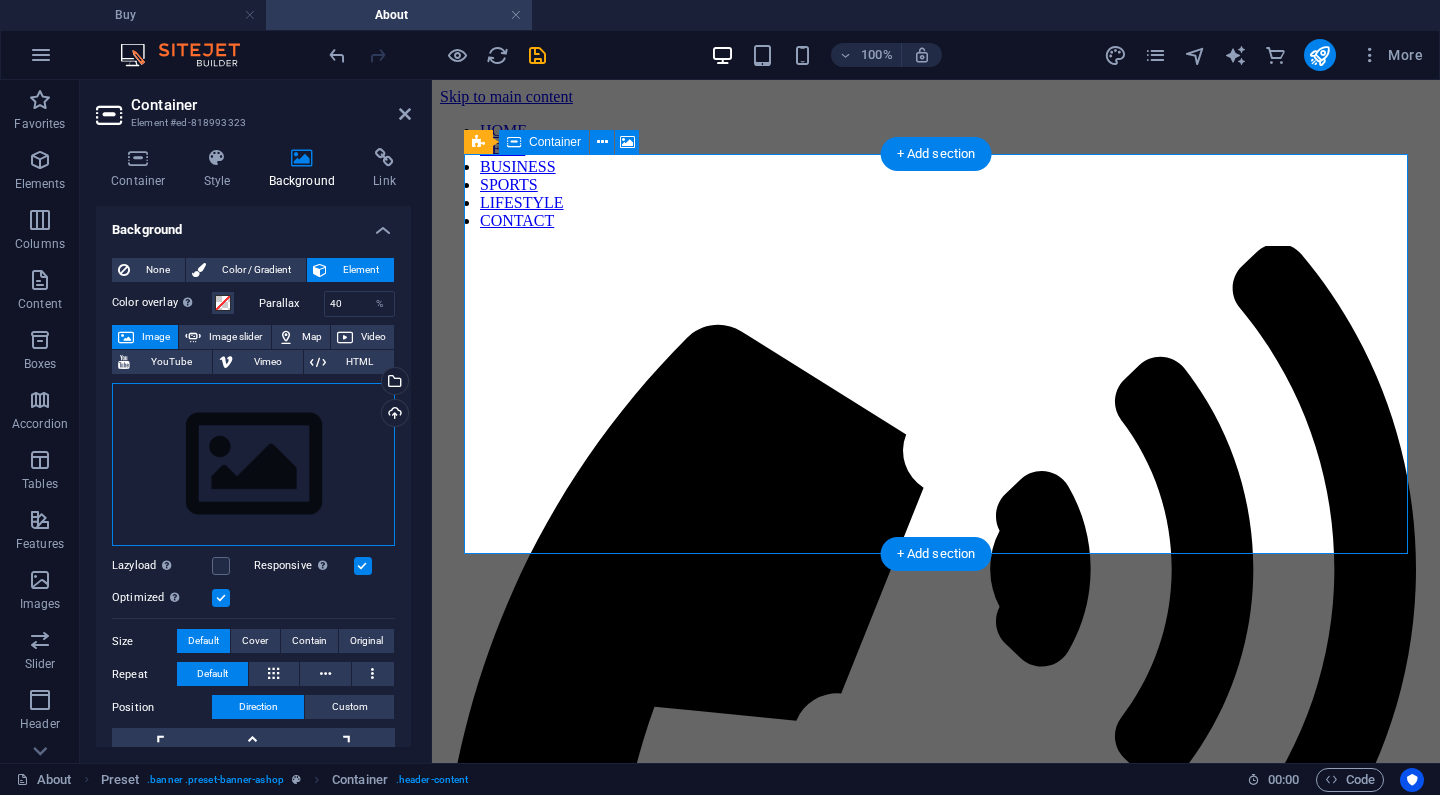click on "Drag files here, click to choose files or select files from Files or our free stock photos & videos" at bounding box center (253, 465) 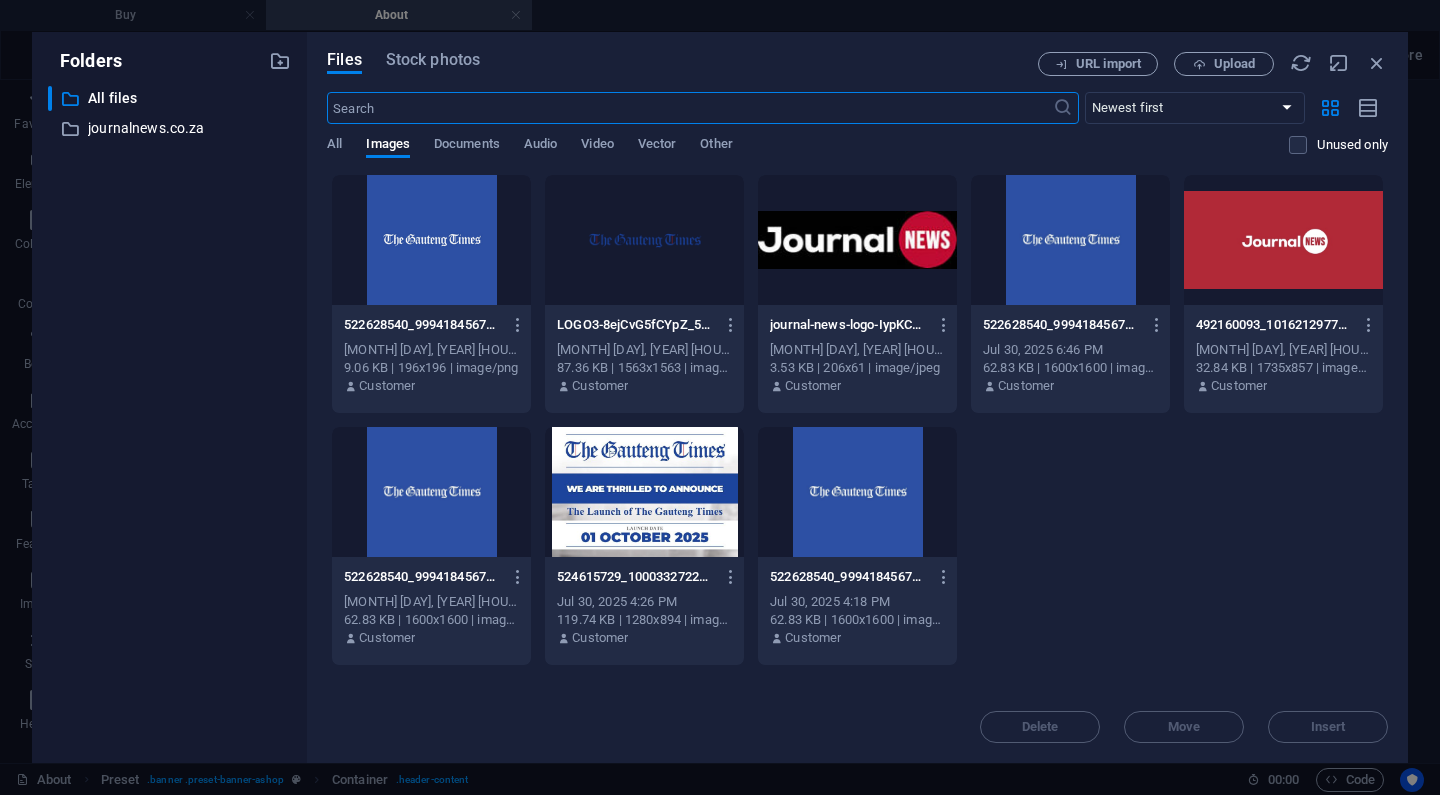 click at bounding box center [644, 240] 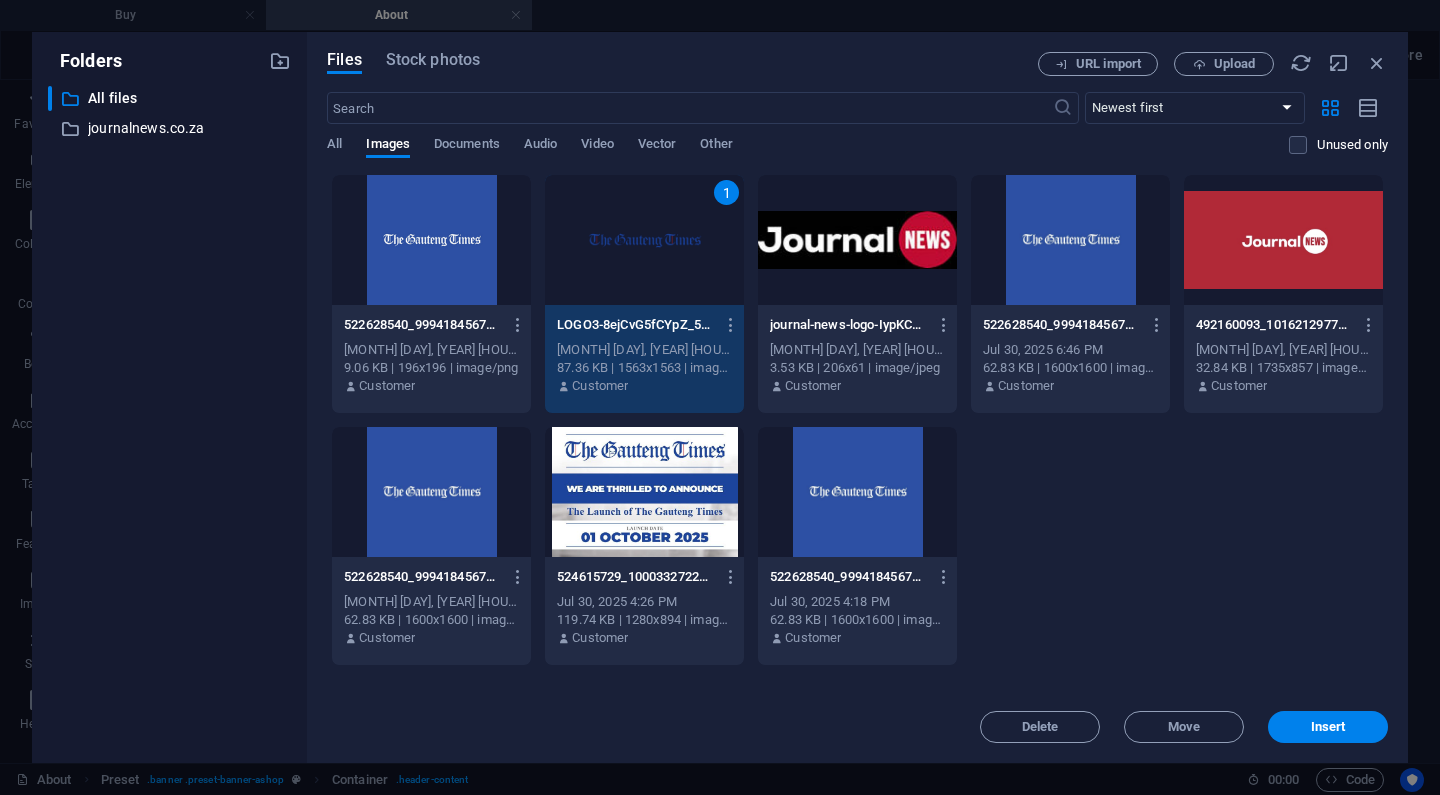 click on "1" at bounding box center (644, 240) 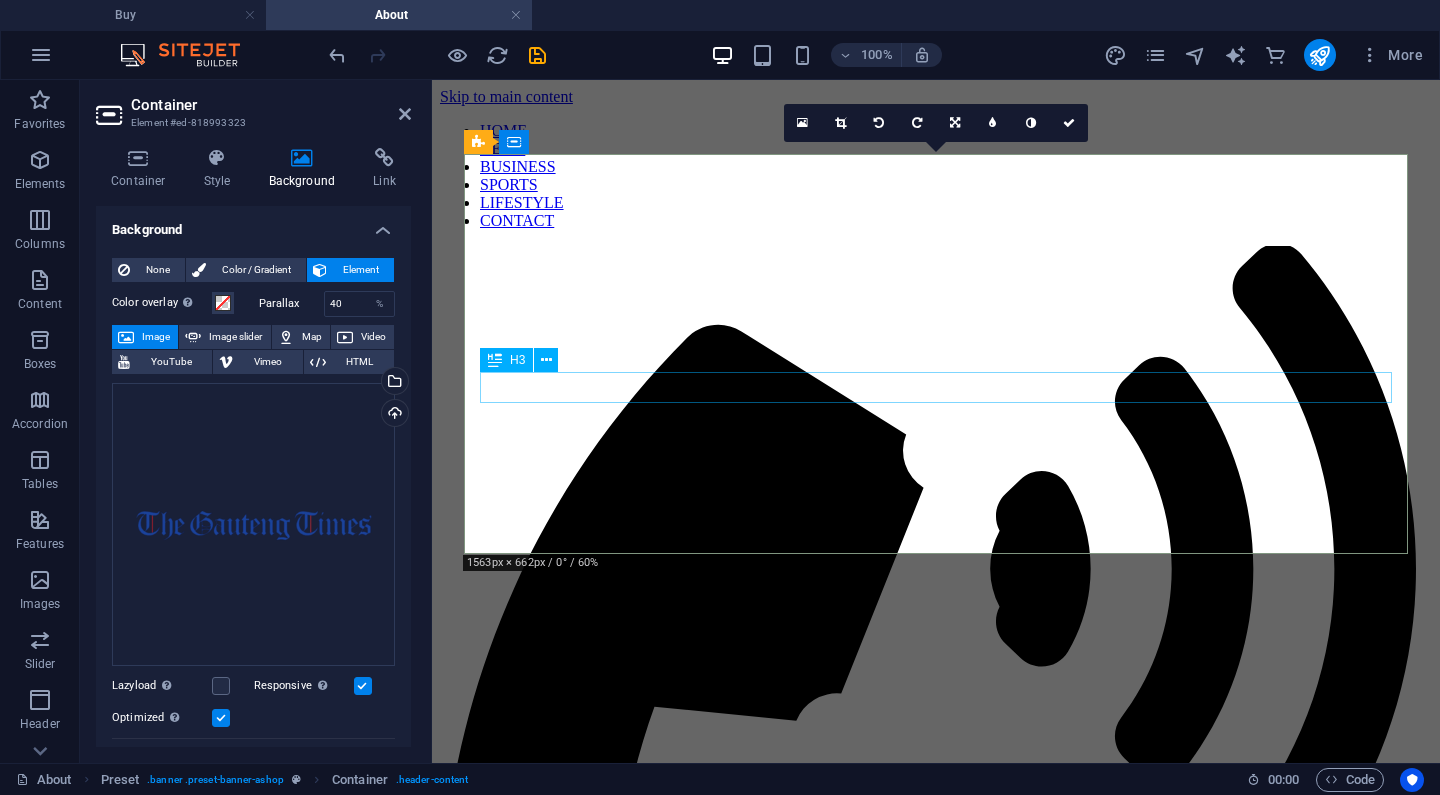 click on "Lorem ipsum sed diam nonumy." at bounding box center (936, 2167) 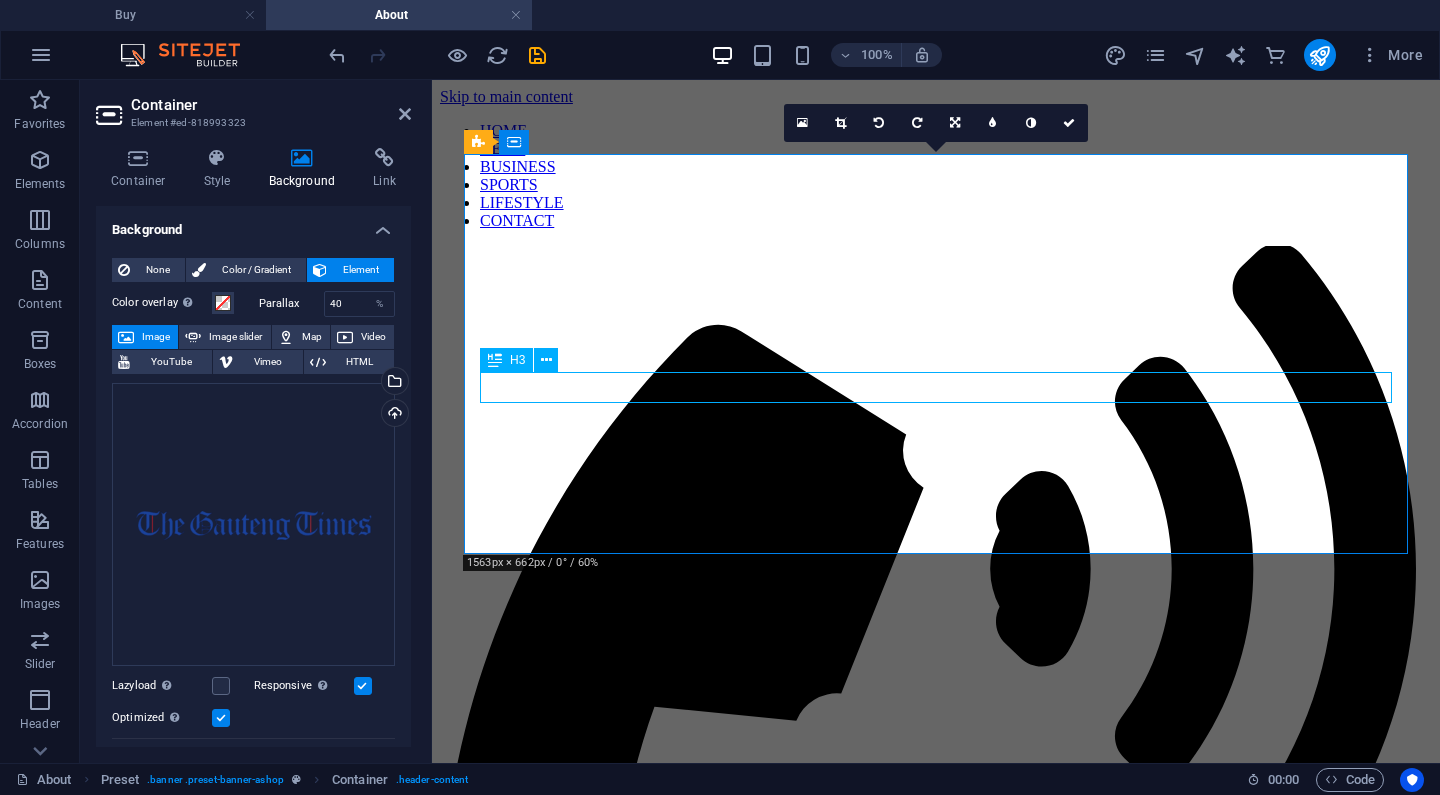 click on "Lorem ipsum sed diam nonumy." at bounding box center (936, 2167) 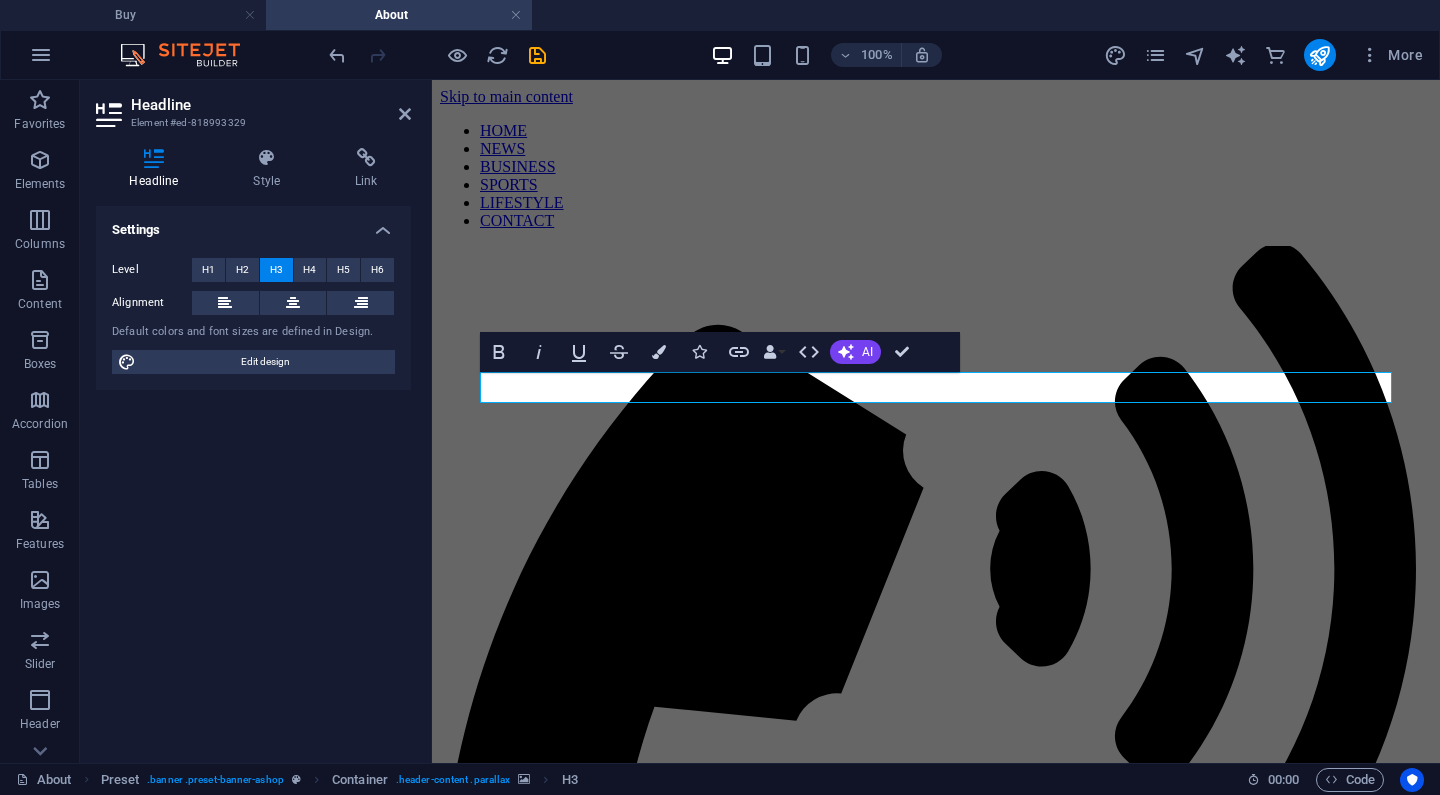 click at bounding box center (936, 1532) 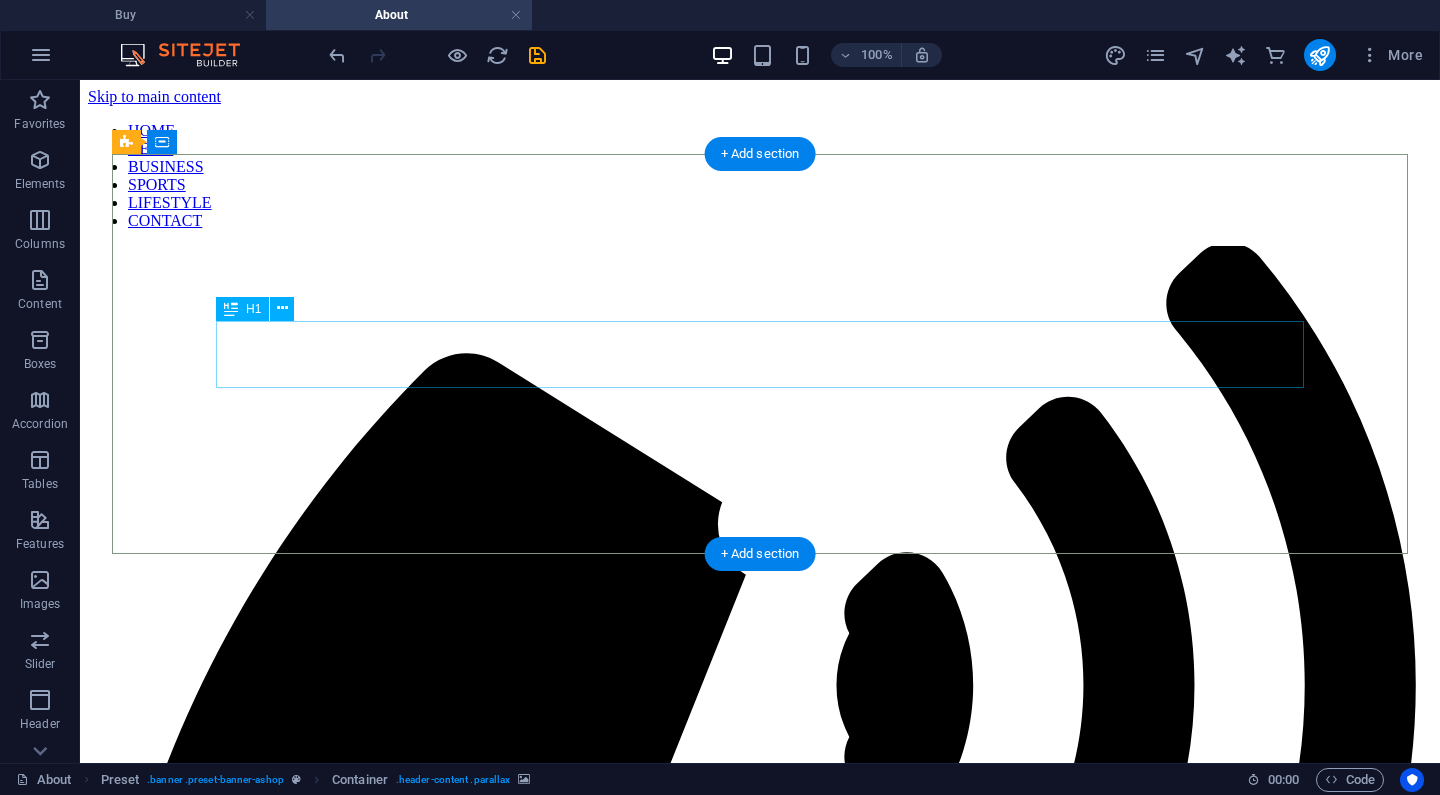 click on "About us" at bounding box center (760, 2582) 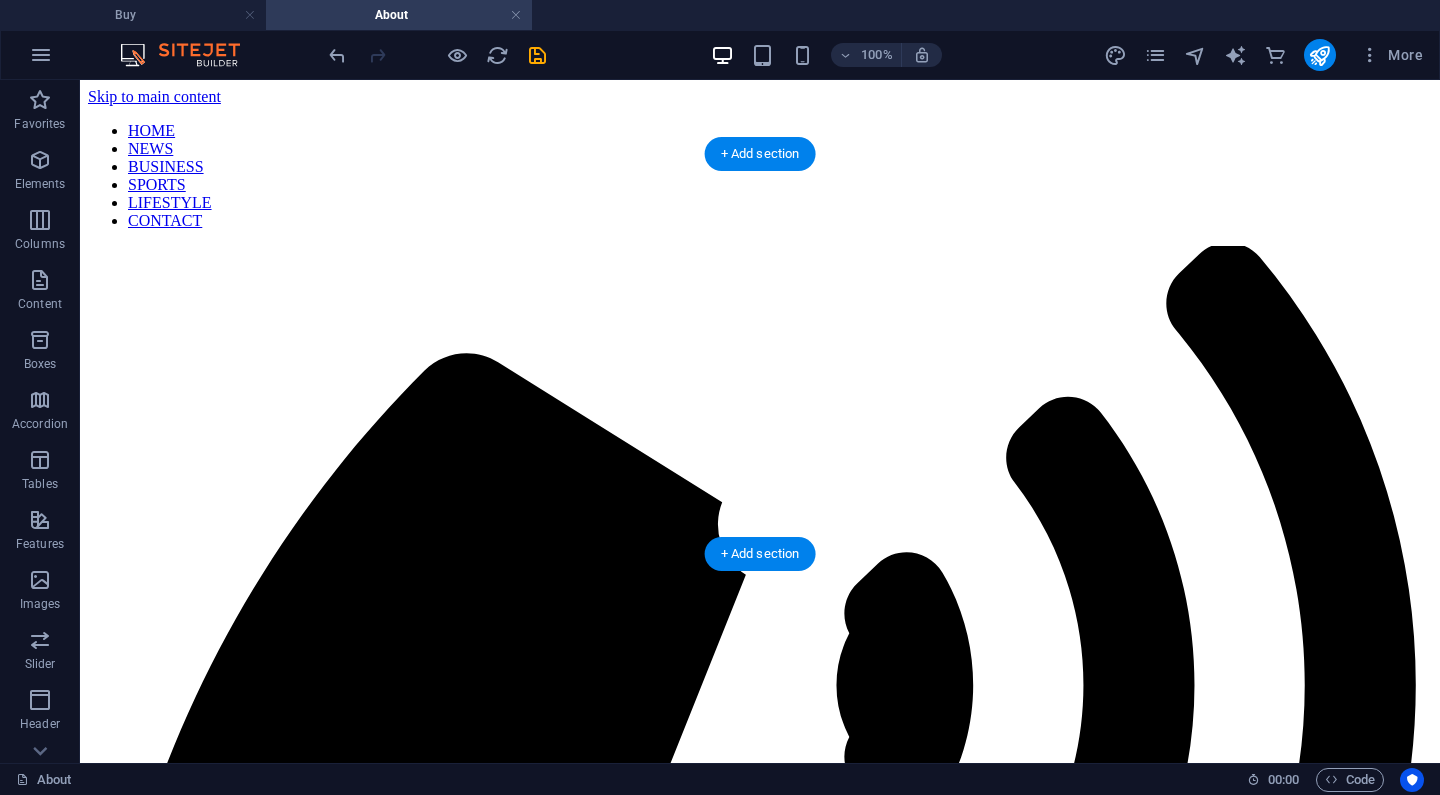 click at bounding box center [760, 1999] 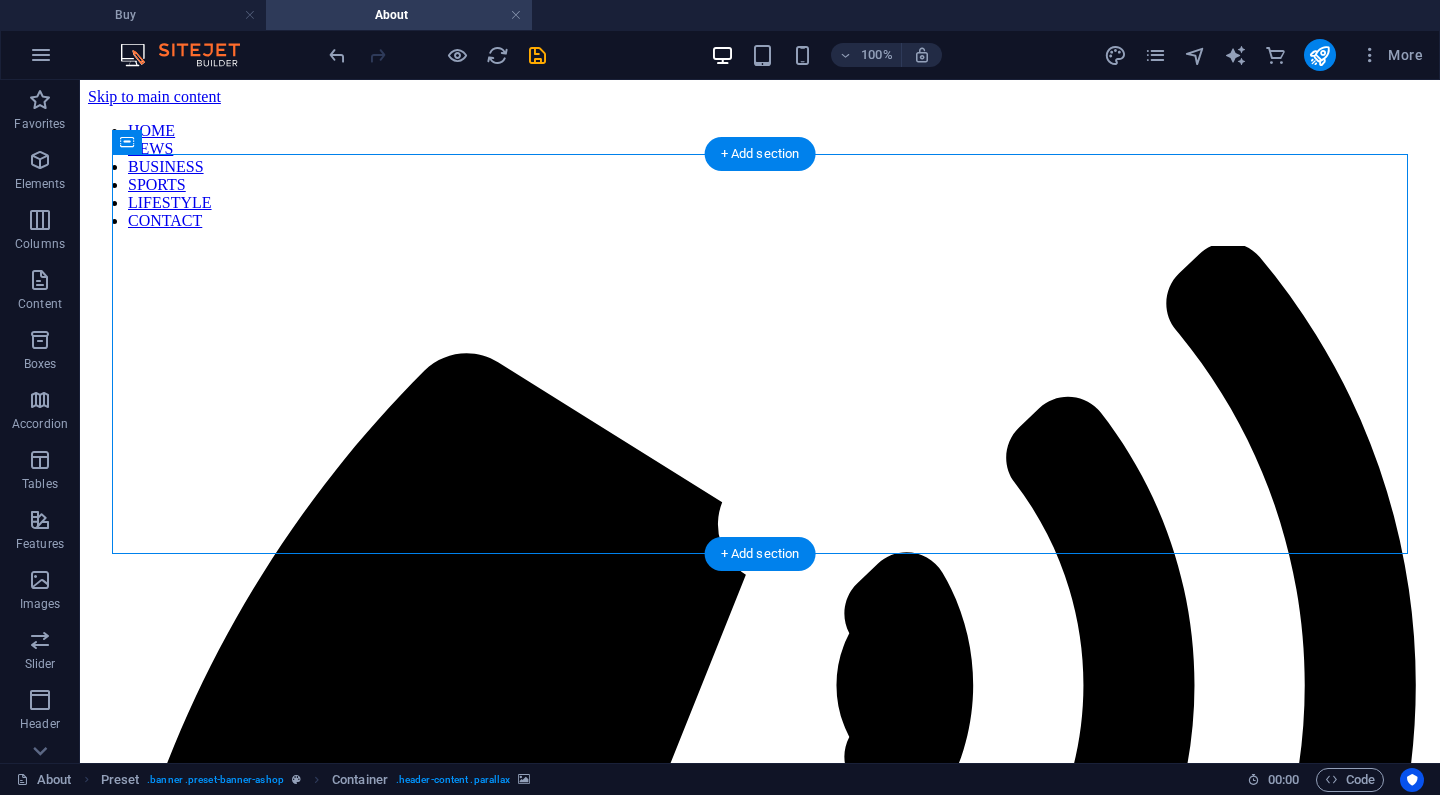 click at bounding box center [760, 1999] 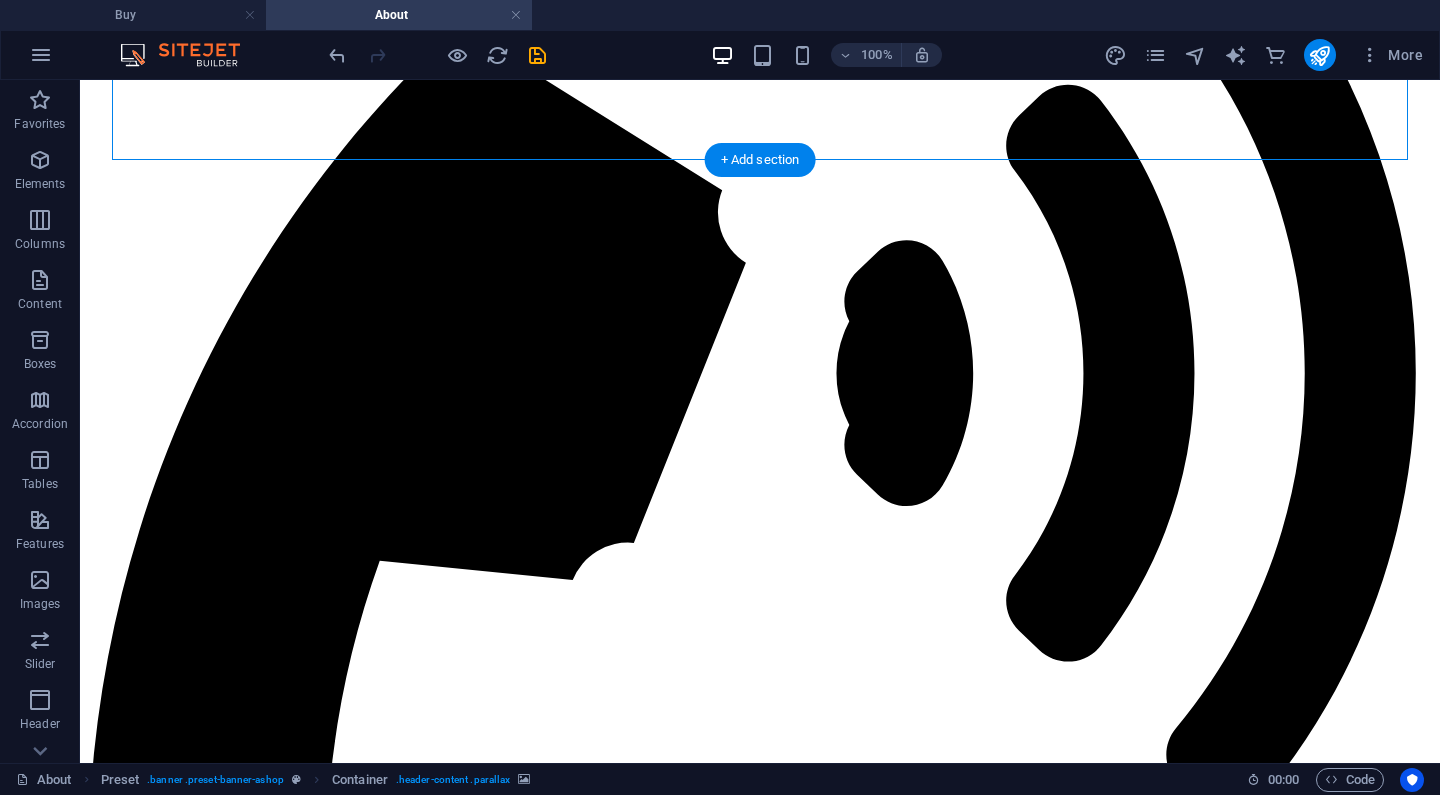 scroll, scrollTop: 320, scrollLeft: 0, axis: vertical 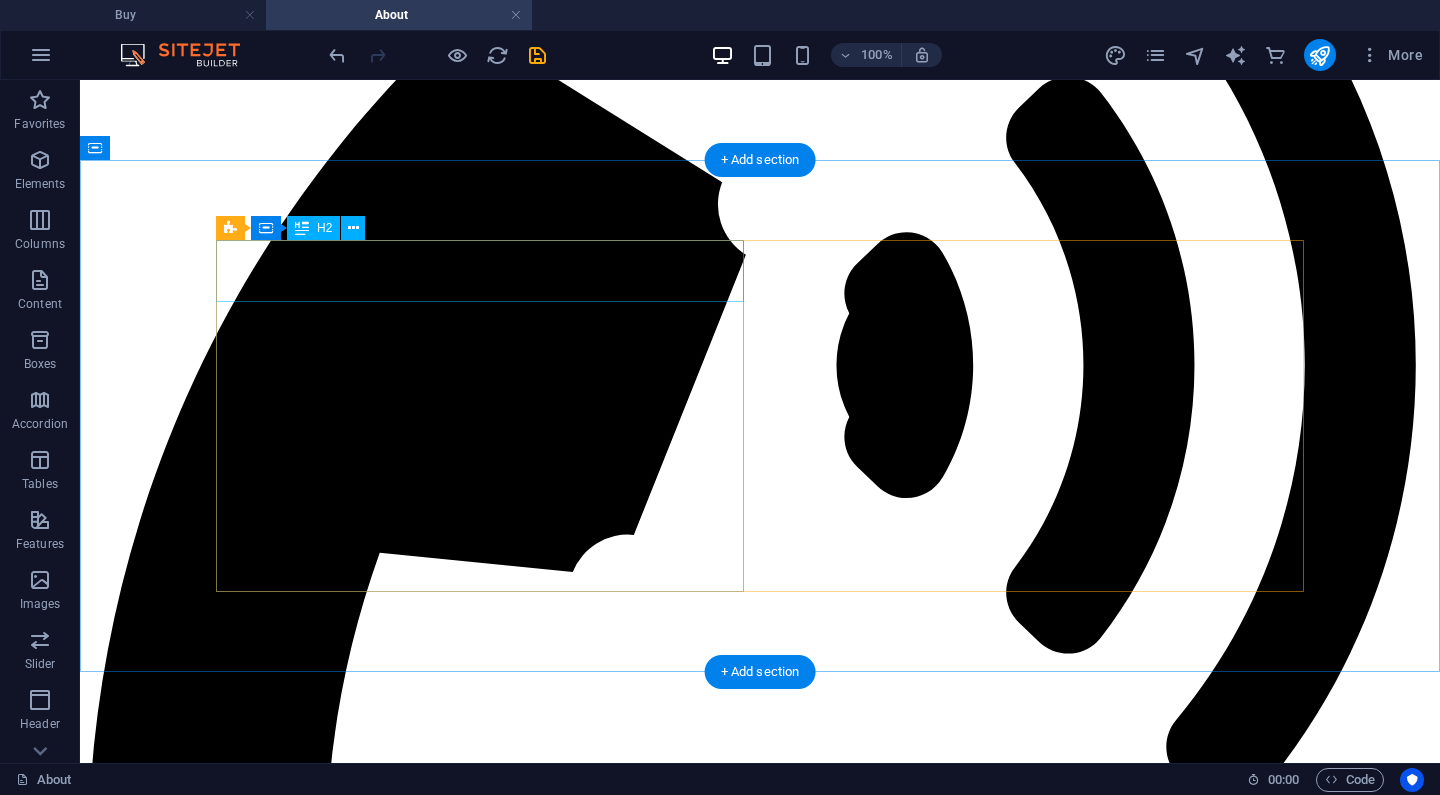 click on "Best shop since 2001" at bounding box center [760, 2397] 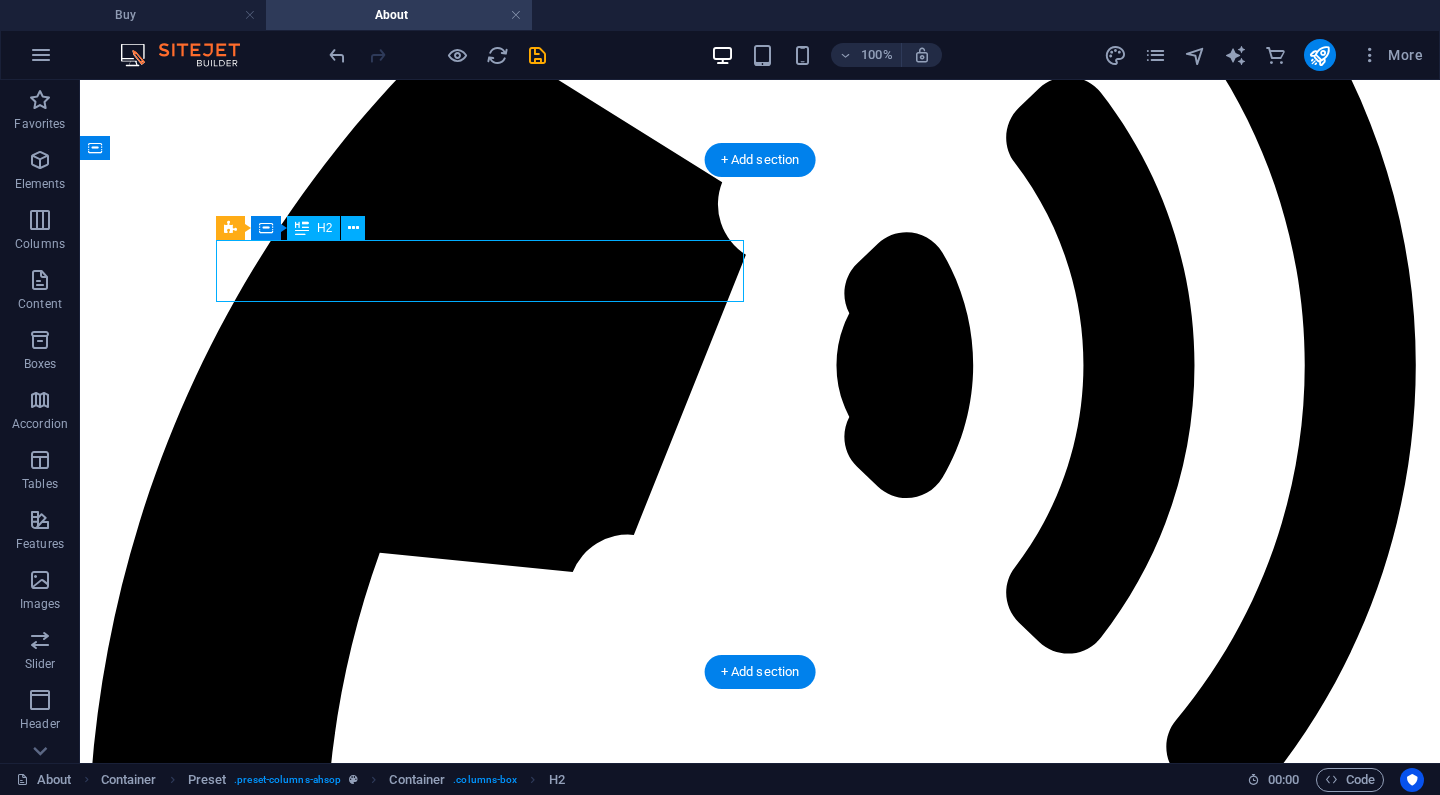click on "Best shop since 2001" at bounding box center (760, 2397) 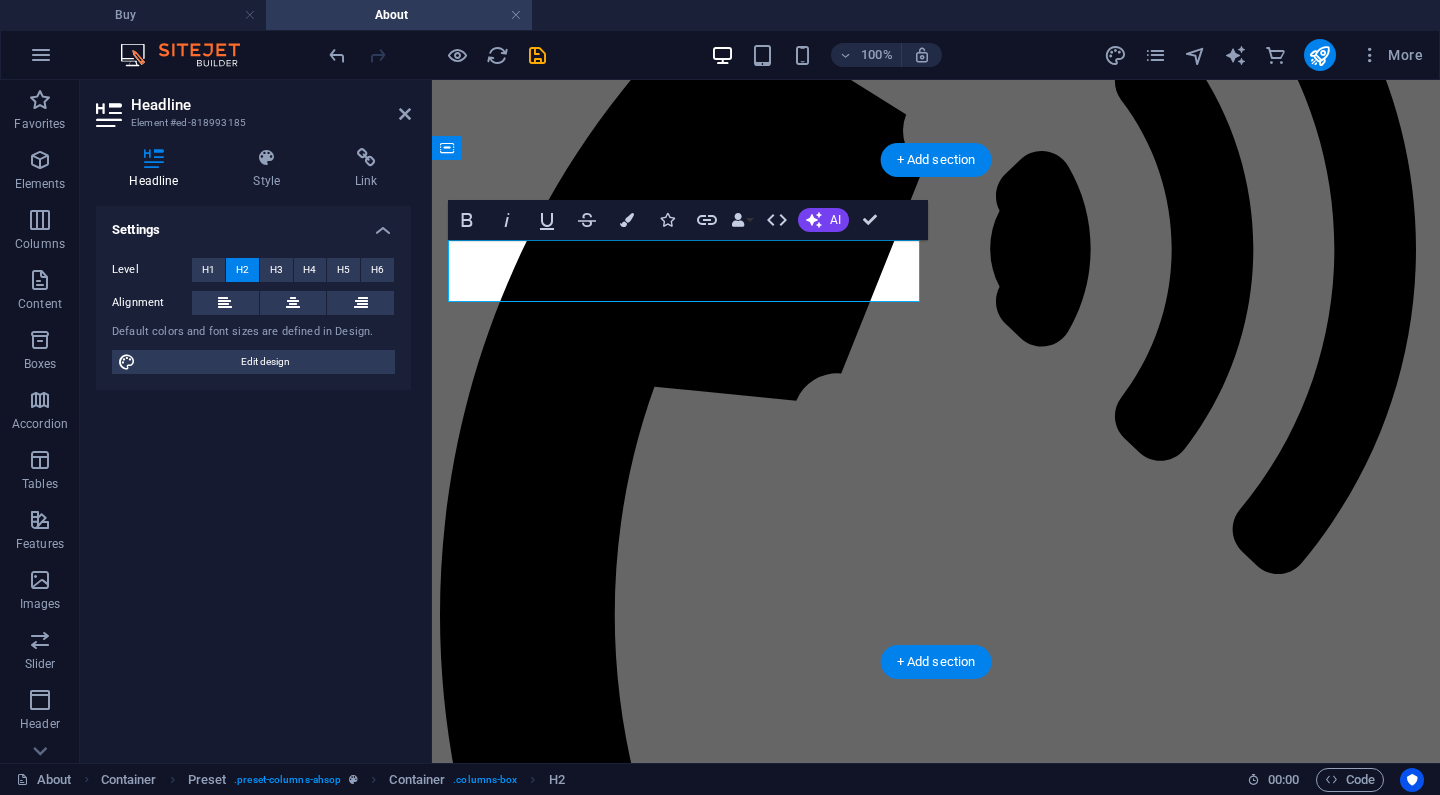 type 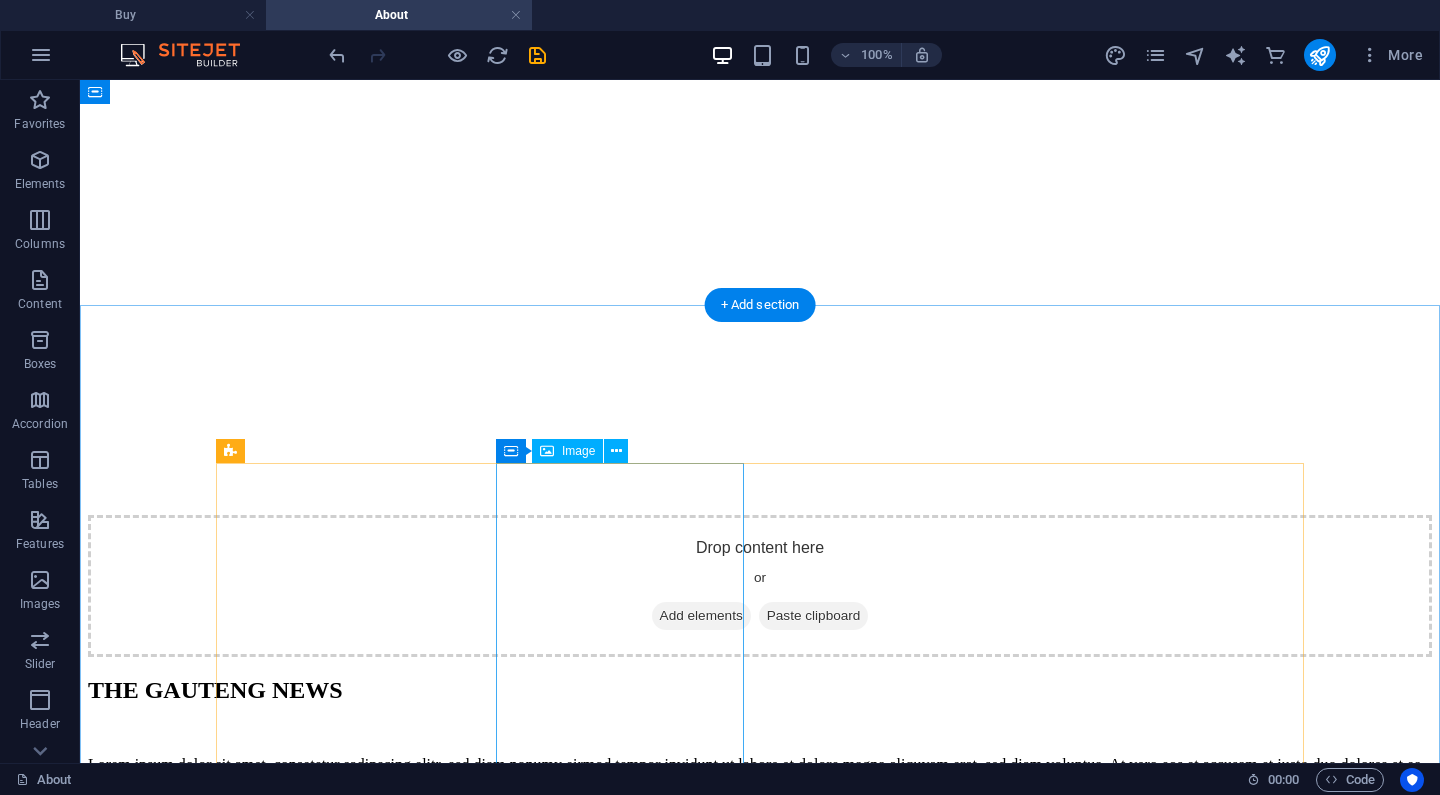 scroll, scrollTop: 1973, scrollLeft: 0, axis: vertical 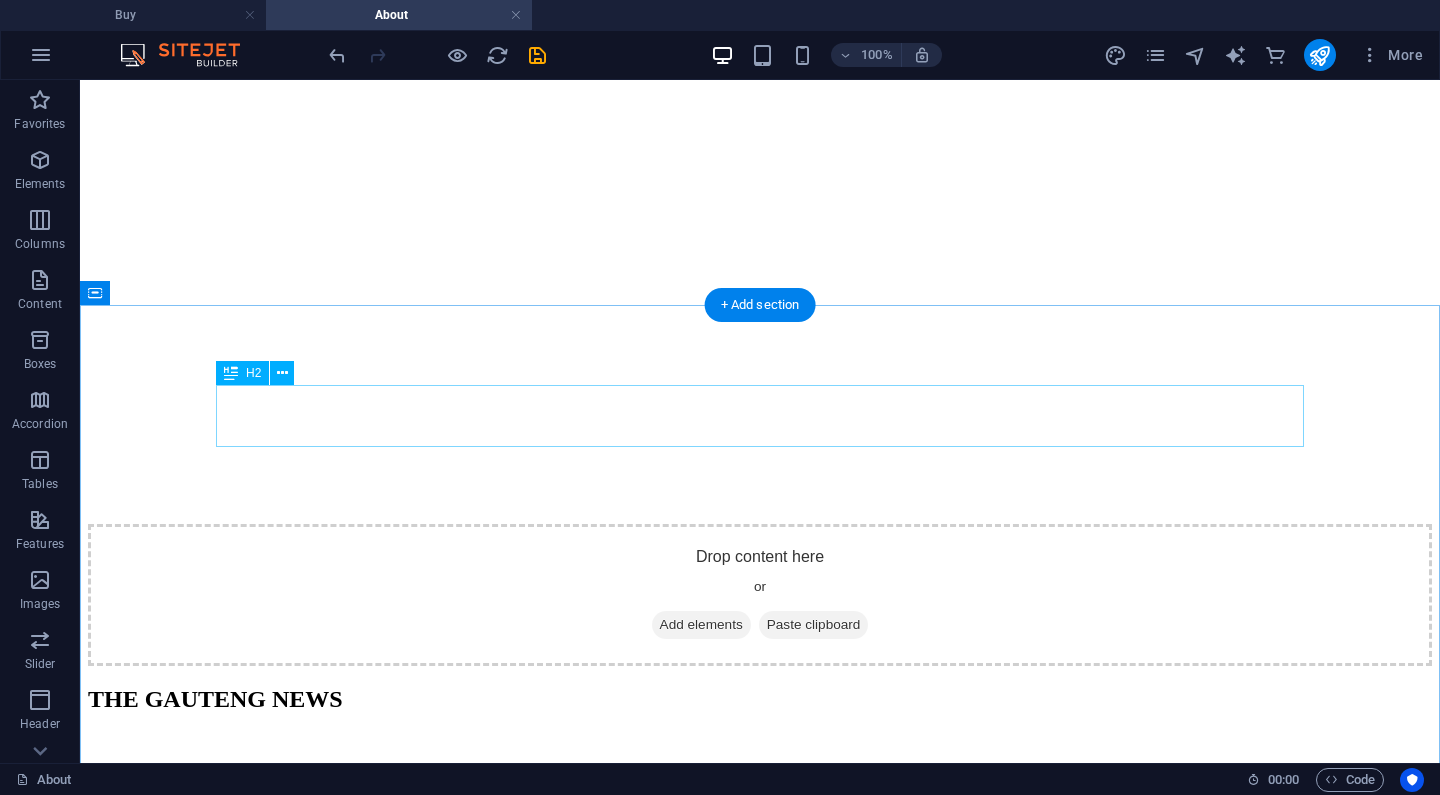 click on "Our team" at bounding box center [760, 3545] 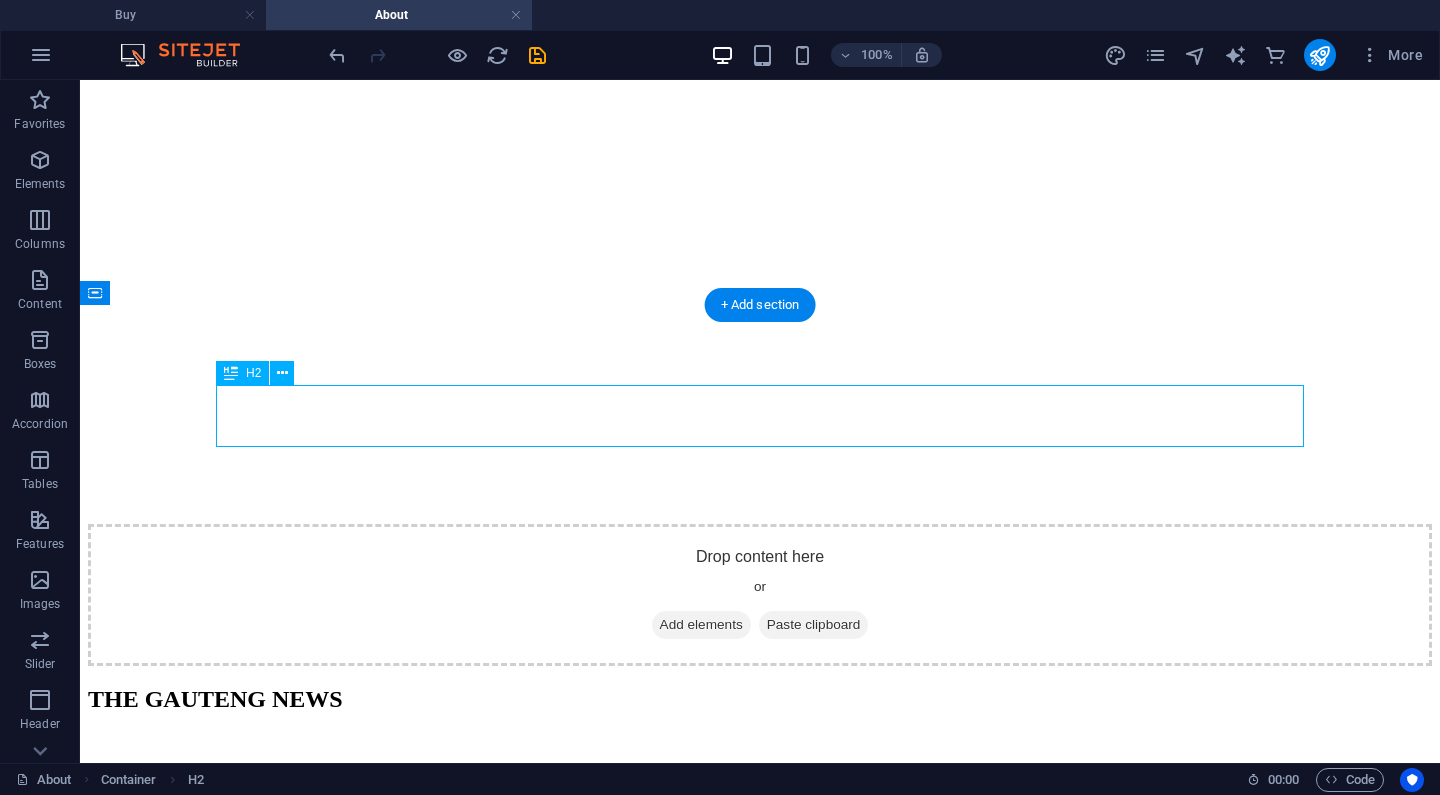 click on "Our team" at bounding box center [760, 3545] 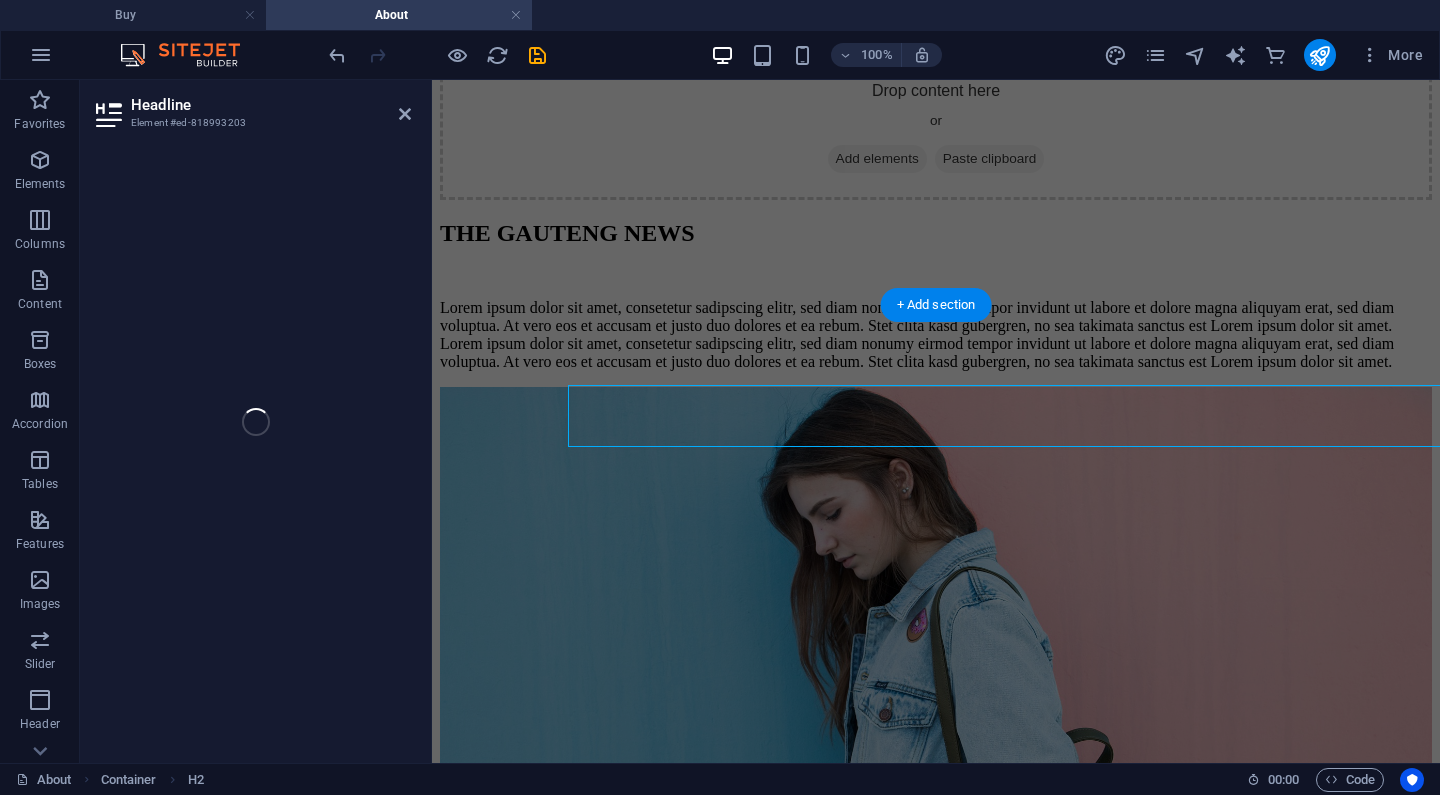 scroll, scrollTop: 2557, scrollLeft: 0, axis: vertical 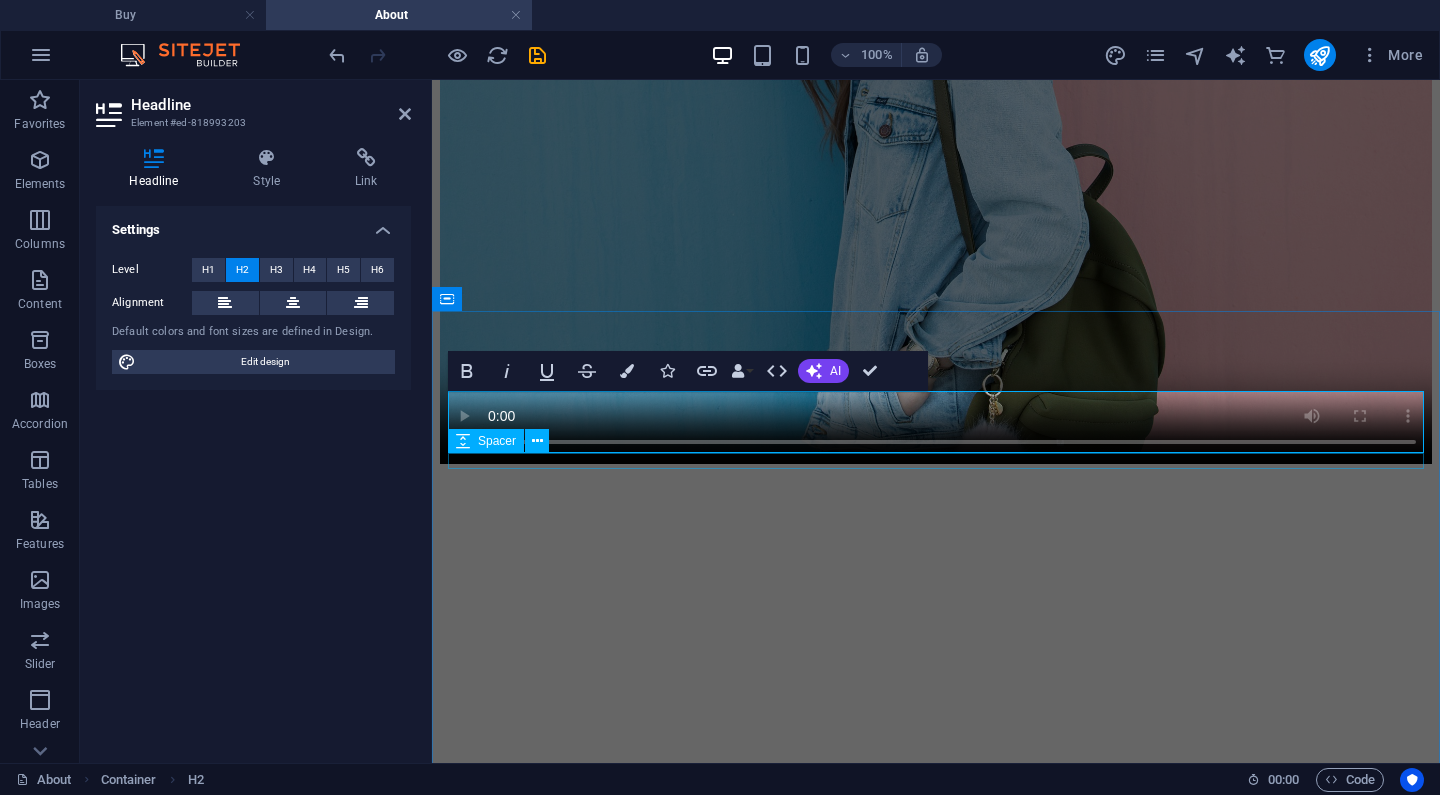 type 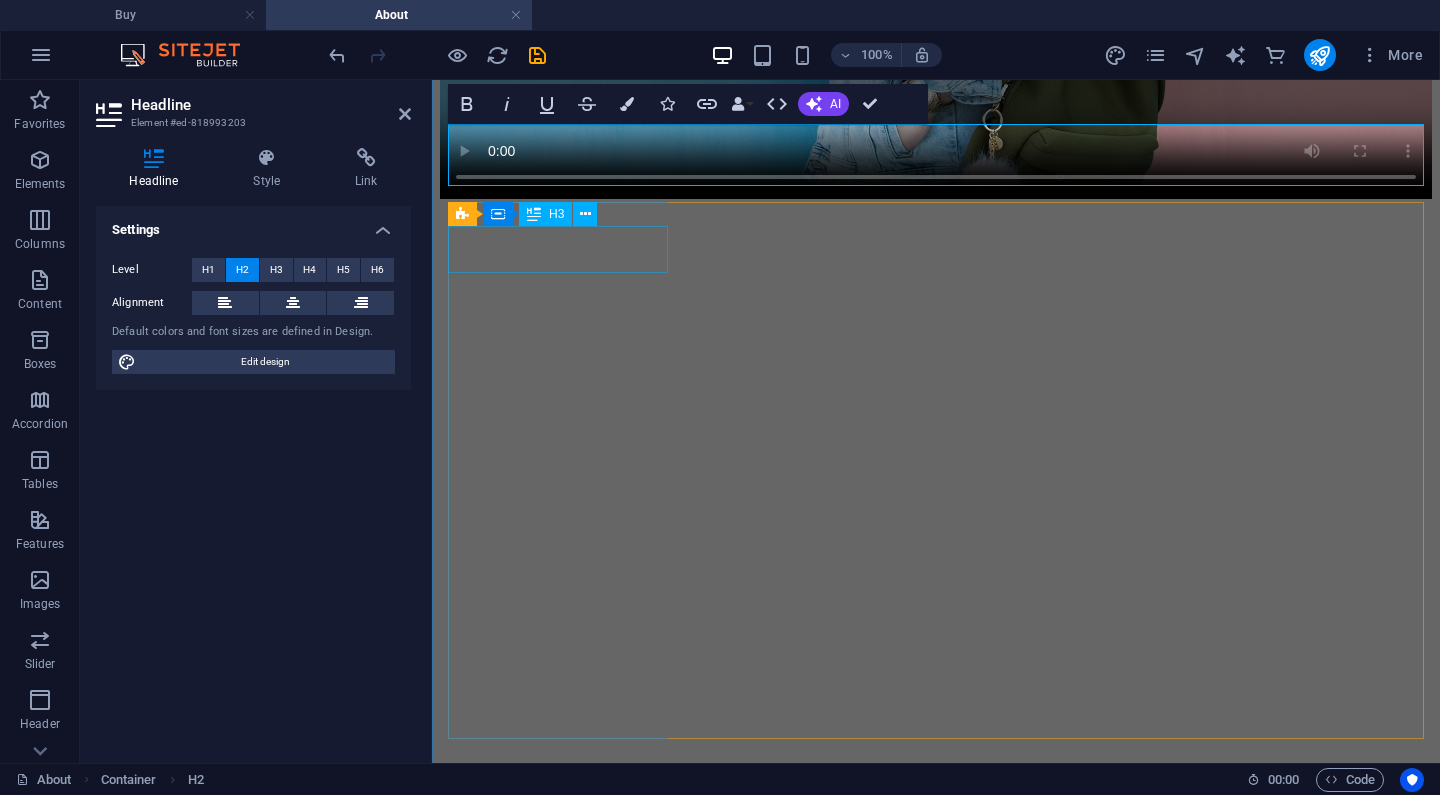 scroll, scrollTop: 2824, scrollLeft: 0, axis: vertical 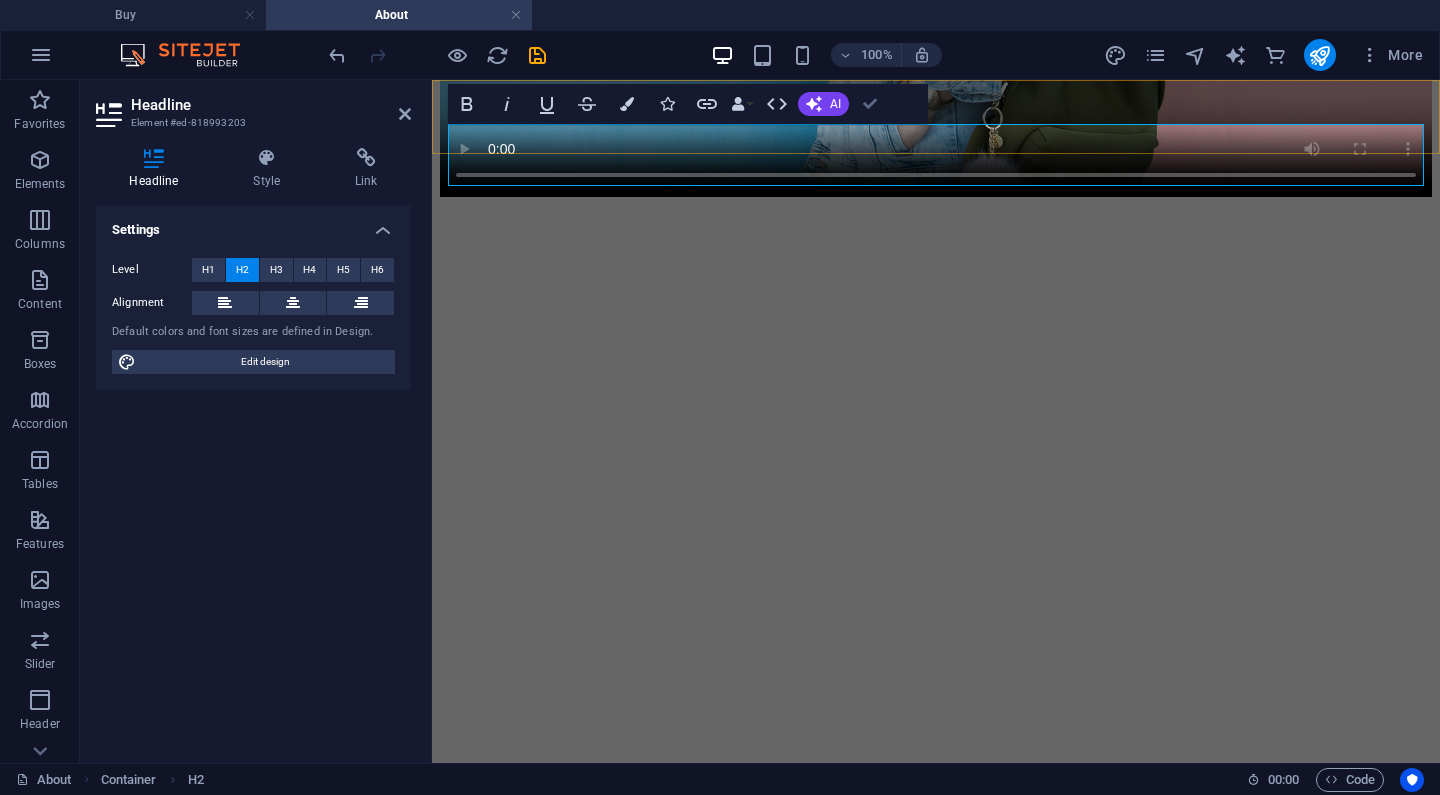 drag, startPoint x: 876, startPoint y: 106, endPoint x: 771, endPoint y: 26, distance: 132.00378 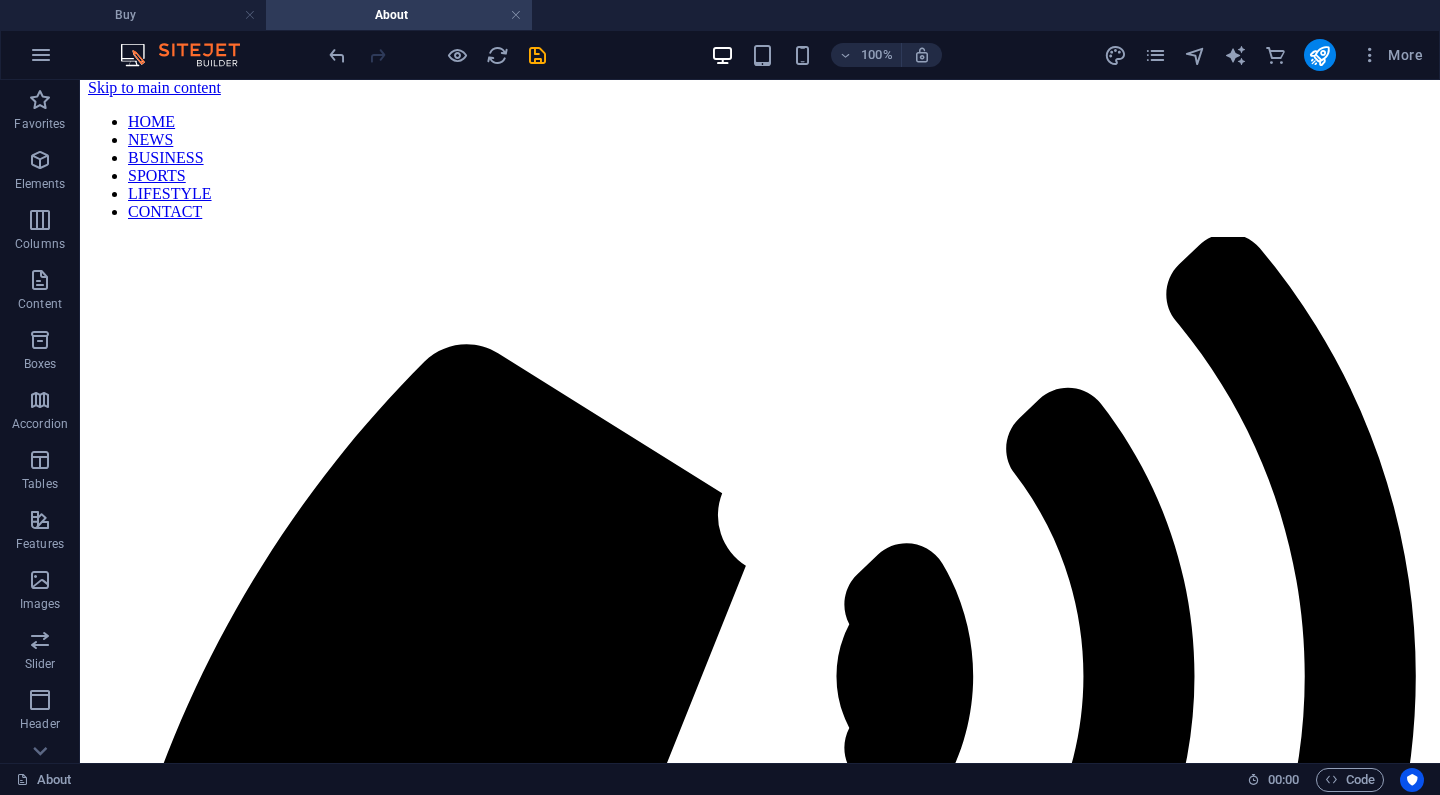 scroll, scrollTop: 4, scrollLeft: 0, axis: vertical 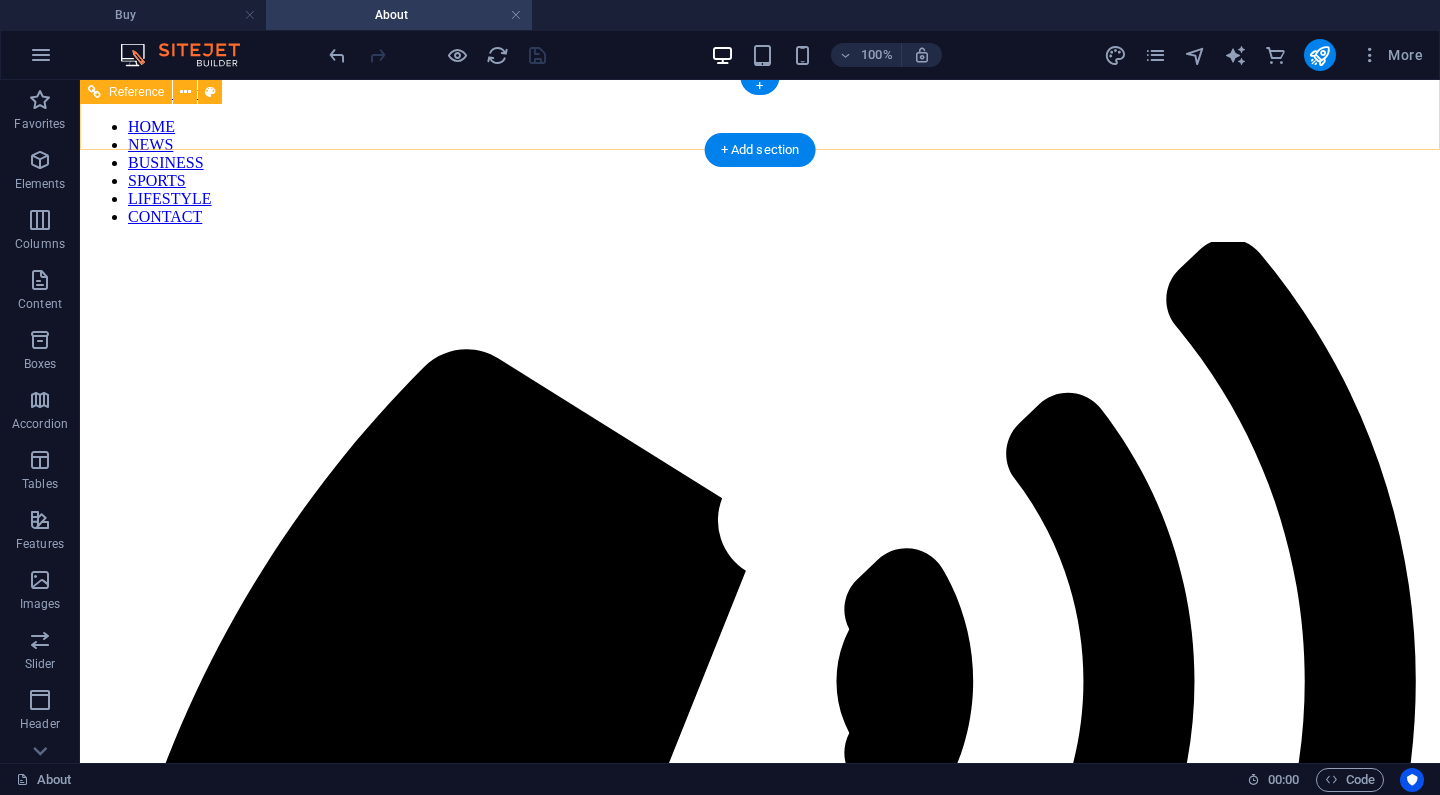 click on "HOME NEWS BUSINESS SPORTS LIFESTYLE CONTACT" at bounding box center (760, 172) 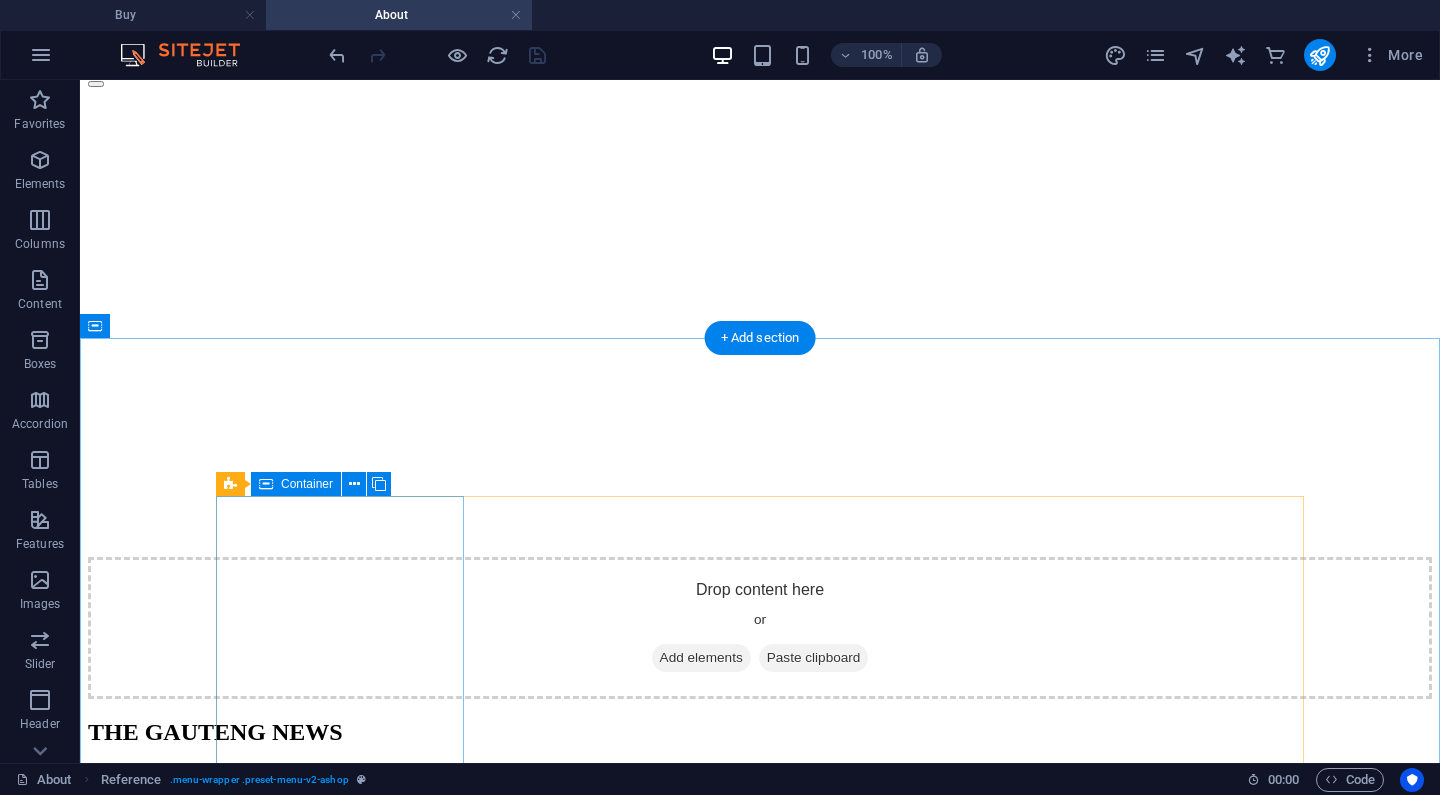 scroll, scrollTop: 1408, scrollLeft: 0, axis: vertical 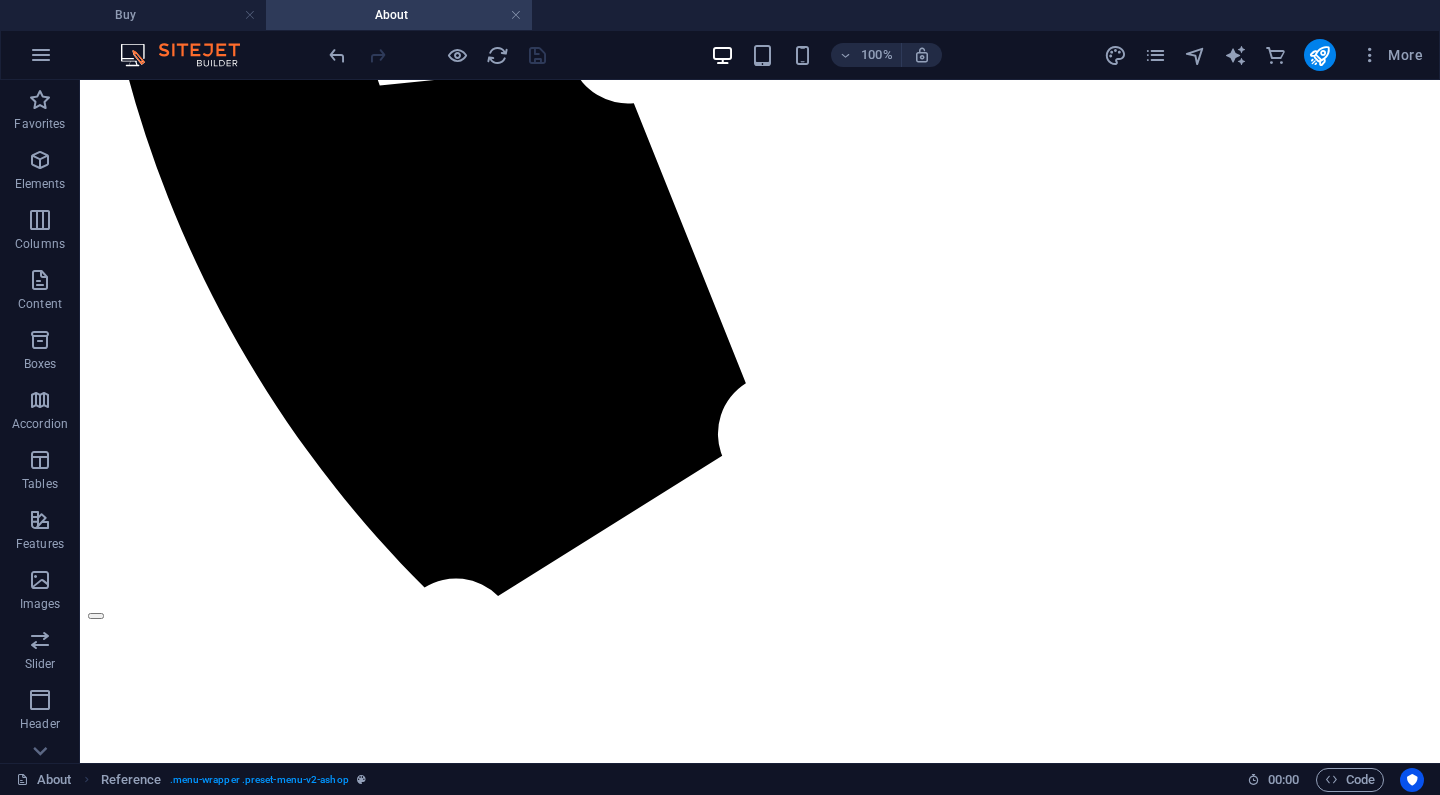 click at bounding box center [760, 2300] 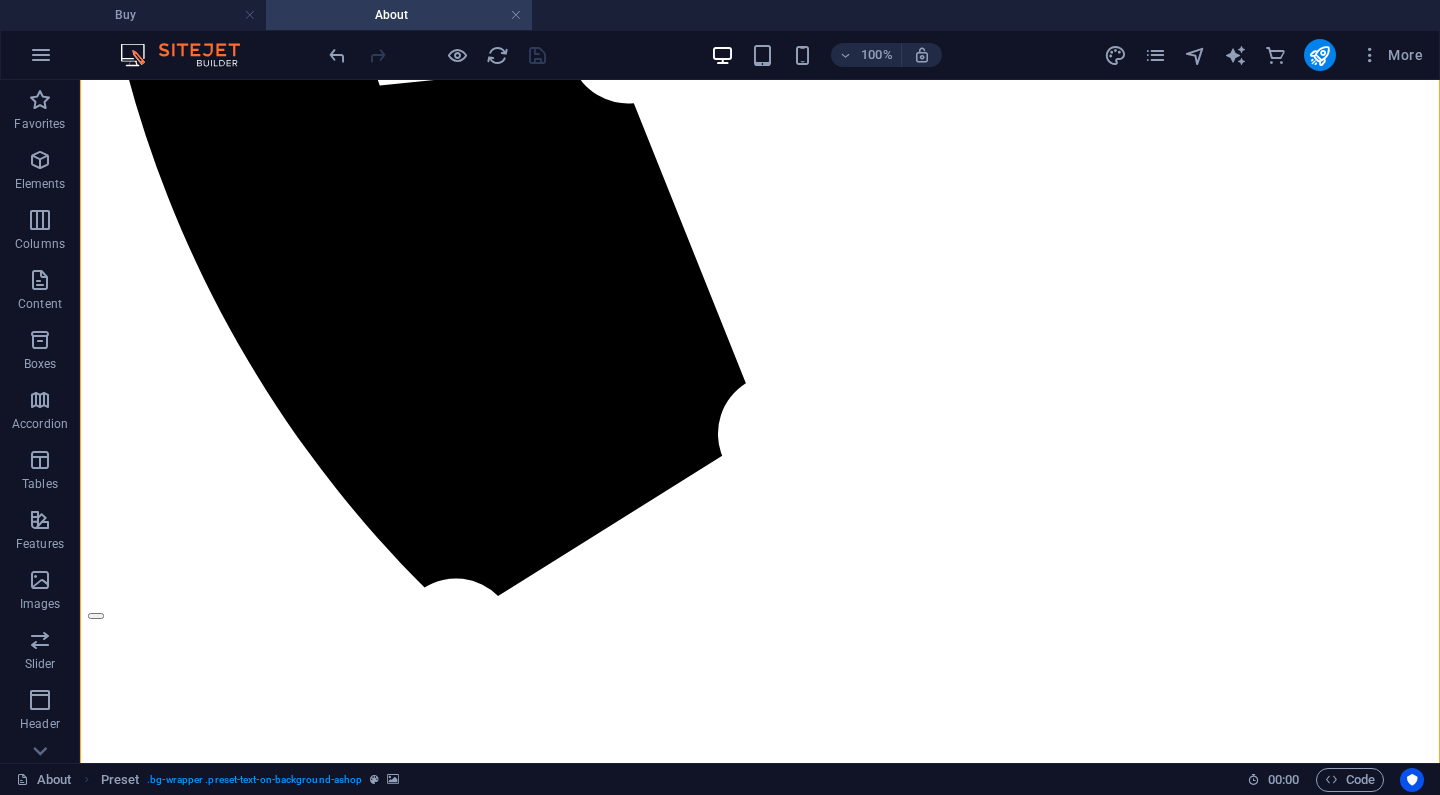 click at bounding box center [760, 2300] 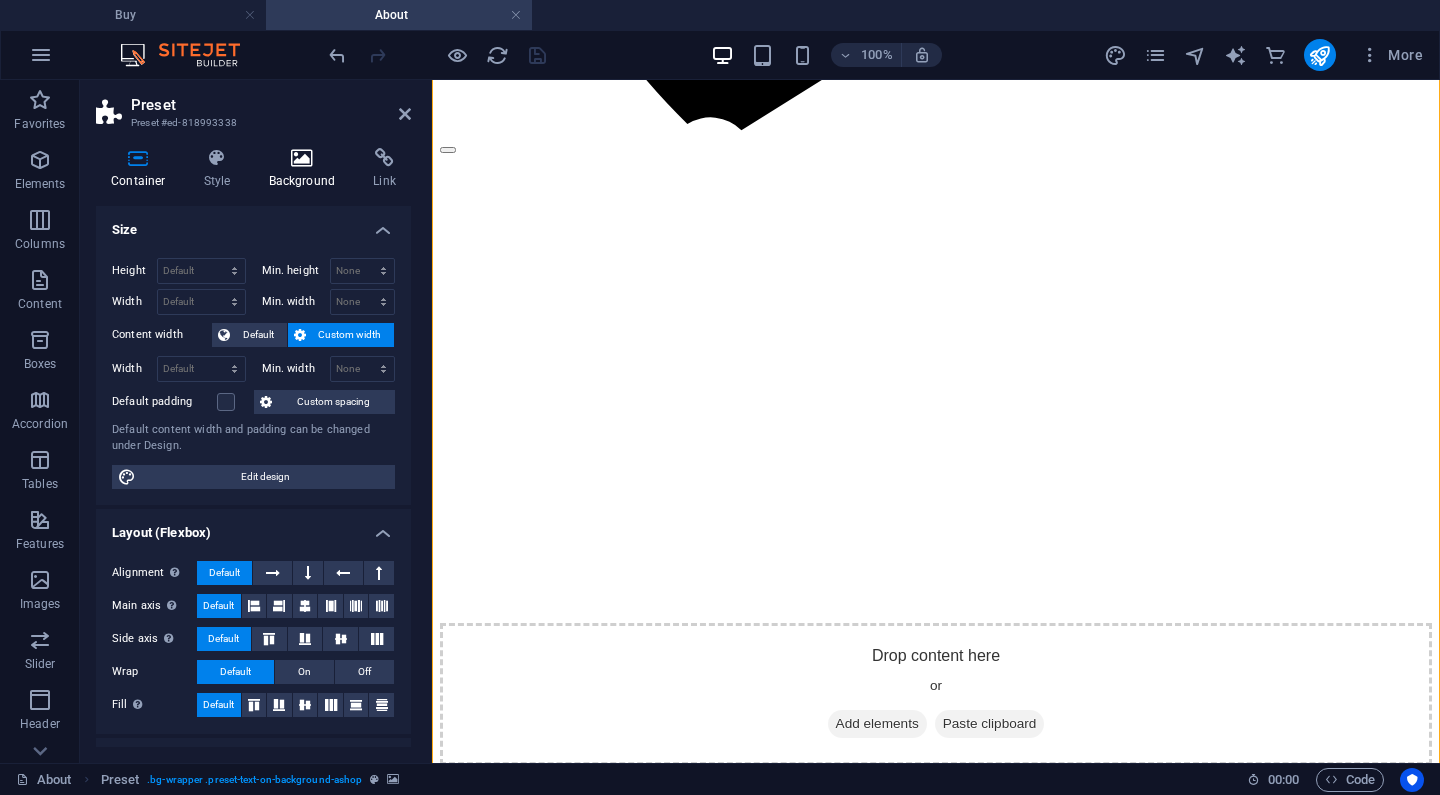 click at bounding box center [302, 158] 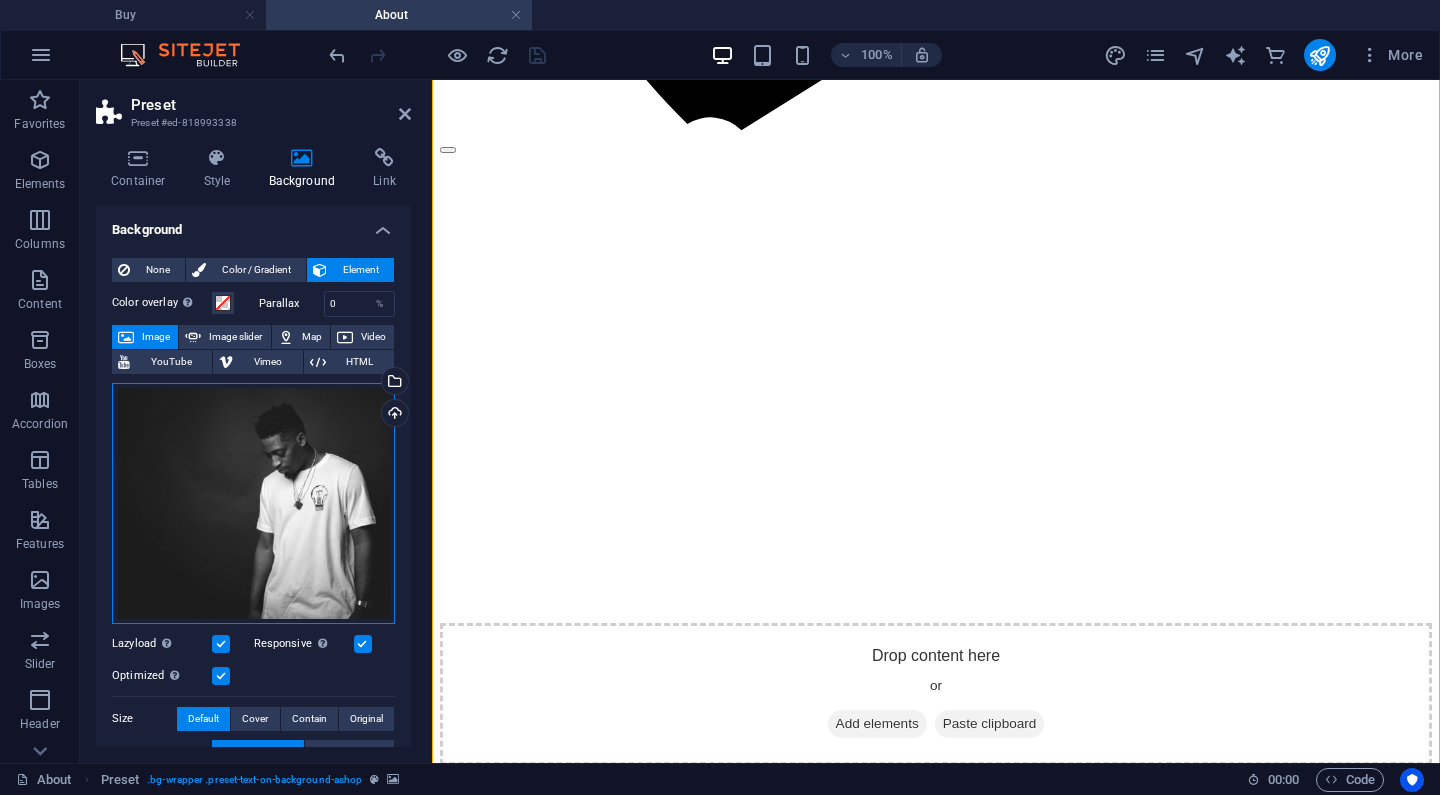 click on "Drag files here, click to choose files or select files from Files or our free stock photos & videos" at bounding box center (253, 503) 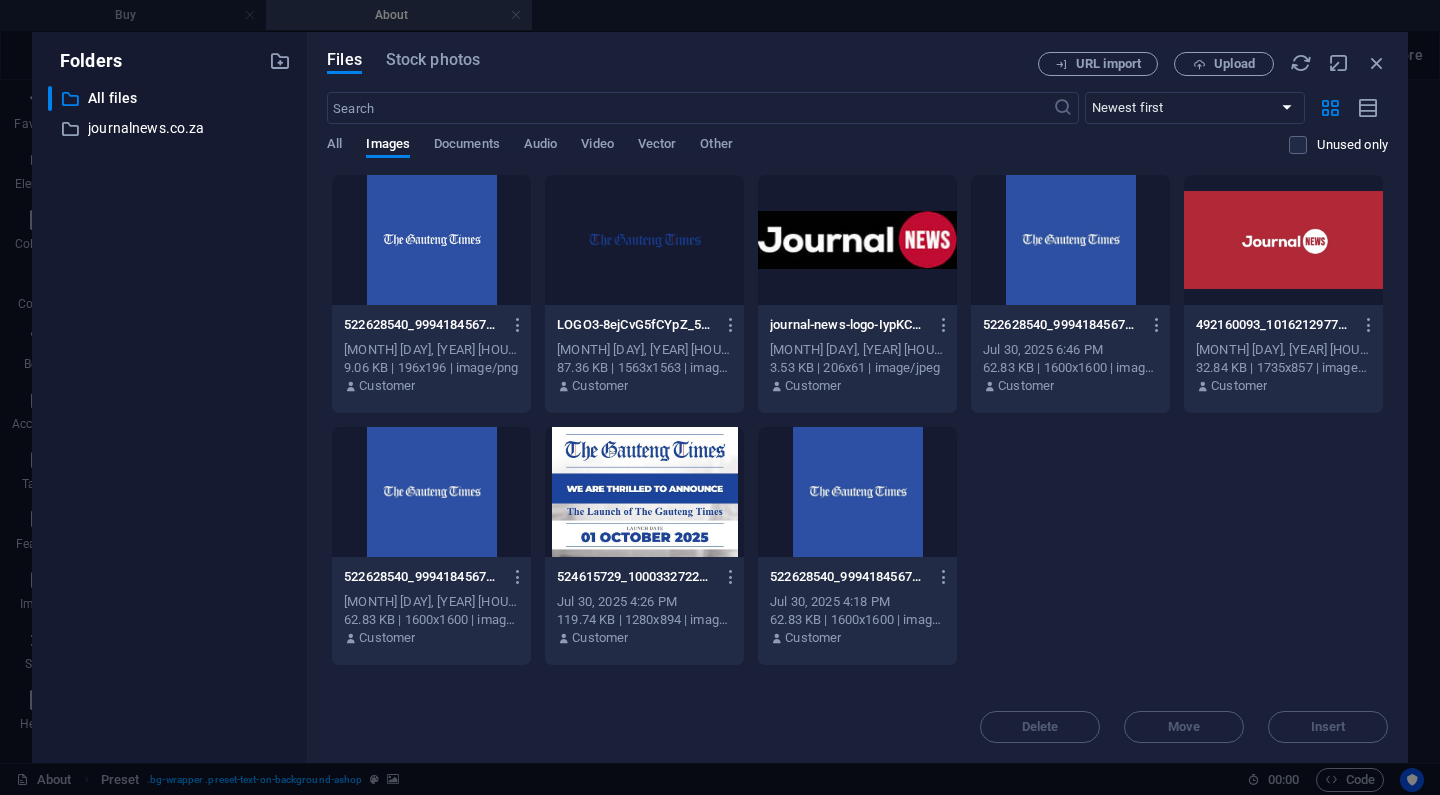 click at bounding box center [644, 492] 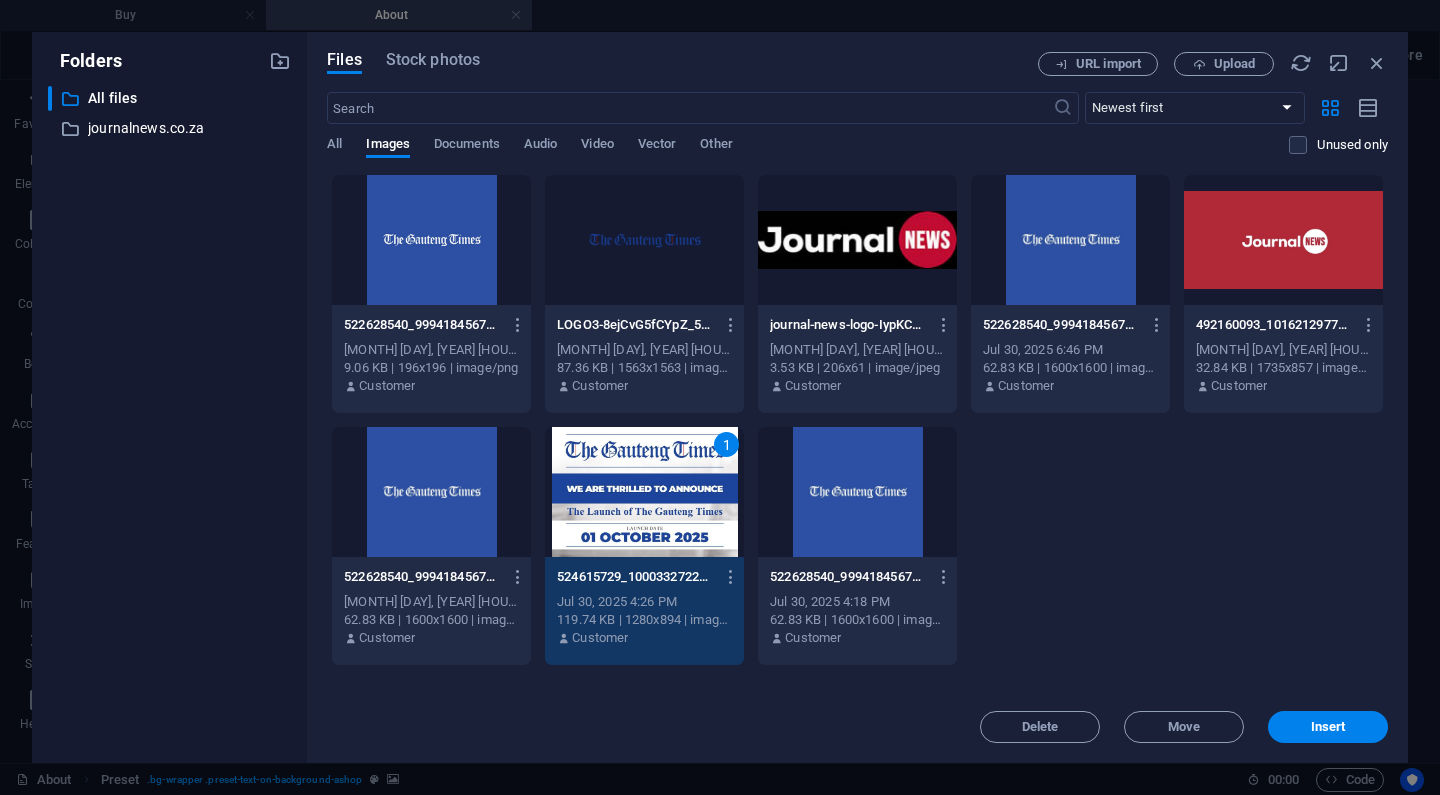 click on "1" at bounding box center [644, 492] 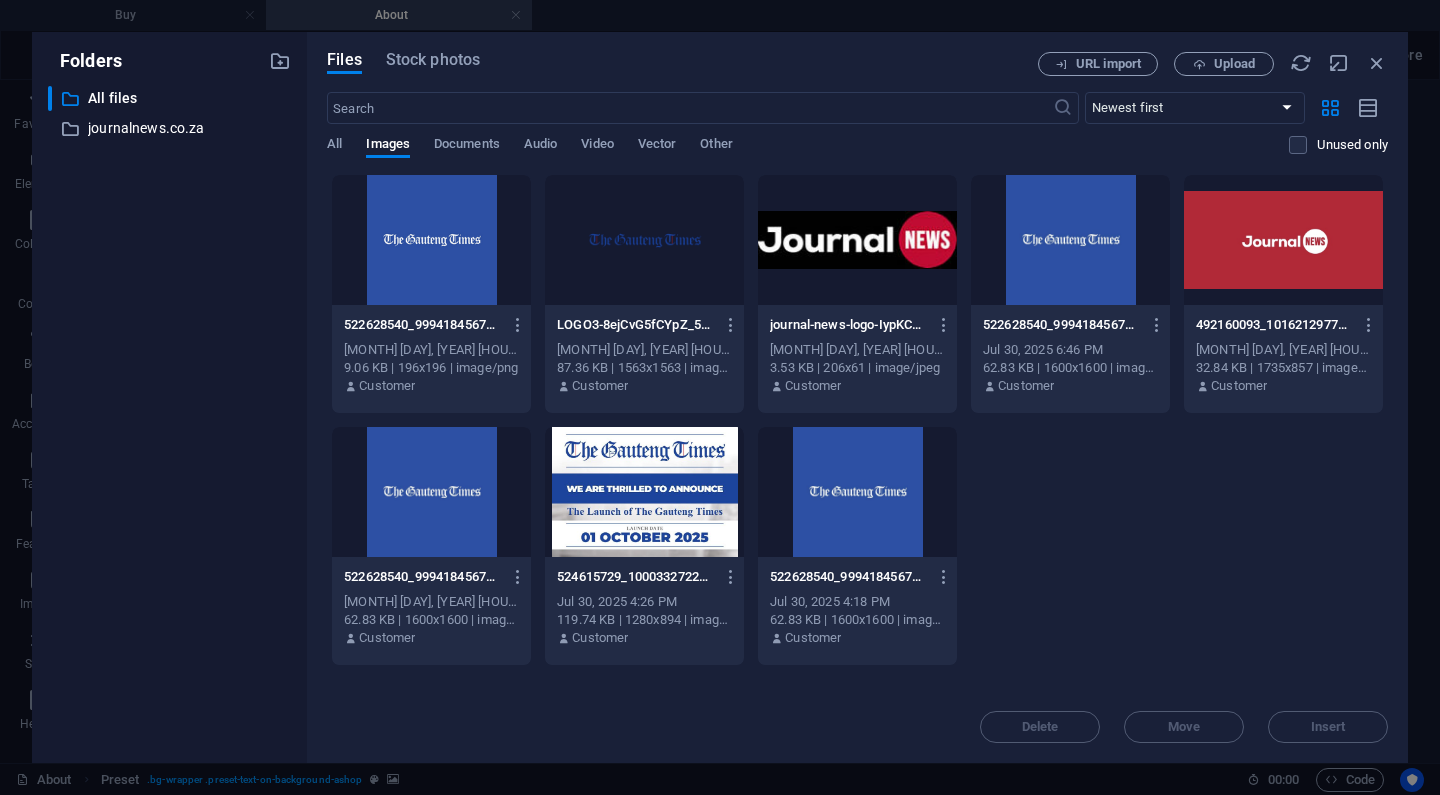 click at bounding box center (644, 492) 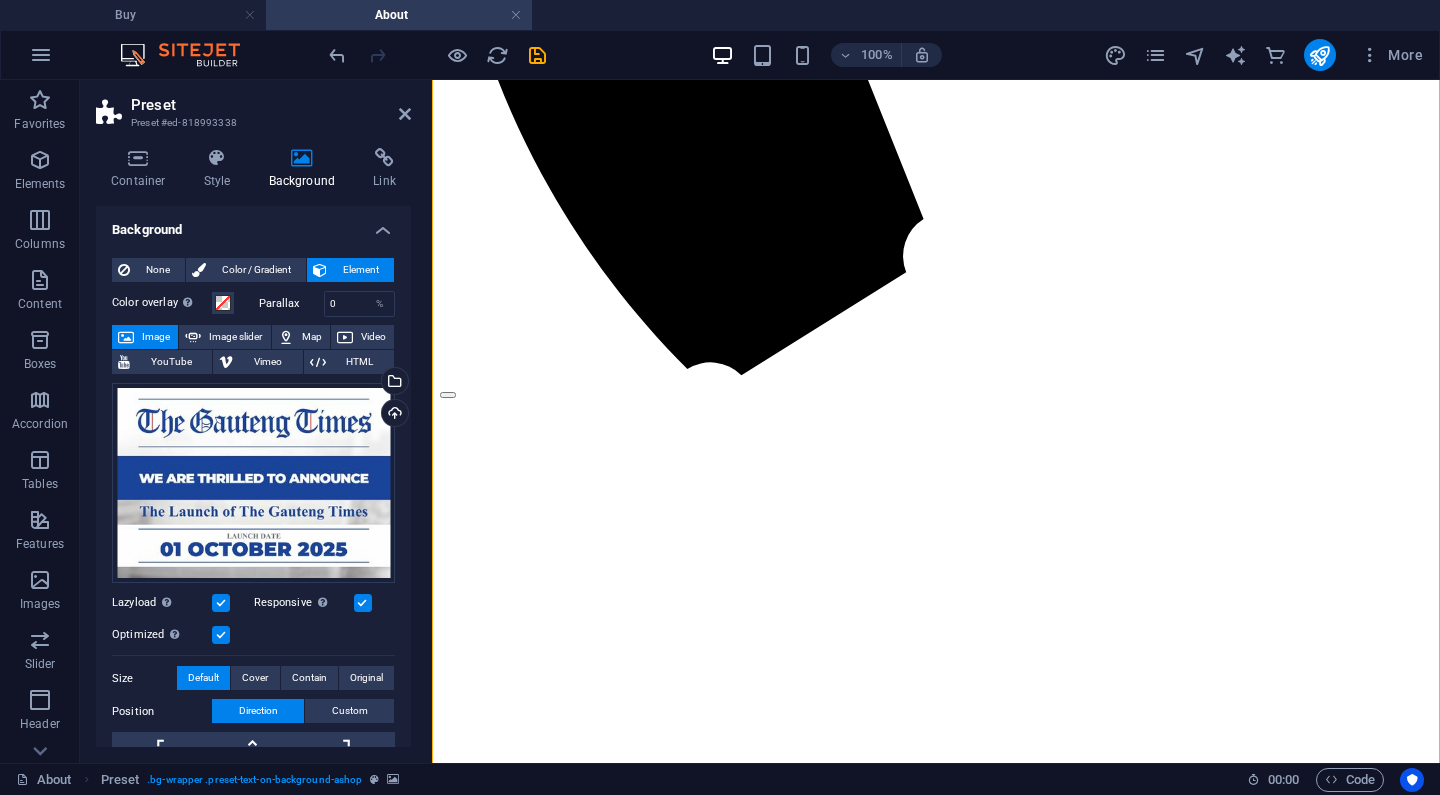 scroll, scrollTop: 1151, scrollLeft: 0, axis: vertical 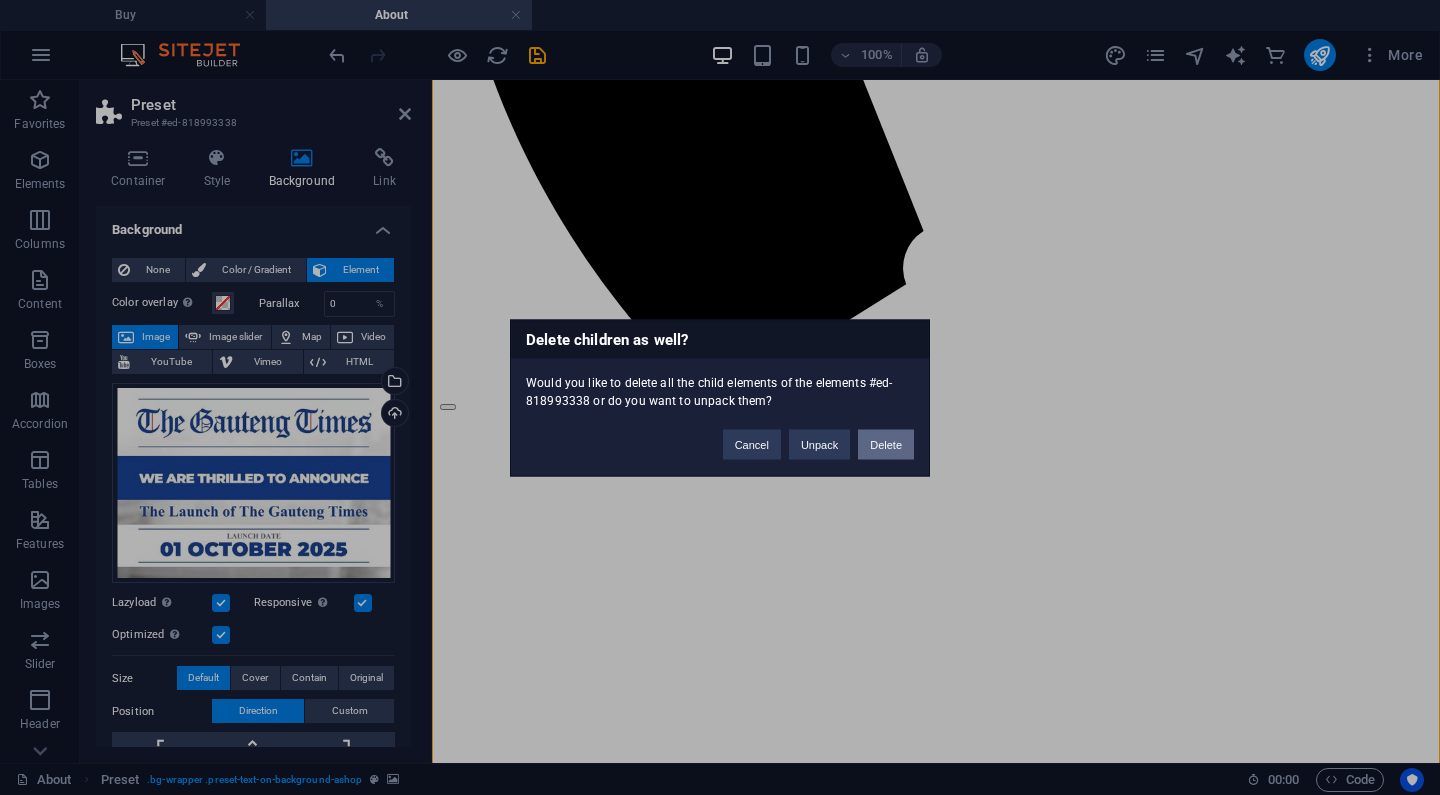 click on "Delete" at bounding box center (886, 444) 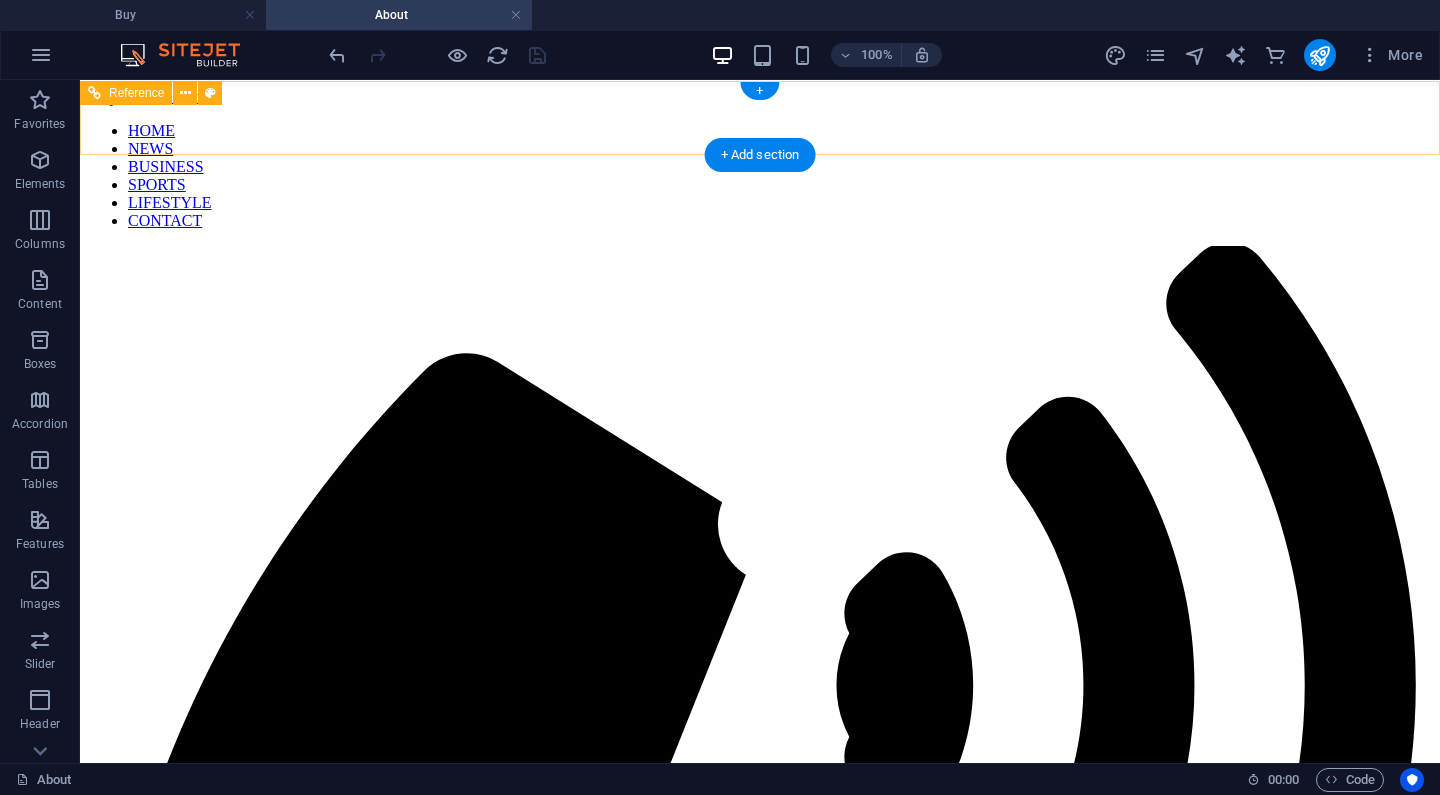 scroll, scrollTop: 0, scrollLeft: 0, axis: both 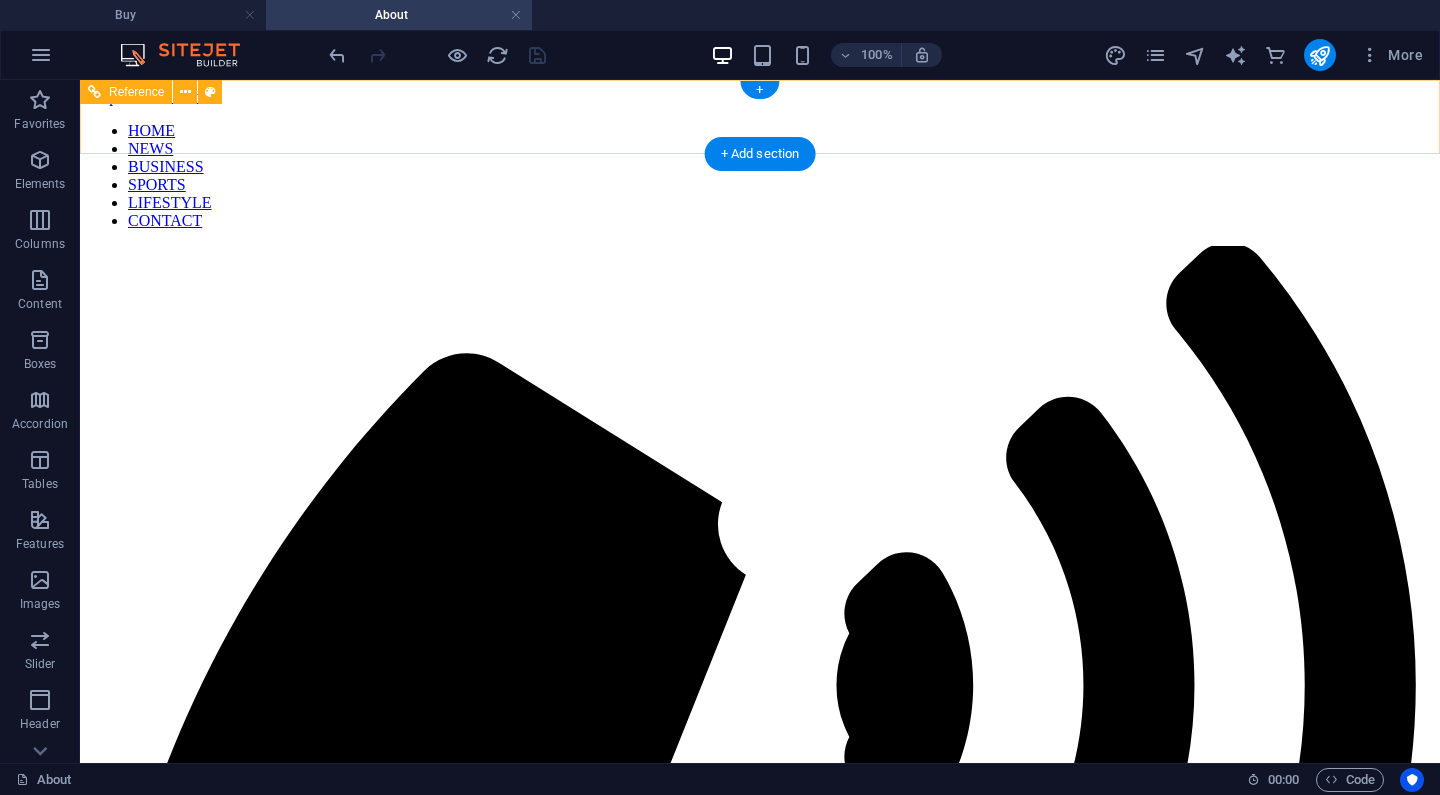 click on "HOME NEWS BUSINESS SPORTS LIFESTYLE CONTACT" at bounding box center [760, 176] 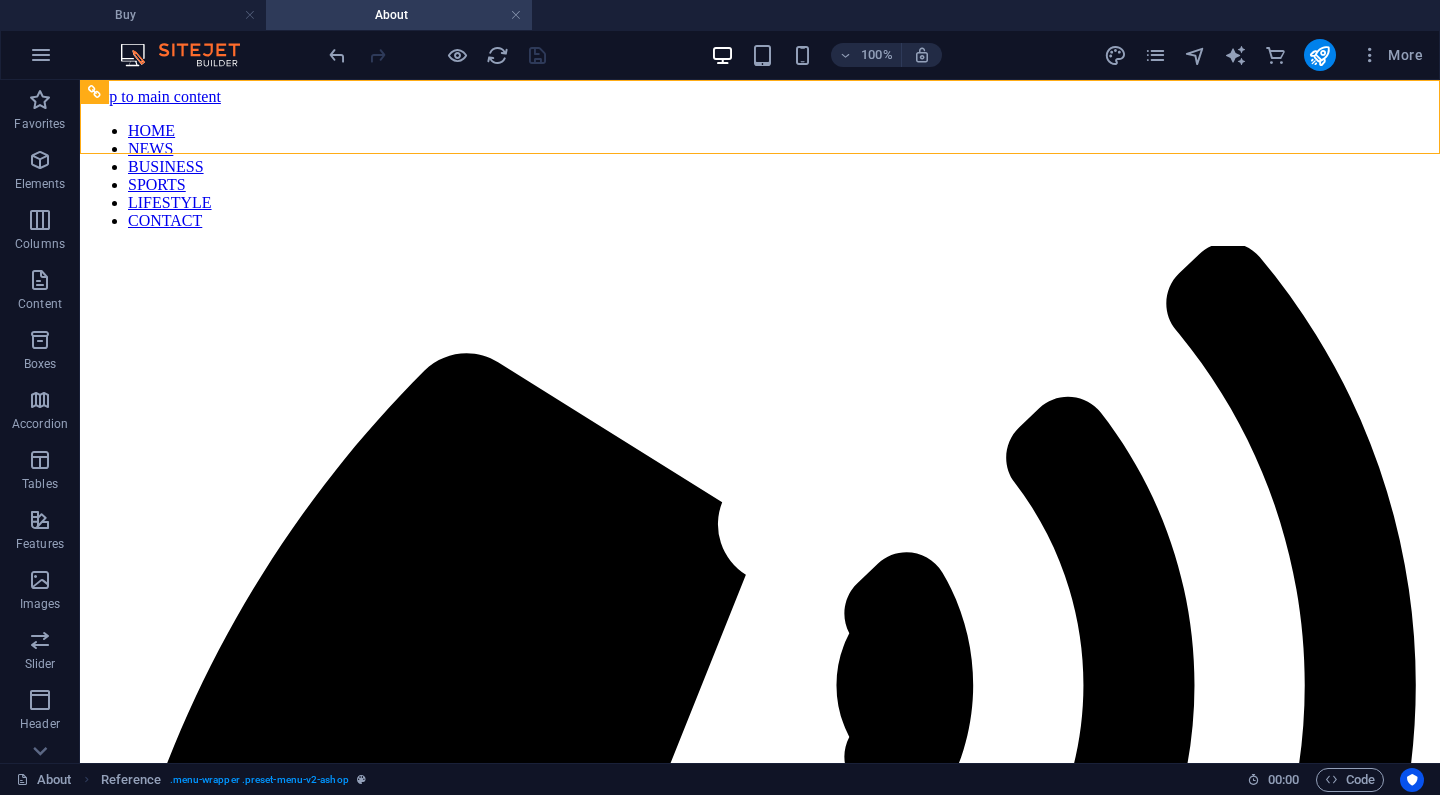 click on "About" at bounding box center (399, 15) 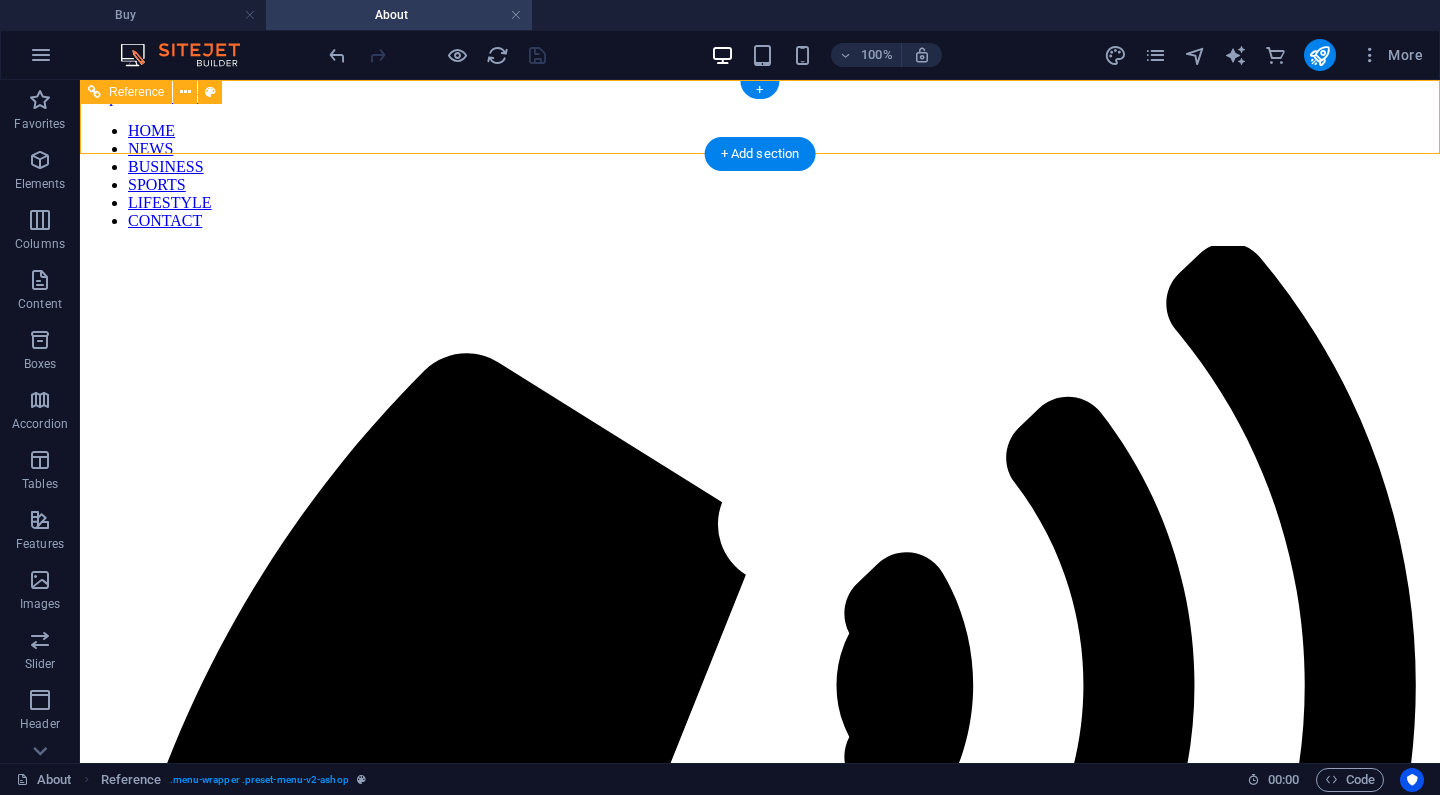 click on "HOME NEWS BUSINESS SPORTS LIFESTYLE CONTACT" at bounding box center (760, 176) 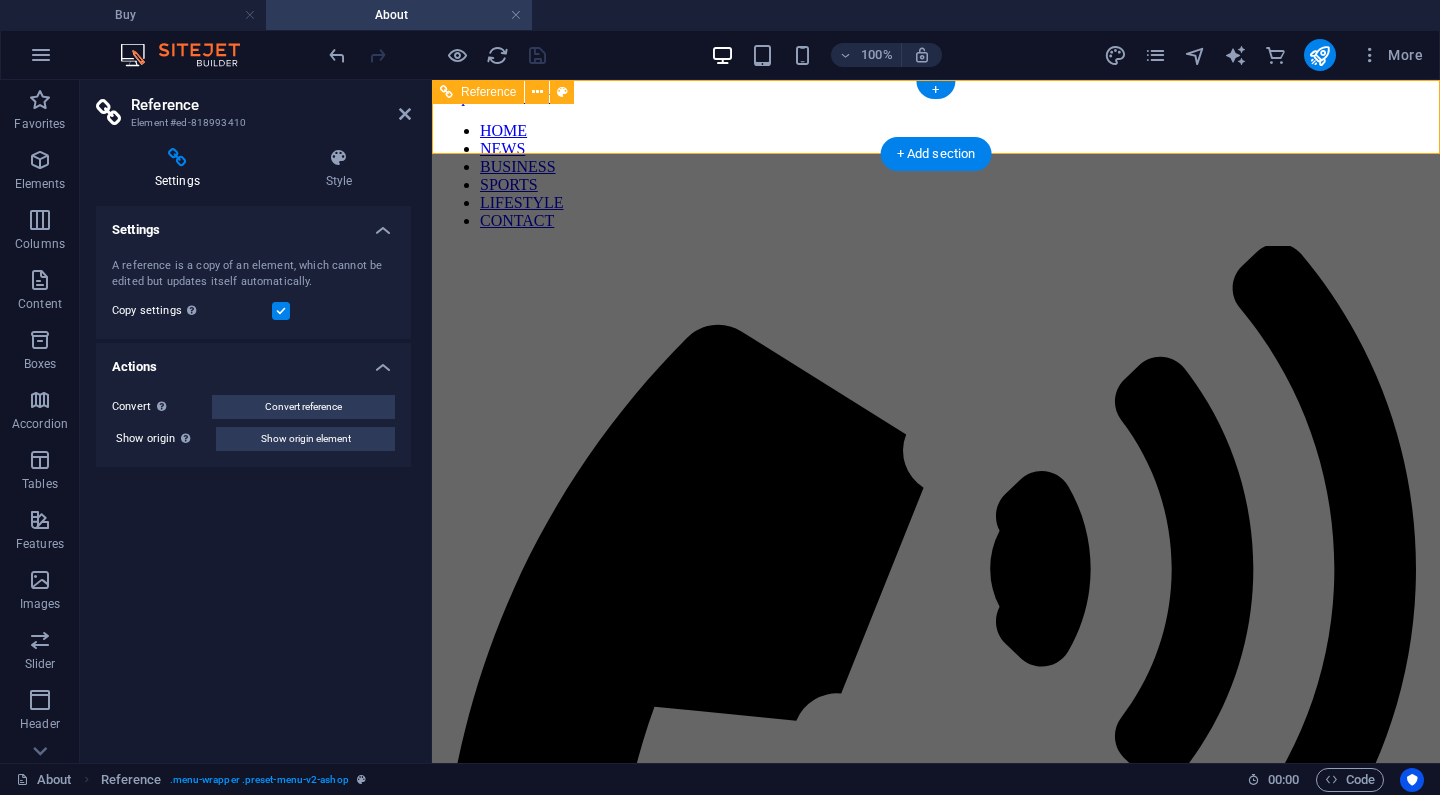 click on "HOME NEWS BUSINESS SPORTS LIFESTYLE CONTACT" at bounding box center [936, 176] 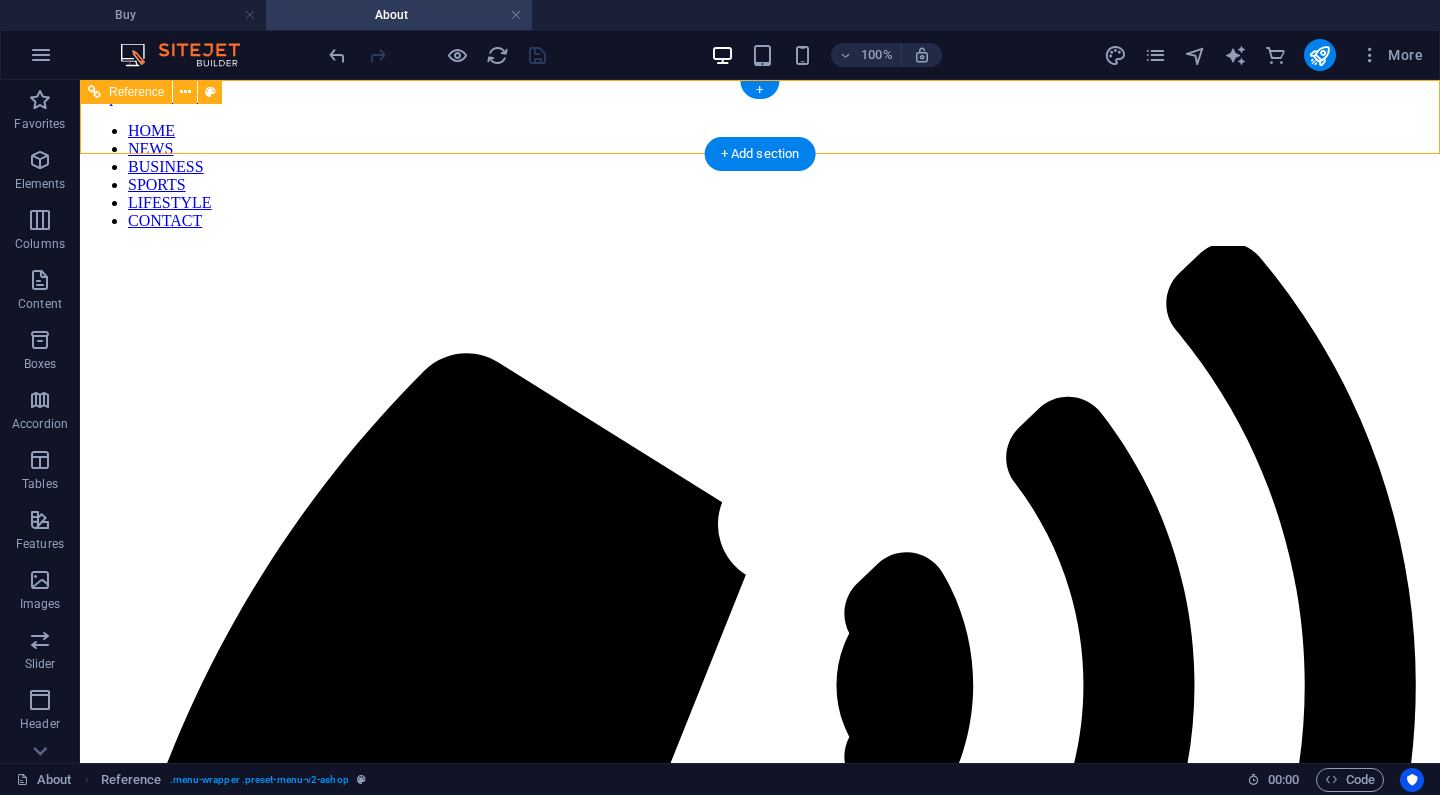 click on "HOME NEWS BUSINESS SPORTS LIFESTYLE CONTACT" at bounding box center [760, 176] 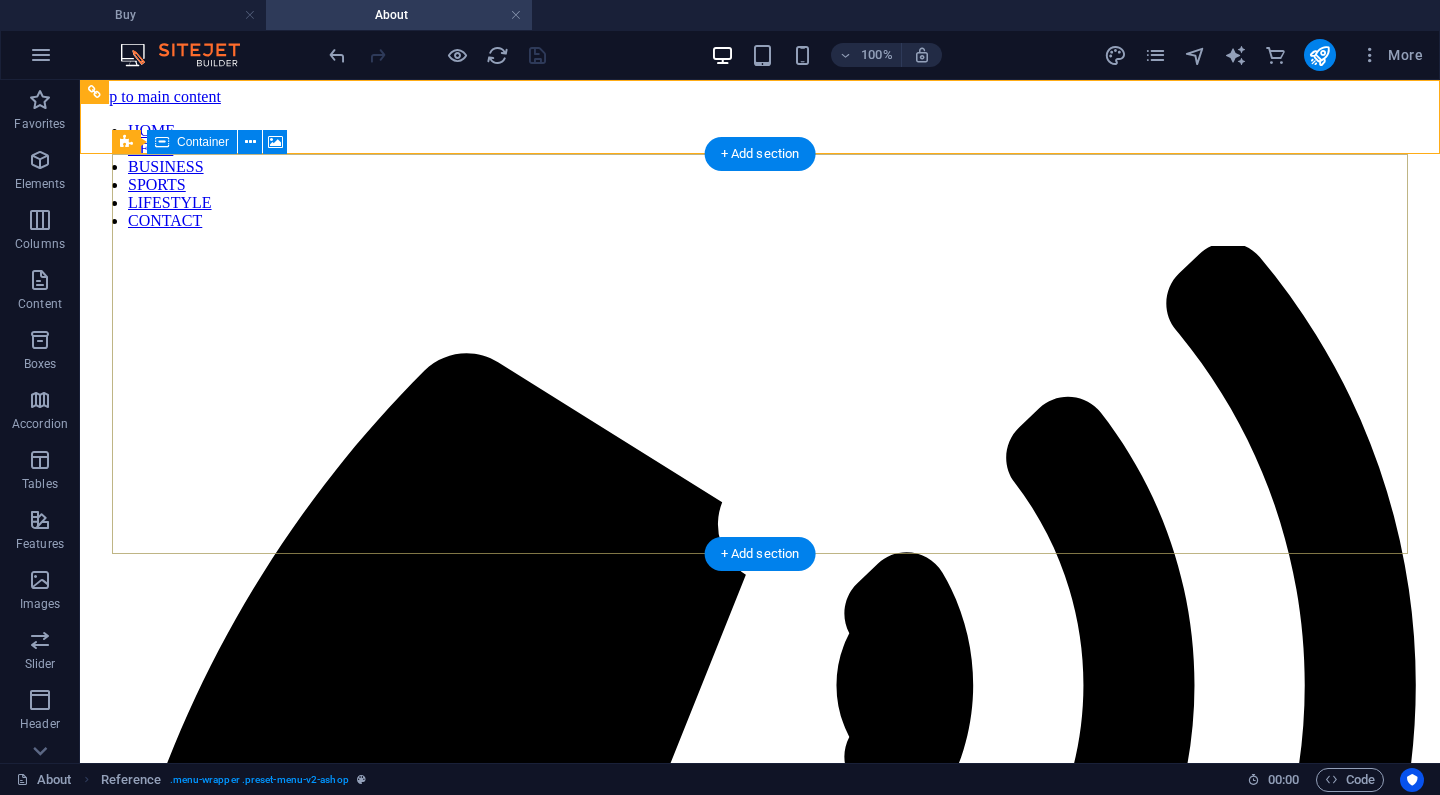 click on "Drop content here or  Add elements  Paste clipboard" at bounding box center [760, 2613] 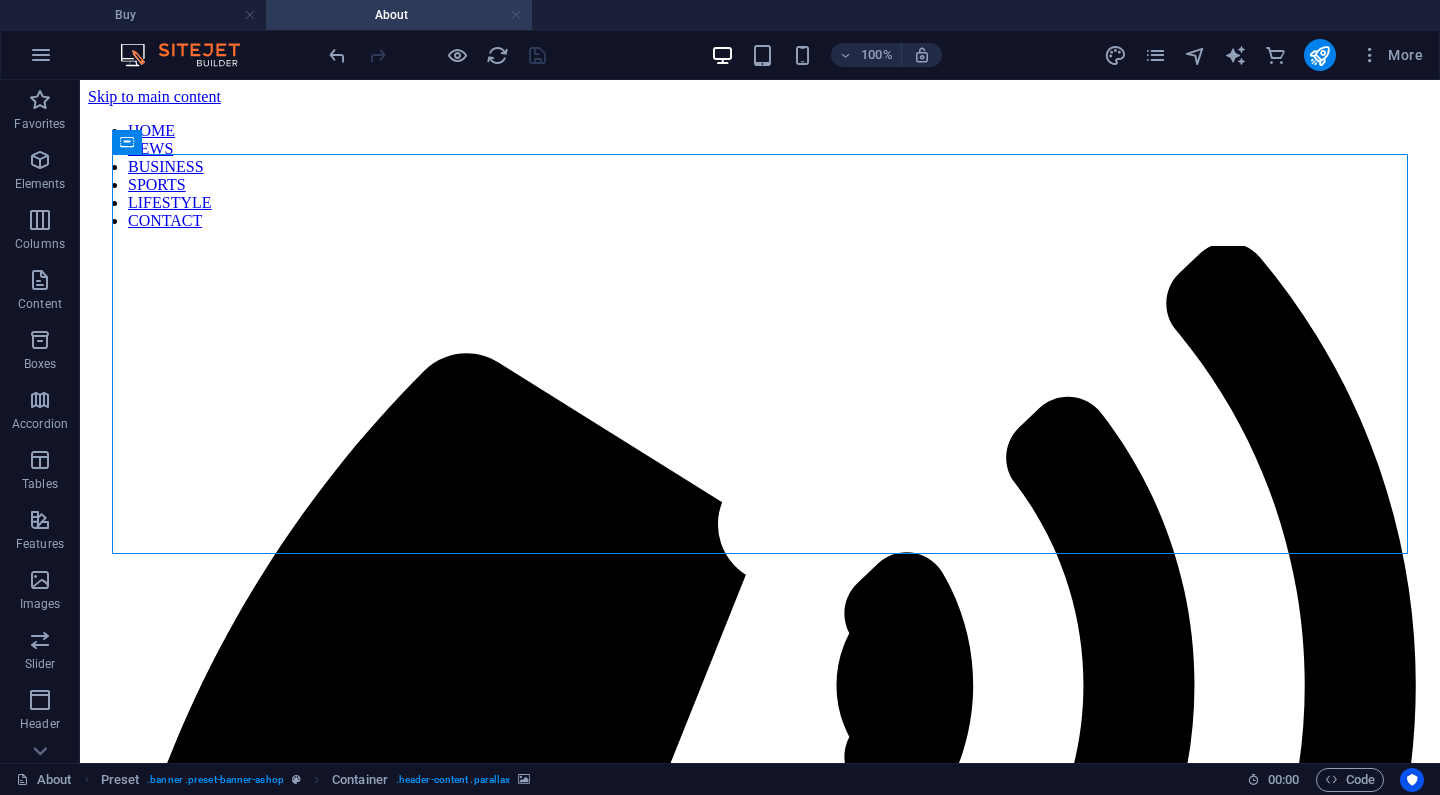 click at bounding box center [516, 15] 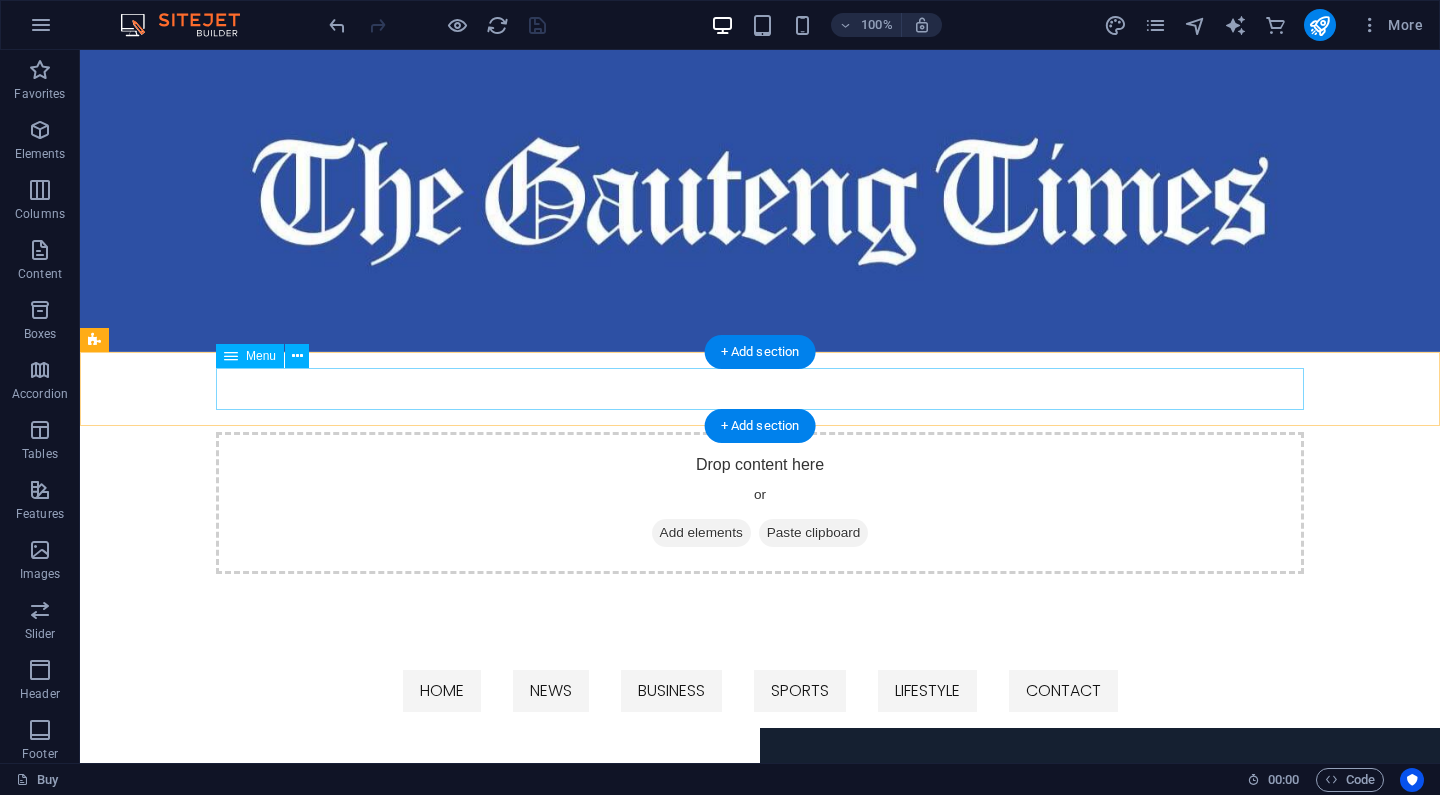 click on "HOME NEWS BUSINESS SPORTS LIFESTYLE CONTACT" at bounding box center [760, 691] 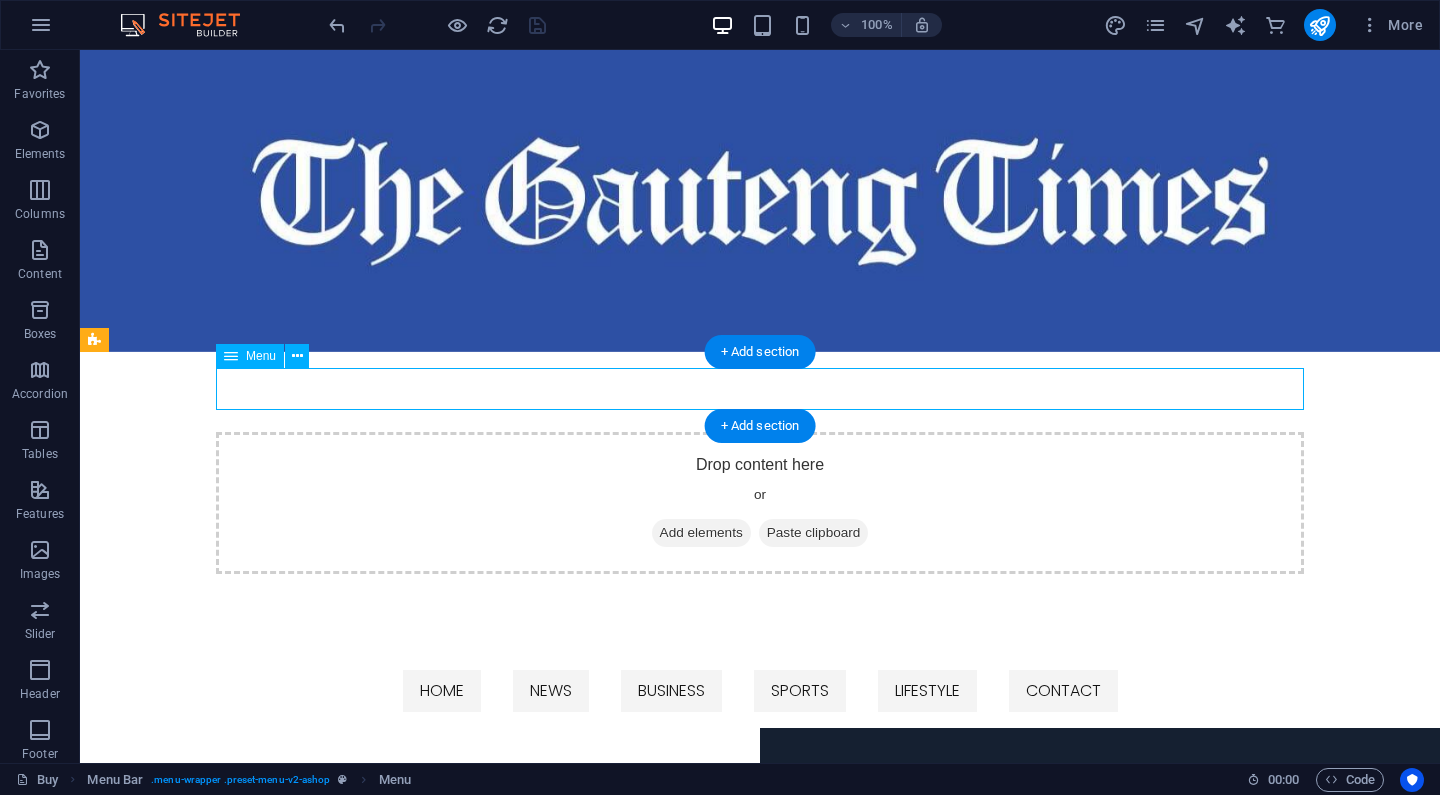 click on "HOME NEWS BUSINESS SPORTS LIFESTYLE CONTACT" at bounding box center [760, 691] 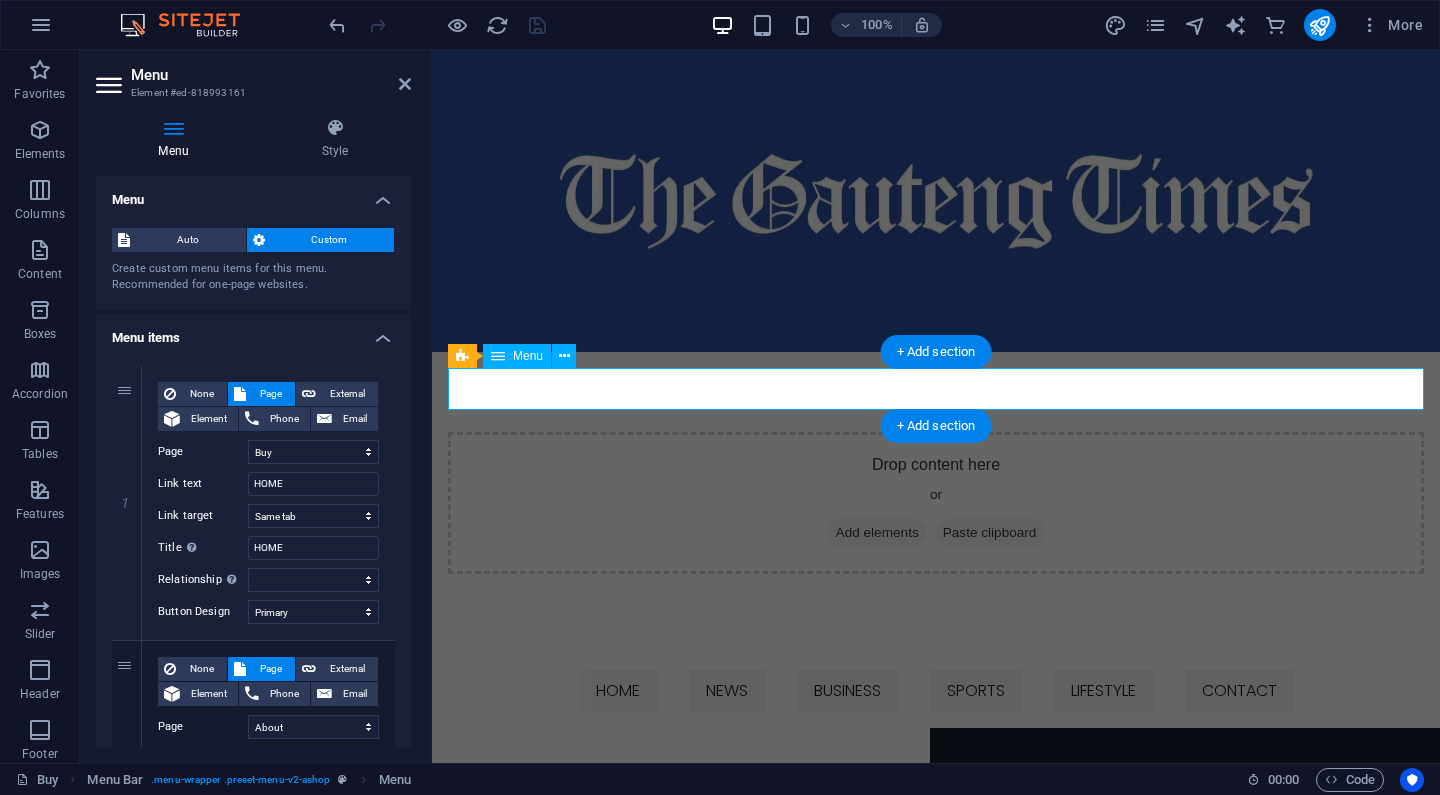 click on "HOME NEWS BUSINESS SPORTS LIFESTYLE CONTACT" at bounding box center (936, 691) 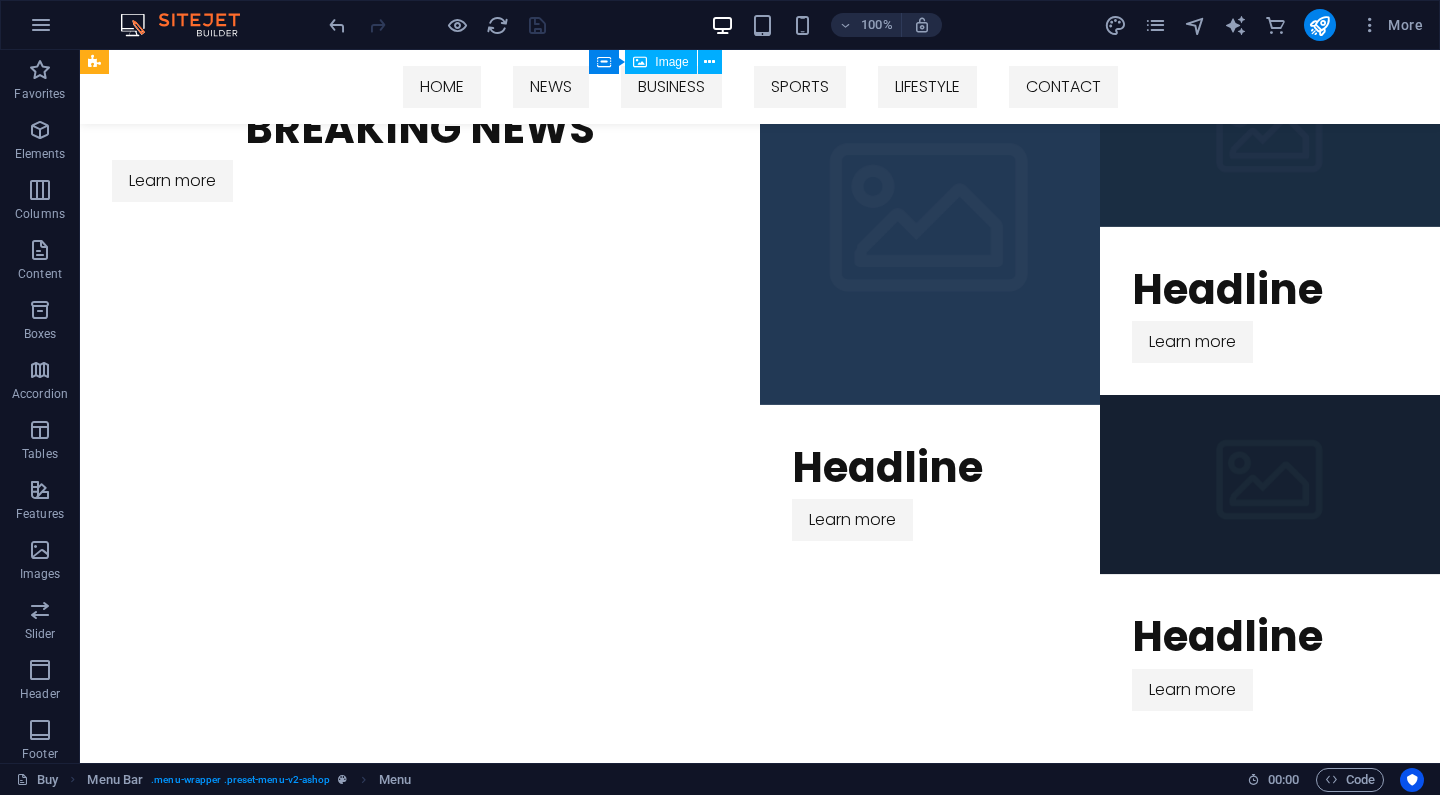 scroll, scrollTop: 1632, scrollLeft: 0, axis: vertical 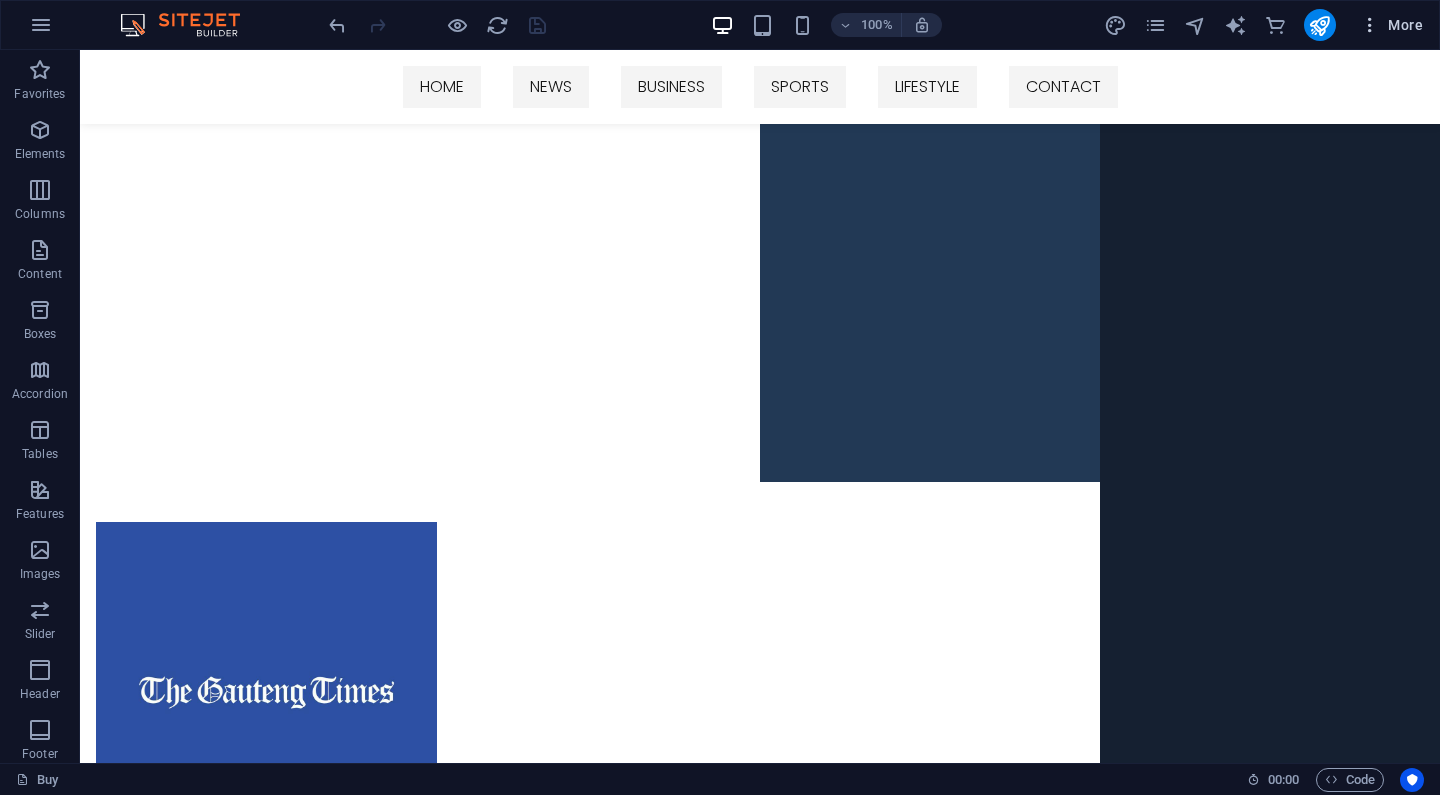 click on "More" at bounding box center [1391, 25] 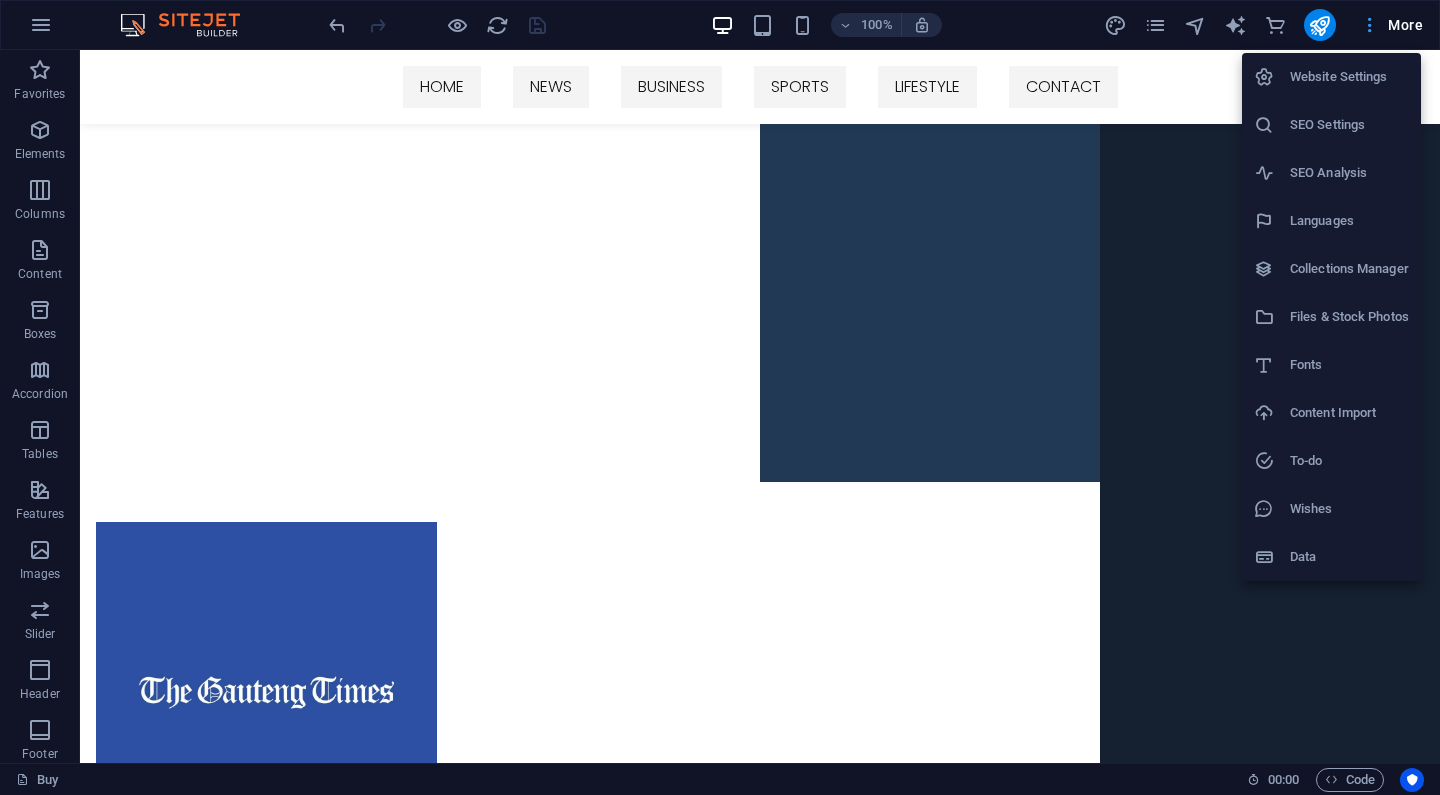 click at bounding box center [720, 397] 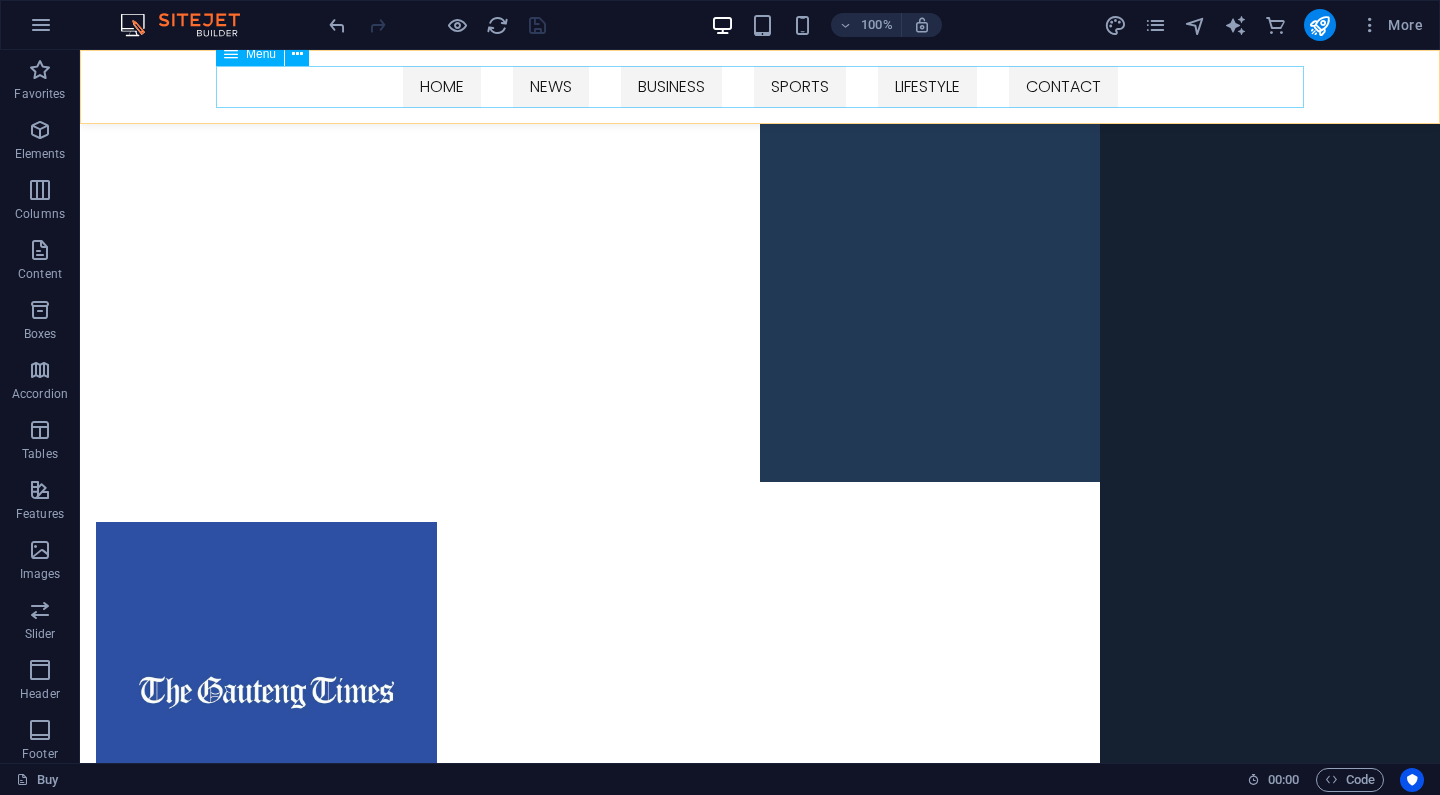 click on "HOME NEWS BUSINESS SPORTS LIFESTYLE CONTACT" at bounding box center [760, 87] 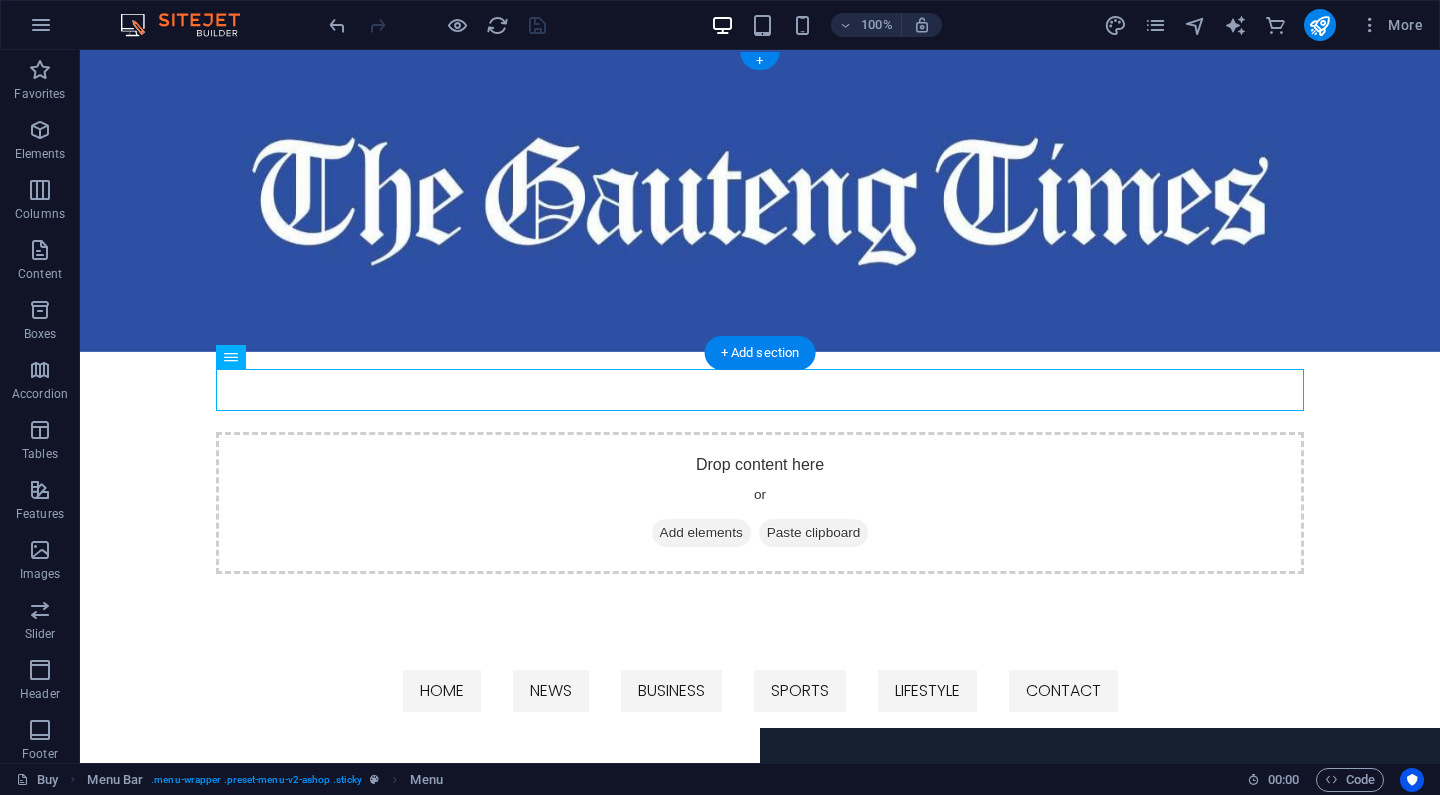 scroll, scrollTop: 0, scrollLeft: 0, axis: both 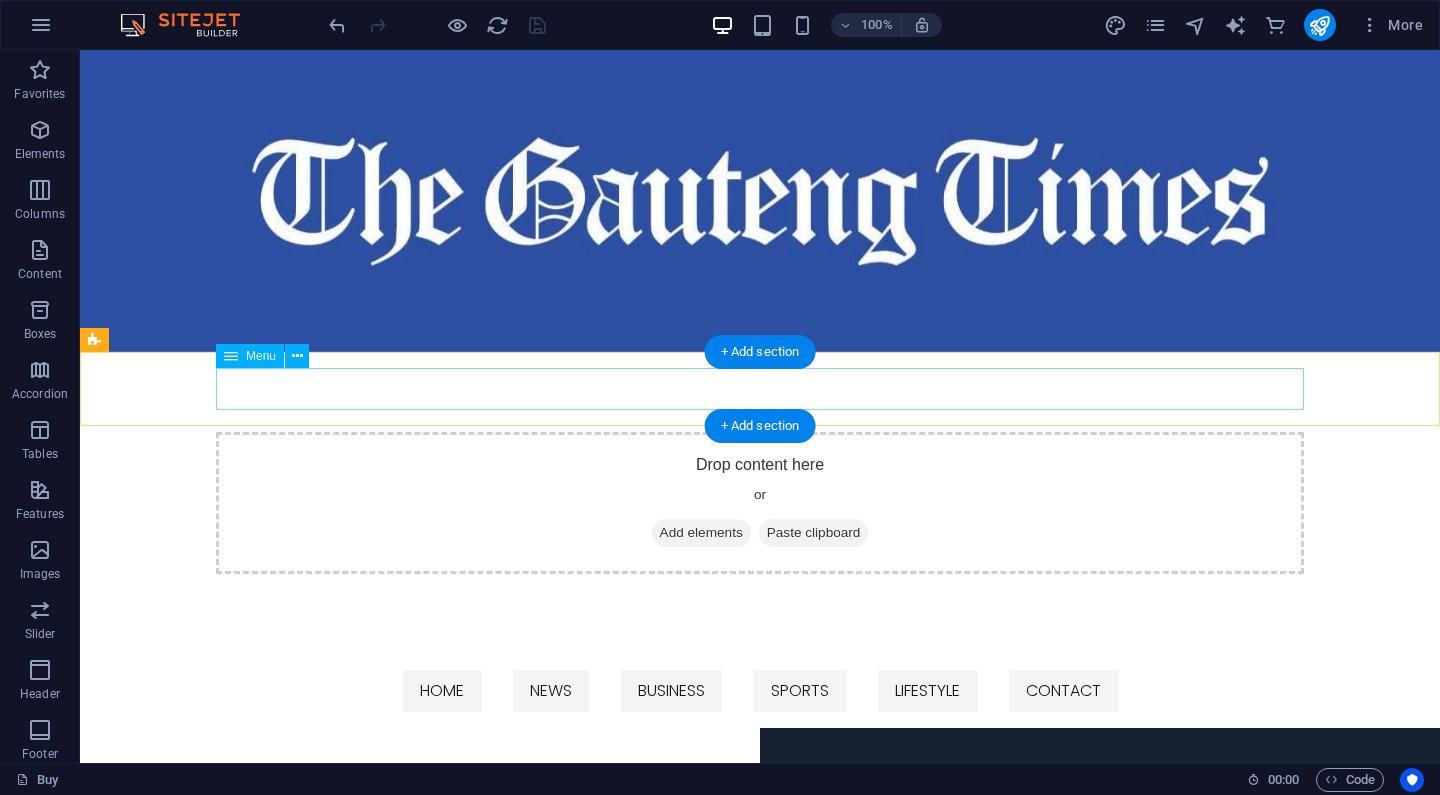 click on "HOME NEWS BUSINESS SPORTS LIFESTYLE CONTACT" at bounding box center (760, 691) 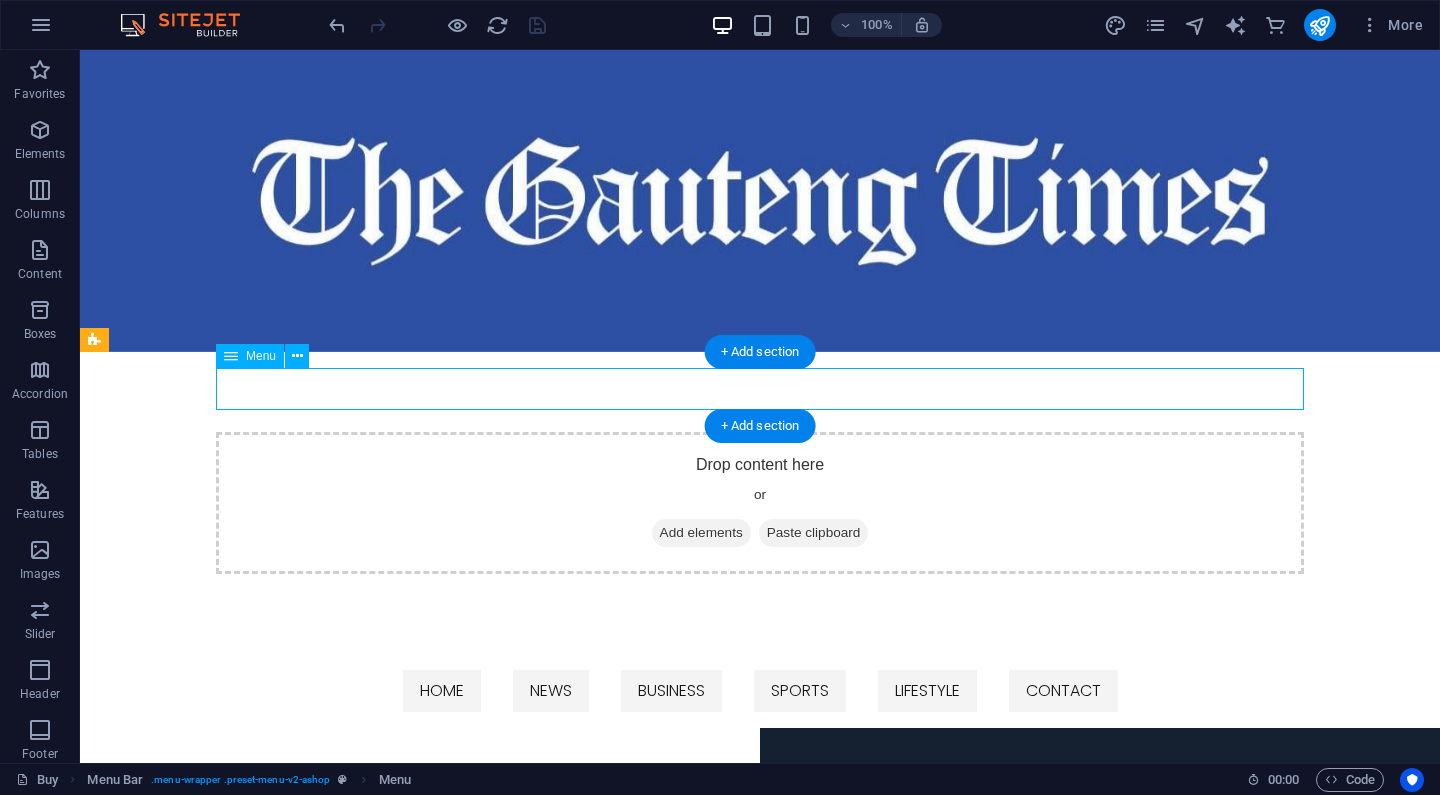 click on "HOME NEWS BUSINESS SPORTS LIFESTYLE CONTACT" at bounding box center (760, 691) 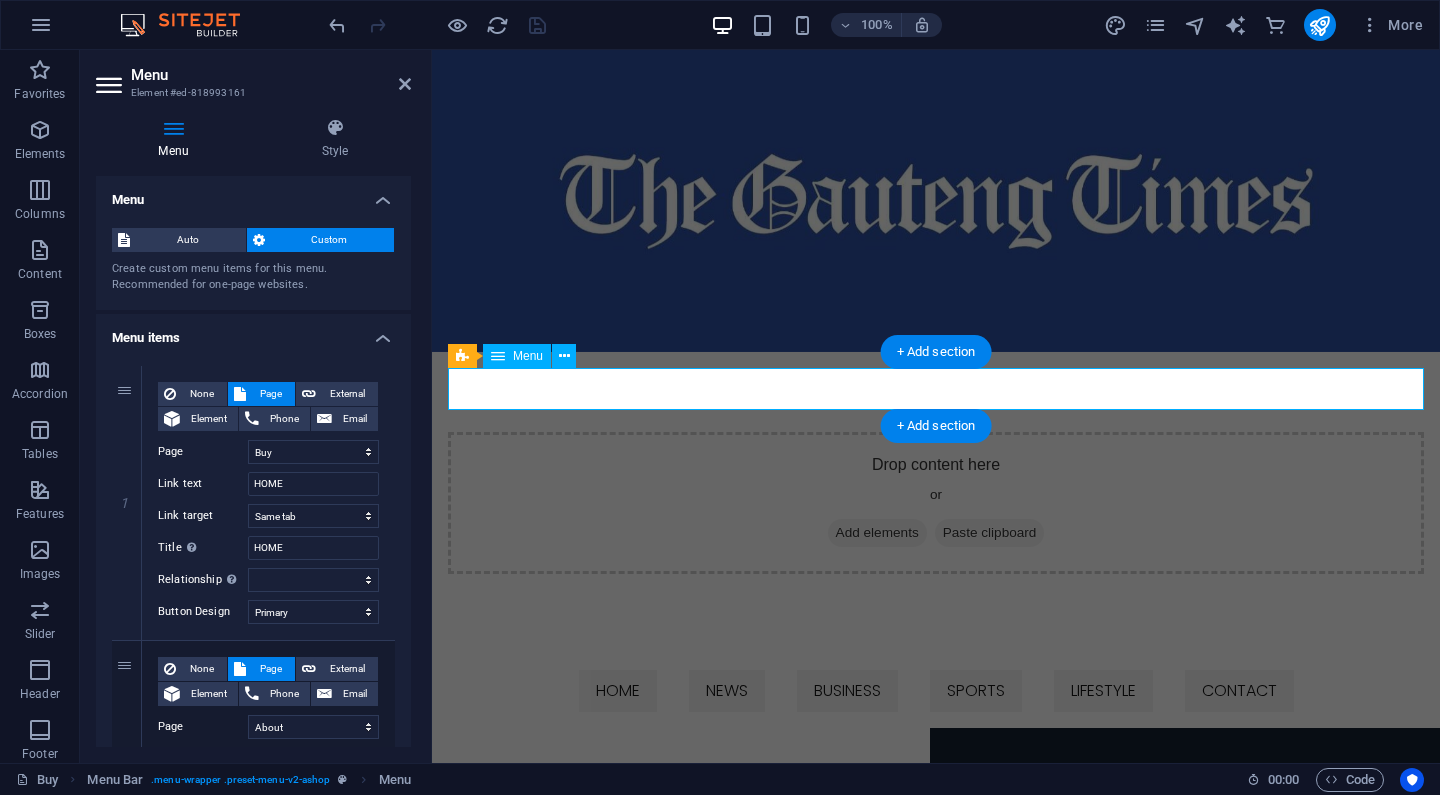 click on "HOME NEWS BUSINESS SPORTS LIFESTYLE CONTACT" at bounding box center (936, 691) 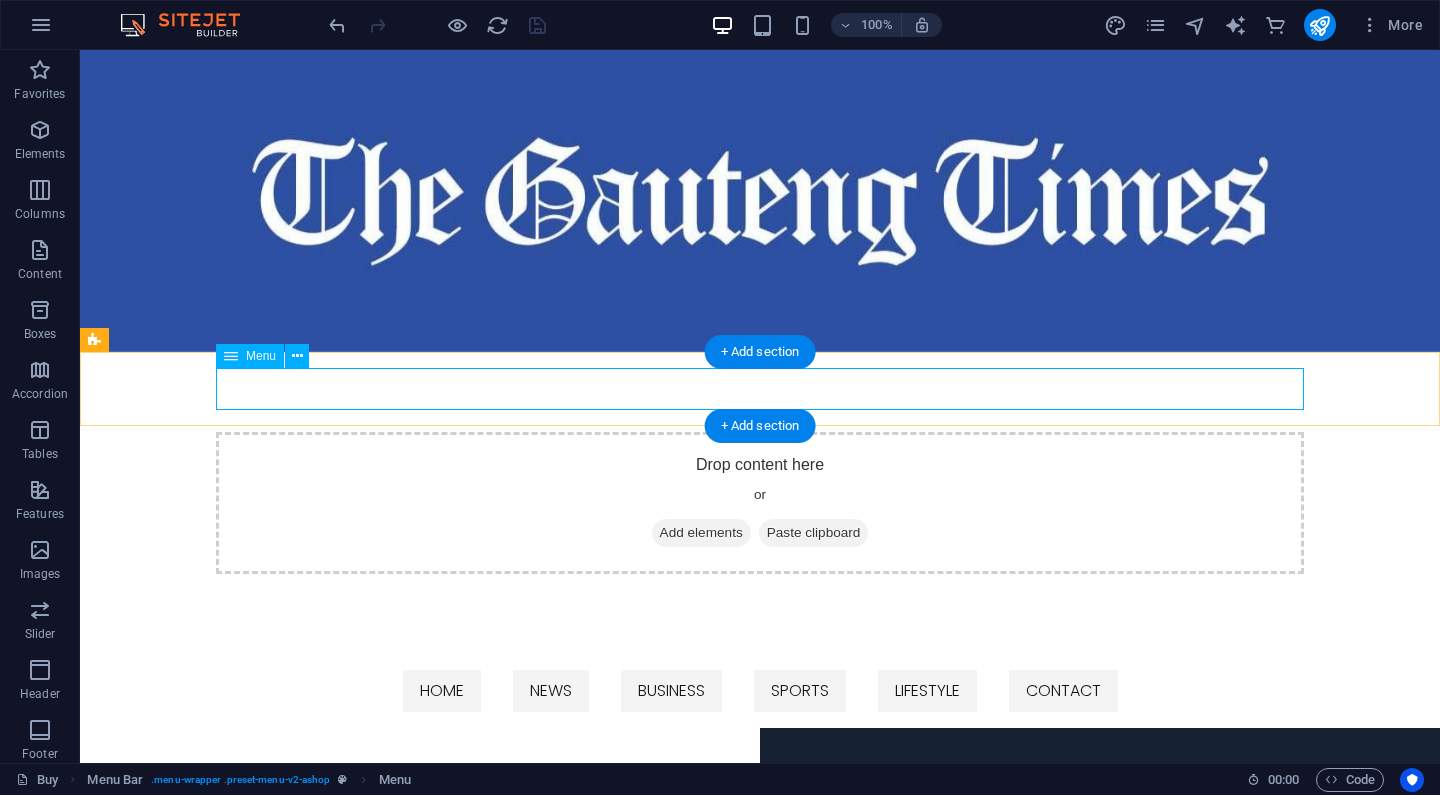 click on "HOME NEWS BUSINESS SPORTS LIFESTYLE CONTACT" at bounding box center [760, 691] 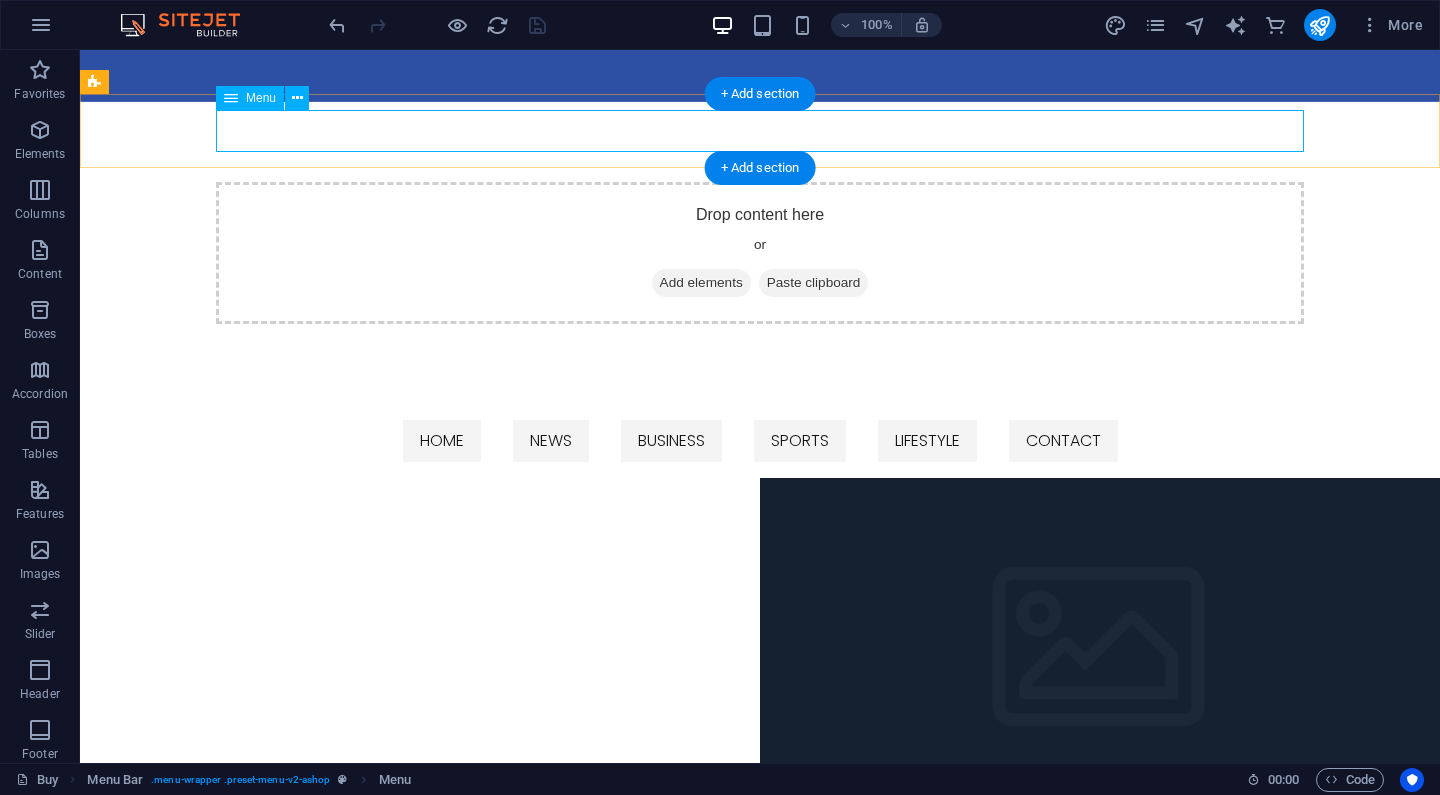 scroll, scrollTop: 258, scrollLeft: 0, axis: vertical 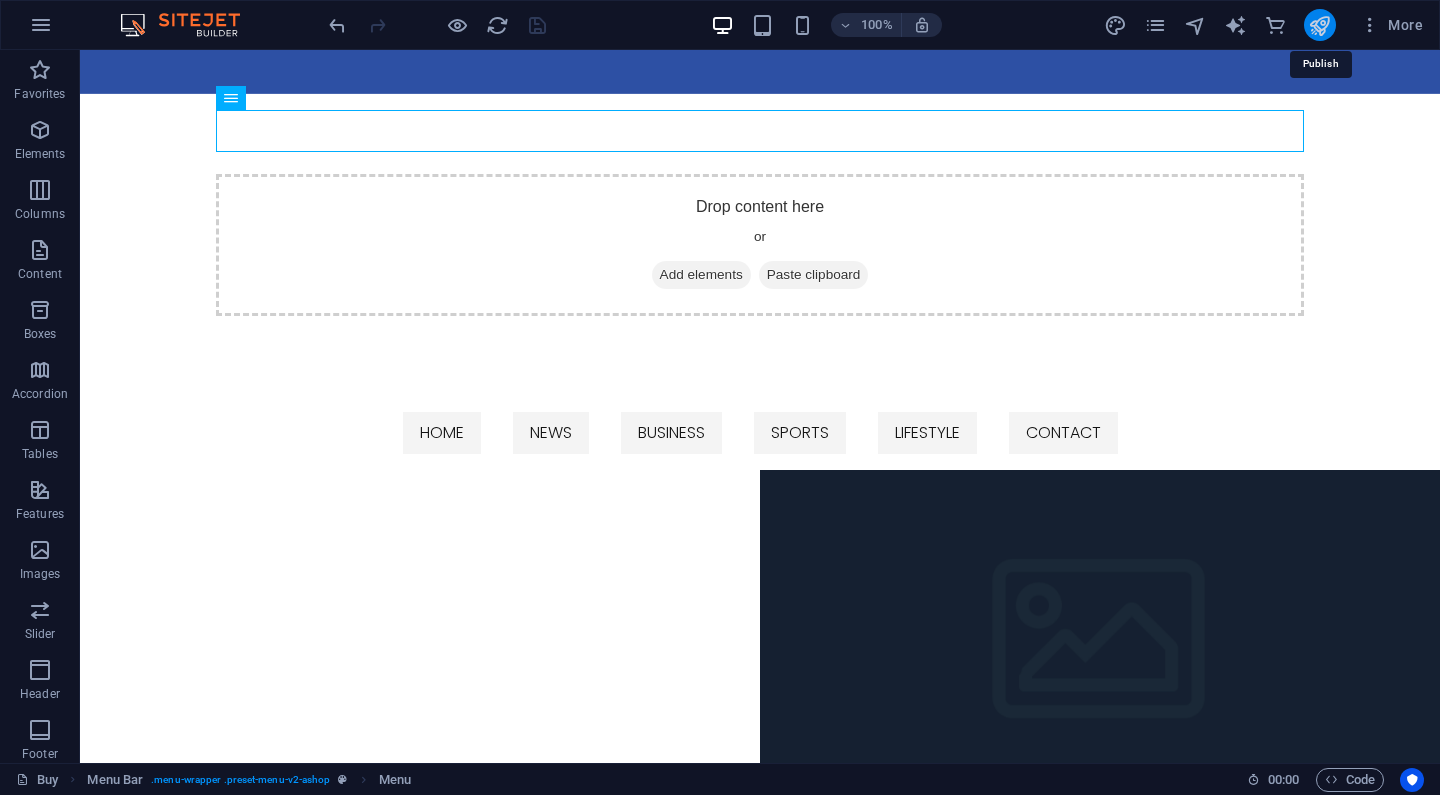 click at bounding box center [1319, 25] 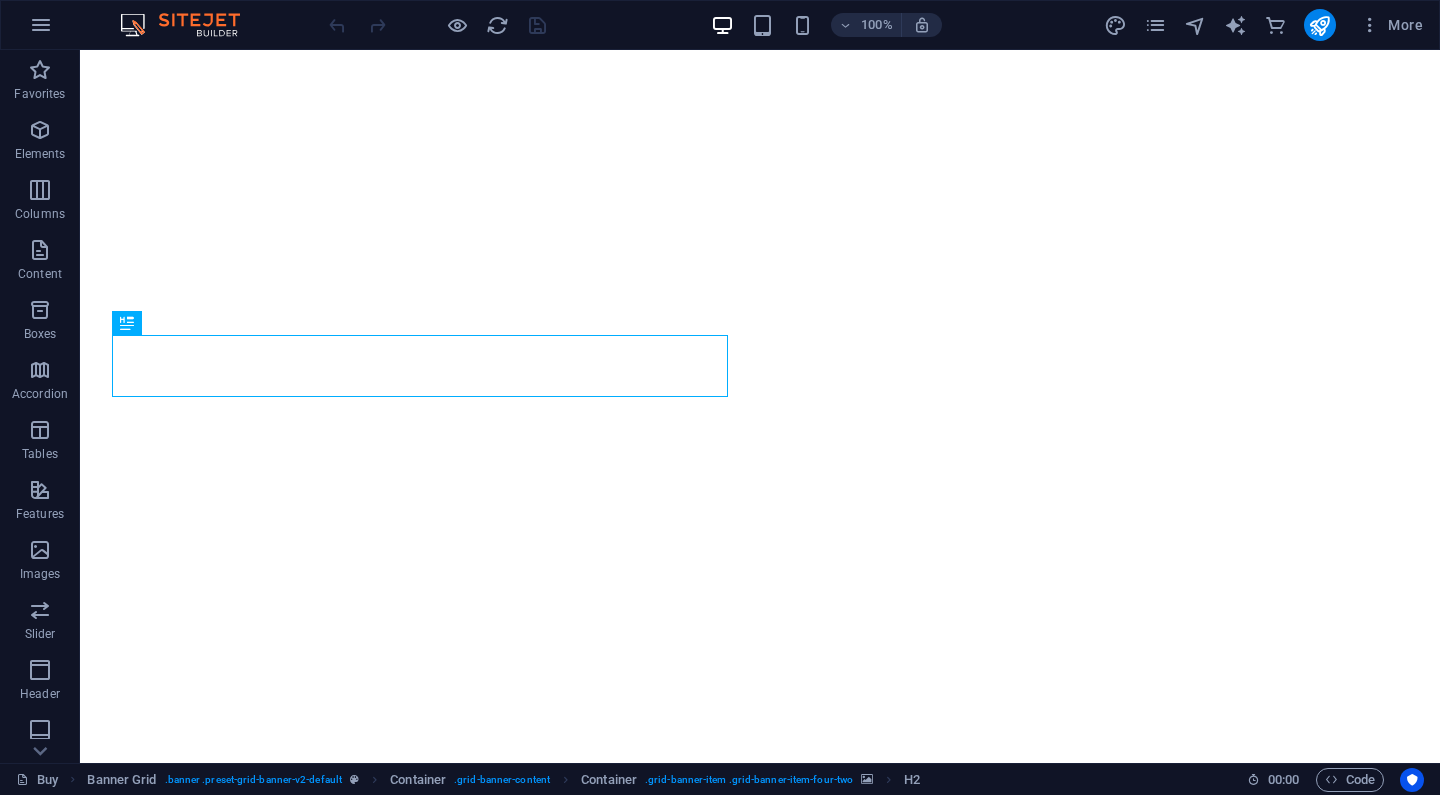 scroll, scrollTop: 0, scrollLeft: 0, axis: both 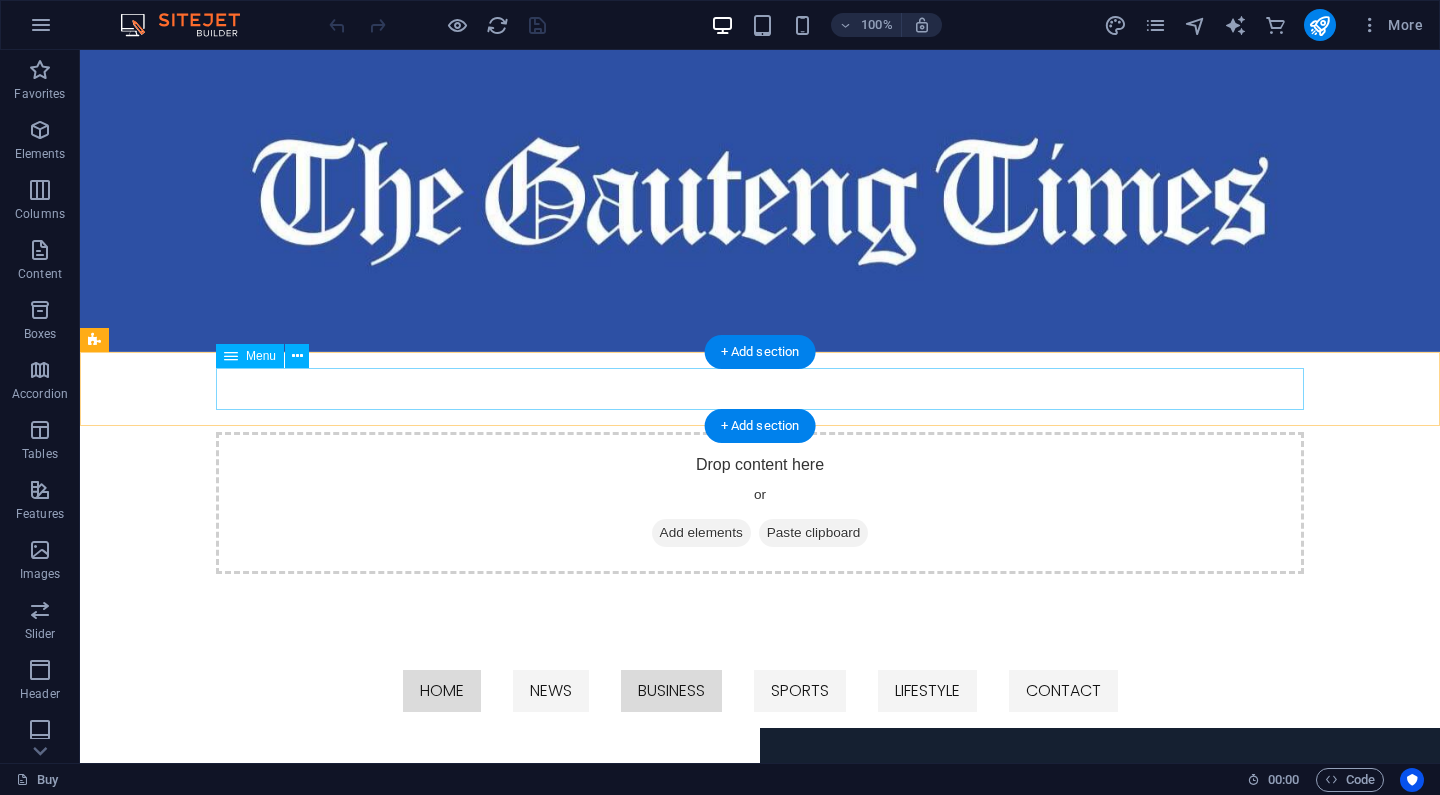 click on "HOME NEWS BUSINESS SPORTS LIFESTYLE CONTACT" at bounding box center [760, 691] 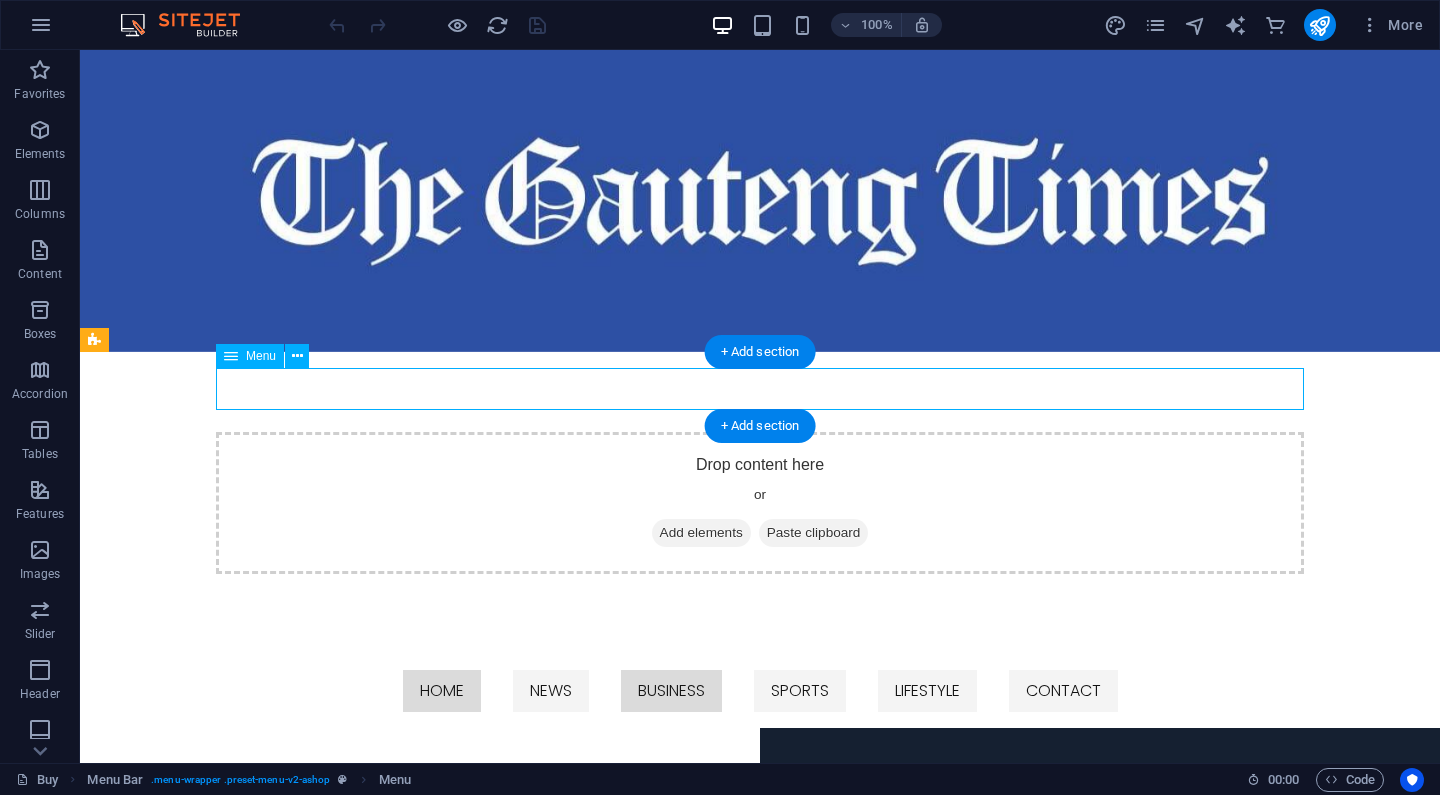 click on "HOME NEWS BUSINESS SPORTS LIFESTYLE CONTACT" at bounding box center (760, 691) 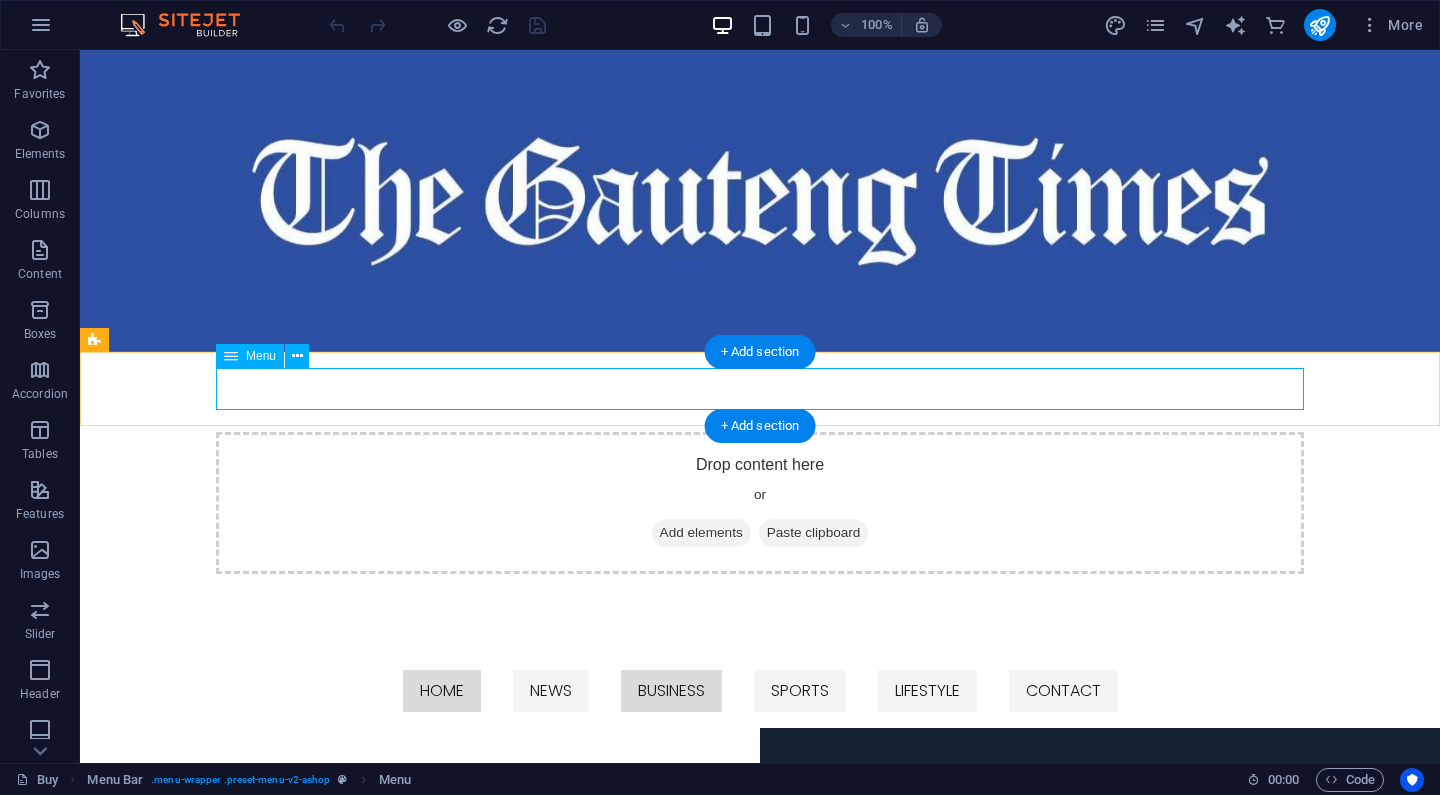 click at bounding box center [231, 356] 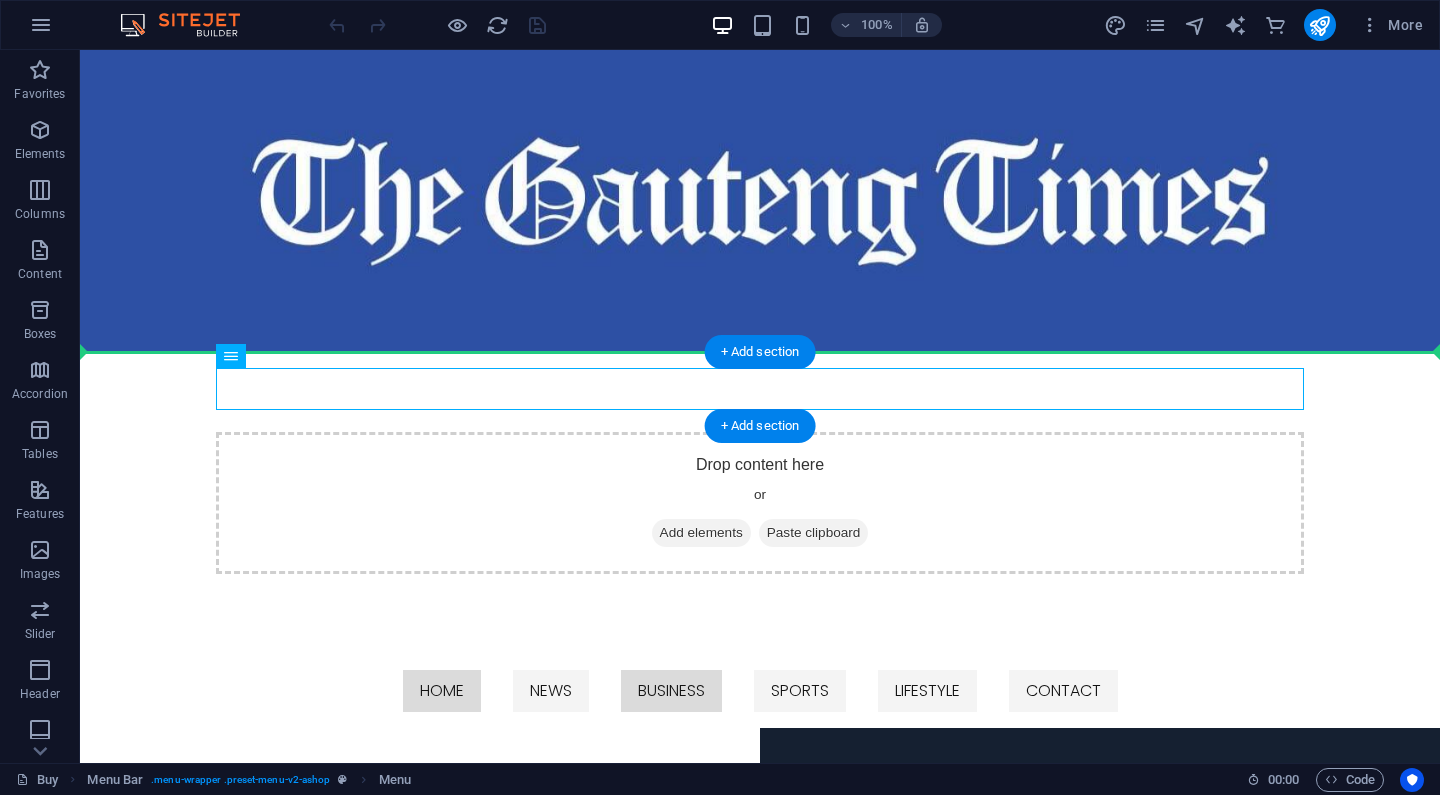 drag, startPoint x: 313, startPoint y: 405, endPoint x: 341, endPoint y: 356, distance: 56.435802 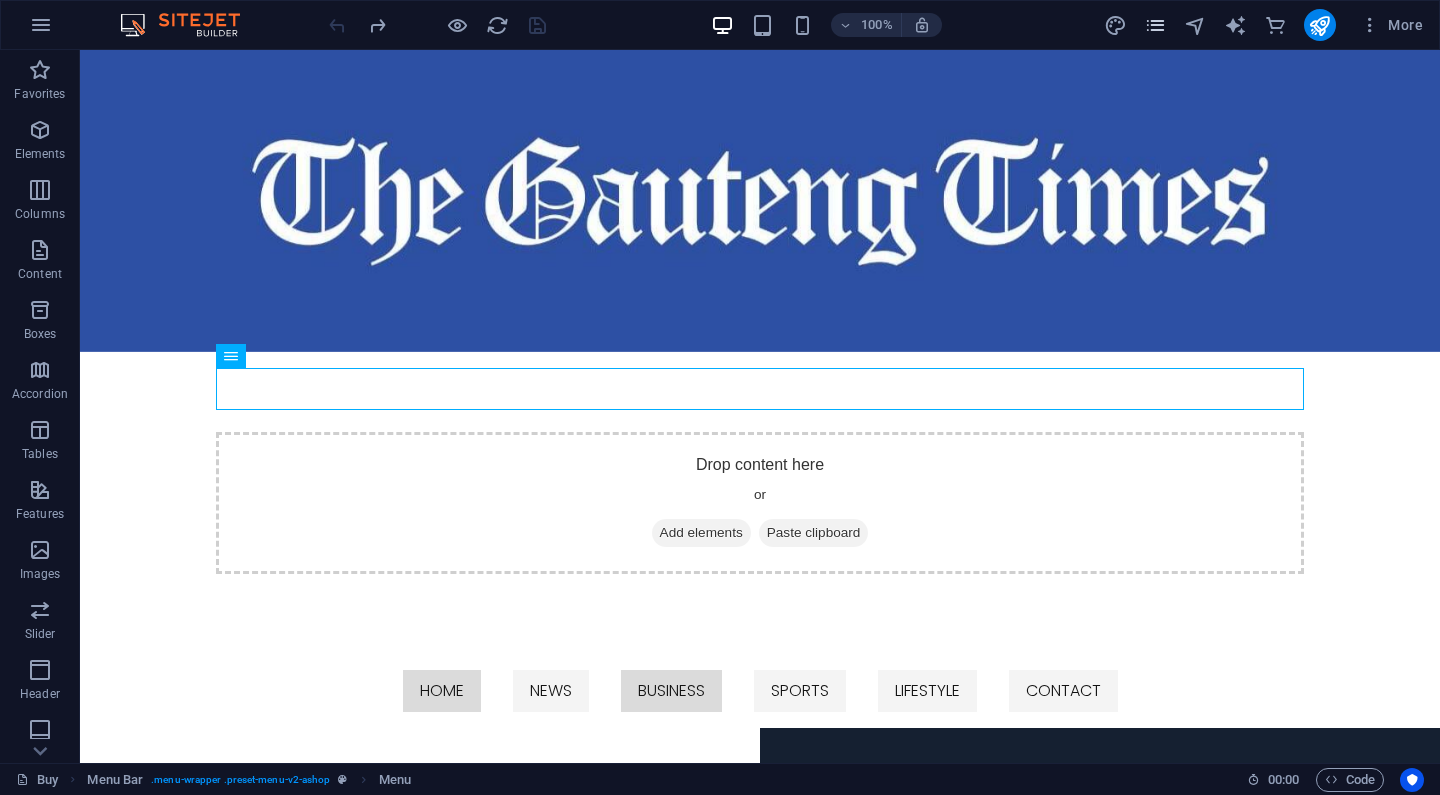 click at bounding box center [1155, 25] 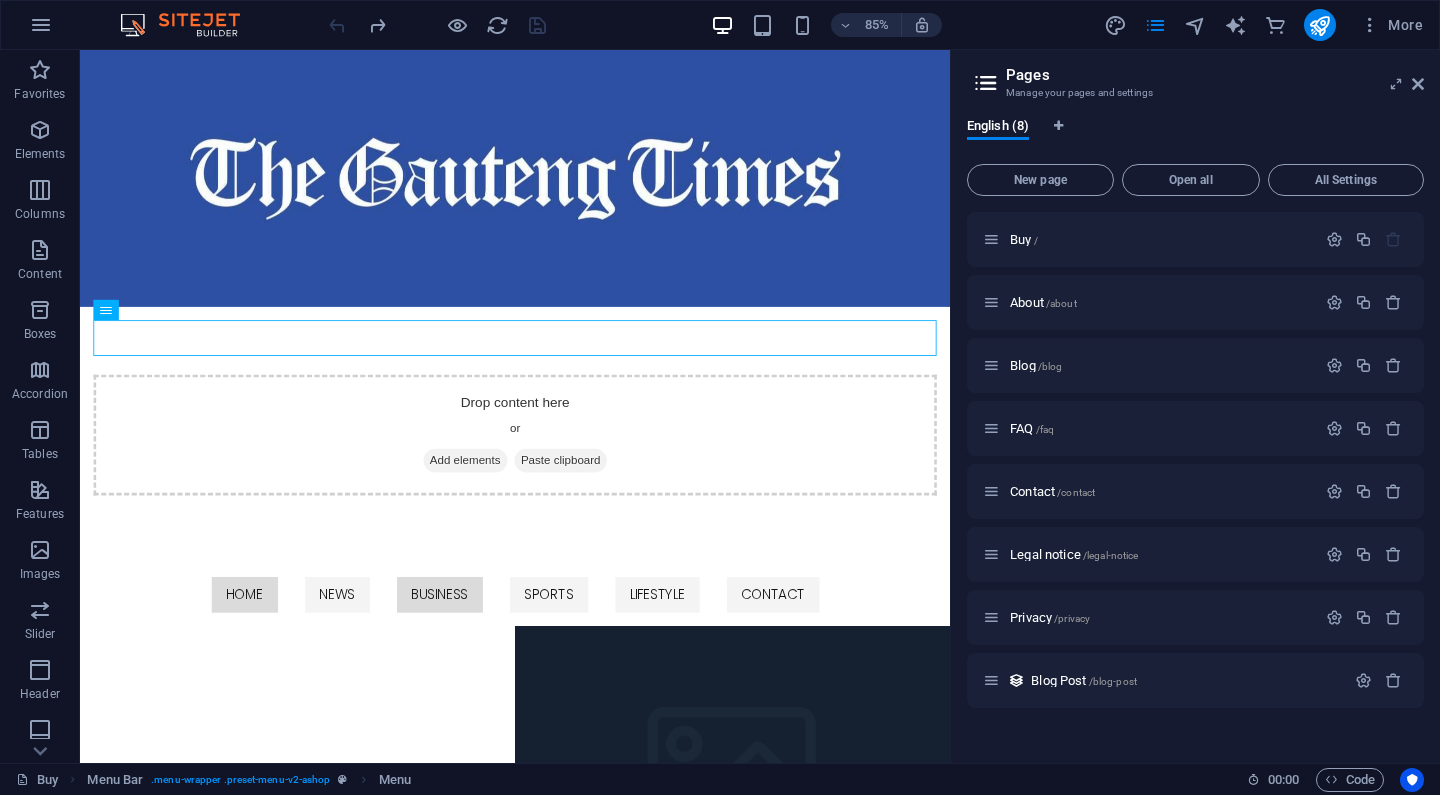 click on "English (8)" at bounding box center [1195, 137] 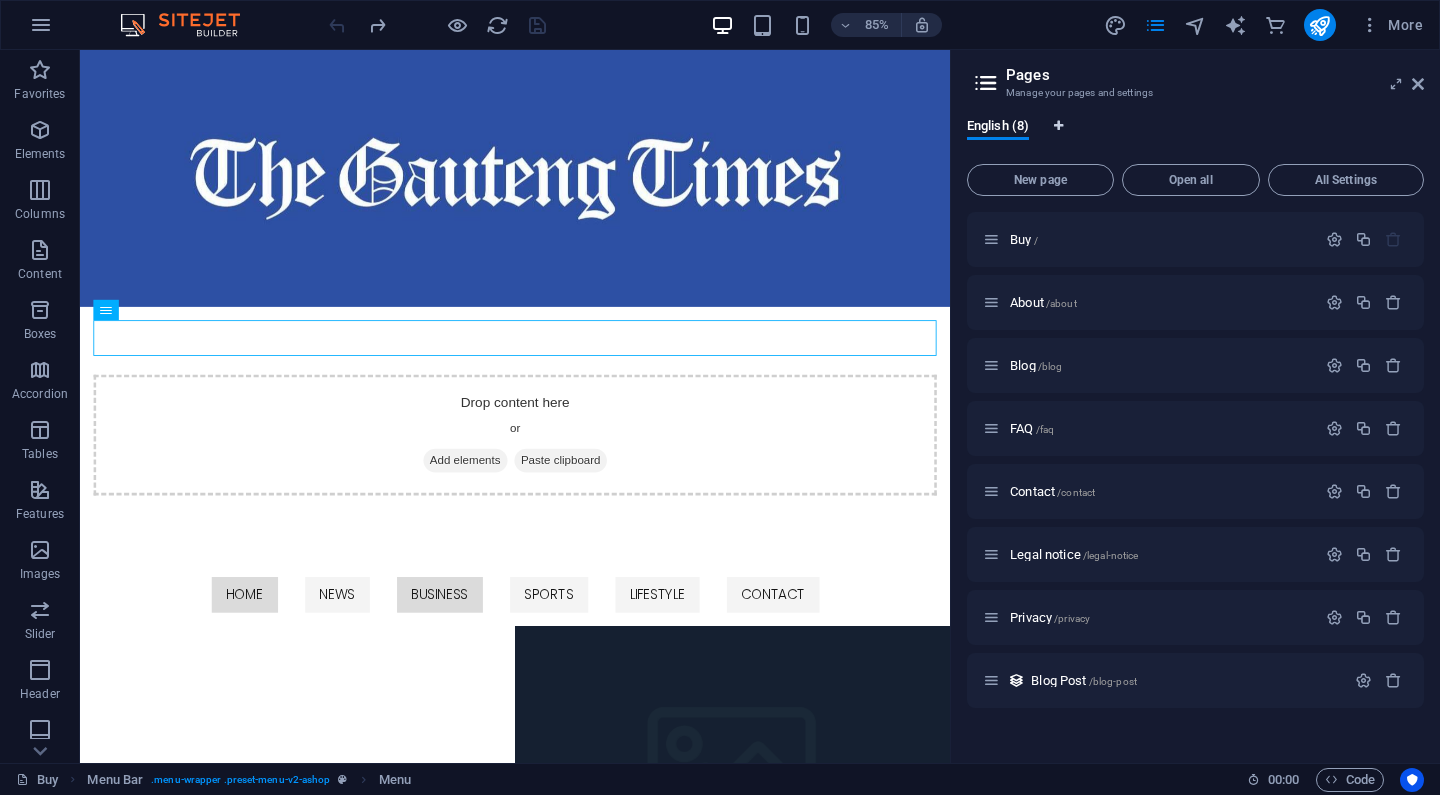 click at bounding box center (1058, 126) 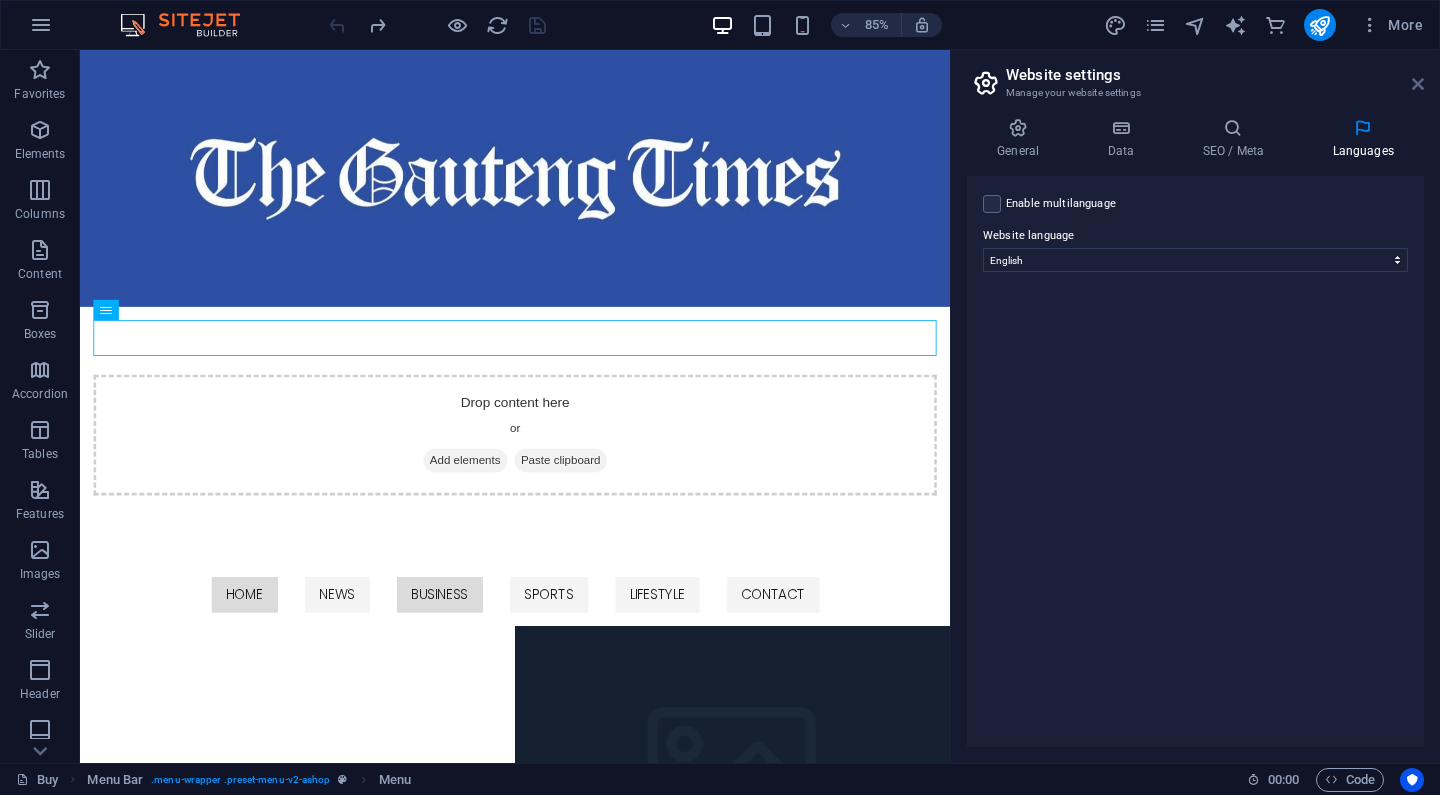 click at bounding box center [1418, 84] 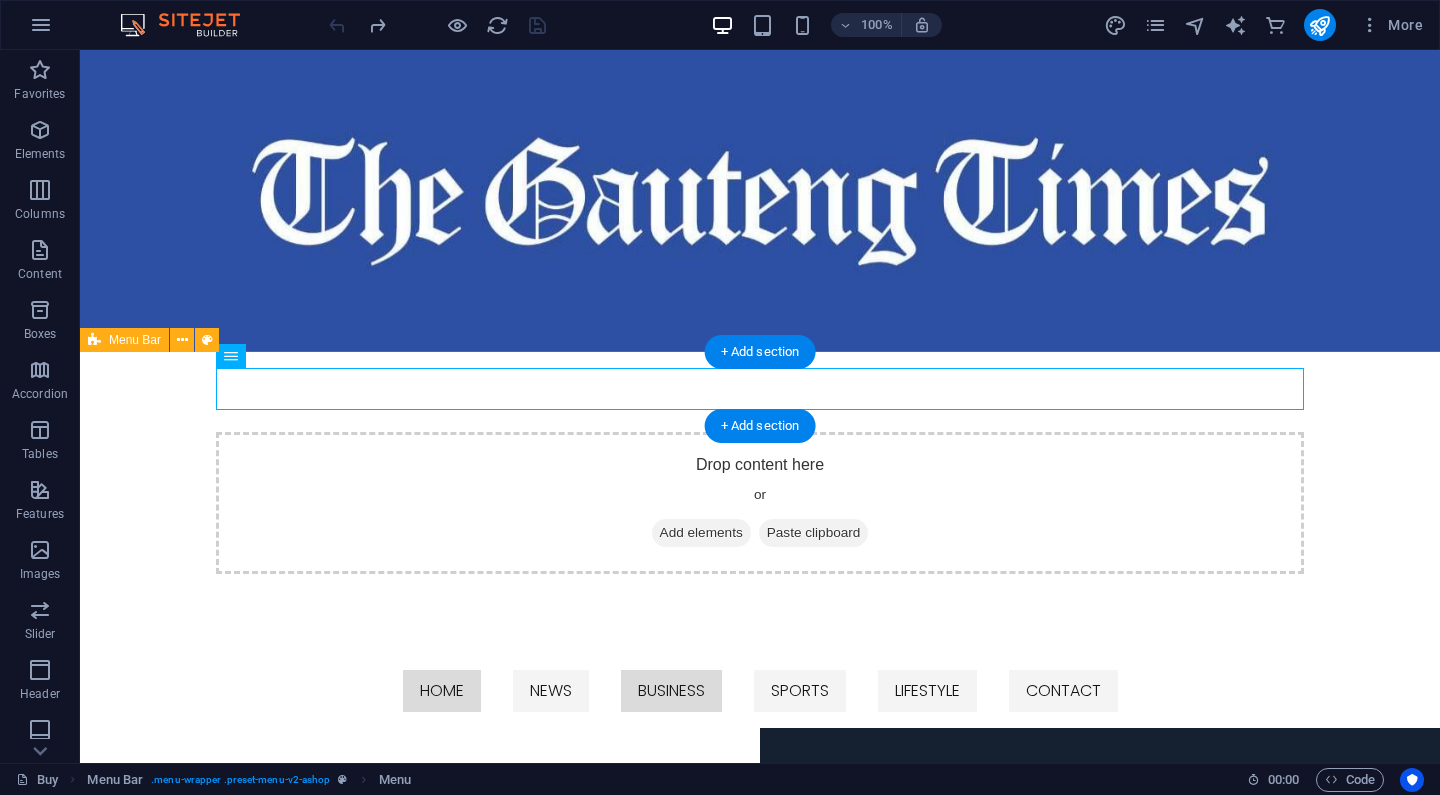 click on "HOME NEWS BUSINESS SPORTS LIFESTYLE CONTACT" at bounding box center (760, 691) 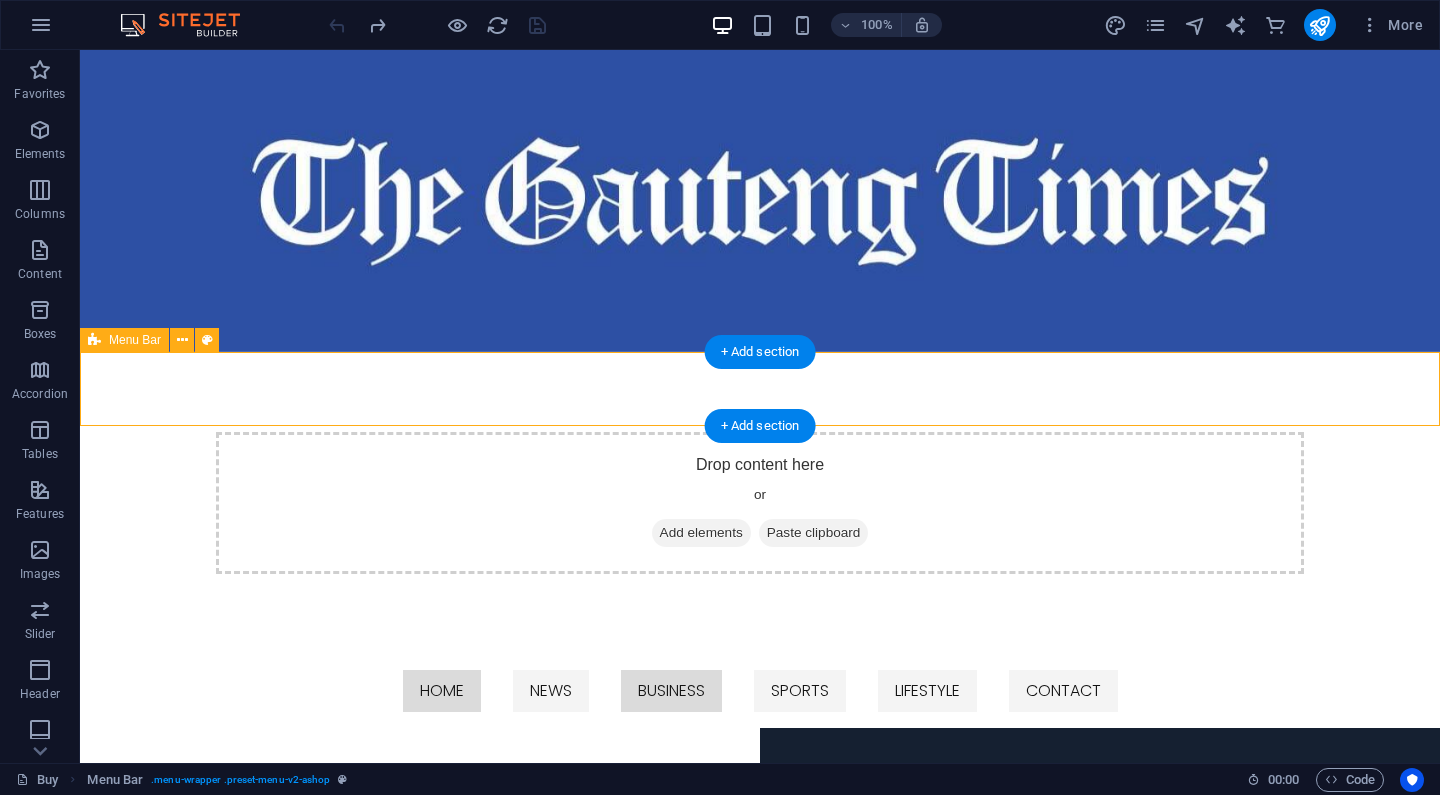 click on "HOME NEWS BUSINESS SPORTS LIFESTYLE CONTACT" at bounding box center (760, 691) 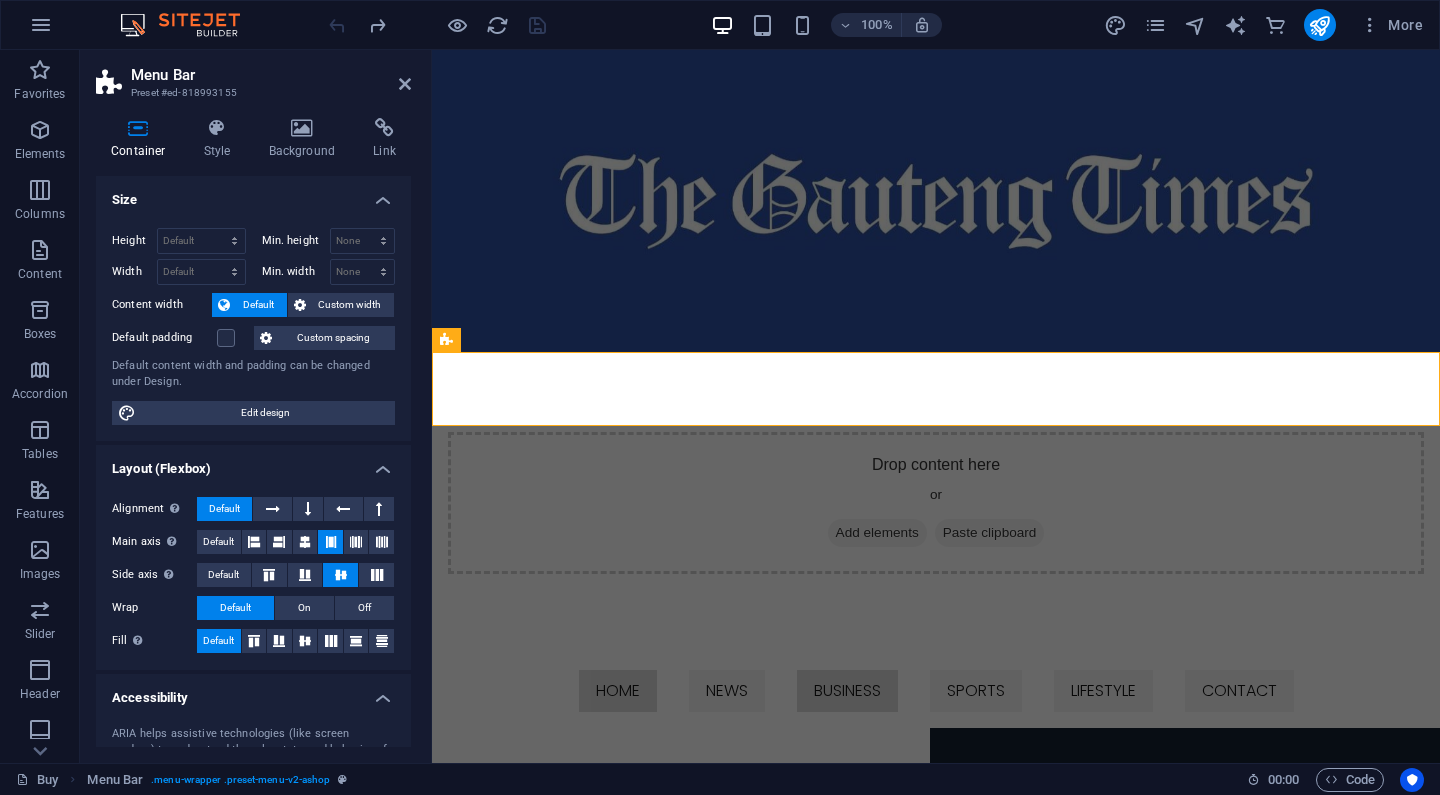 click on "Size" at bounding box center (253, 194) 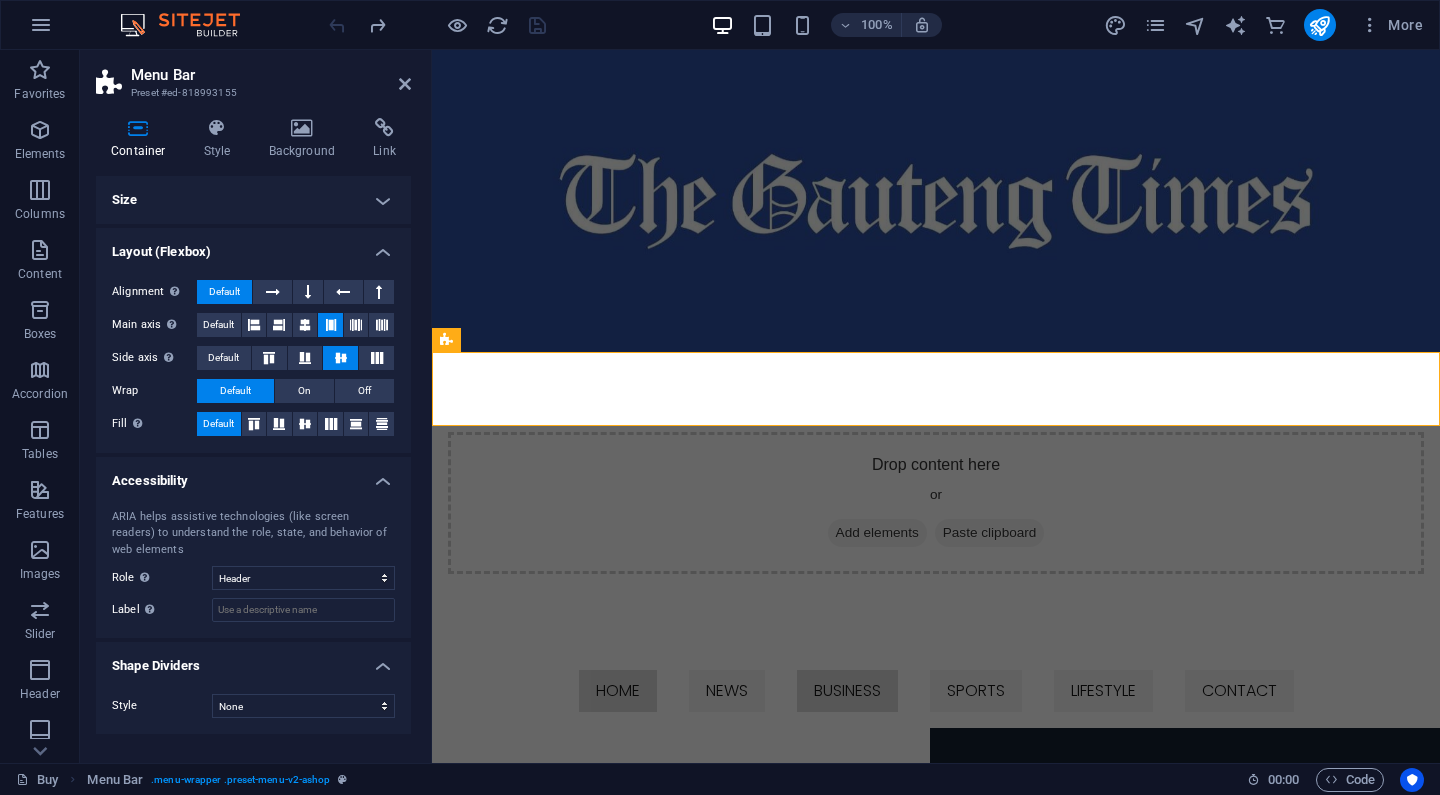 click on "Layout (Flexbox)" at bounding box center [253, 246] 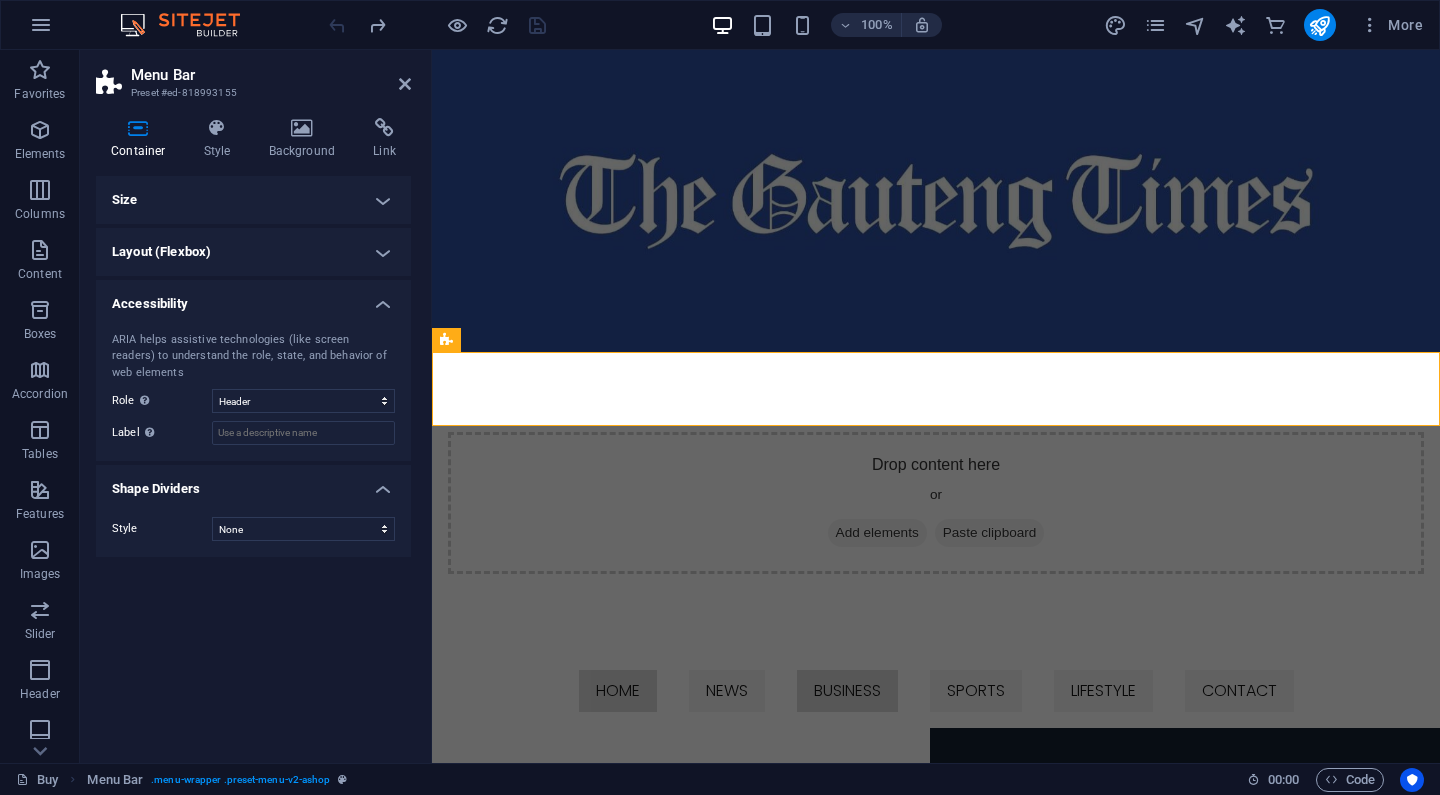 click on "ARIA helps assistive technologies (like screen readers) to understand the role, state, and behavior of web elements Role The ARIA role defines the purpose of an element.  Here you can find all explanations and recommendations None Alert Article Banner Comment Complementary Dialog Footer Header Marquee Presentation Region Section Separator Status Timer Label Use the  ARIA label  to provide a clear and descriptive name for elements that aren not self-explanatory on their own." at bounding box center (253, 389) 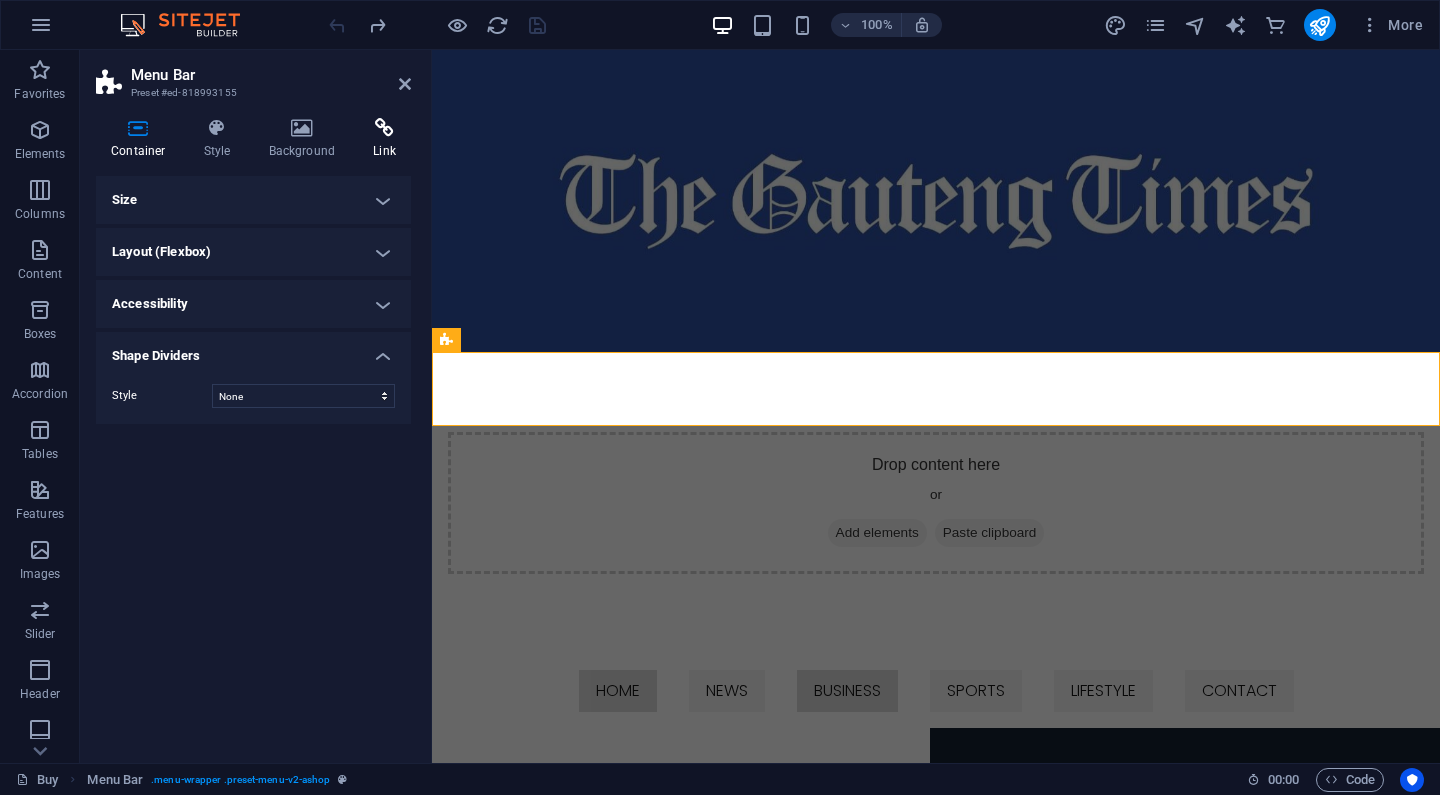 click at bounding box center [384, 128] 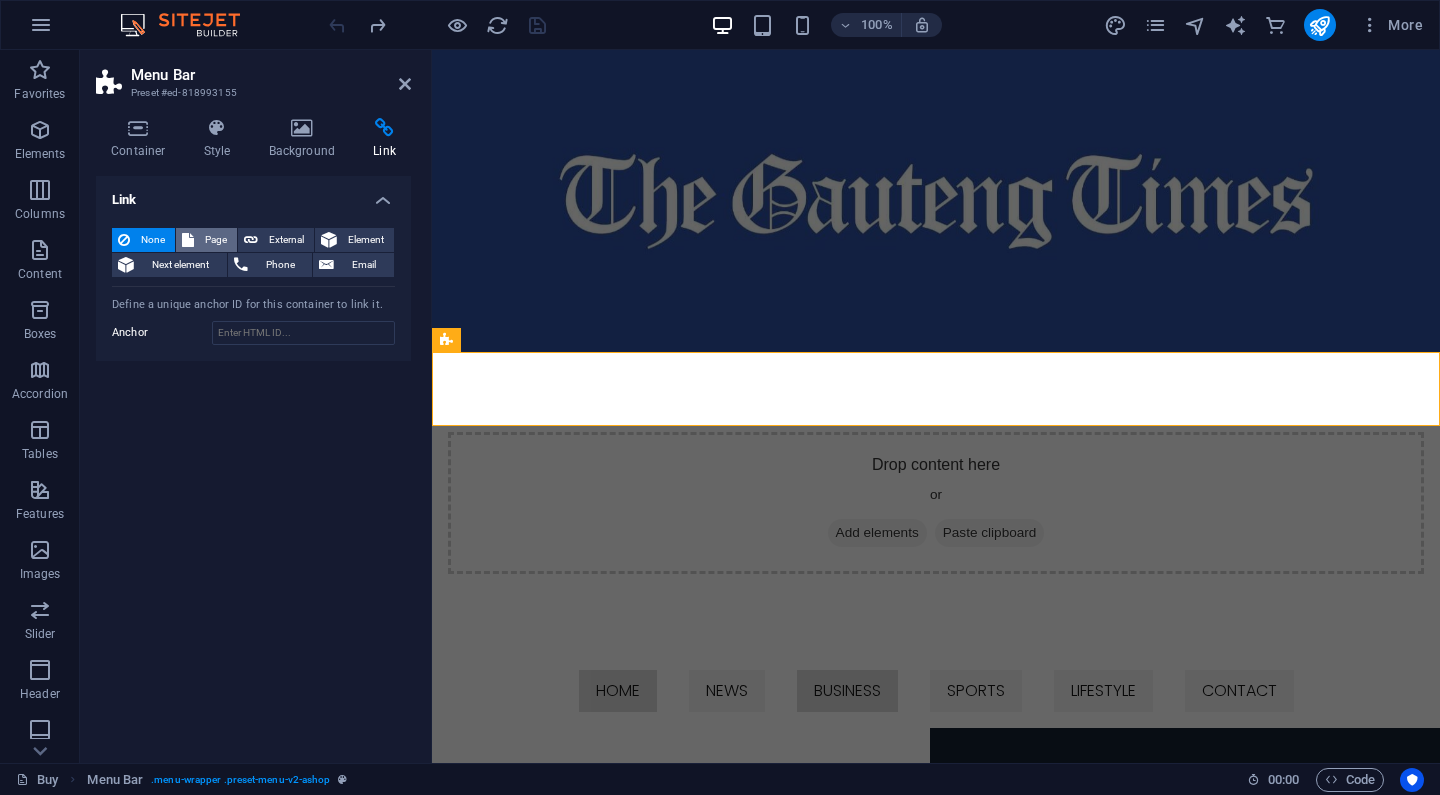 click on "Page" at bounding box center (215, 240) 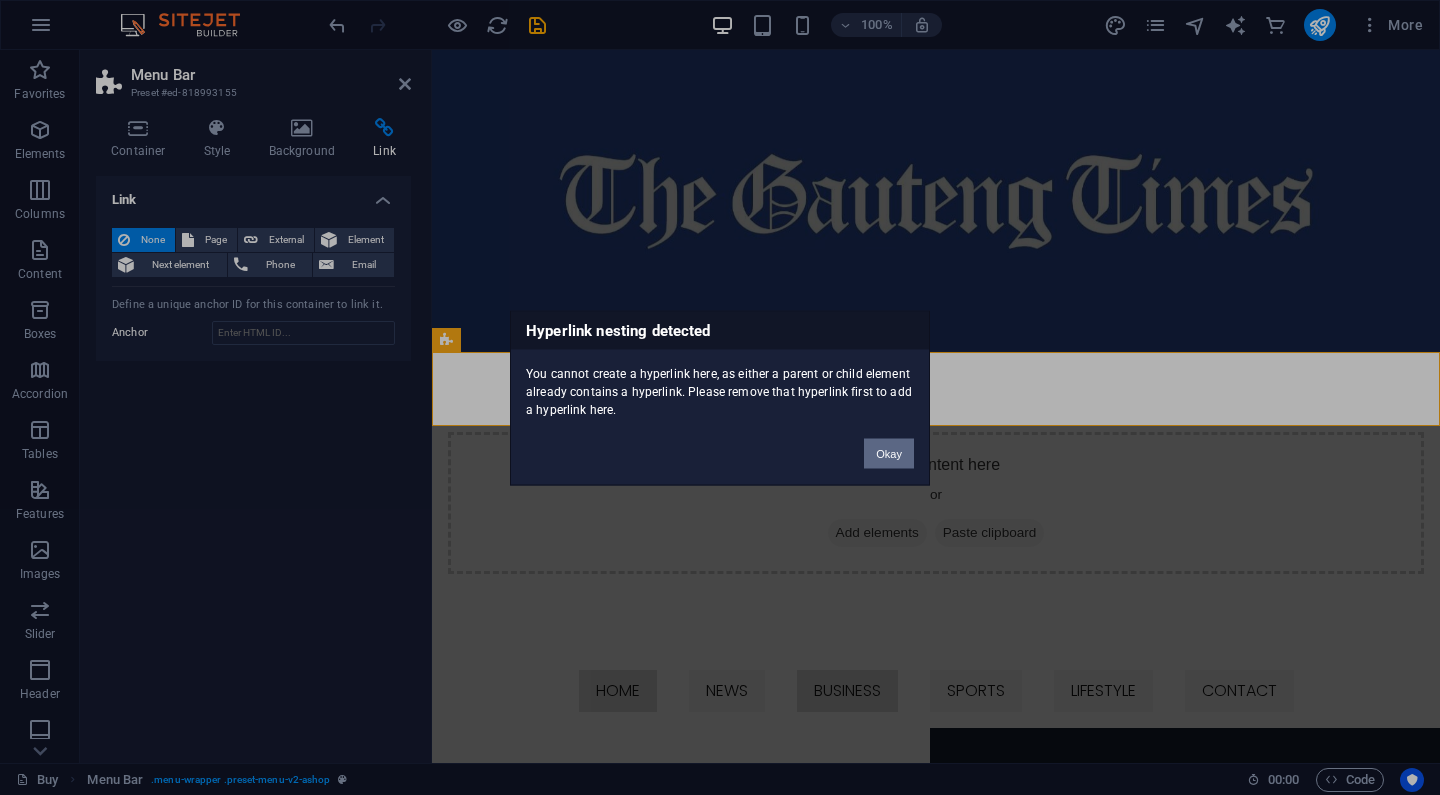click on "Okay" at bounding box center [889, 453] 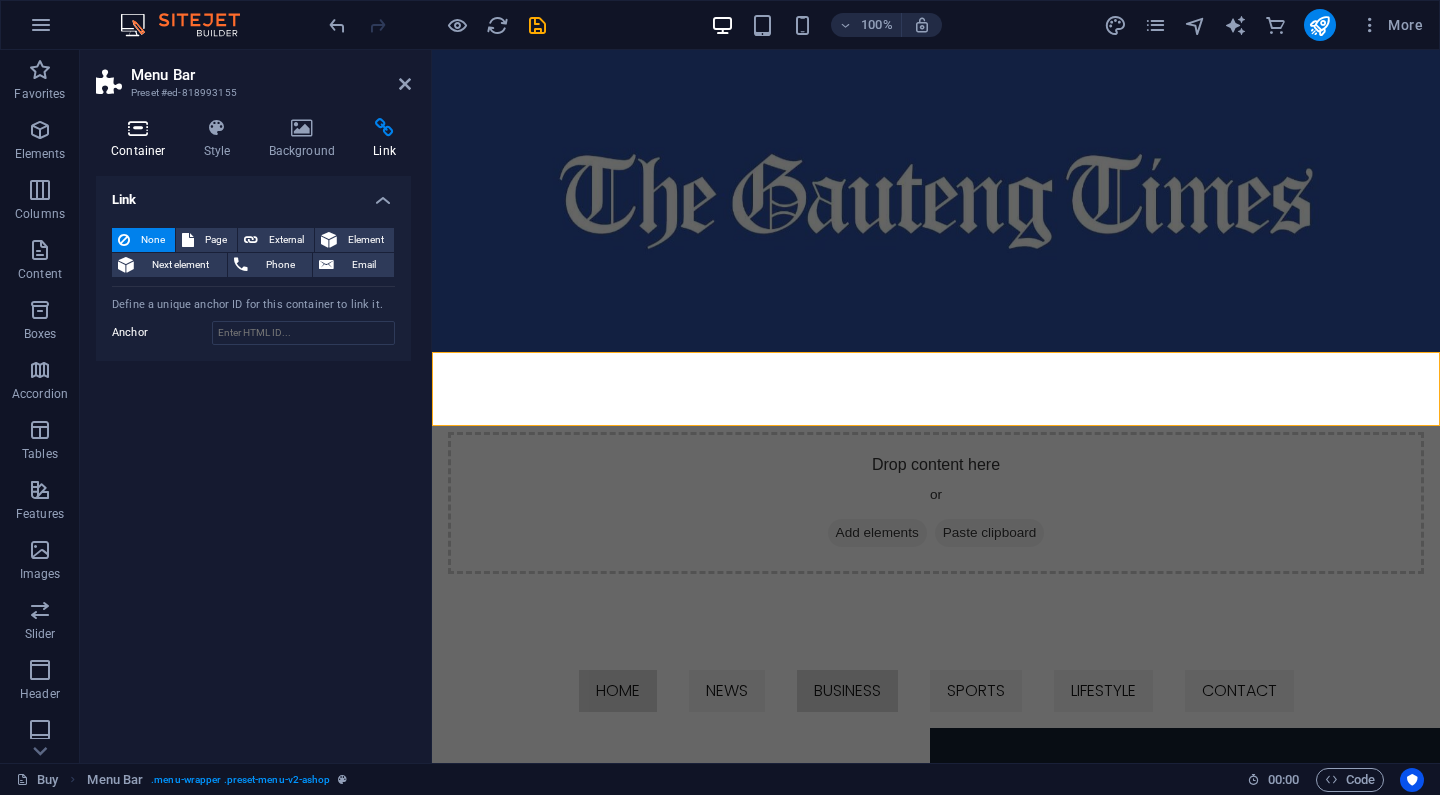 click on "Container" at bounding box center [142, 139] 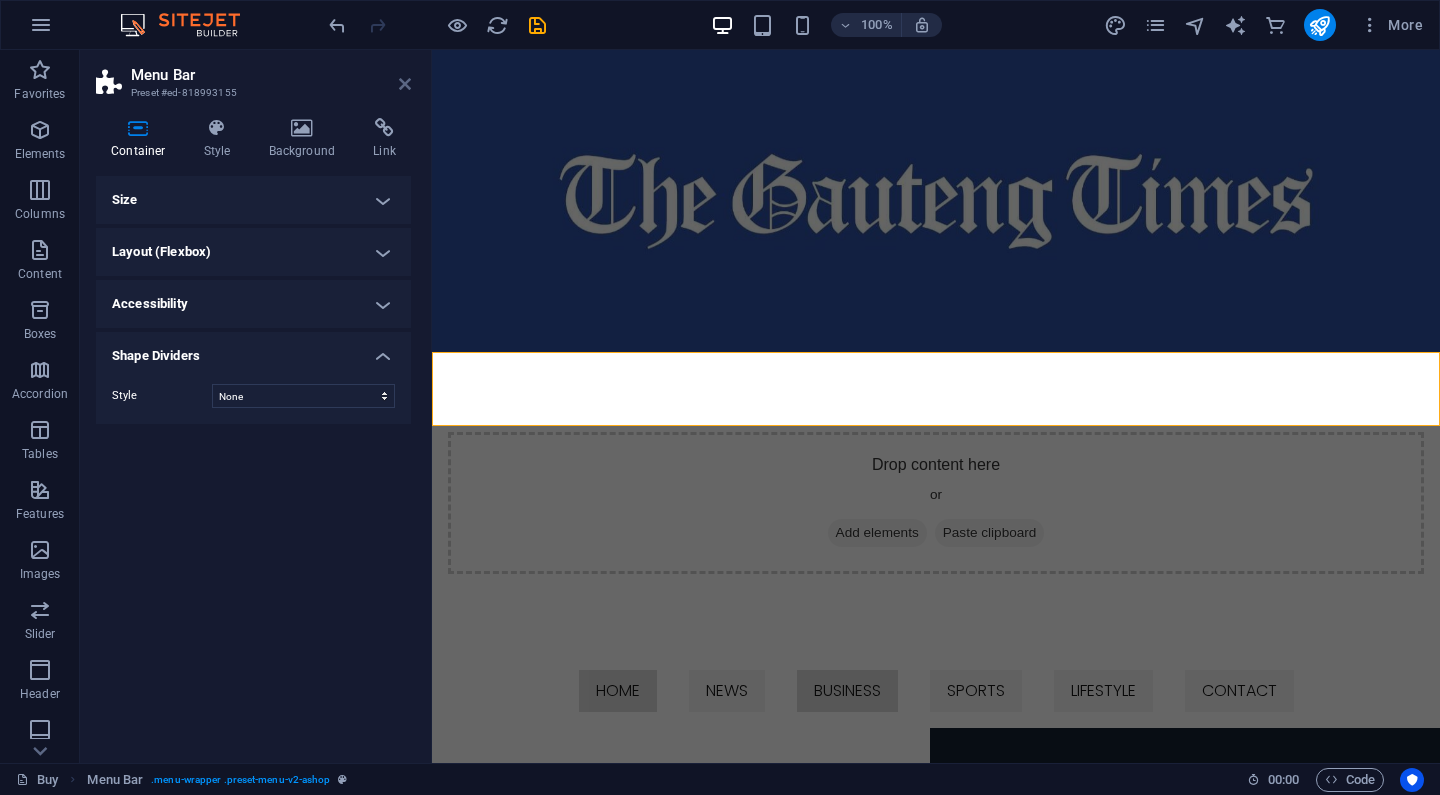 click at bounding box center [405, 84] 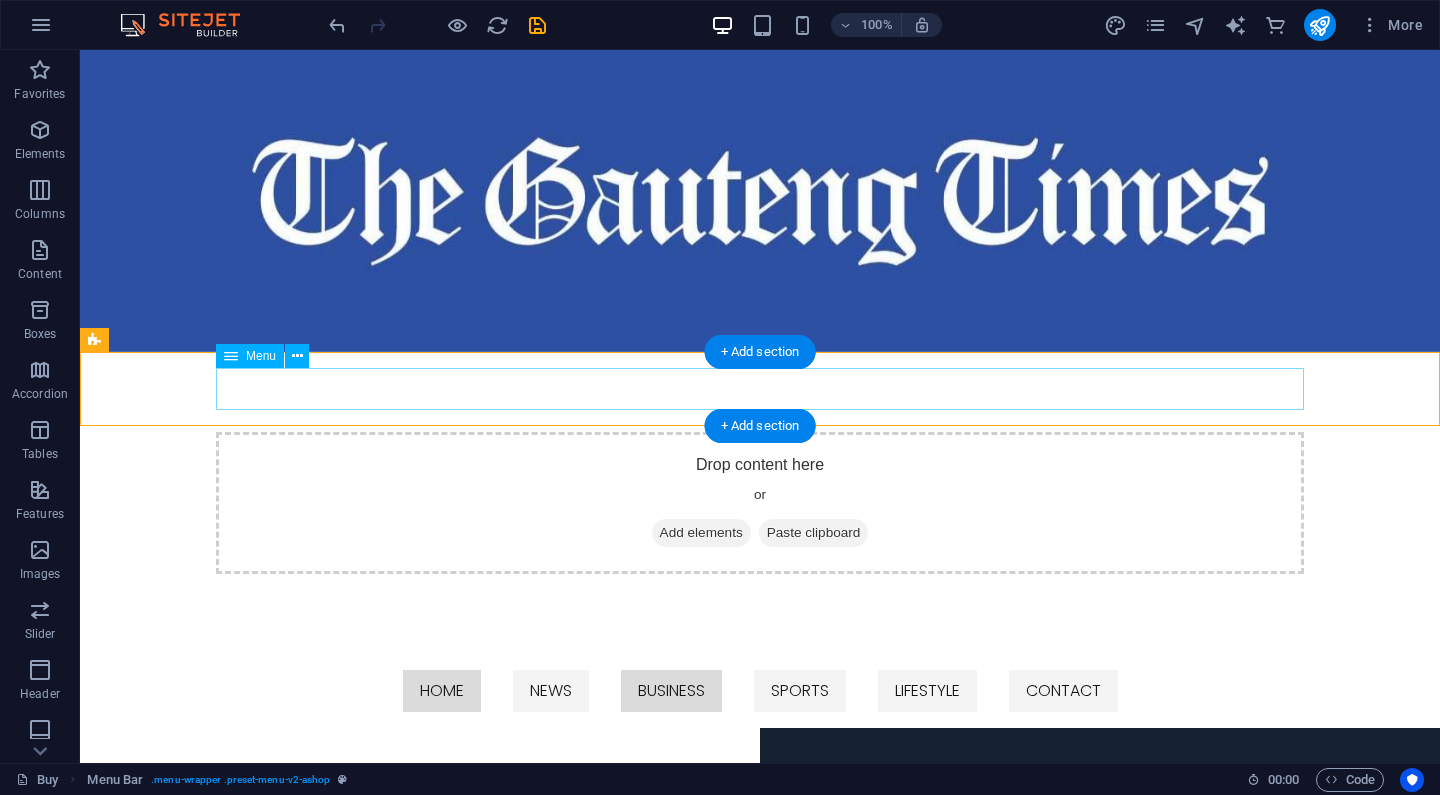 click at bounding box center (231, 356) 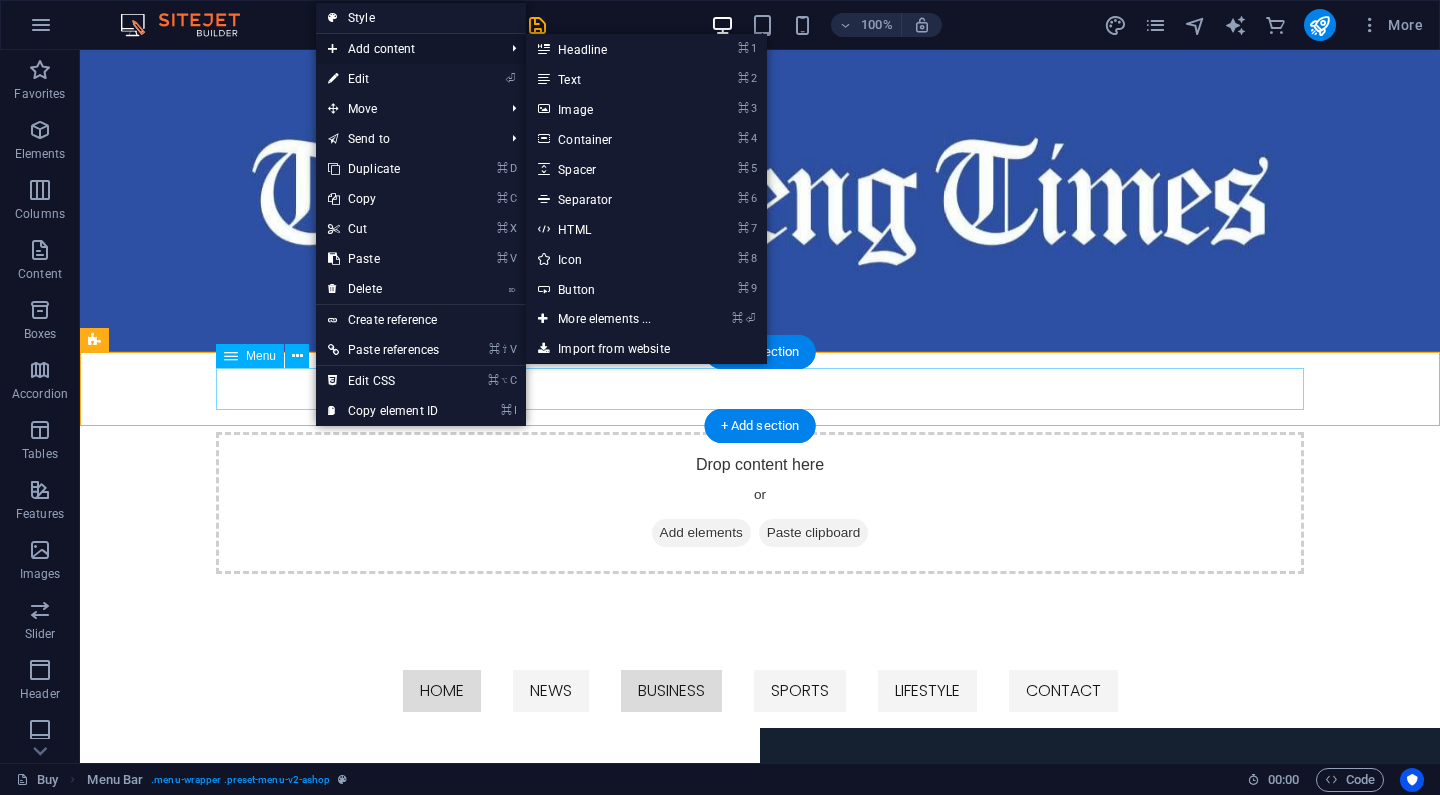 click on "Add content" at bounding box center (406, 49) 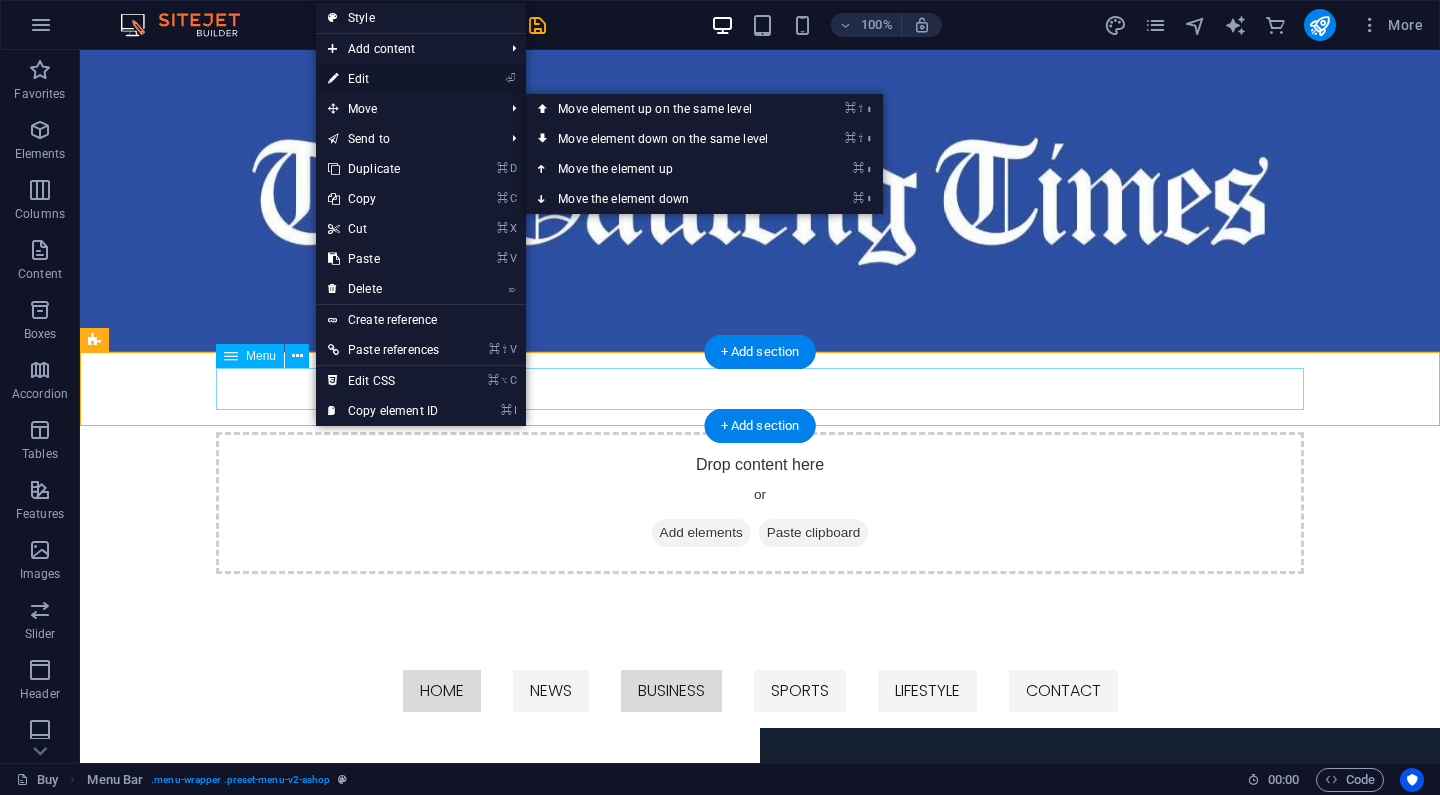 click on "⏎  Edit" at bounding box center (383, 79) 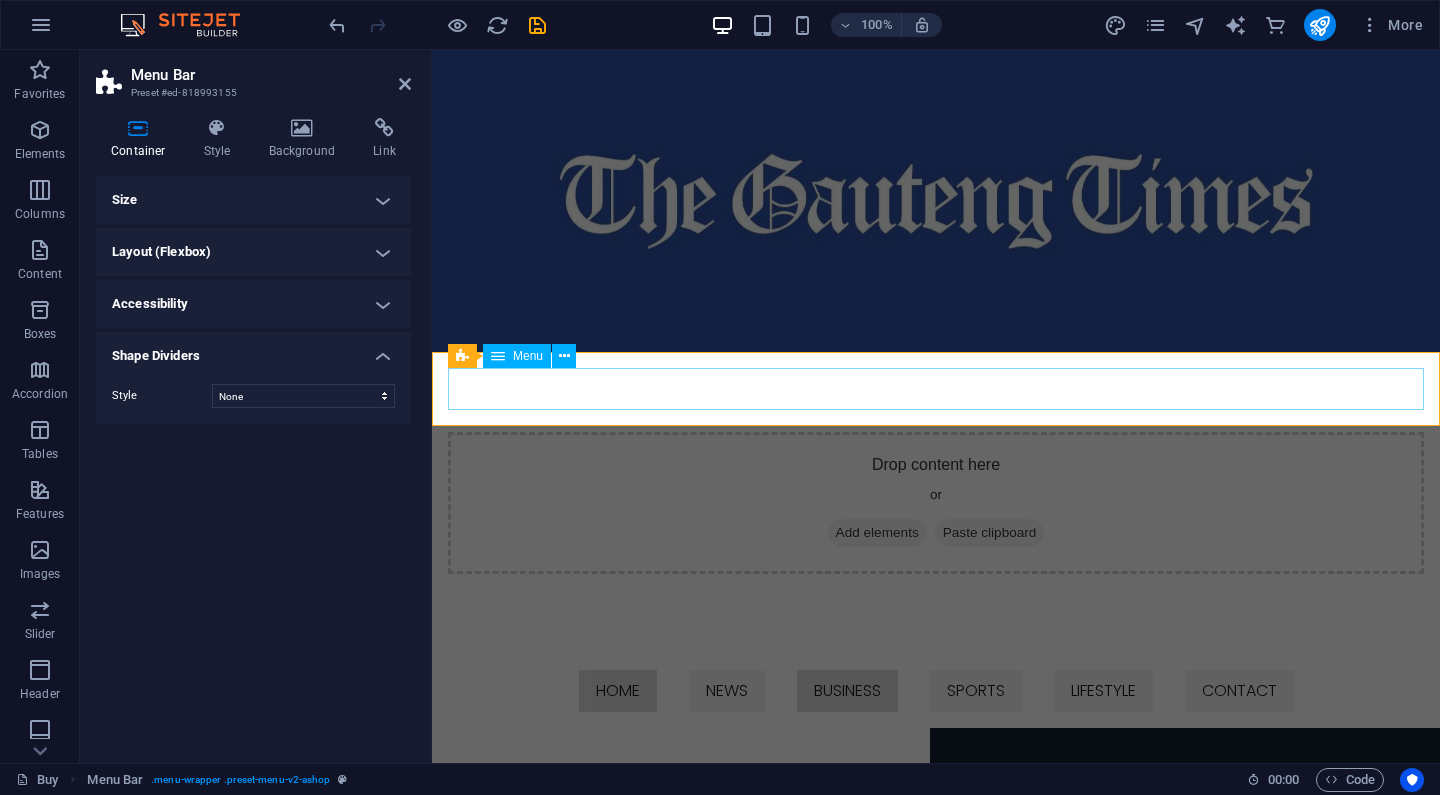 click on "HOME NEWS BUSINESS SPORTS LIFESTYLE CONTACT" at bounding box center [936, 691] 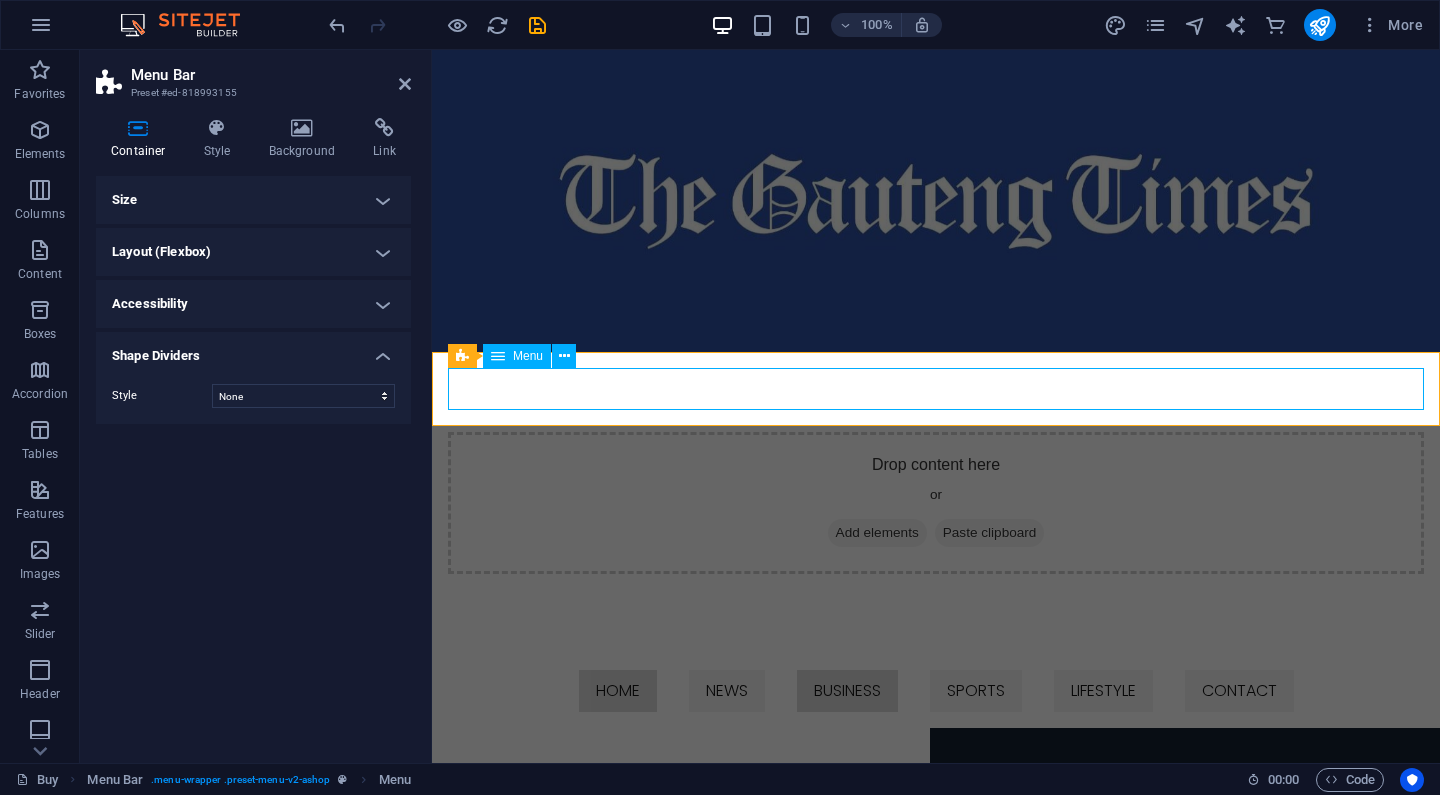 click on "HOME NEWS BUSINESS SPORTS LIFESTYLE CONTACT" at bounding box center [936, 691] 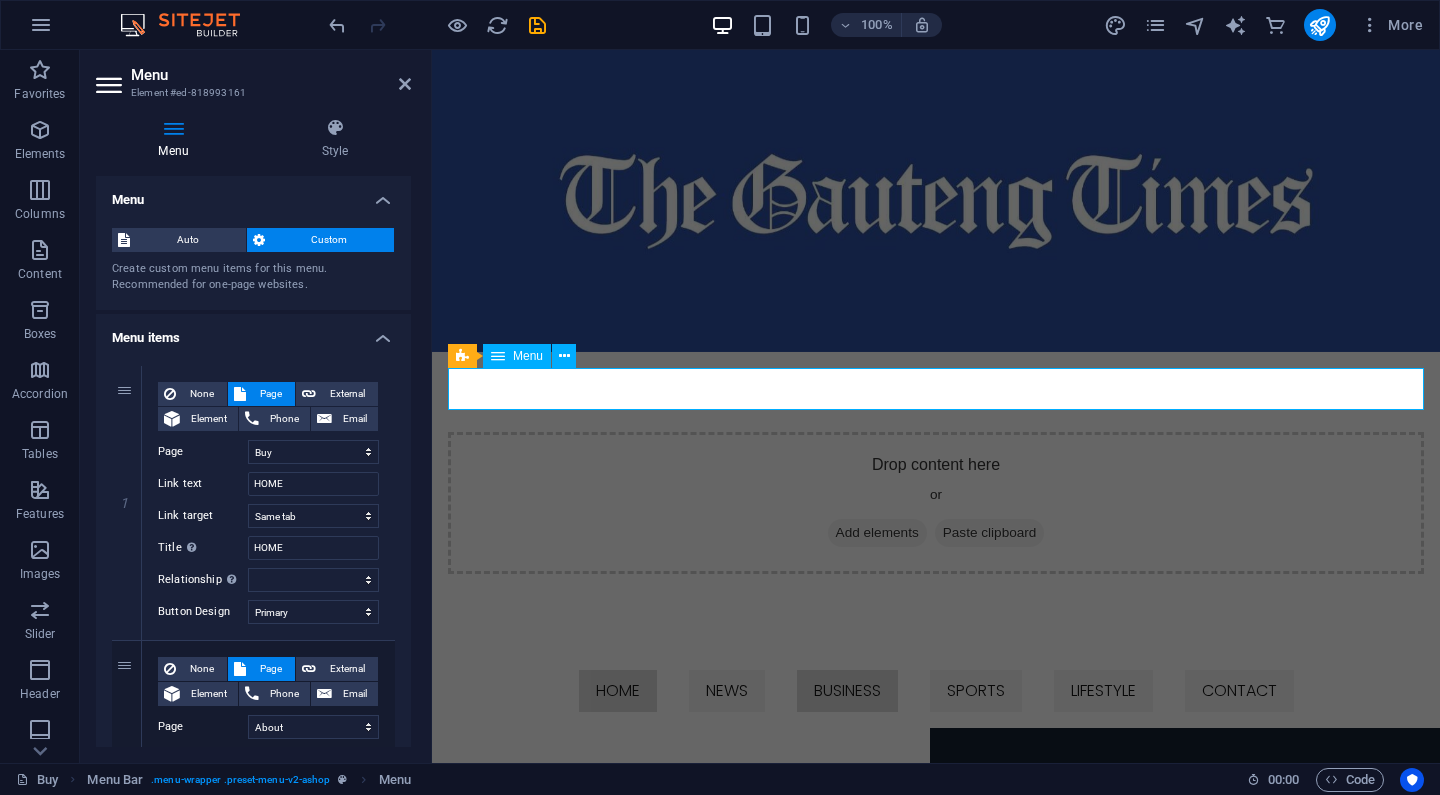 click on "HOME NEWS BUSINESS SPORTS LIFESTYLE CONTACT" at bounding box center [936, 691] 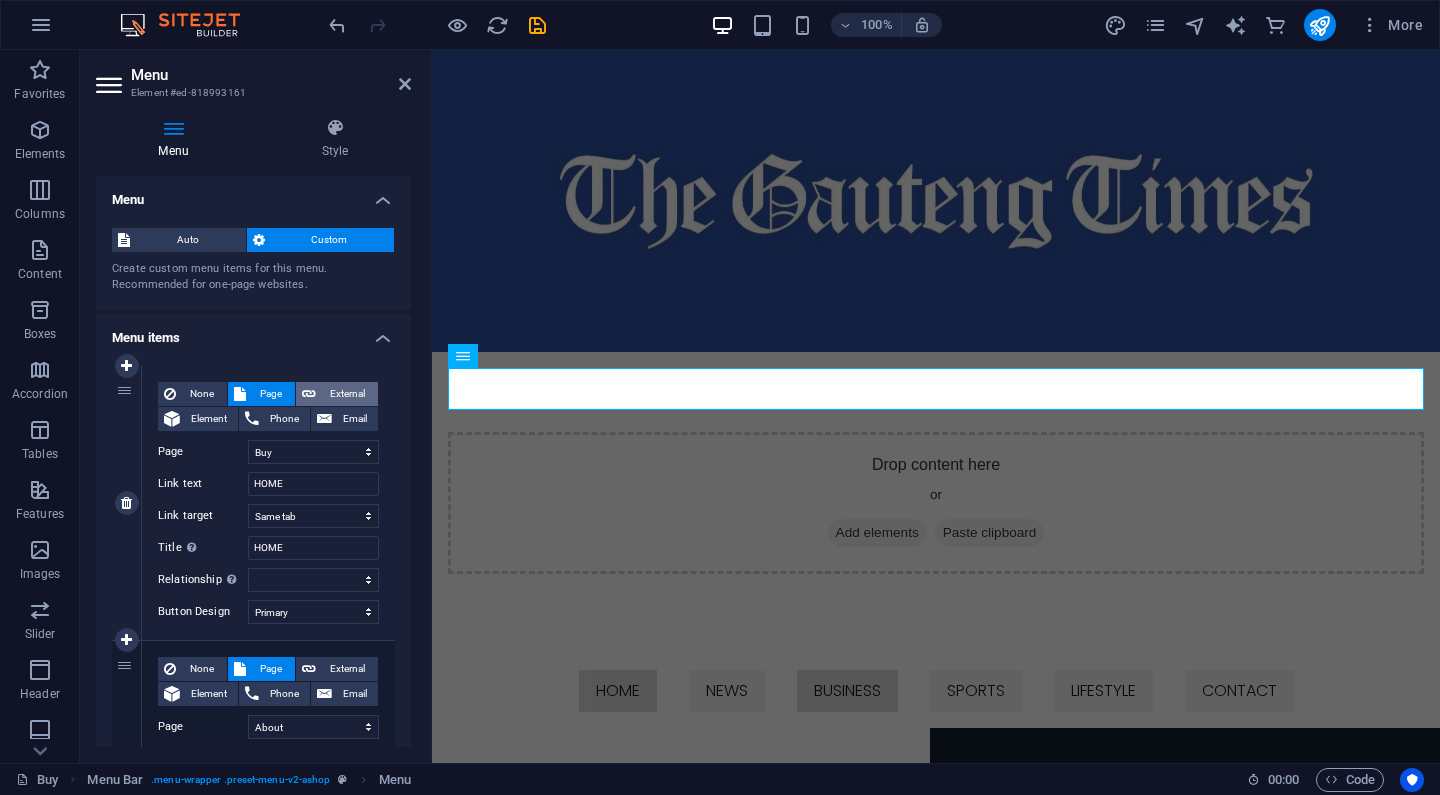 click on "External" at bounding box center (347, 394) 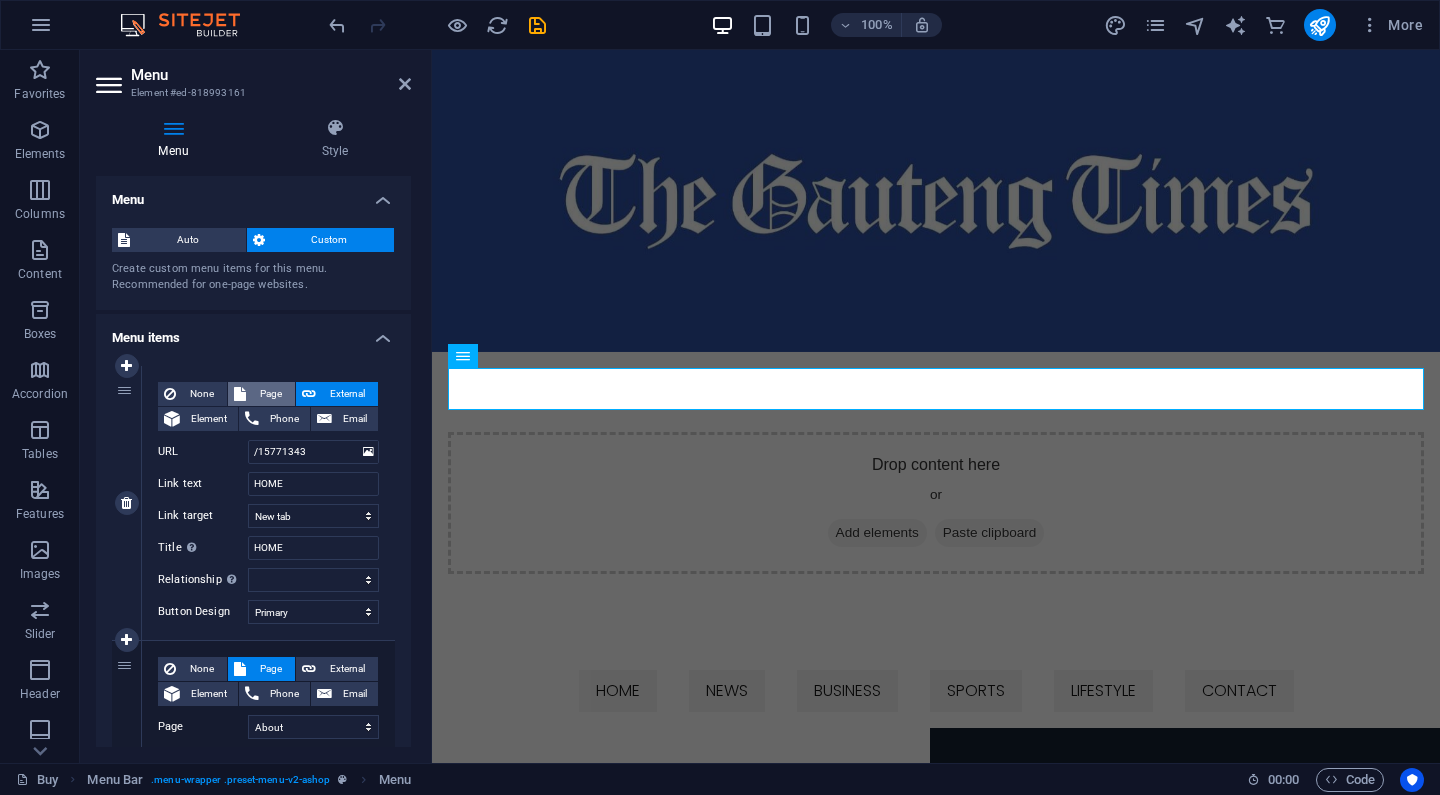 click on "Page" at bounding box center [270, 394] 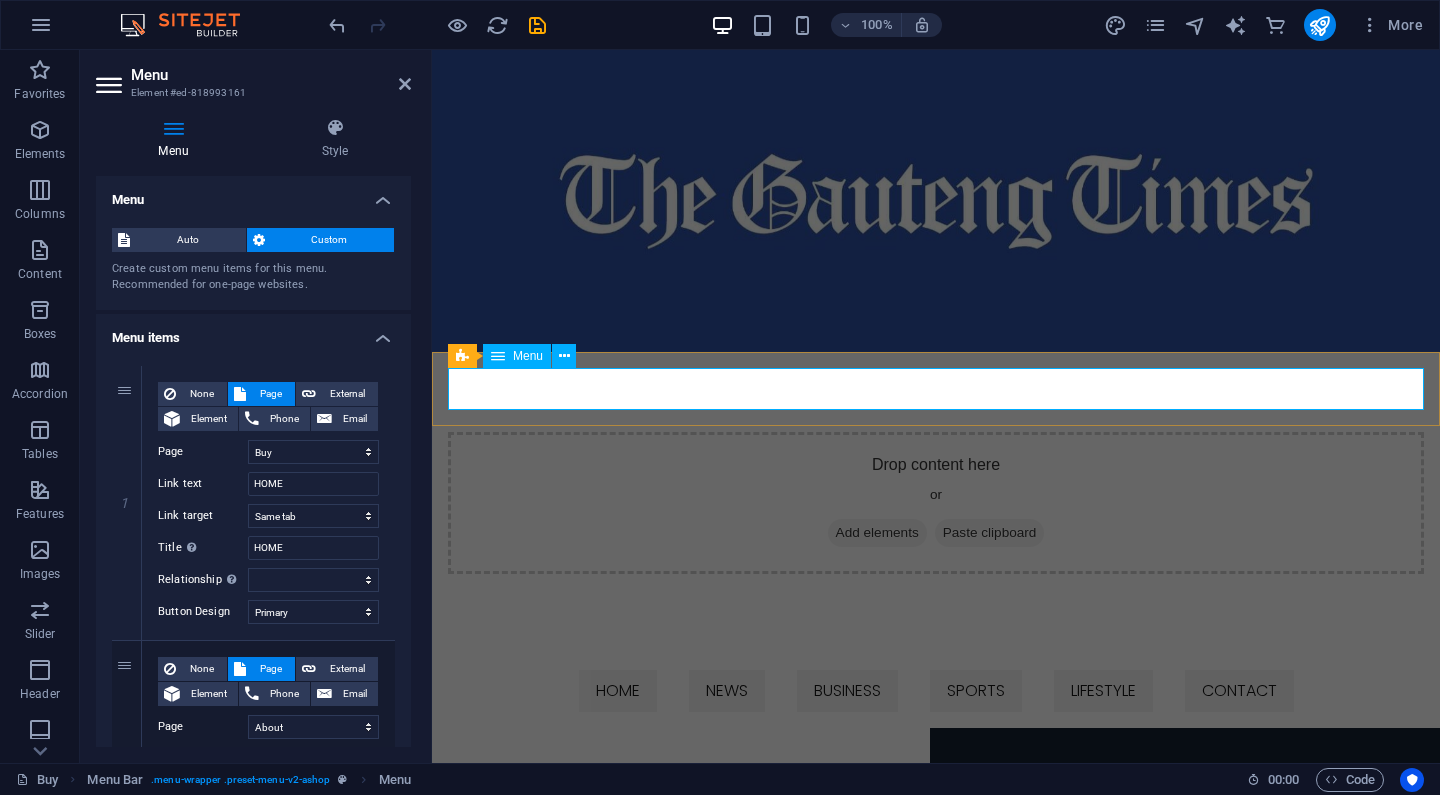 click on "HOME NEWS BUSINESS SPORTS LIFESTYLE CONTACT" at bounding box center [936, 691] 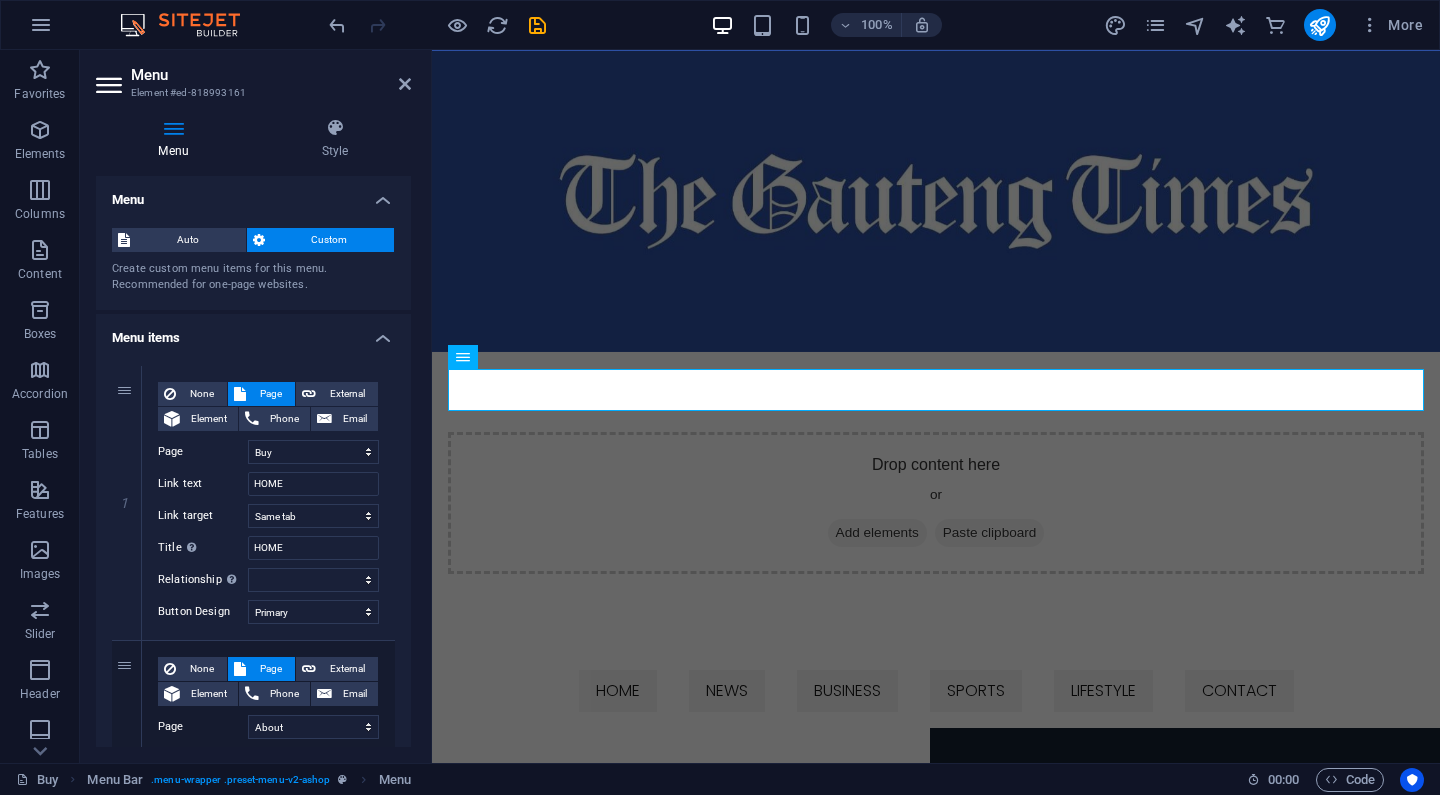 scroll, scrollTop: 0, scrollLeft: 0, axis: both 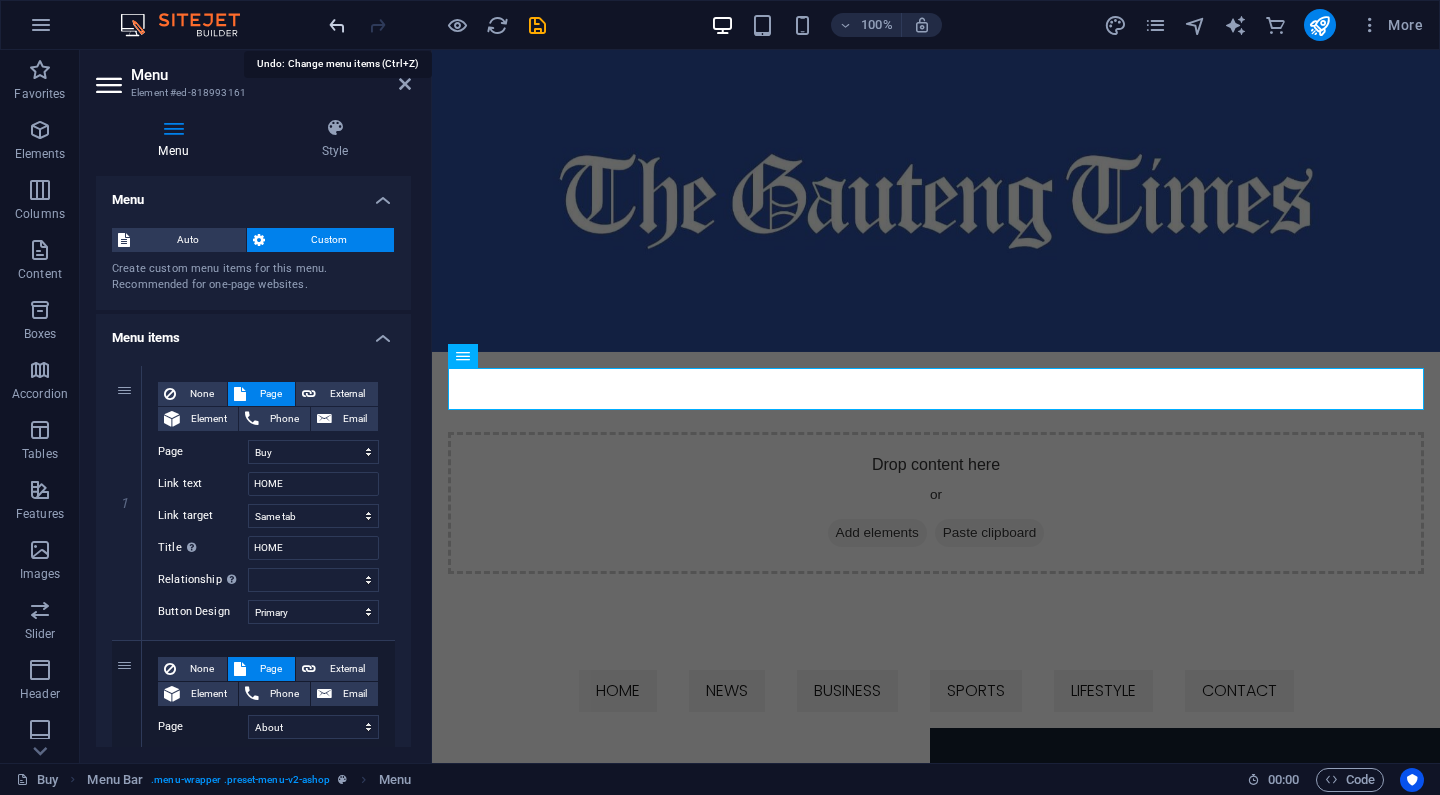 click at bounding box center (337, 25) 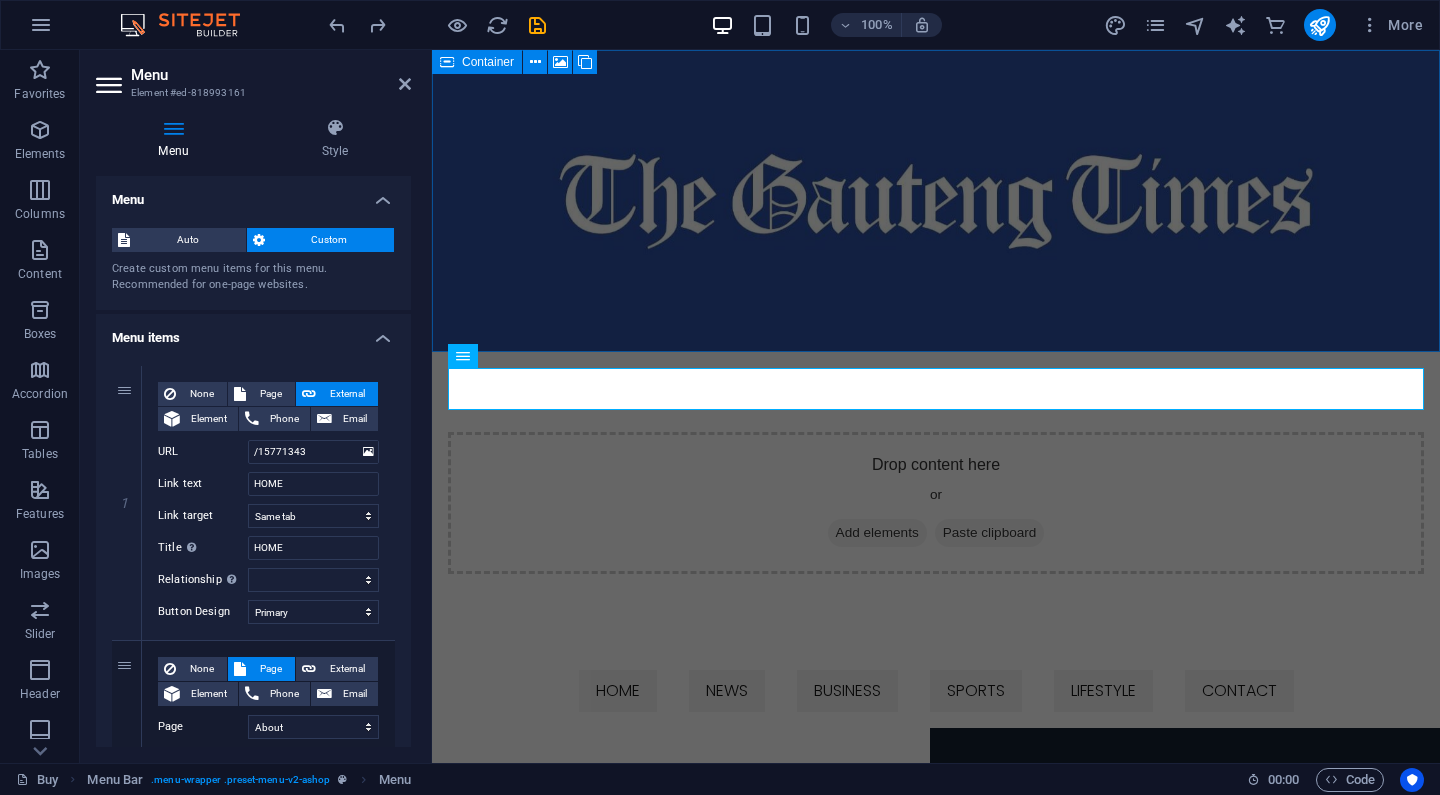 type 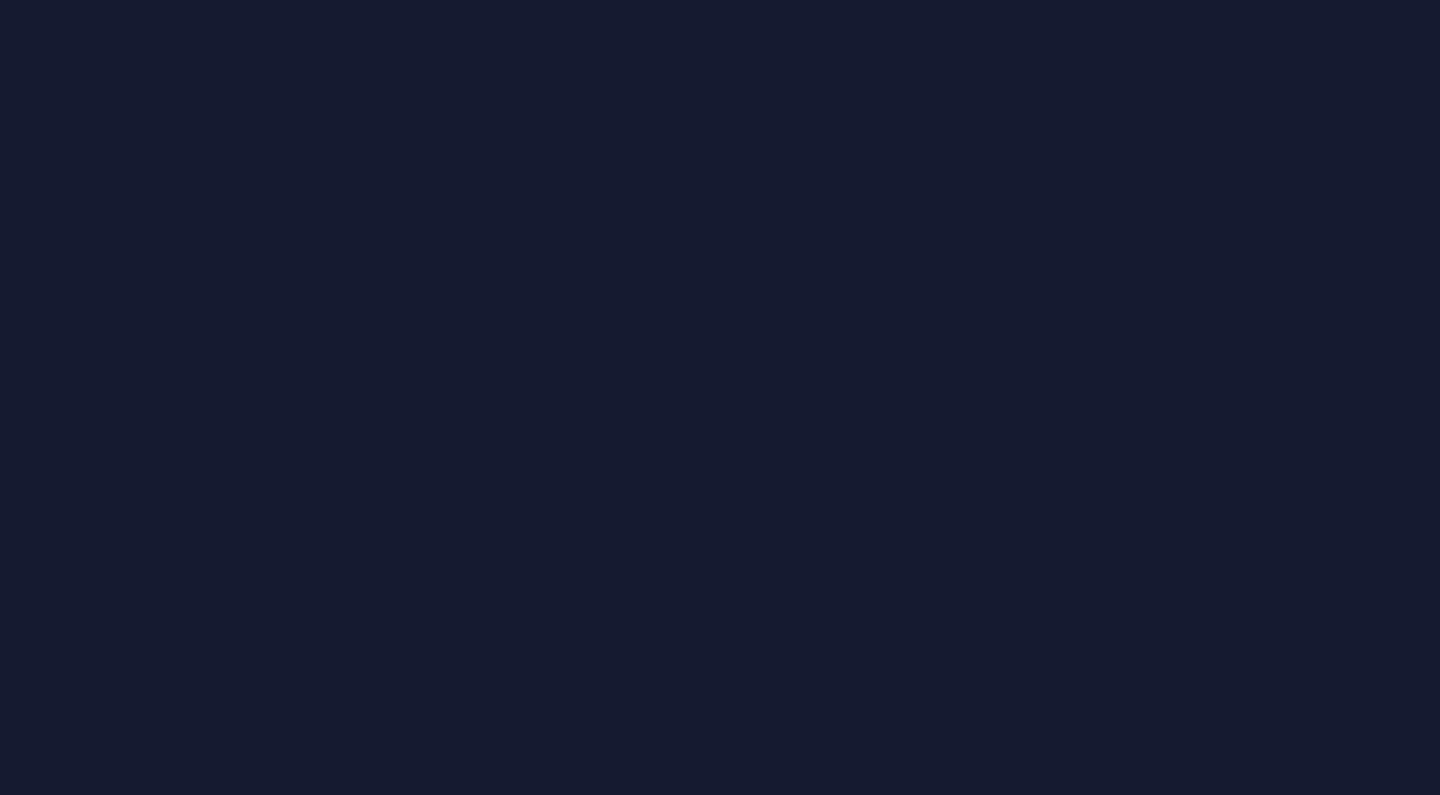 scroll, scrollTop: 0, scrollLeft: 0, axis: both 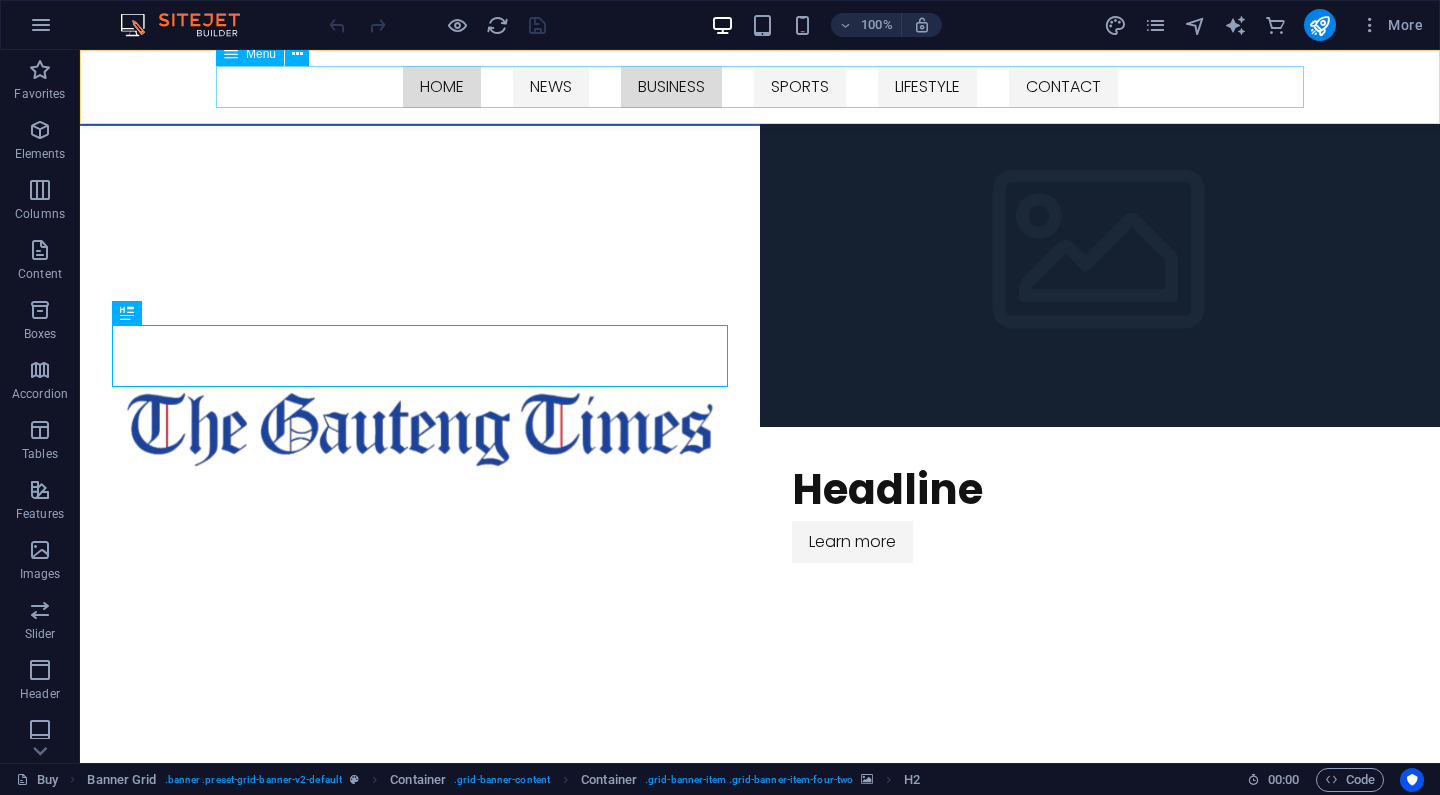 click on "HOME NEWS BUSINESS SPORTS LIFESTYLE CONTACT" at bounding box center [760, 87] 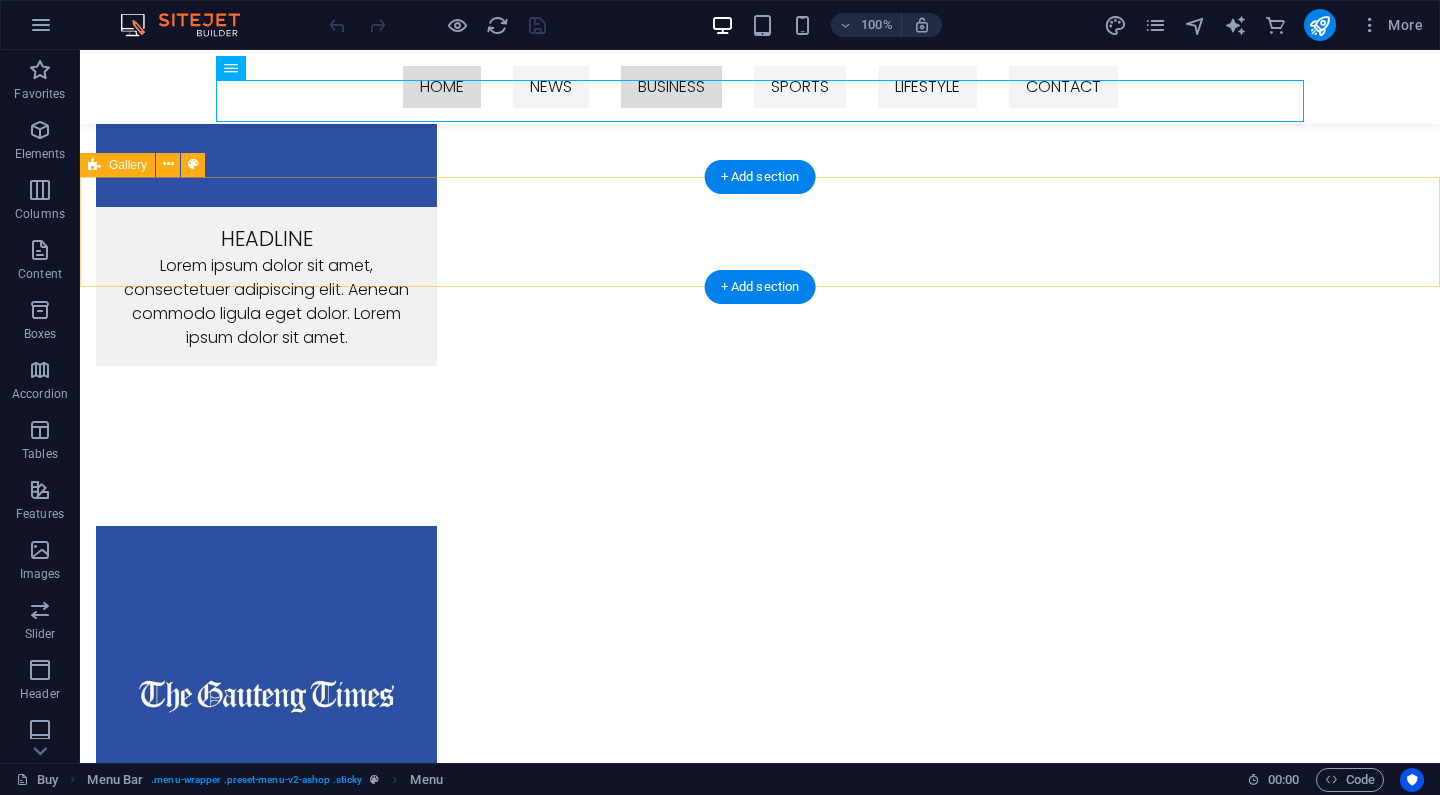 scroll, scrollTop: 3318, scrollLeft: 0, axis: vertical 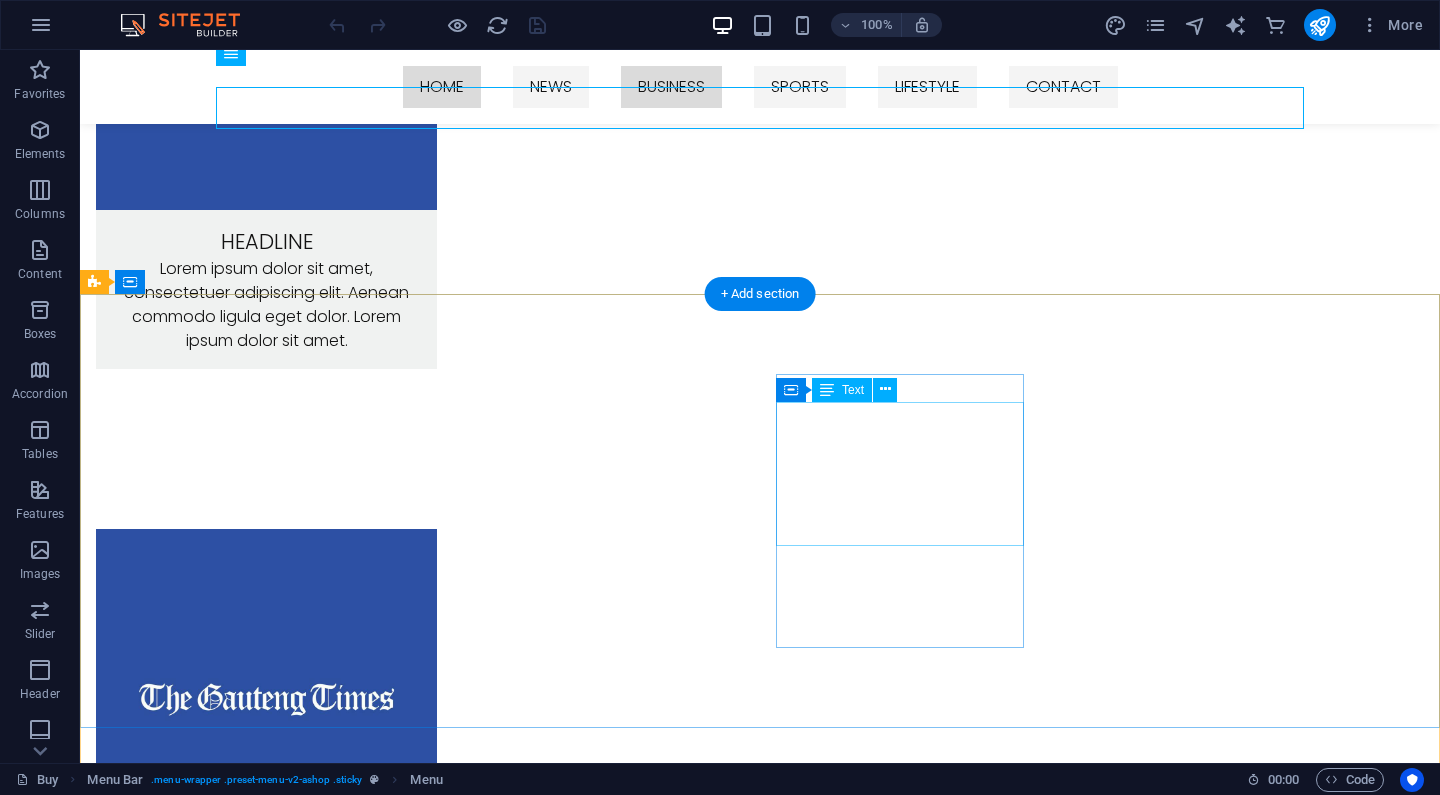 click on "Office::  (+27) 51 430 0129‬ About us FAQ Legal notice Privacy" at bounding box center (640, 4606) 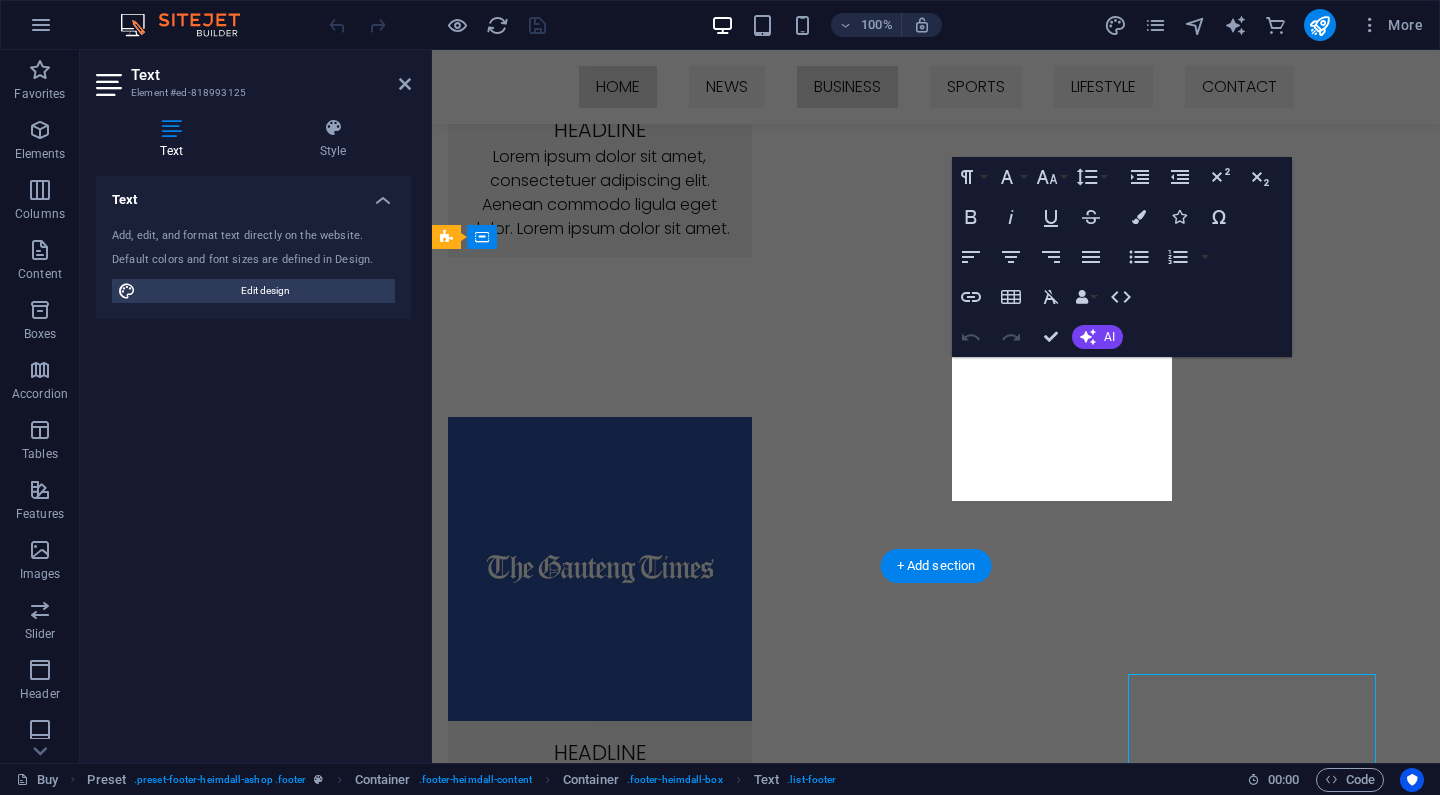 scroll, scrollTop: 3046, scrollLeft: 0, axis: vertical 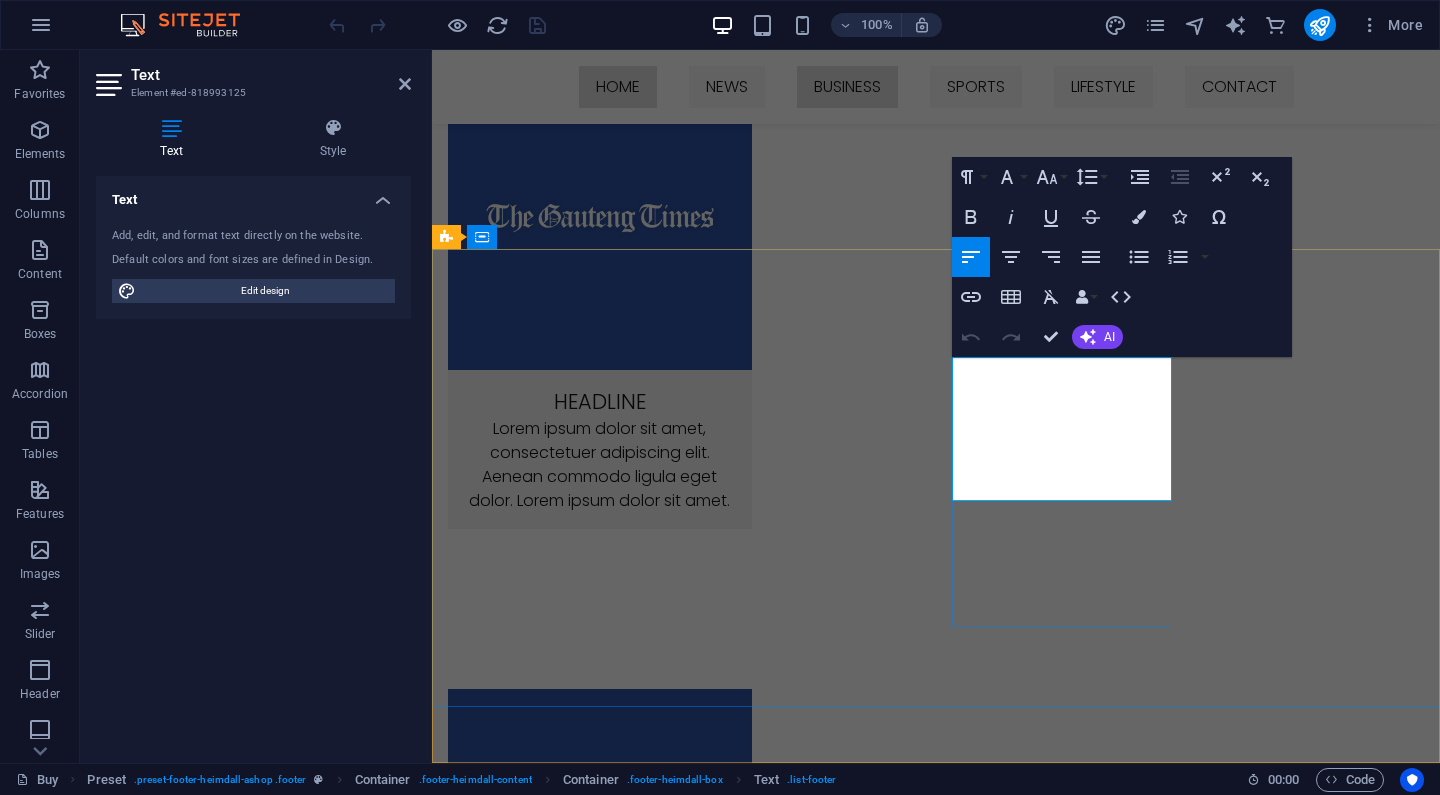 click on "Privacy" at bounding box center (476, 4372) 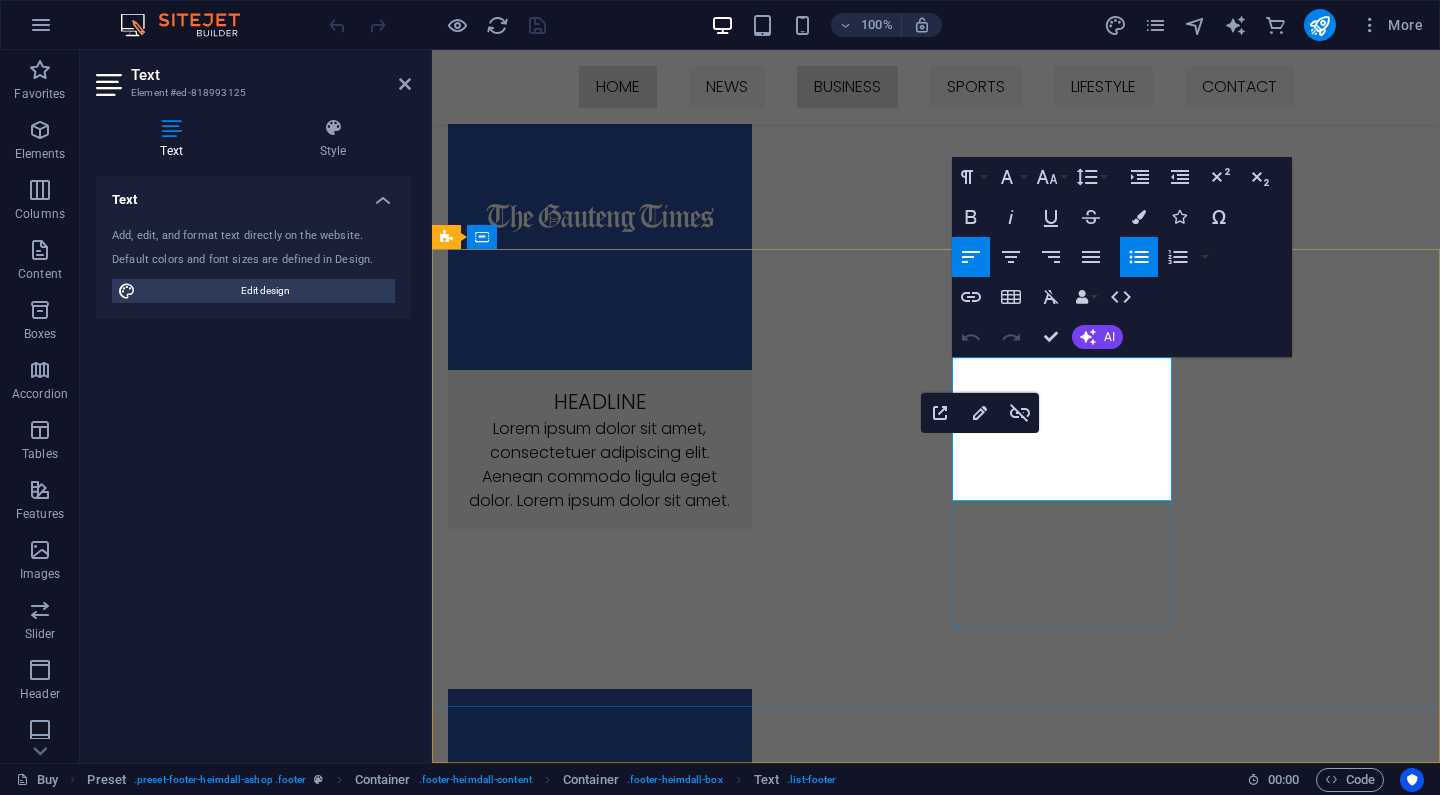 click on "Privacy" at bounding box center [936, 4373] 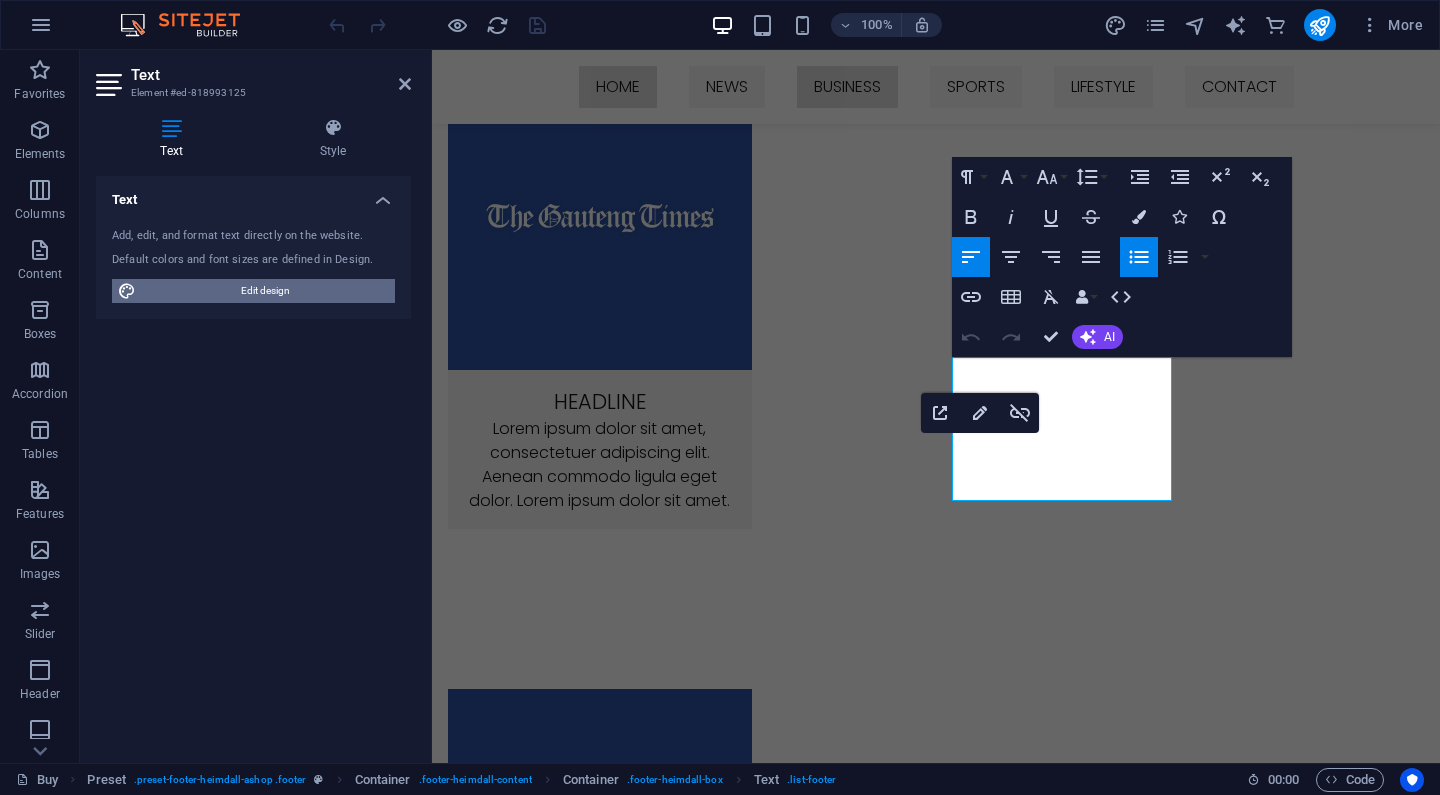 click at bounding box center [127, 291] 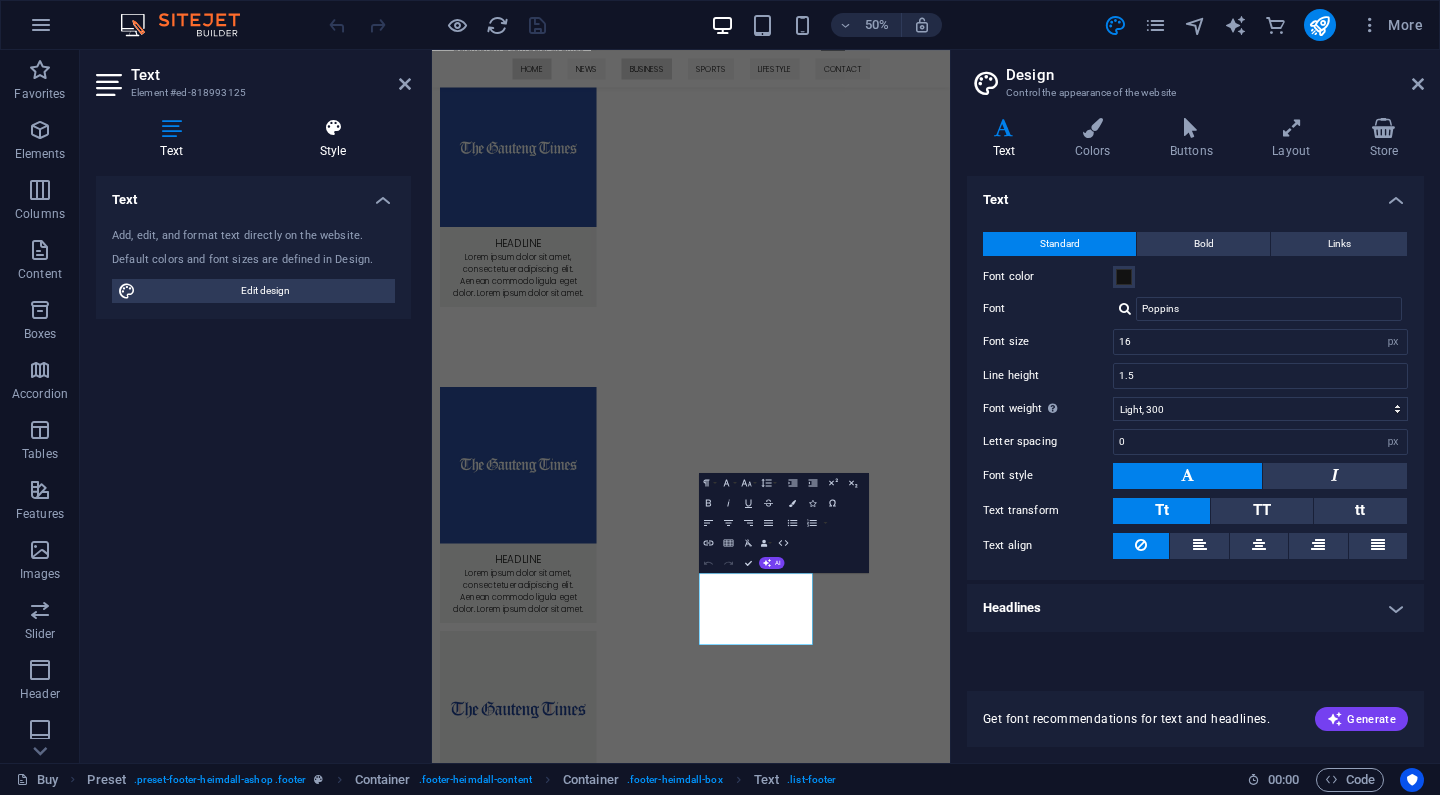 click at bounding box center [333, 128] 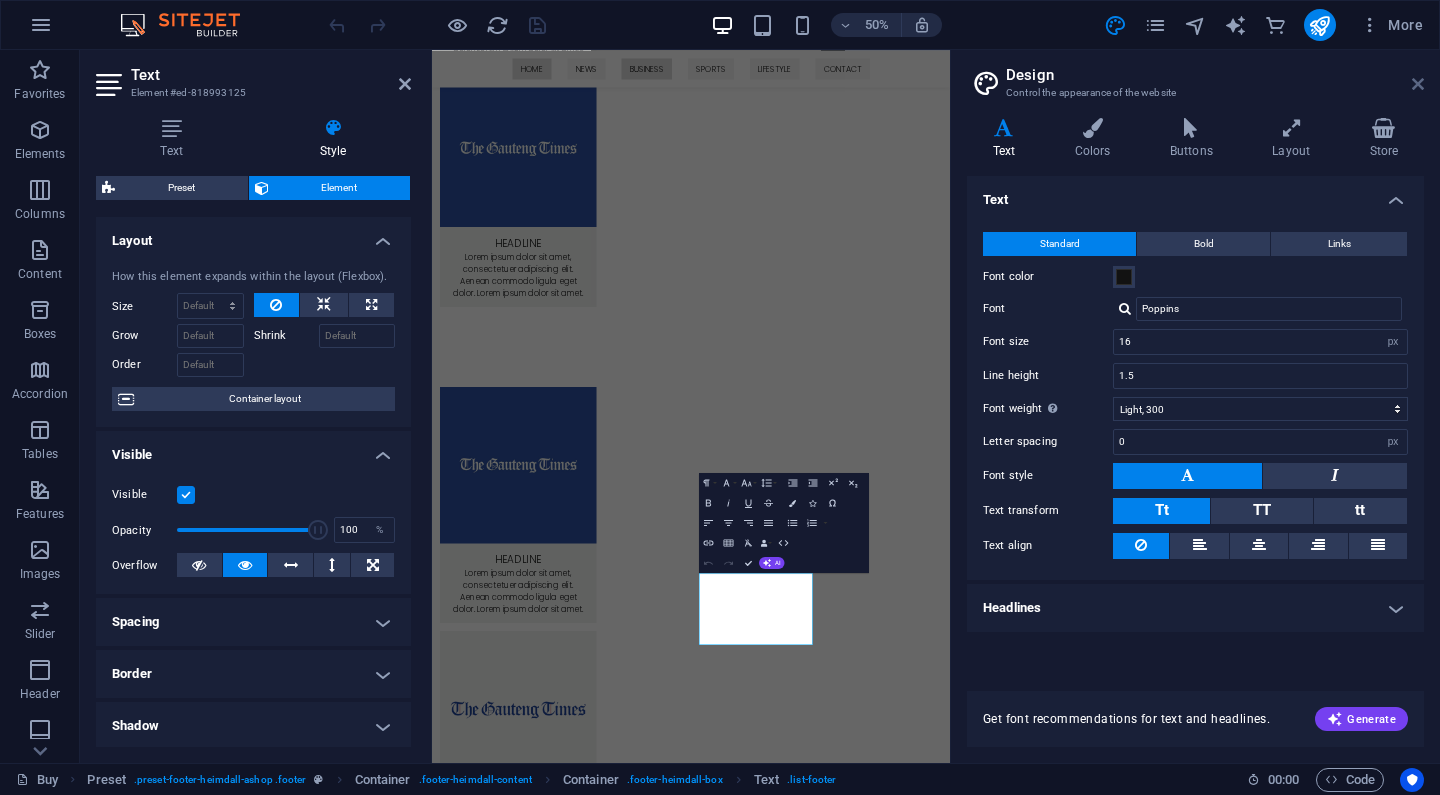 click at bounding box center [1418, 84] 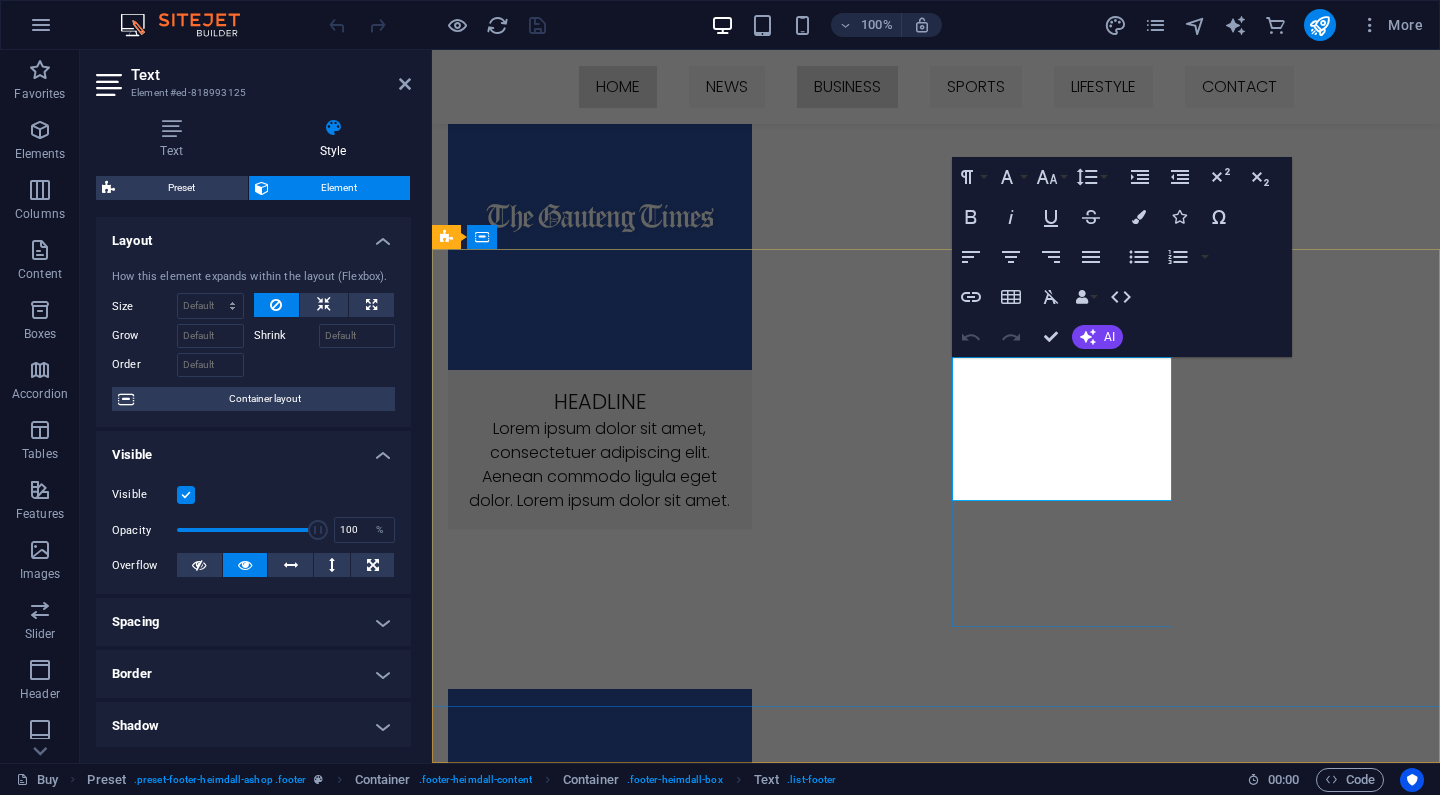 click on "Information Office::  (+27) 51 430 0129‬ About us FAQ Legal notice Privacy" at bounding box center [936, 4322] 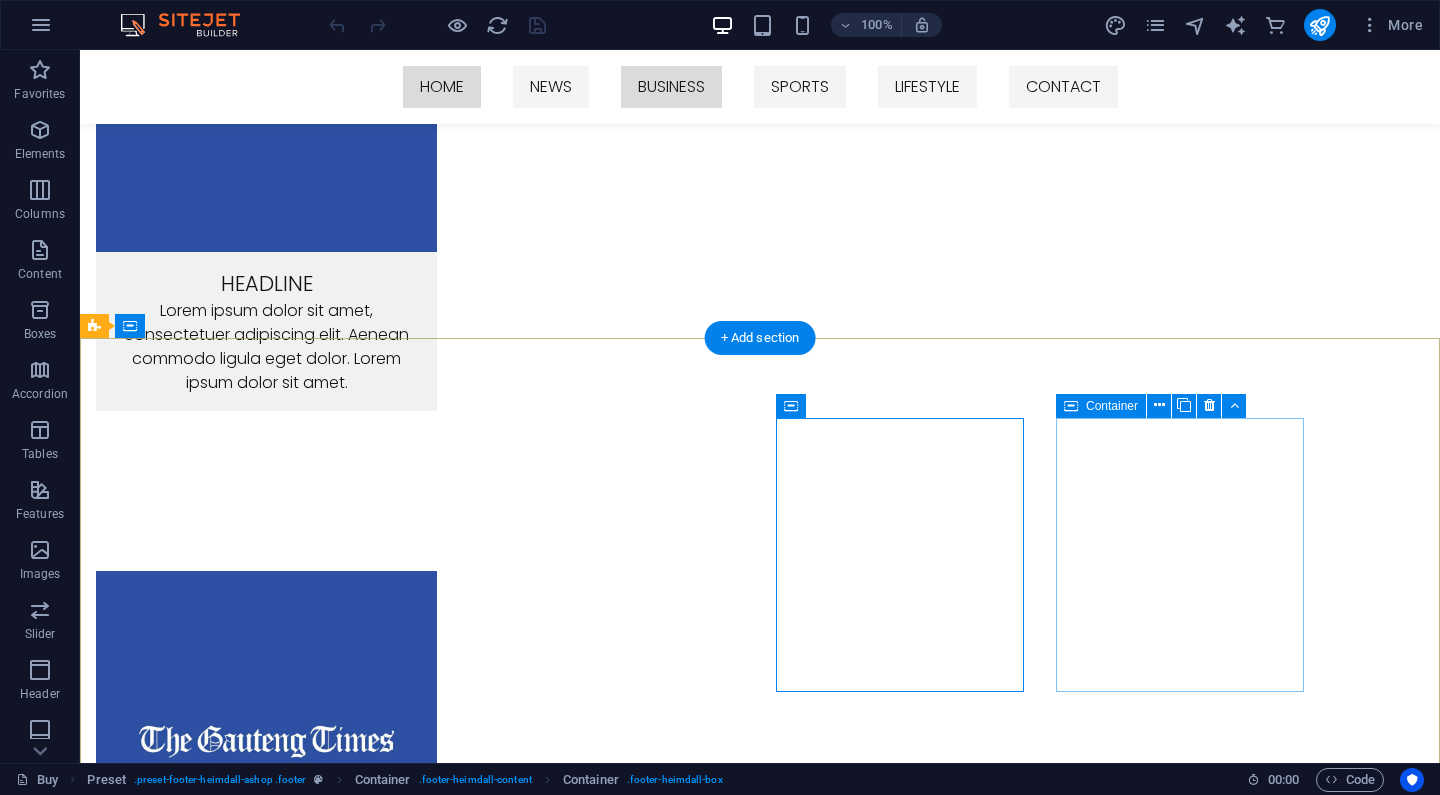 scroll, scrollTop: 3339, scrollLeft: 0, axis: vertical 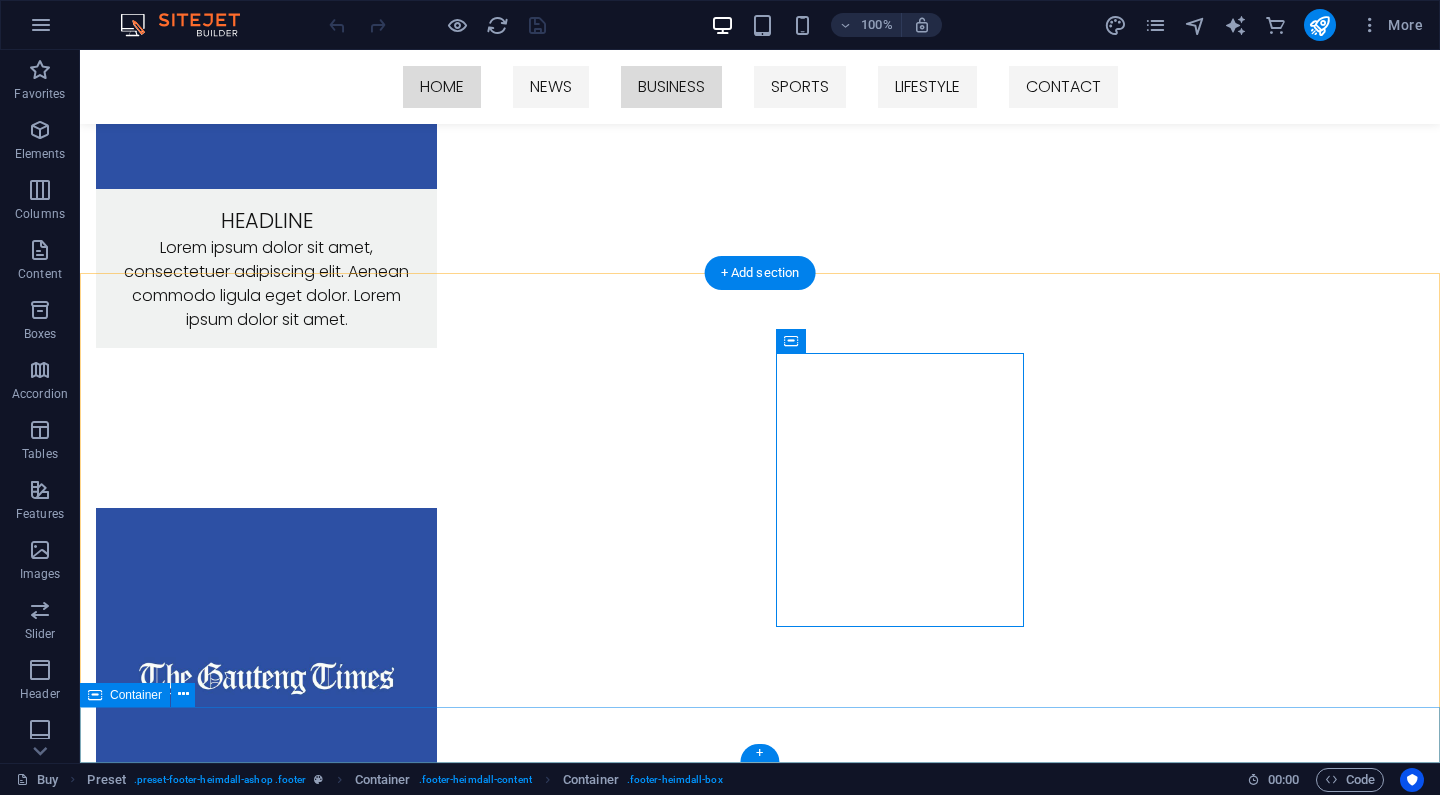 click on "© [YEAR] [COMPANY_NAME].  All Rights Reserved" at bounding box center (760, 4942) 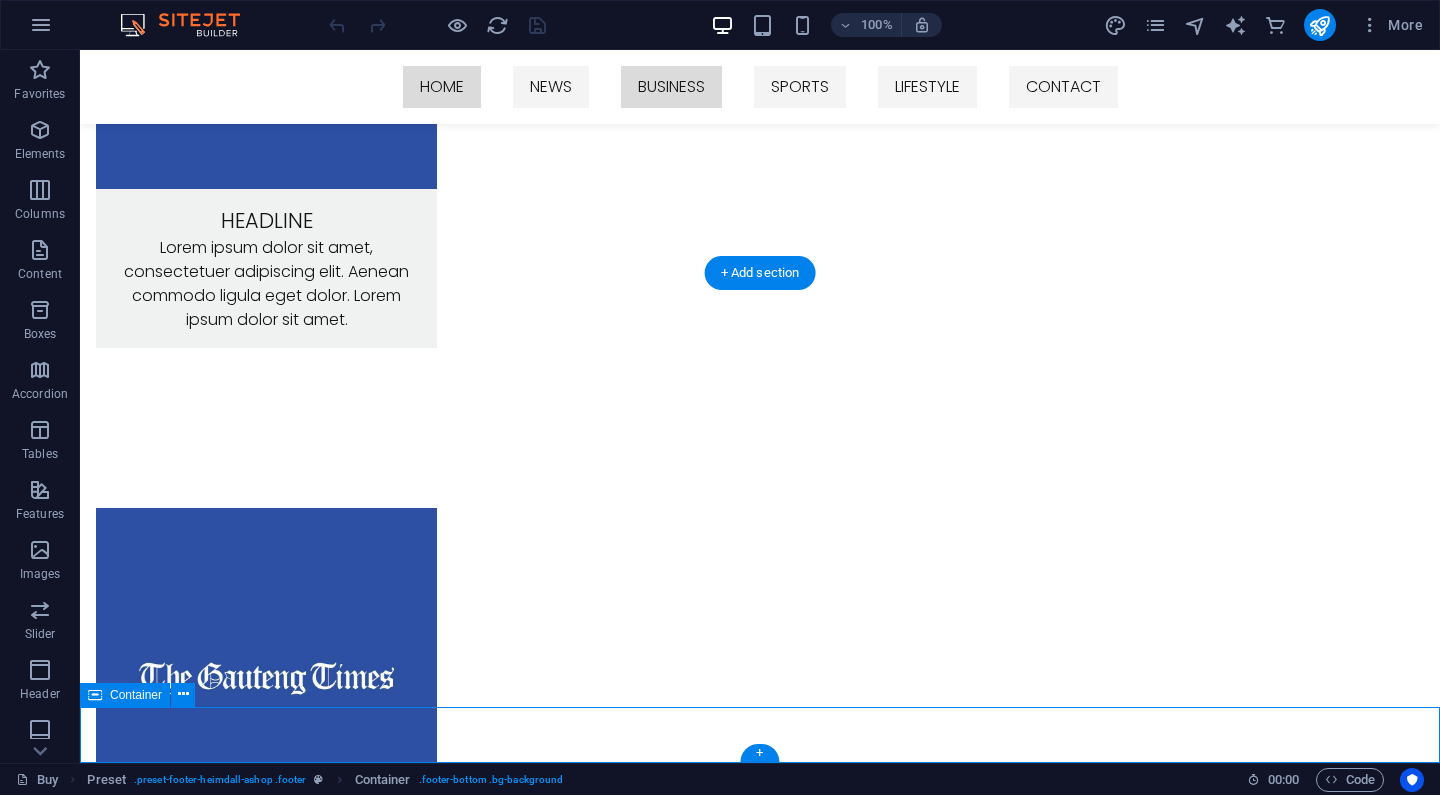 click on "© [YEAR] [COMPANY_NAME].  All Rights Reserved" at bounding box center (760, 4942) 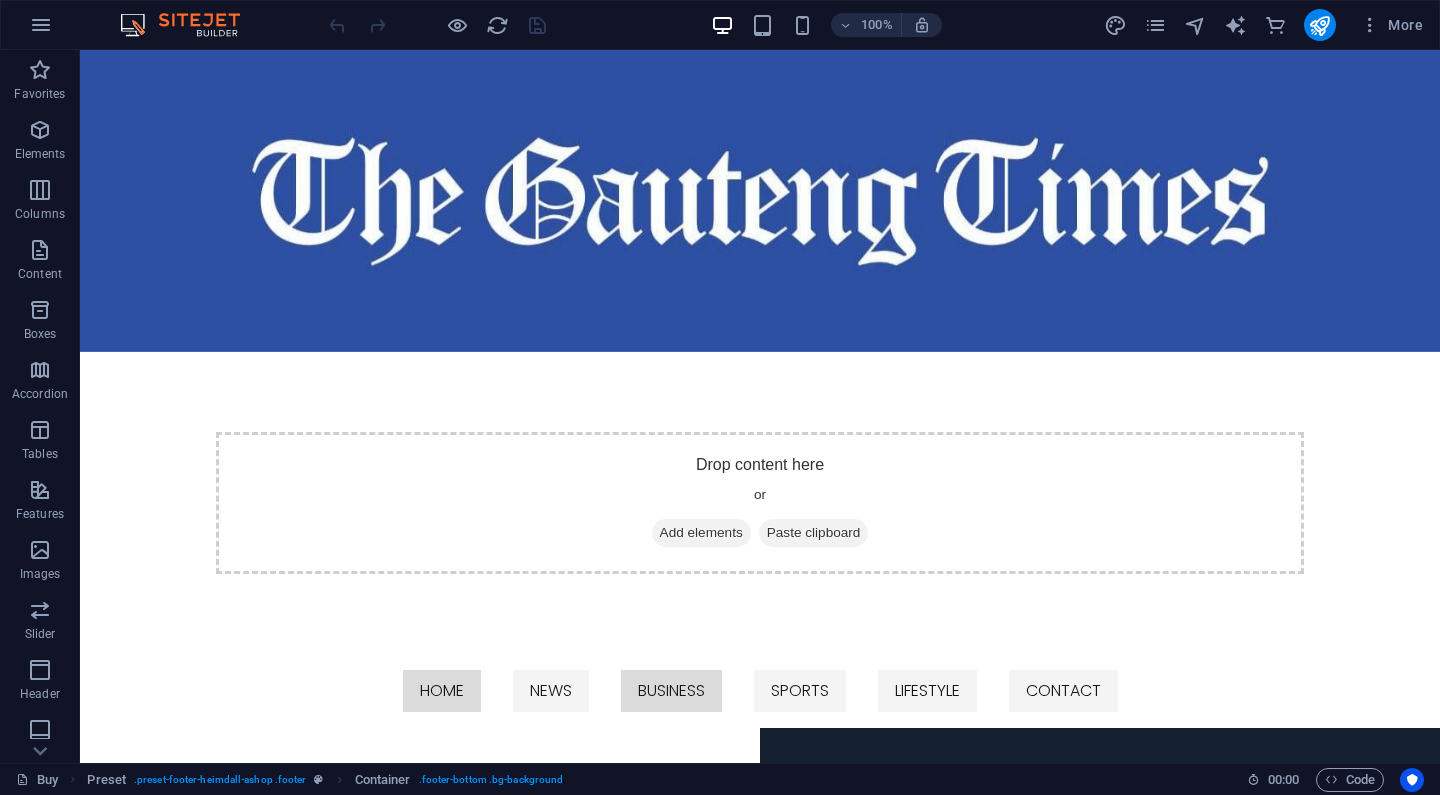 scroll, scrollTop: 0, scrollLeft: 0, axis: both 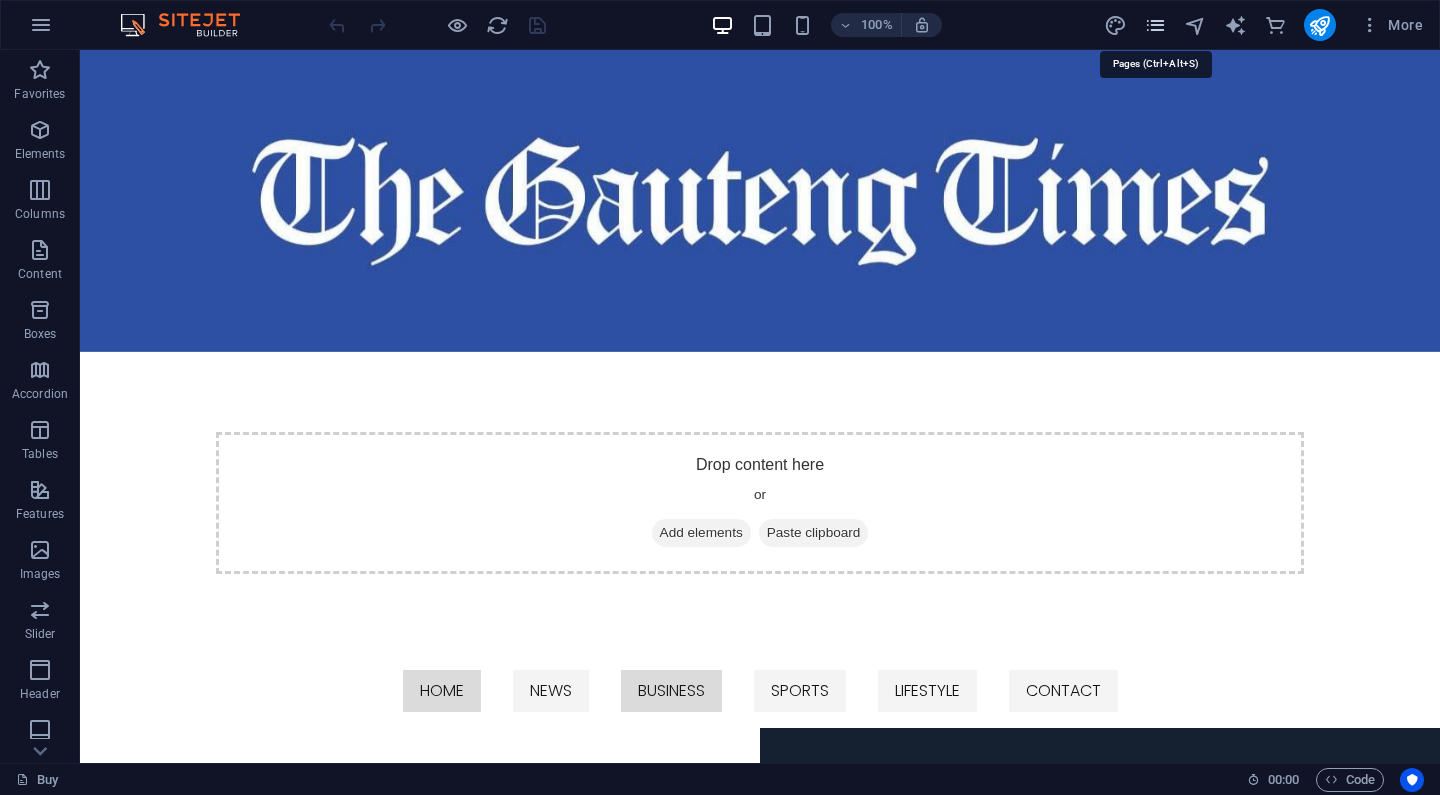click at bounding box center [1155, 25] 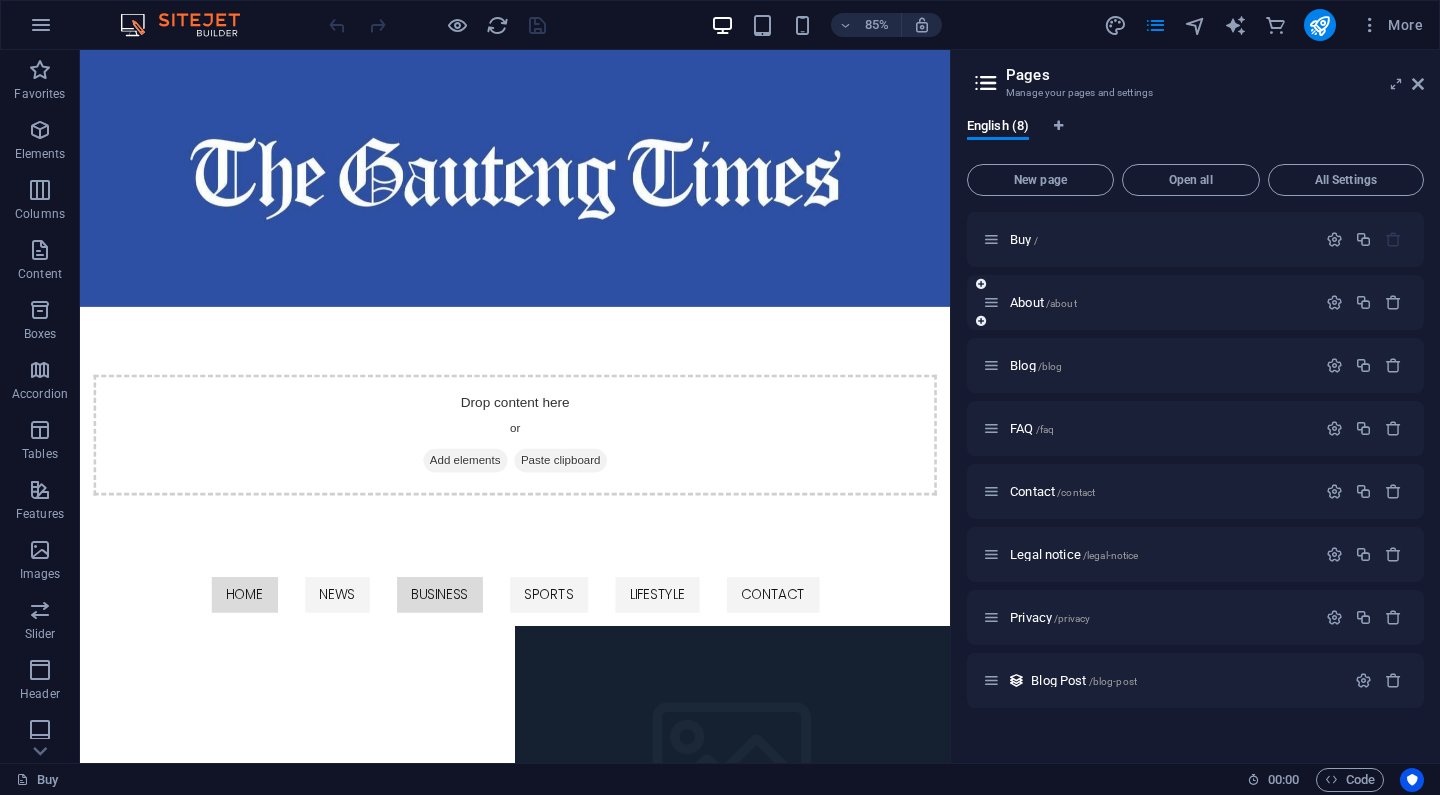 click at bounding box center [991, 302] 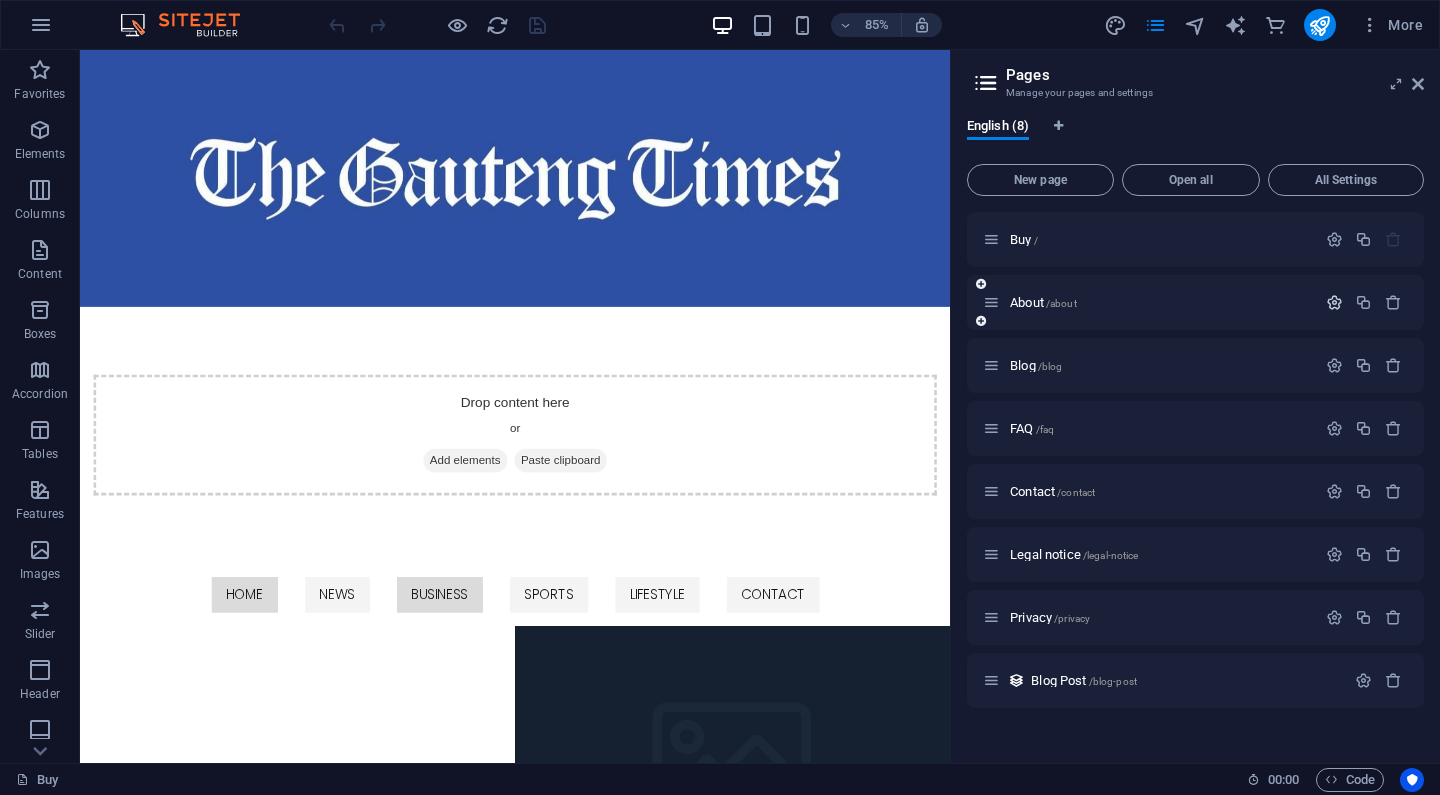 click at bounding box center (1334, 302) 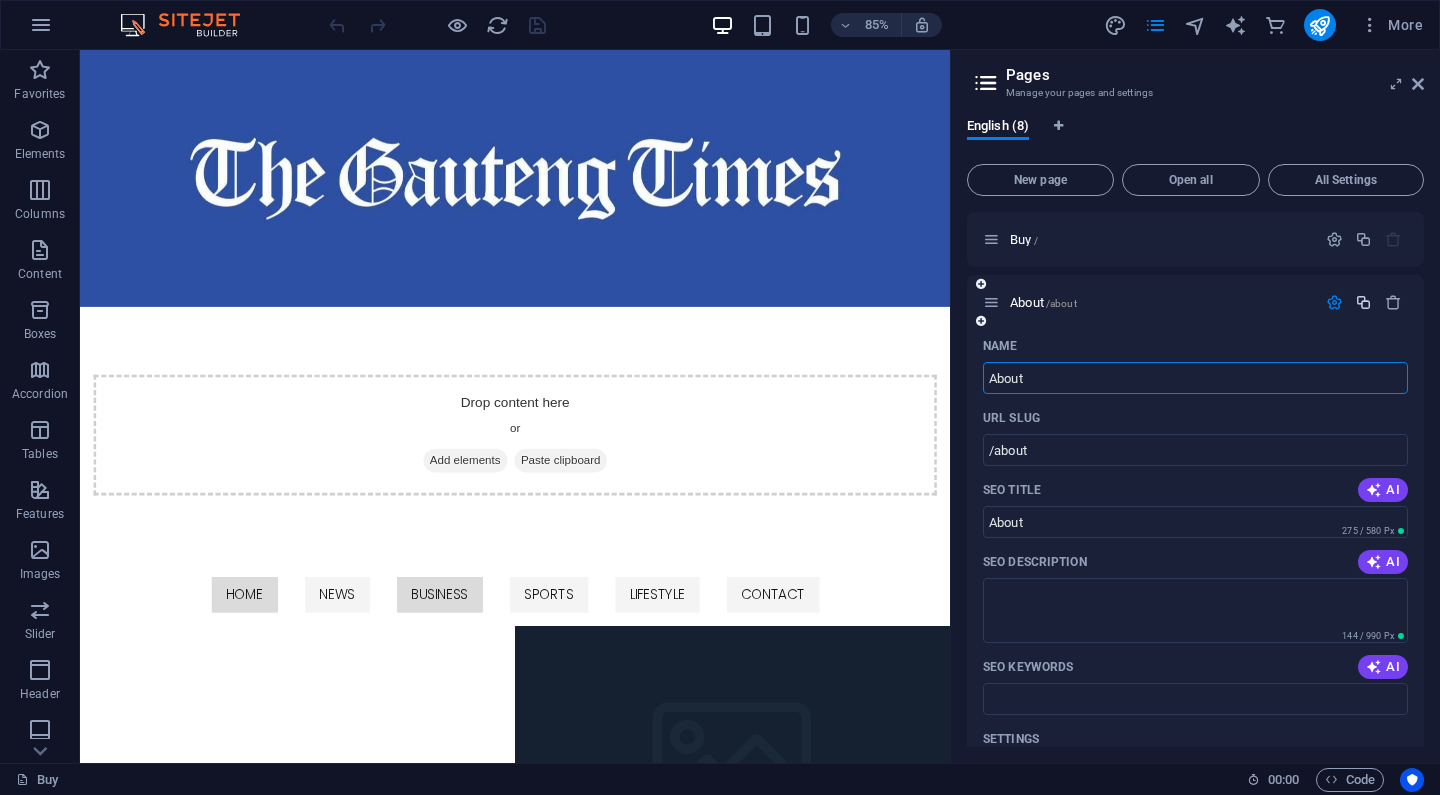 scroll, scrollTop: 0, scrollLeft: 0, axis: both 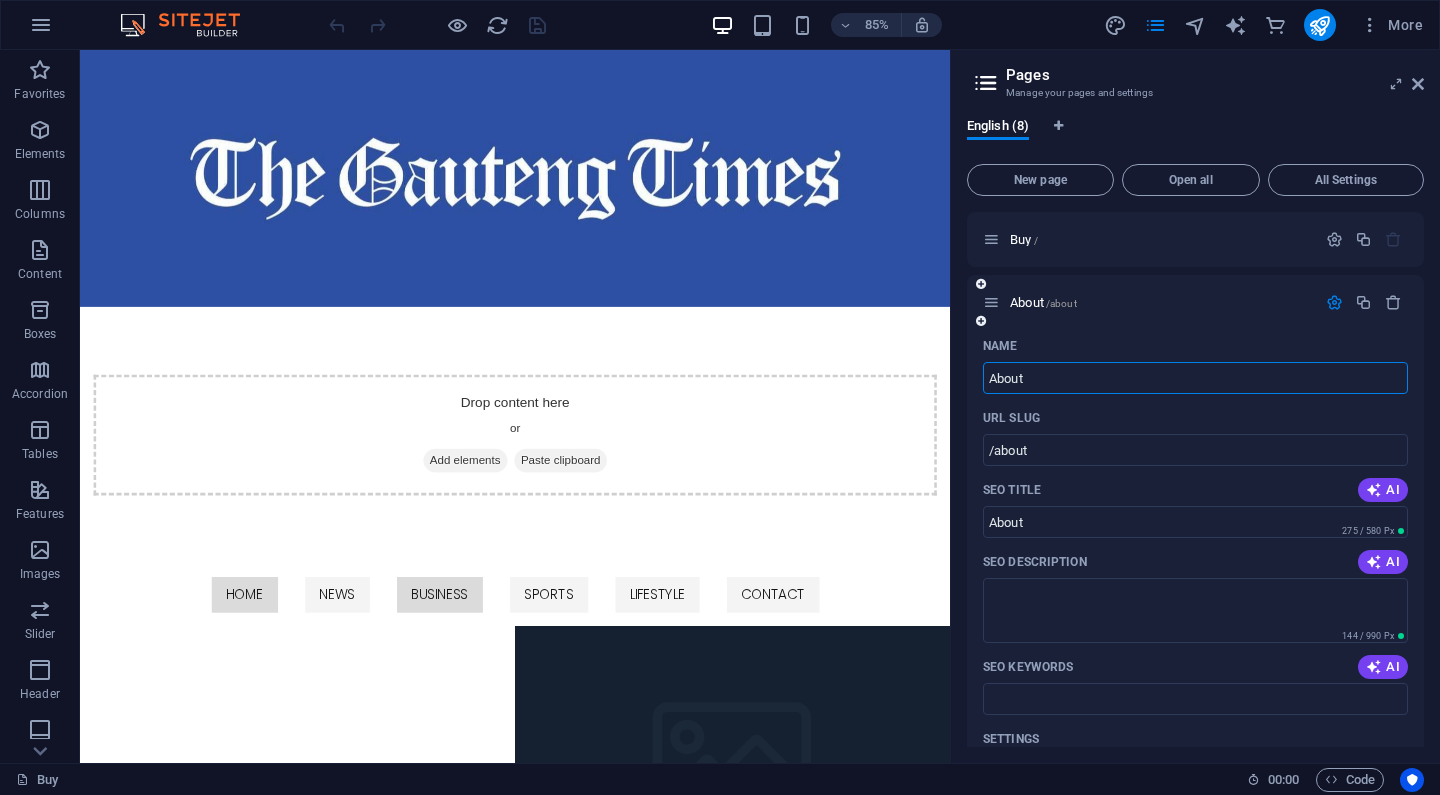 click at bounding box center (1334, 302) 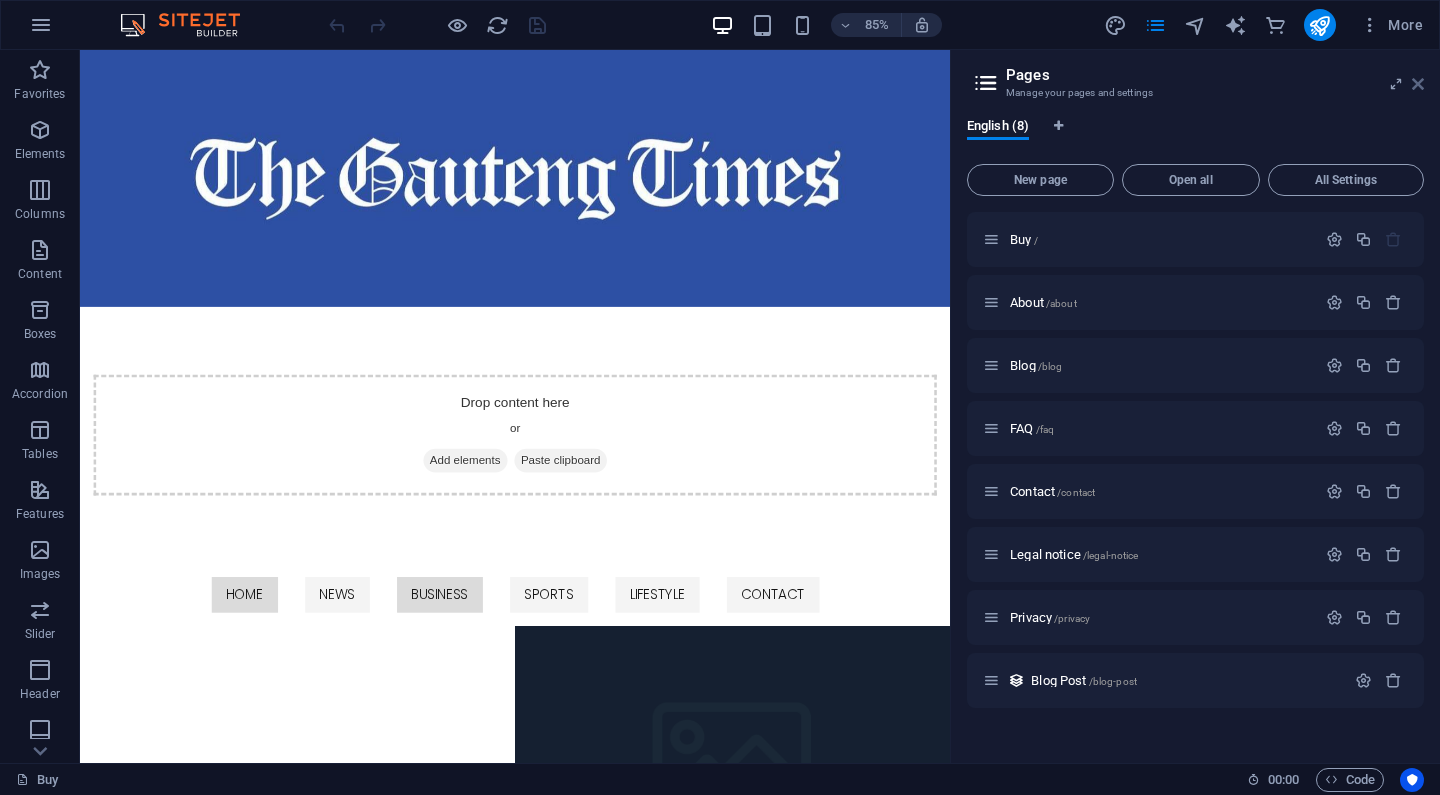 click at bounding box center (1418, 84) 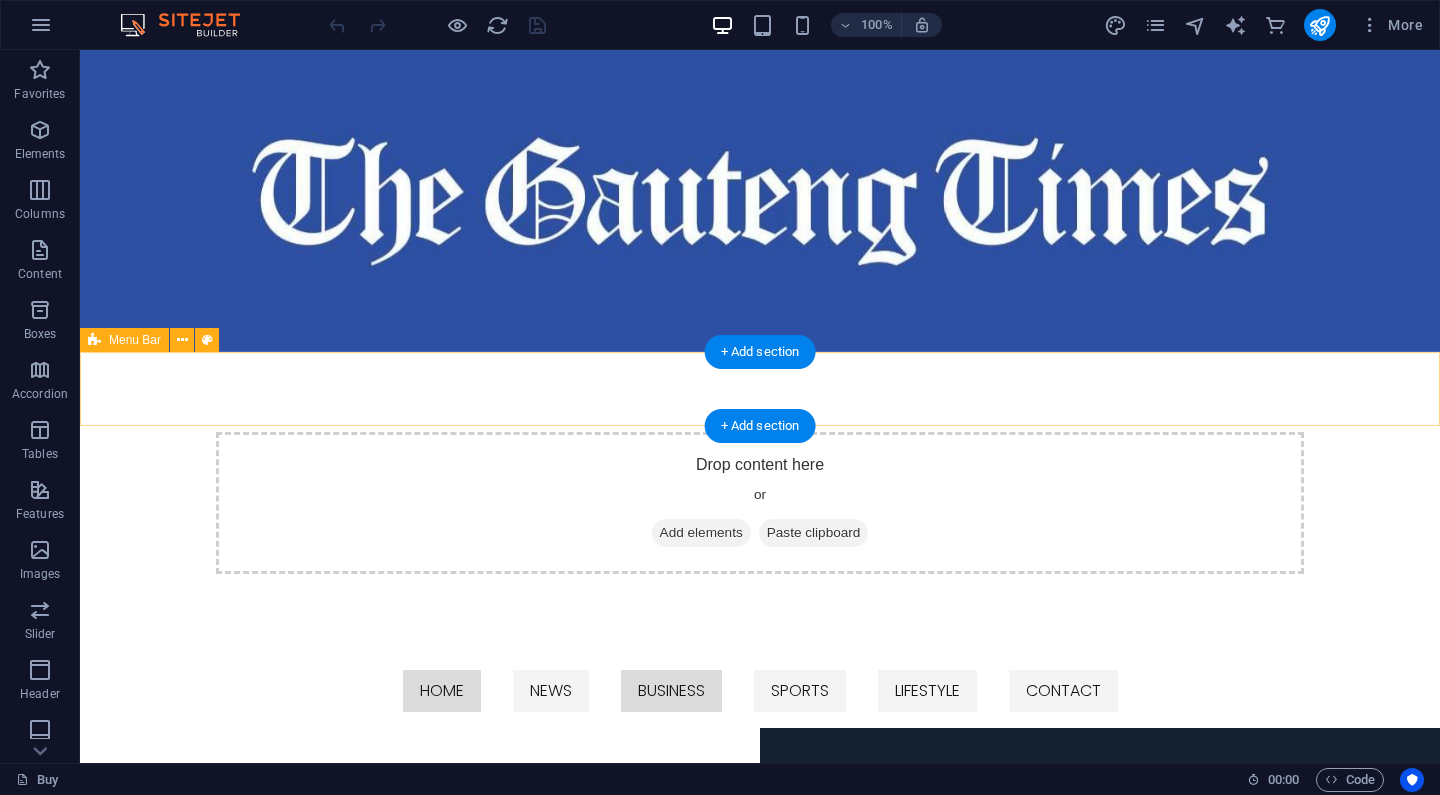 scroll, scrollTop: 0, scrollLeft: 0, axis: both 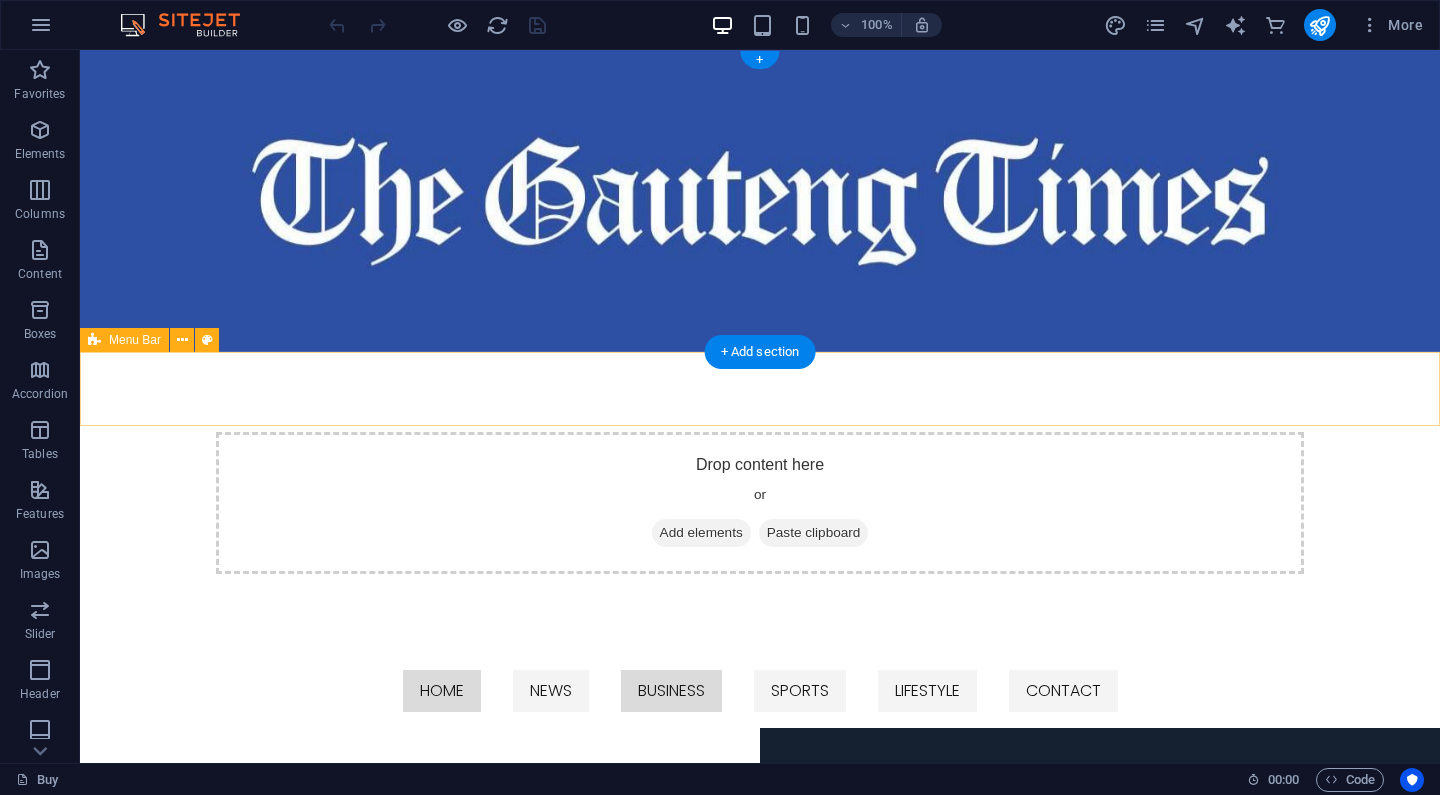 click at bounding box center [94, 340] 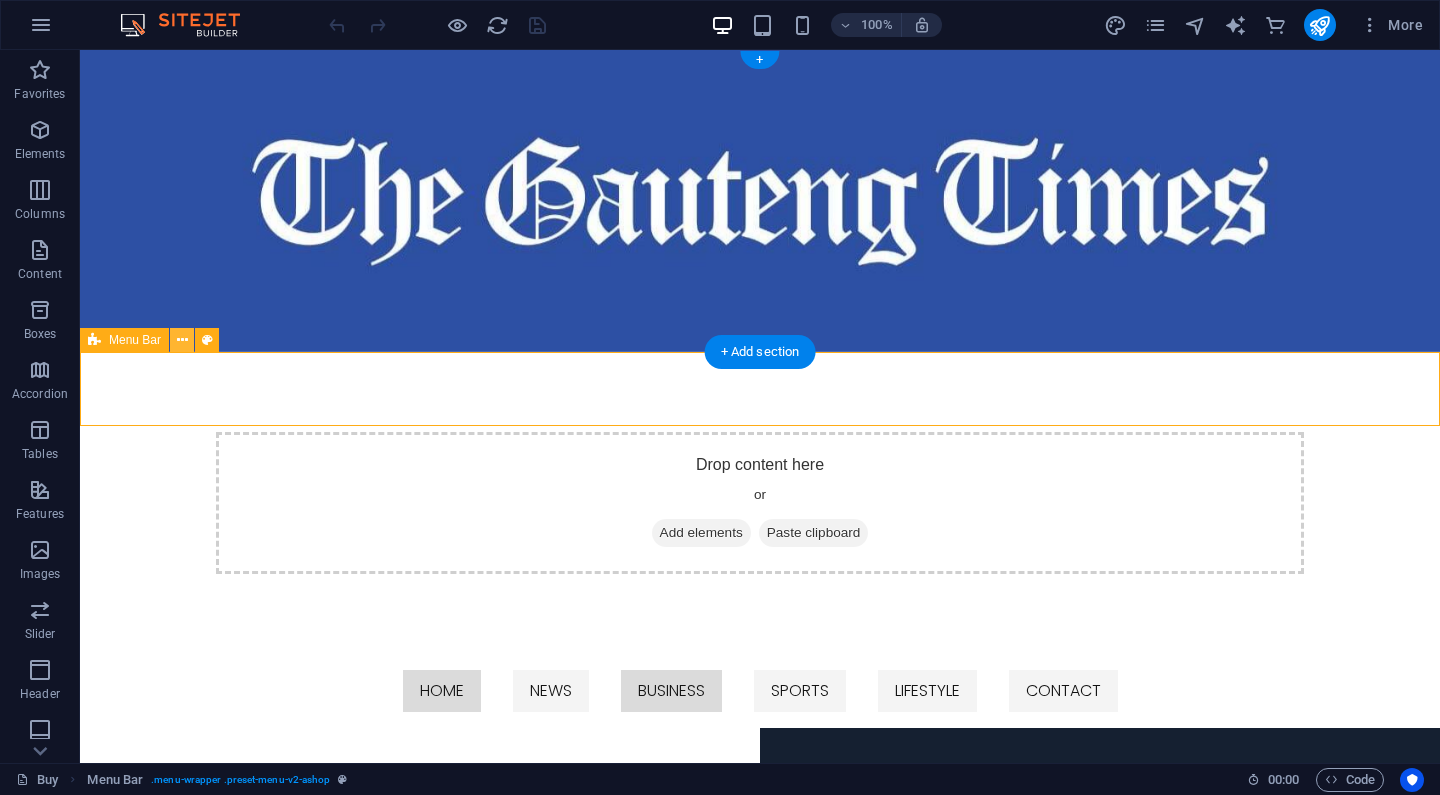 click at bounding box center [182, 340] 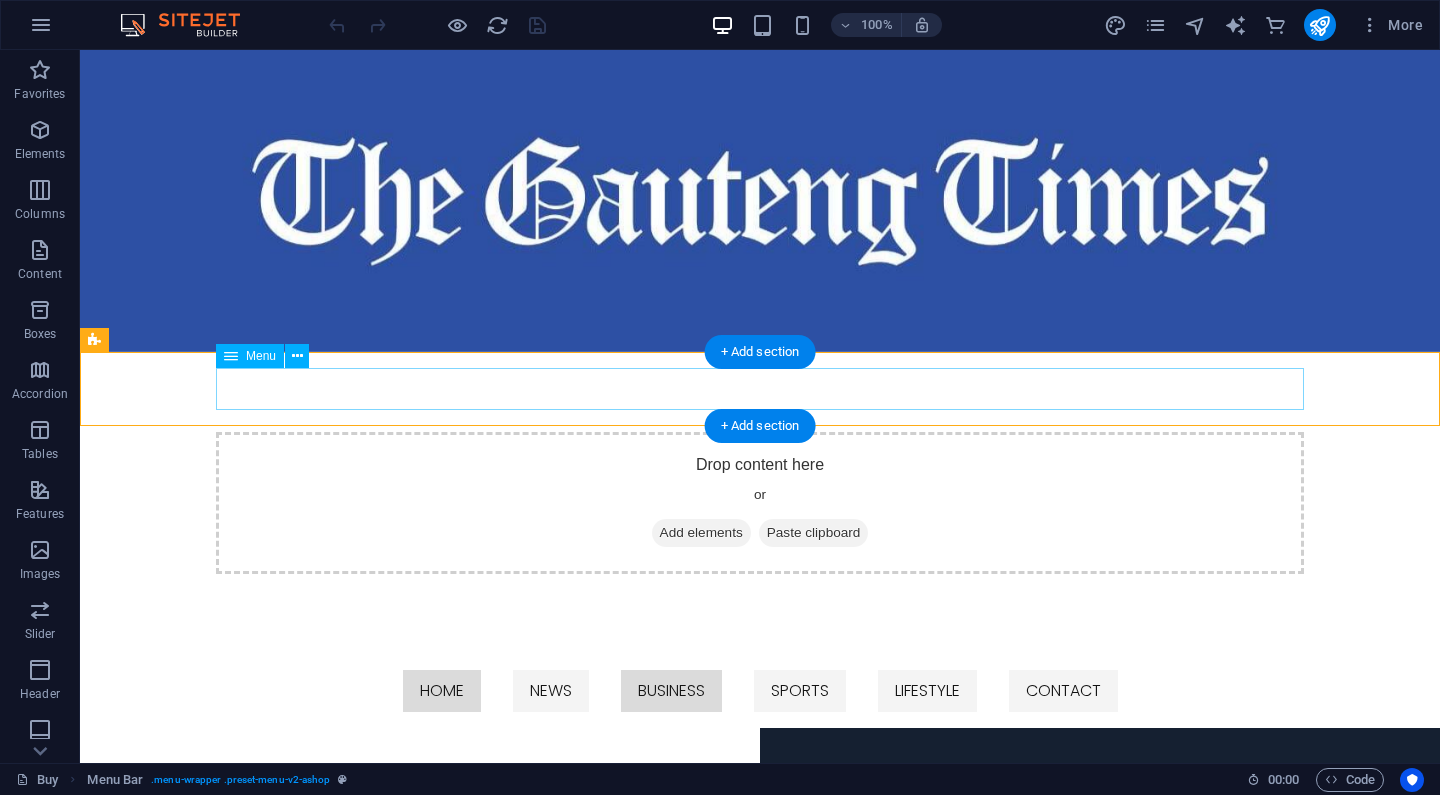 click on "HOME NEWS BUSINESS SPORTS LIFESTYLE CONTACT" at bounding box center [760, 691] 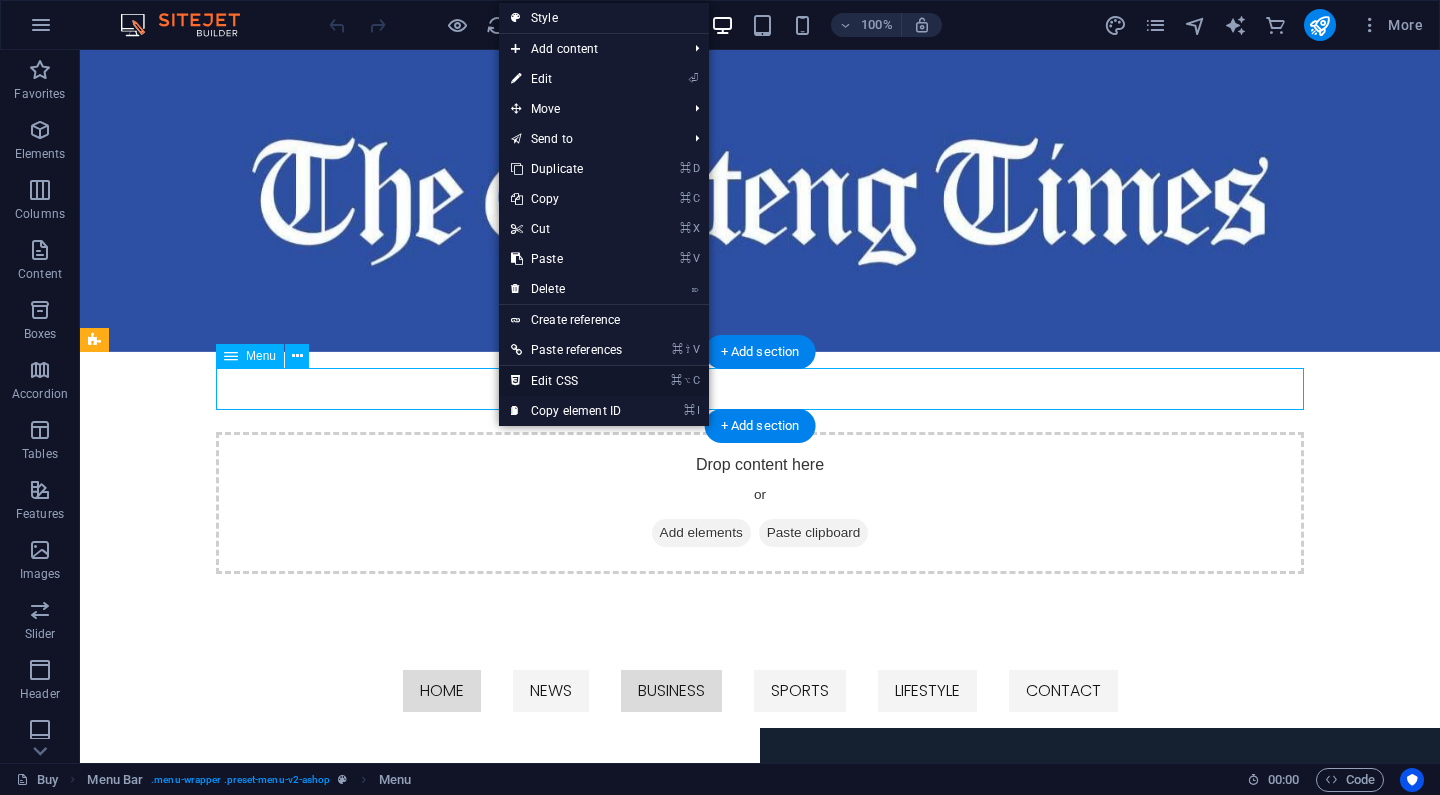 click on "⌘ ⌥ C  Edit CSS" at bounding box center (566, 381) 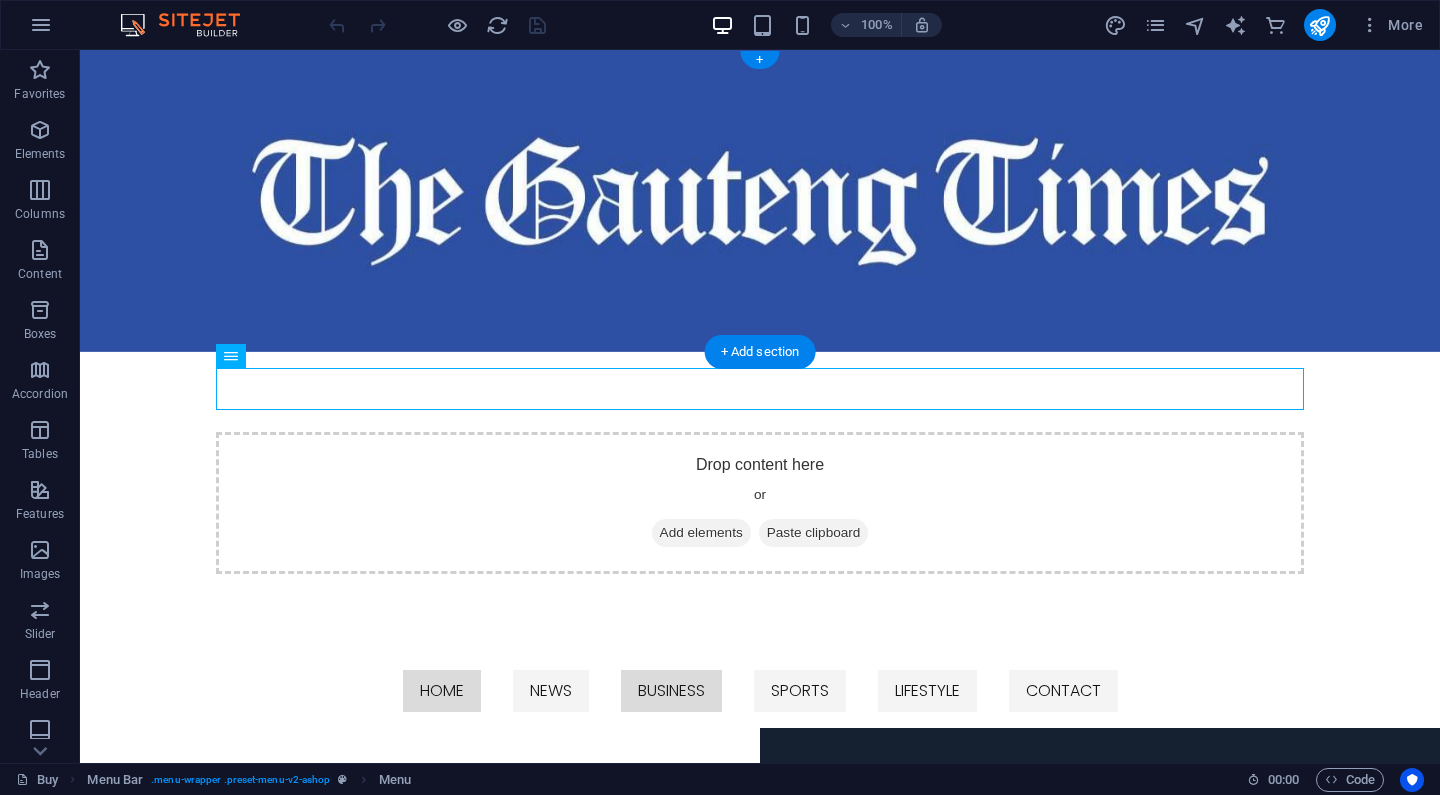 click at bounding box center [760, 201] 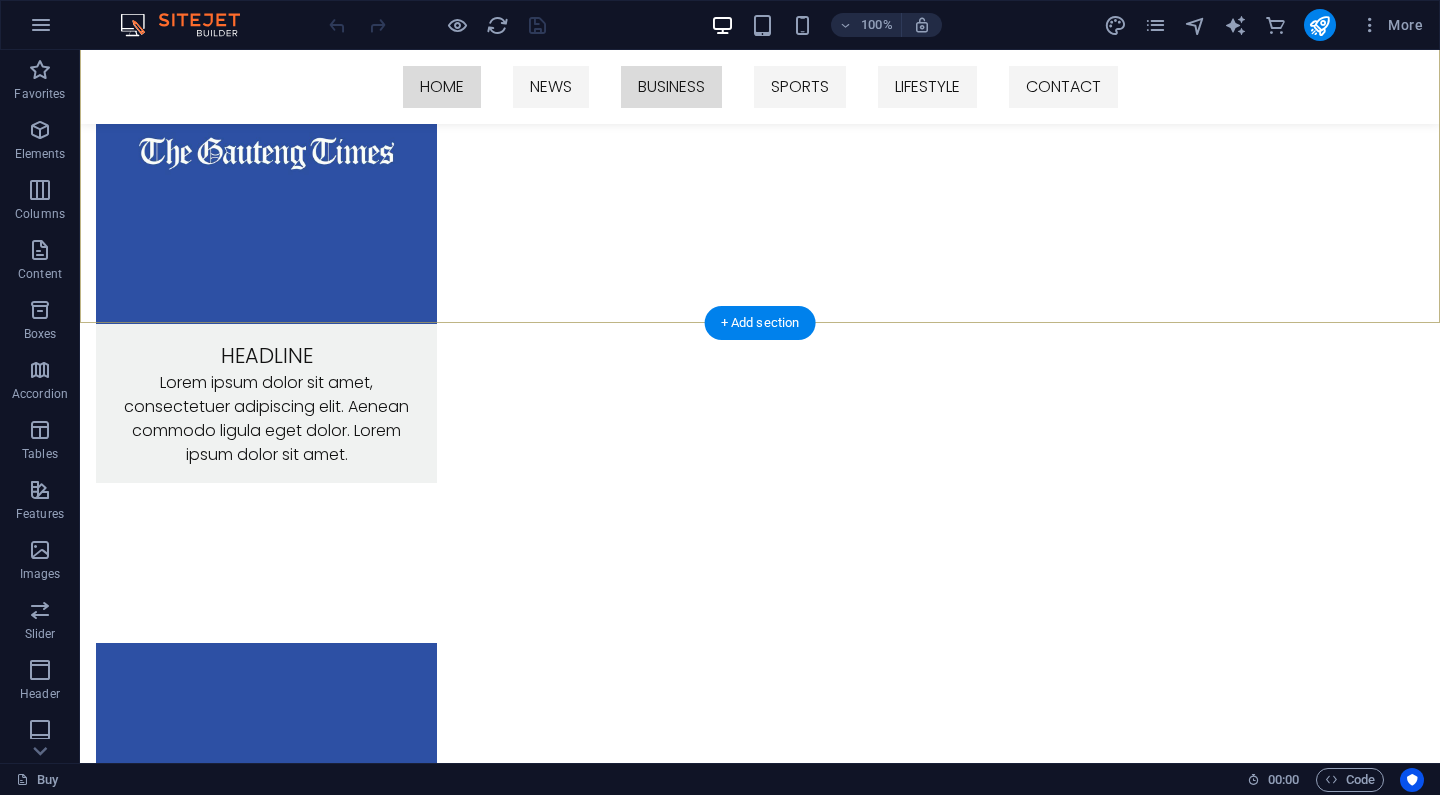 scroll, scrollTop: 3265, scrollLeft: 0, axis: vertical 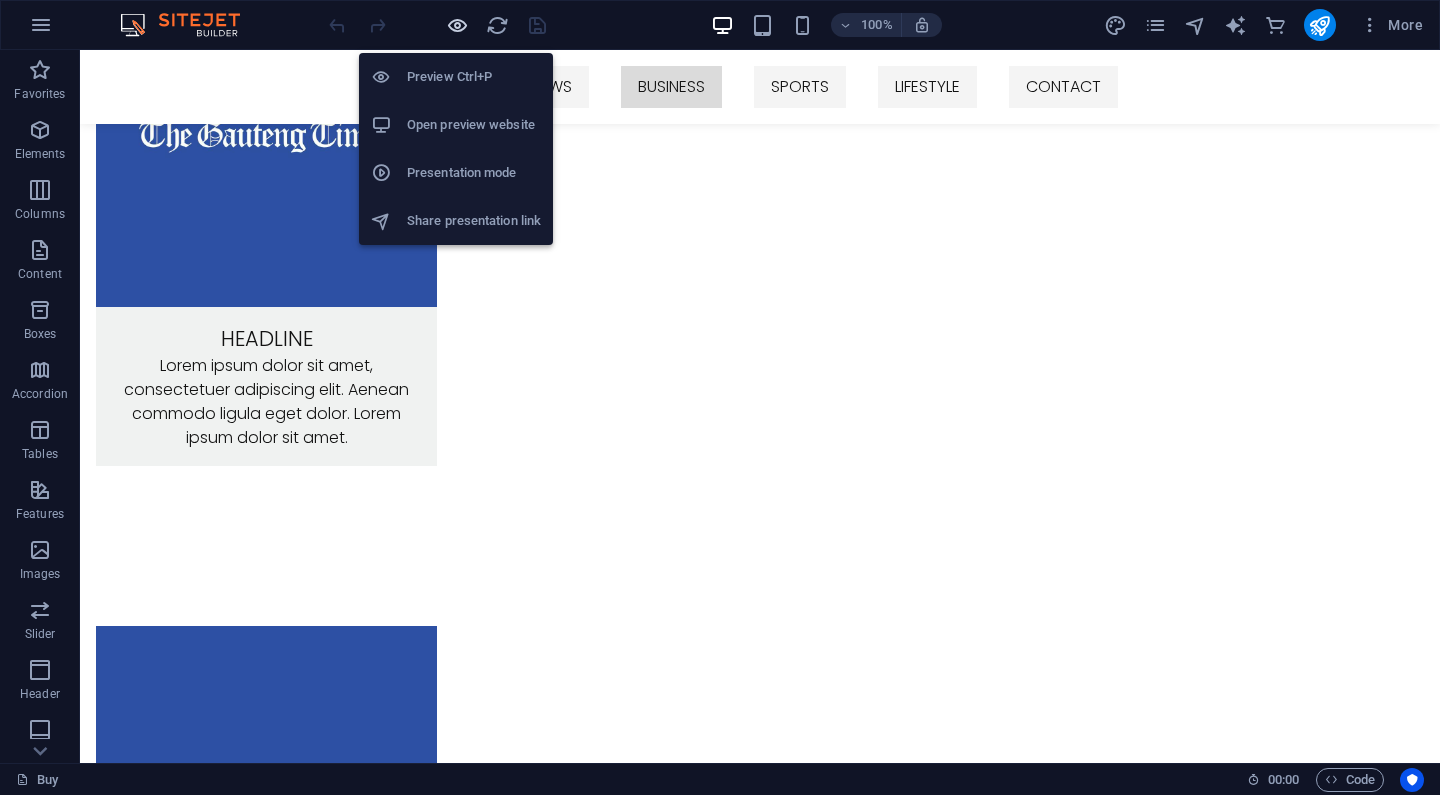 click at bounding box center (457, 25) 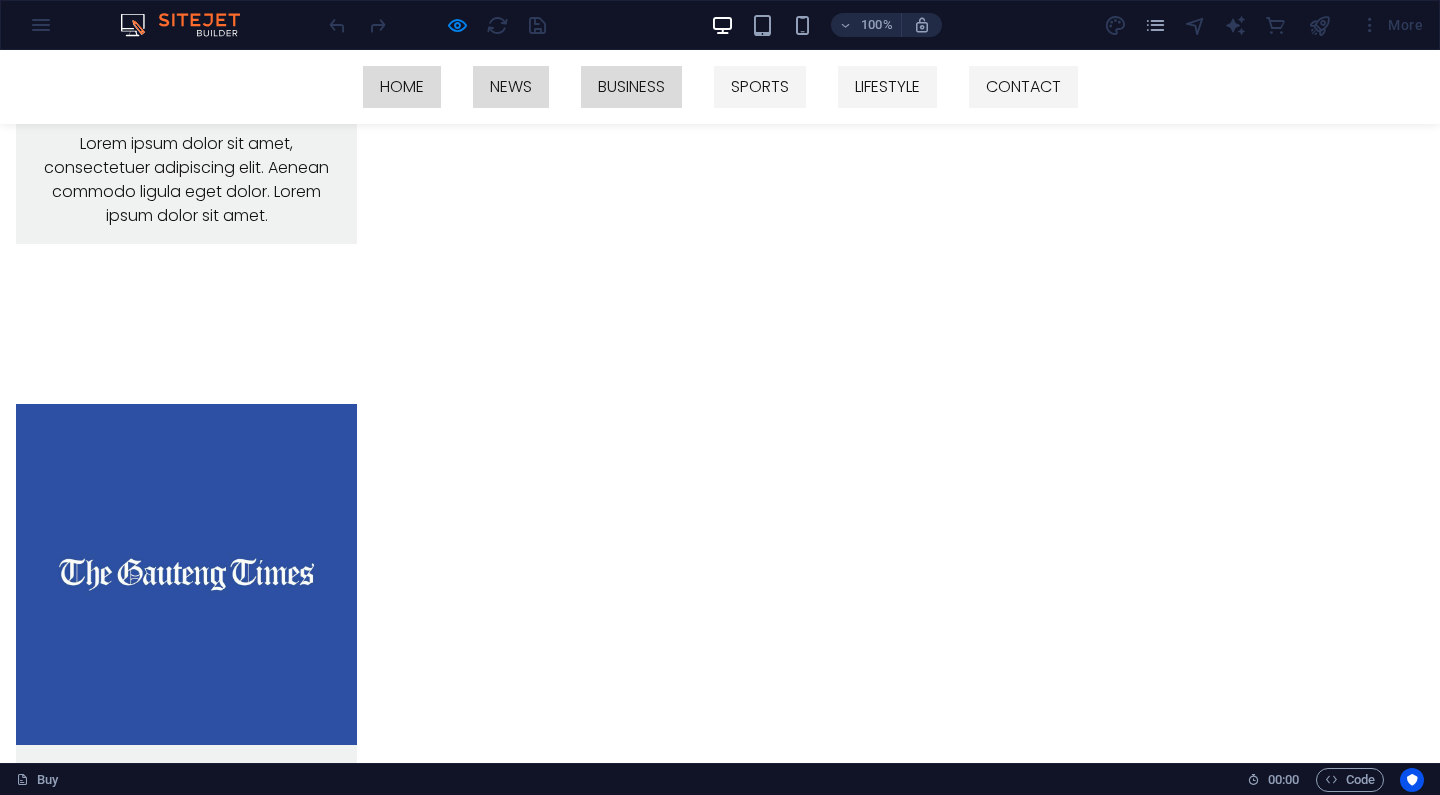 click on "NEWS" at bounding box center [511, 87] 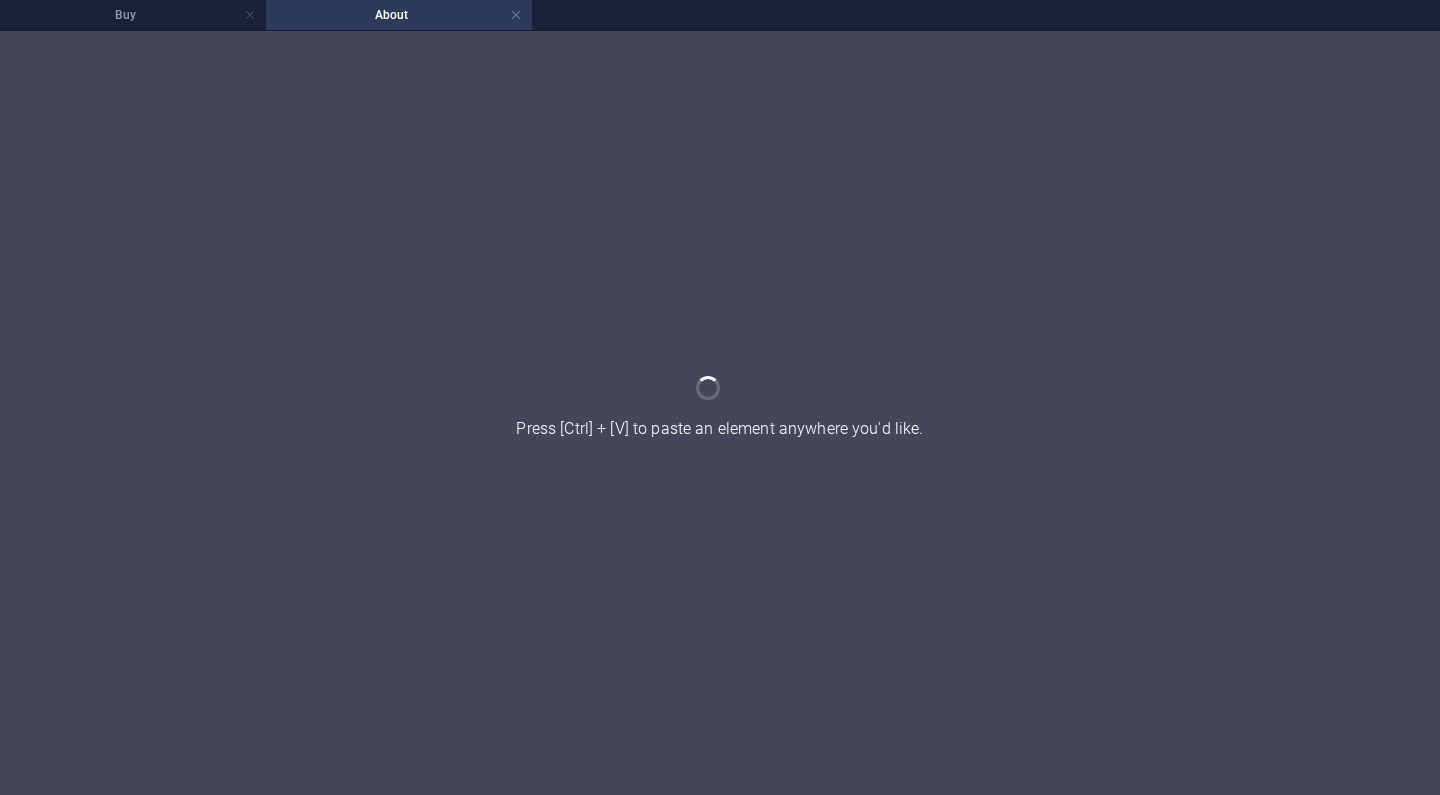 scroll, scrollTop: 3108, scrollLeft: 0, axis: vertical 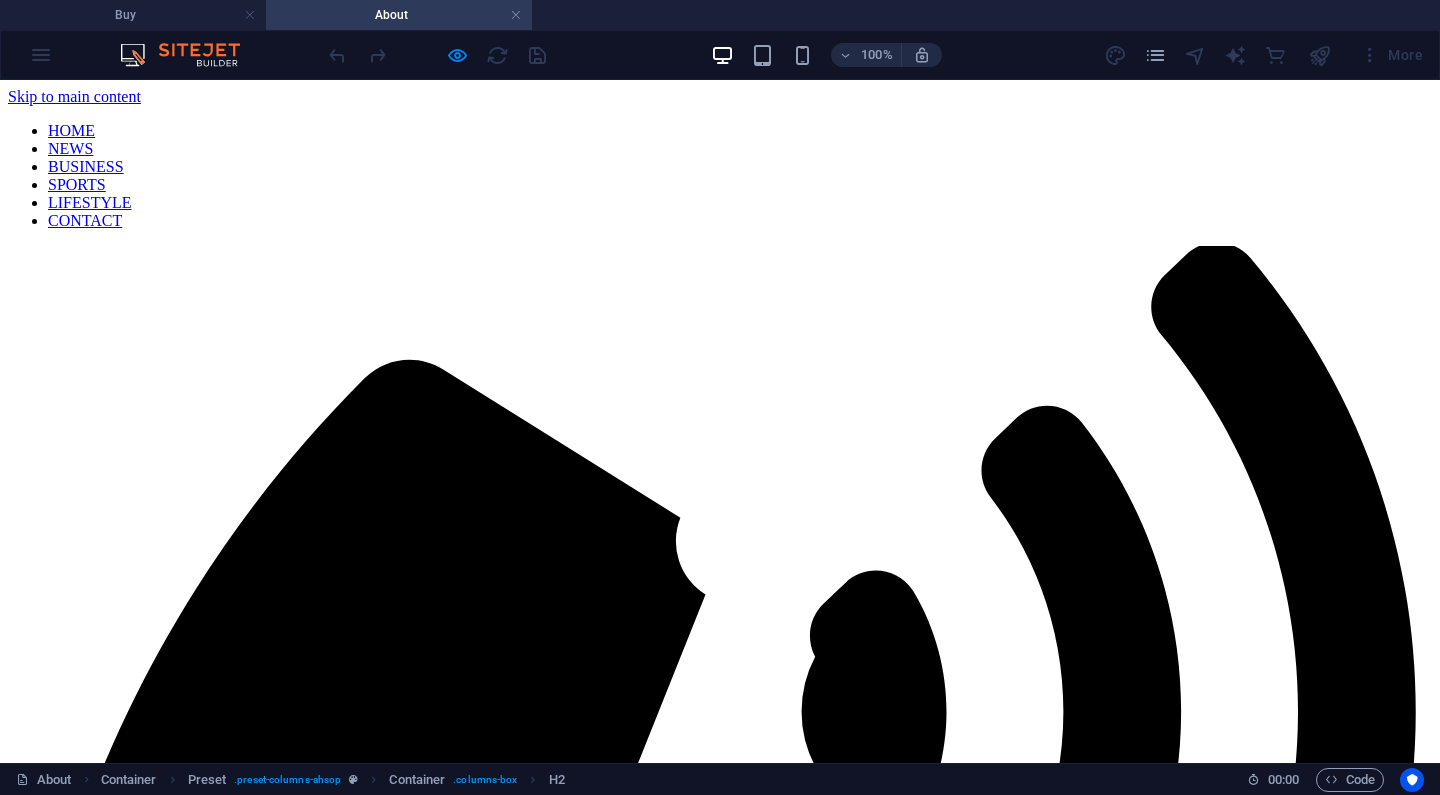 click on "HOME NEWS BUSINESS SPORTS LIFESTYLE CONTACT" at bounding box center [720, 176] 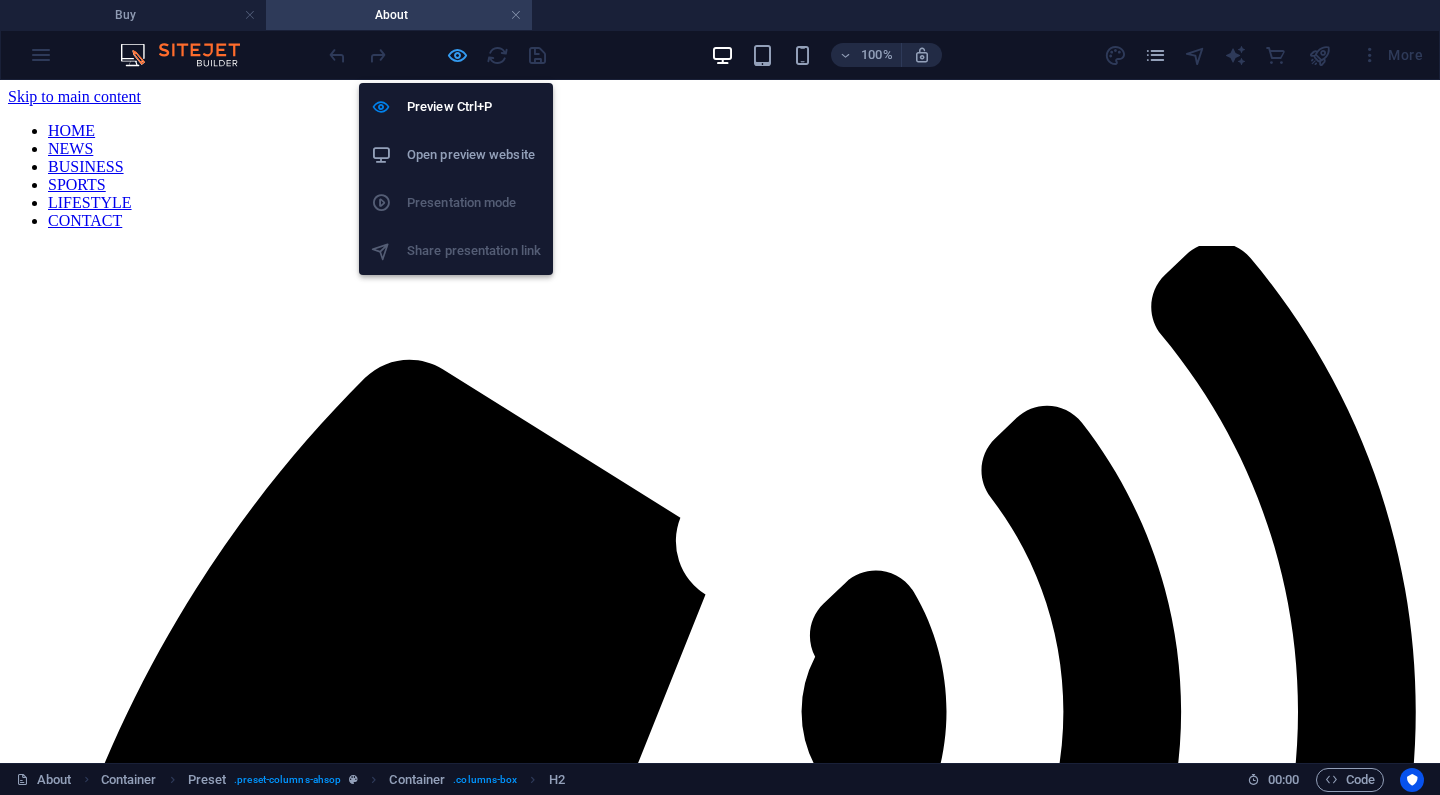 click at bounding box center (457, 55) 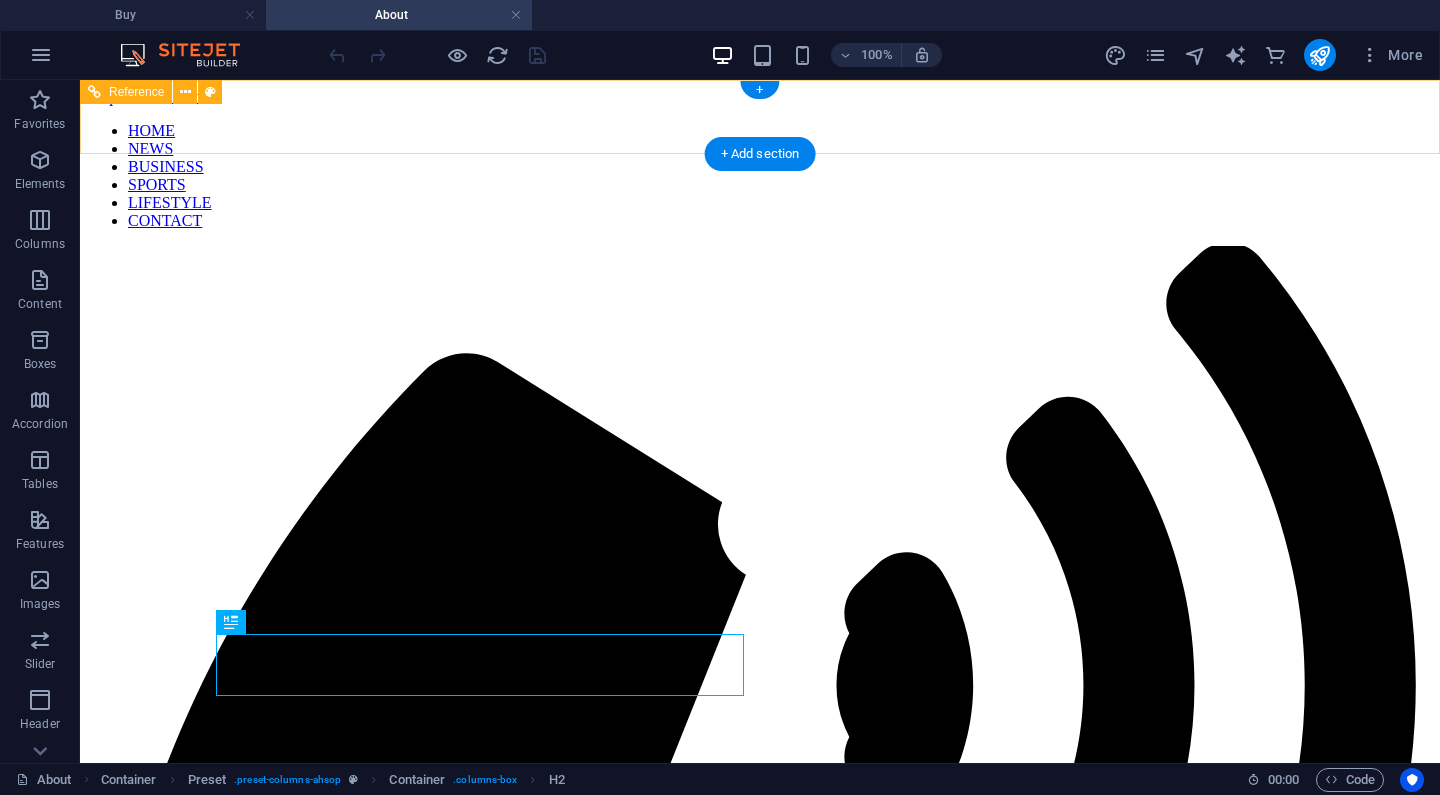 click on "HOME NEWS BUSINESS SPORTS LIFESTYLE CONTACT" at bounding box center [760, 176] 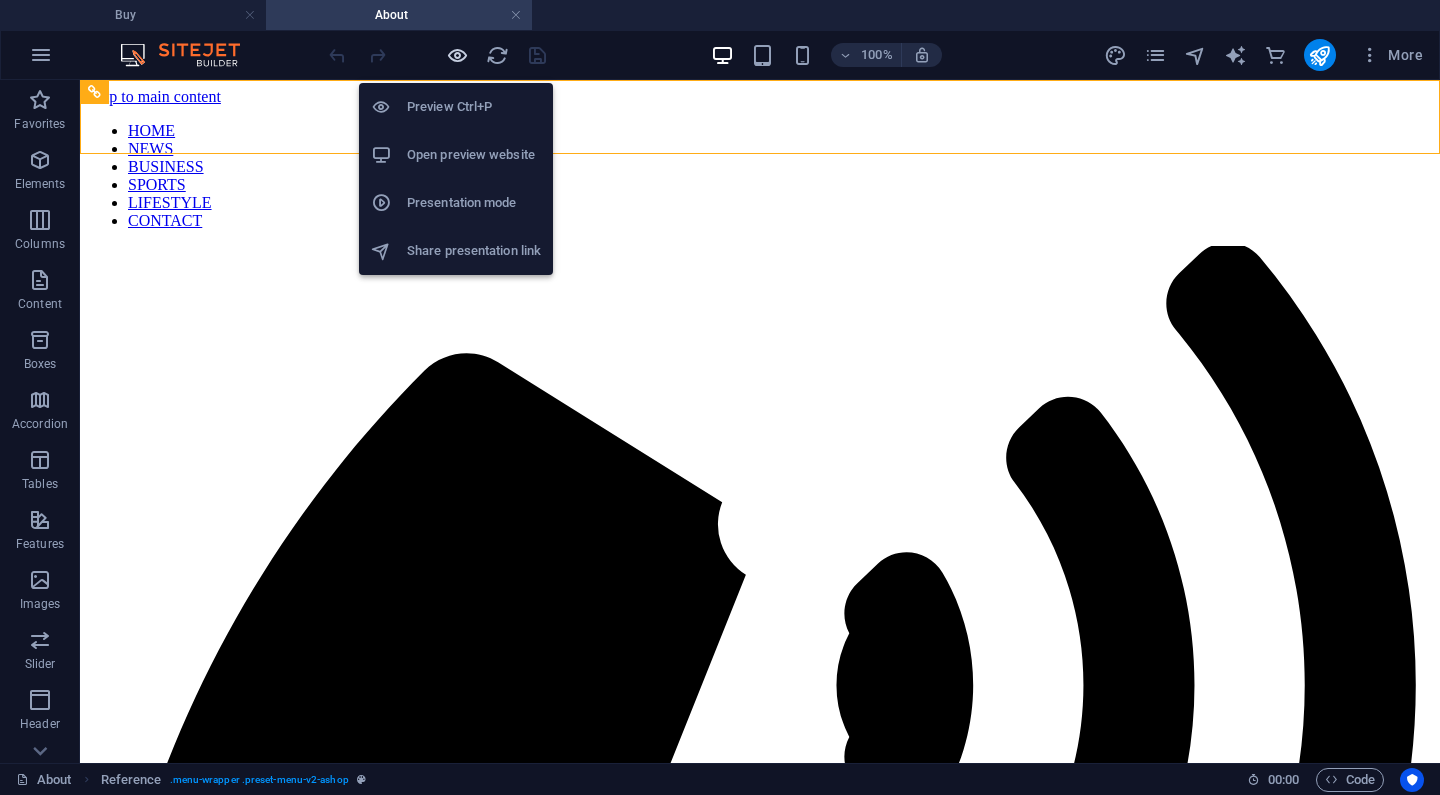 click at bounding box center [457, 55] 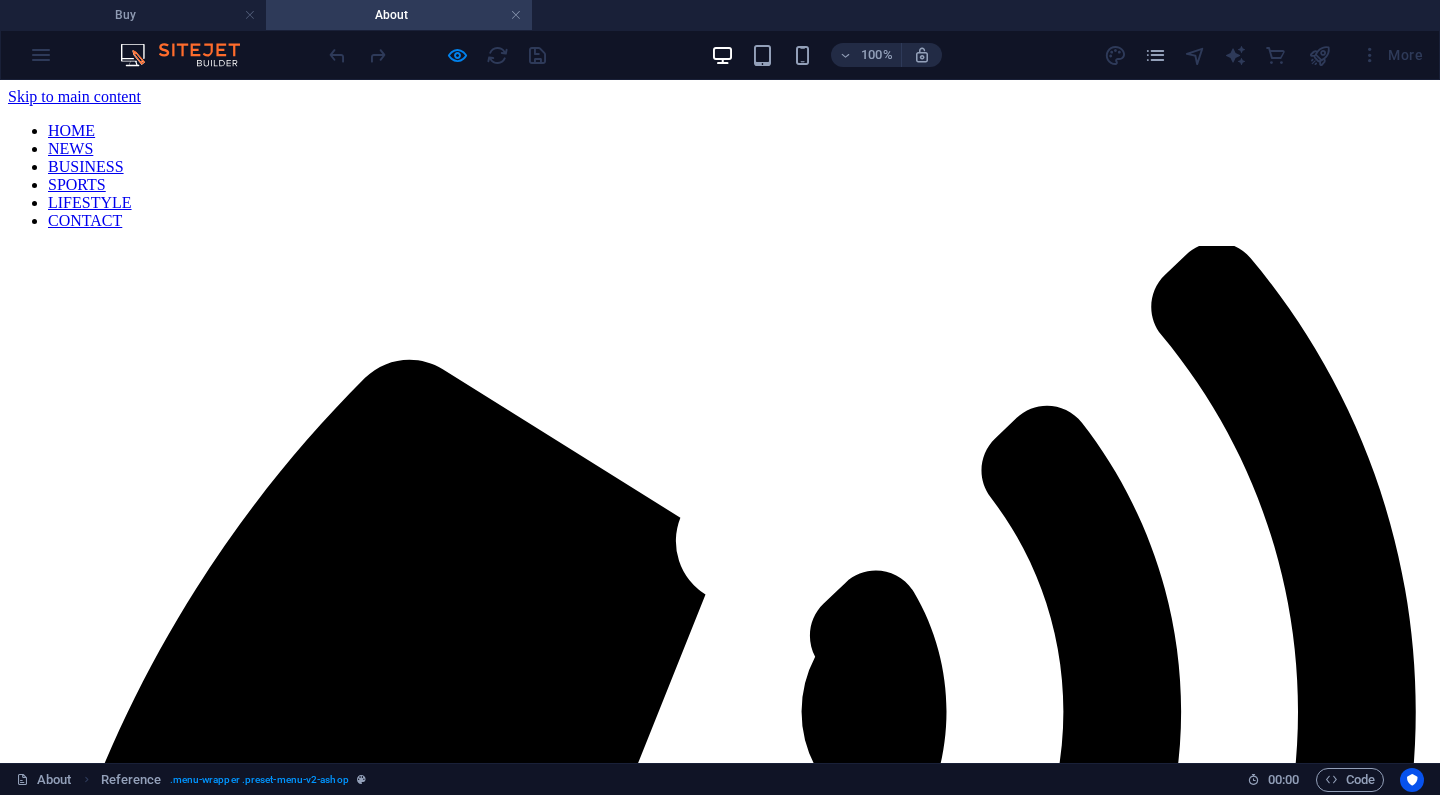click on "BUSINESS" at bounding box center (86, 166) 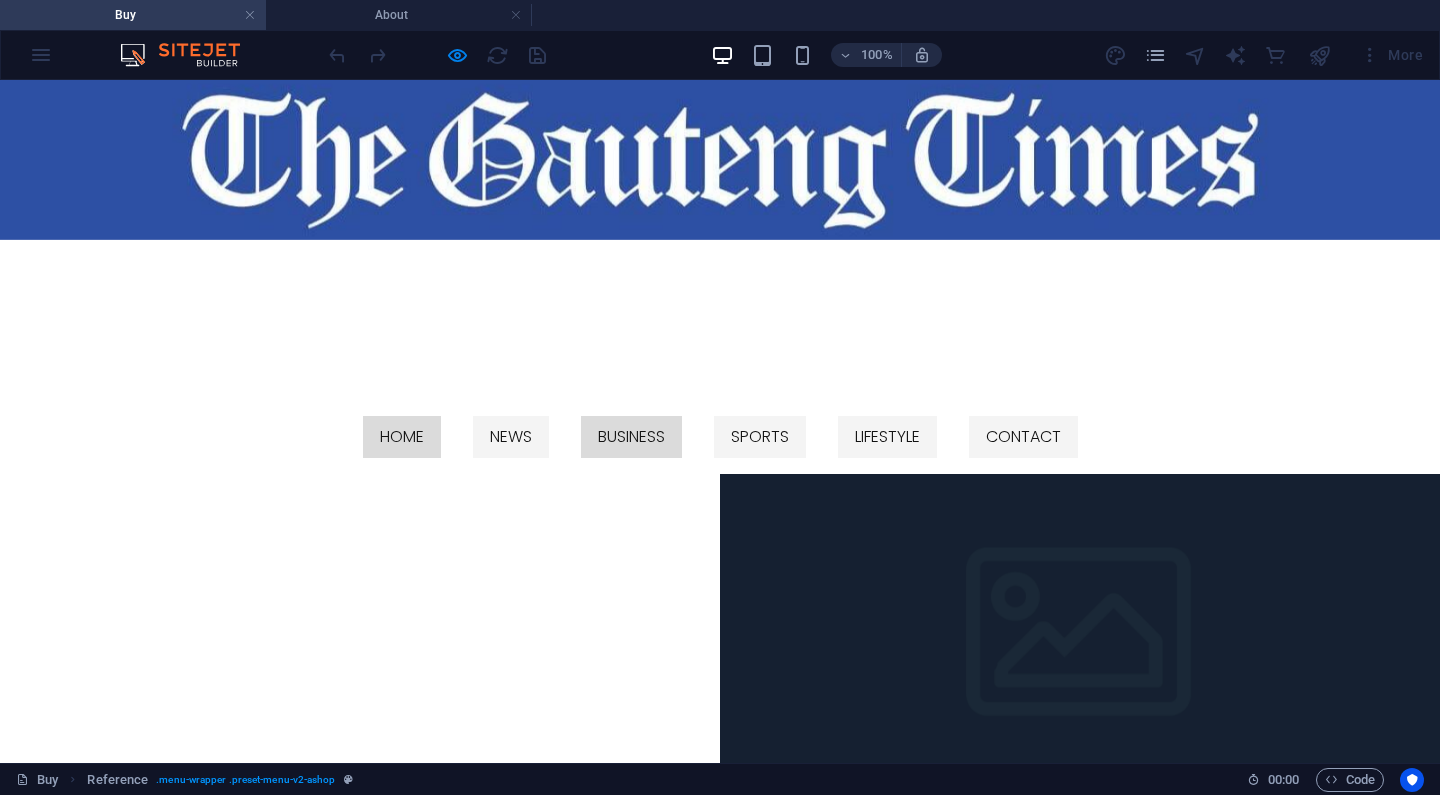 scroll, scrollTop: 0, scrollLeft: 0, axis: both 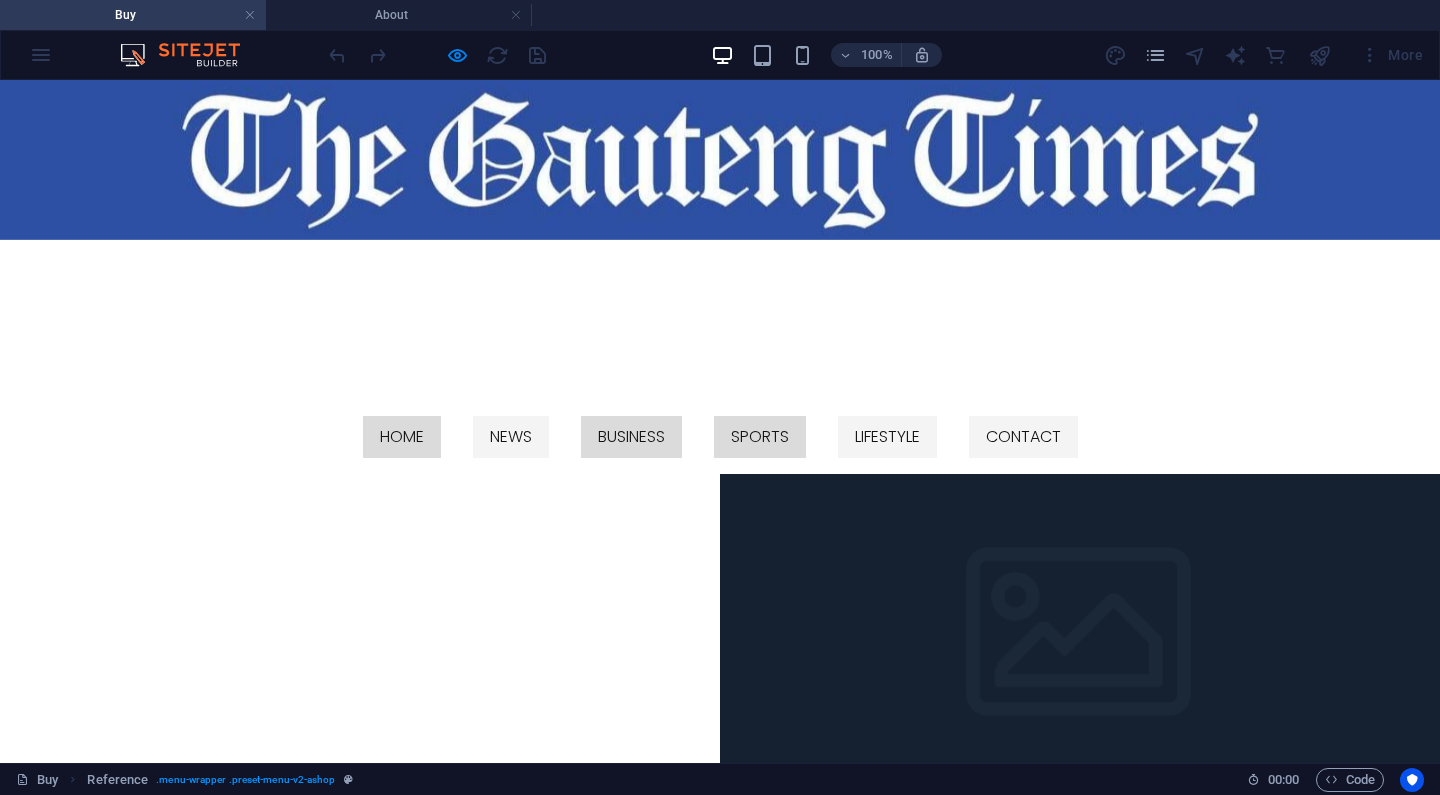 click on "SPORTS" at bounding box center (760, 437) 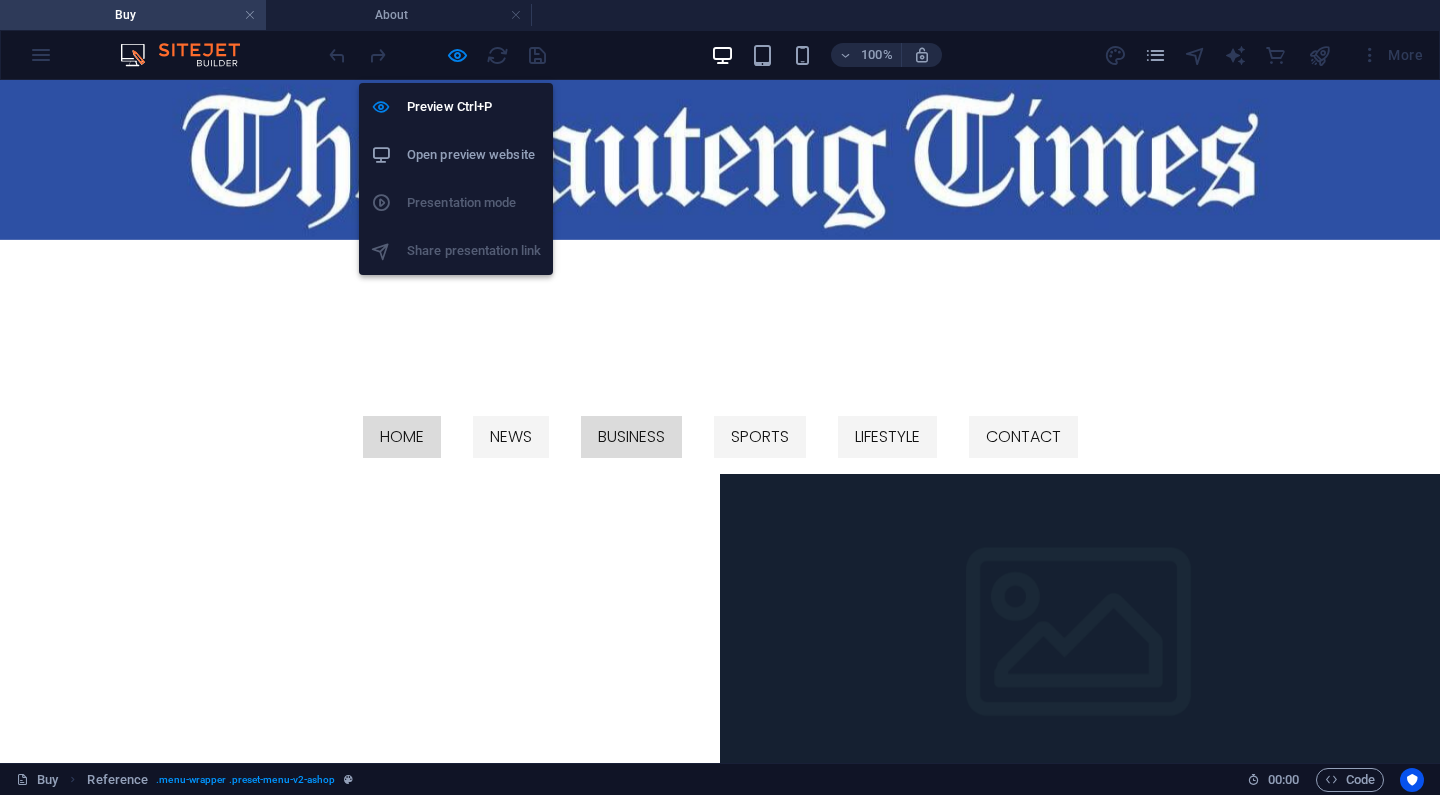 click on "Preview Ctrl+P Open preview website Presentation mode Share presentation link" at bounding box center (456, 179) 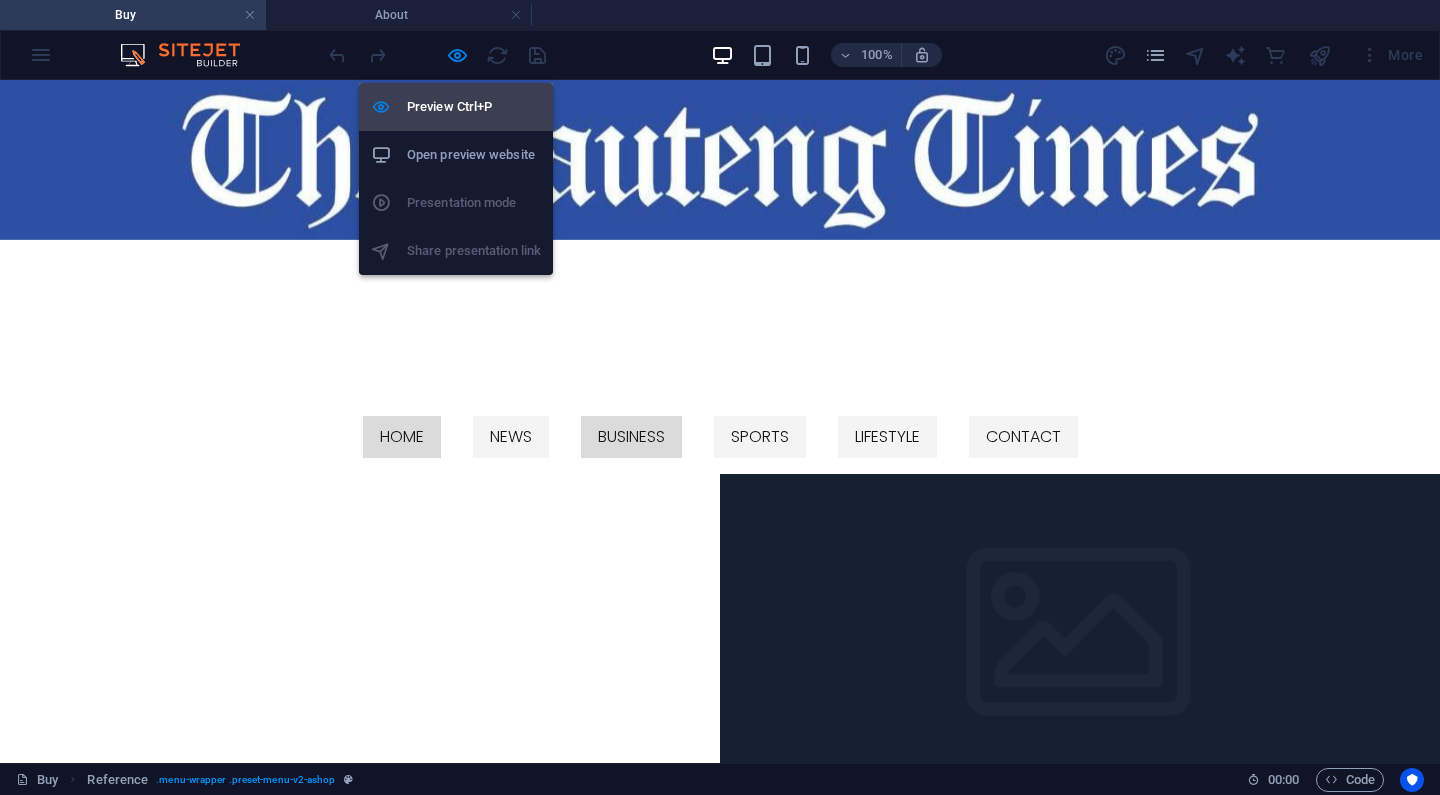 click on "Preview Ctrl+P" at bounding box center [474, 107] 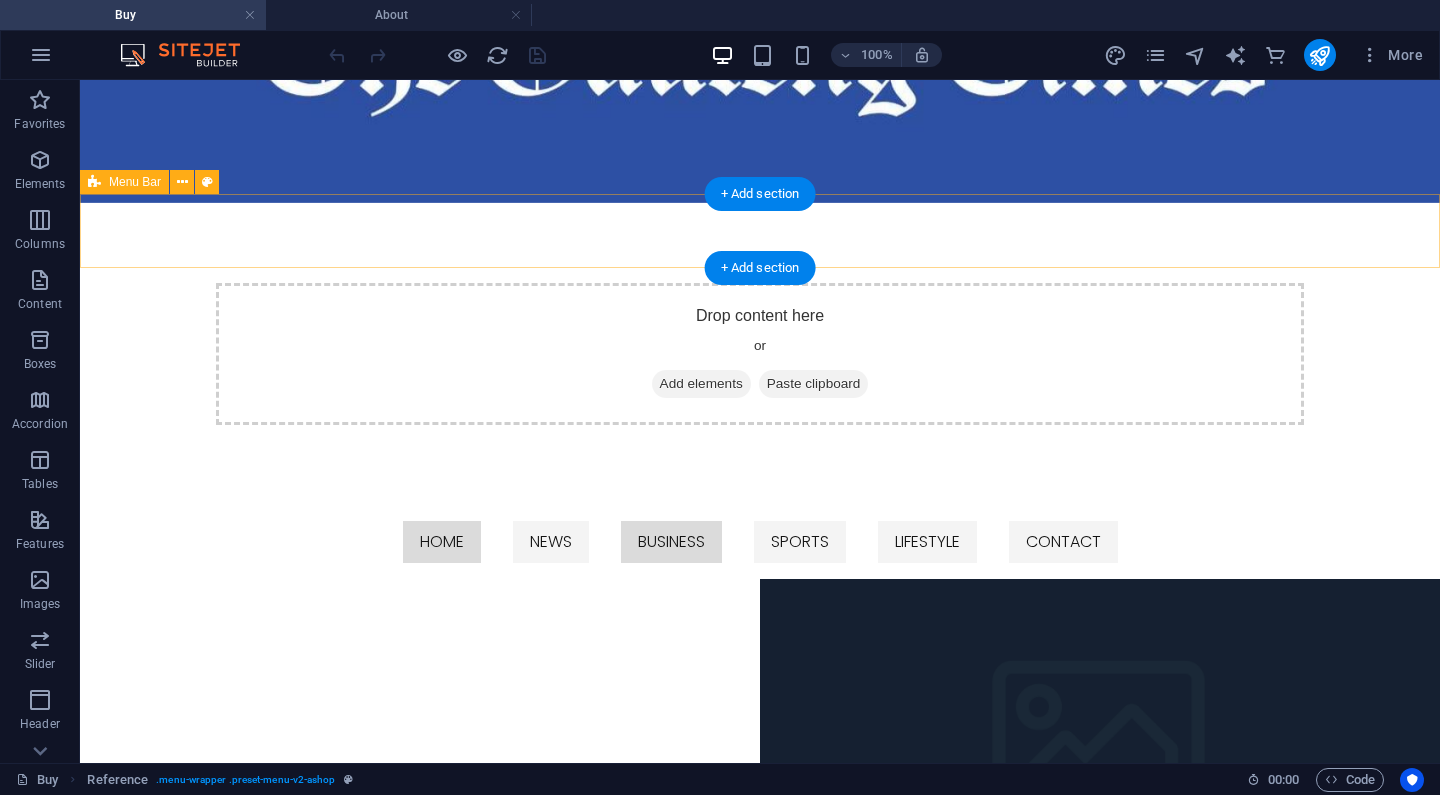 scroll, scrollTop: 190, scrollLeft: 0, axis: vertical 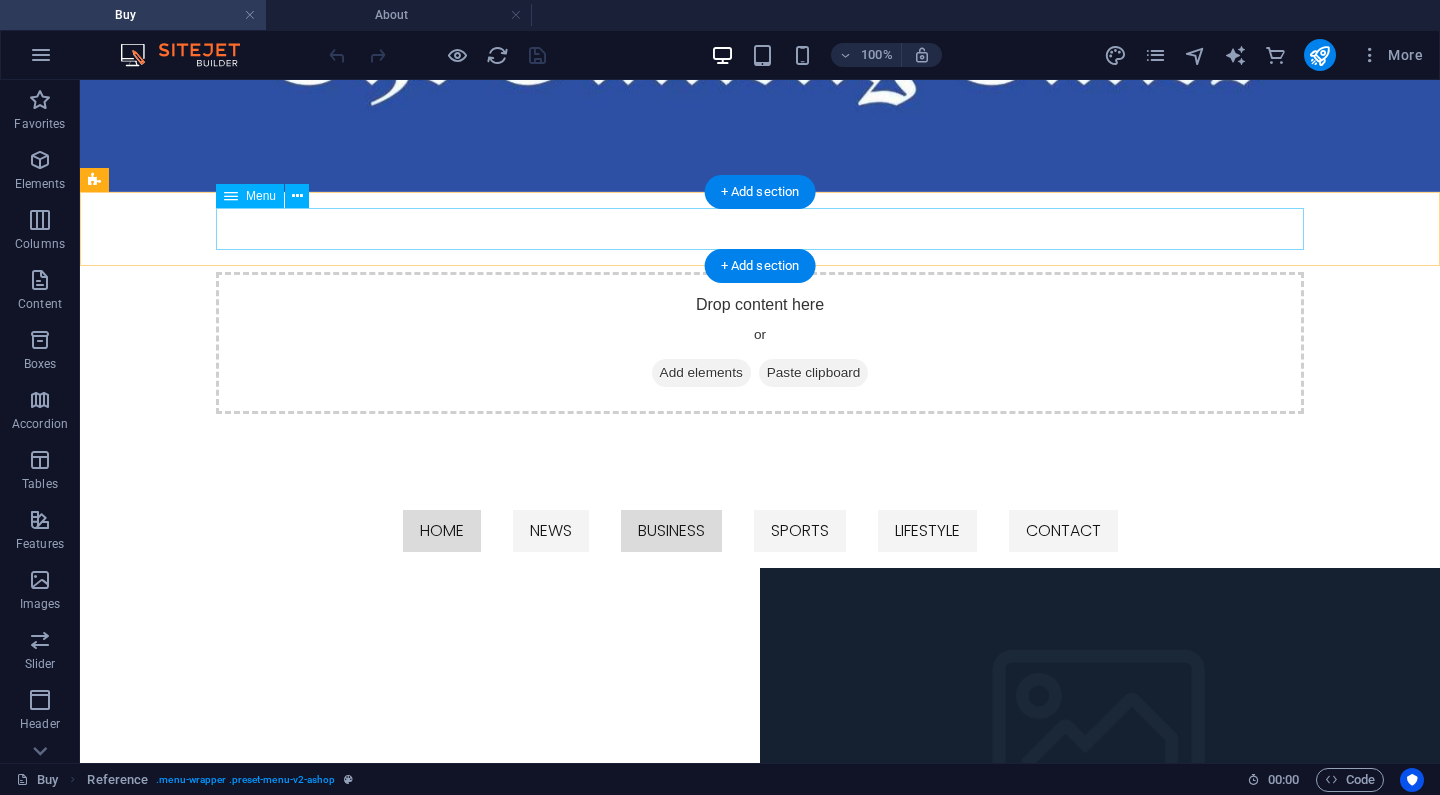 click on "HOME NEWS BUSINESS SPORTS LIFESTYLE CONTACT" at bounding box center [760, 531] 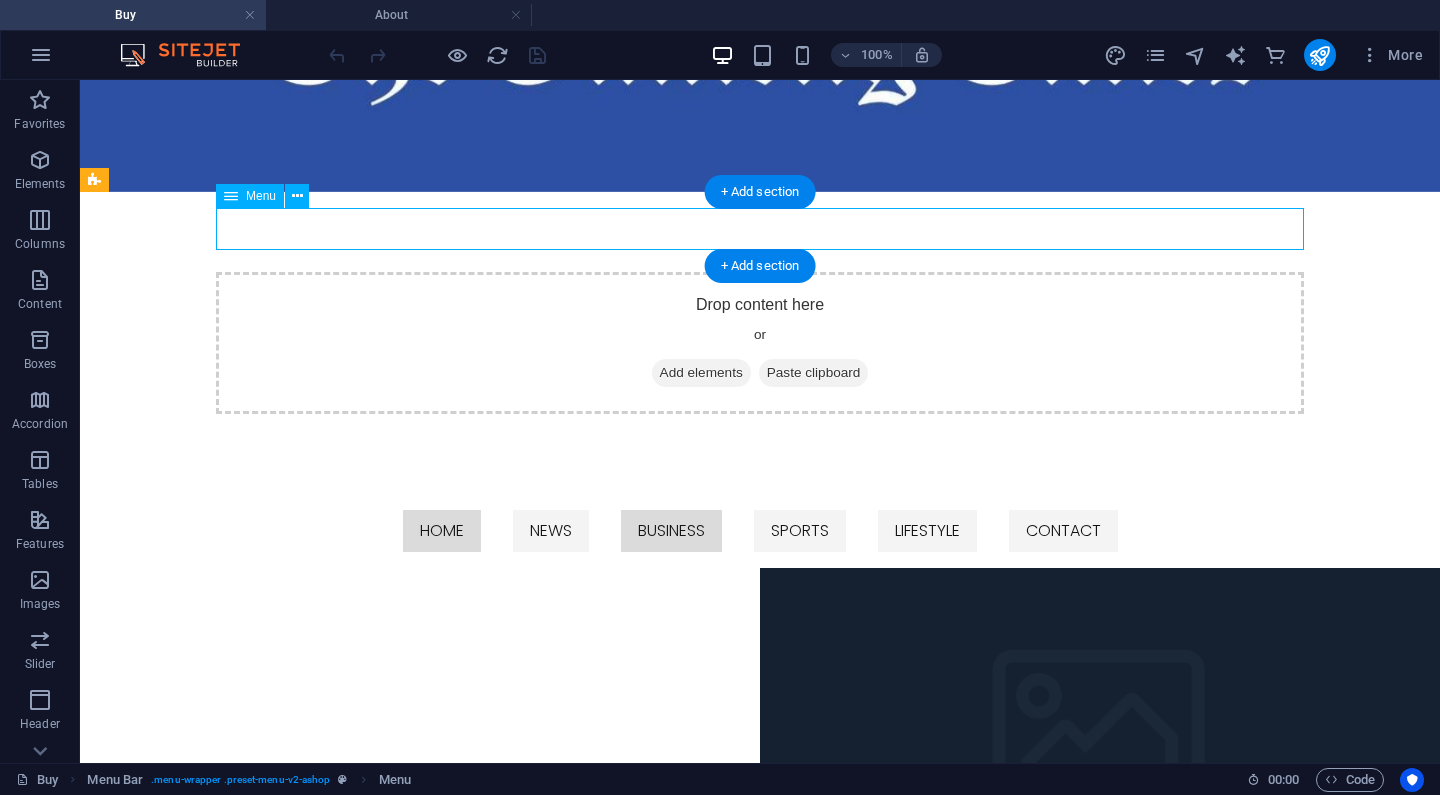 click on "HOME NEWS BUSINESS SPORTS LIFESTYLE CONTACT" at bounding box center (760, 531) 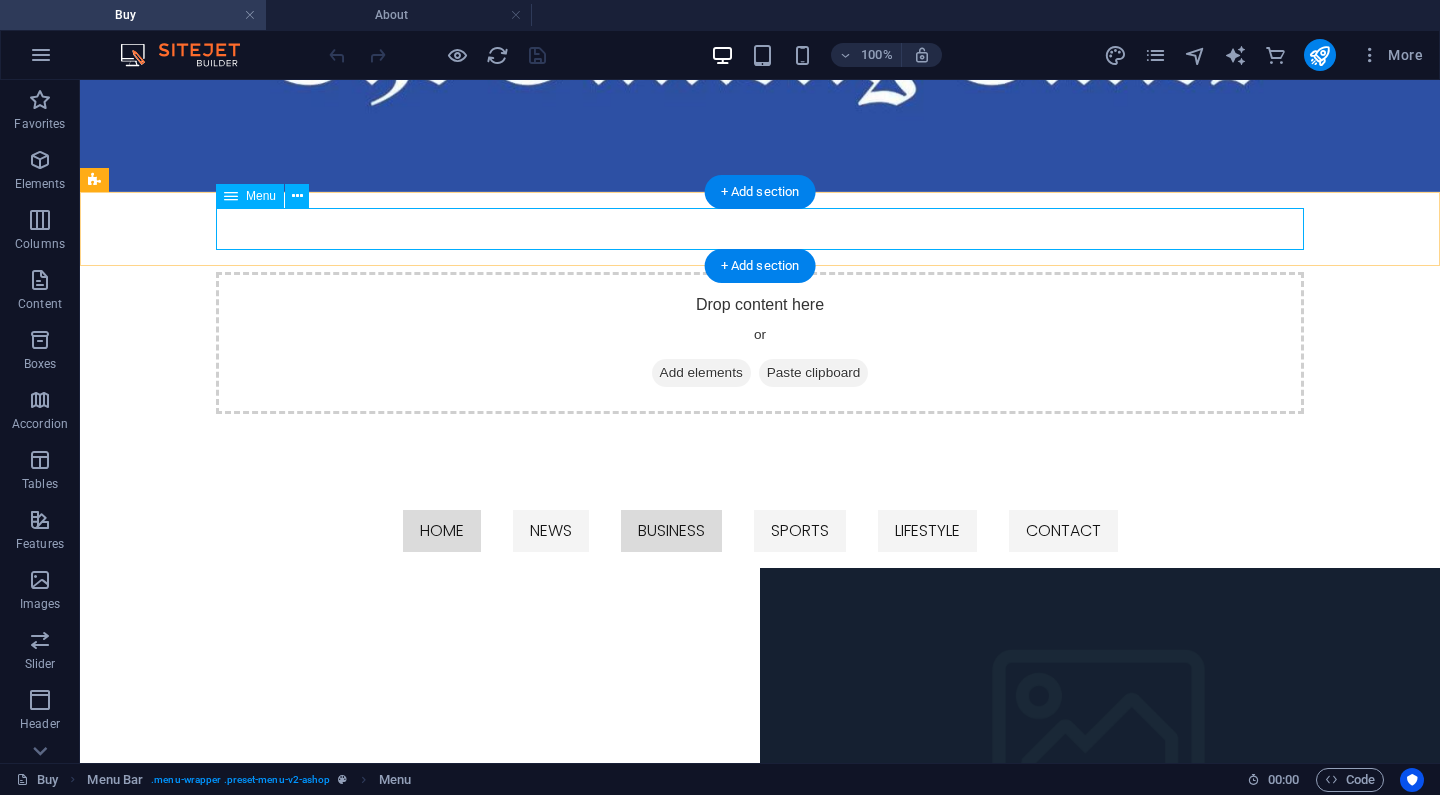 click on "HOME NEWS BUSINESS SPORTS LIFESTYLE CONTACT" at bounding box center [760, 531] 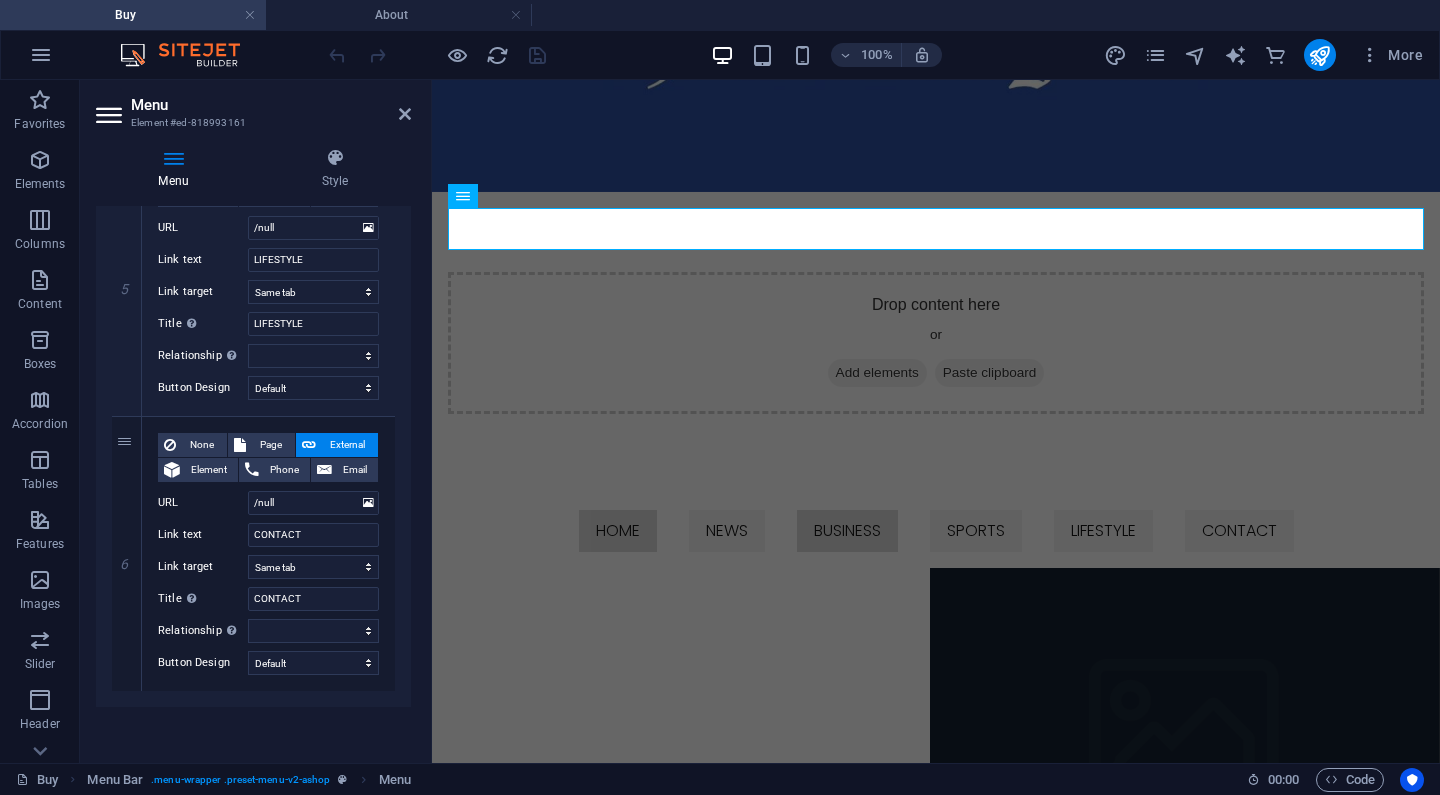 scroll, scrollTop: 1354, scrollLeft: 0, axis: vertical 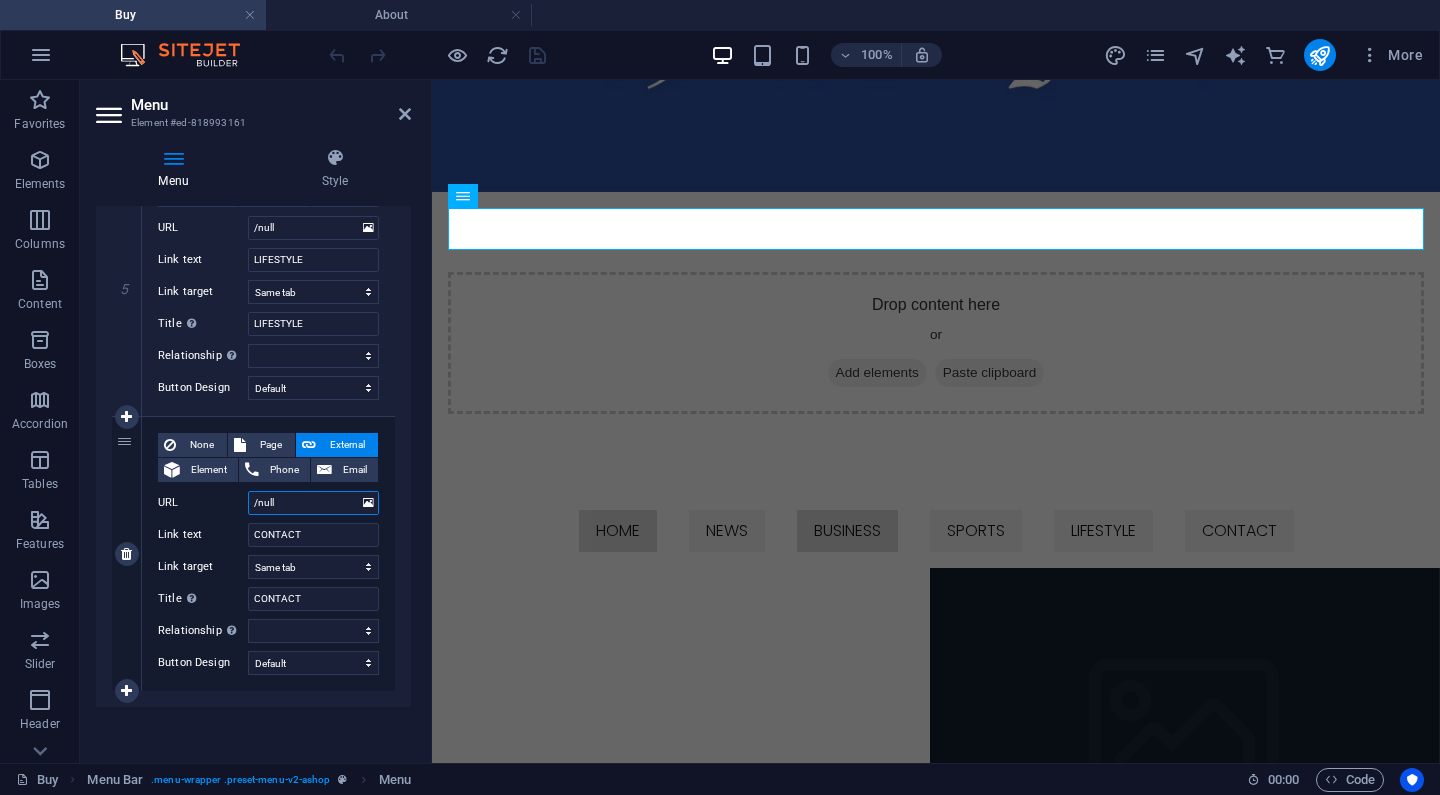drag, startPoint x: 285, startPoint y: 498, endPoint x: 213, endPoint y: 498, distance: 72 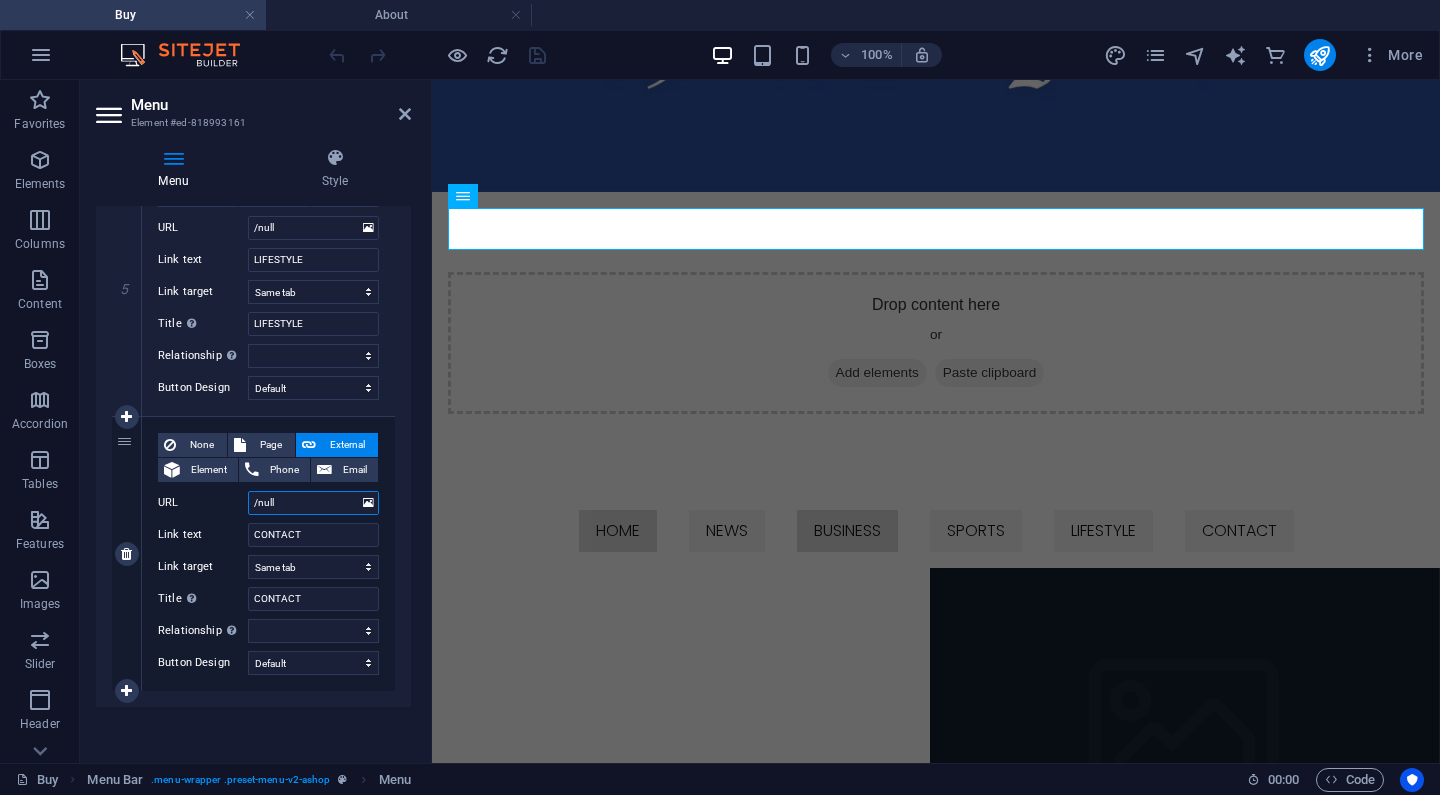 click on "URL /null" at bounding box center (268, 503) 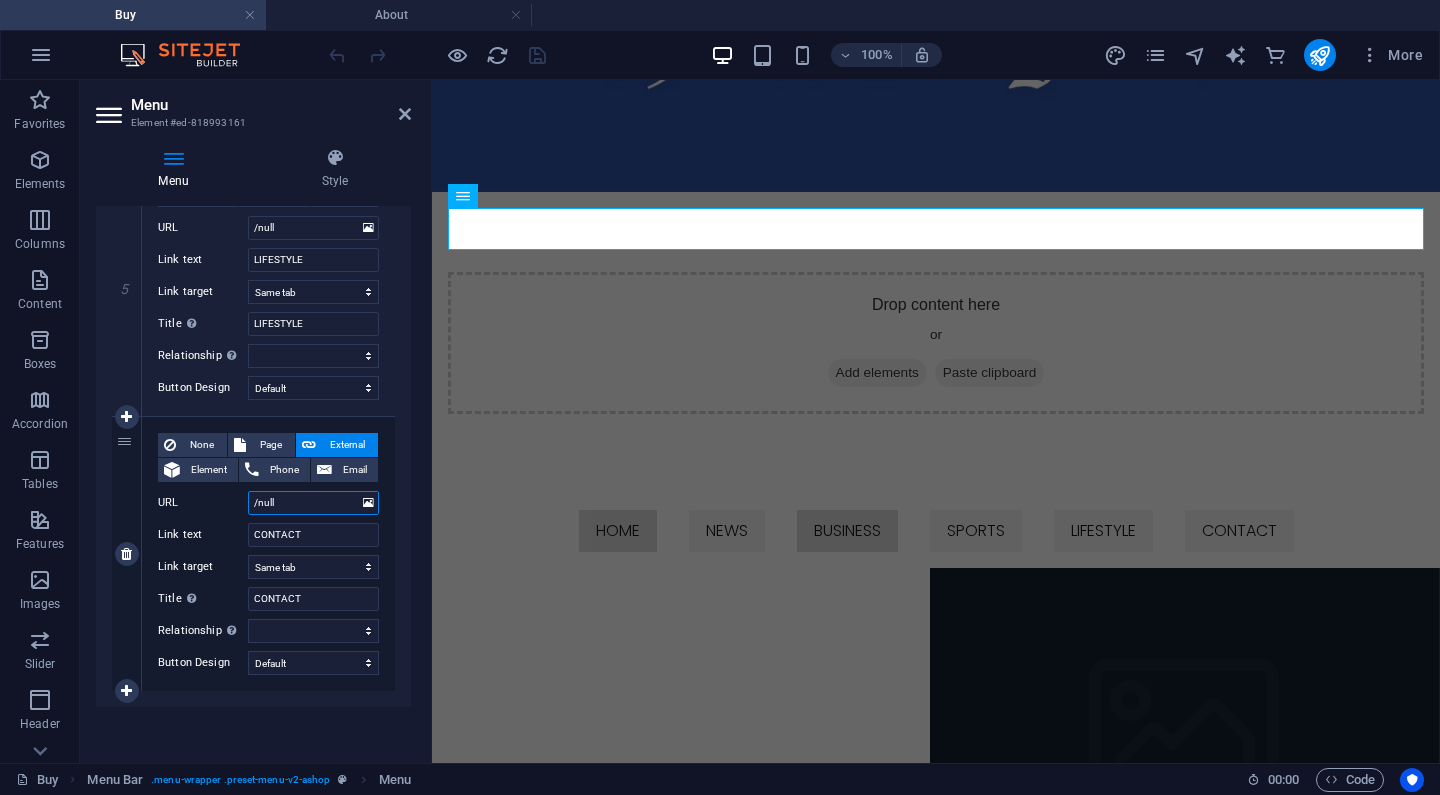 paste on "https://youtu.be/1JqsvniGSrI?si=ElWlENoxoi182bqE" 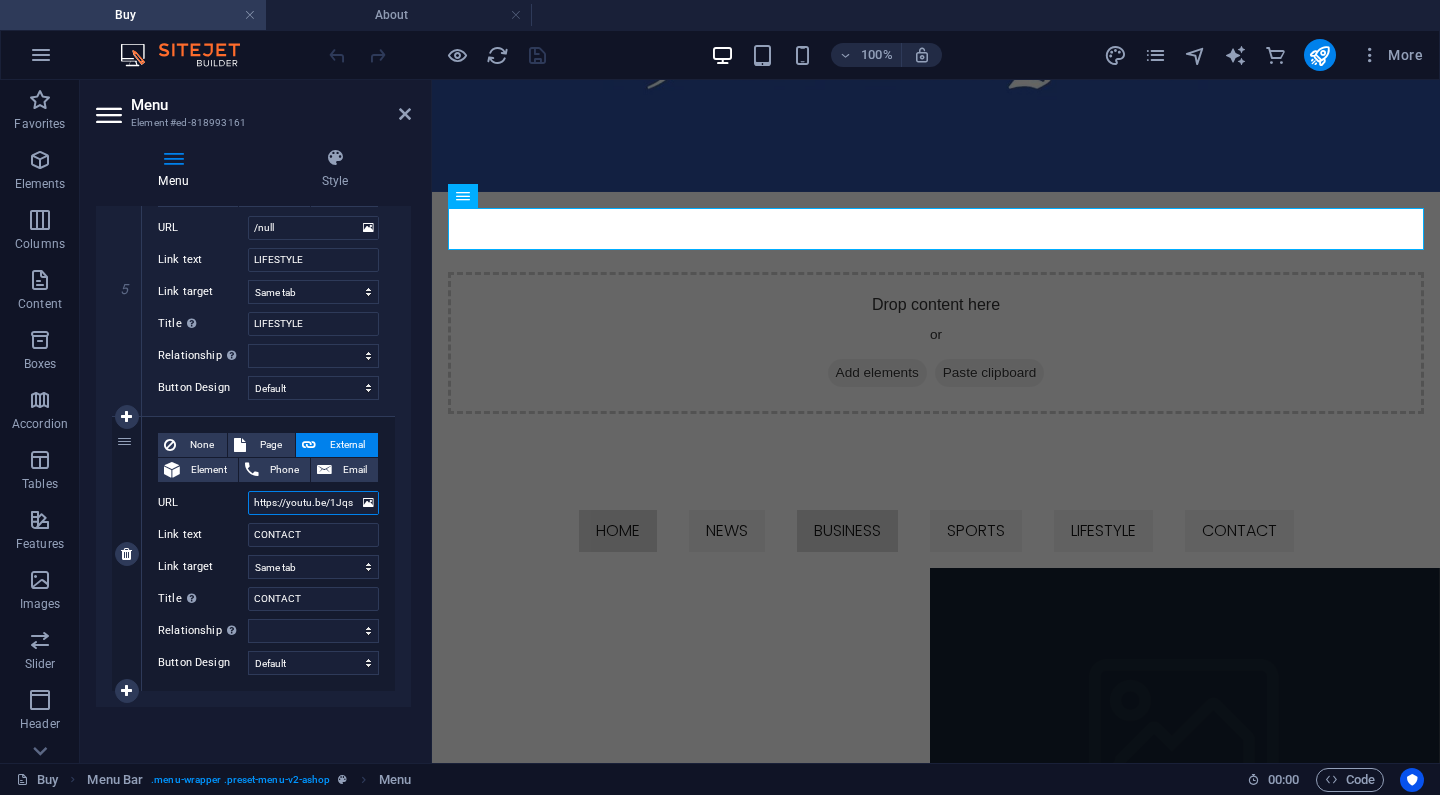 select 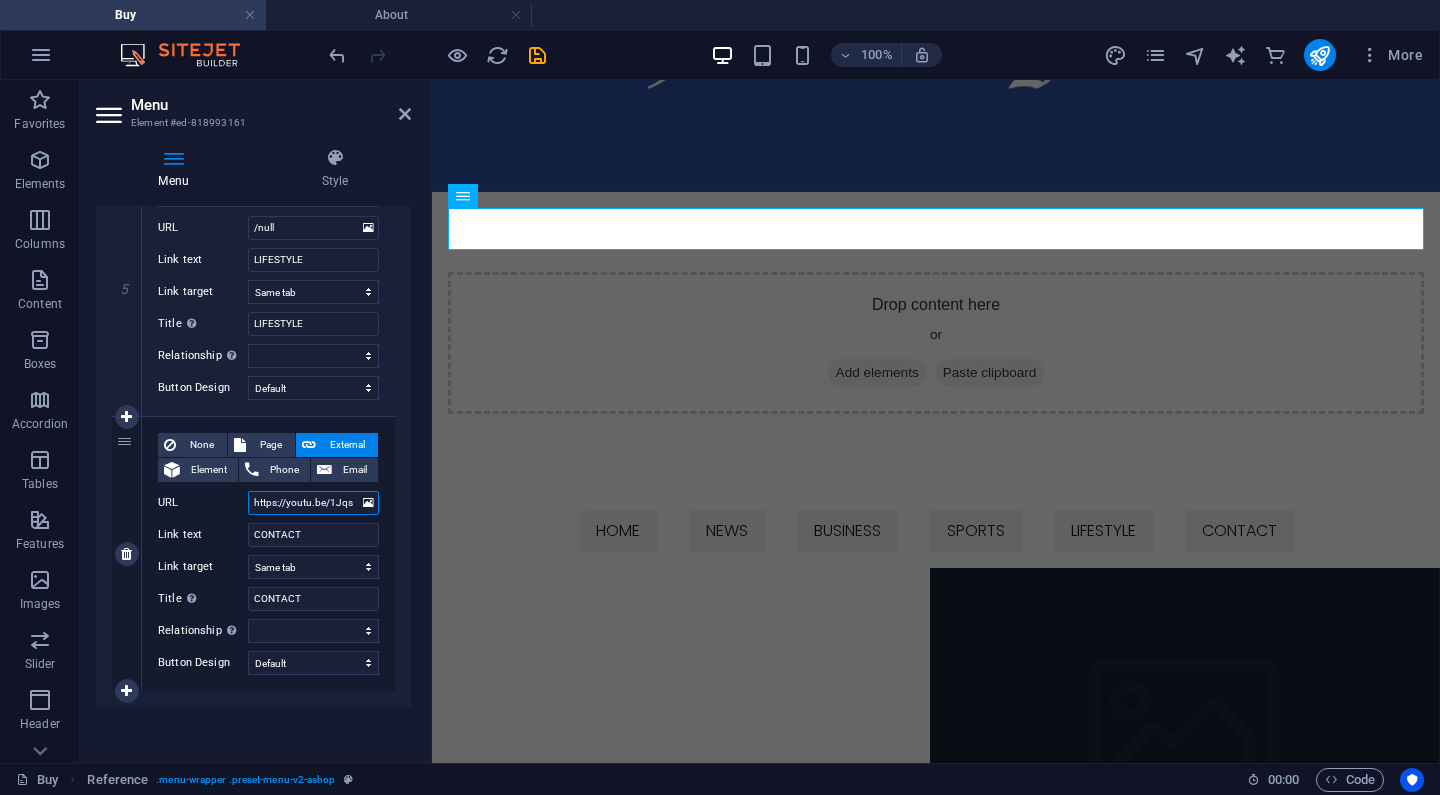 type 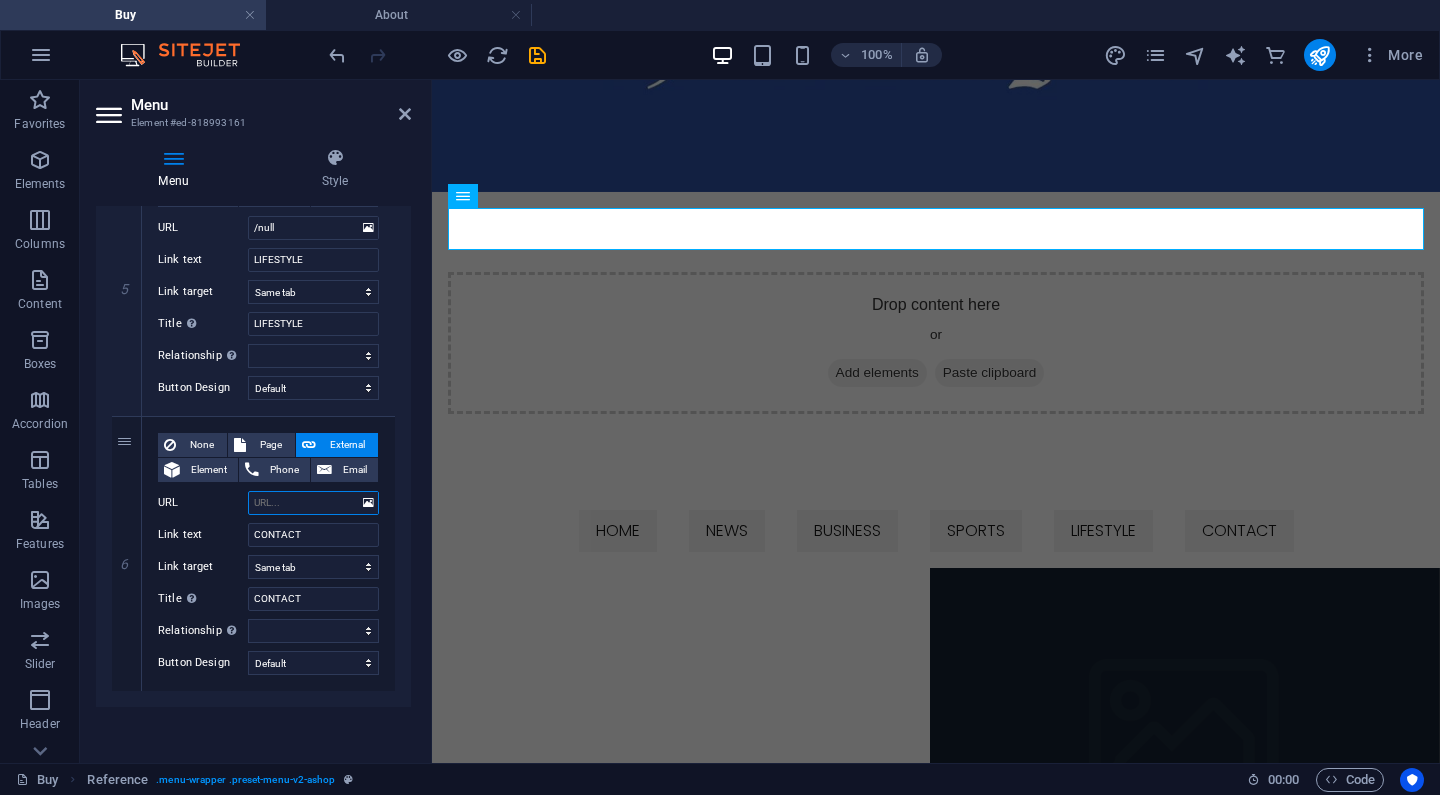 select 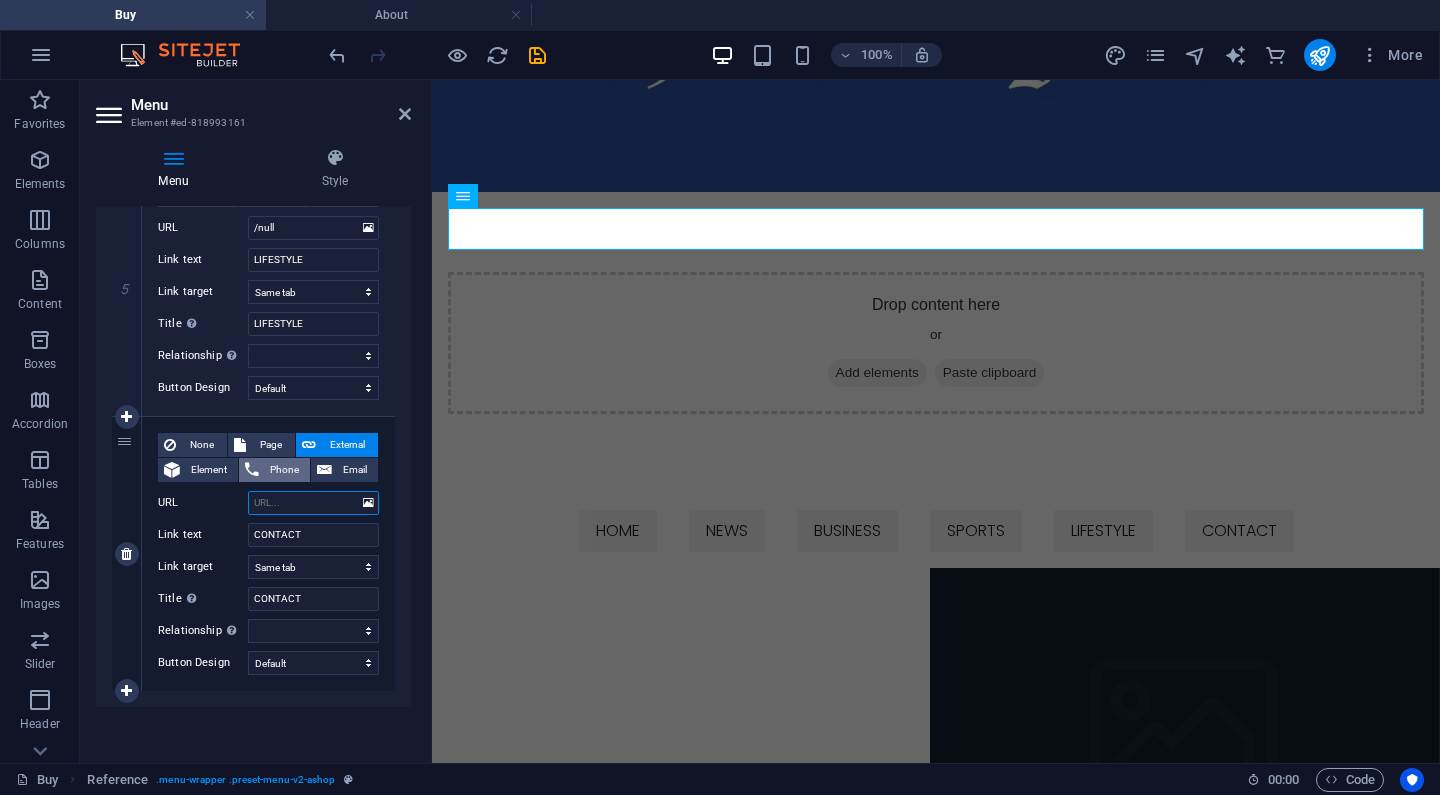 paste on "https://thegautengtimes.co.za/contact/" 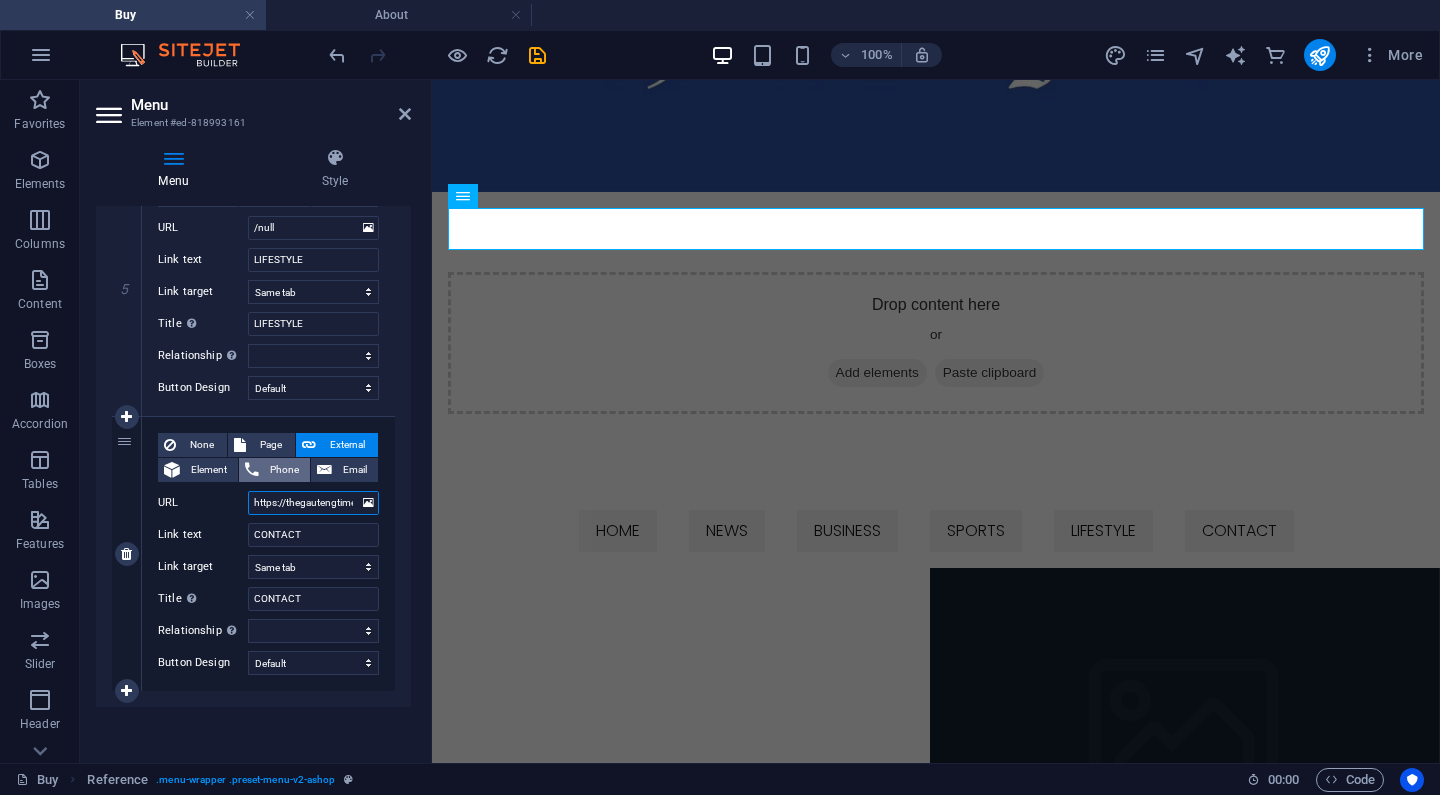 select 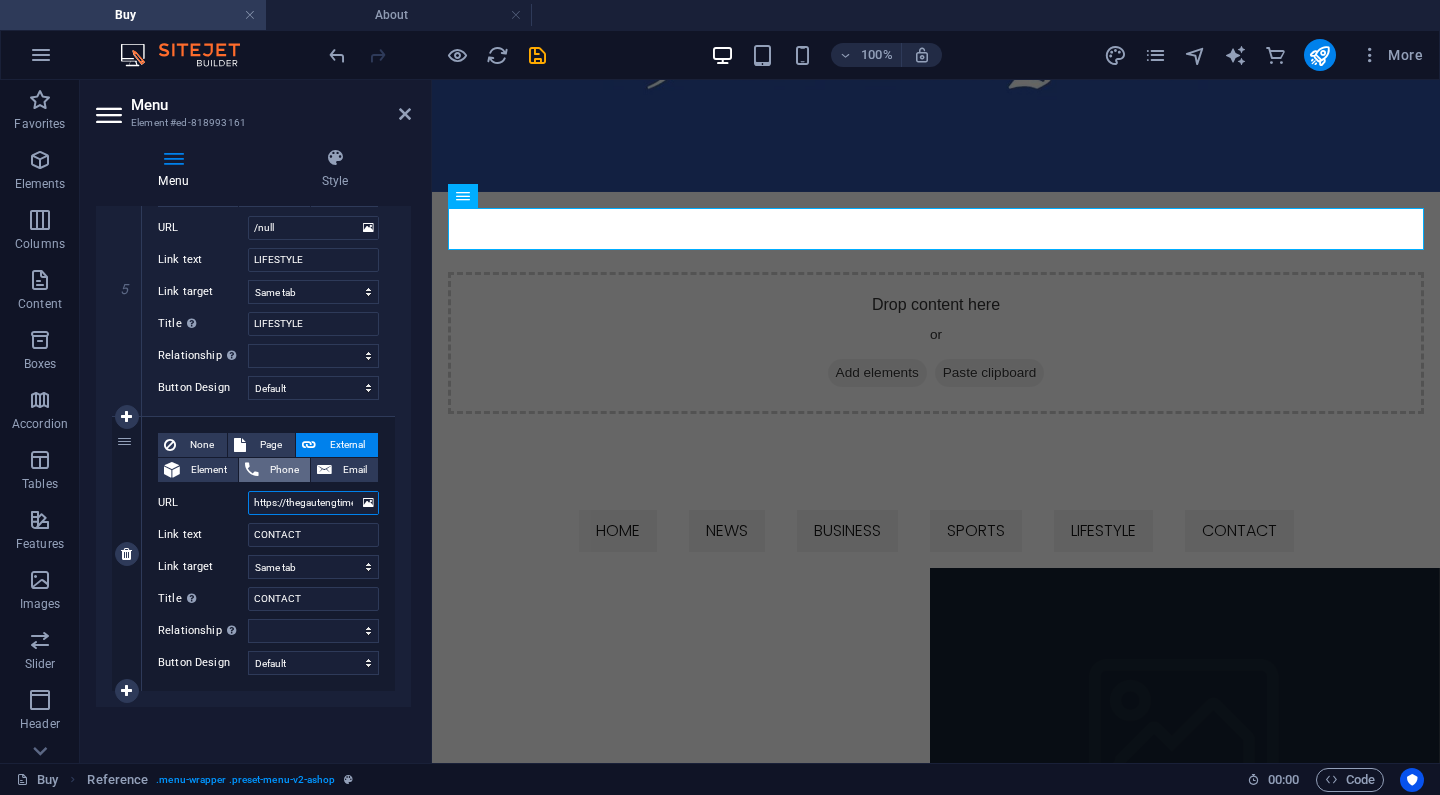 select 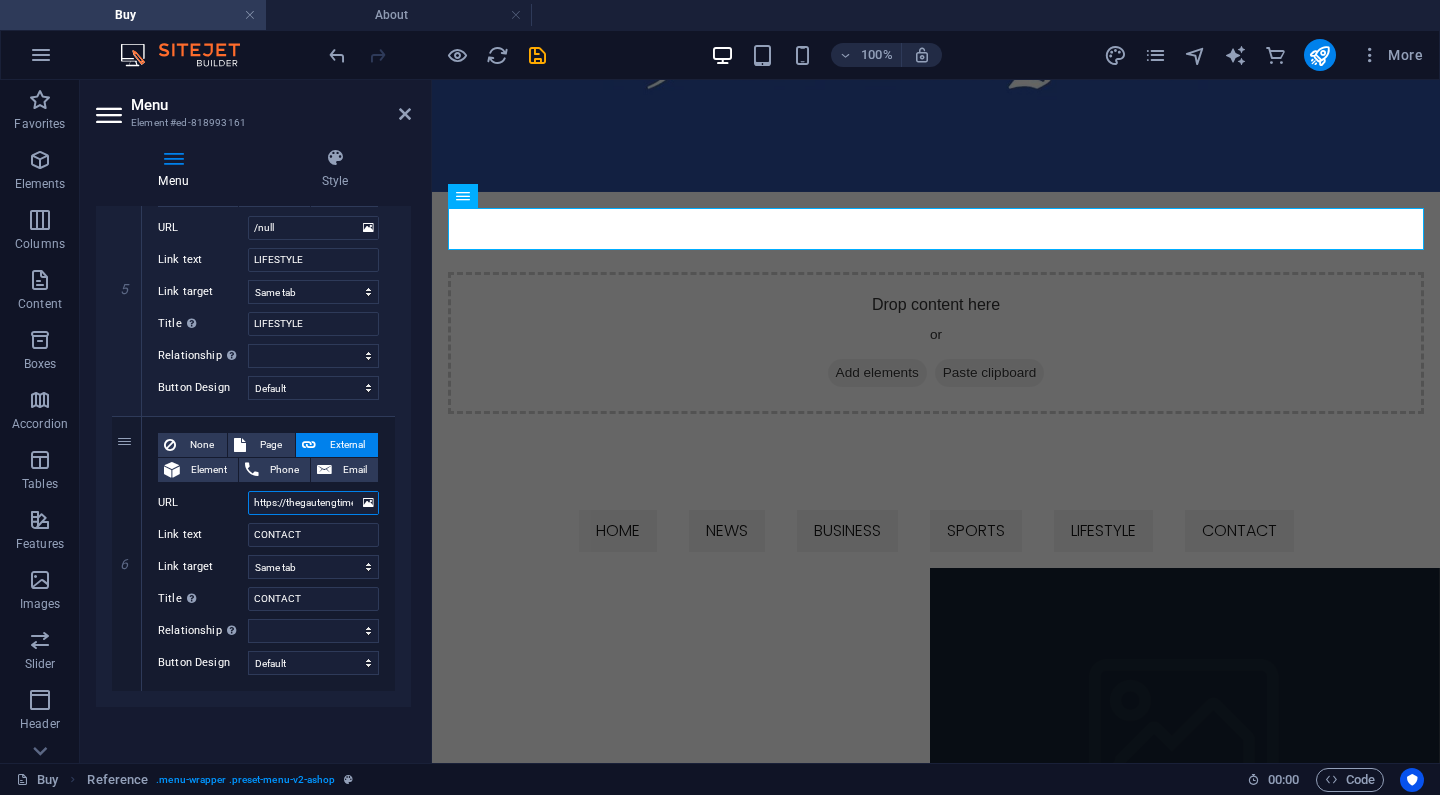 type on "https://thegautengtimes.co.za/contact/" 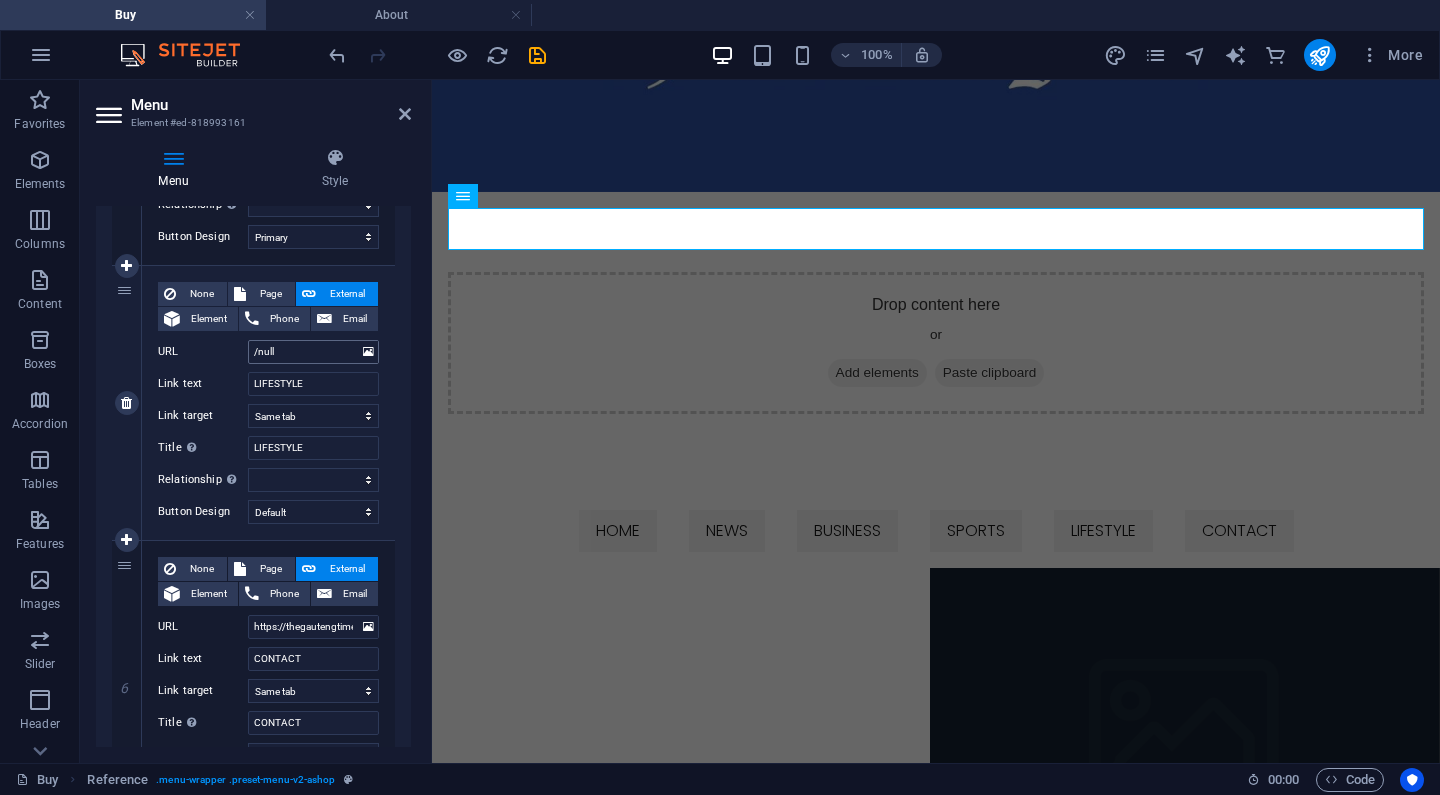 scroll, scrollTop: 1219, scrollLeft: 0, axis: vertical 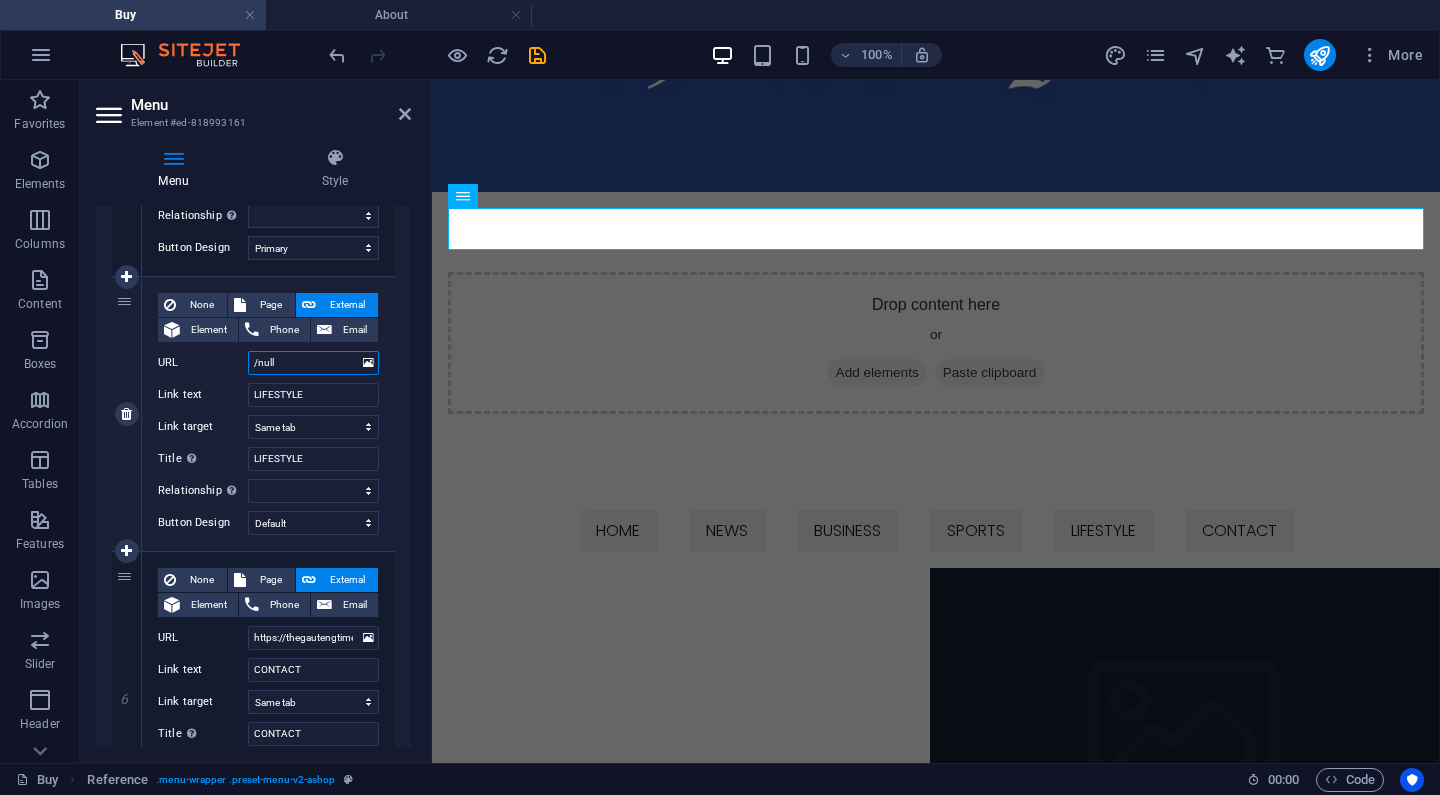 click on "/null" at bounding box center [313, 363] 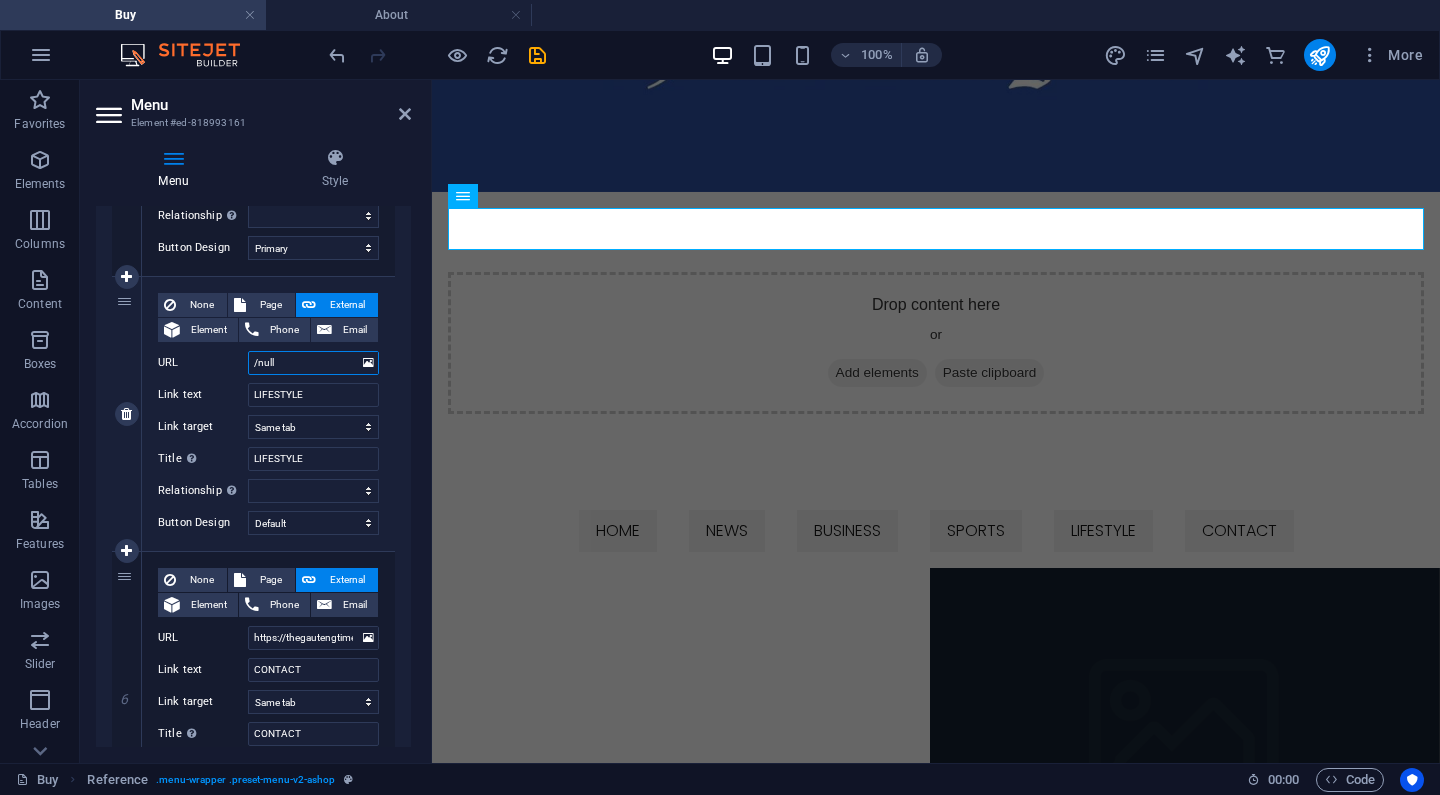 paste on "https://thegautengtimes.co.za/contact/" 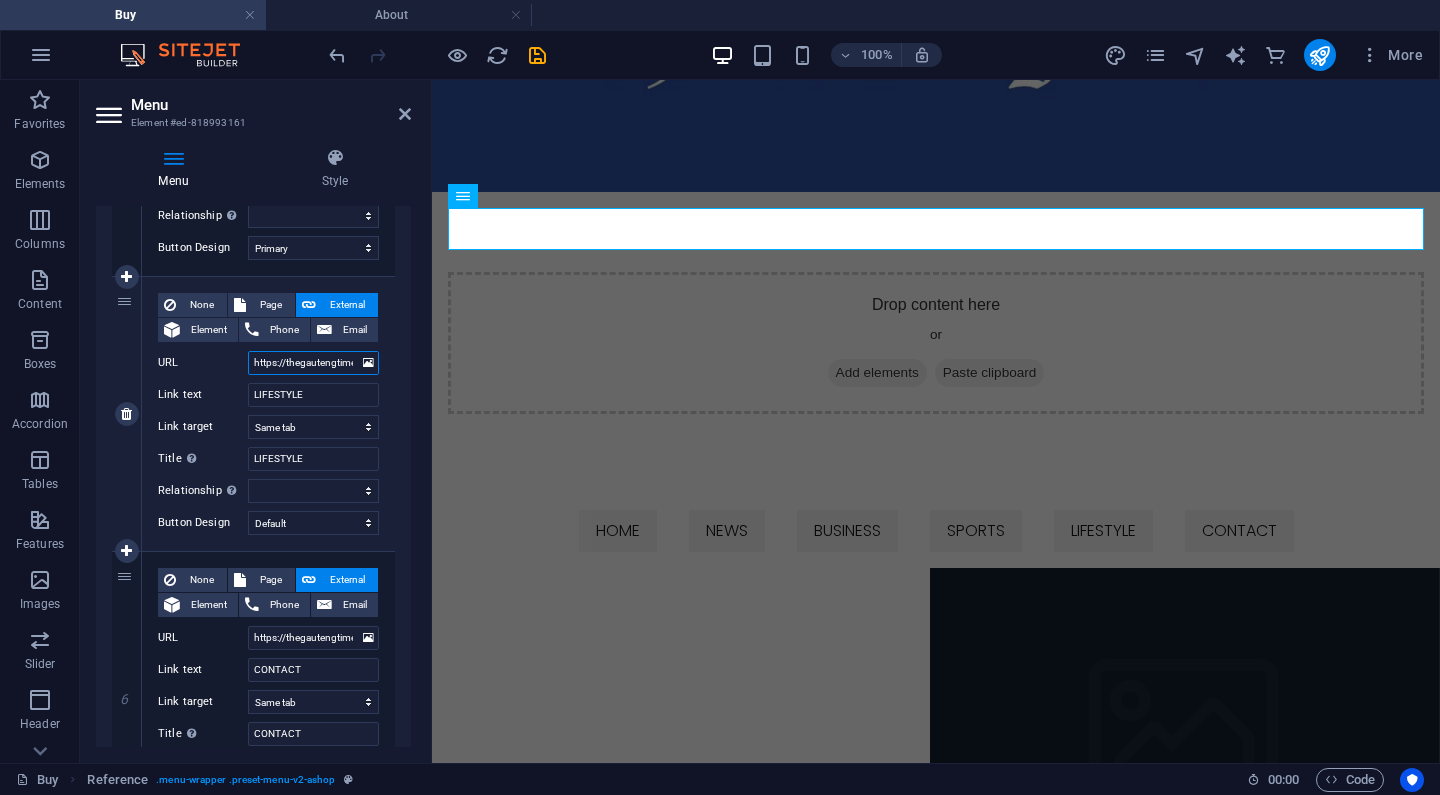 select 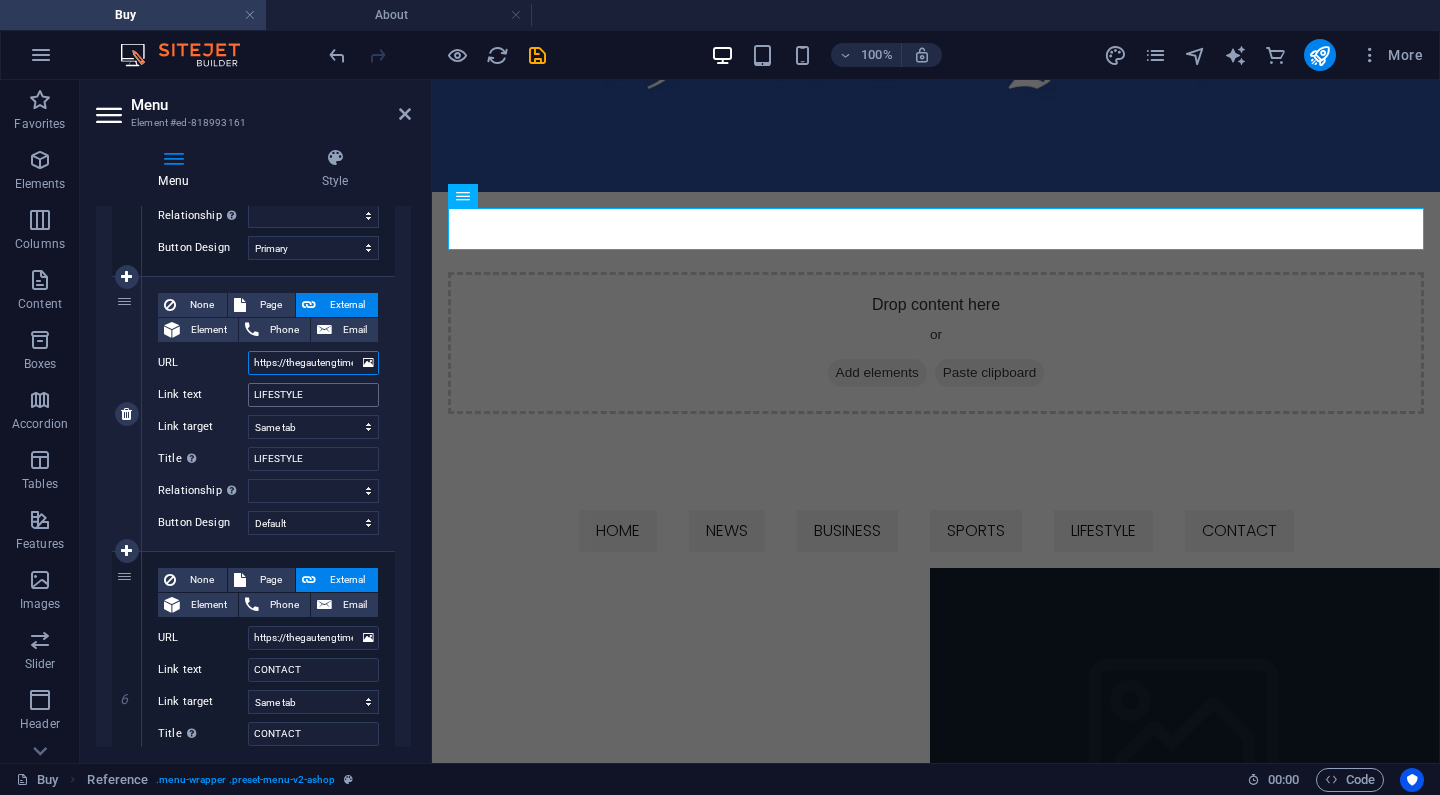 type on "https://thegautengtimes.co.za/lifestyle/" 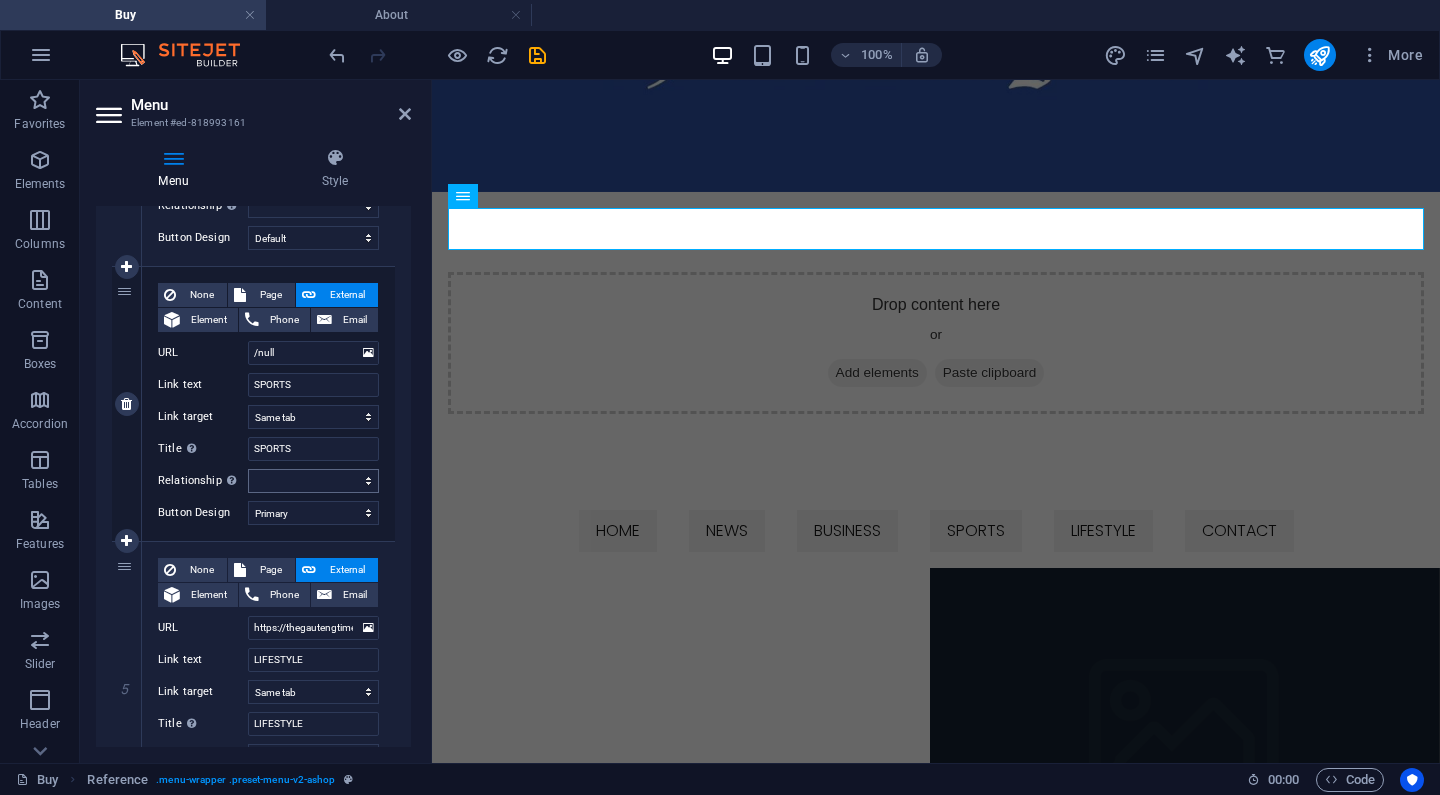 scroll, scrollTop: 949, scrollLeft: 0, axis: vertical 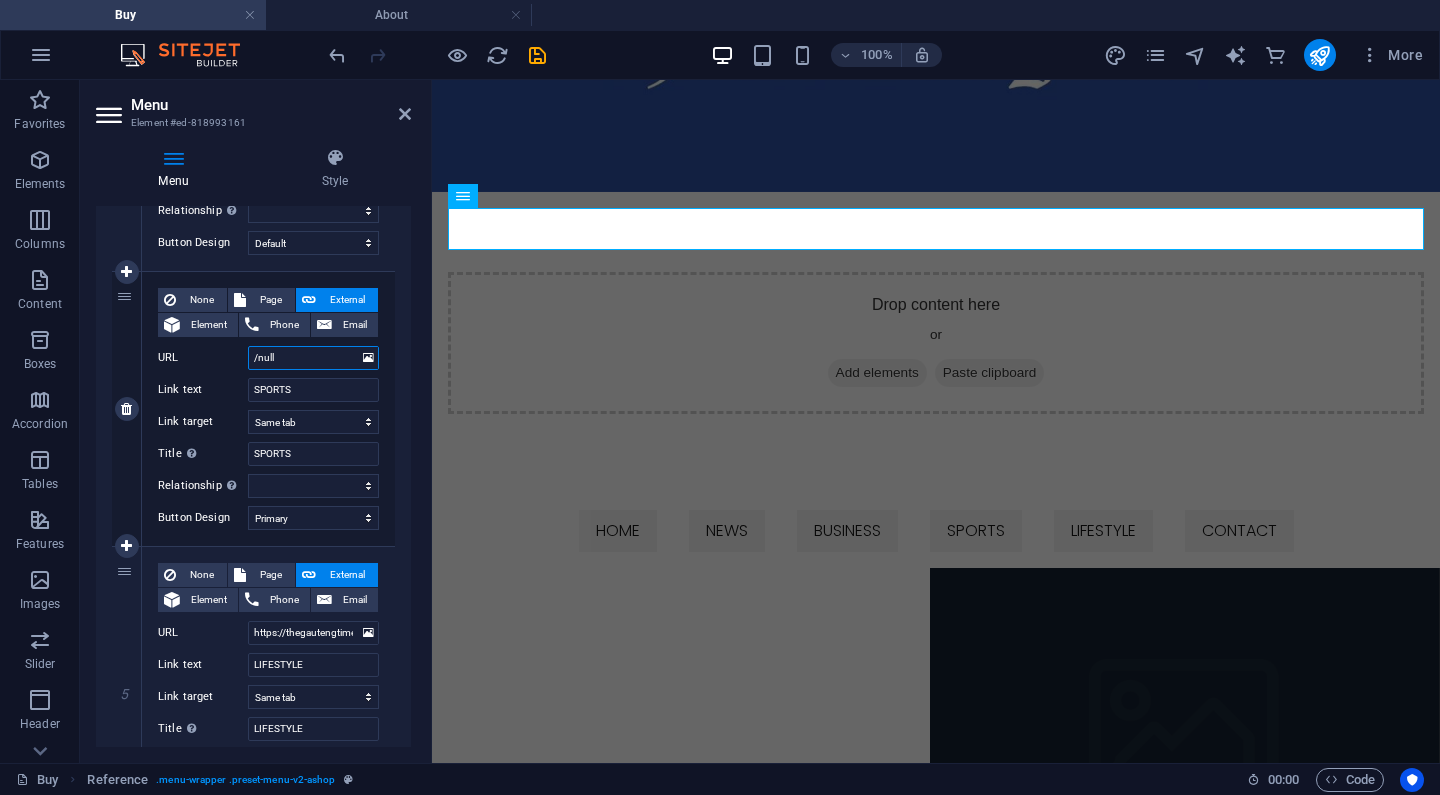 click on "/null" at bounding box center (313, 358) 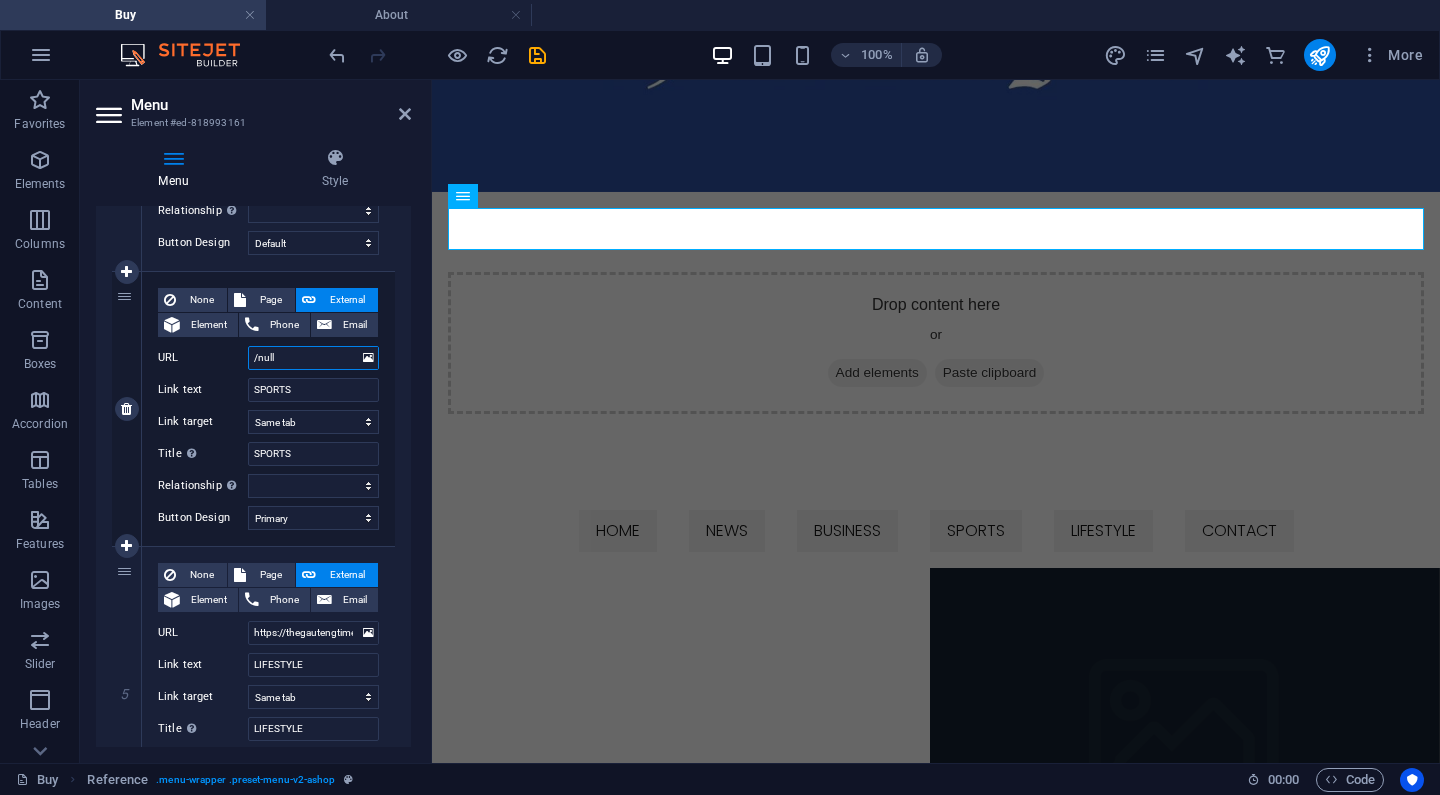 paste on "https://thegautengtimes.co.za/contact/" 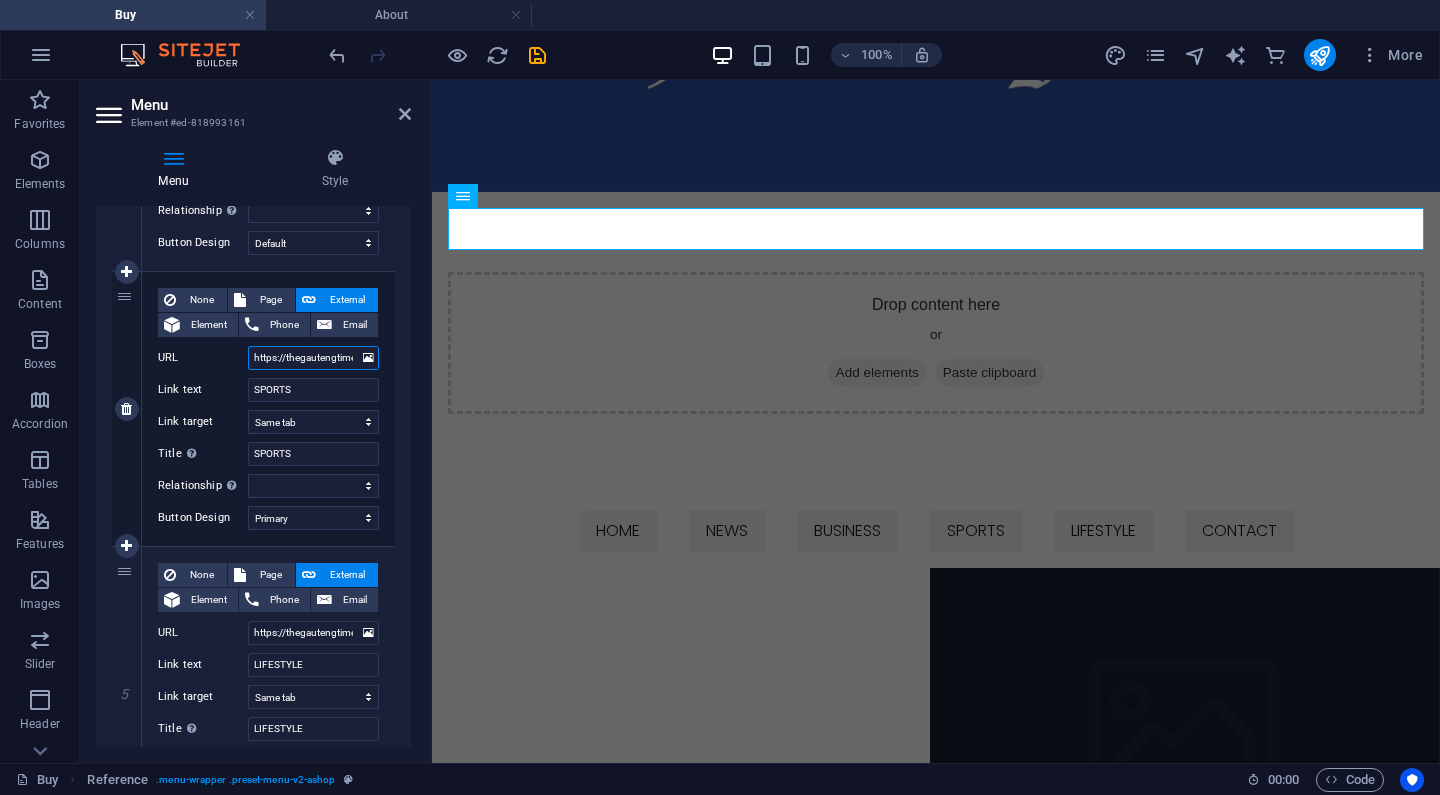 select 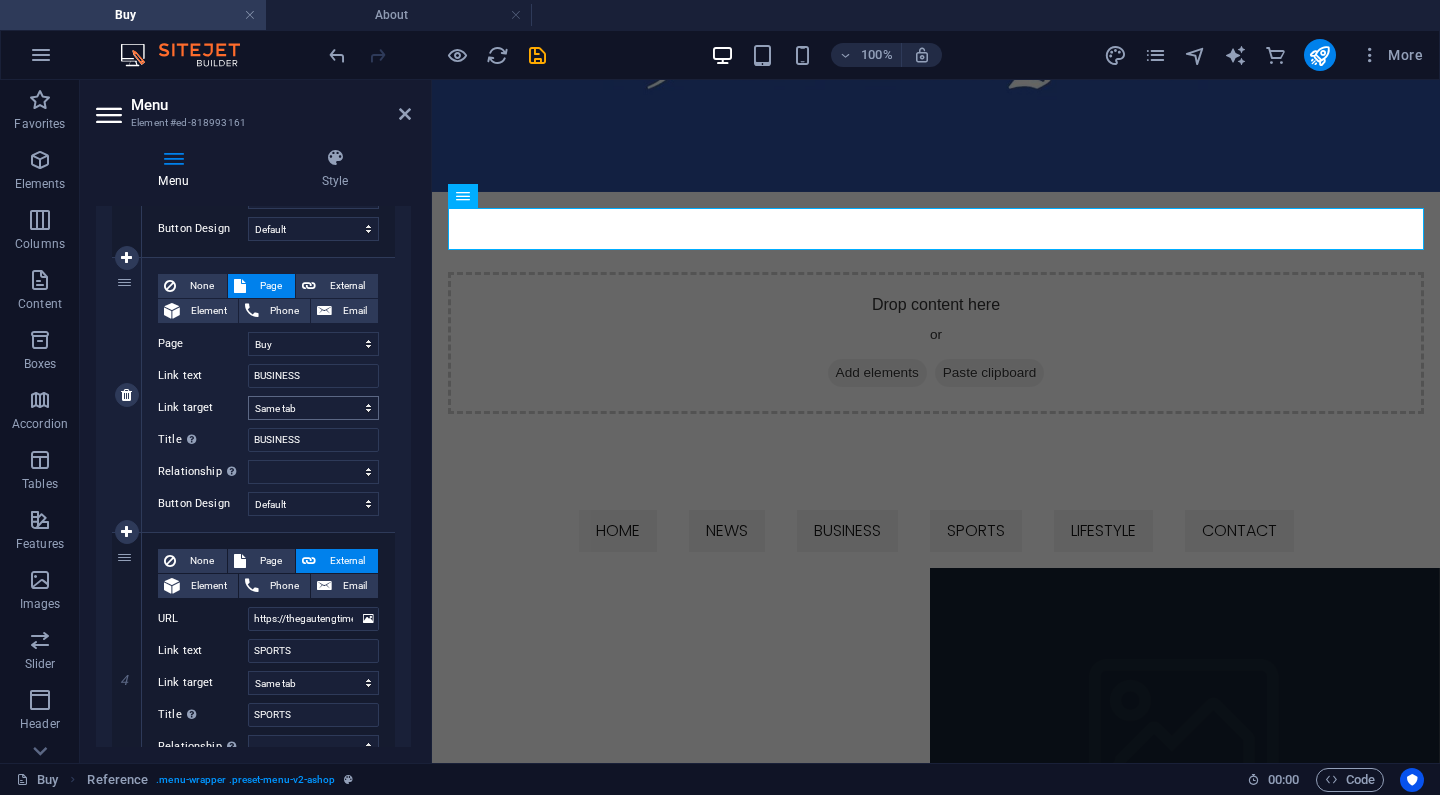 scroll, scrollTop: 687, scrollLeft: 0, axis: vertical 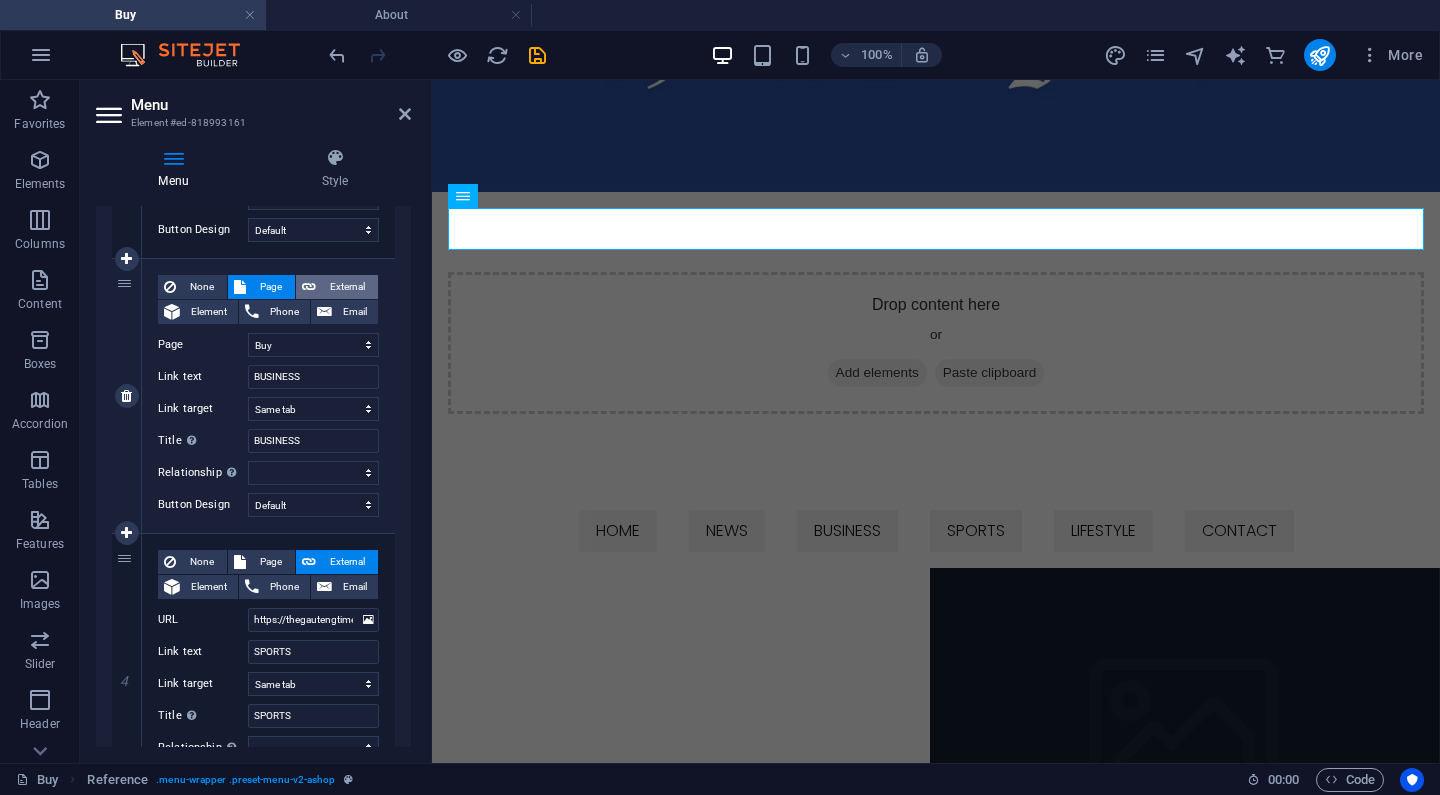 click on "External" at bounding box center (347, 287) 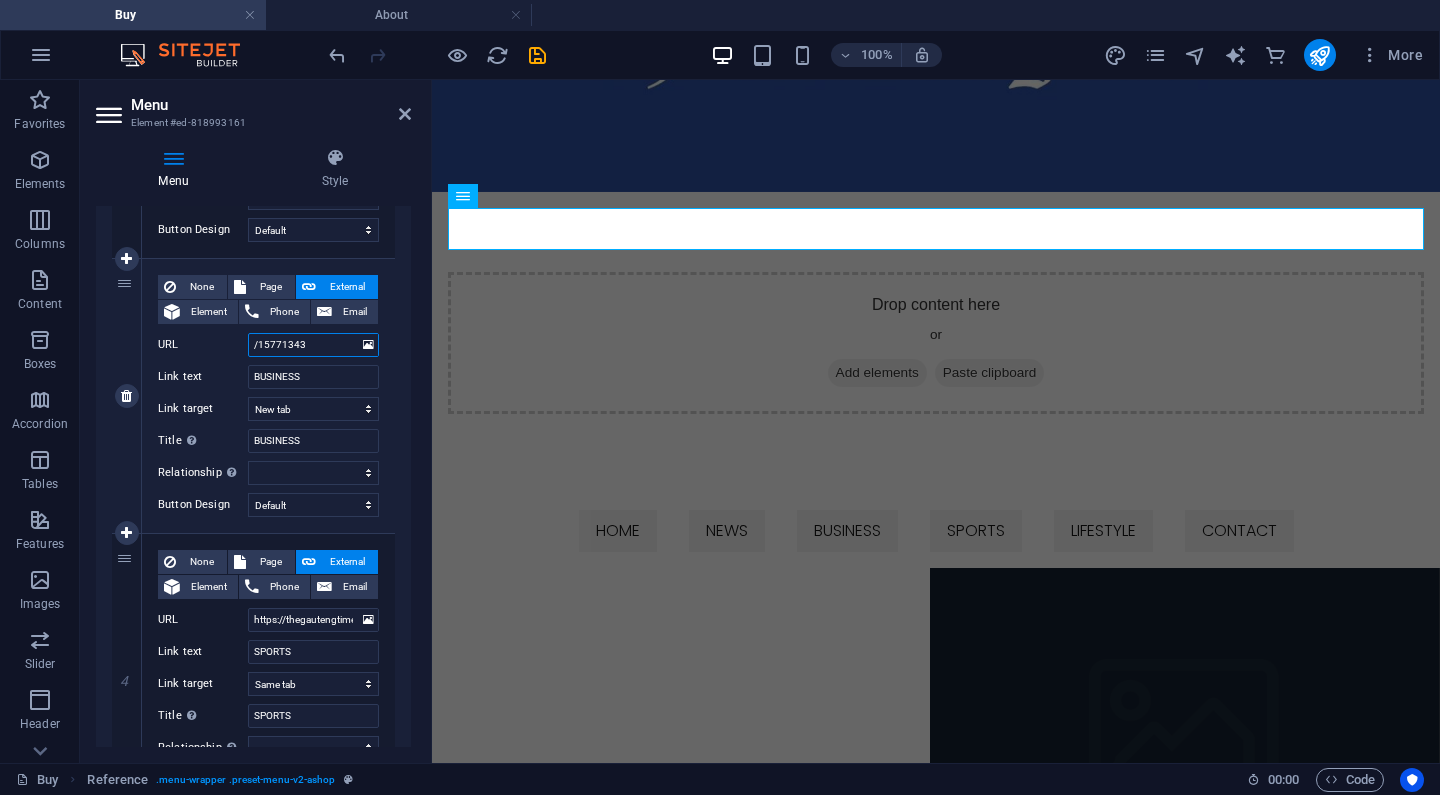 paste on "https://thegautengtimes.co.za/contact/" 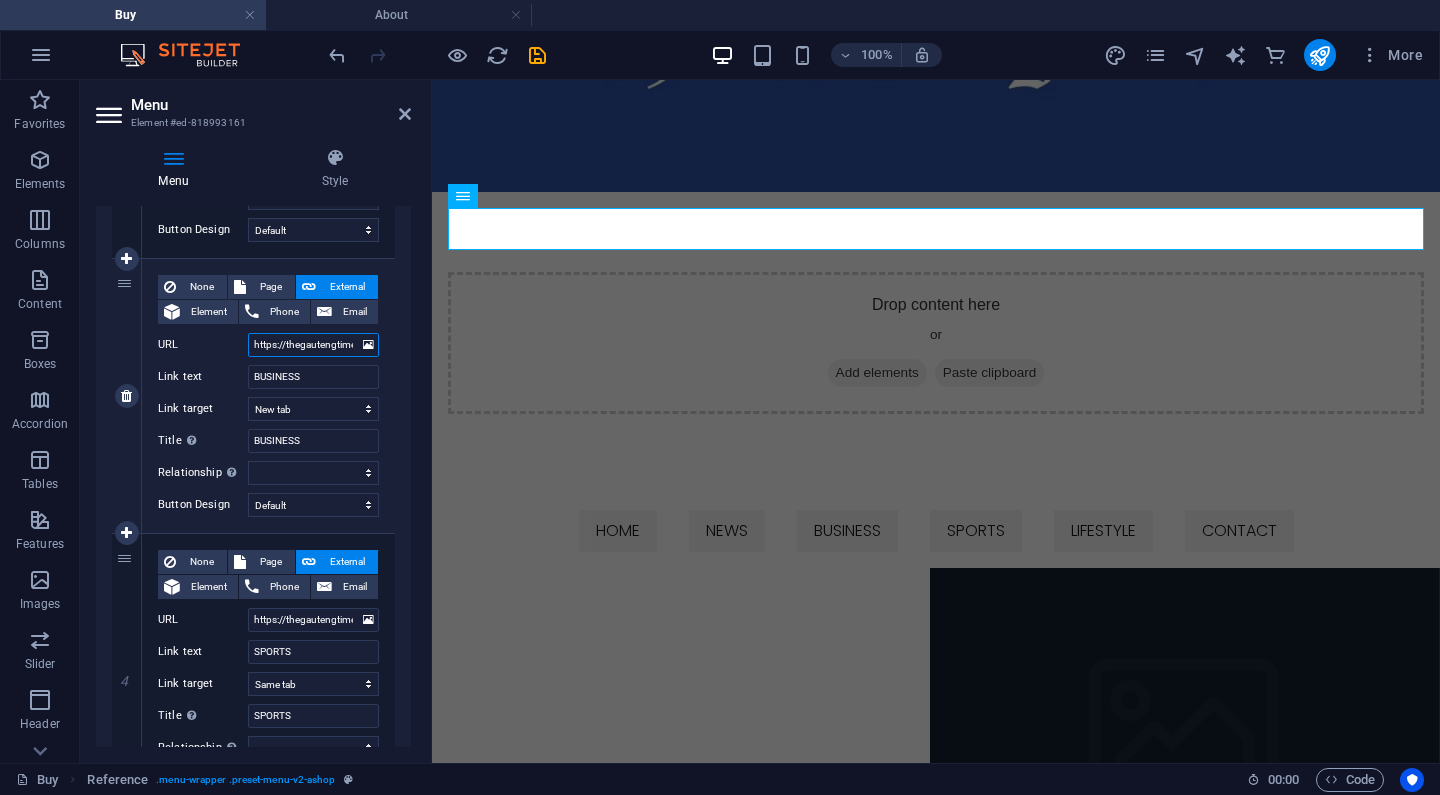 select 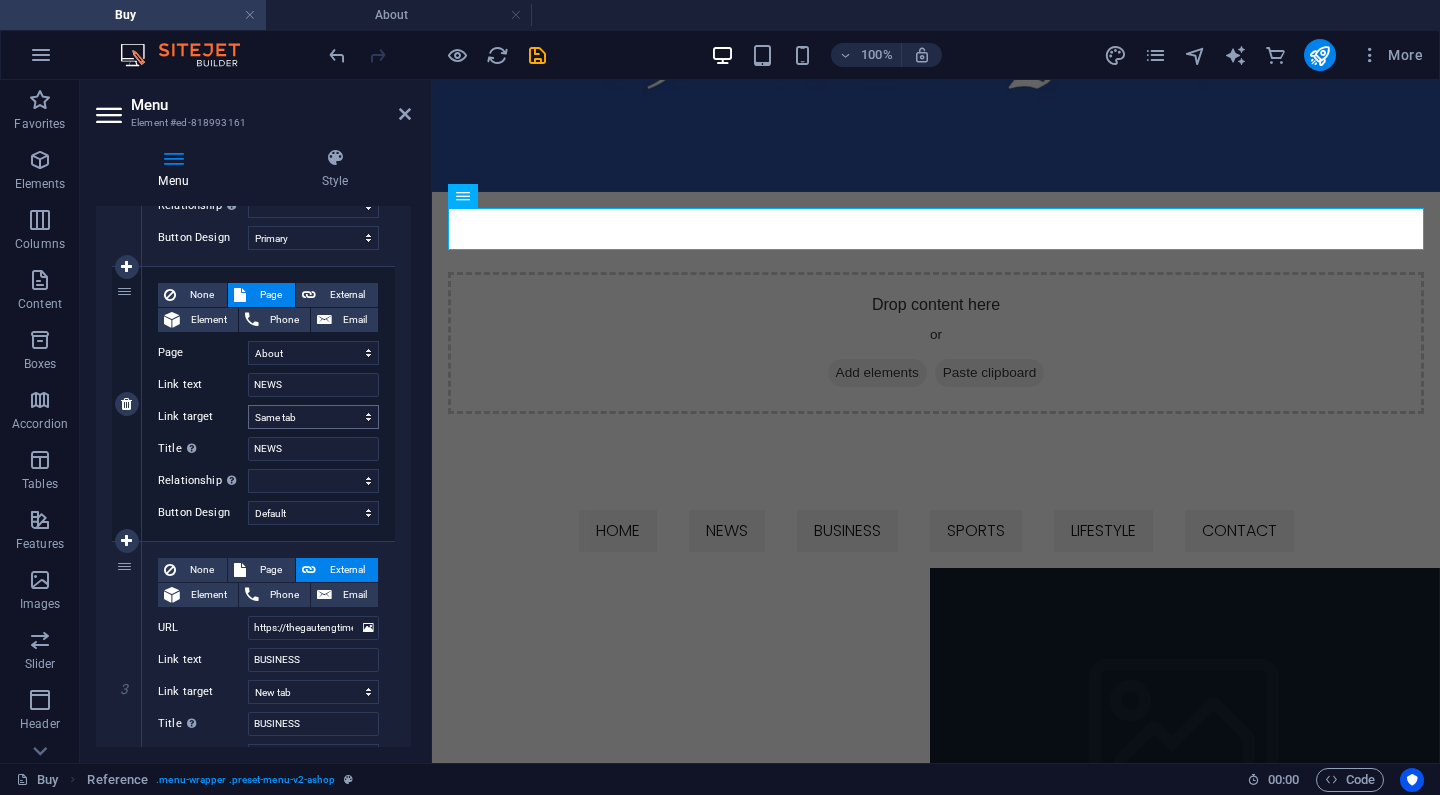 scroll, scrollTop: 395, scrollLeft: 0, axis: vertical 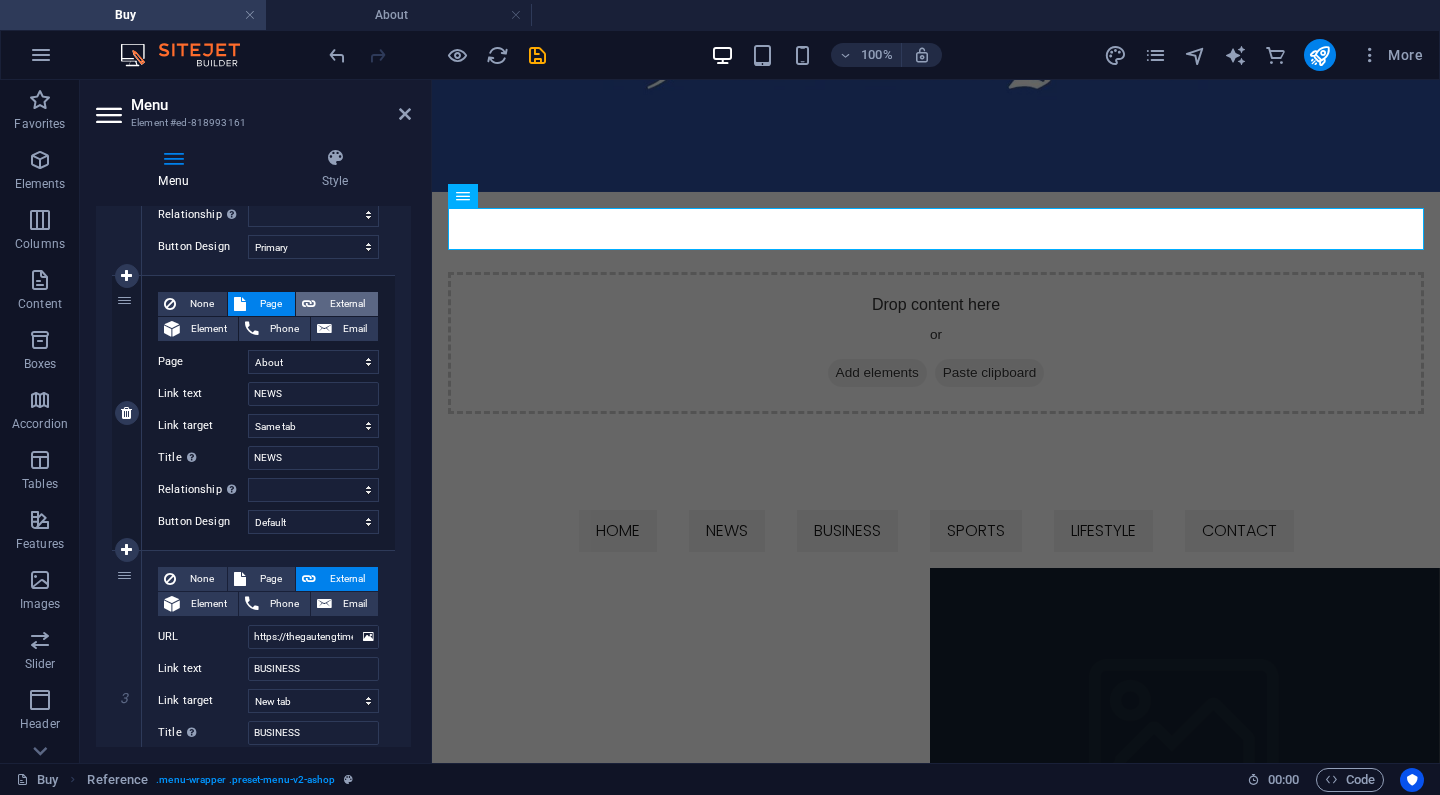 click on "External" at bounding box center (347, 304) 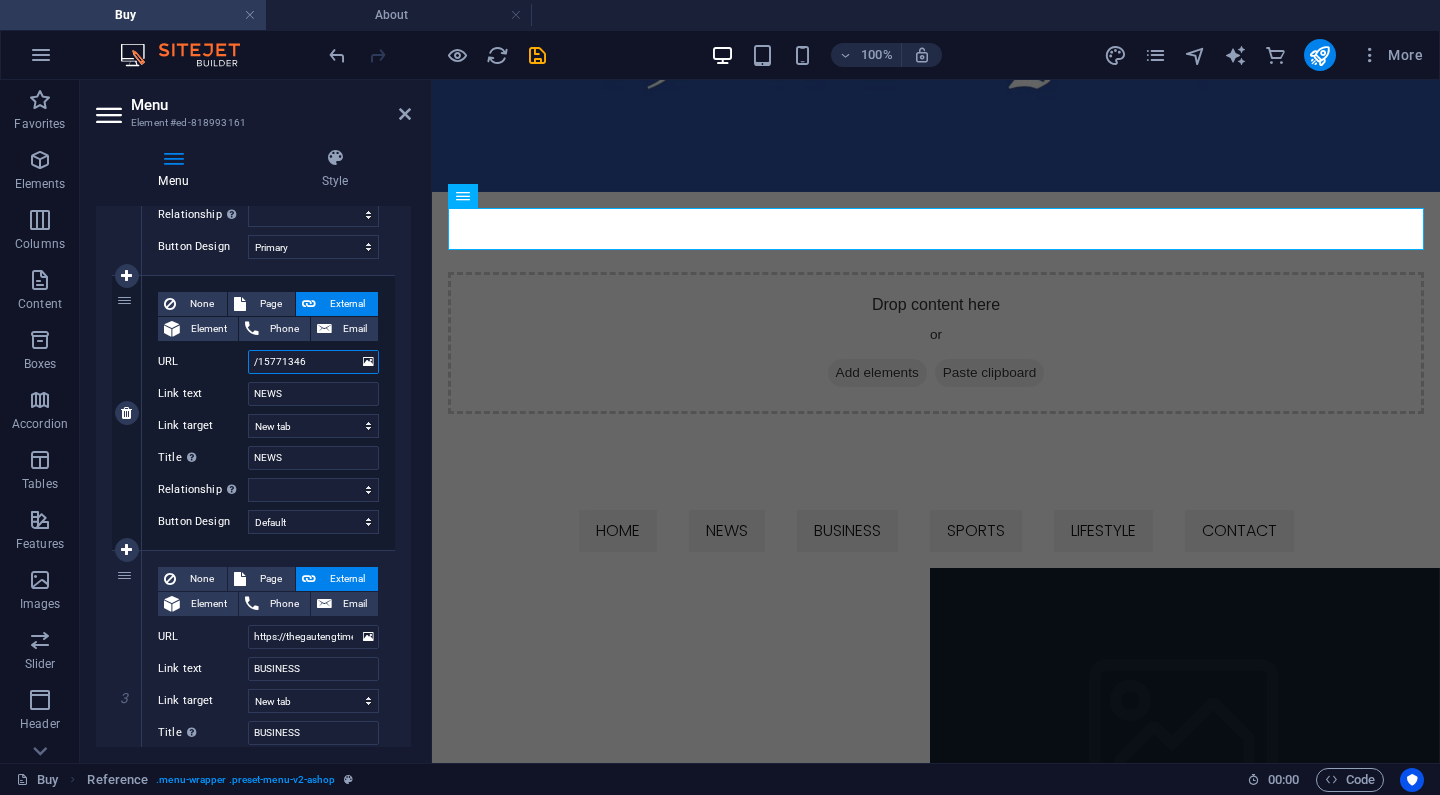 paste on "https://thegautengtimes.co.za/contact/" 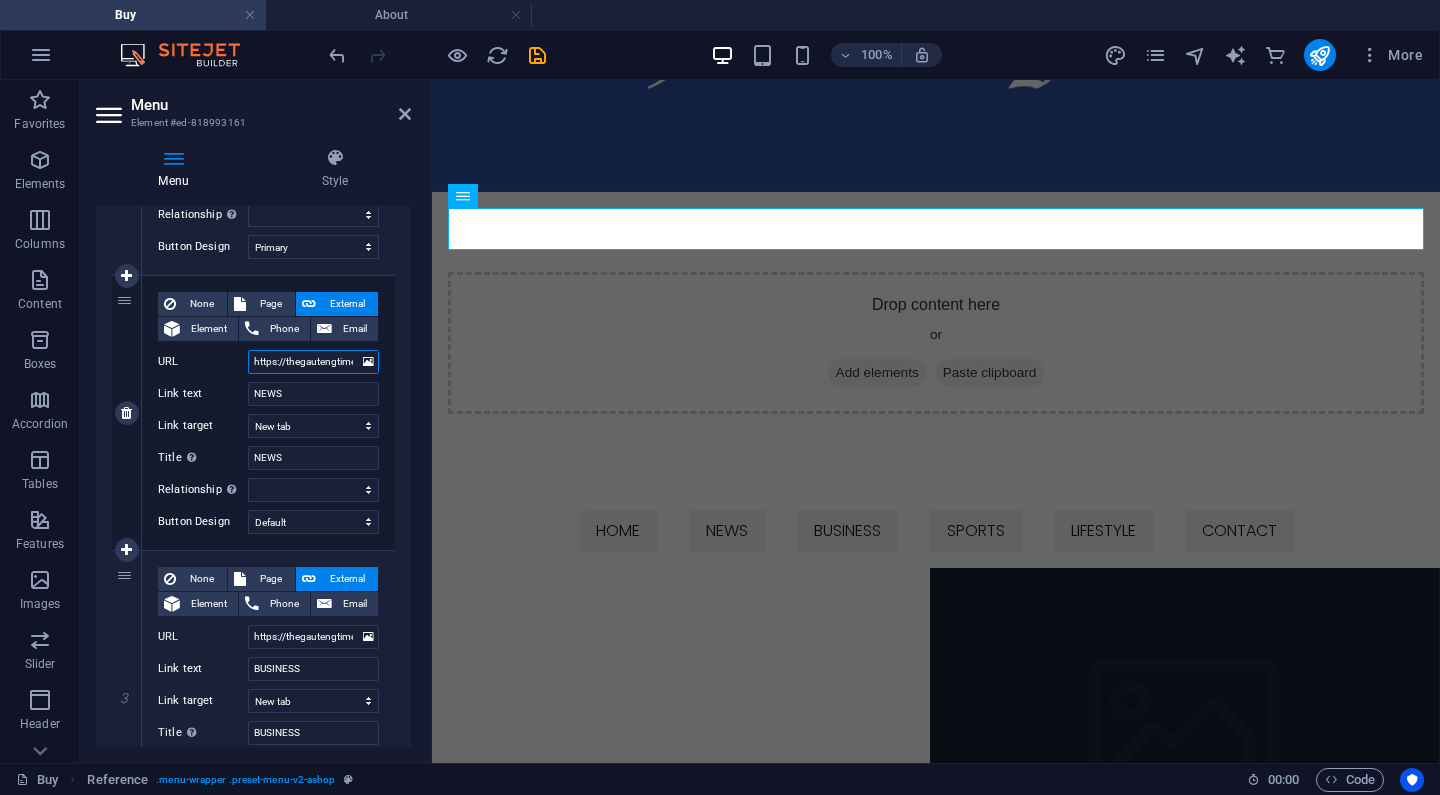 select 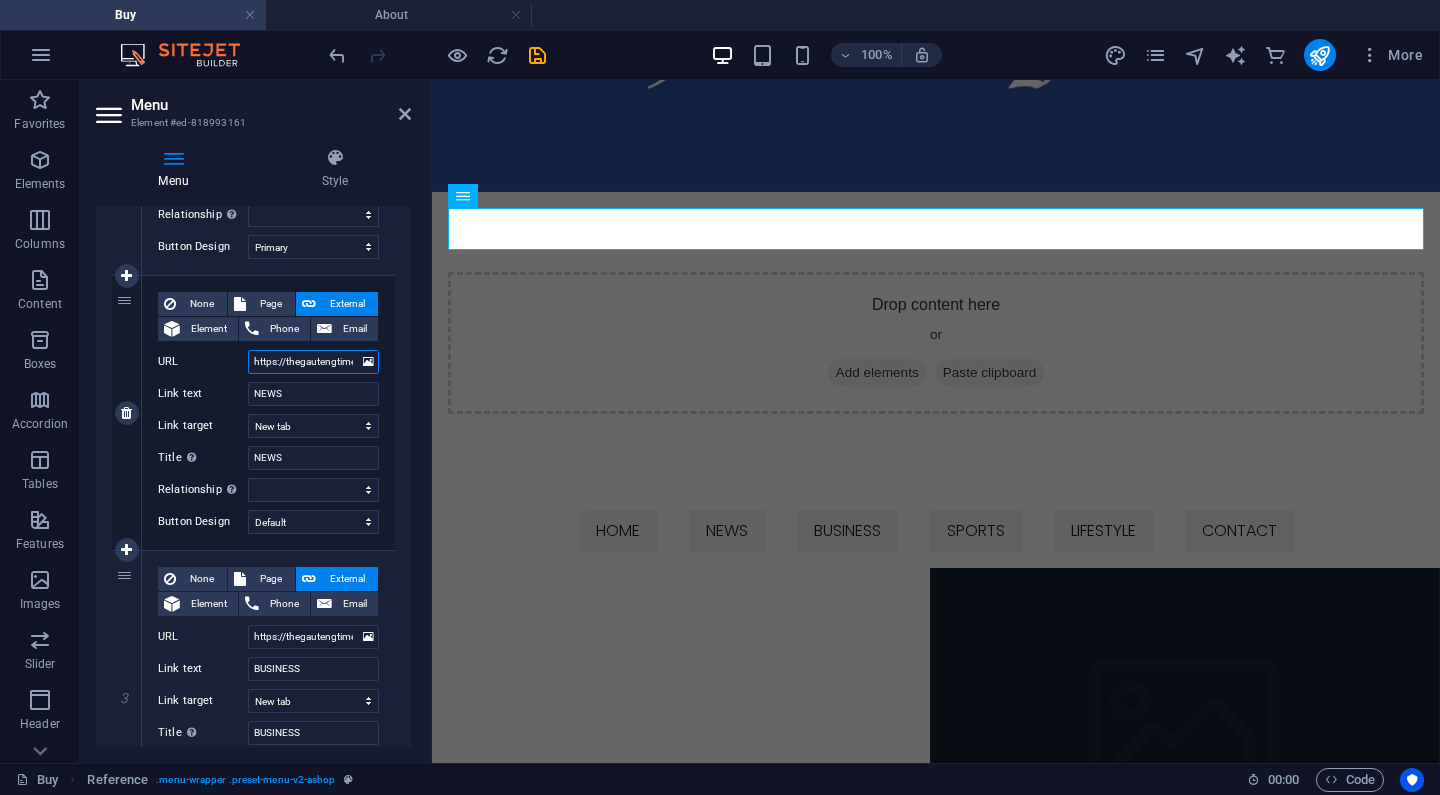 click on "https://thegautengtimes.co.za/contact/" at bounding box center [313, 362] 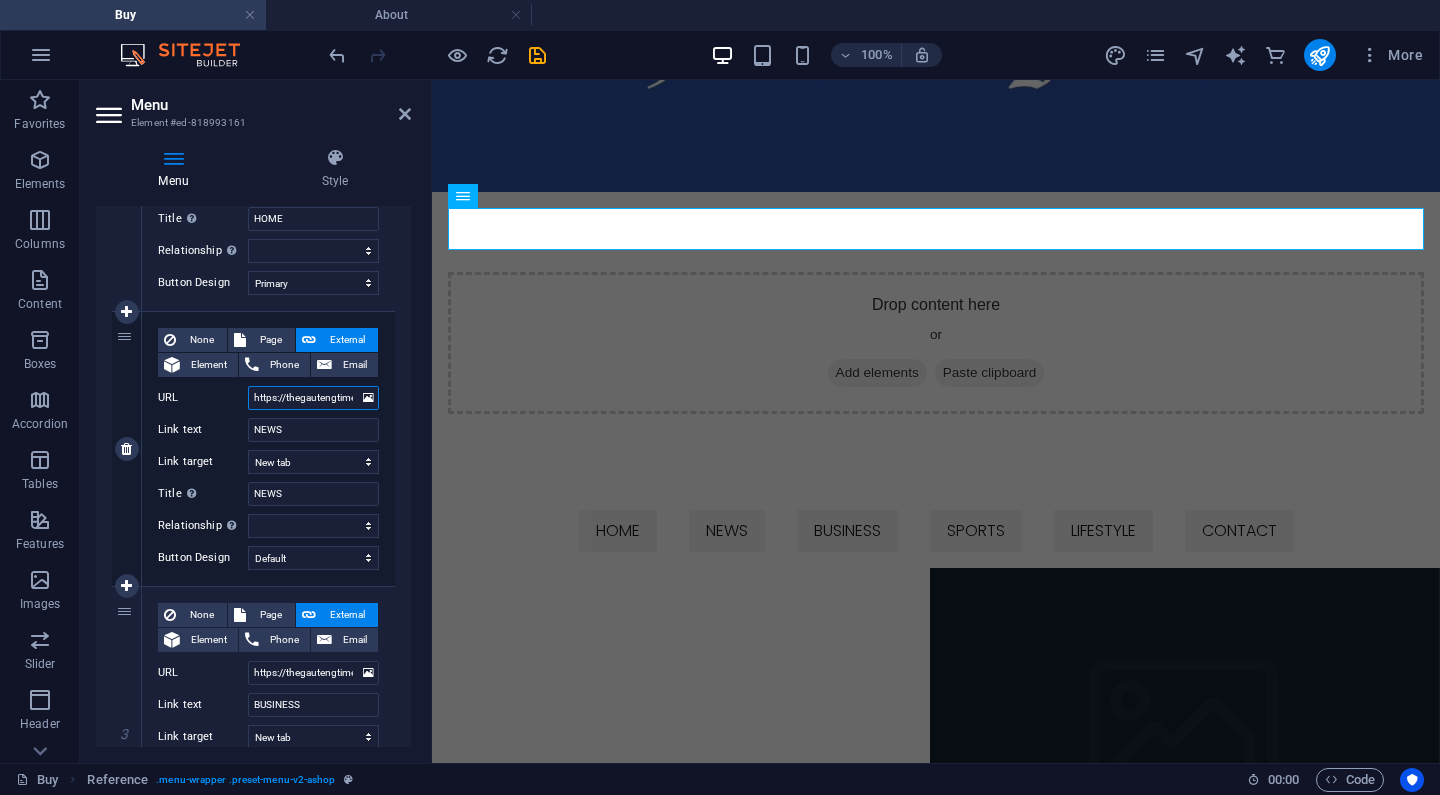 scroll, scrollTop: 356, scrollLeft: 0, axis: vertical 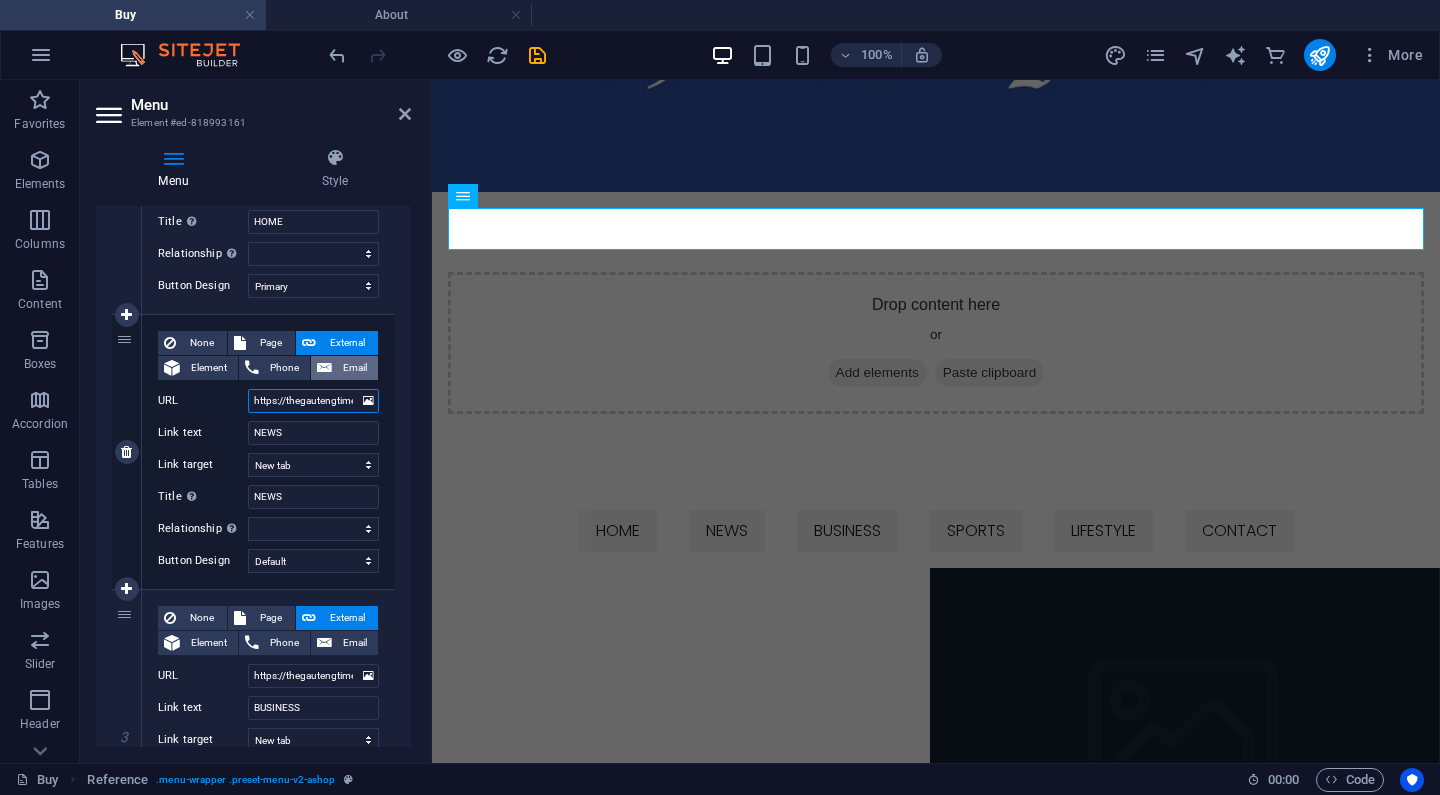 type on "https://thegautengtimes.co.za/news/" 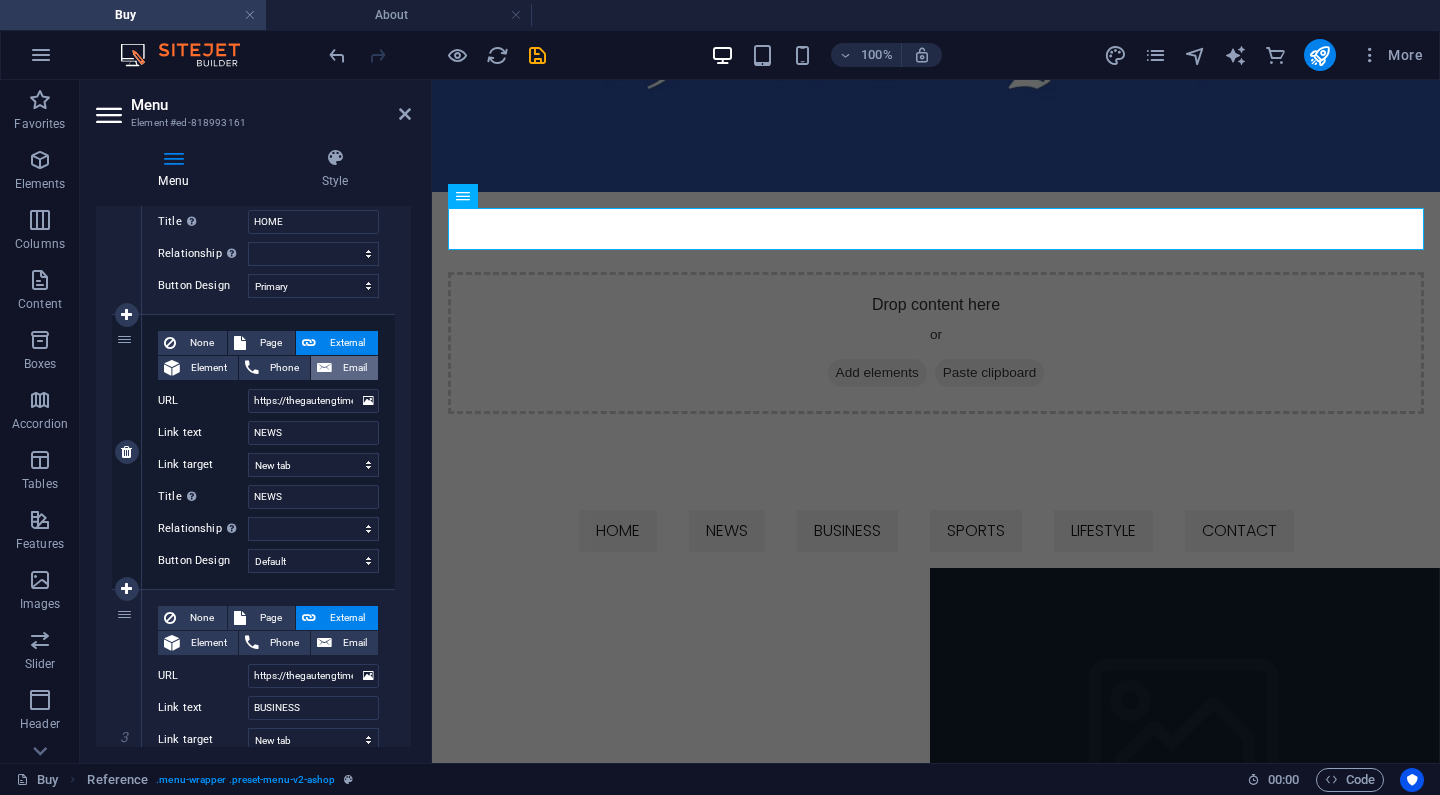 select 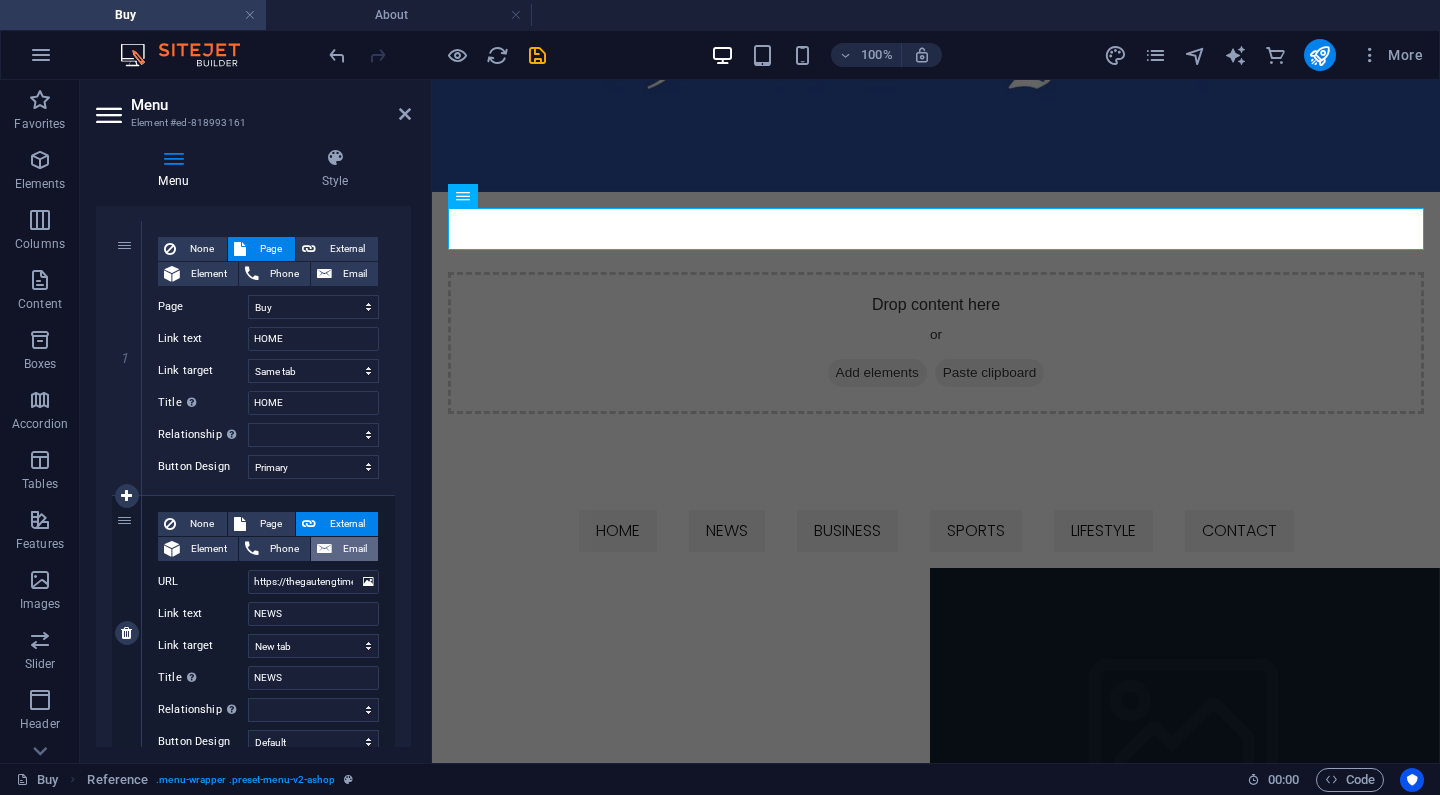 scroll, scrollTop: 173, scrollLeft: 0, axis: vertical 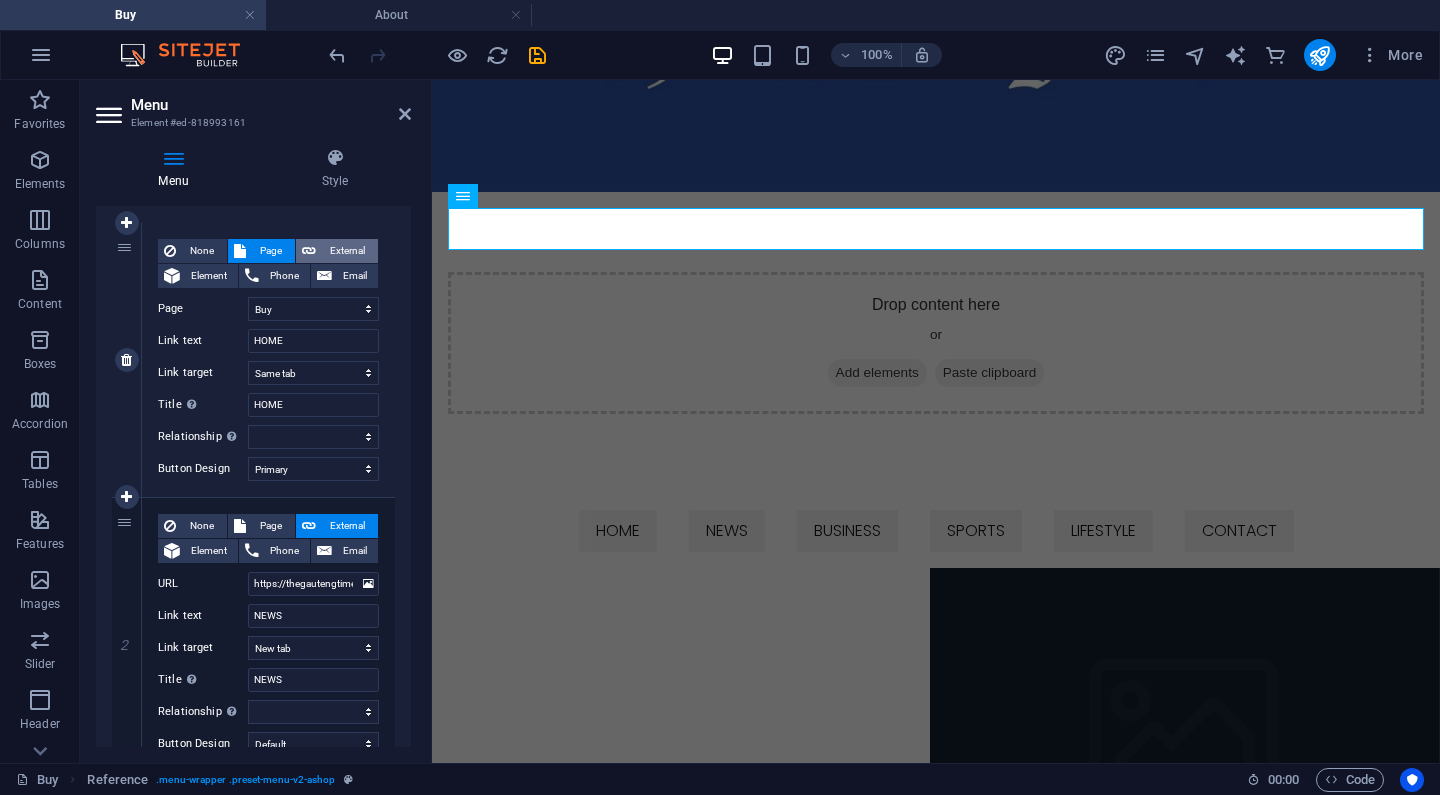 click on "External" at bounding box center [347, 251] 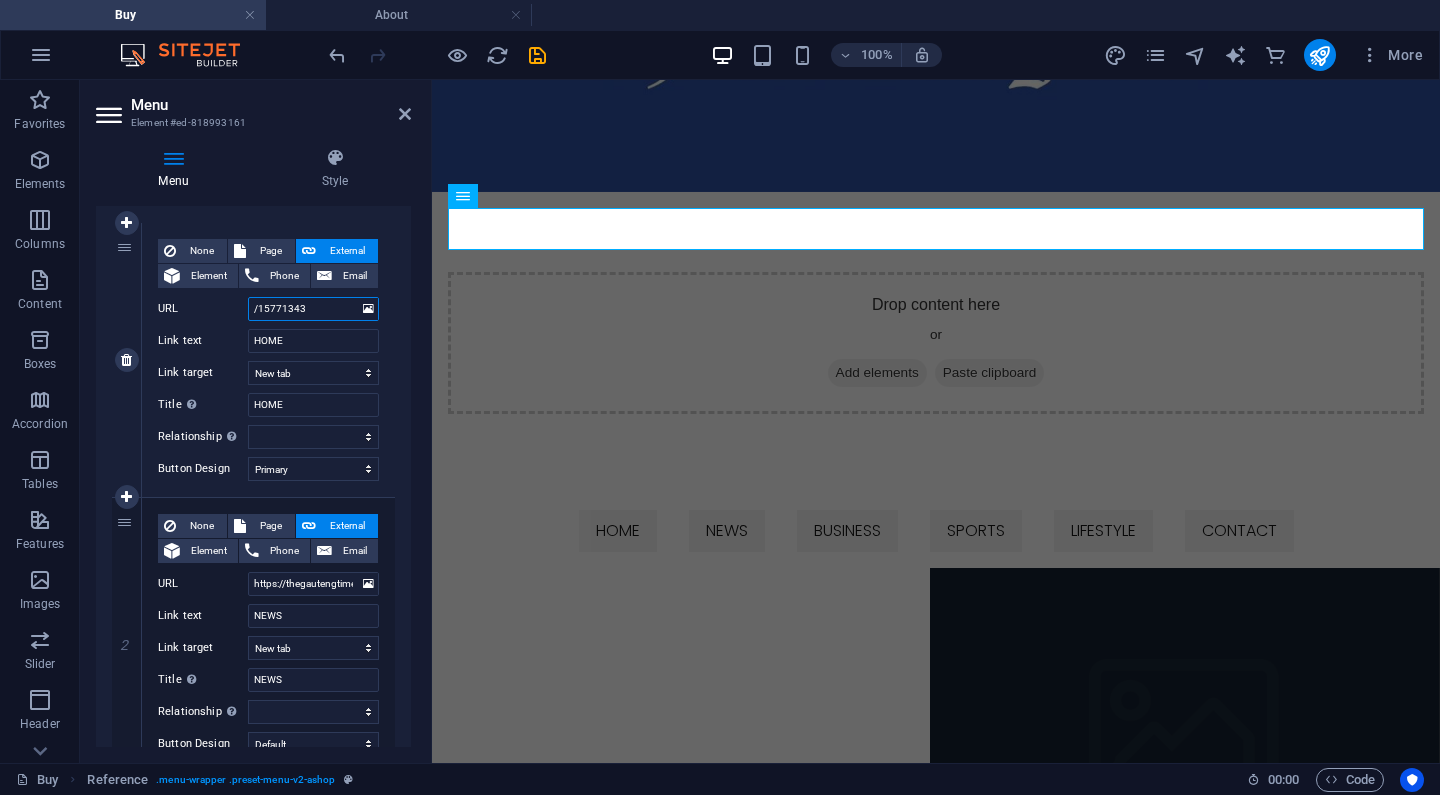 paste on "https://thegautengtimes.co.za/contact/" 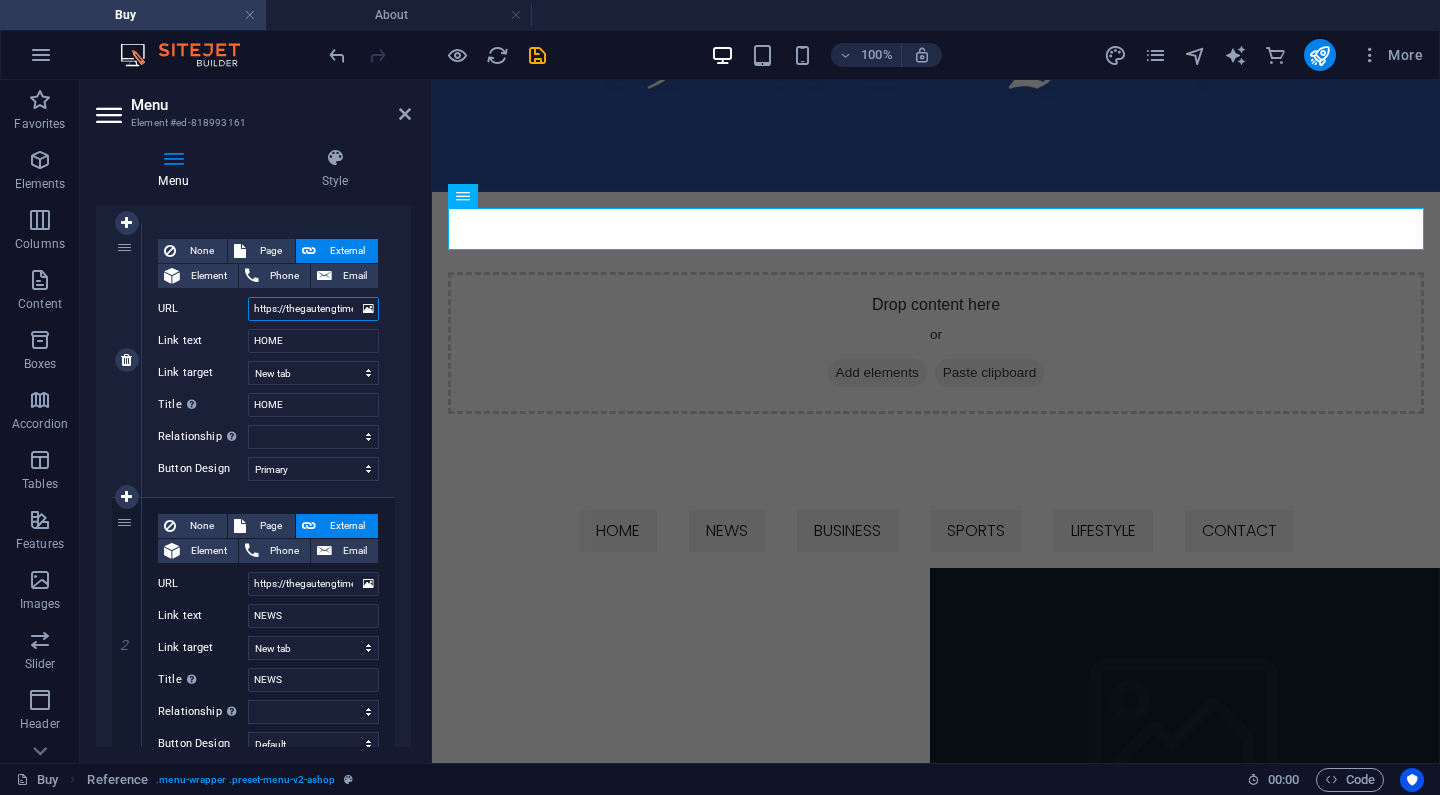 select 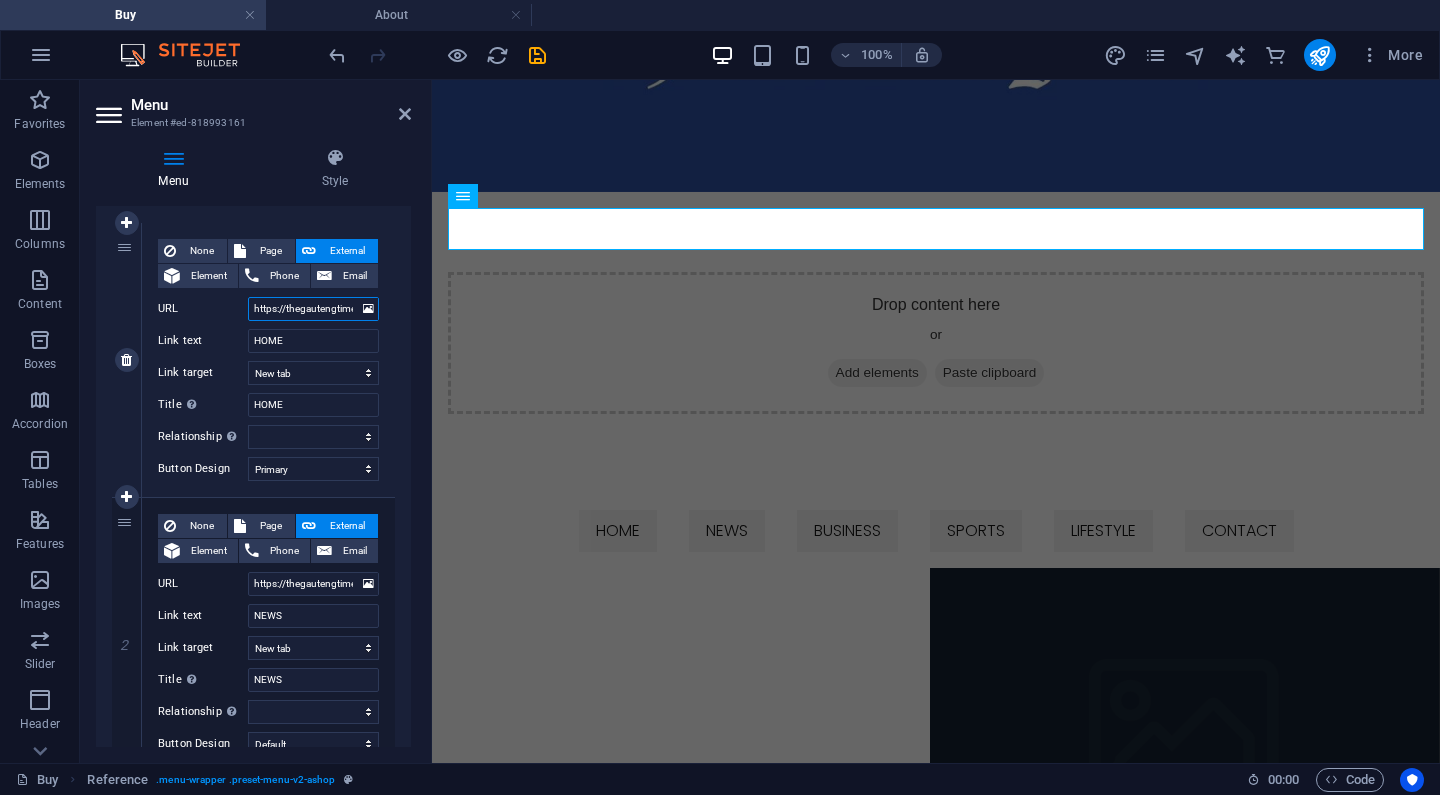 click on "https://thegautengtimes.co.za/contact/" at bounding box center (313, 309) 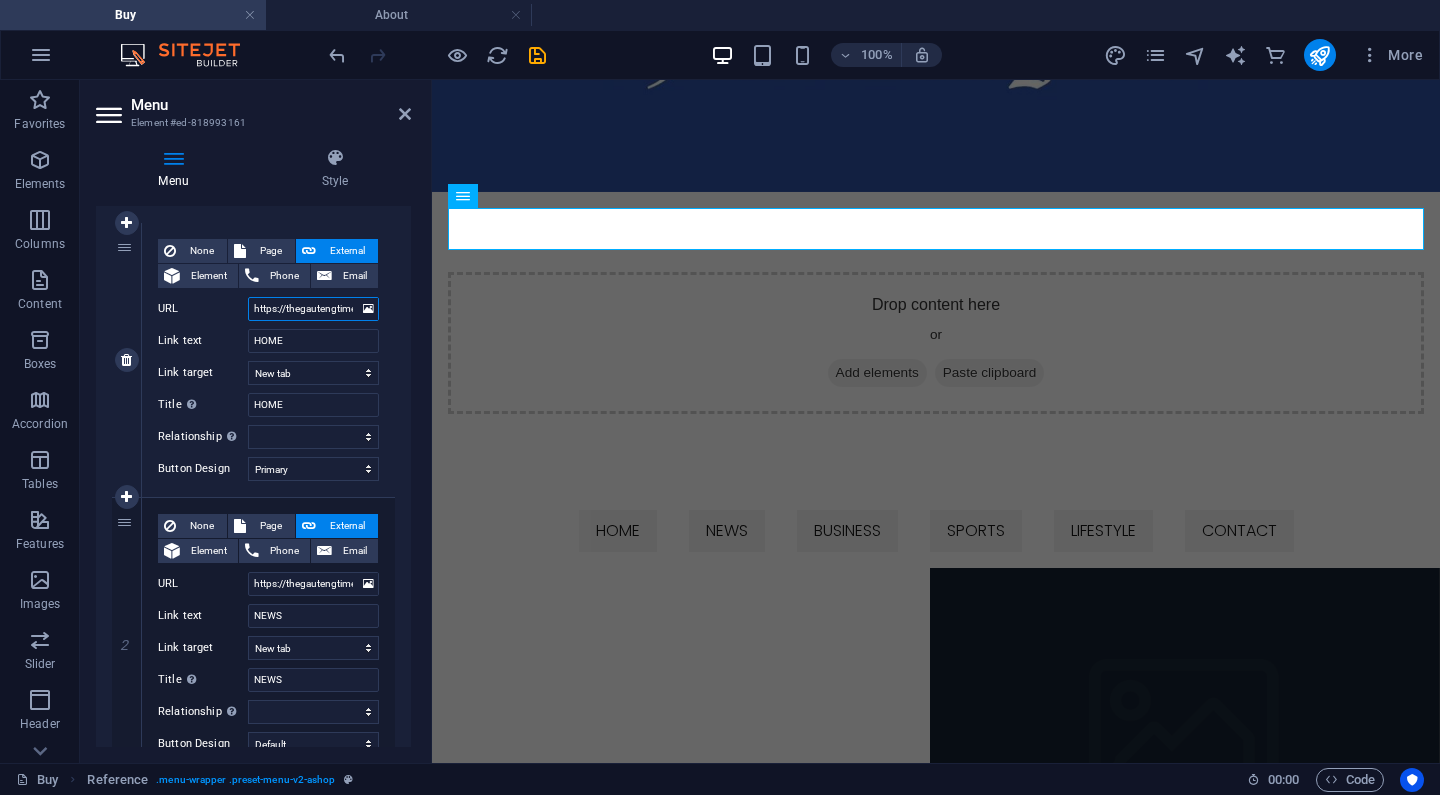 type on "https://thegautengtimes.co.za/home/" 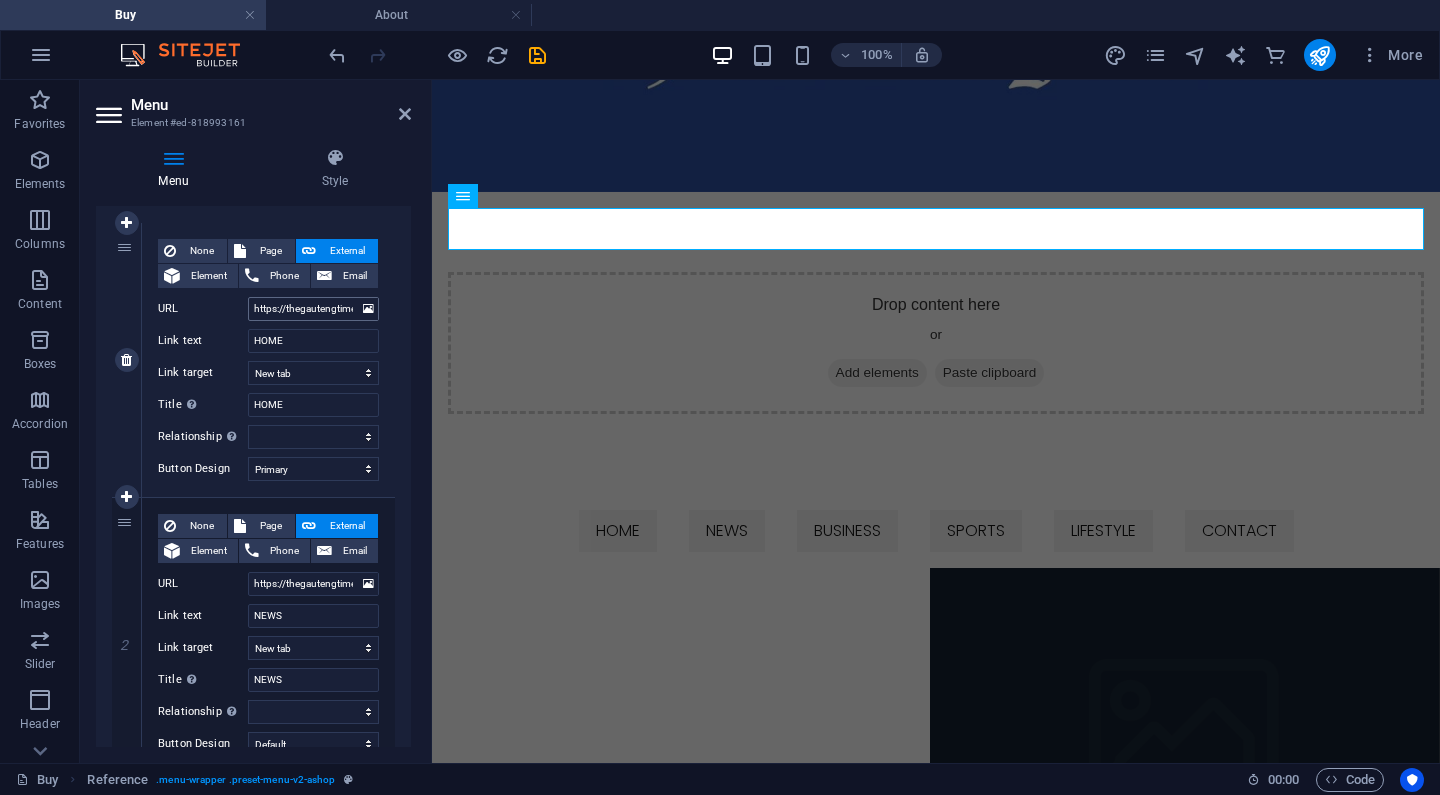 select 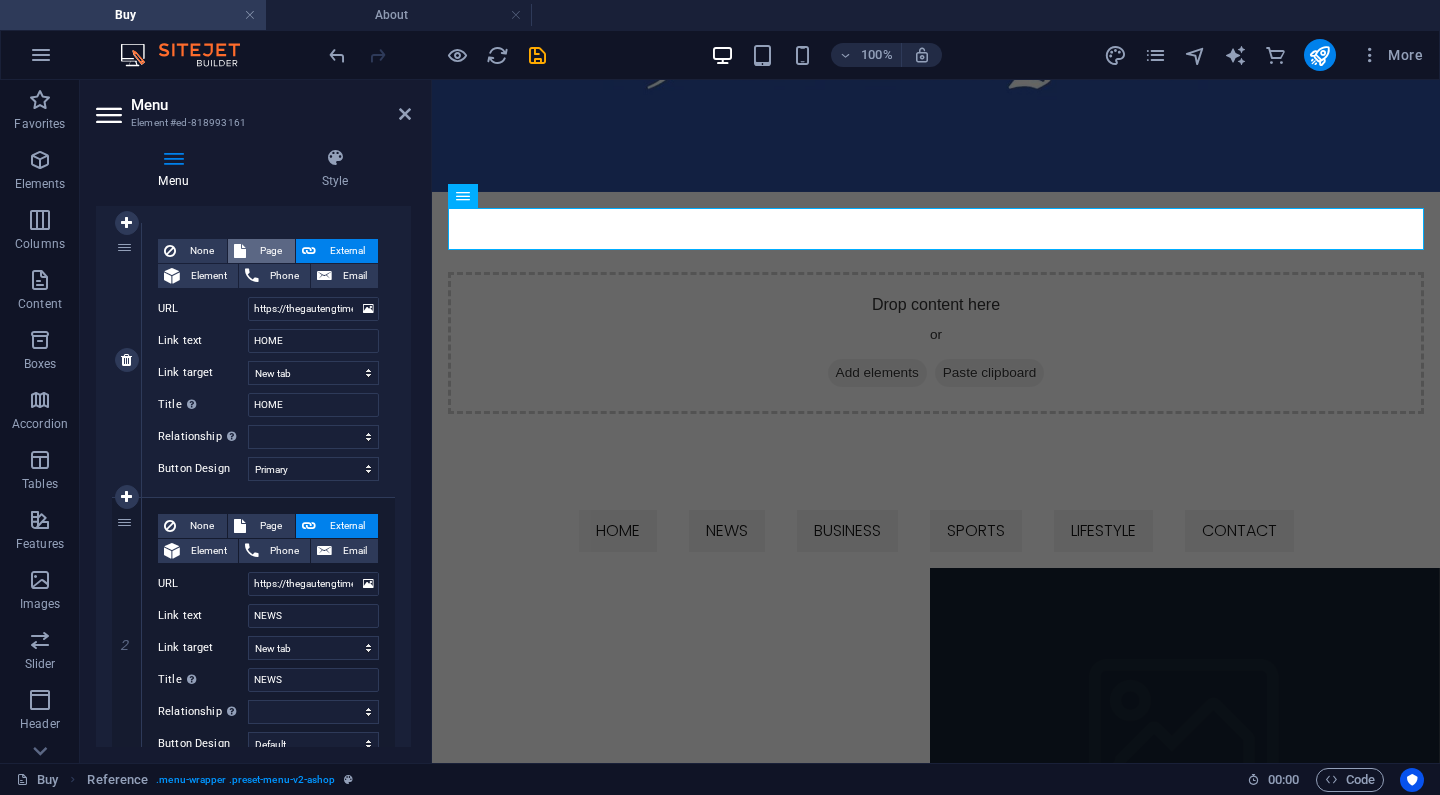 click on "Page" at bounding box center (270, 251) 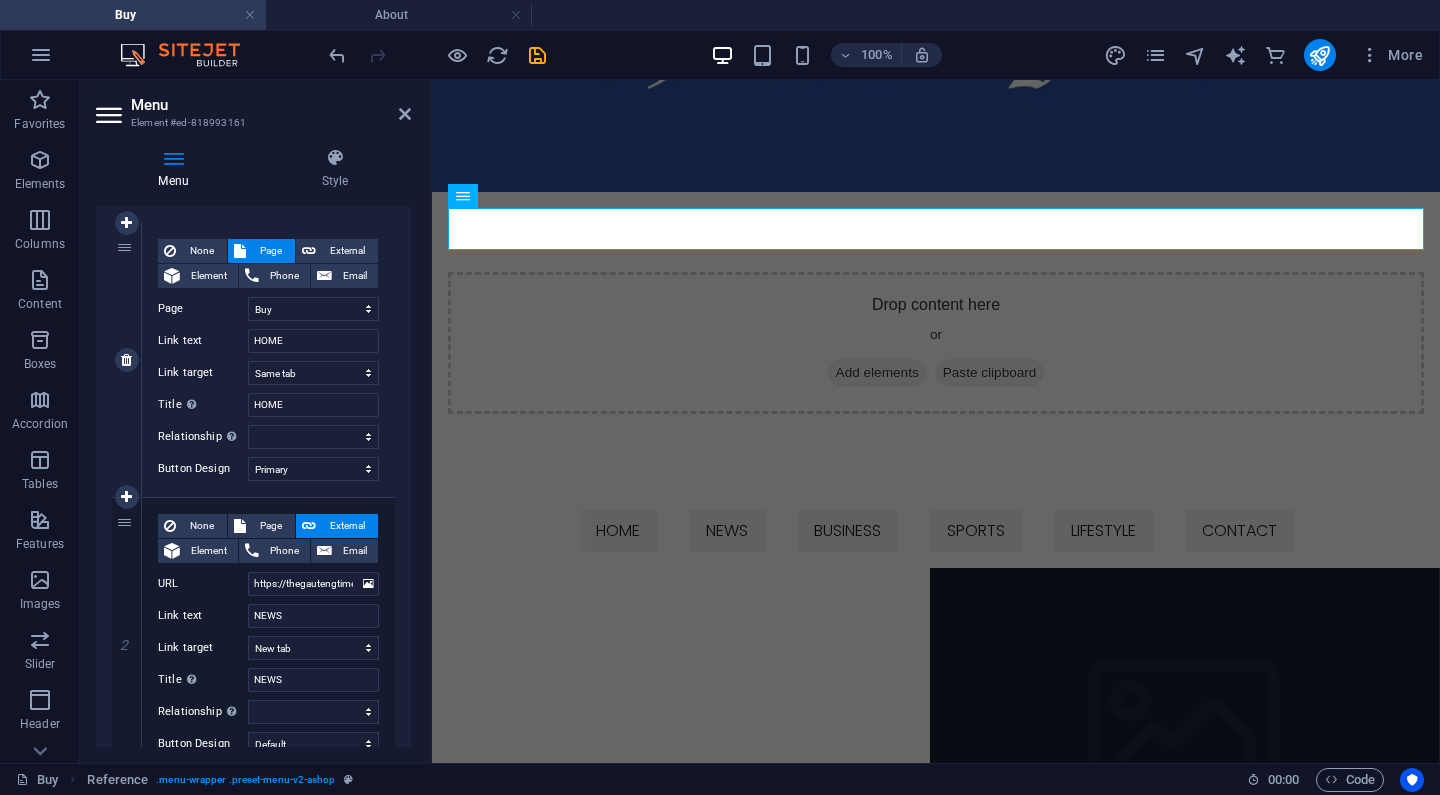 click on "None Page External Element Phone Email Page Buy About Blog FAQ Contact Legal notice Privacy Element
URL https://thegautengtimes.co.za/home/ Phone Email Link text HOME Link target New tab Same tab Overlay Title Additional link description, should not be the same as the link text. The title is most often shown as a tooltip text when the mouse moves over the element. Leave empty if uncertain. HOME Relationship Sets the  relationship of this link to the link target . For example, the value "nofollow" instructs search engines not to follow the link. Can be left empty. alternate author bookmark external help license next nofollow noreferrer noopener prev search tag" at bounding box center [268, 344] 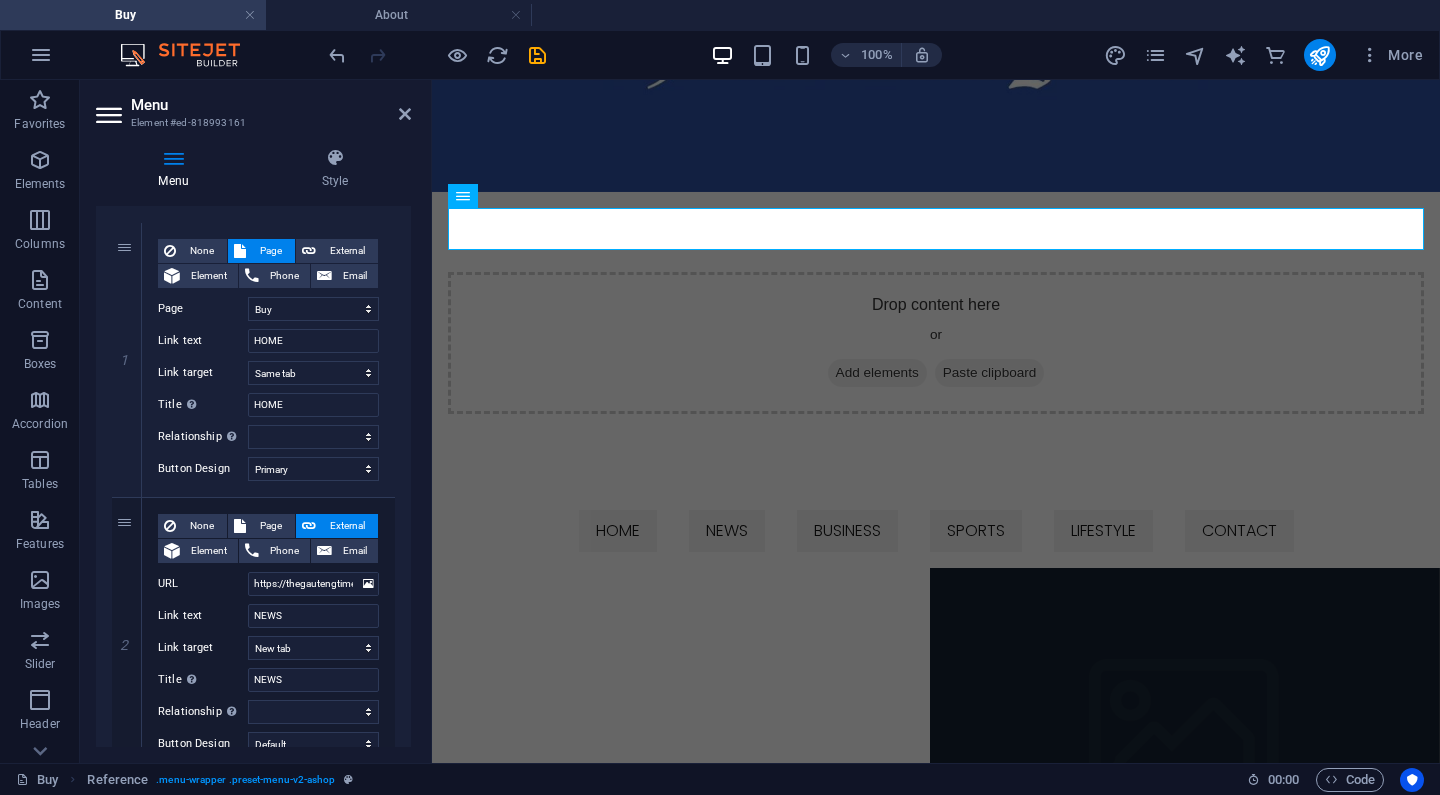 click at bounding box center (437, 55) 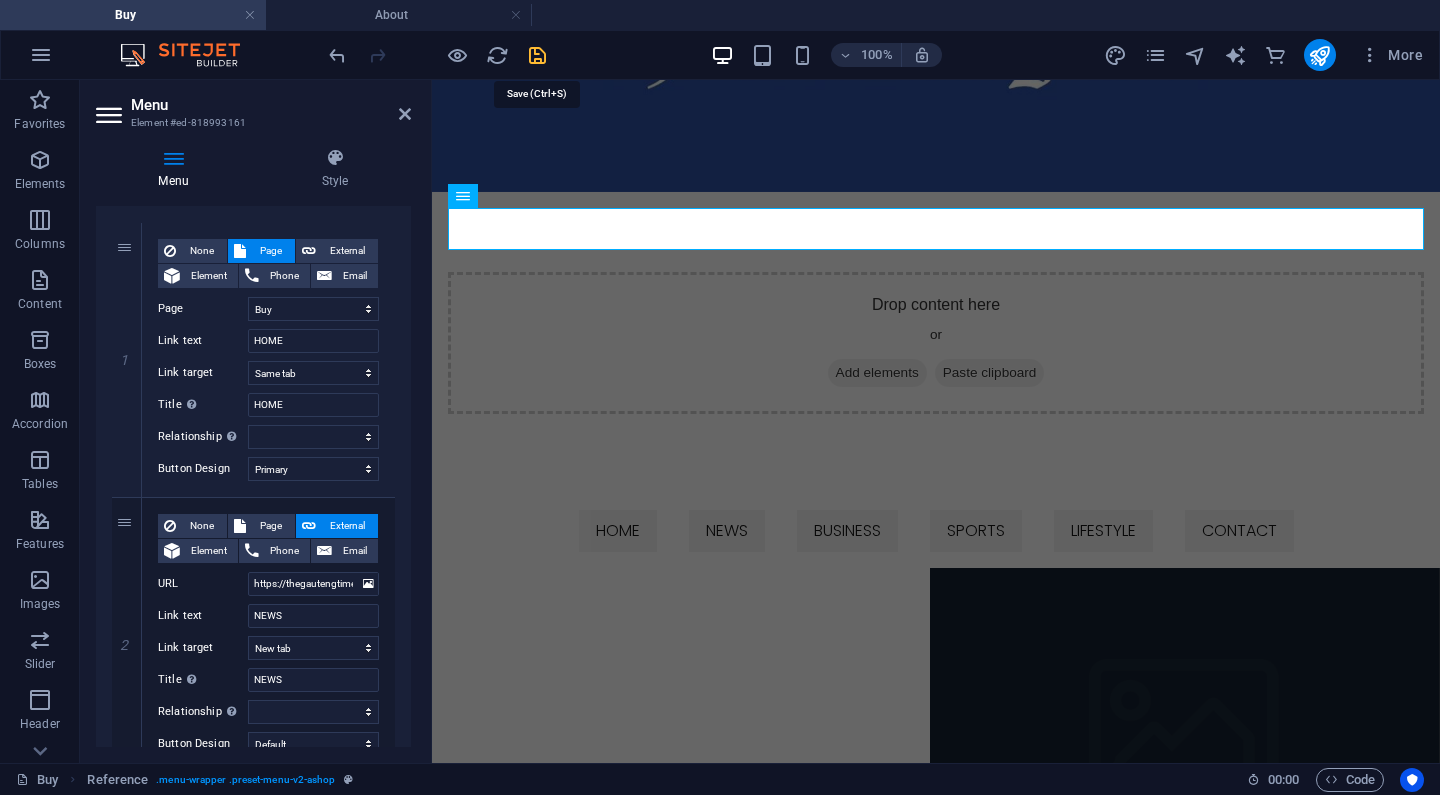 click at bounding box center [537, 55] 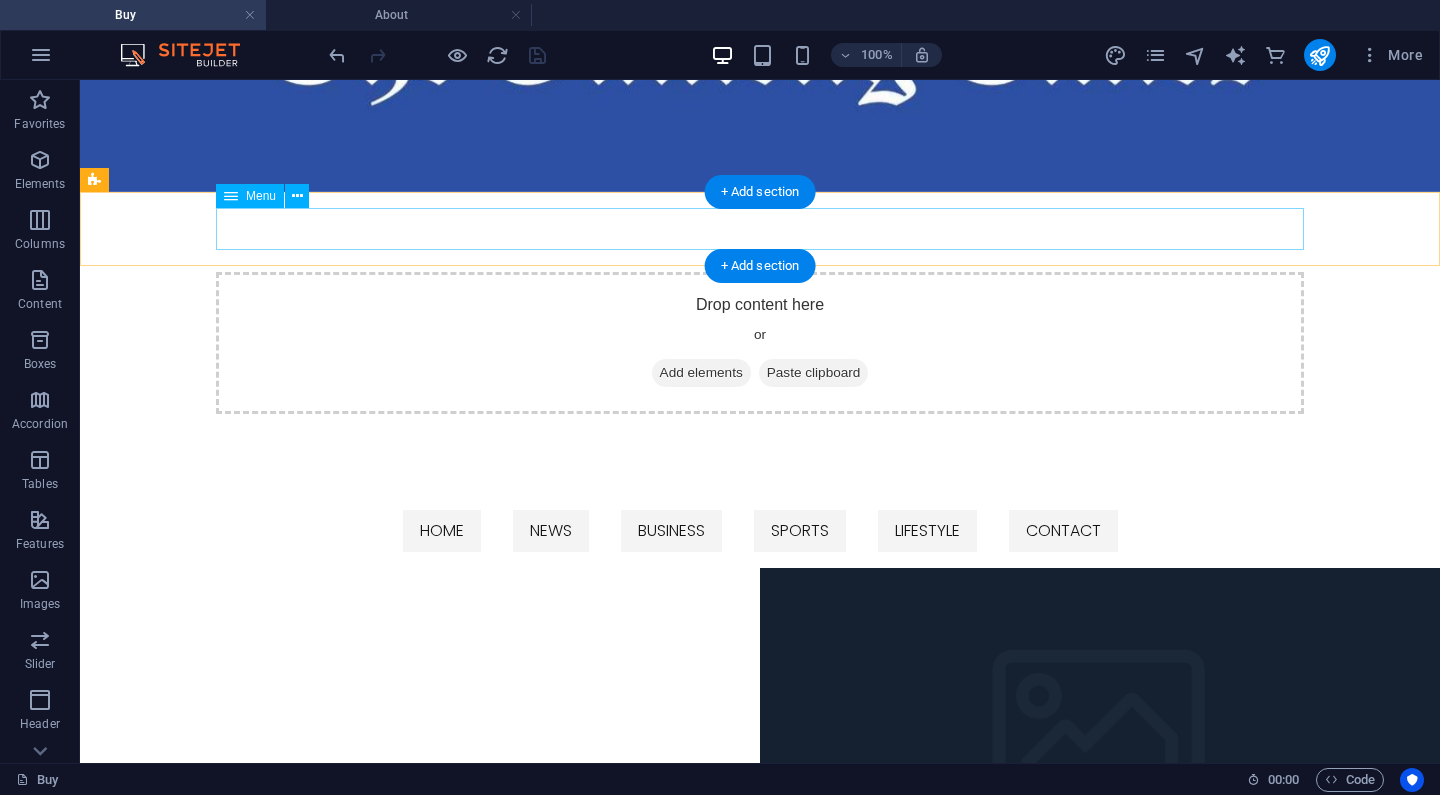 click on "HOME NEWS BUSINESS SPORTS LIFESTYLE CONTACT" at bounding box center (760, 531) 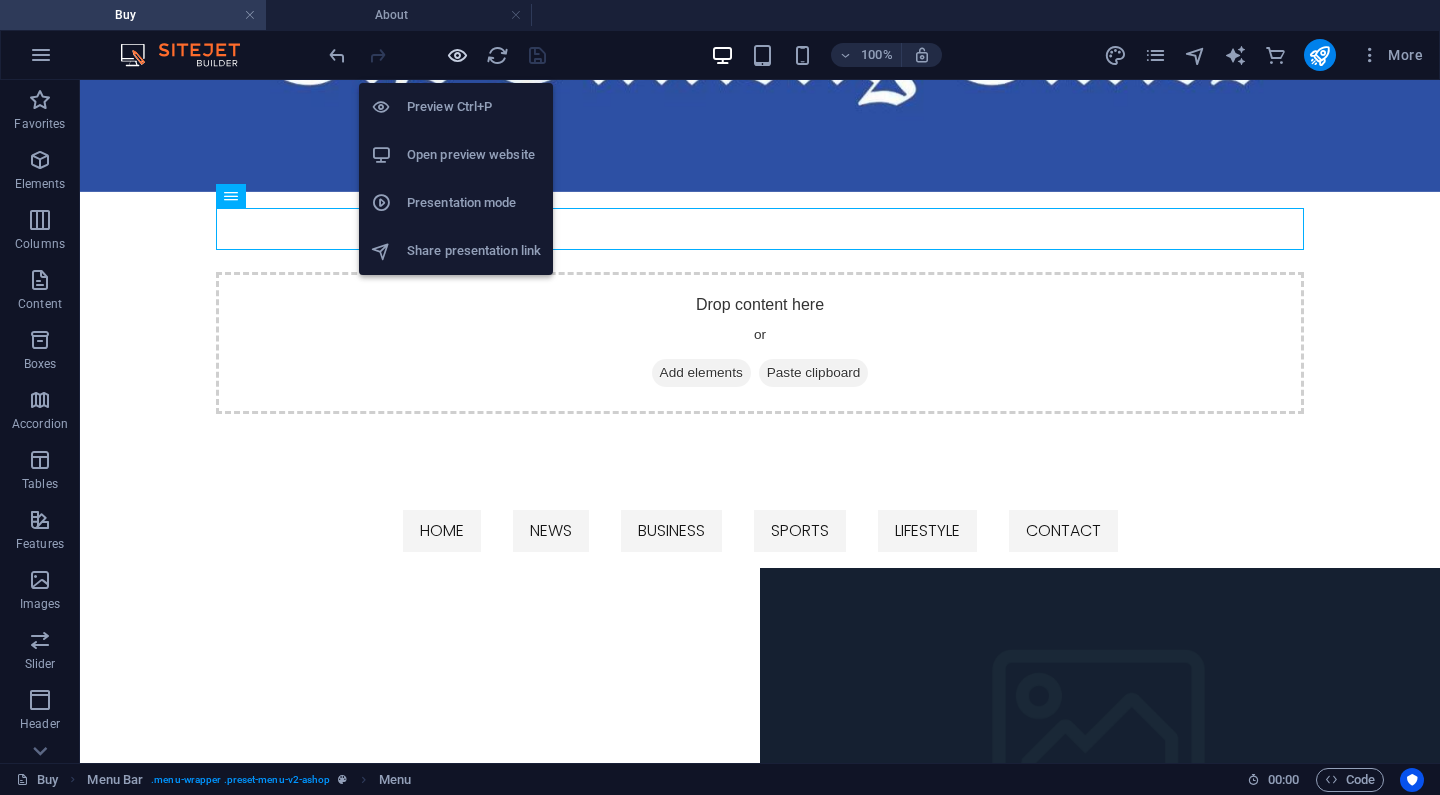 click at bounding box center [457, 55] 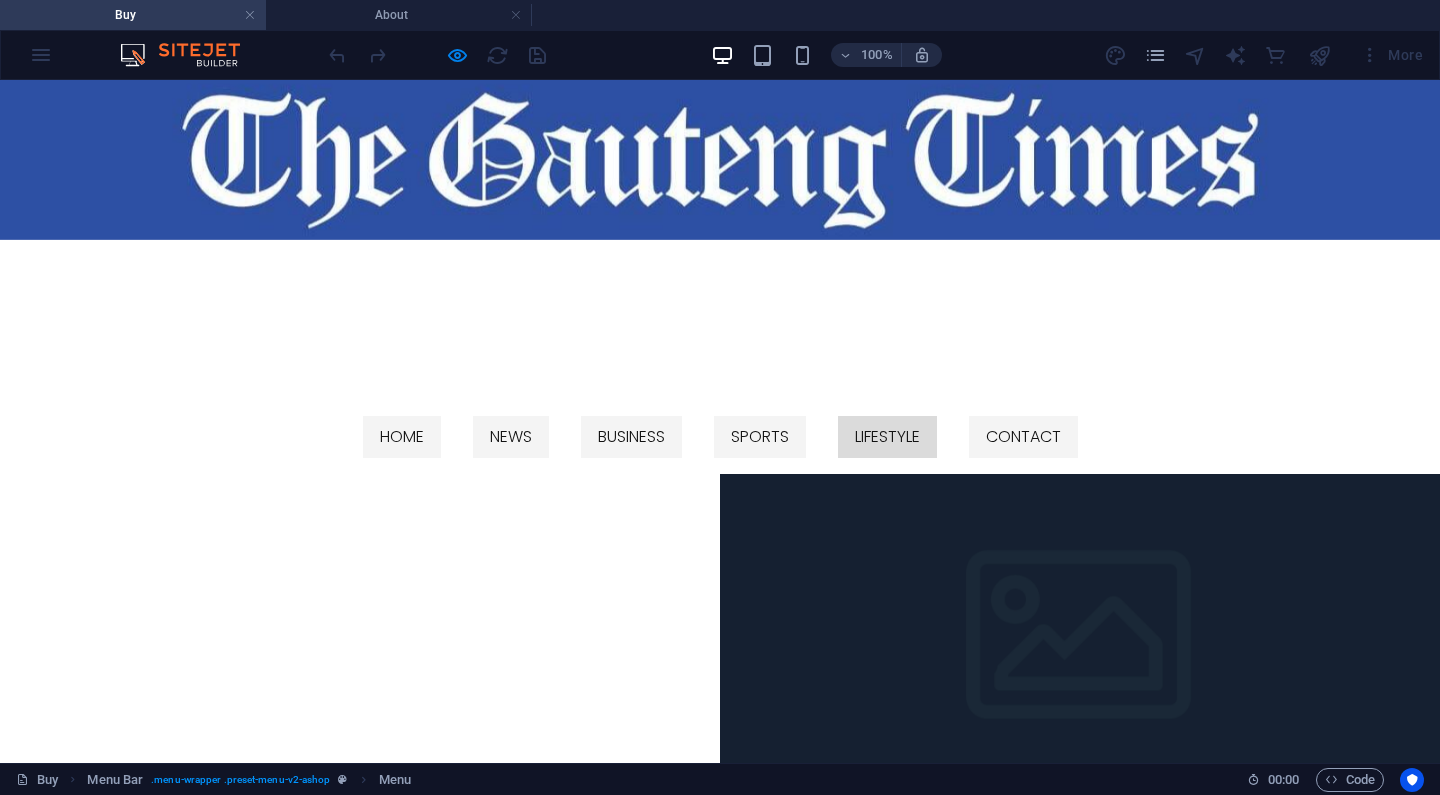 scroll, scrollTop: 0, scrollLeft: 0, axis: both 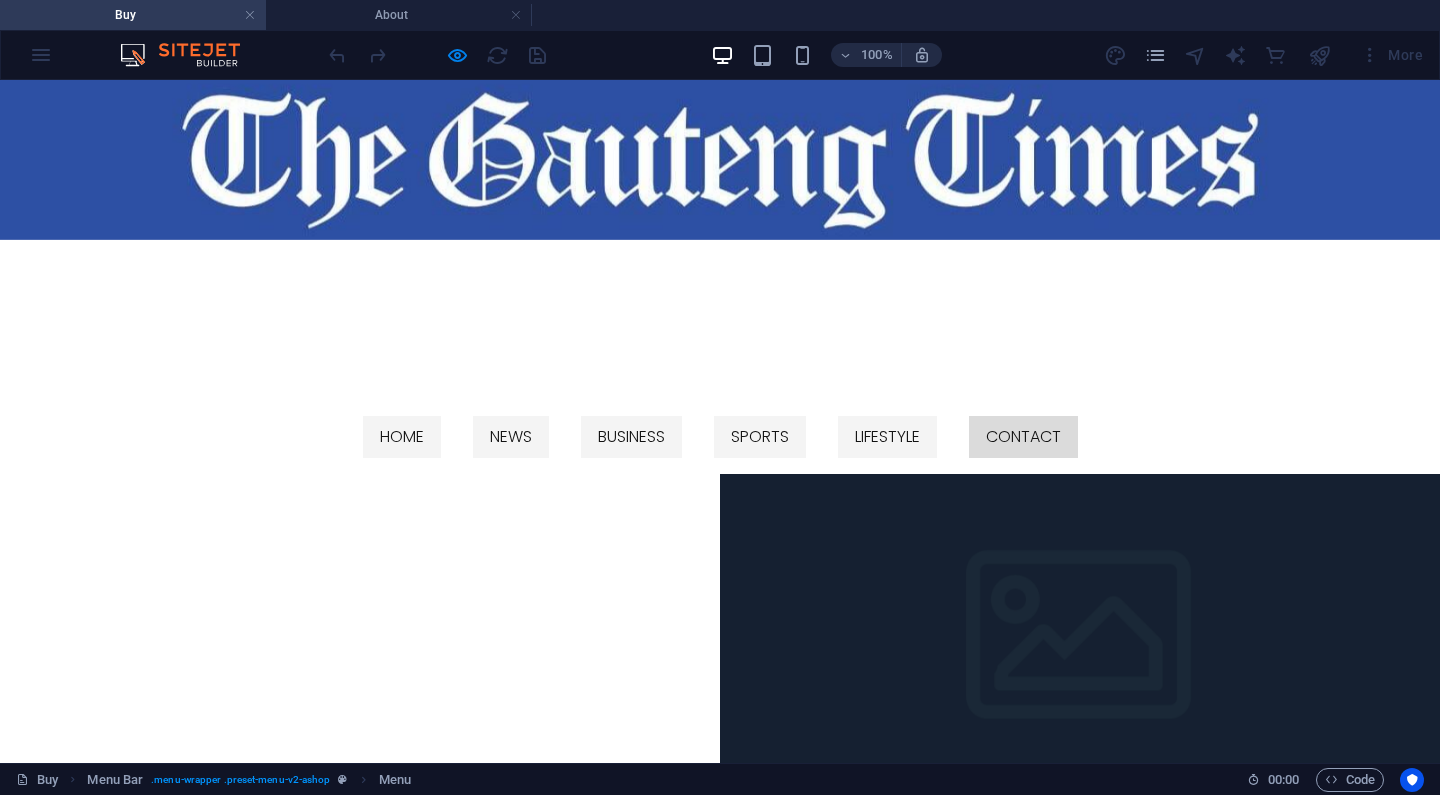 click on "CONTACT" at bounding box center (1023, 437) 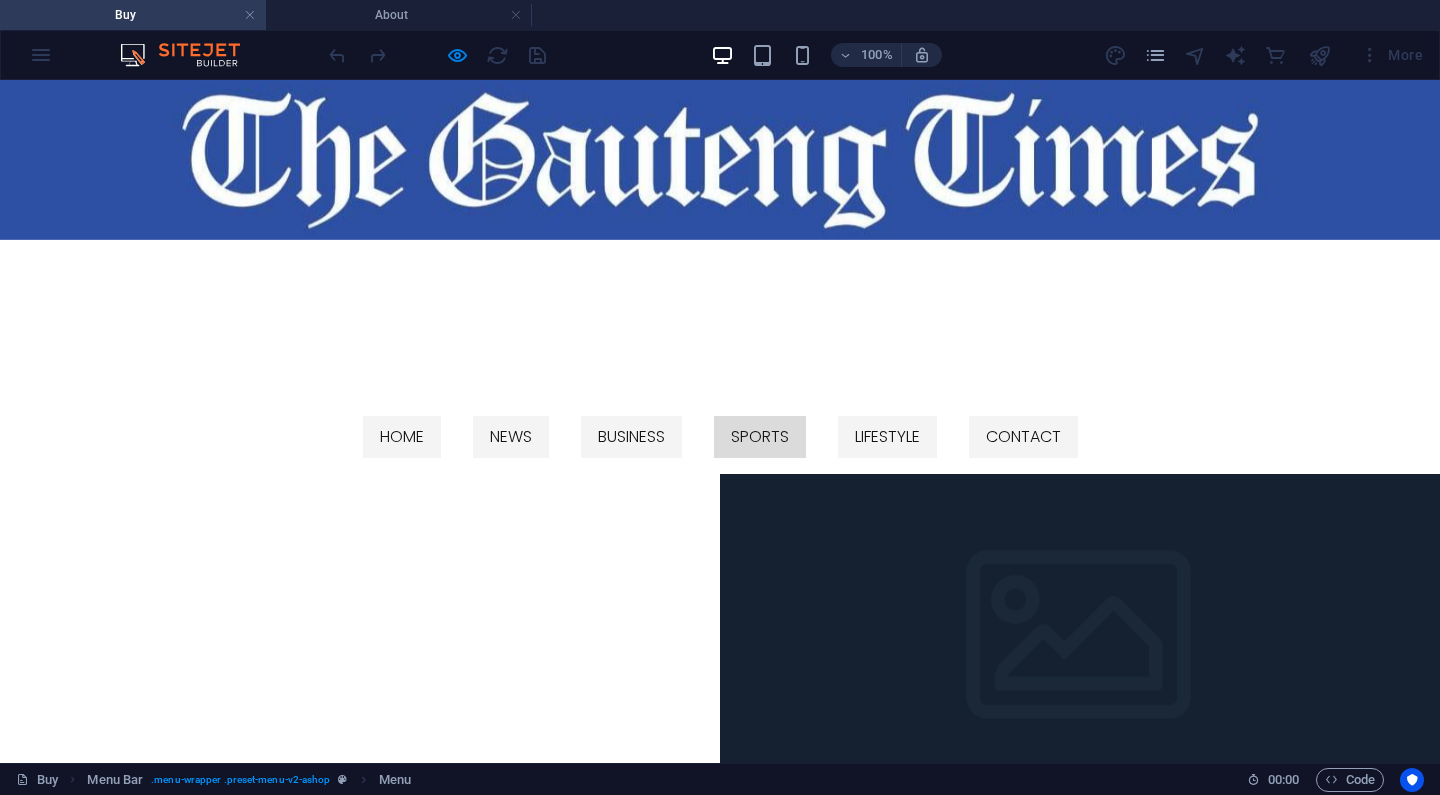 scroll, scrollTop: 0, scrollLeft: 0, axis: both 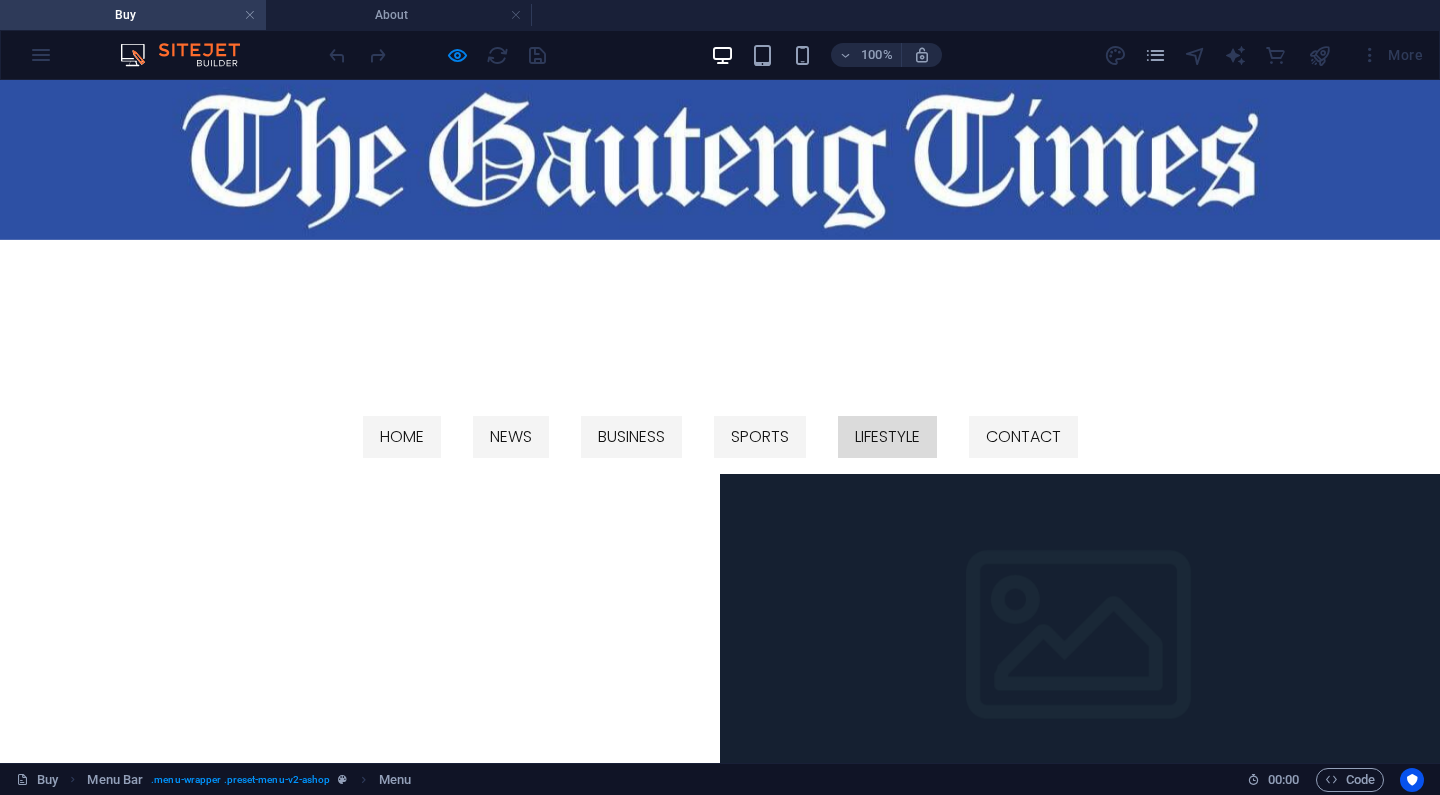 click on "LIFESTYLE" at bounding box center (887, 437) 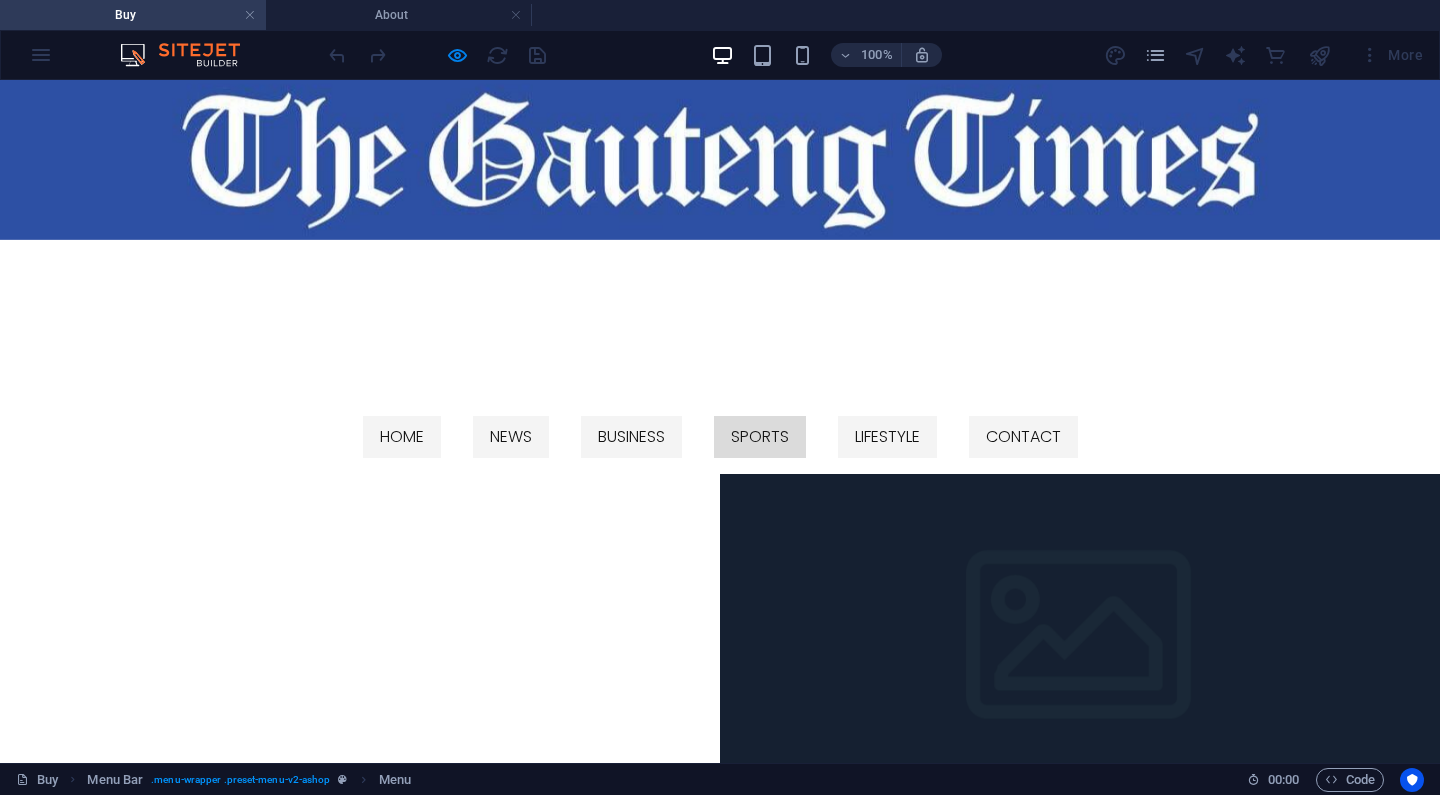 click on "SPORTS" at bounding box center [760, 437] 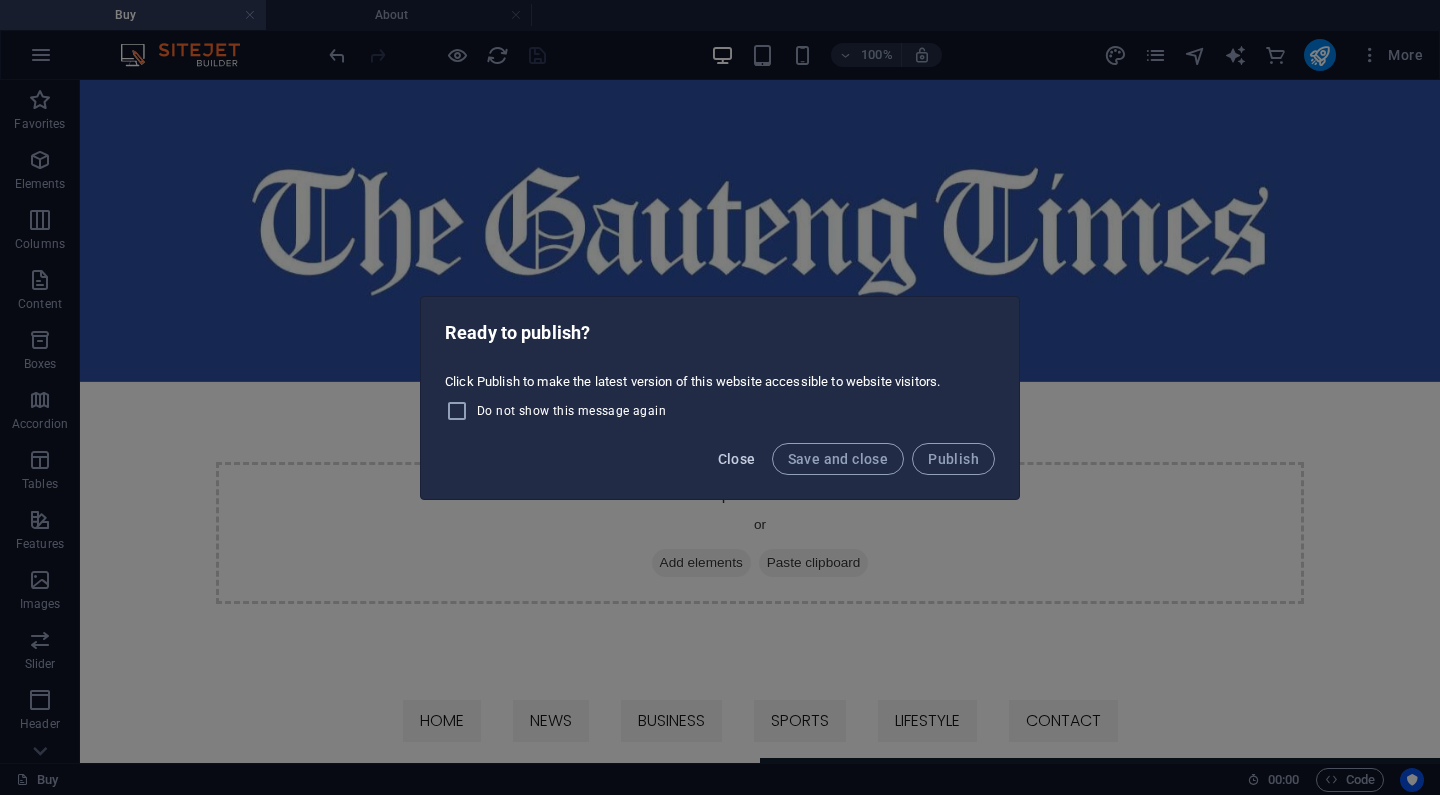 click on "Close" at bounding box center (737, 459) 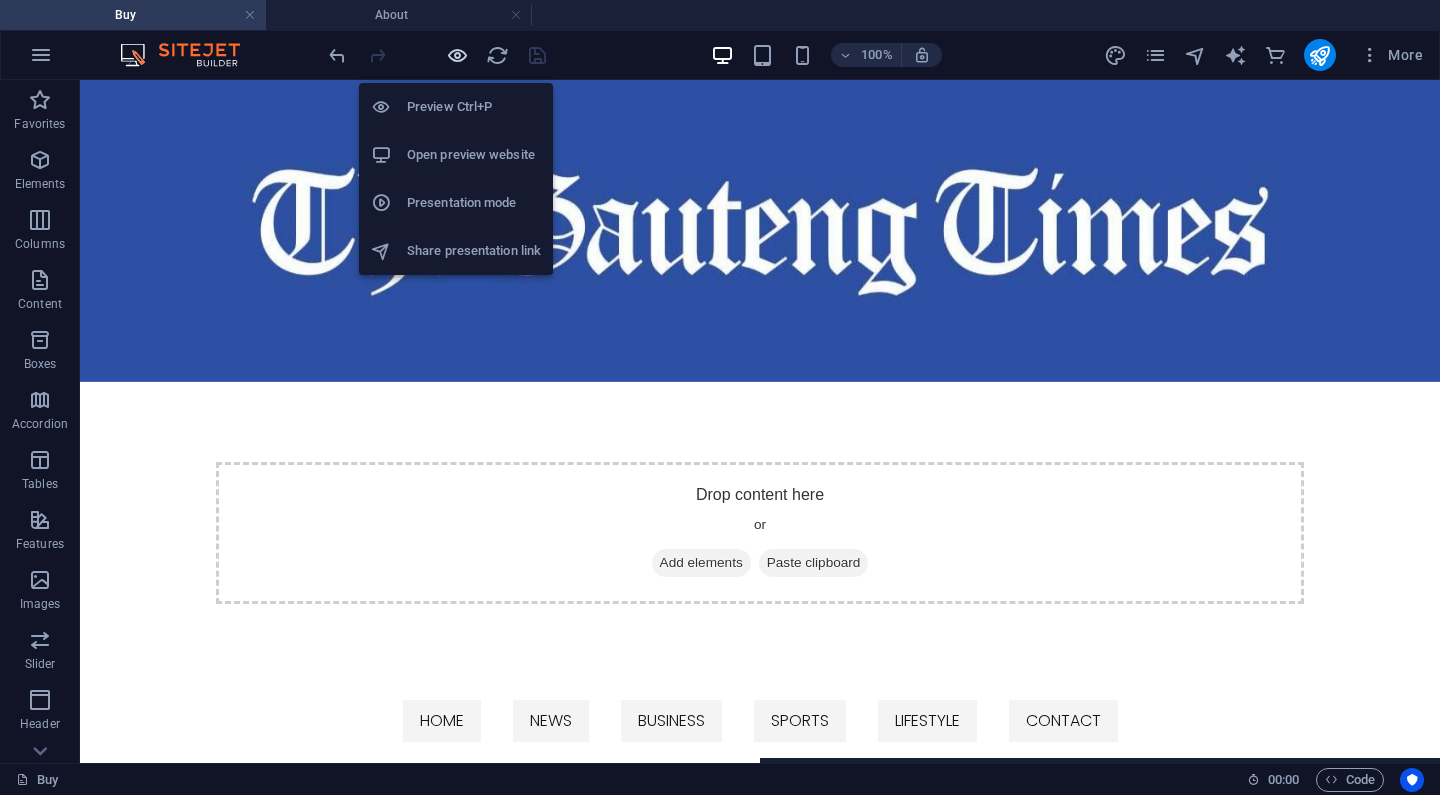 click at bounding box center (457, 55) 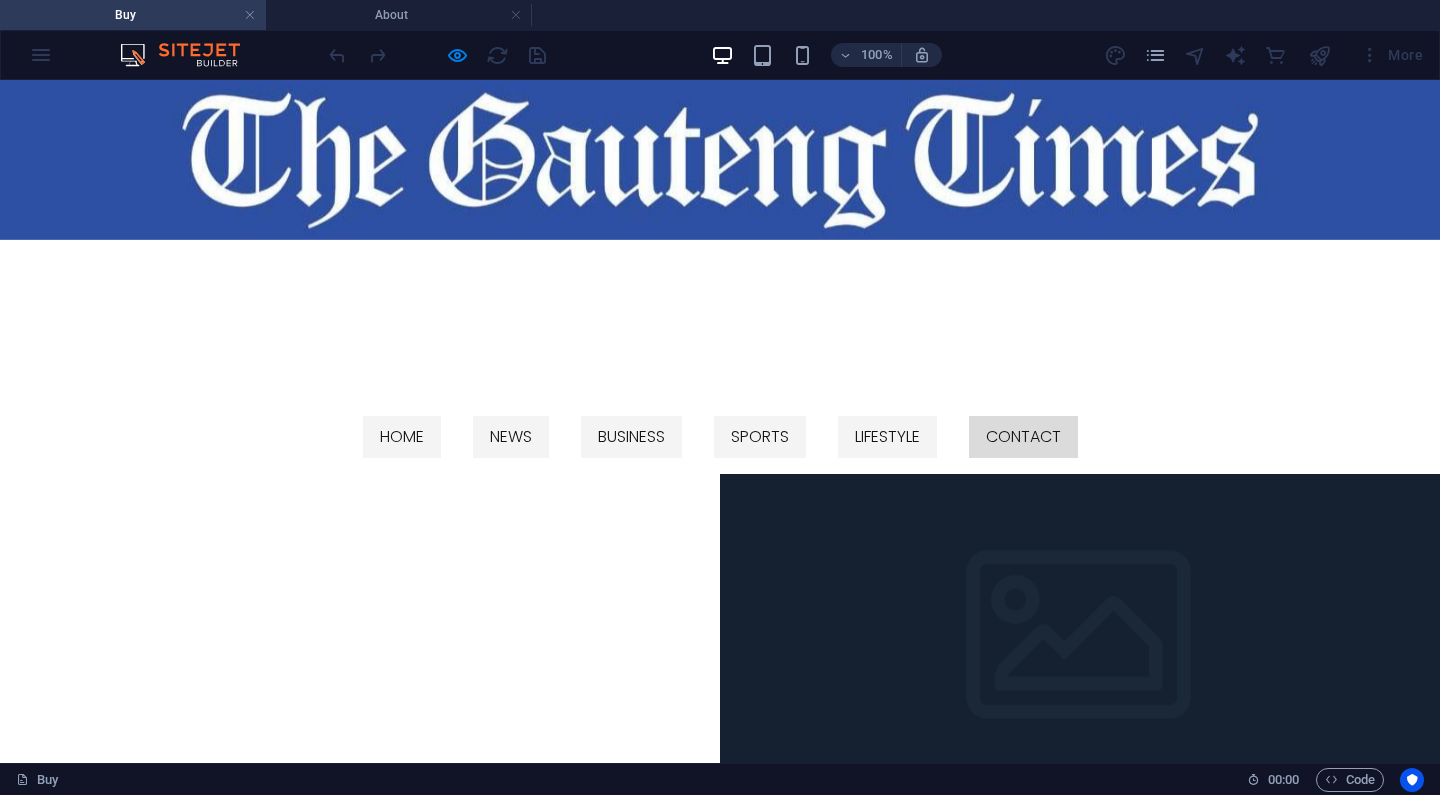 click on "CONTACT" at bounding box center [1023, 437] 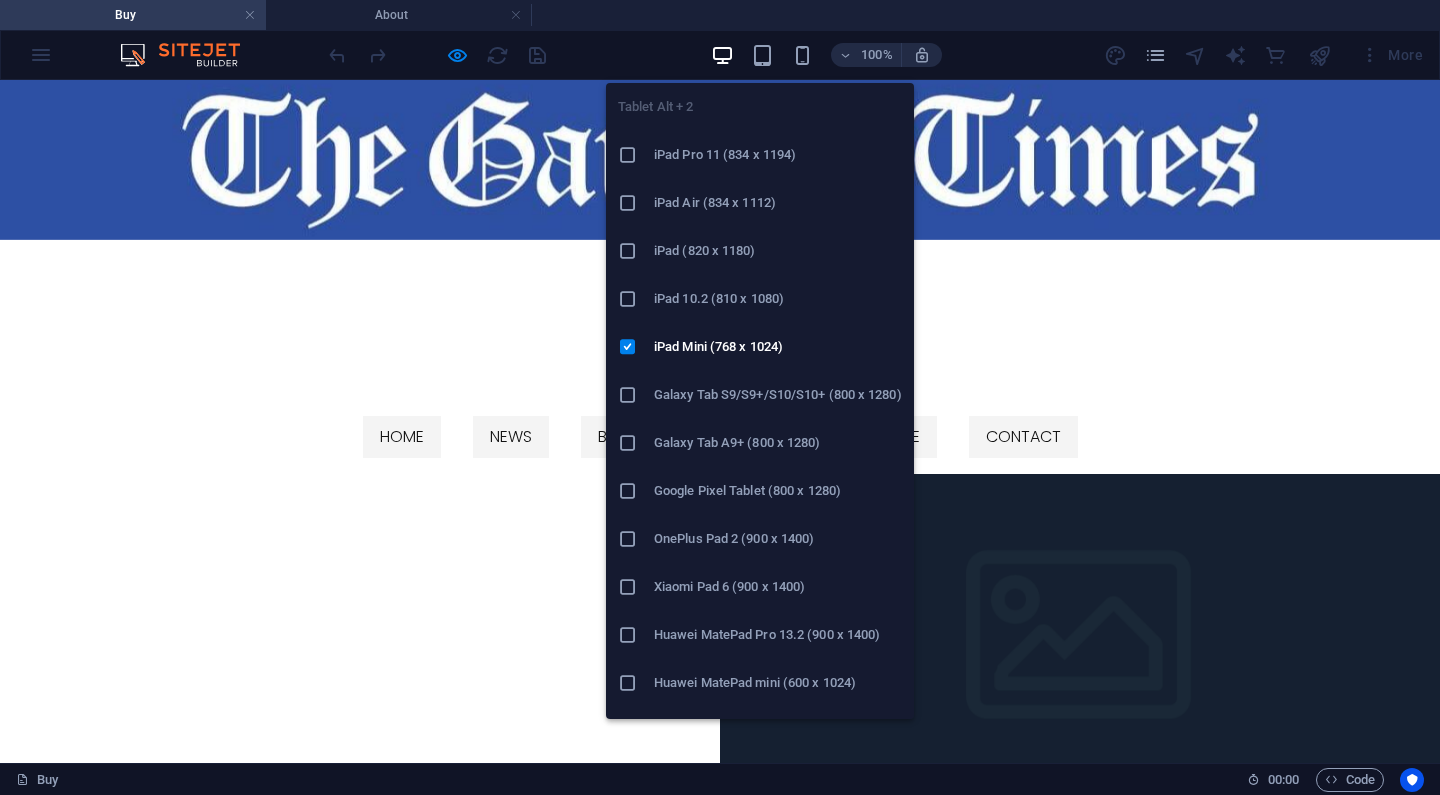 scroll, scrollTop: 2, scrollLeft: 0, axis: vertical 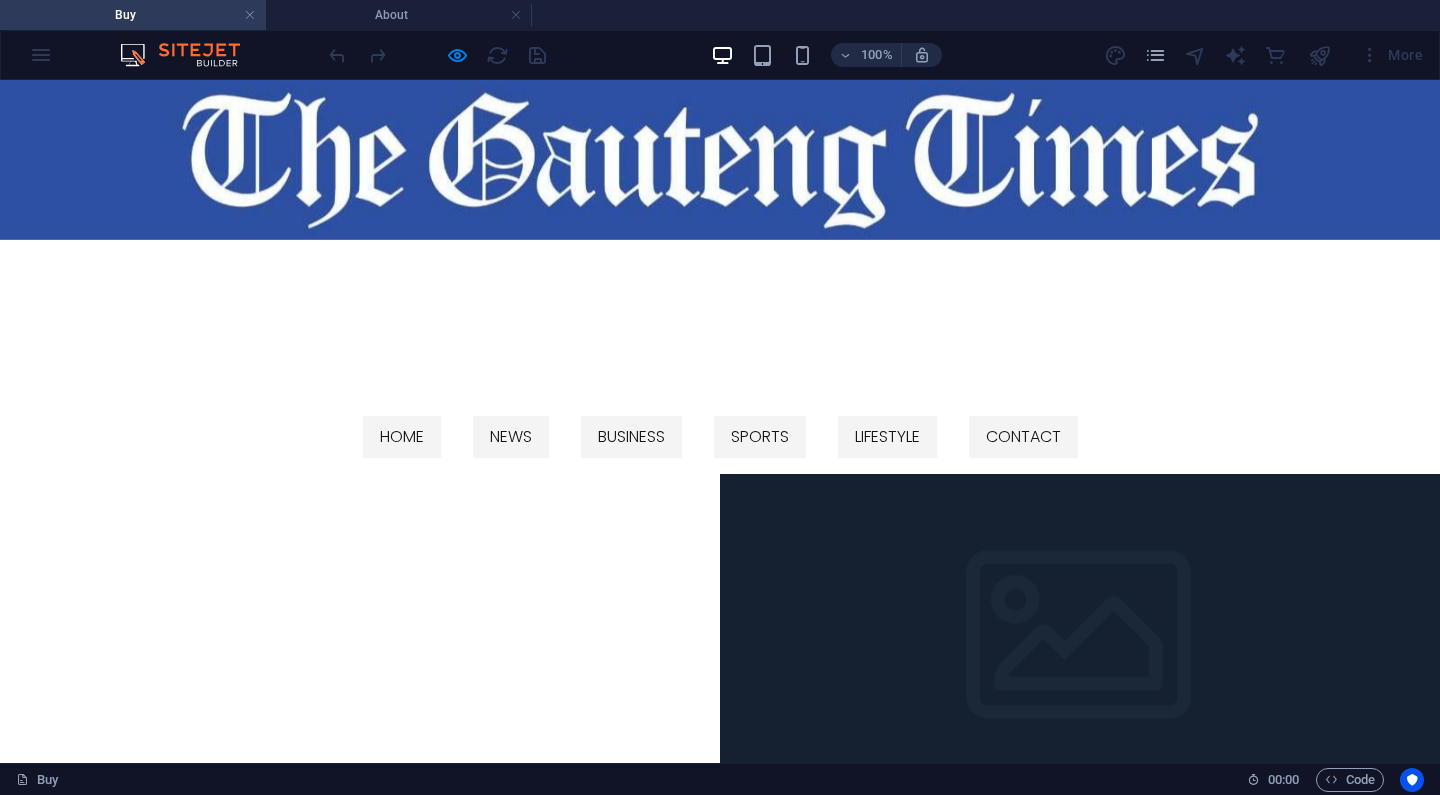 click on "HOME NEWS BUSINESS SPORTS LIFESTYLE CONTACT" at bounding box center [720, 437] 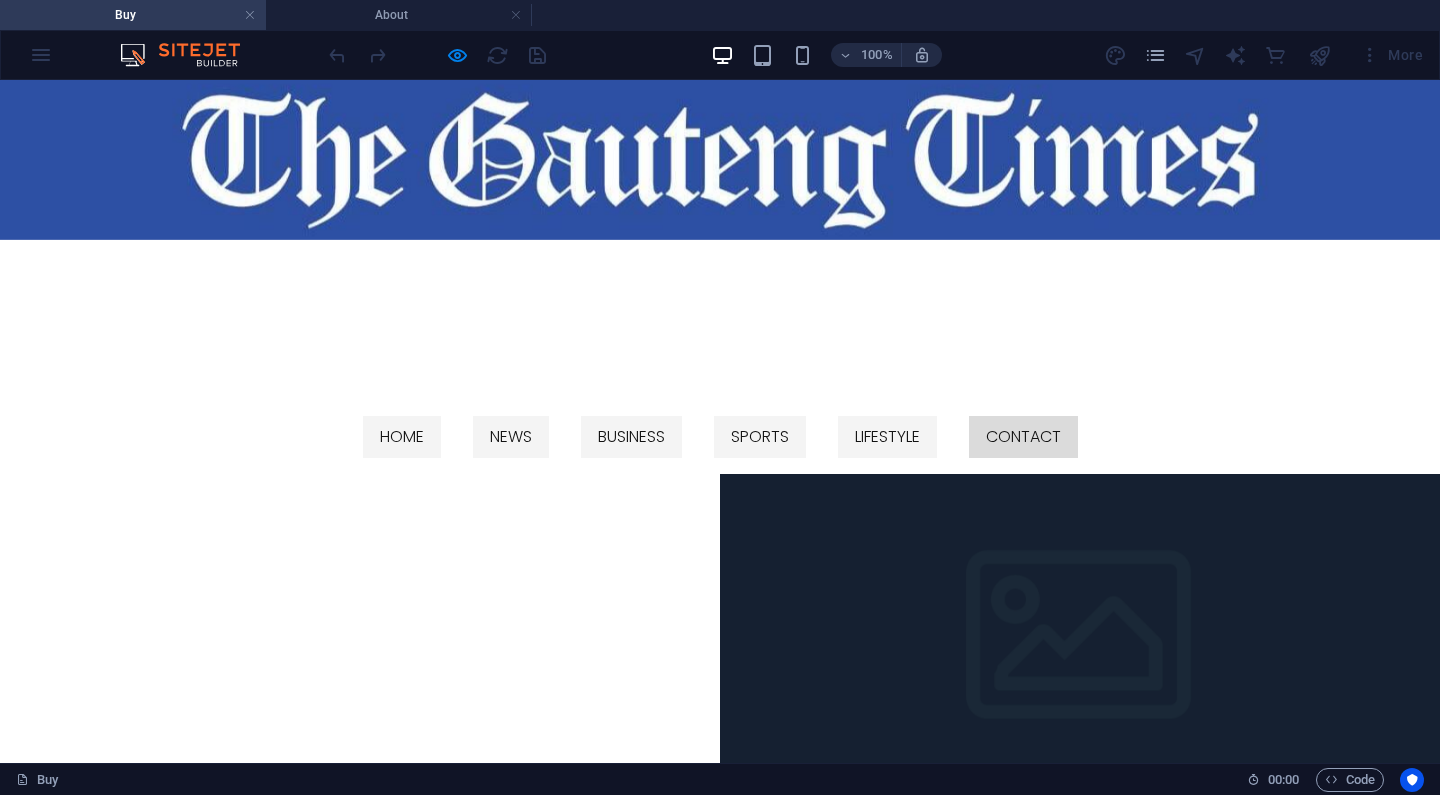 click on "CONTACT" at bounding box center [1023, 437] 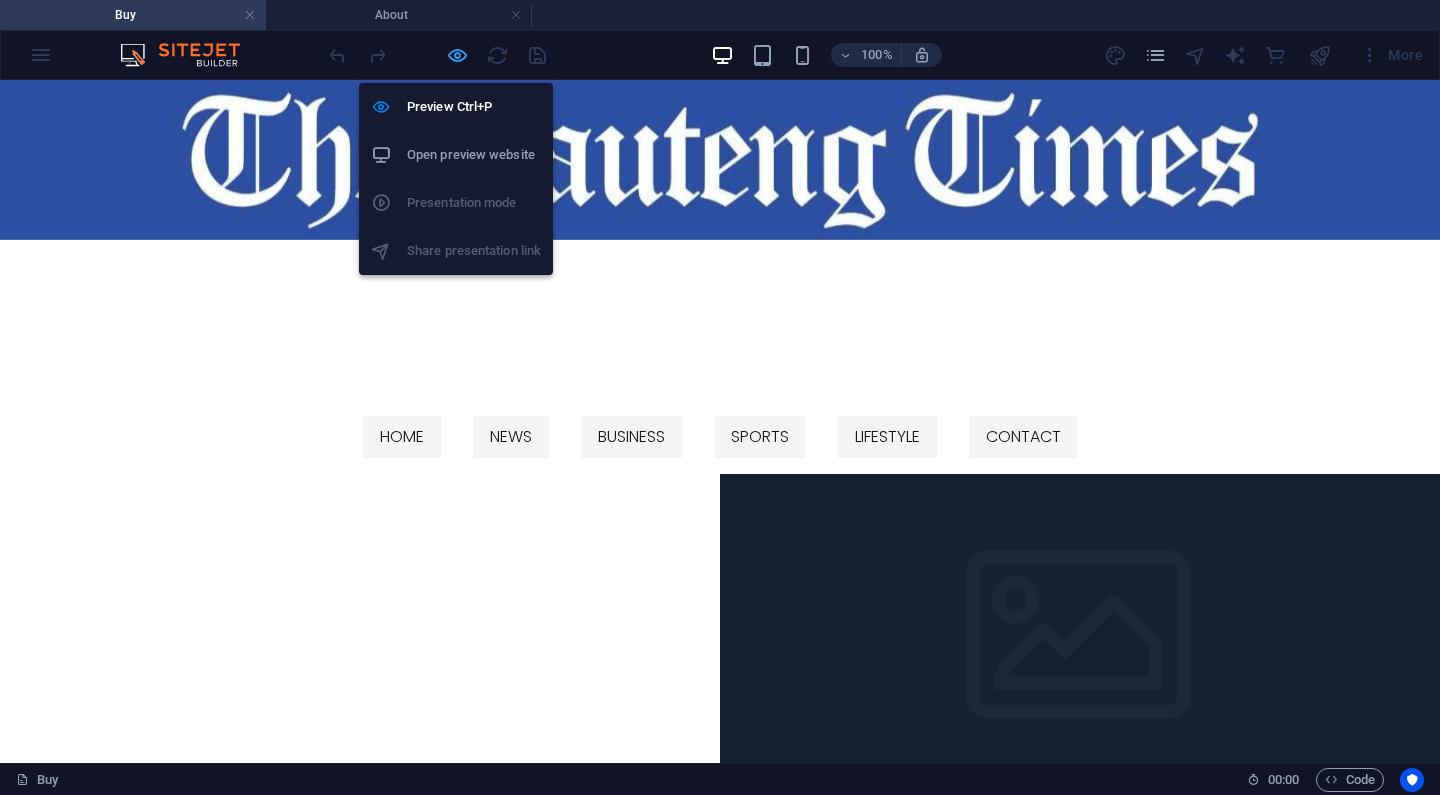 click at bounding box center [457, 55] 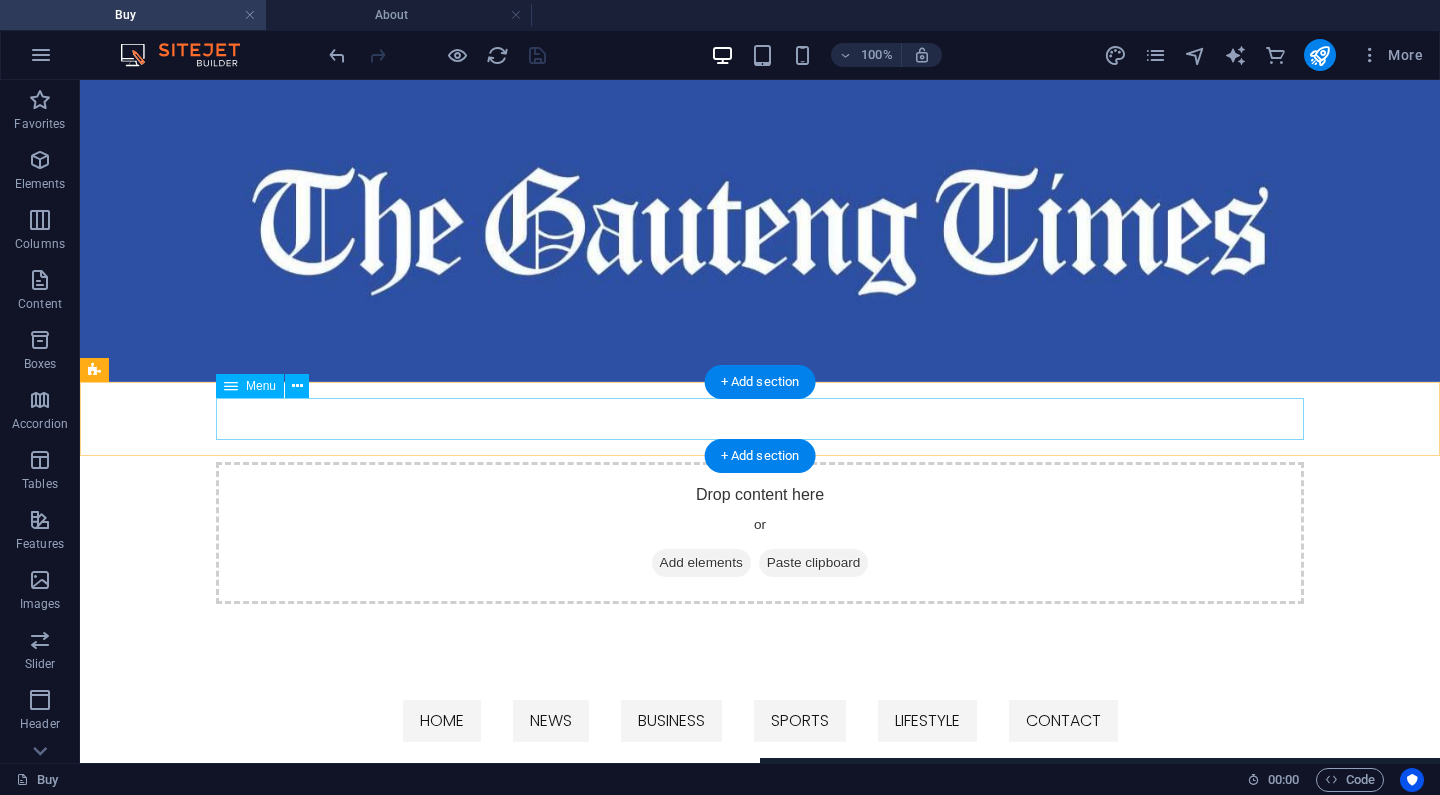 click on "HOME NEWS BUSINESS SPORTS LIFESTYLE CONTACT" at bounding box center (760, 721) 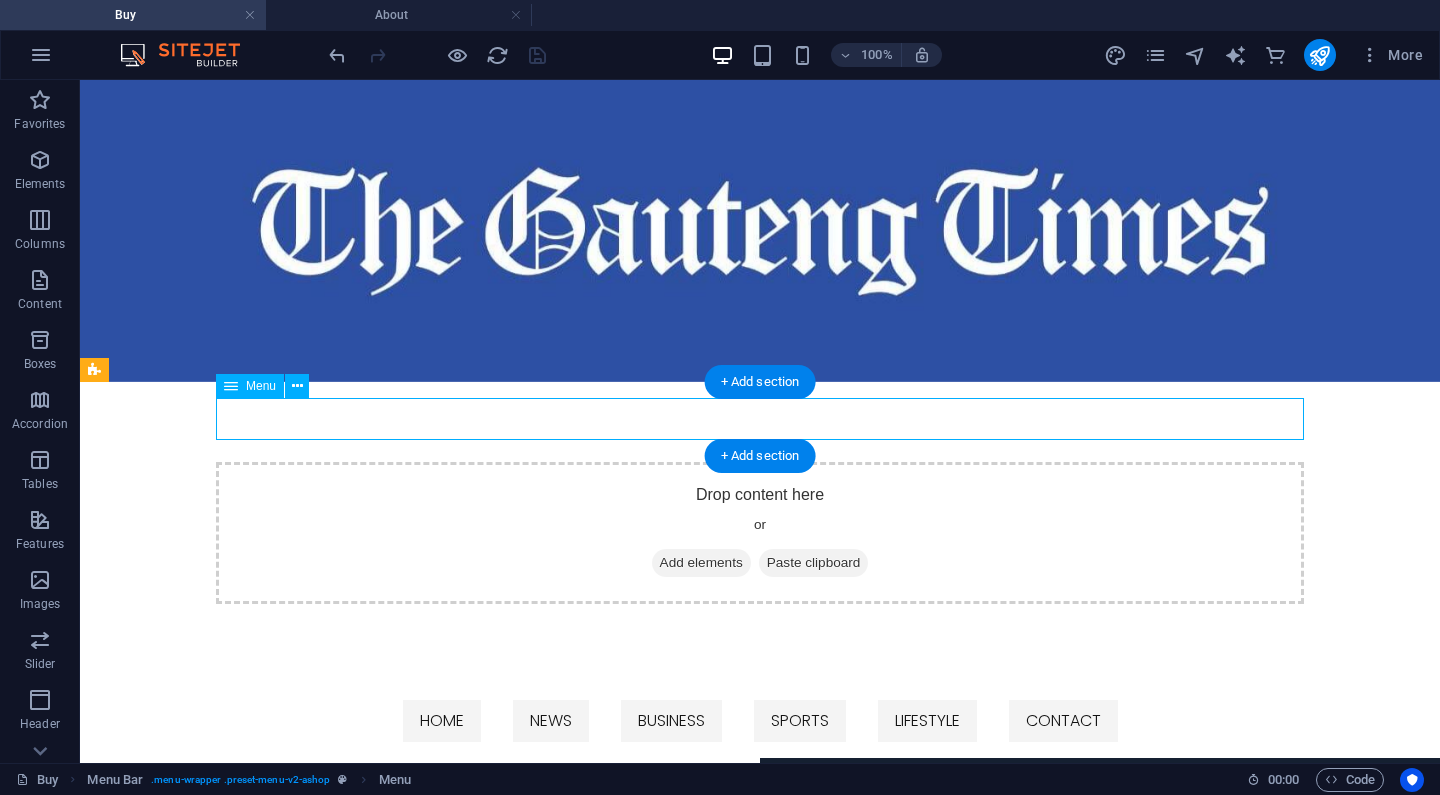 click on "HOME NEWS BUSINESS SPORTS LIFESTYLE CONTACT" at bounding box center (760, 721) 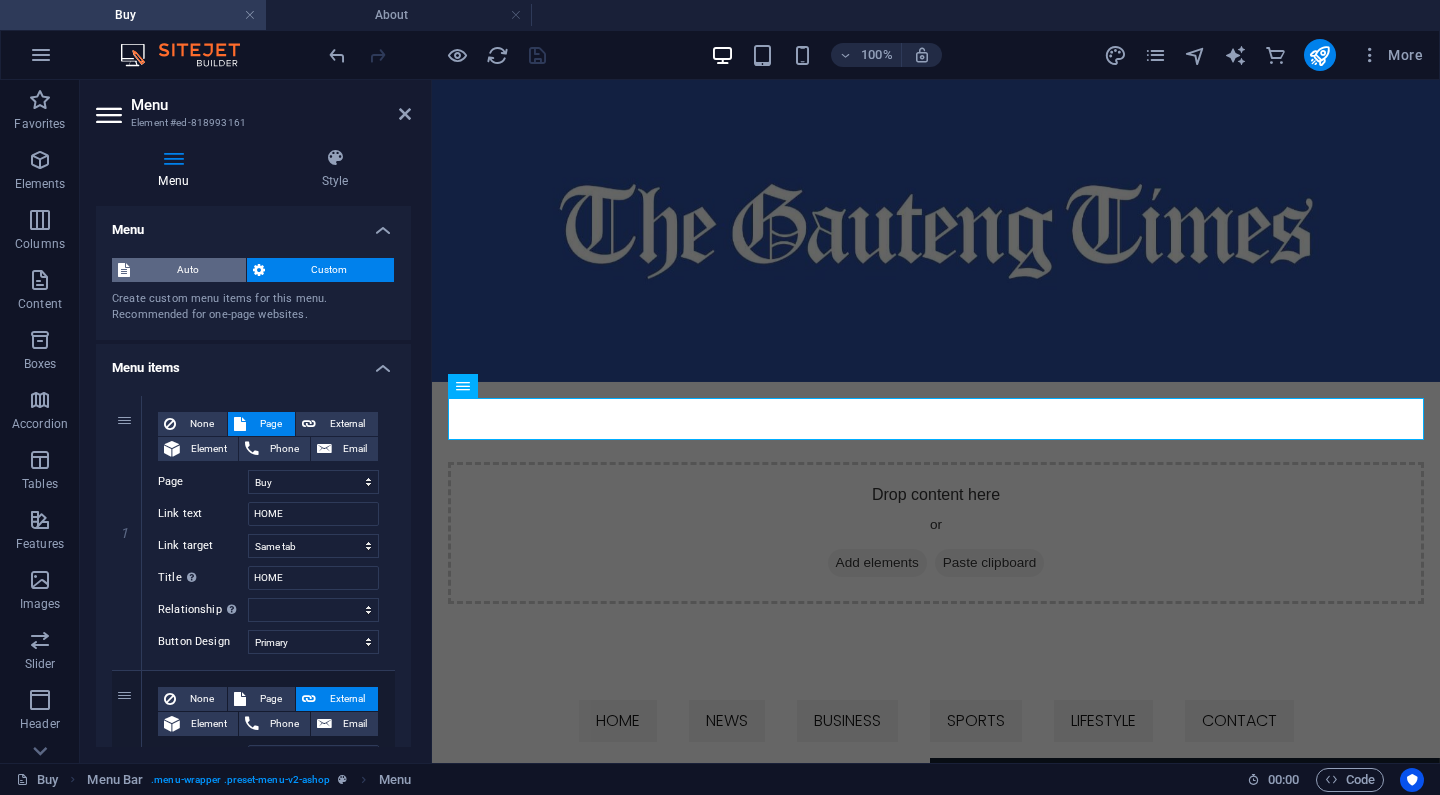 click on "Auto" at bounding box center [188, 270] 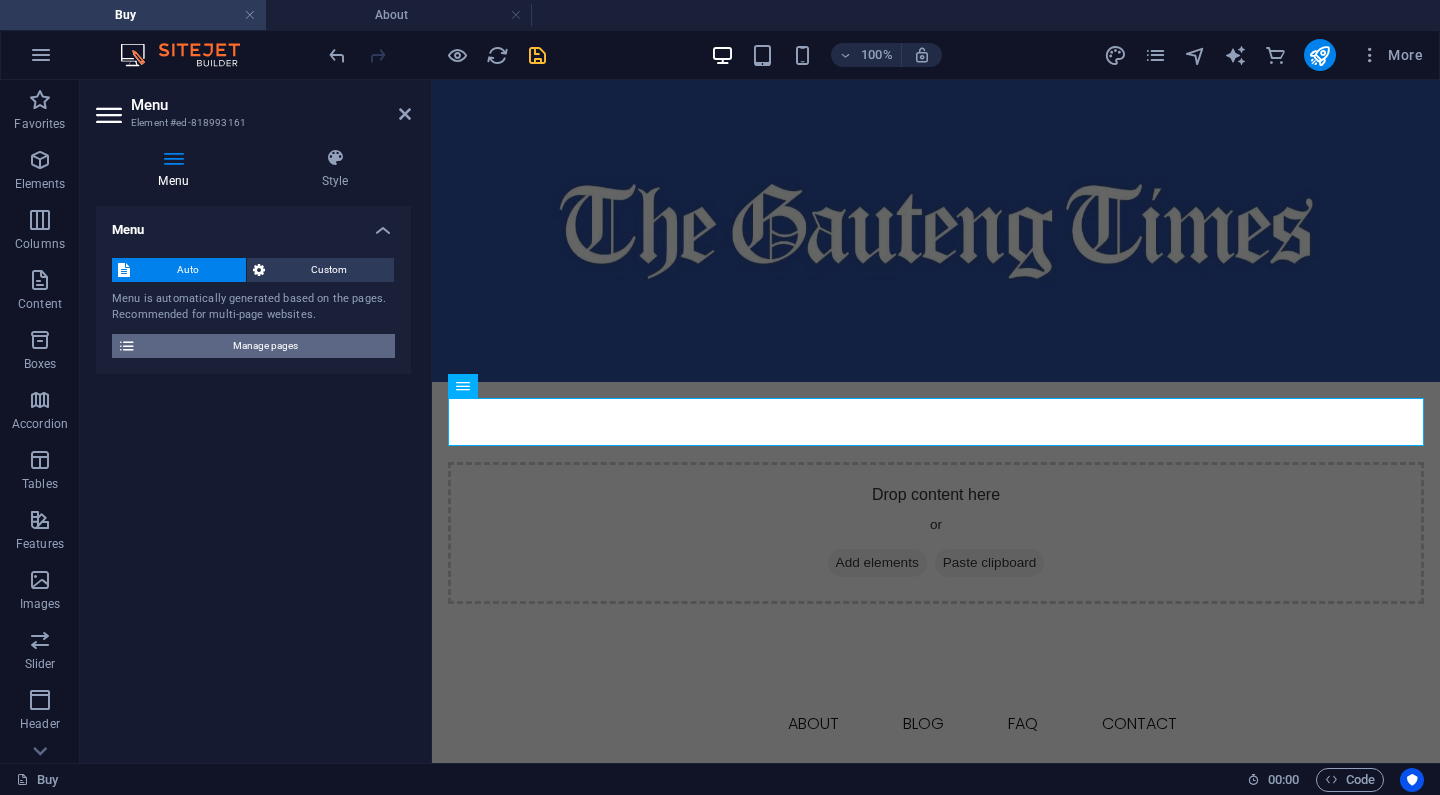 click on "Manage pages" at bounding box center (265, 346) 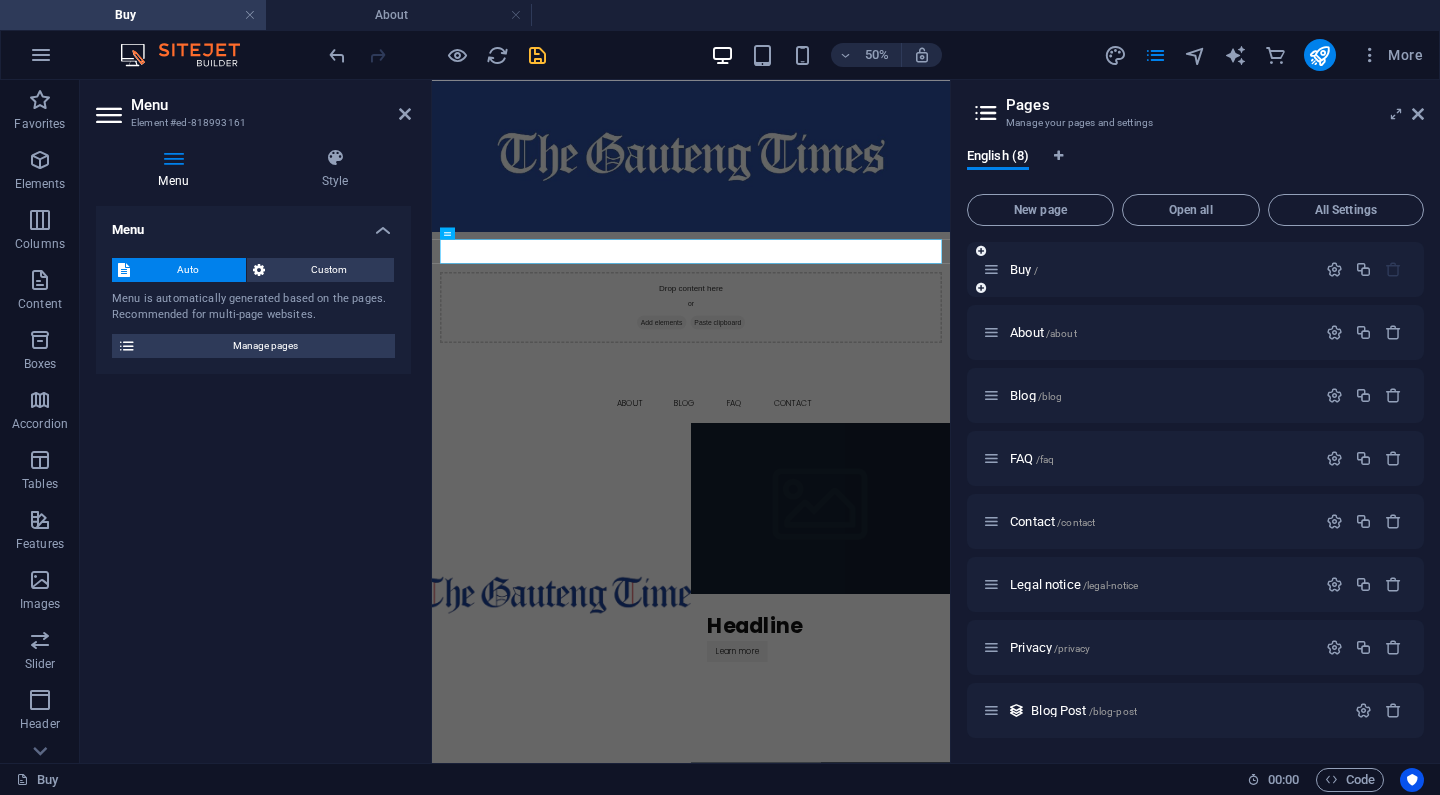 click at bounding box center [991, 269] 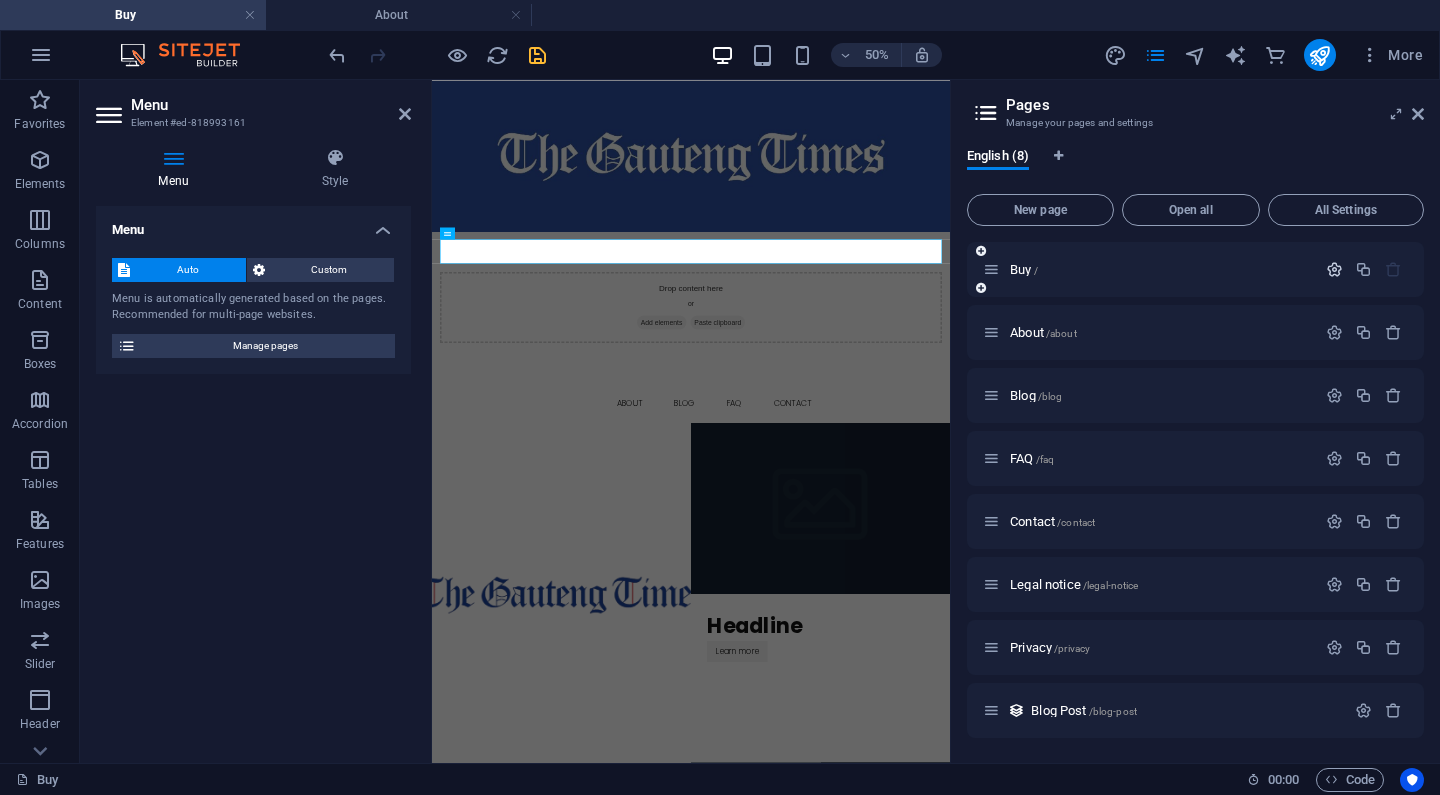 click at bounding box center [1334, 269] 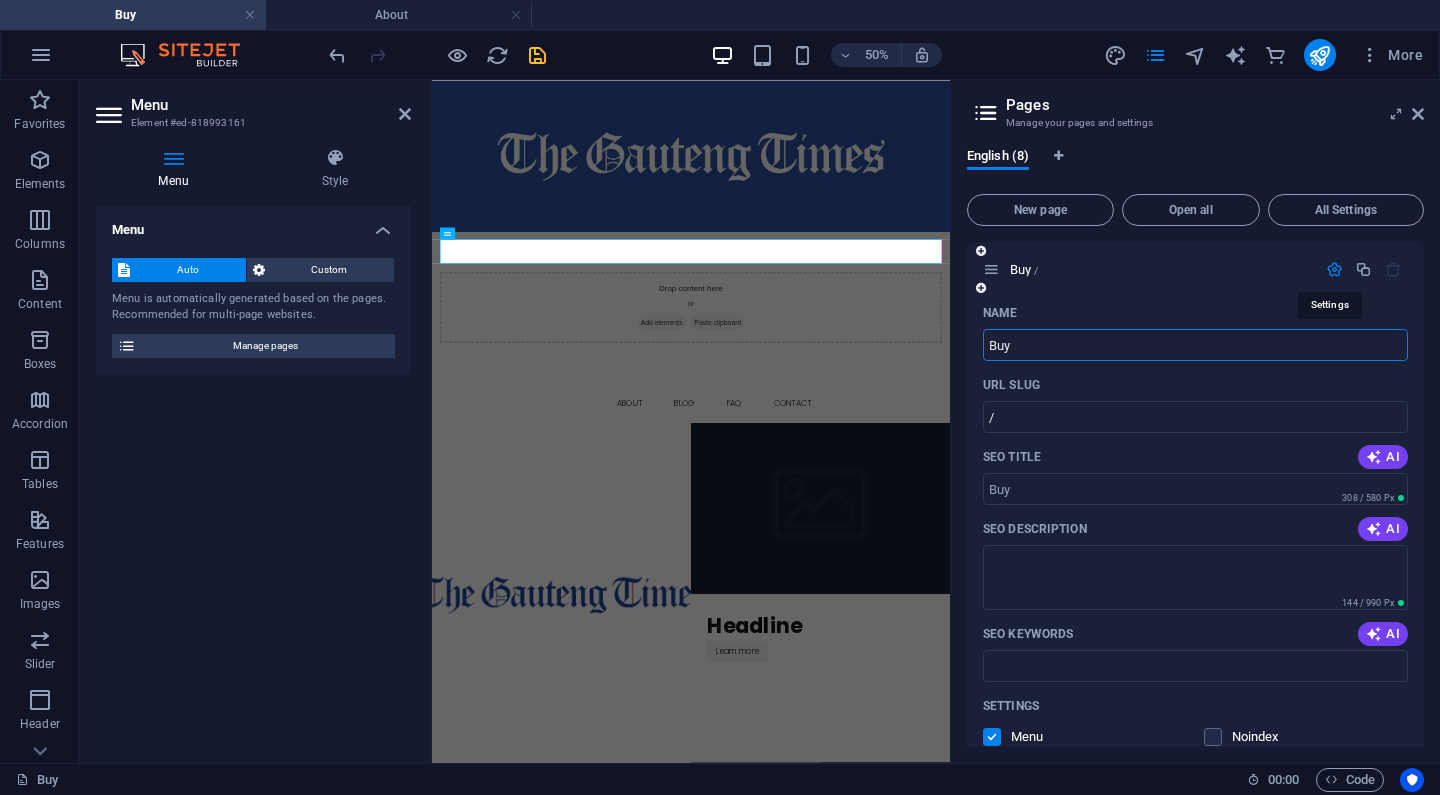 click at bounding box center [1334, 269] 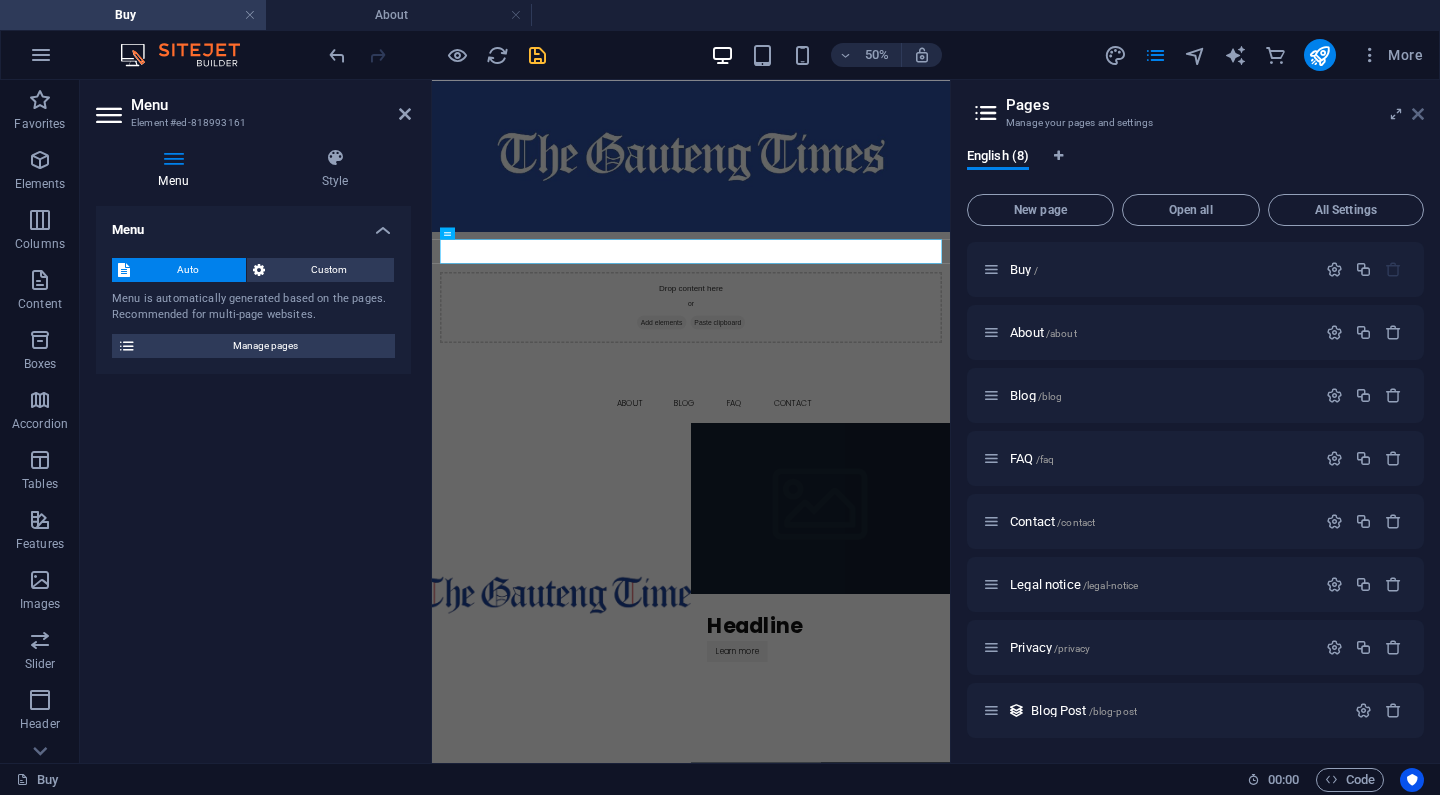 click at bounding box center (1418, 114) 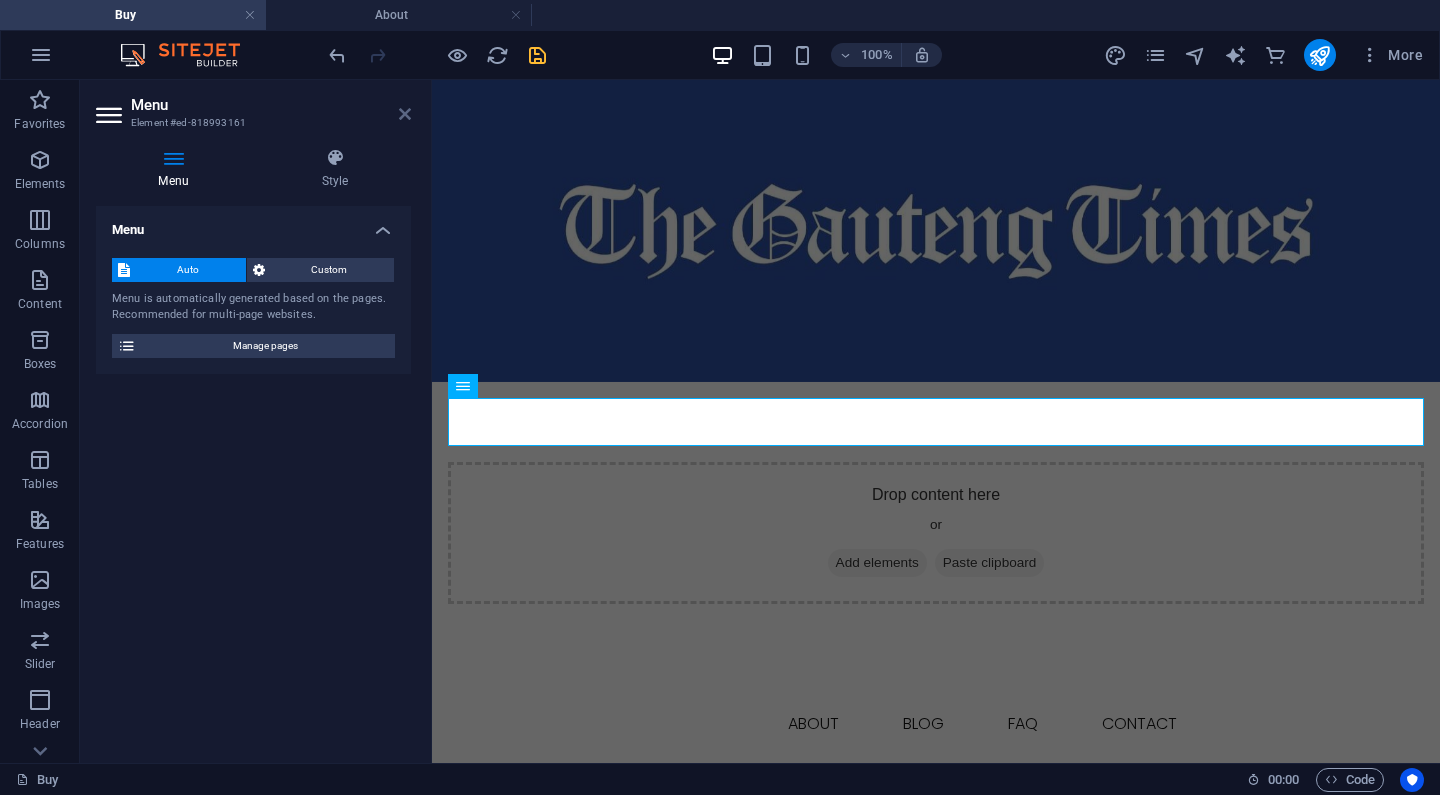 click at bounding box center (405, 114) 